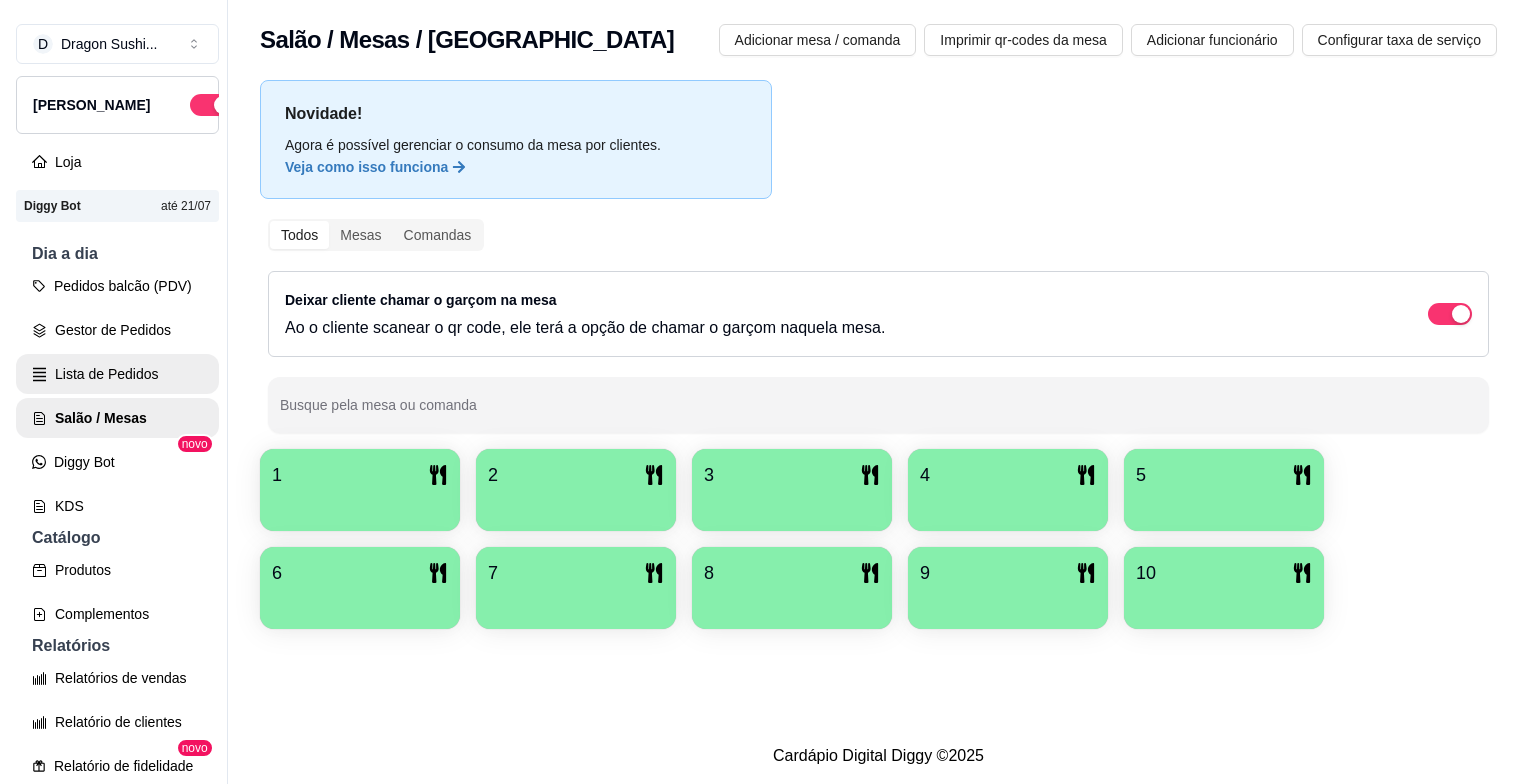 scroll, scrollTop: 0, scrollLeft: 0, axis: both 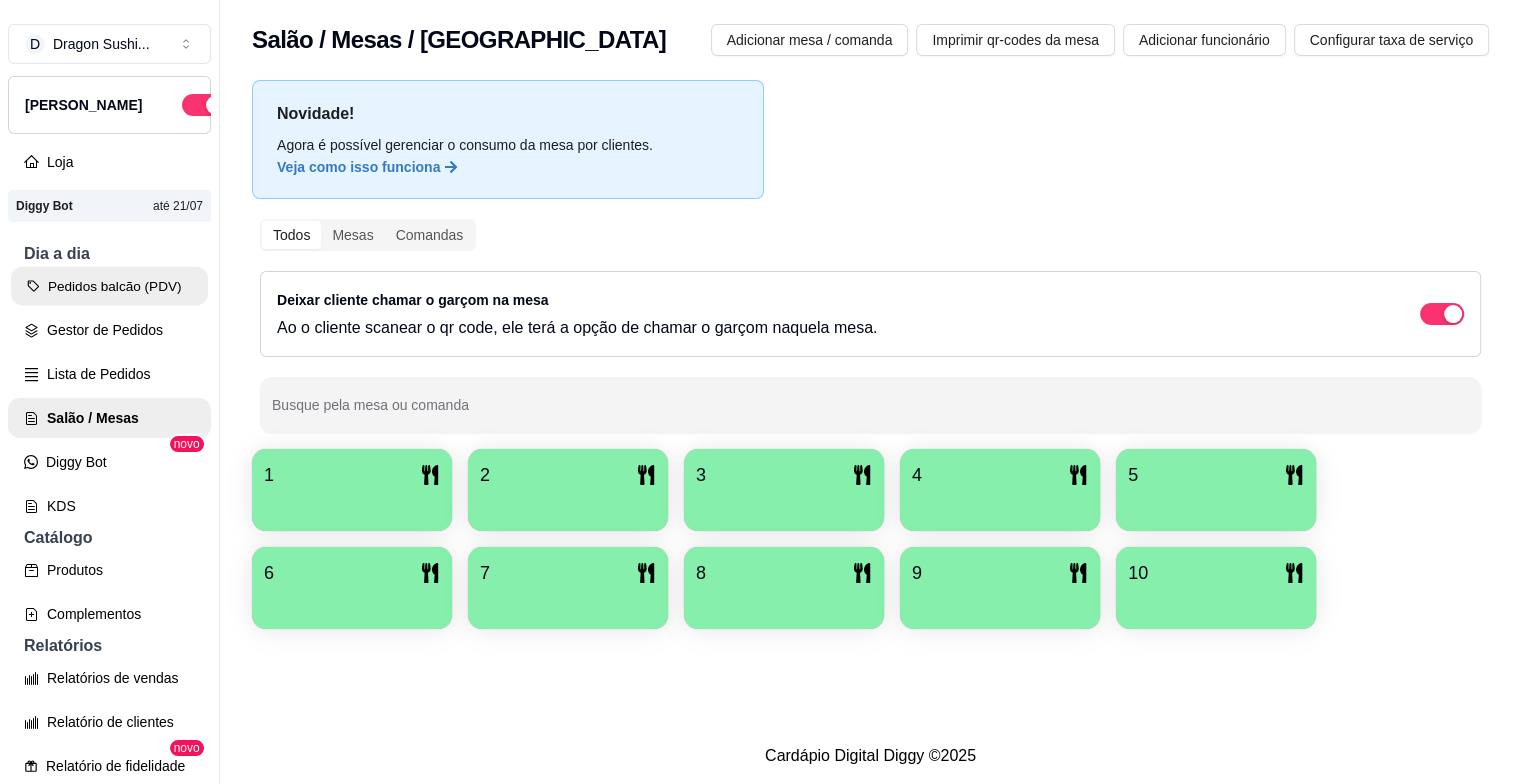 click on "Pedidos balcão (PDV)" at bounding box center (109, 286) 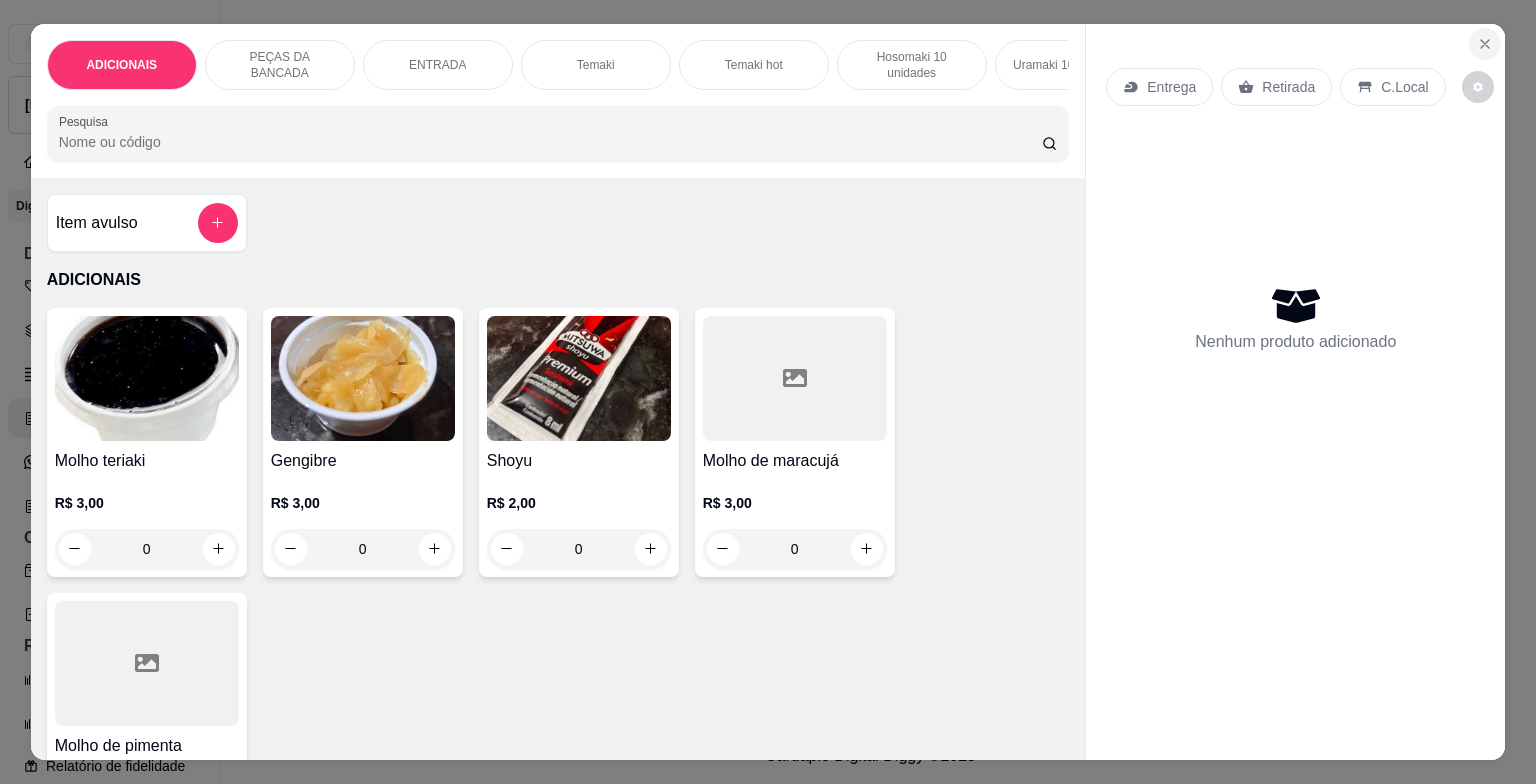 click at bounding box center [1485, 44] 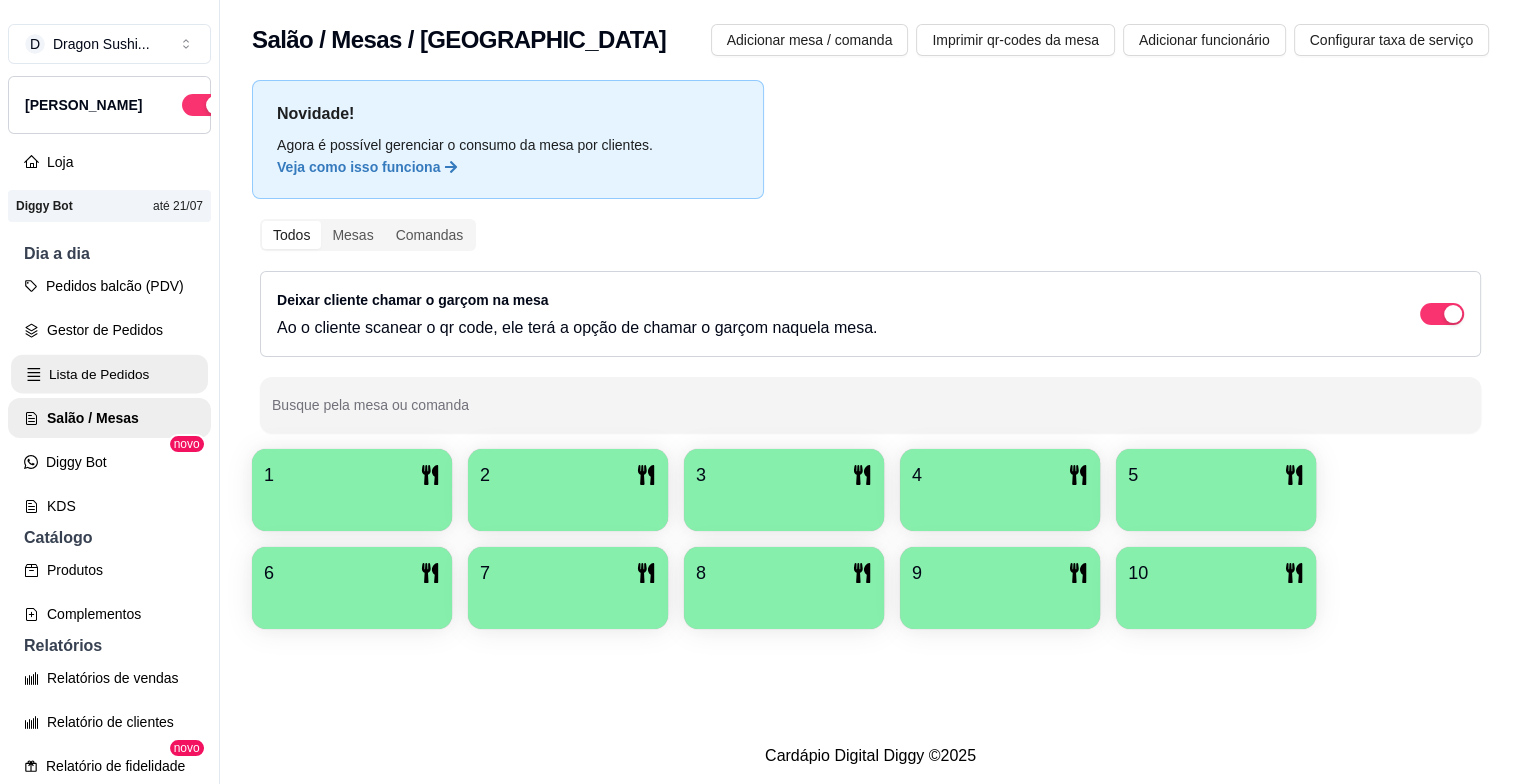 click on "Lista de Pedidos" at bounding box center [109, 374] 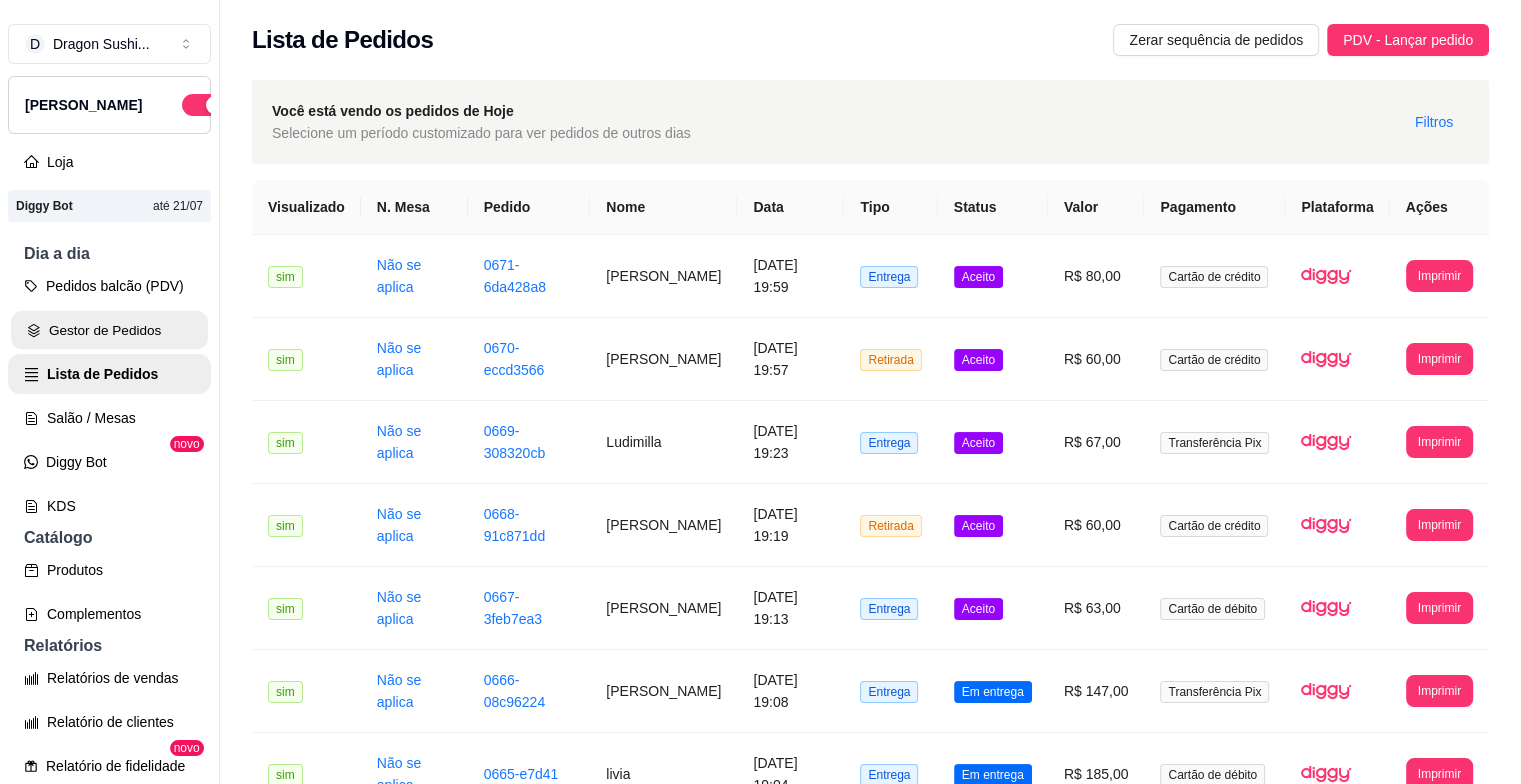 click on "Gestor de Pedidos" at bounding box center (109, 330) 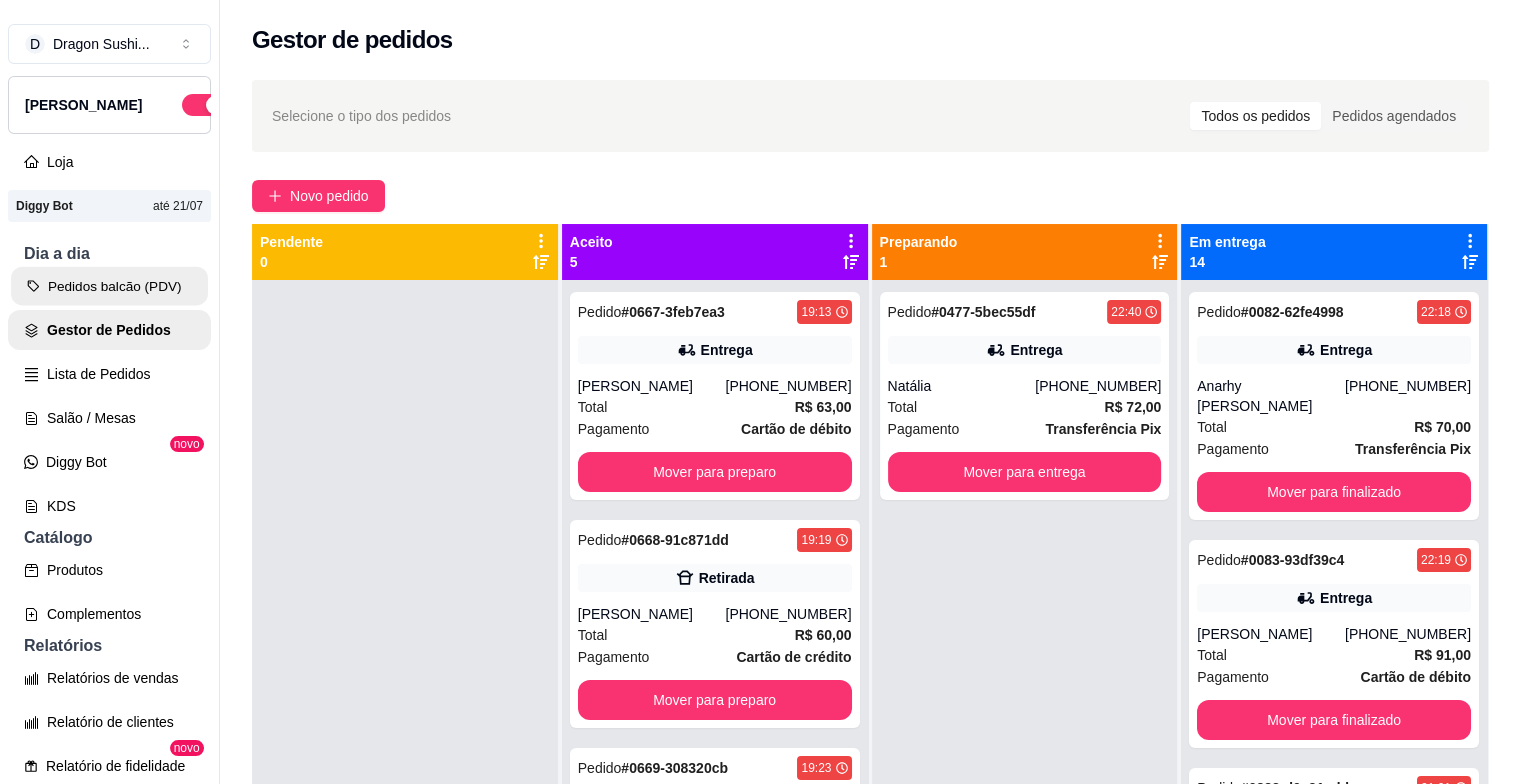 click on "Pedidos balcão (PDV)" at bounding box center (109, 286) 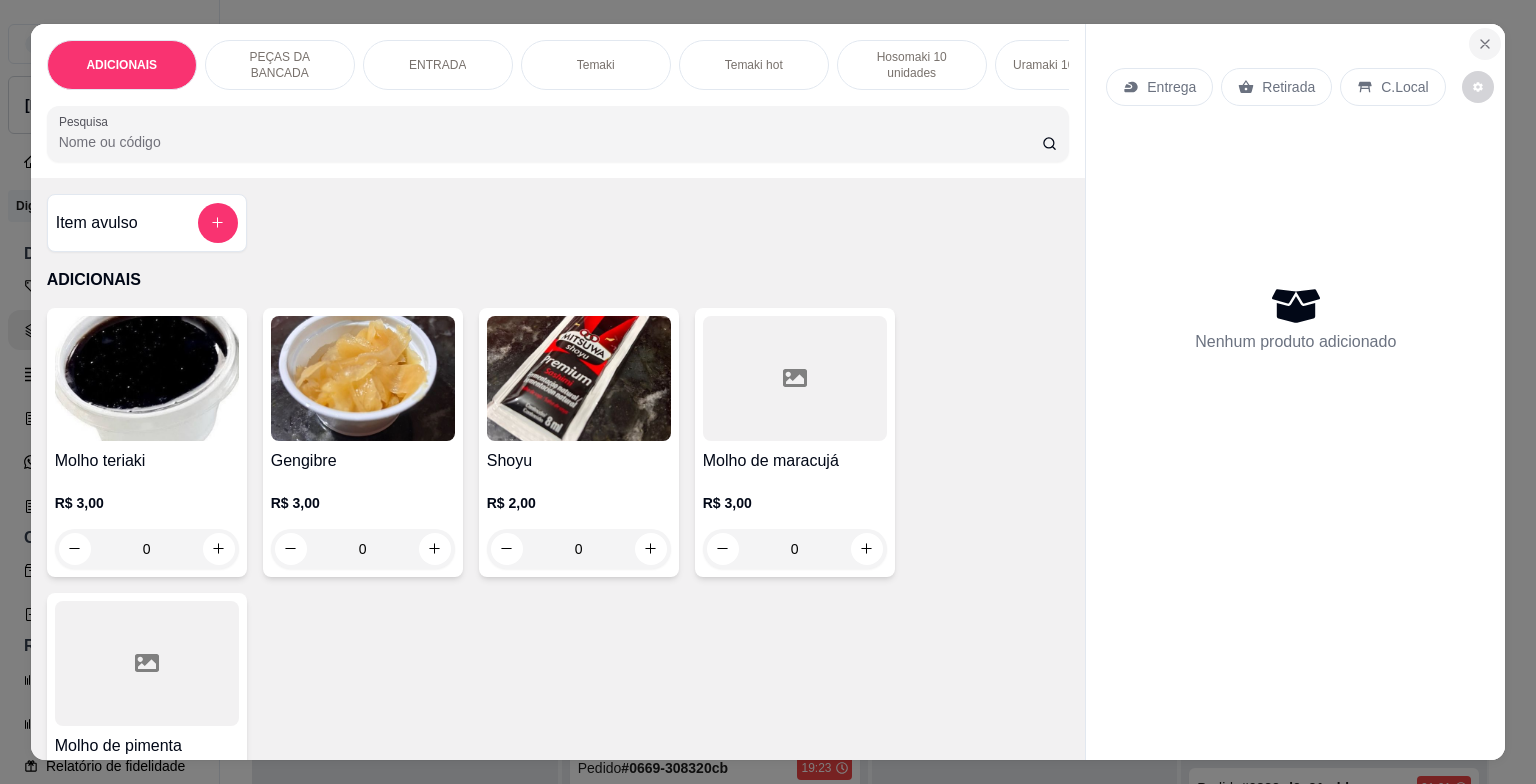 click 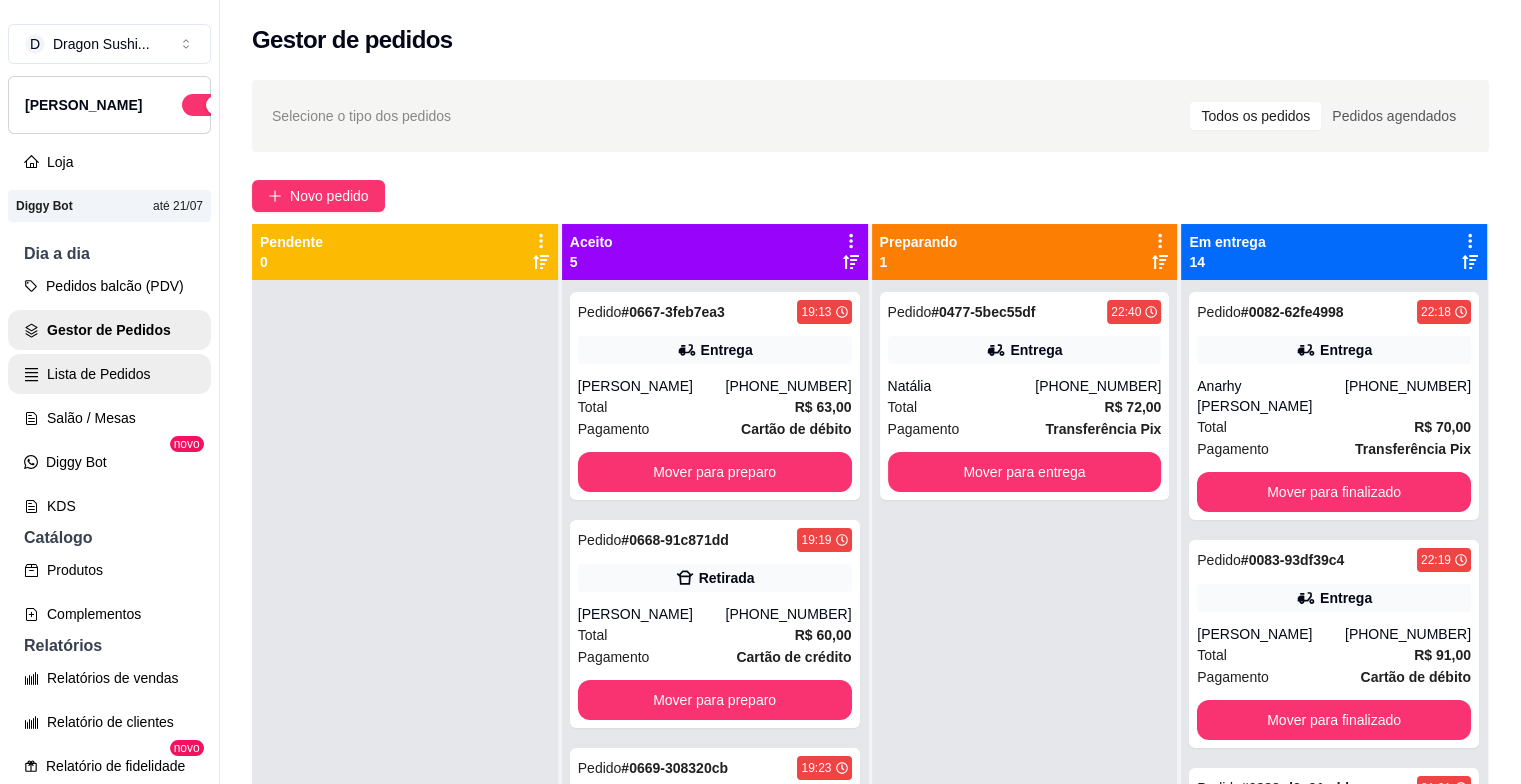 click on "Lista de Pedidos" at bounding box center (109, 374) 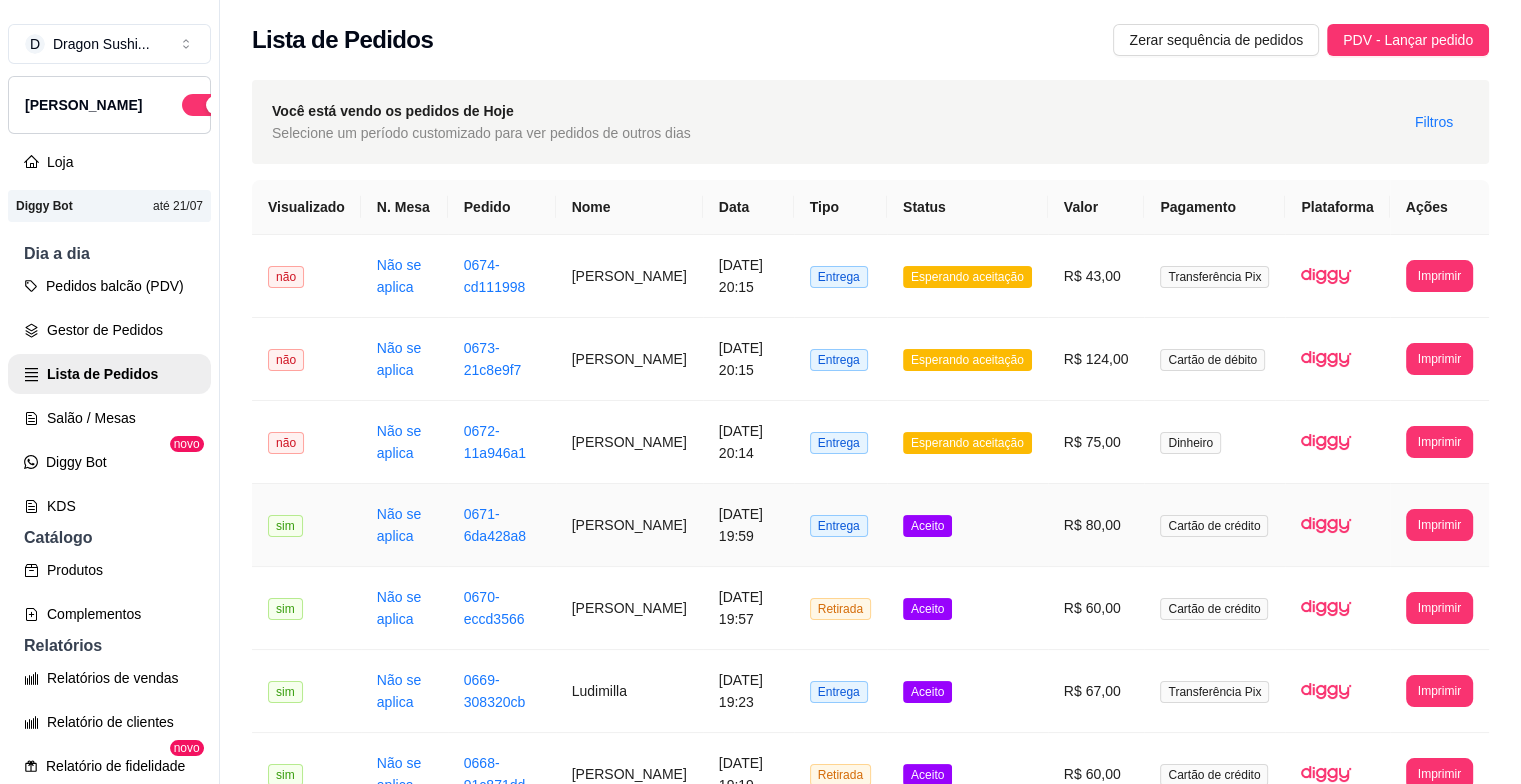 drag, startPoint x: 768, startPoint y: 577, endPoint x: 857, endPoint y: 606, distance: 93.60555 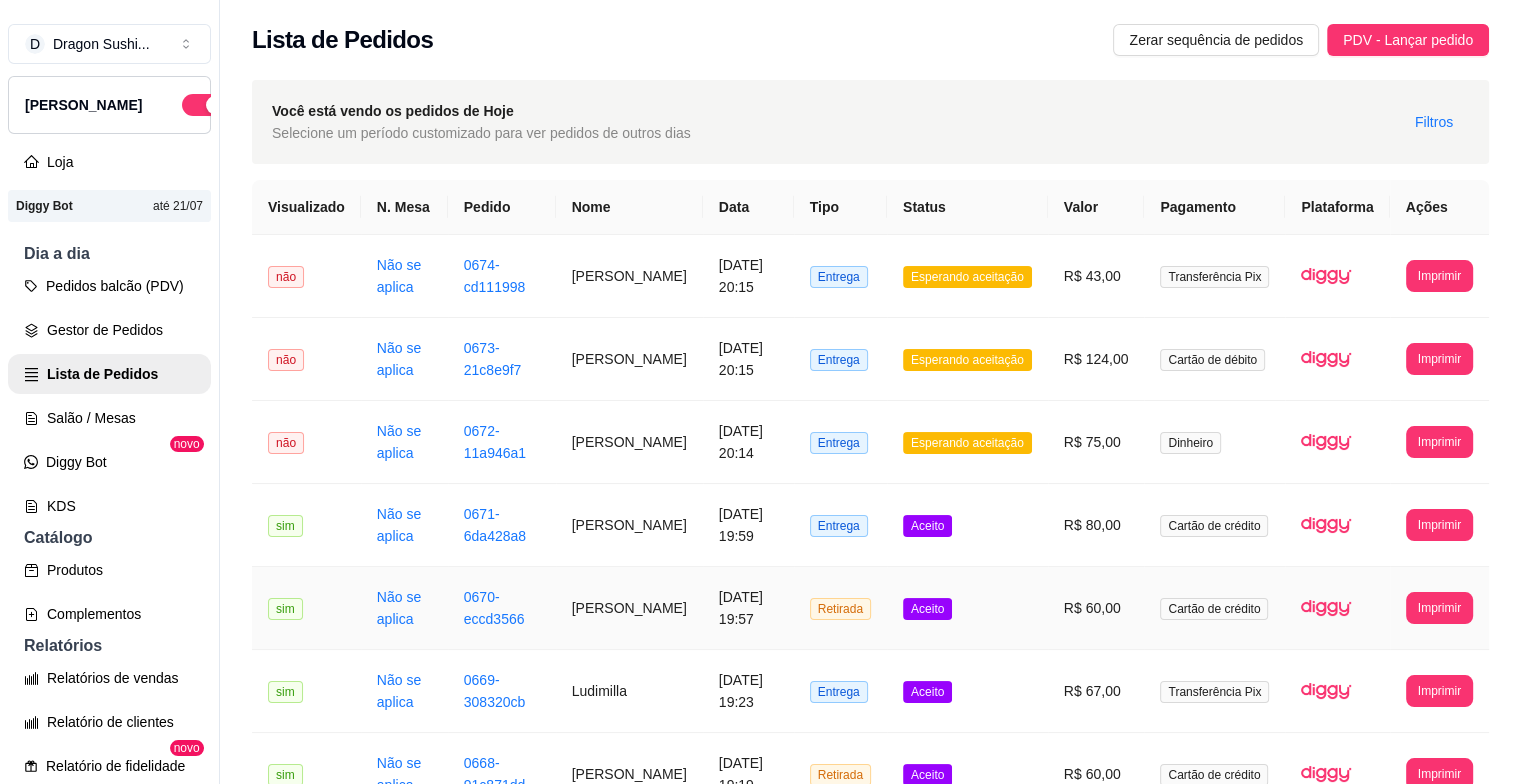 drag, startPoint x: 857, startPoint y: 606, endPoint x: 777, endPoint y: 641, distance: 87.32124 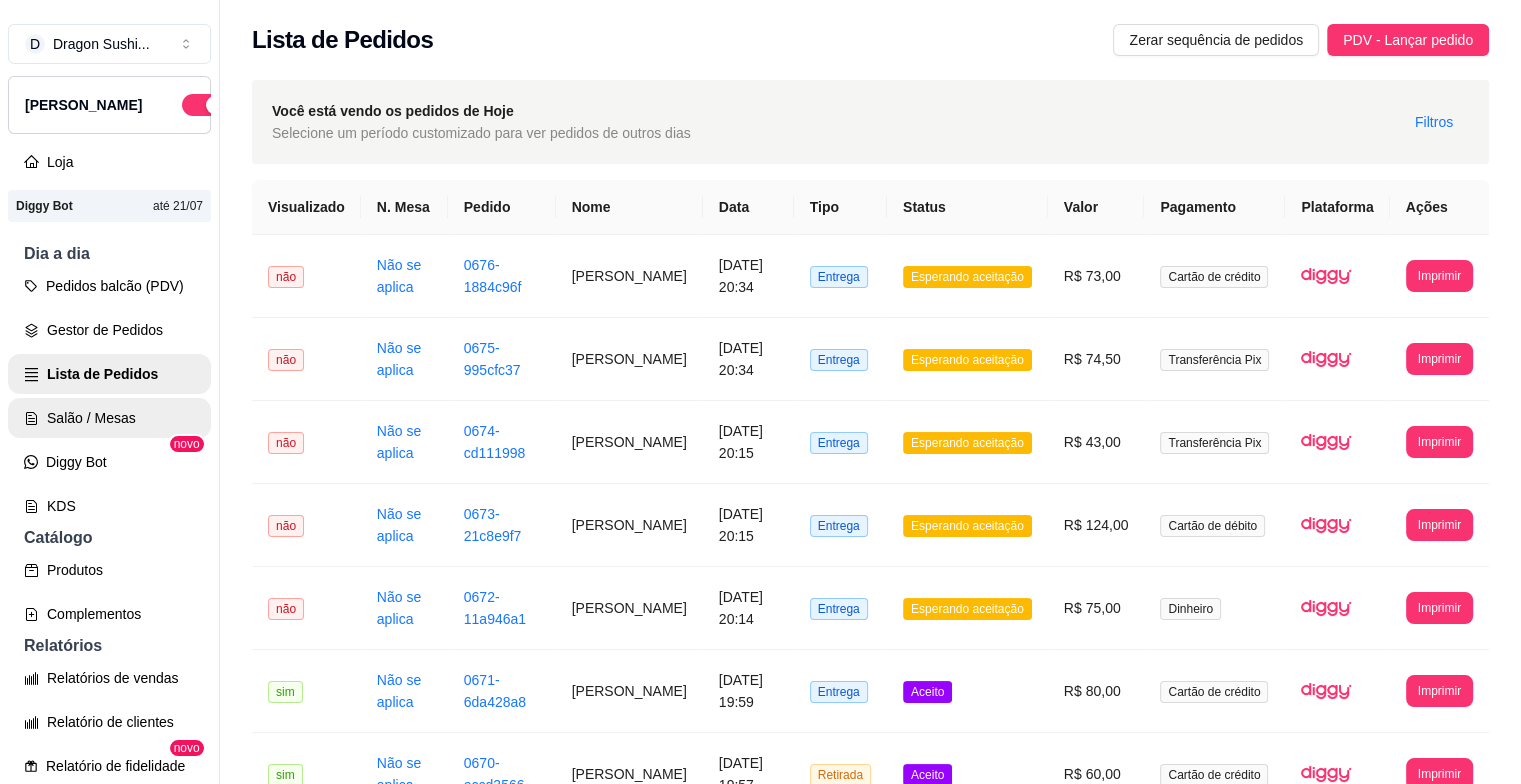 click on "Salão / Mesas" at bounding box center [109, 418] 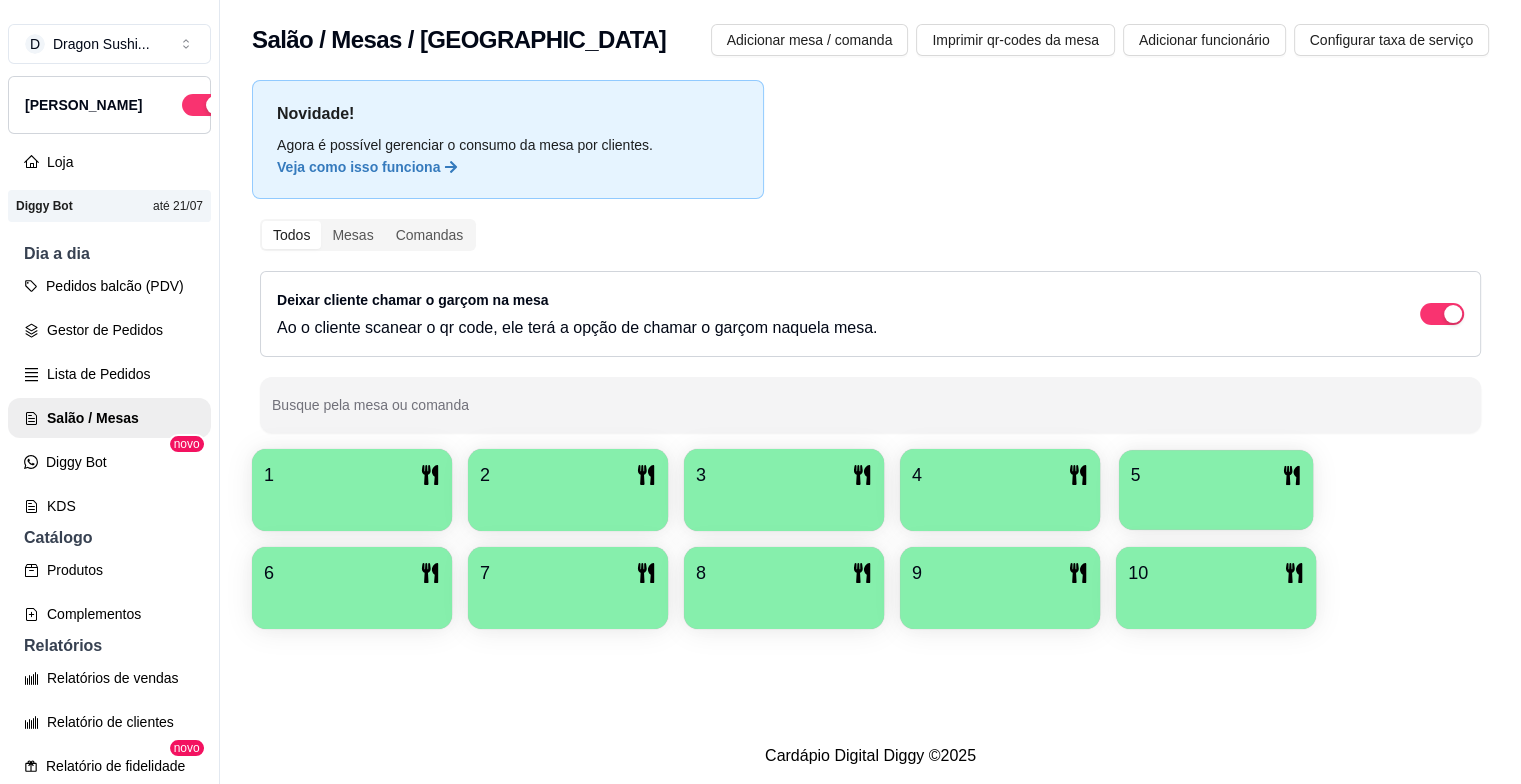 click at bounding box center [1216, 503] 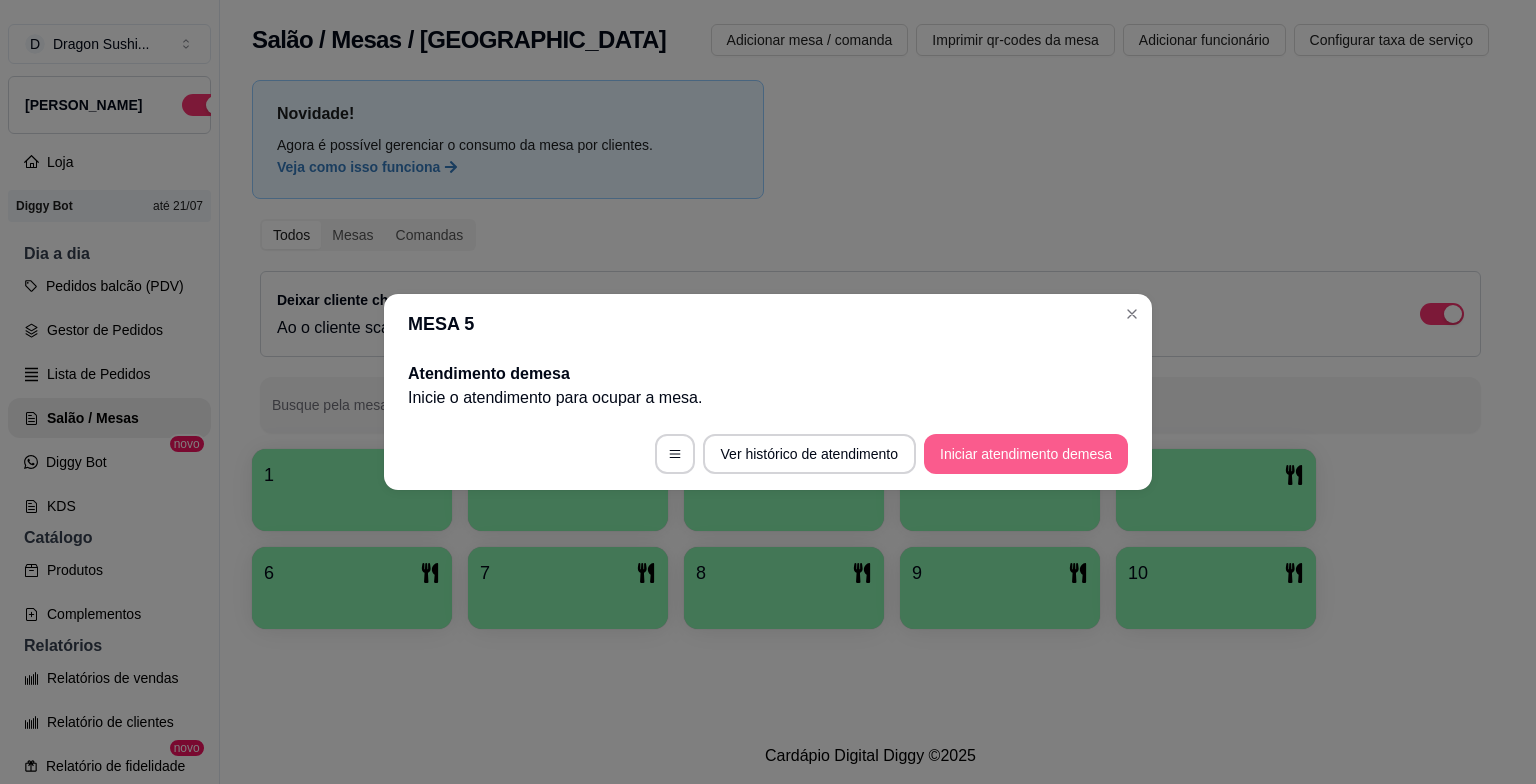 click on "Iniciar atendimento de  mesa" at bounding box center [1026, 454] 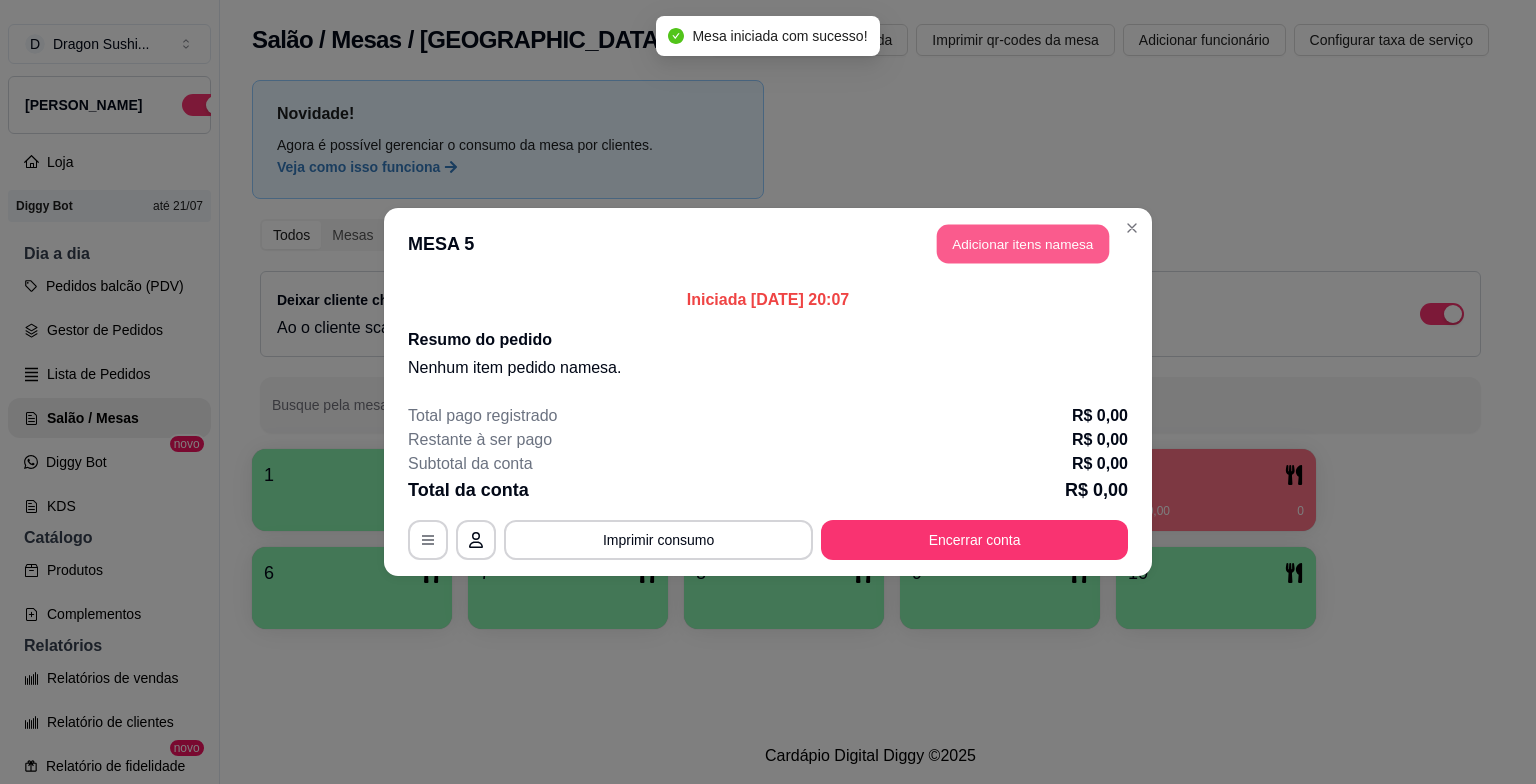 click on "Adicionar itens na  mesa" at bounding box center (1023, 244) 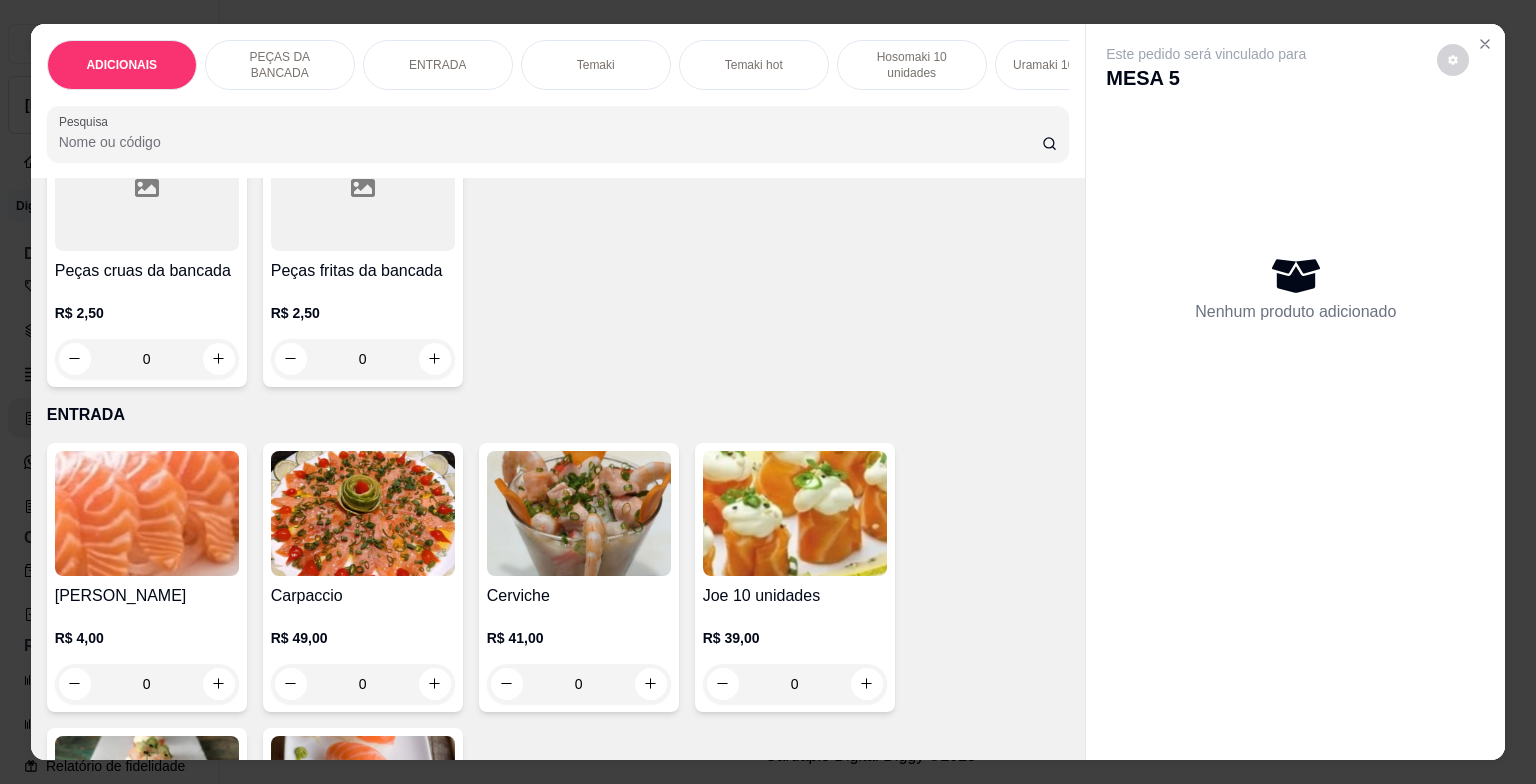 scroll, scrollTop: 1100, scrollLeft: 0, axis: vertical 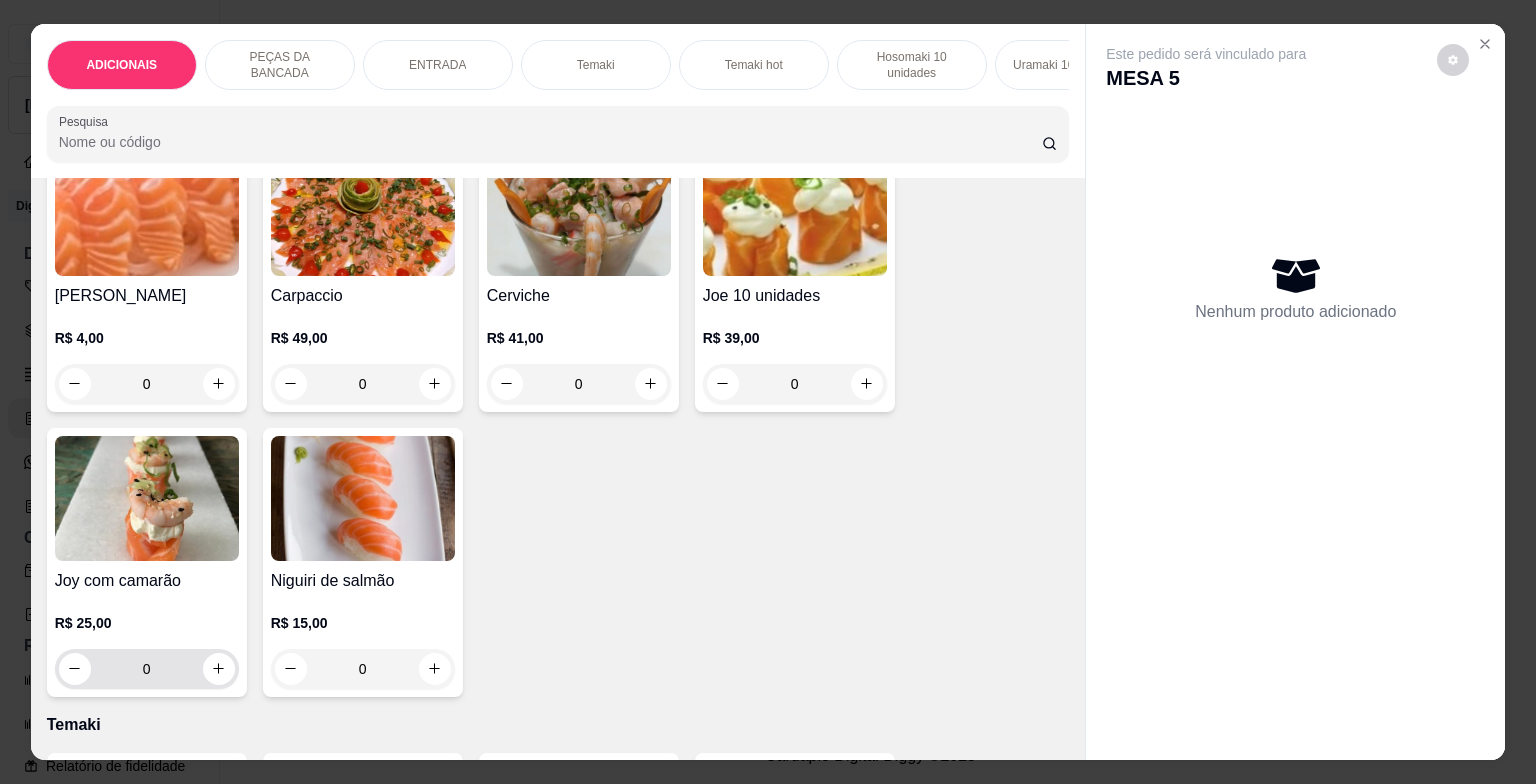 click on "0" at bounding box center [147, 669] 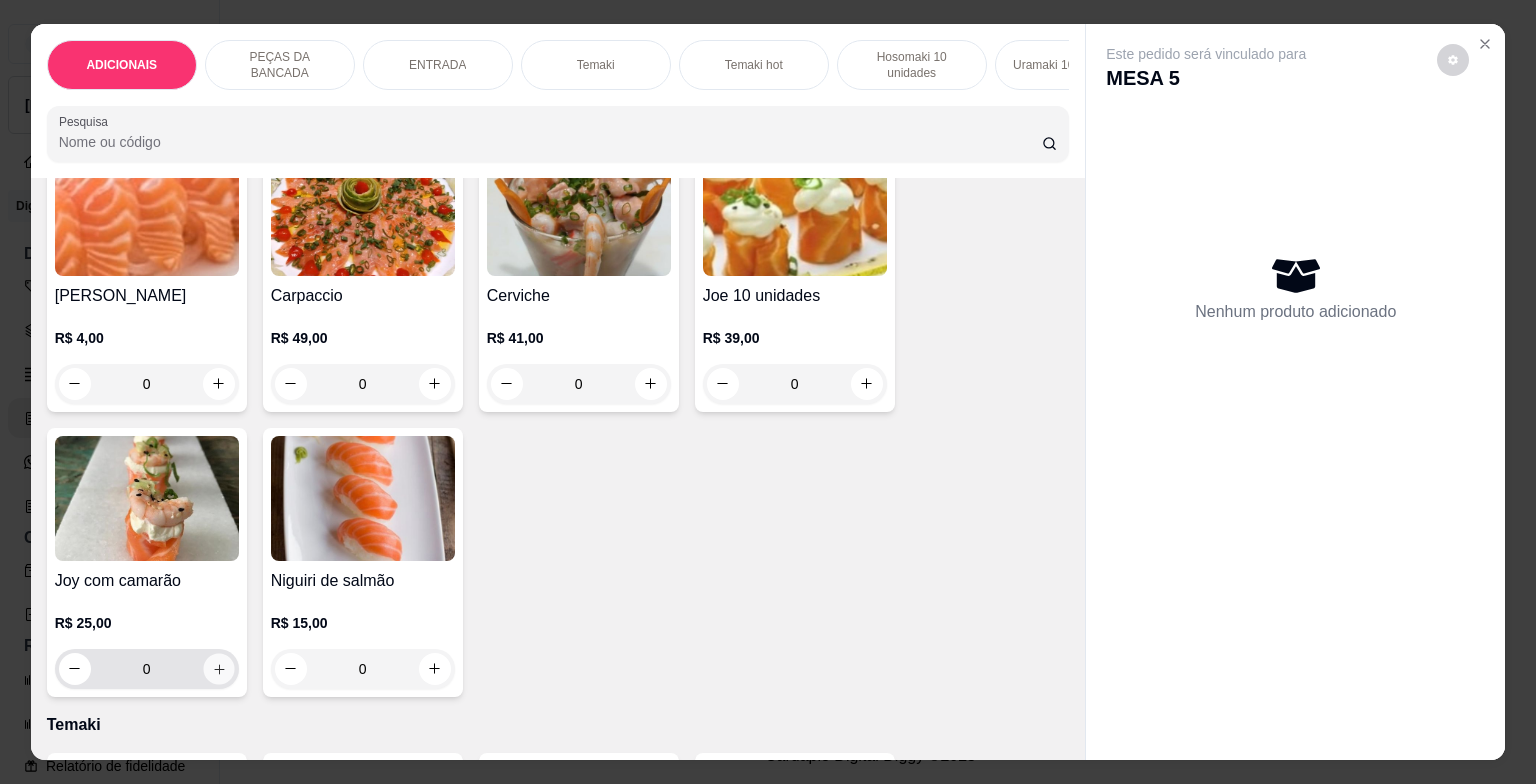 click 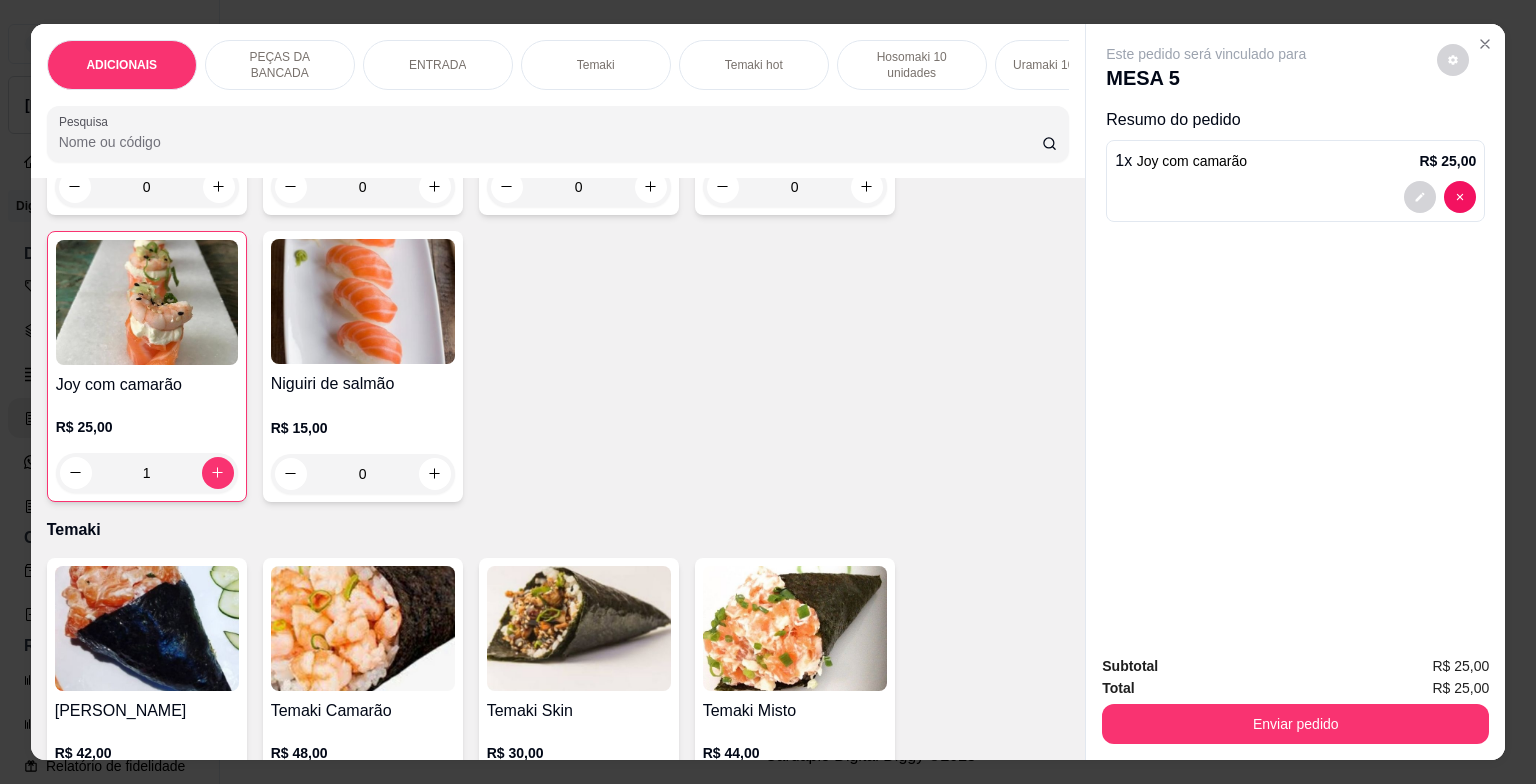 scroll, scrollTop: 1300, scrollLeft: 0, axis: vertical 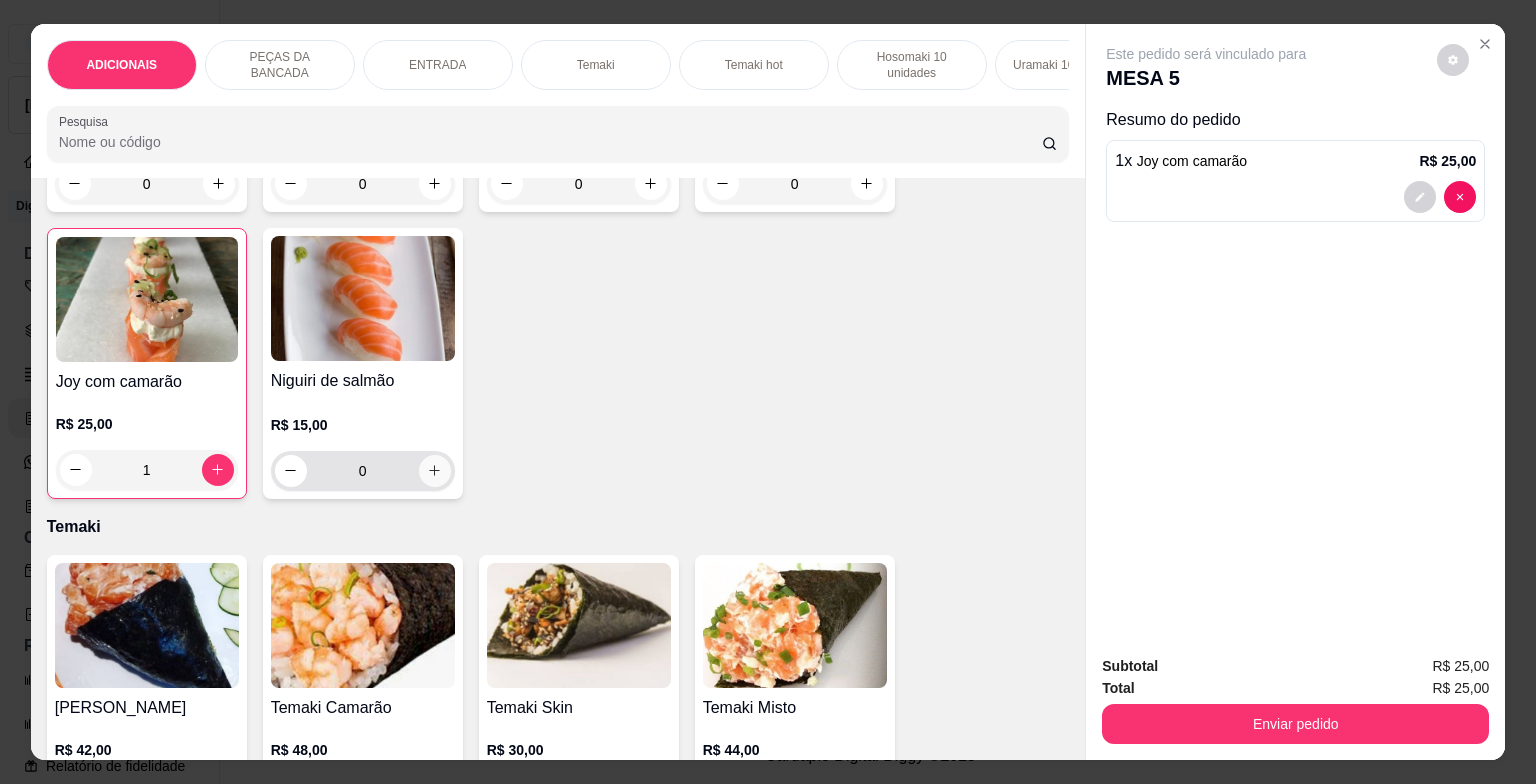click at bounding box center [435, 471] 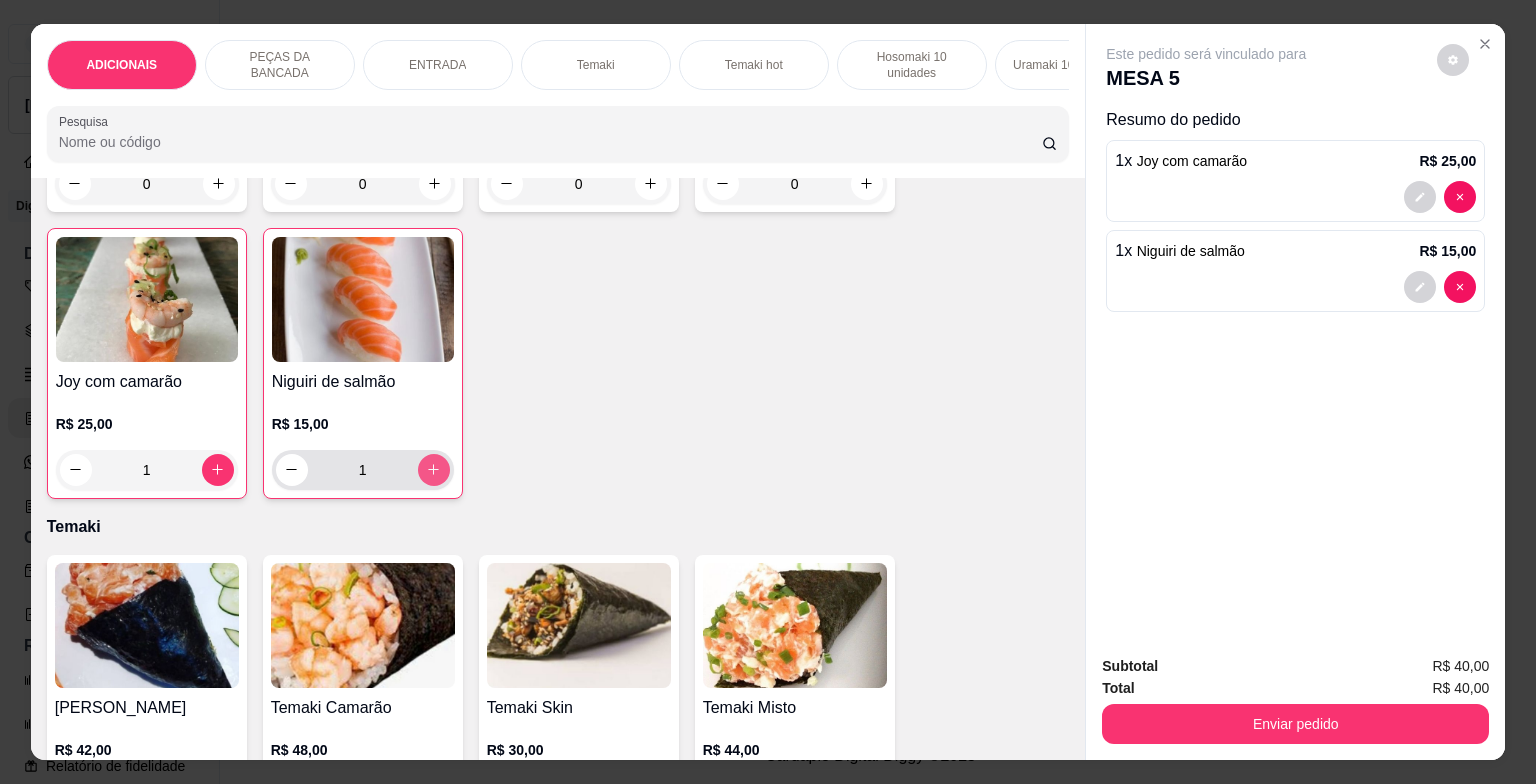 type on "1" 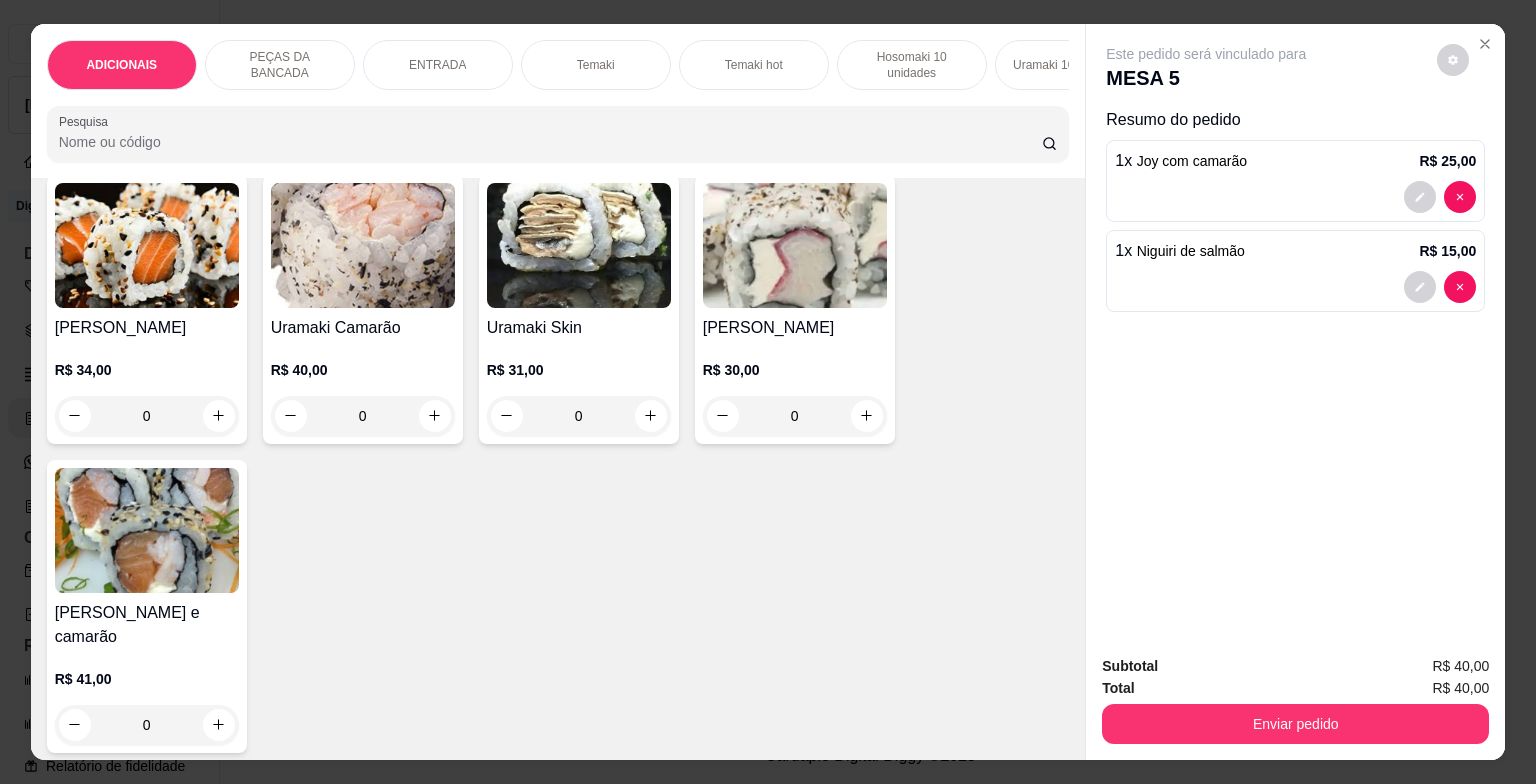 scroll, scrollTop: 3000, scrollLeft: 0, axis: vertical 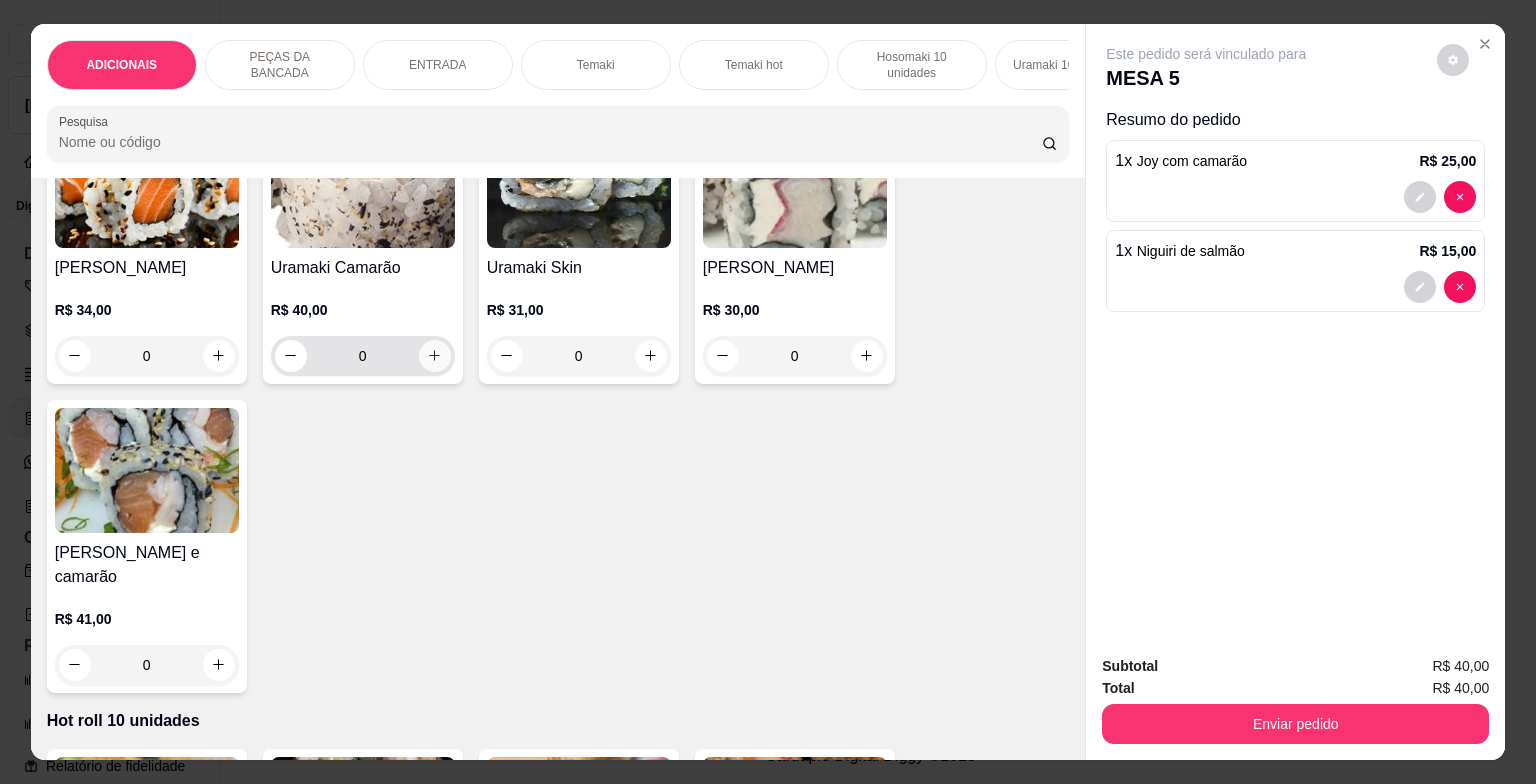 click at bounding box center [435, 356] 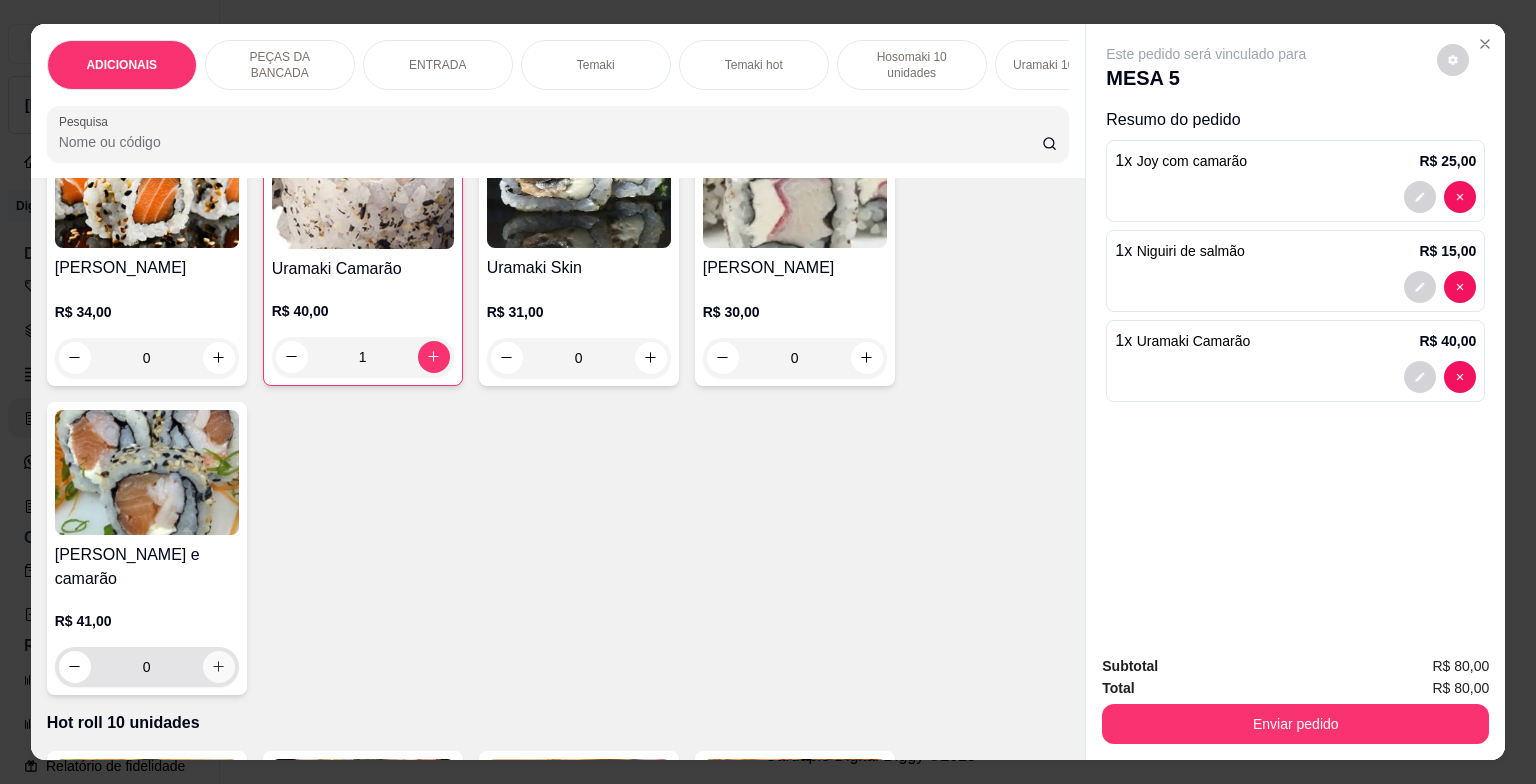 click at bounding box center (219, 667) 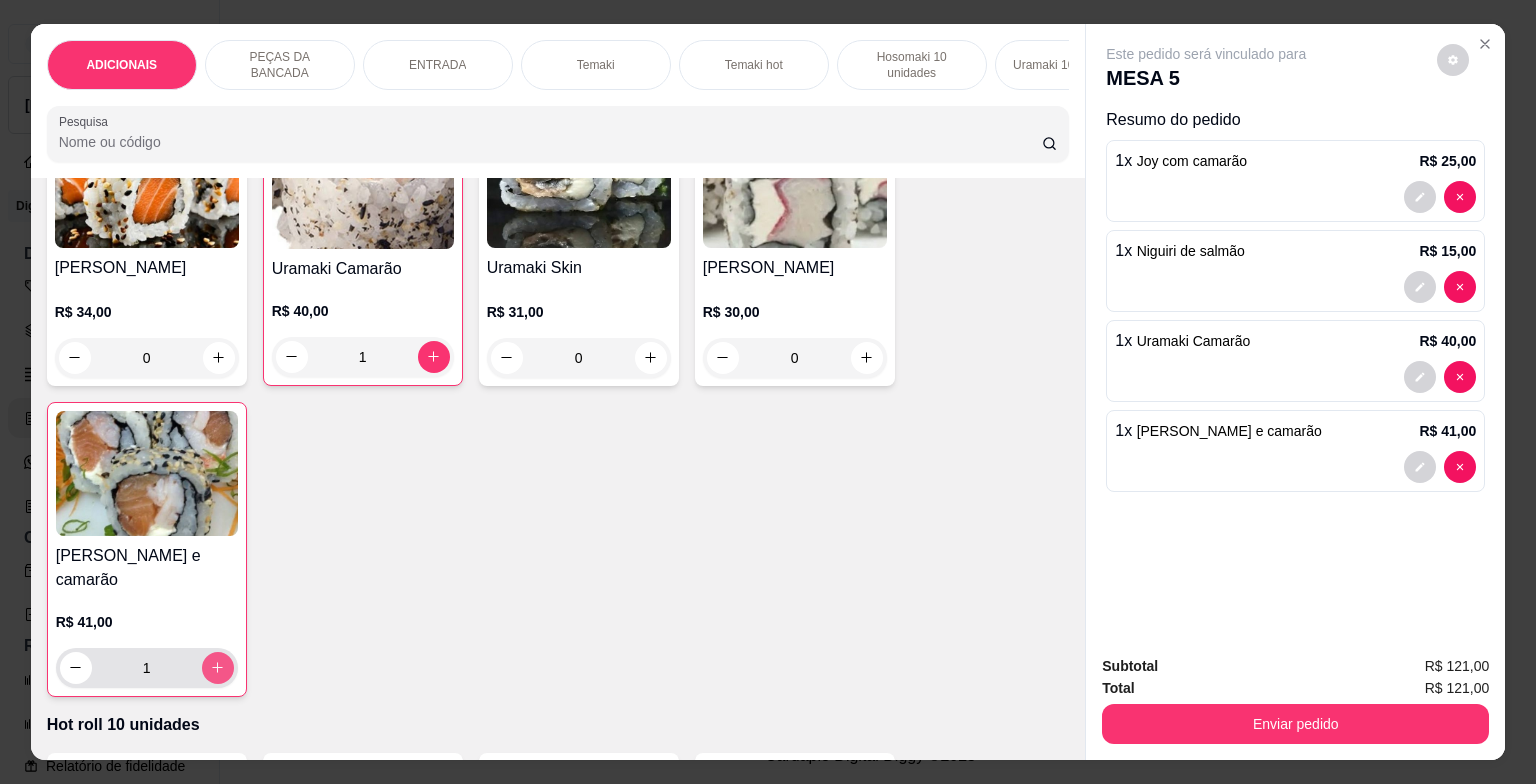 type on "1" 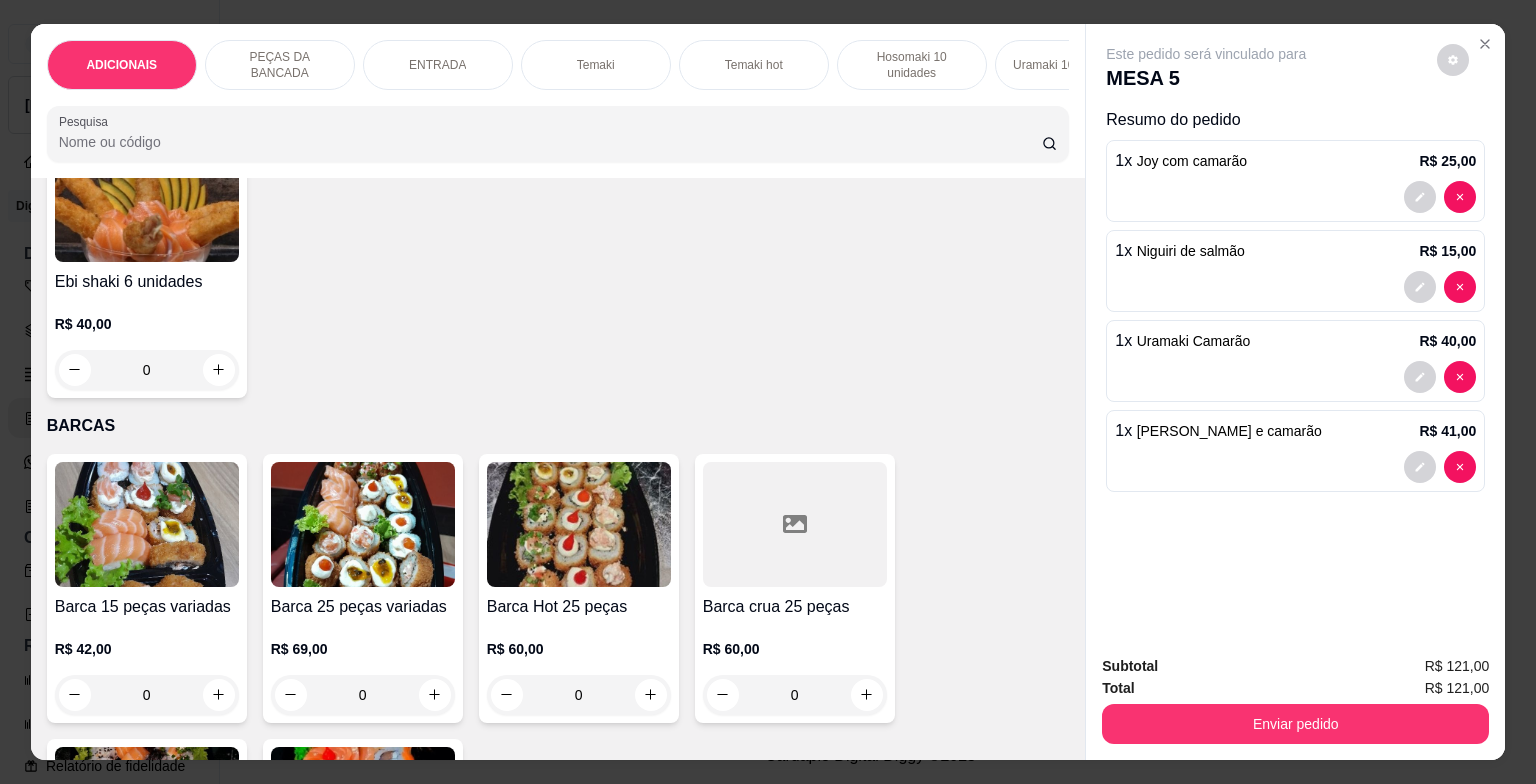 scroll, scrollTop: 5000, scrollLeft: 0, axis: vertical 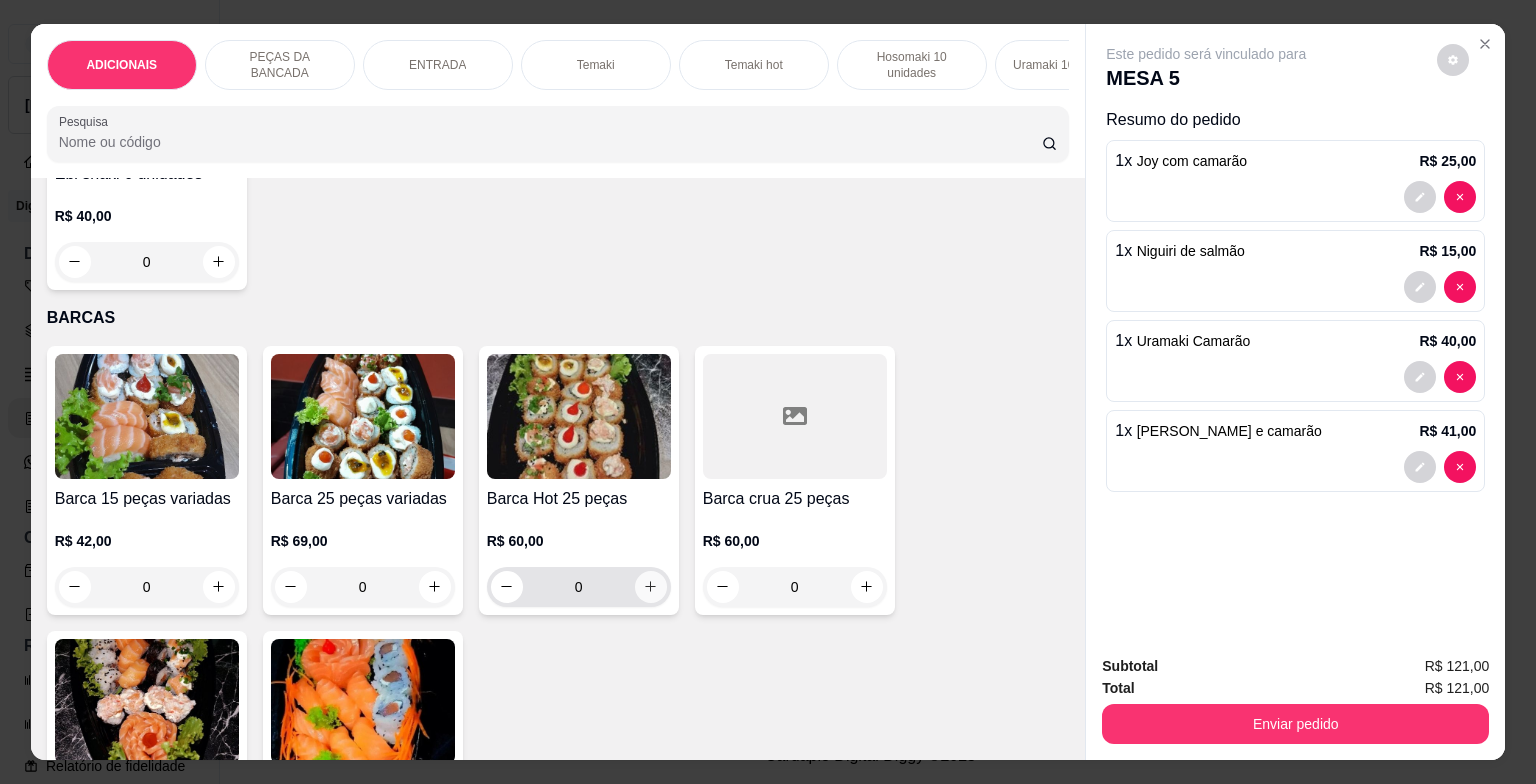 click 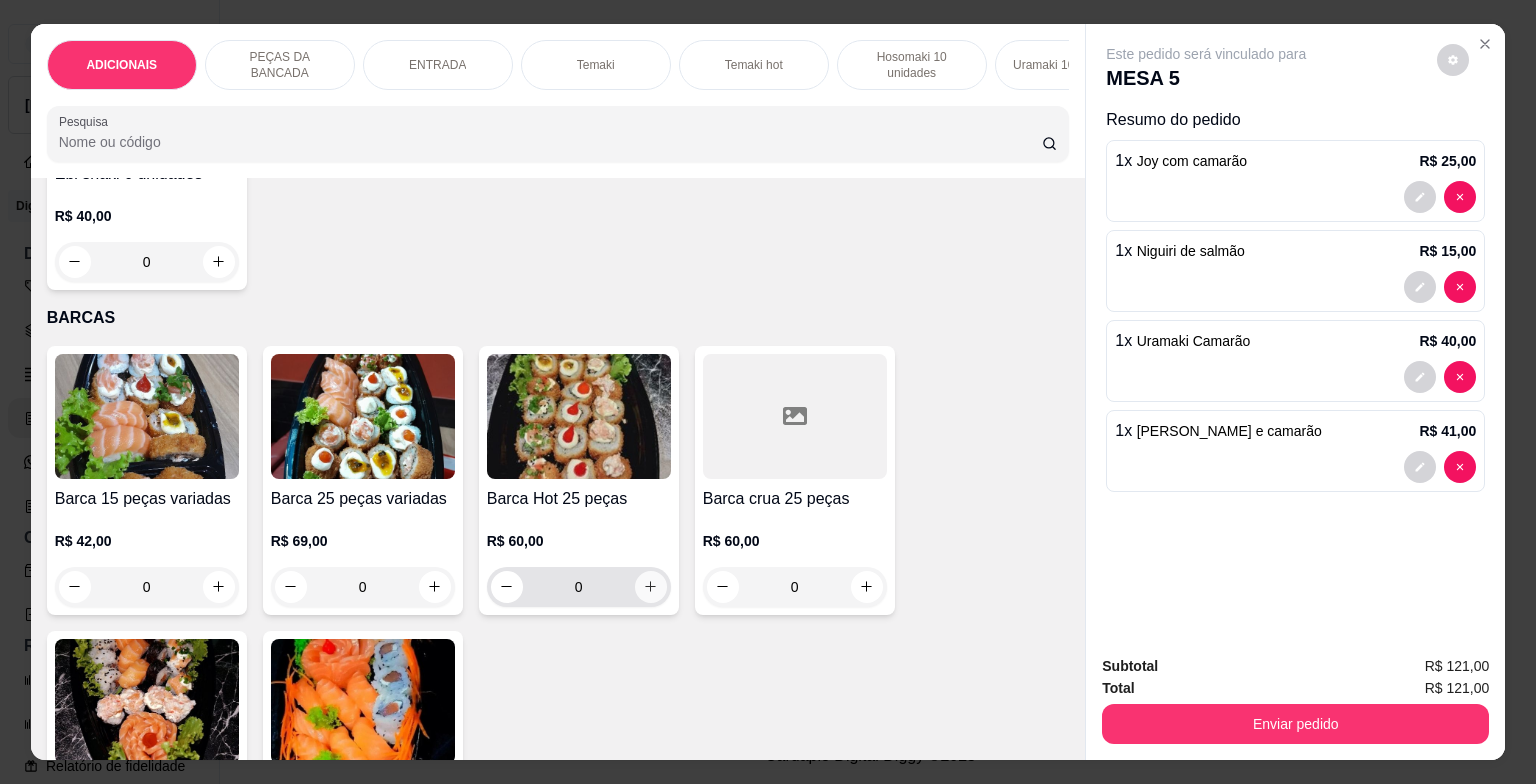 type on "1" 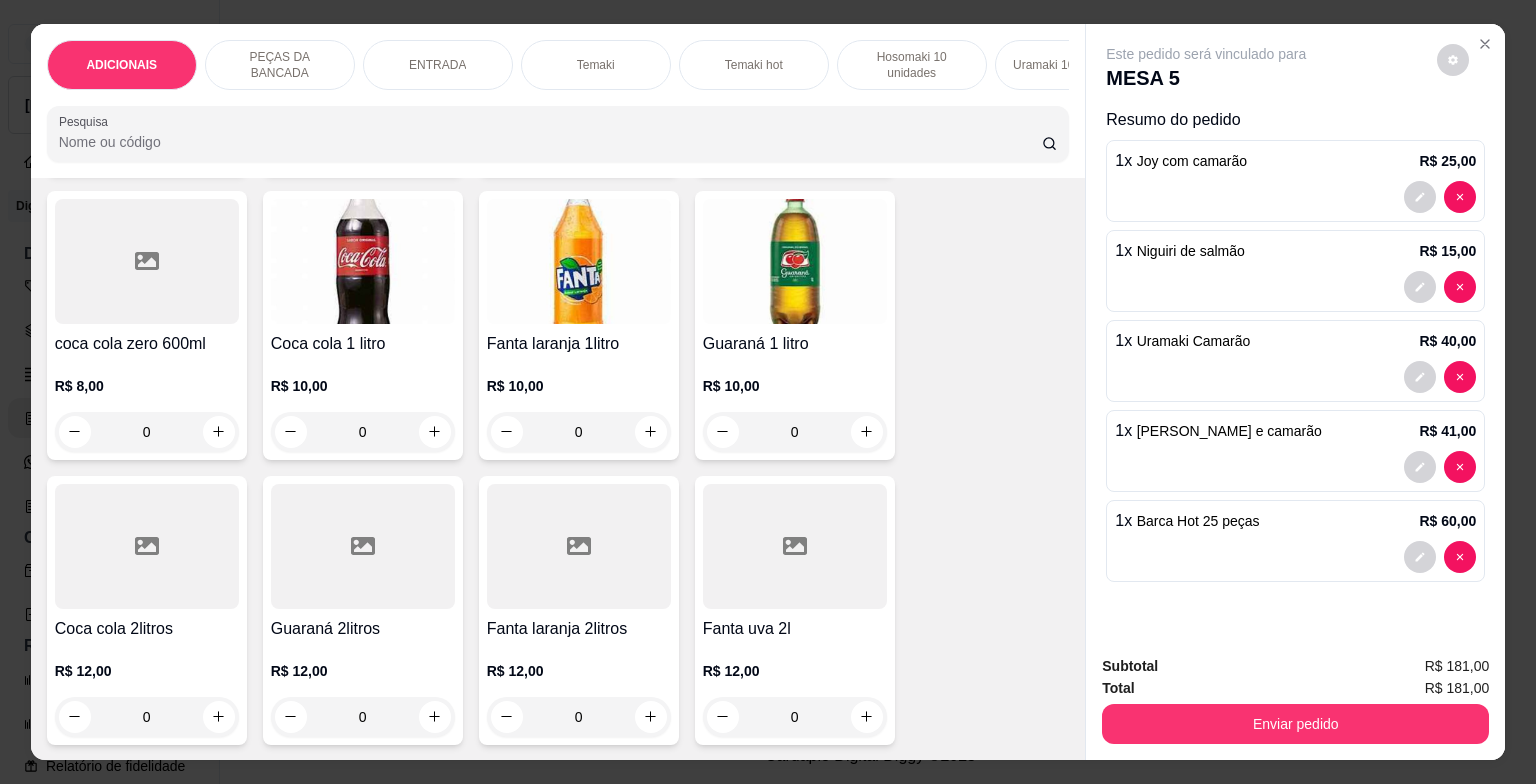 scroll, scrollTop: 7244, scrollLeft: 0, axis: vertical 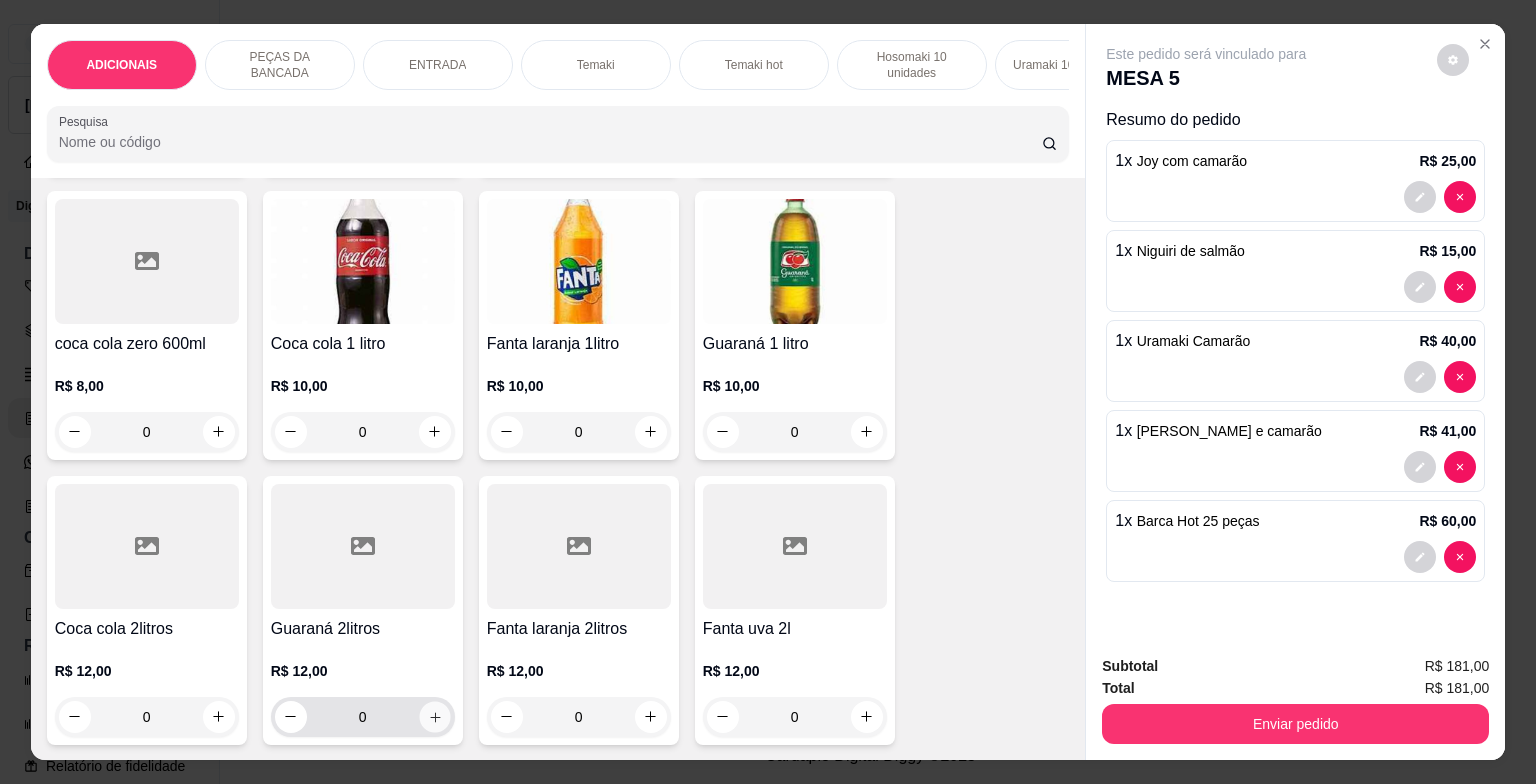 click 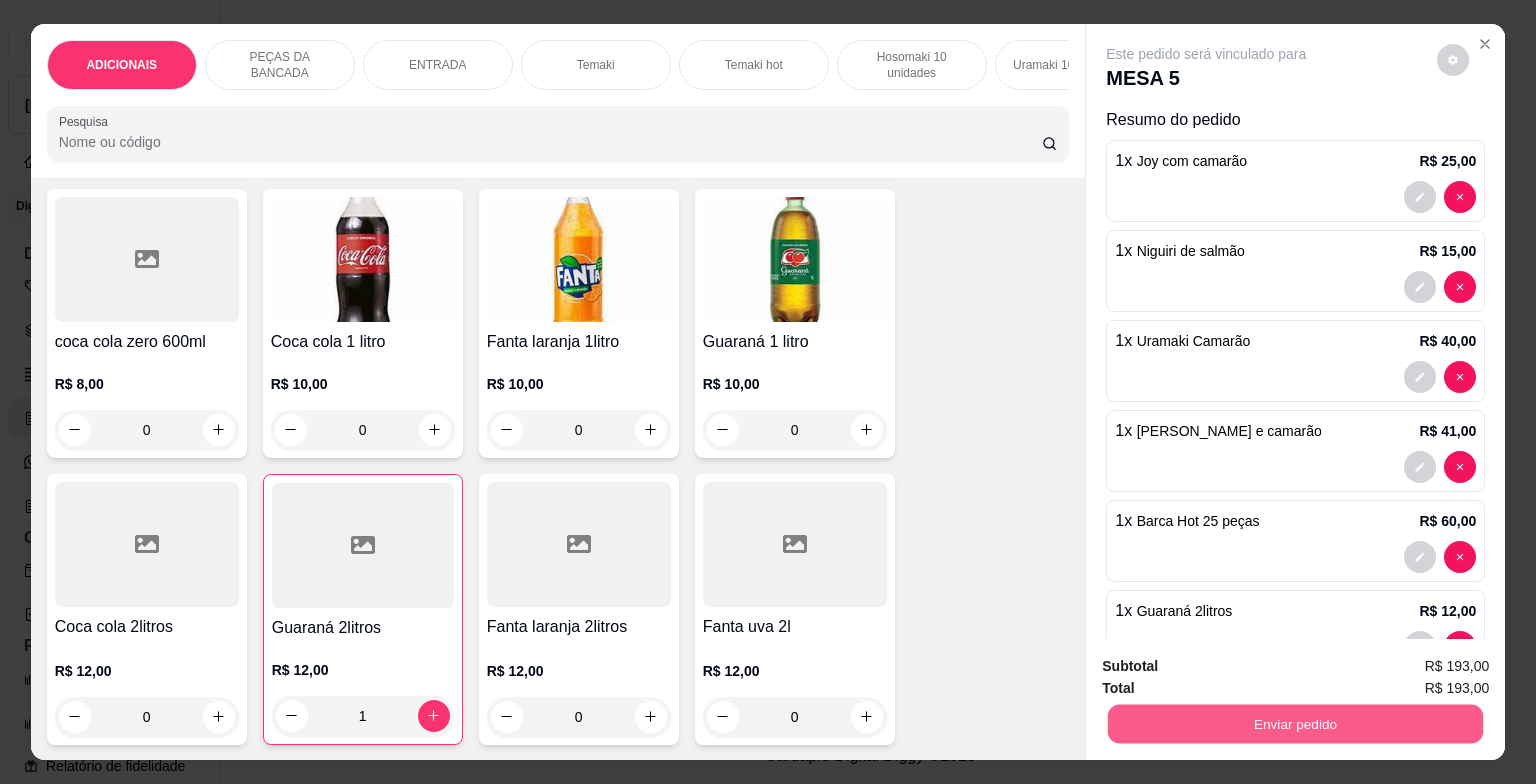 click on "Enviar pedido" at bounding box center (1295, 724) 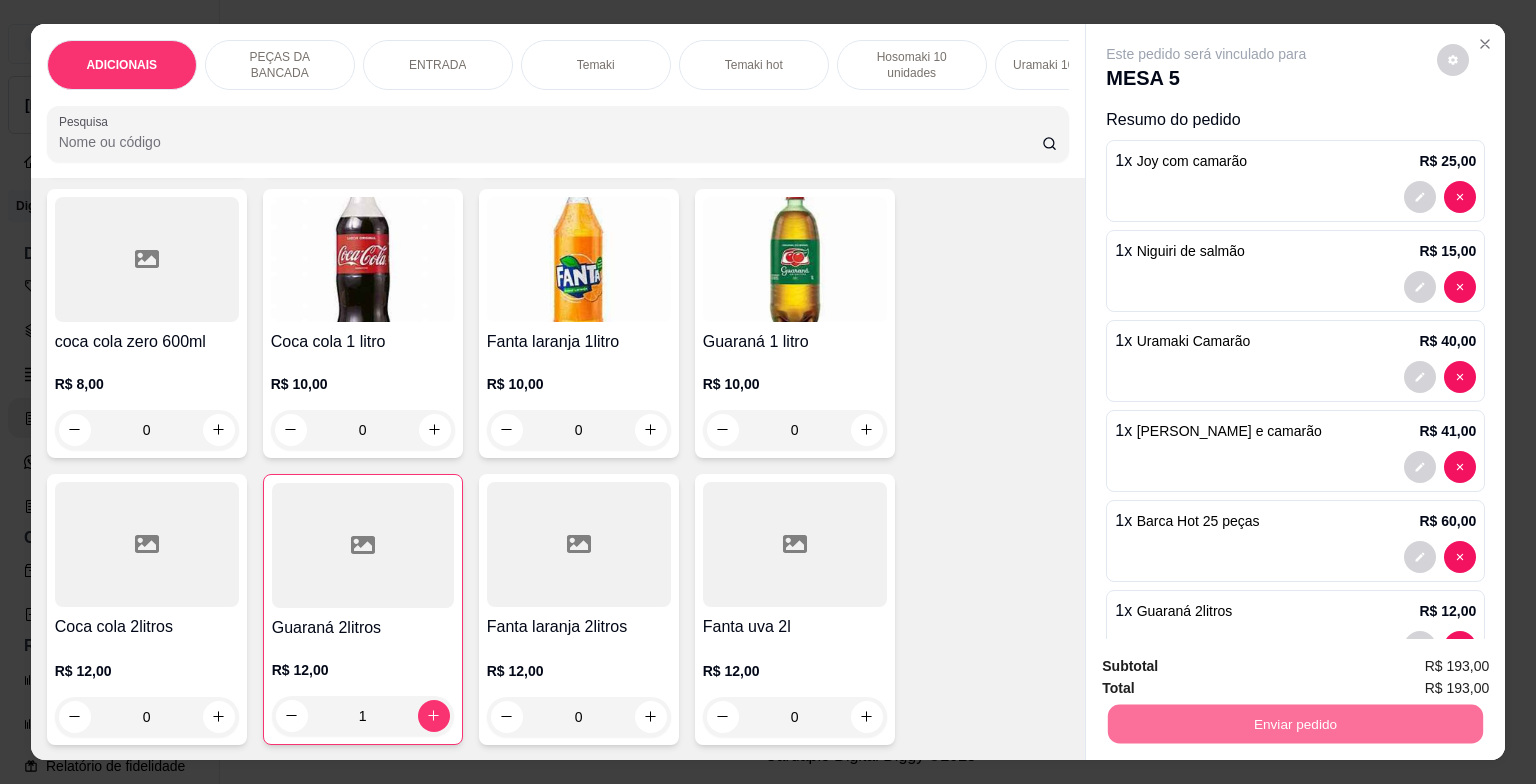 click on "Não registrar e enviar pedido" at bounding box center (1229, 668) 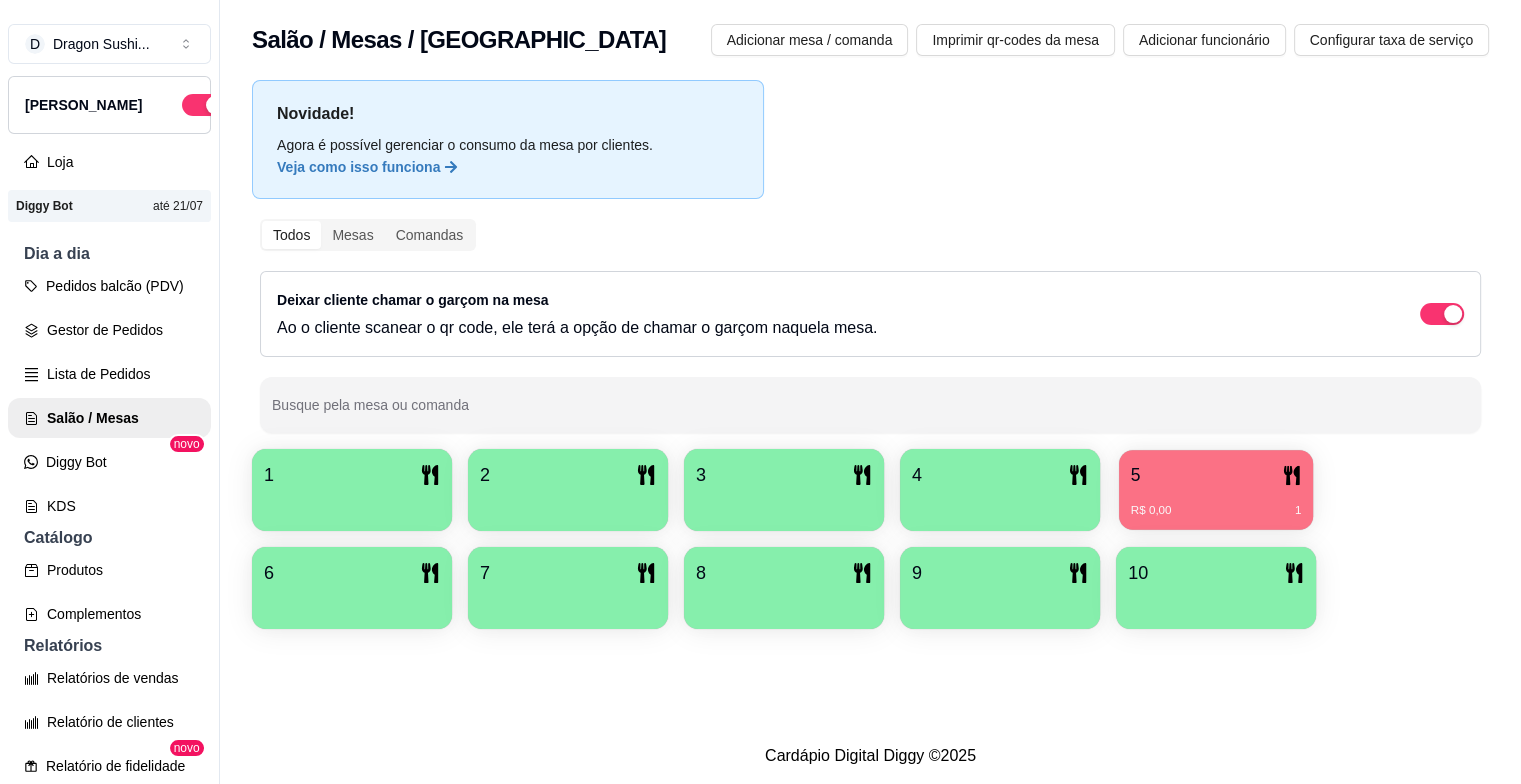 click on "5" at bounding box center [1216, 475] 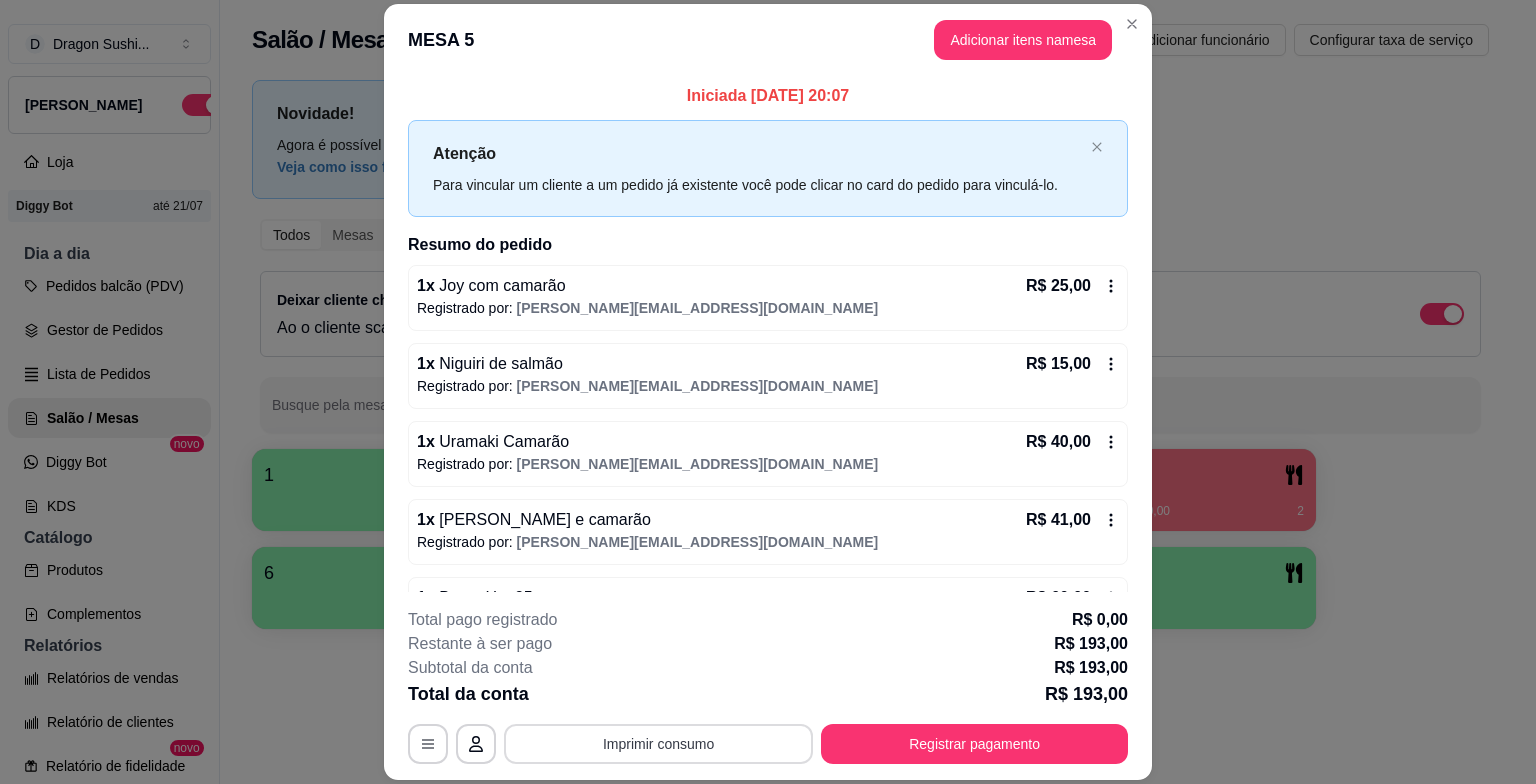 click on "Imprimir consumo" at bounding box center (658, 744) 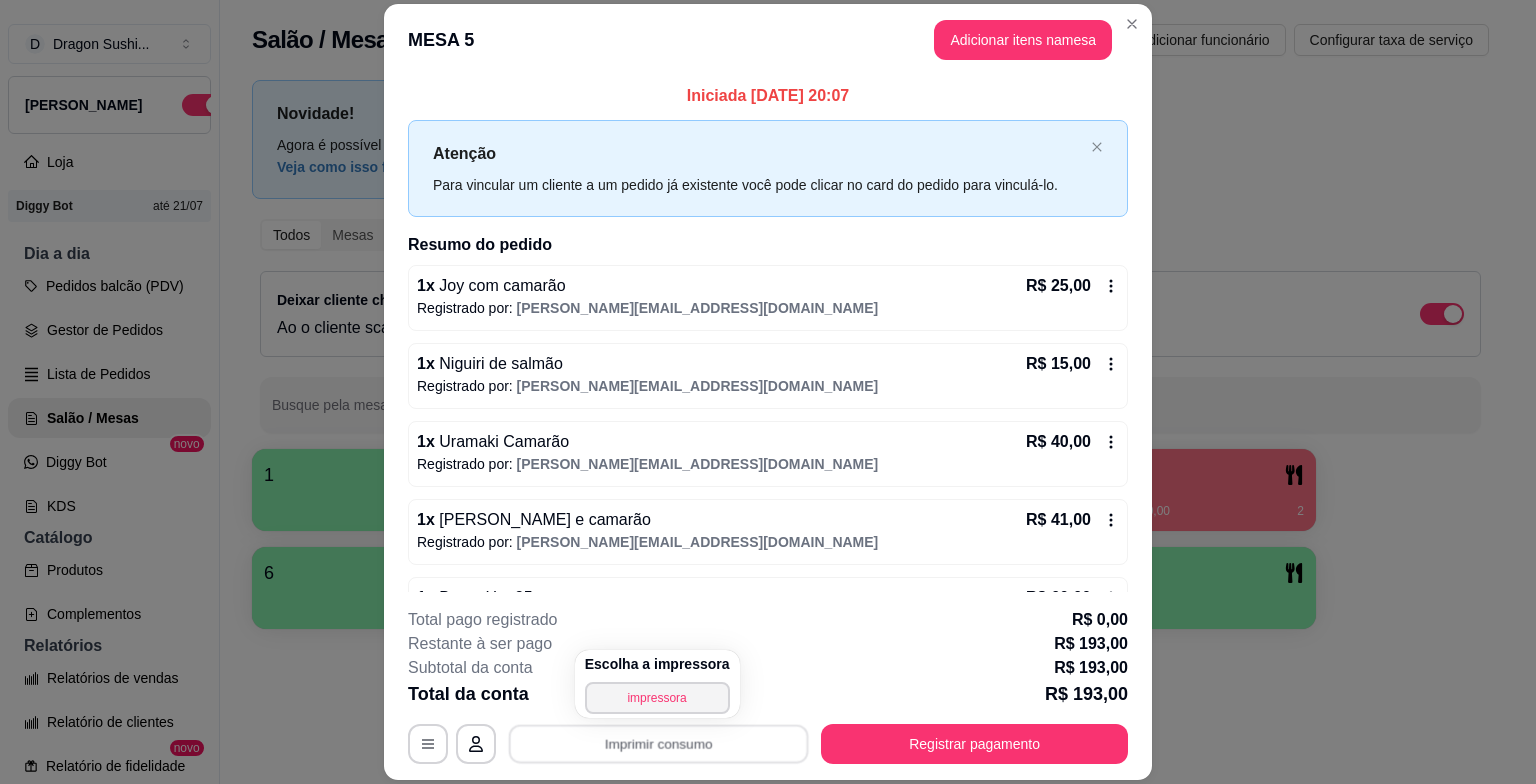 click on "Escolha a impressora impressora" at bounding box center (657, 684) 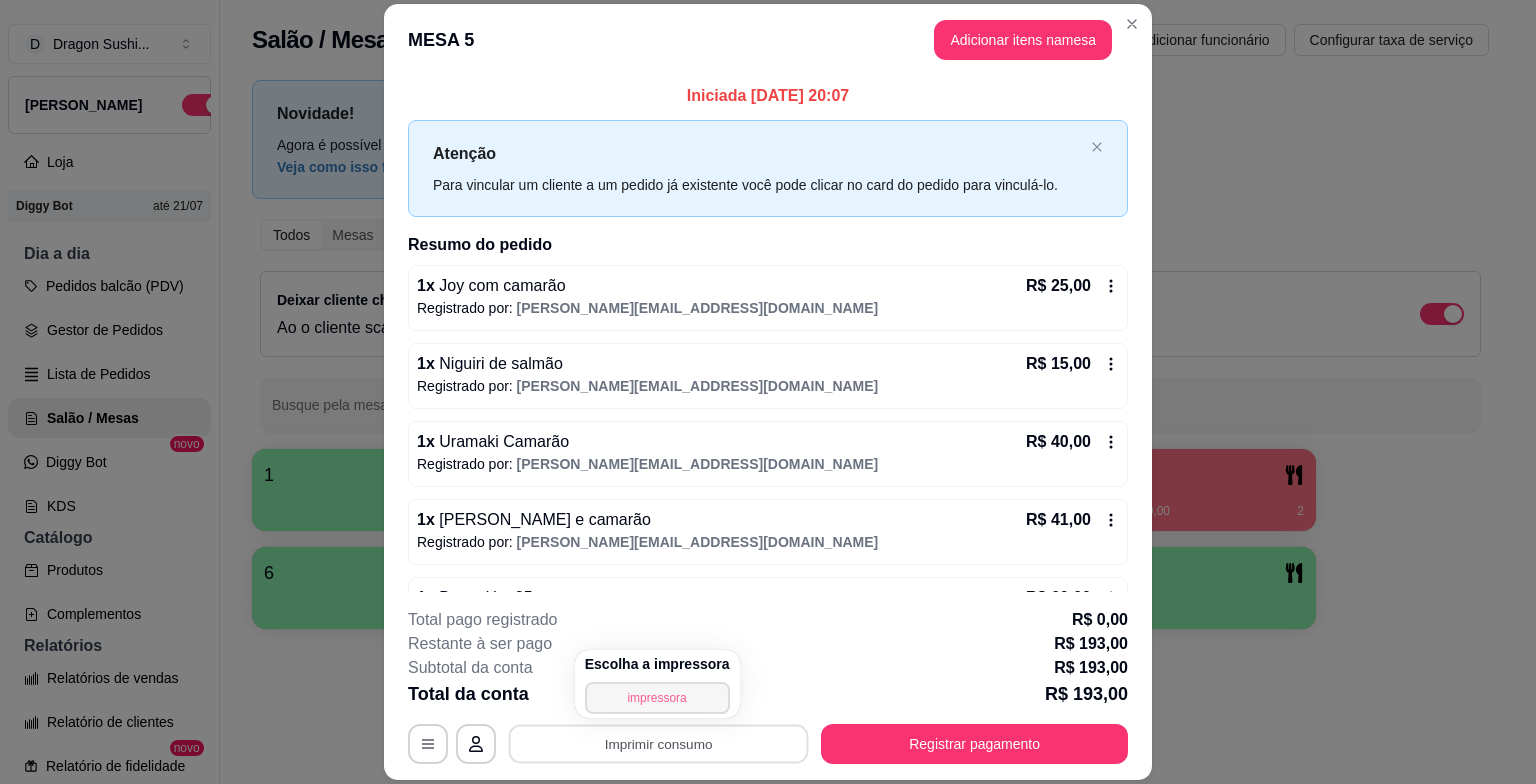 click on "impressora" at bounding box center [657, 698] 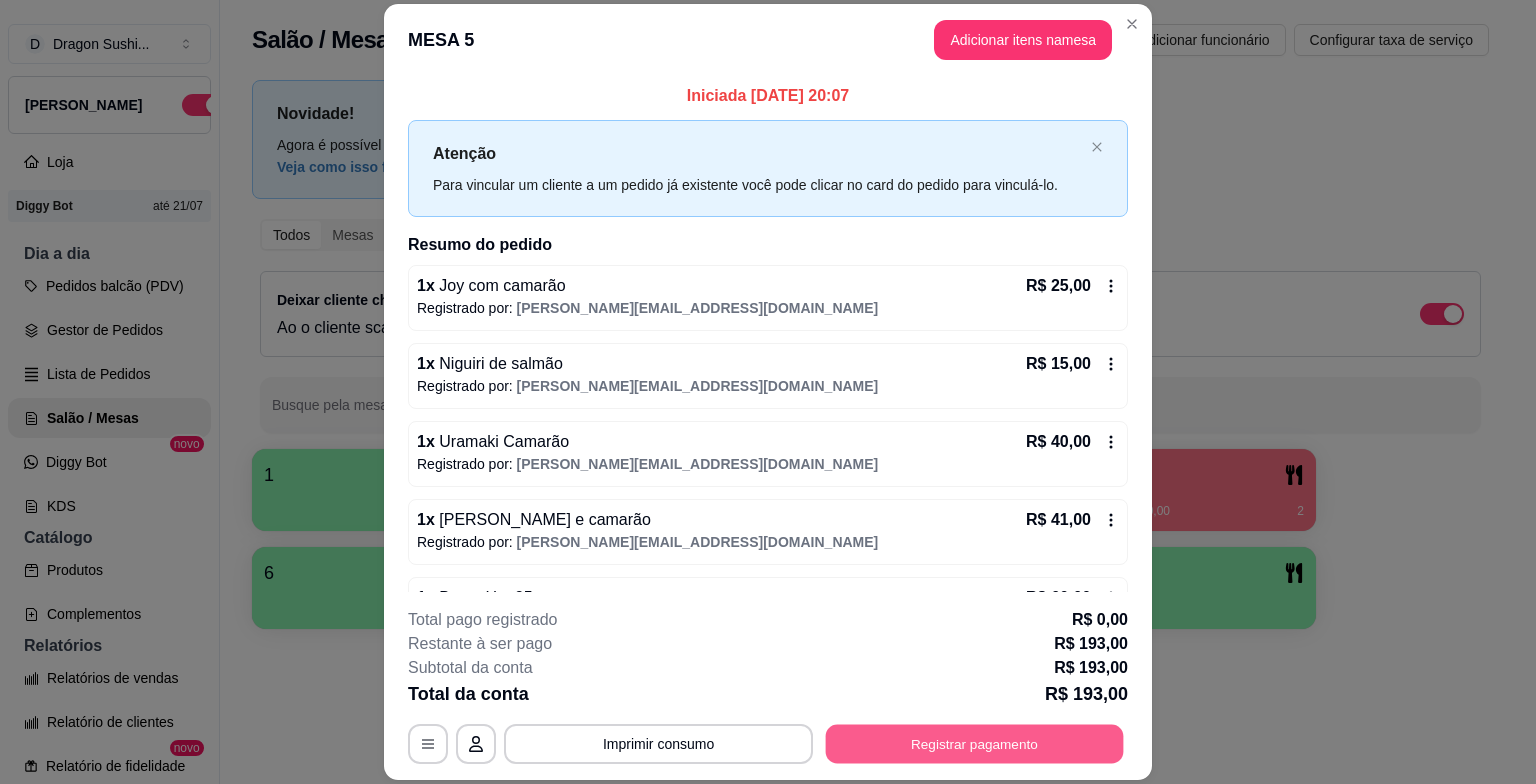click on "Registrar pagamento" at bounding box center [975, 744] 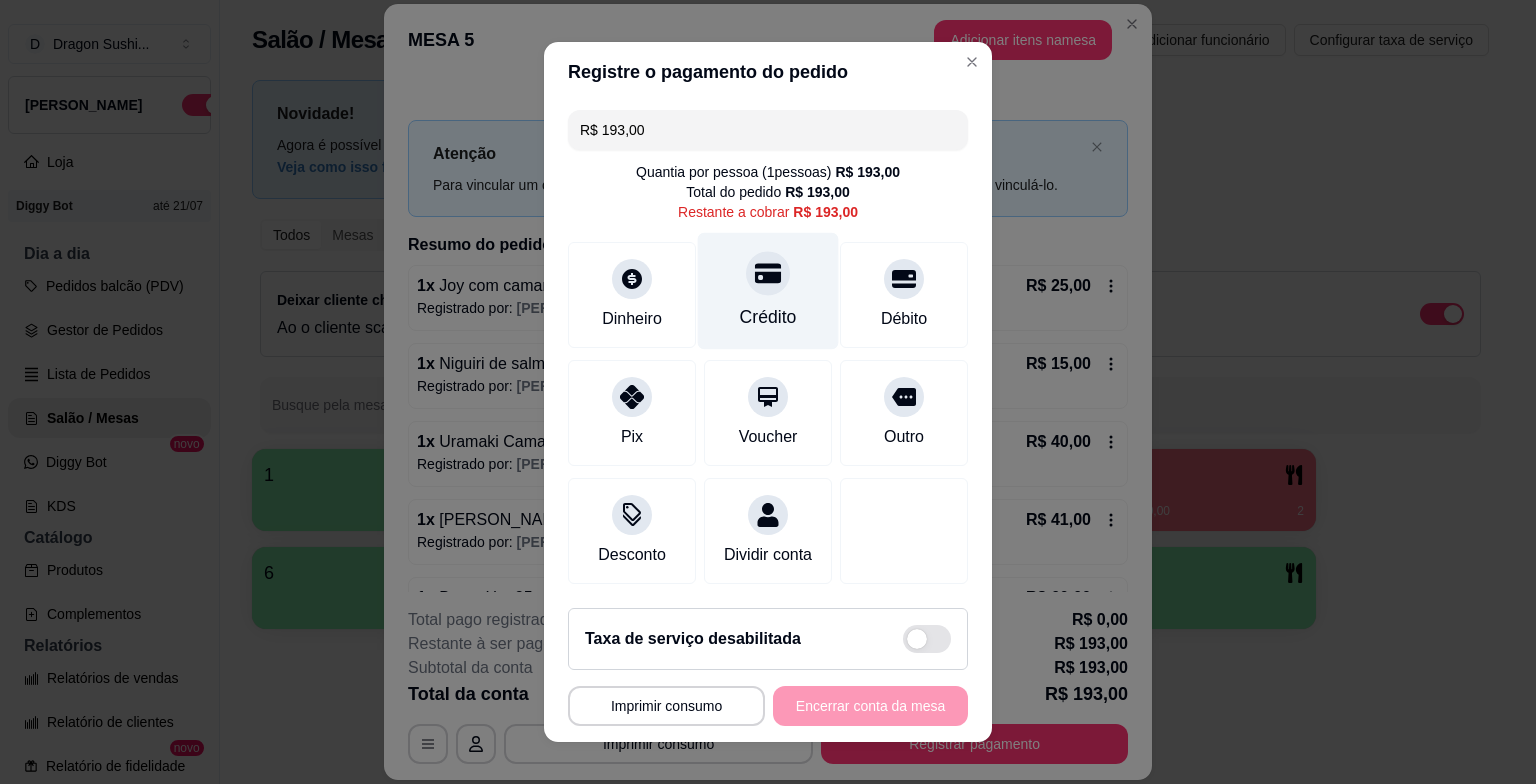 click at bounding box center (768, 273) 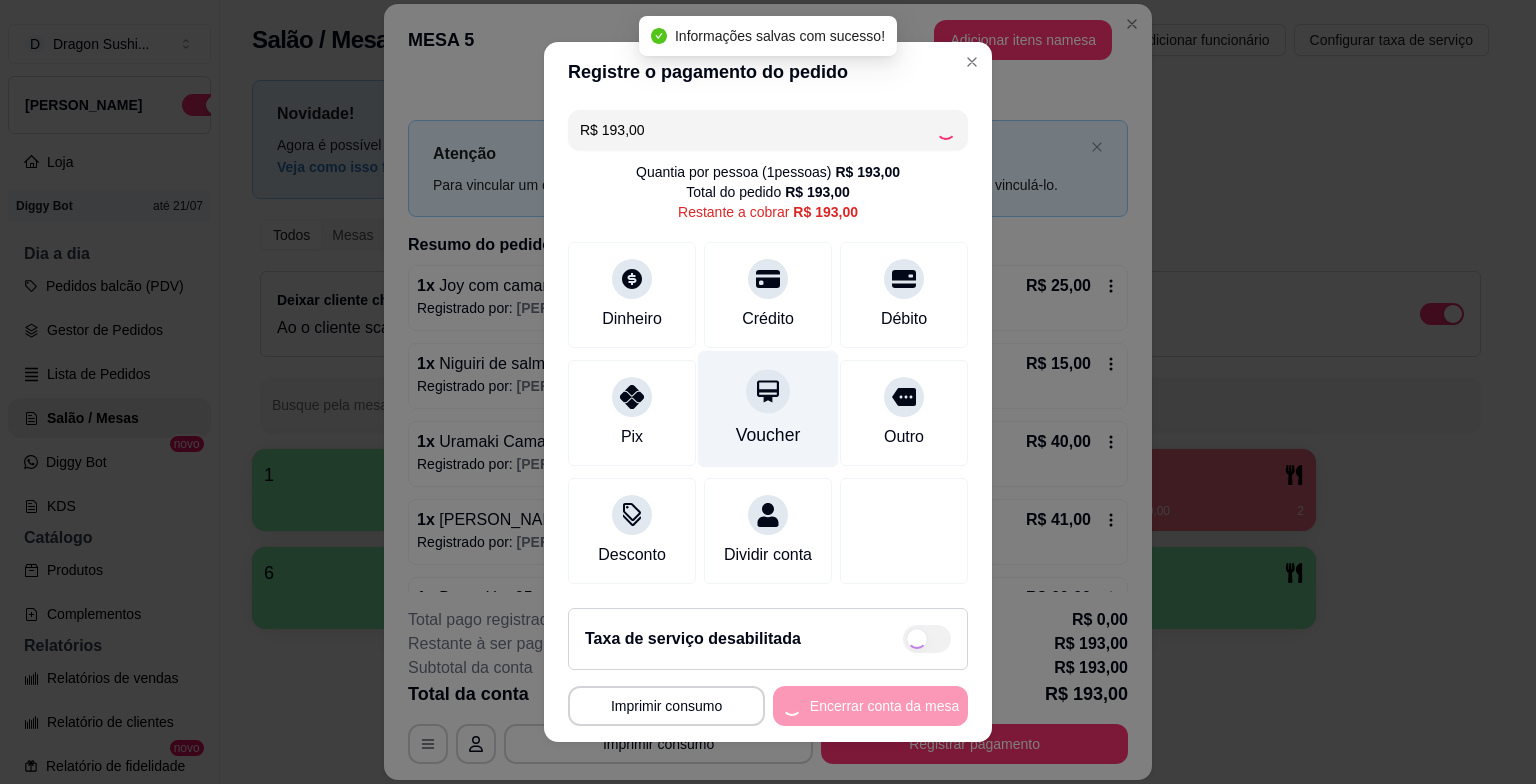type on "R$ 0,00" 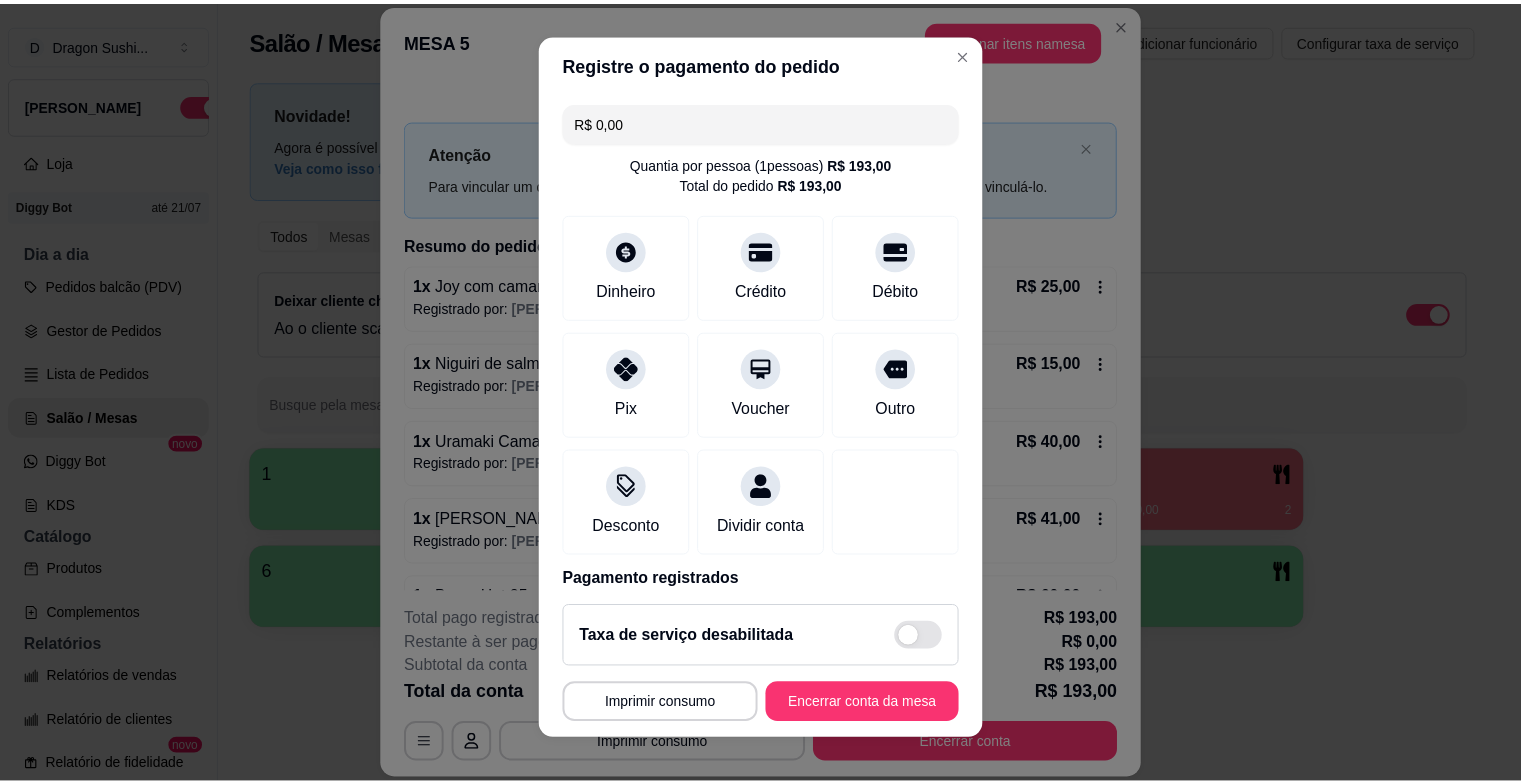 scroll, scrollTop: 0, scrollLeft: 0, axis: both 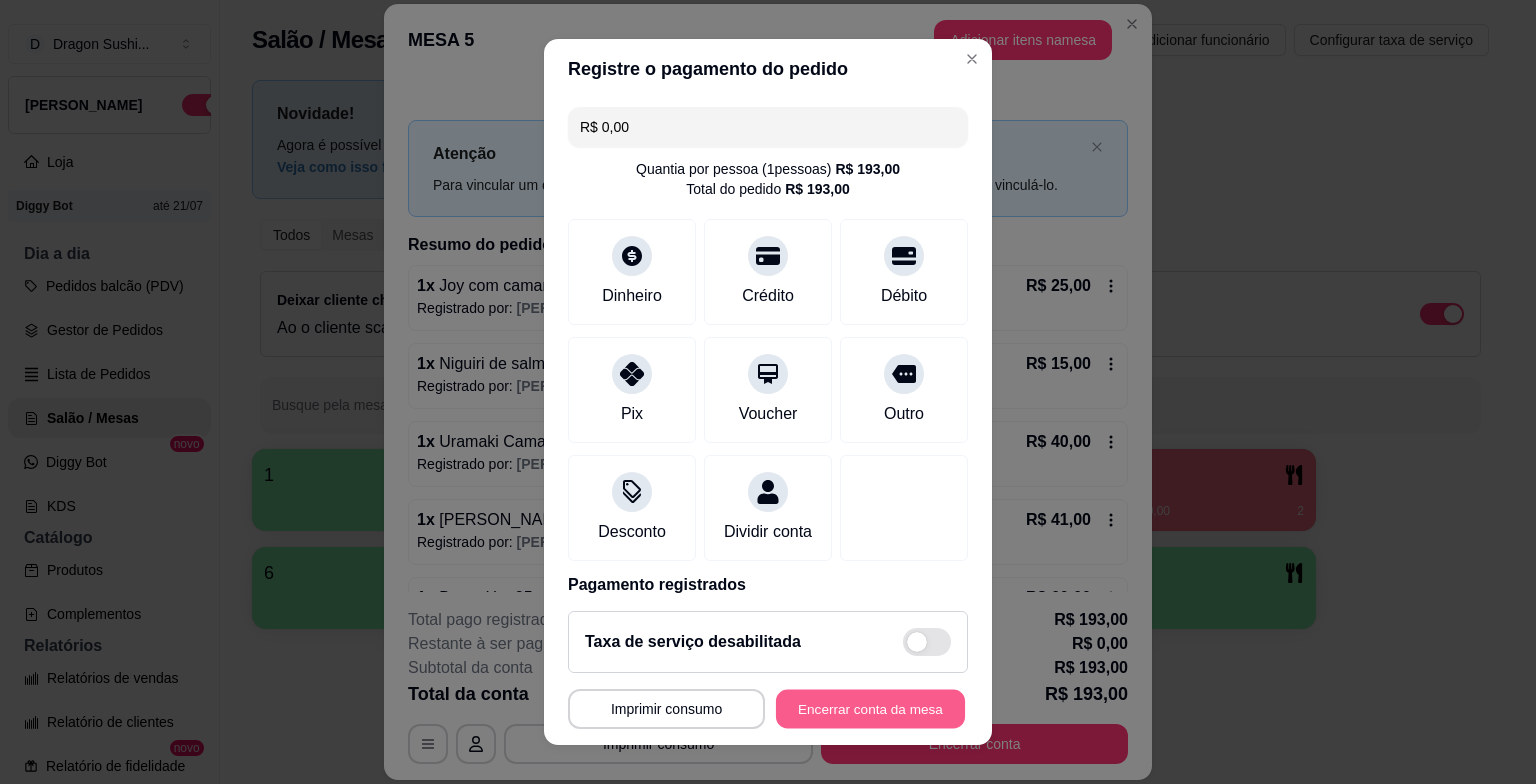 click on "Encerrar conta da mesa" at bounding box center [870, 708] 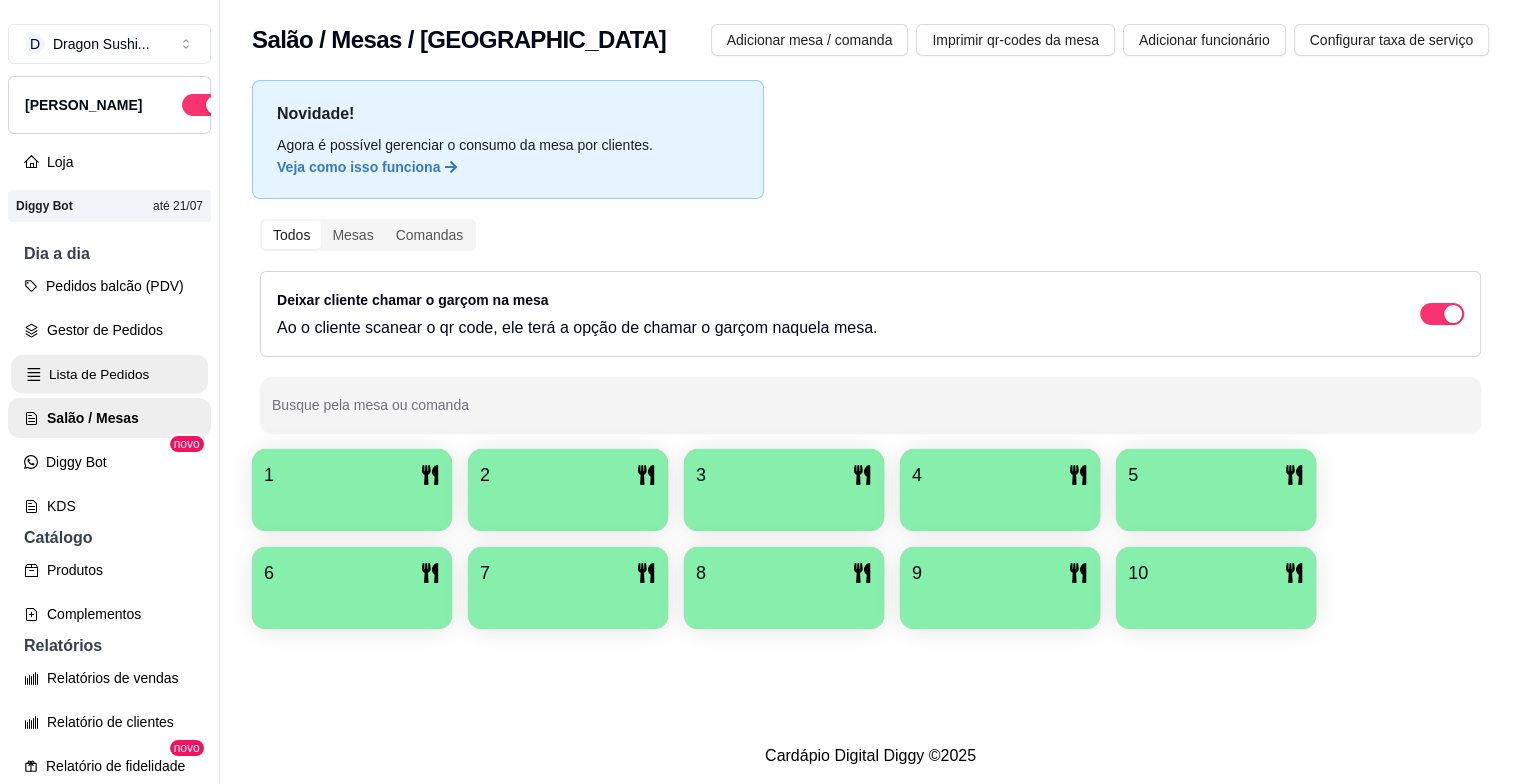 click on "Lista de Pedidos" at bounding box center (109, 374) 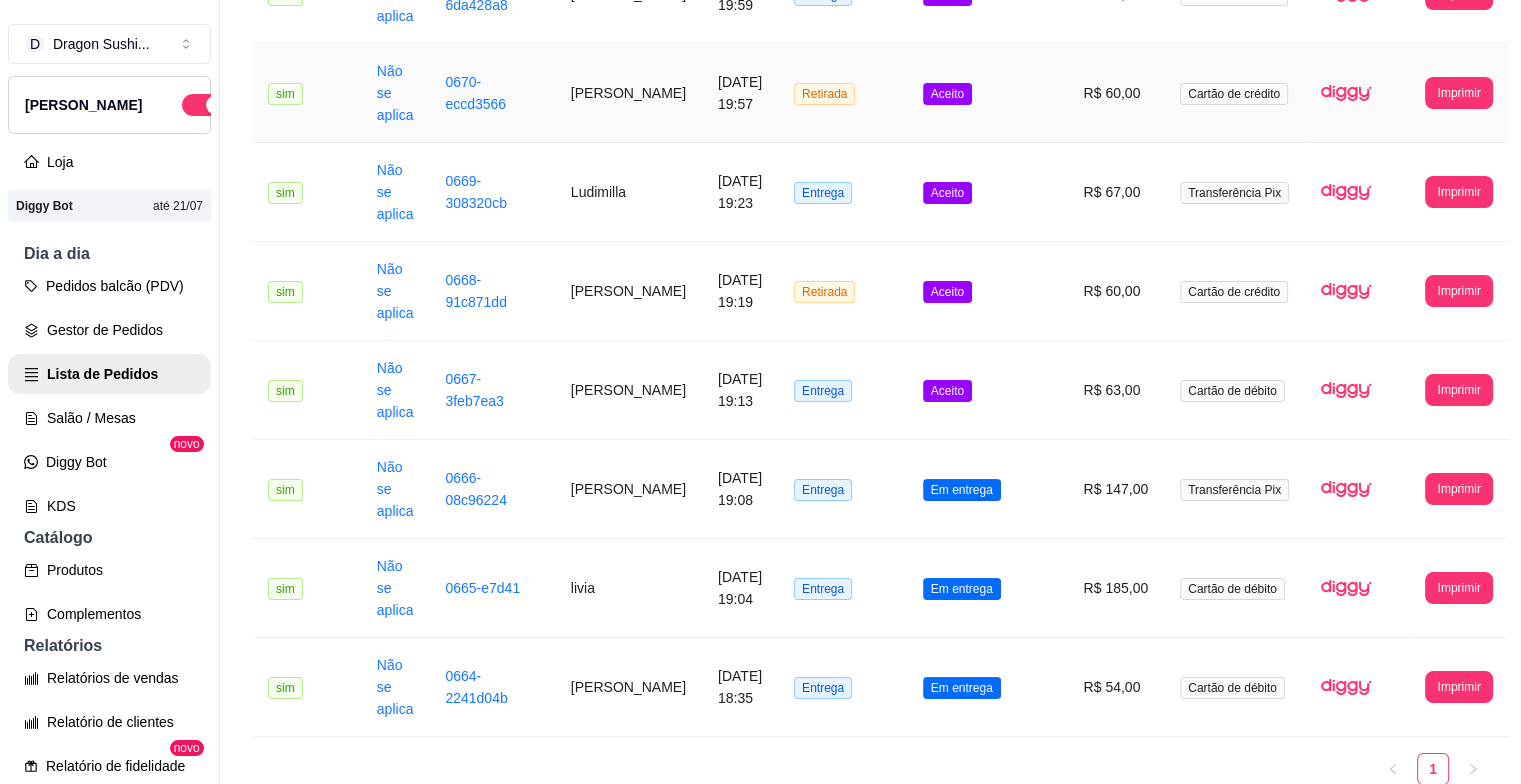 scroll, scrollTop: 1515, scrollLeft: 0, axis: vertical 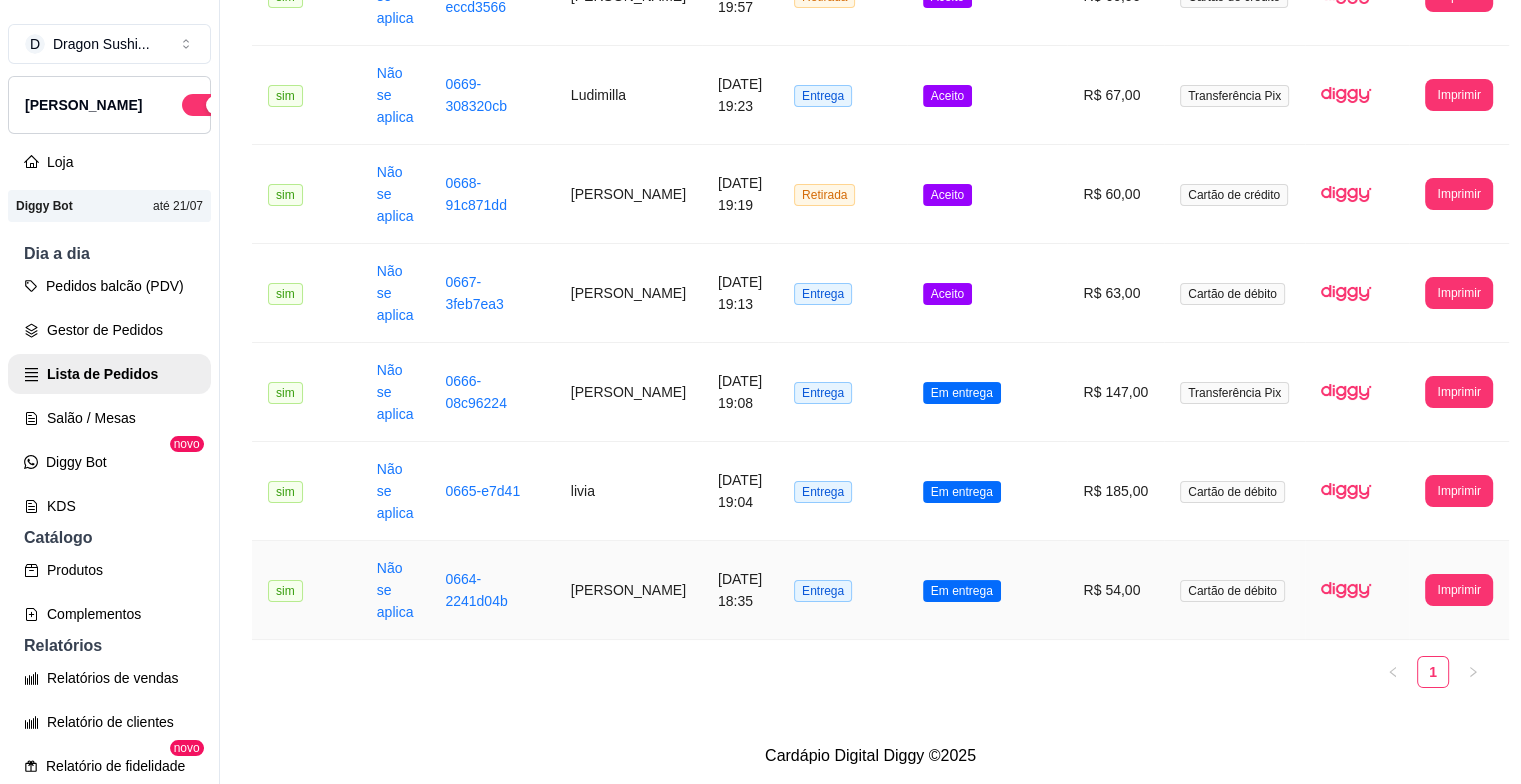 click on "Em entrega" at bounding box center (962, 591) 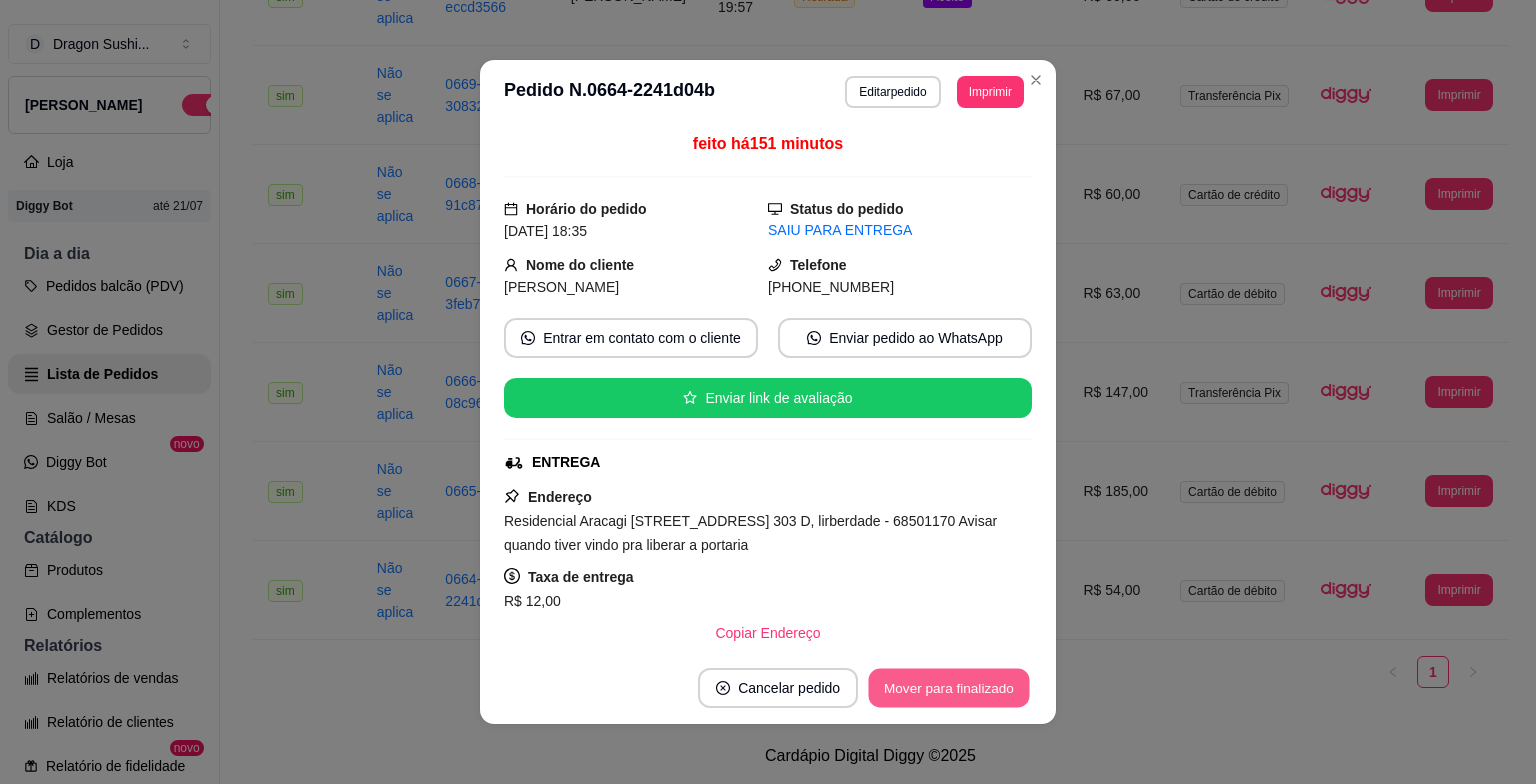 click on "Mover para finalizado" at bounding box center [949, 688] 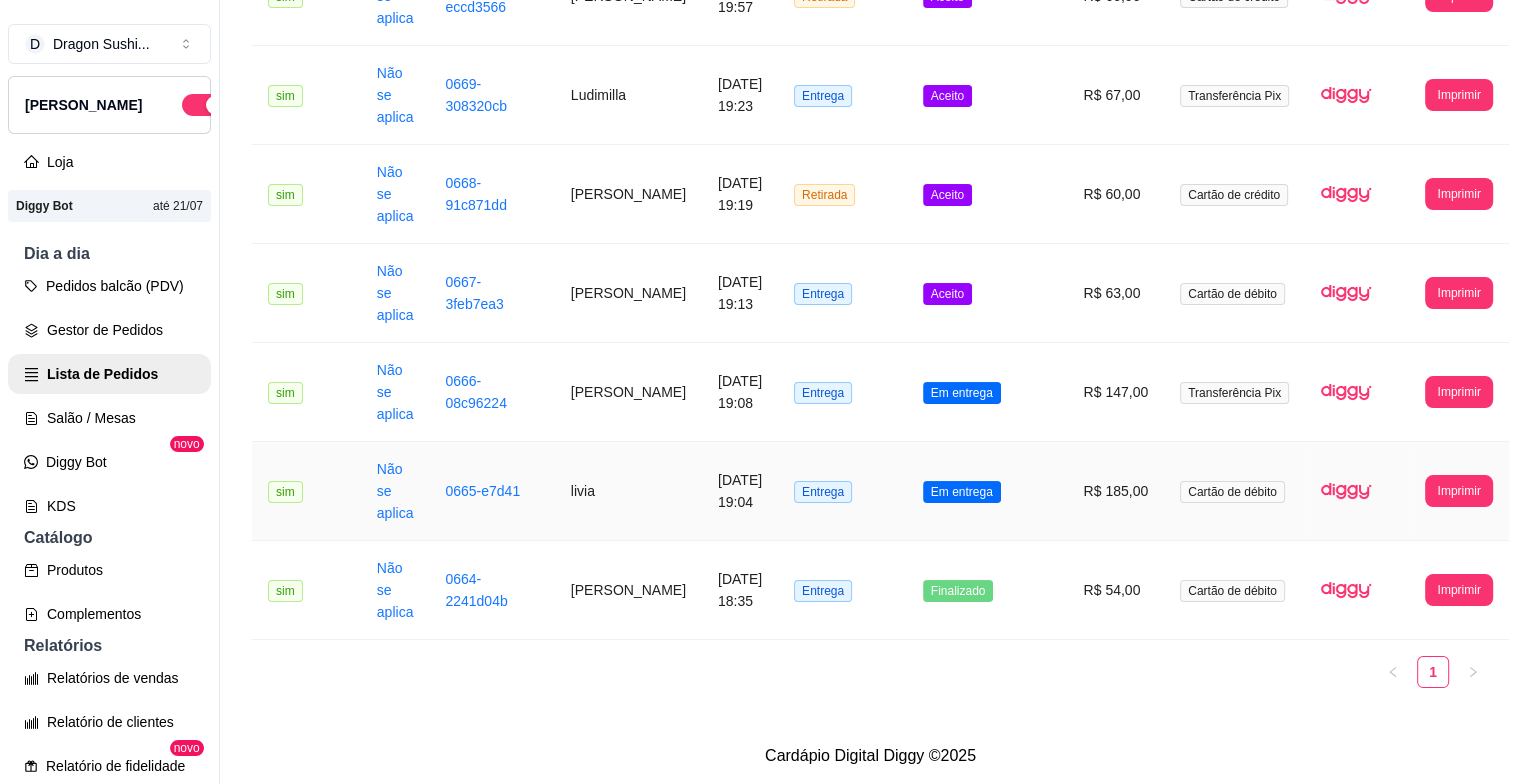 click on "Em entrega" at bounding box center (962, 492) 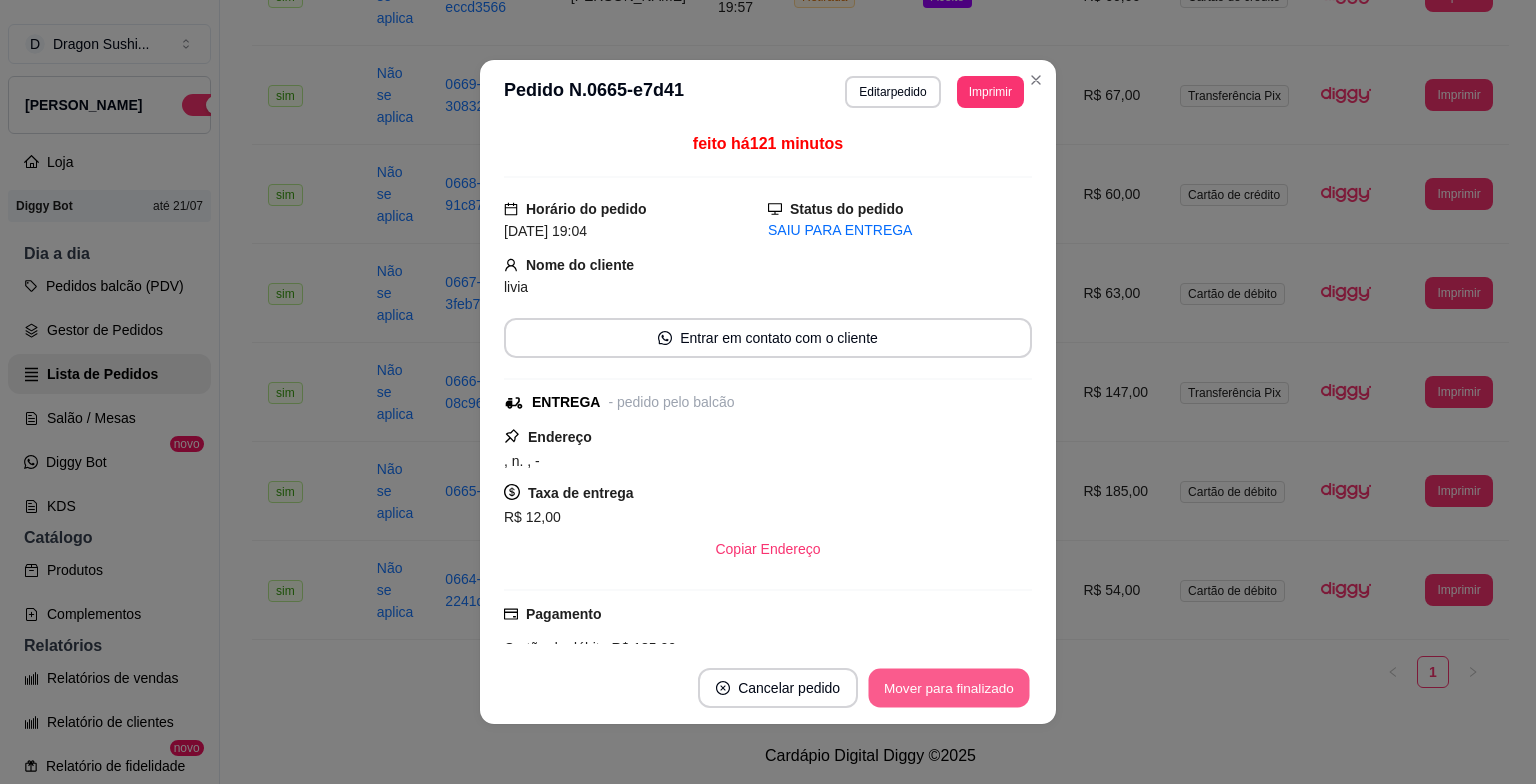 click on "Mover para finalizado" at bounding box center [949, 688] 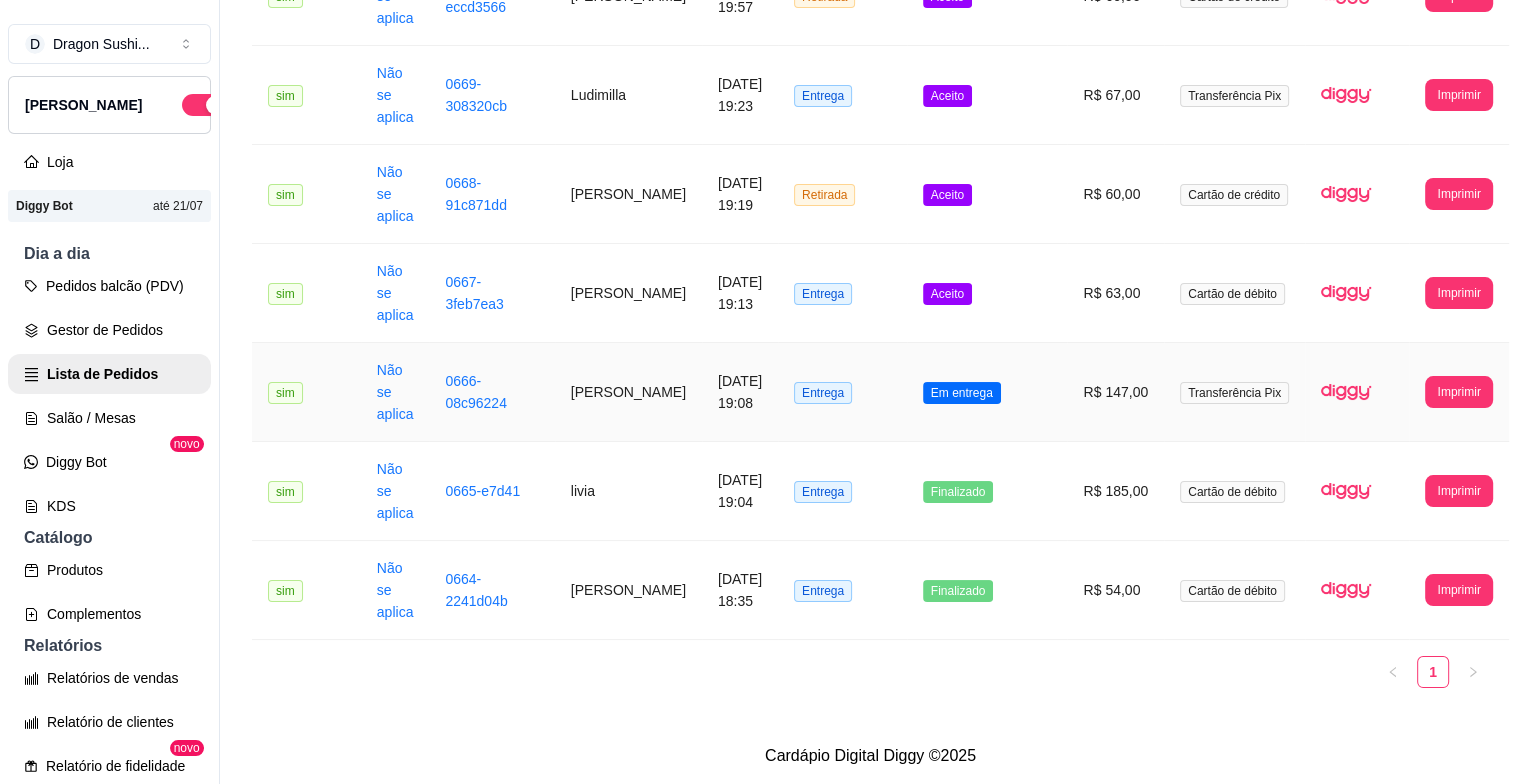 click on "Em entrega" at bounding box center [962, 393] 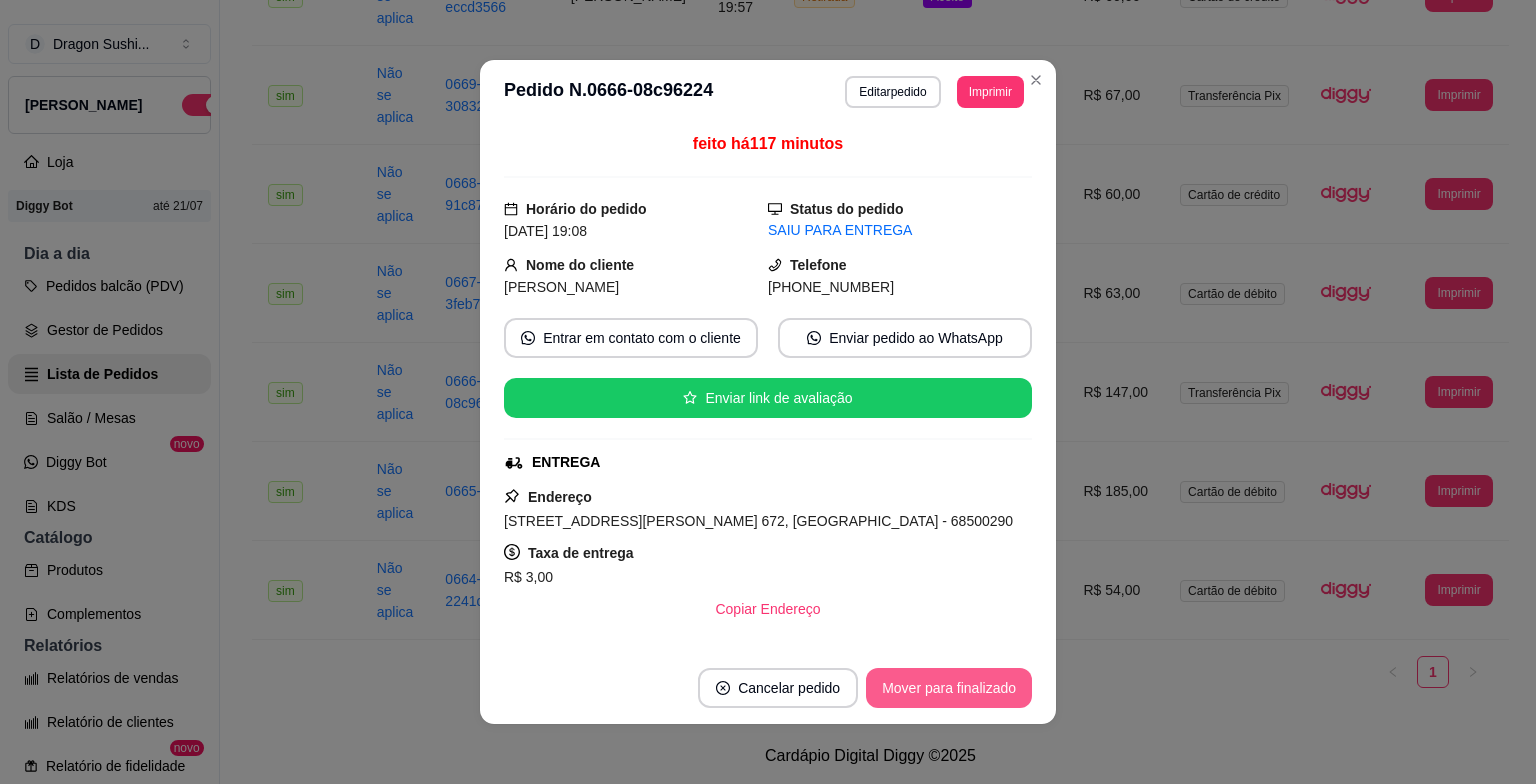 click on "Mover para finalizado" at bounding box center [949, 688] 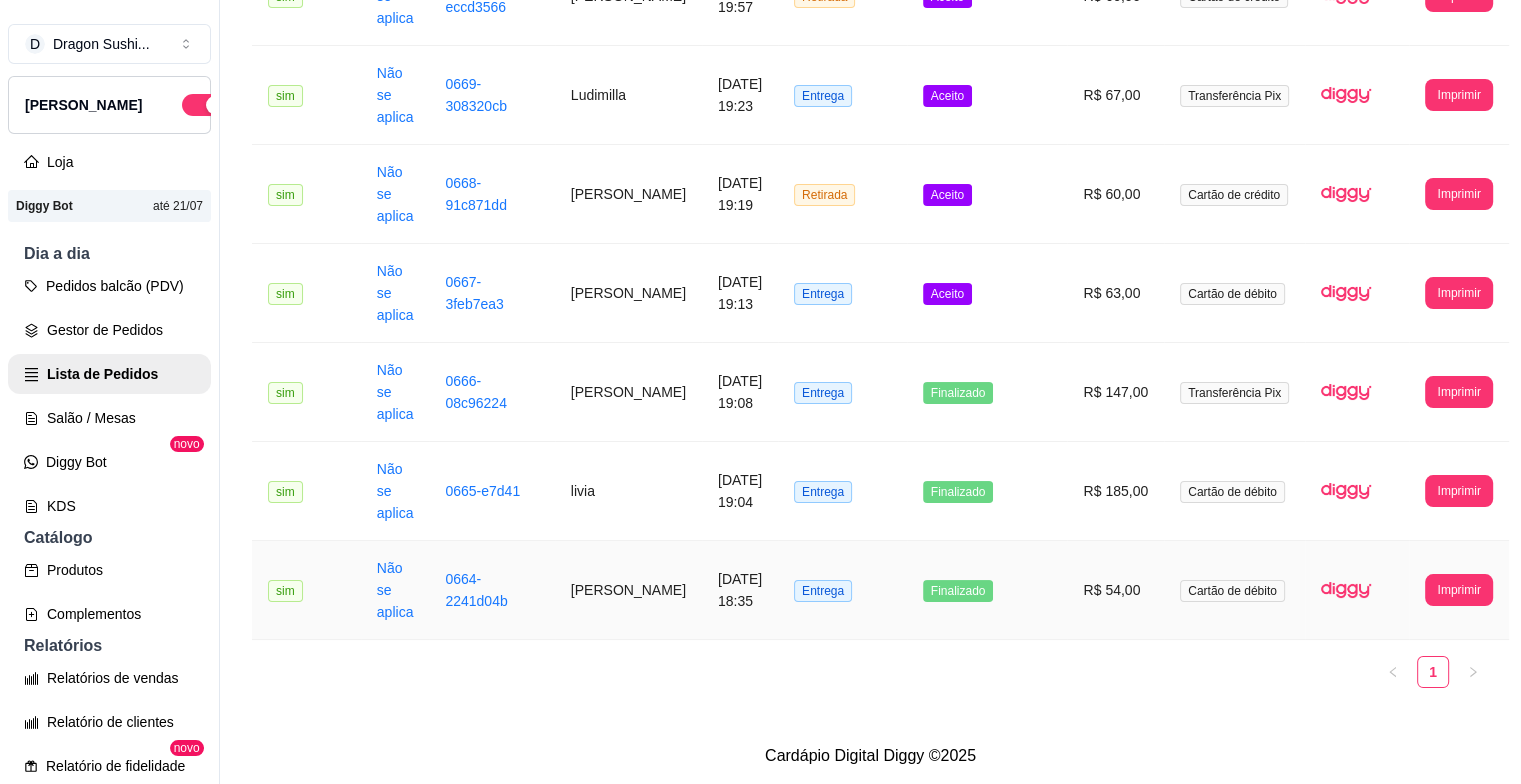 scroll, scrollTop: 1415, scrollLeft: 0, axis: vertical 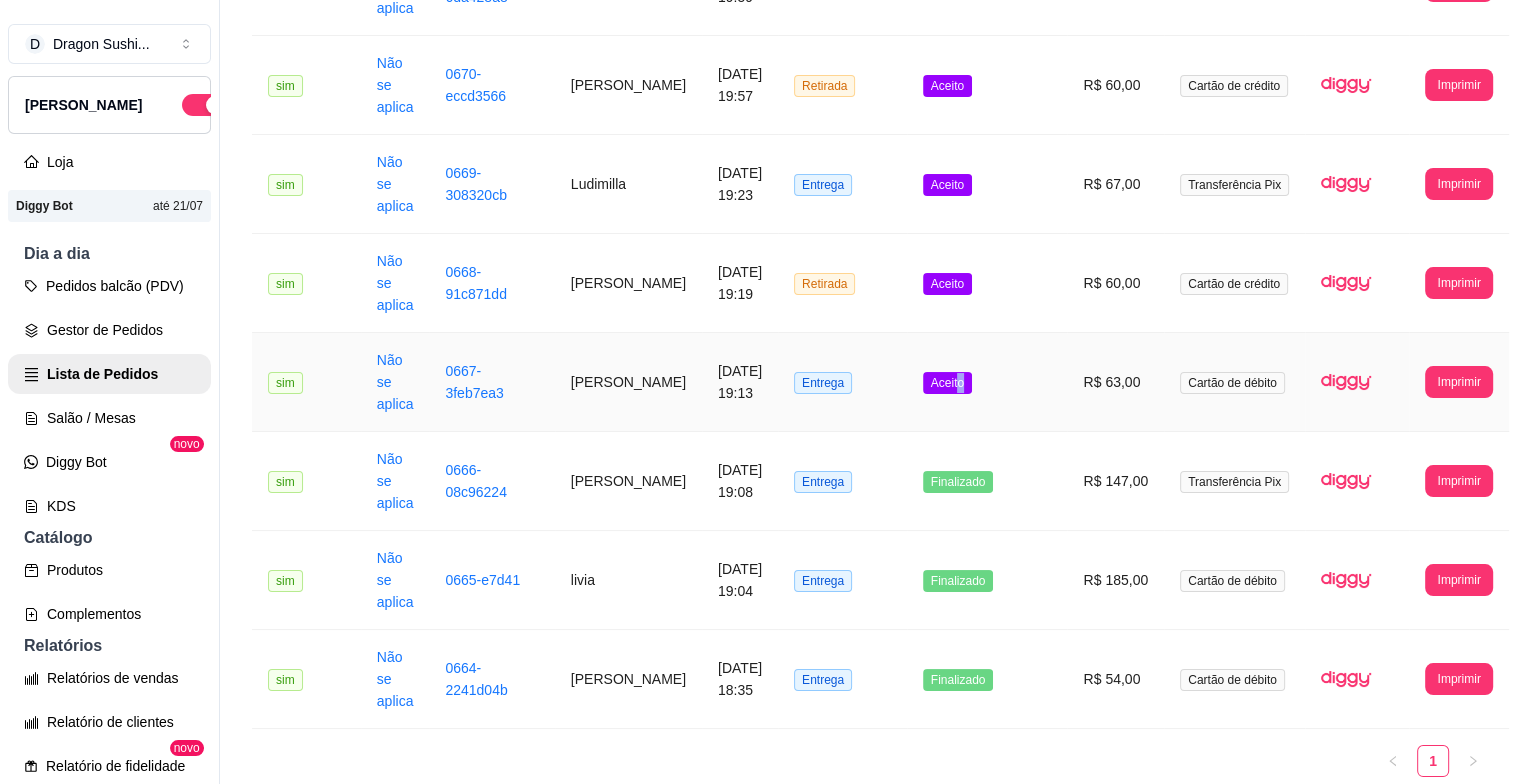 click on "Aceito" at bounding box center [947, 383] 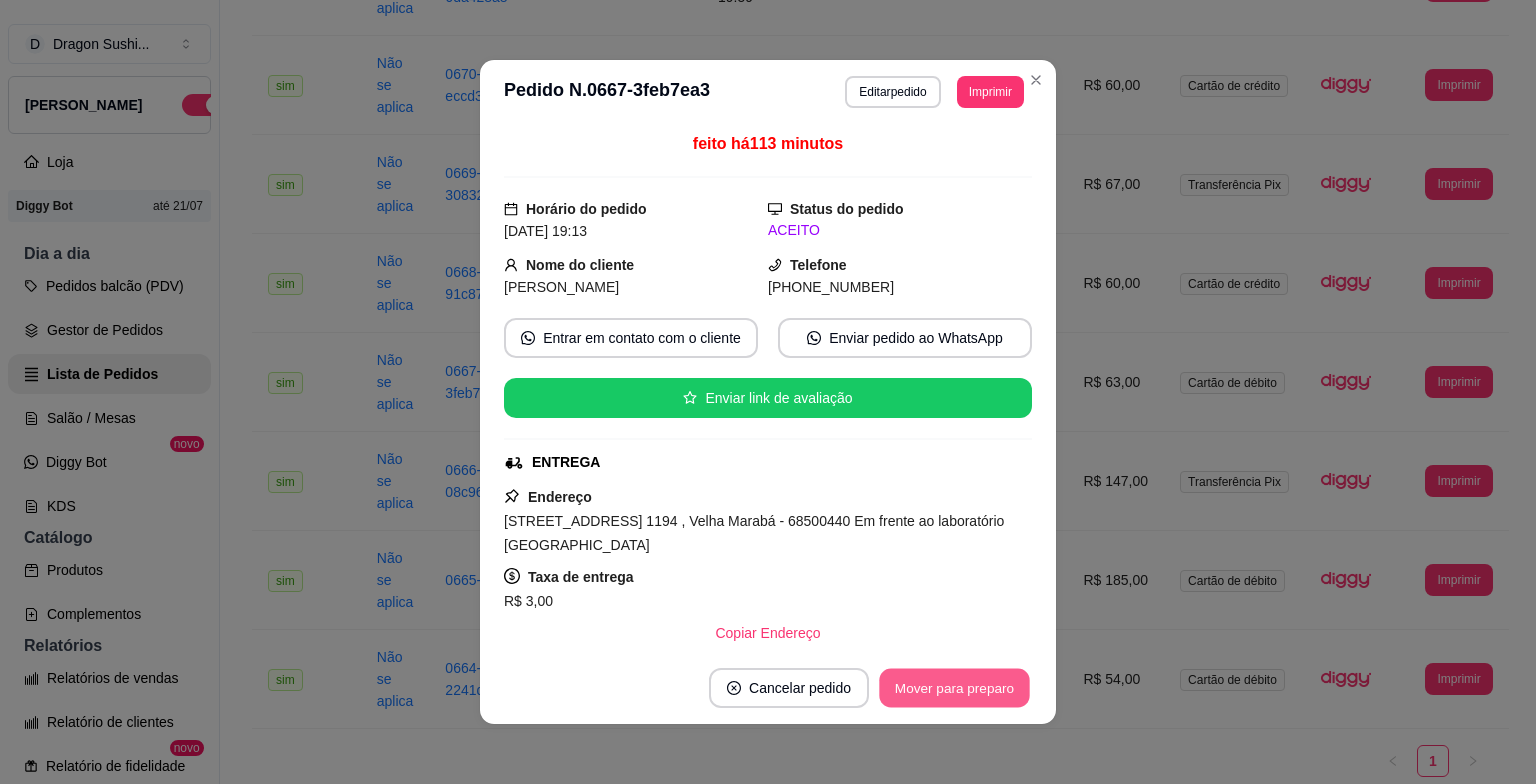 click on "Mover para preparo" at bounding box center [954, 688] 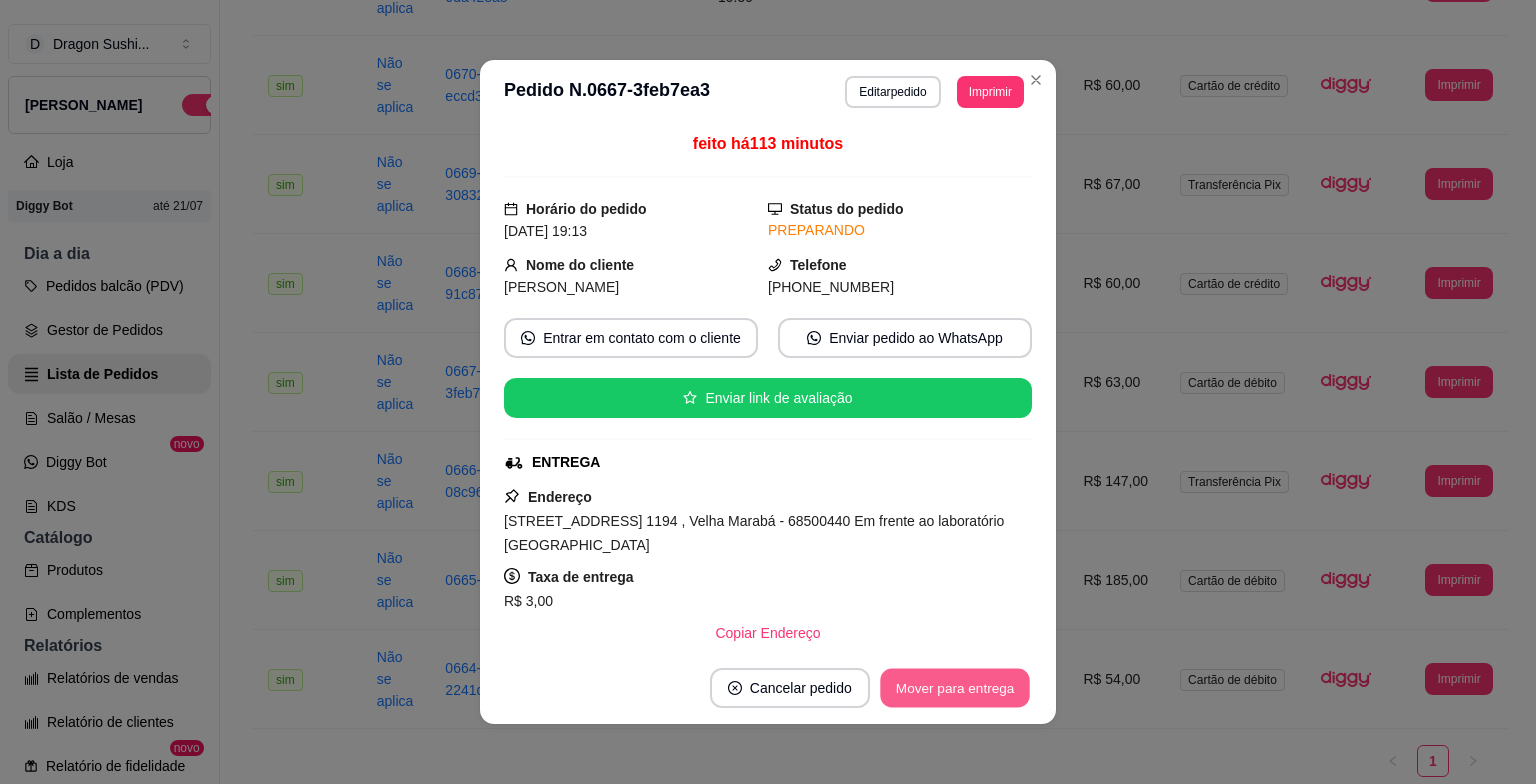 click on "Mover para entrega" at bounding box center (955, 688) 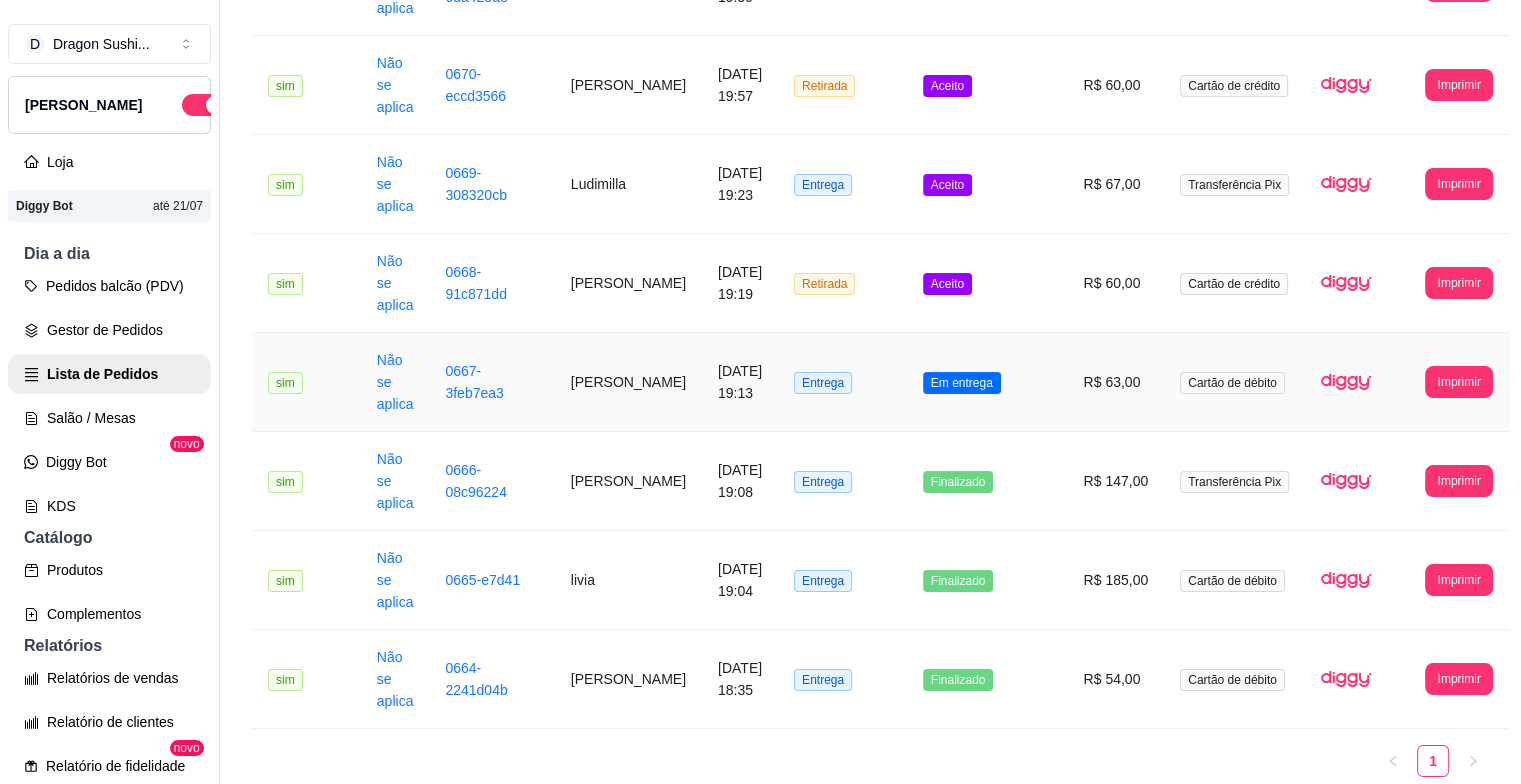 scroll, scrollTop: 1315, scrollLeft: 0, axis: vertical 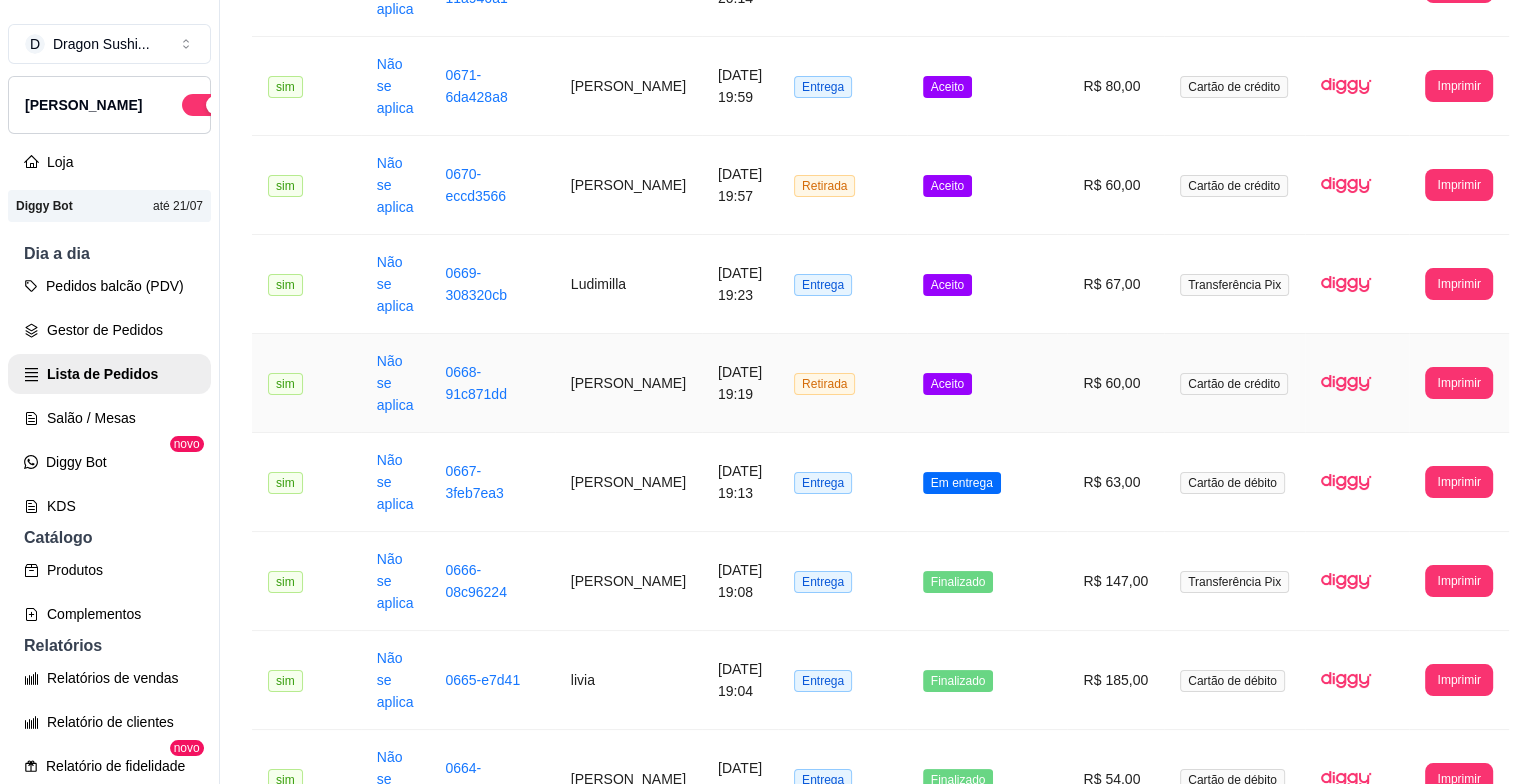 click on "Aceito" at bounding box center [947, 384] 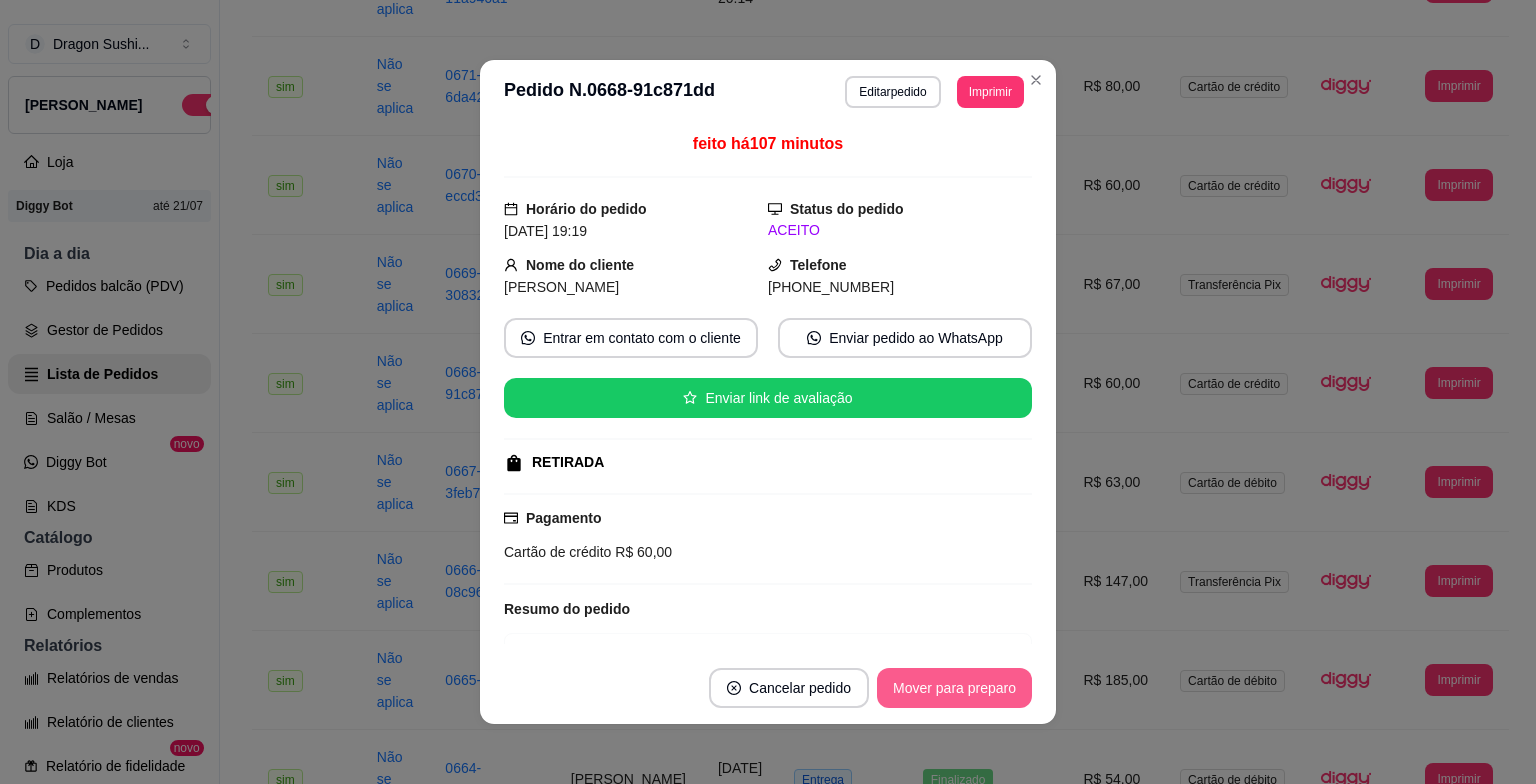 click on "Mover para preparo" at bounding box center (954, 688) 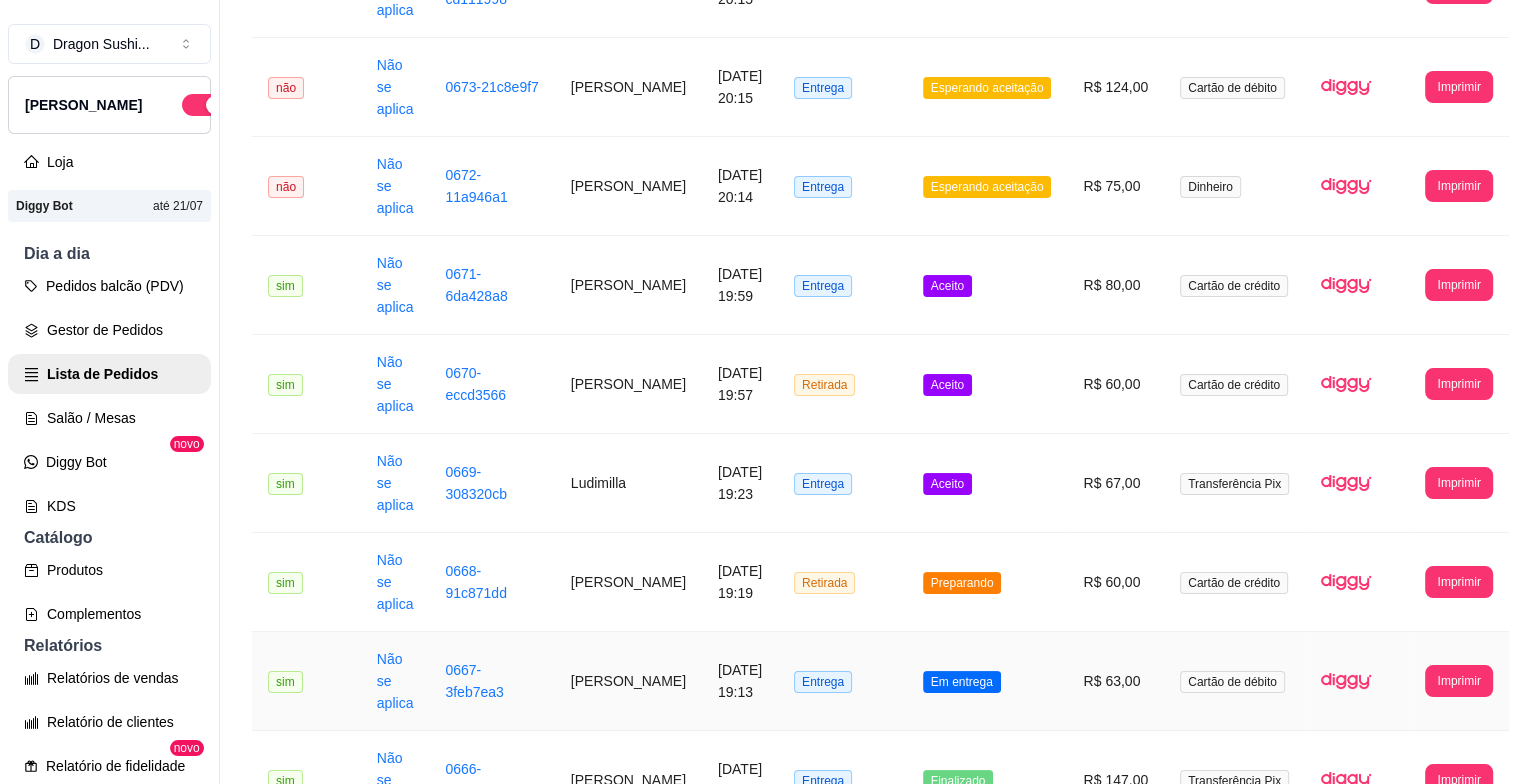 scroll, scrollTop: 1115, scrollLeft: 0, axis: vertical 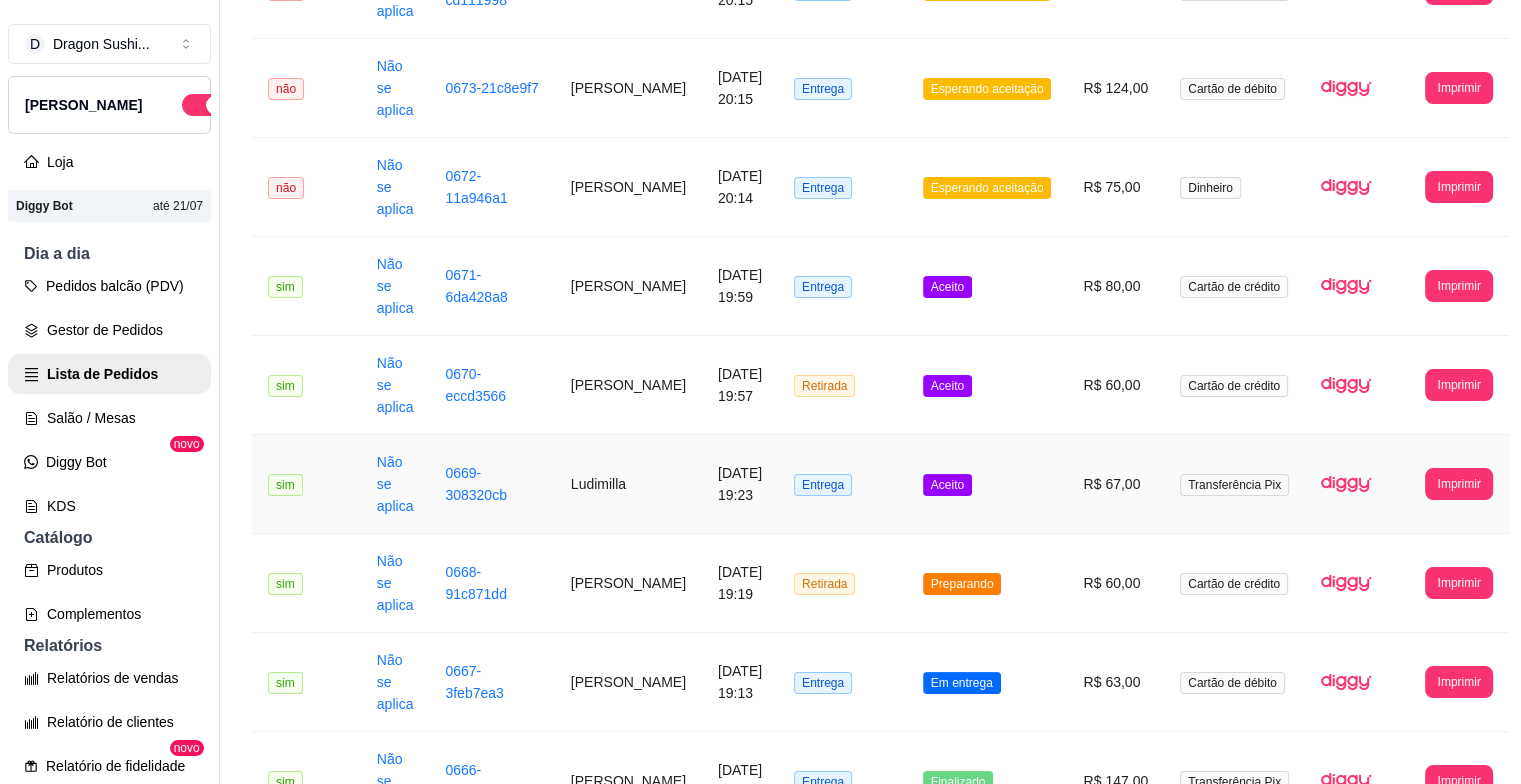 click on "Aceito" at bounding box center (947, 485) 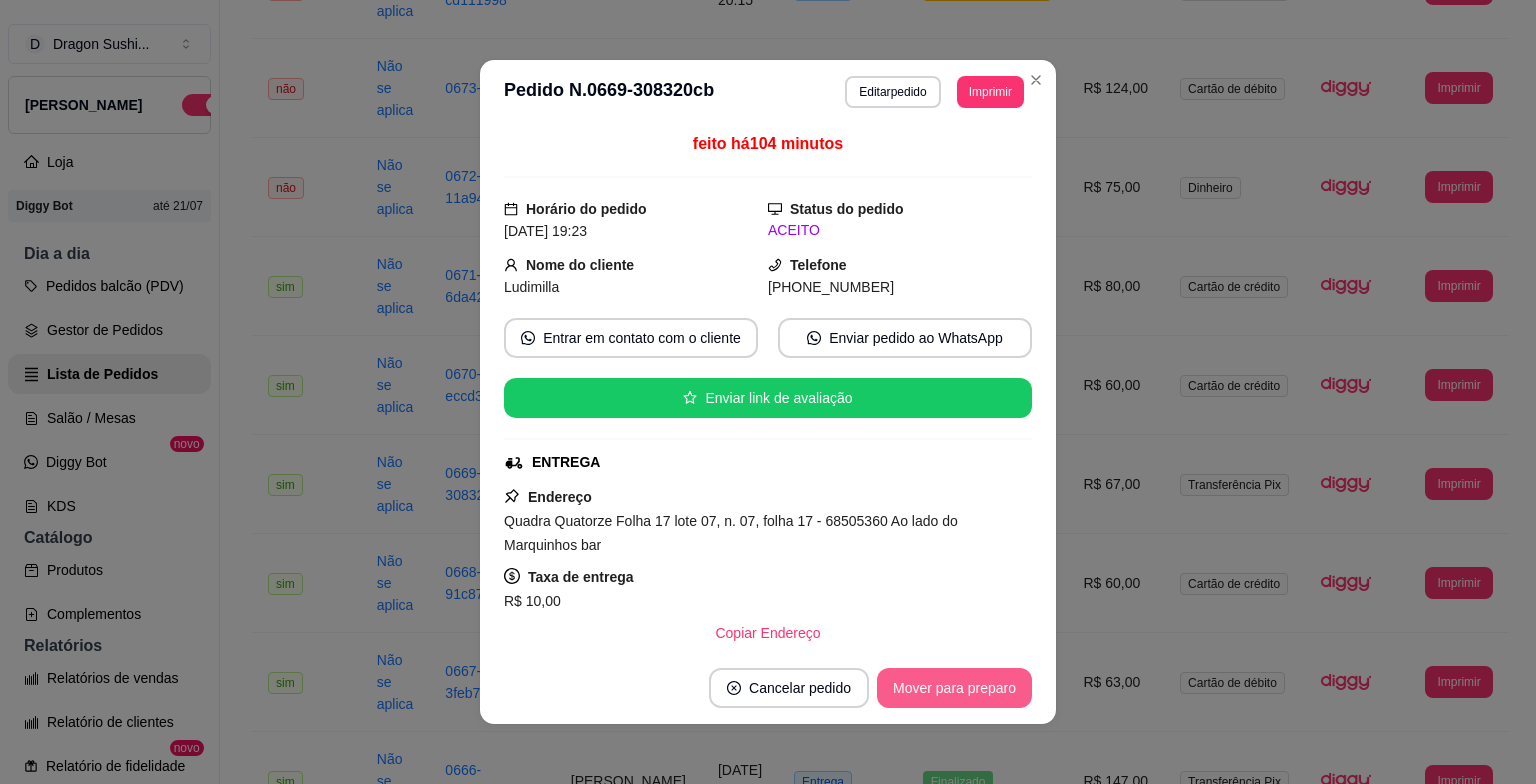 click on "Mover para preparo" at bounding box center (954, 688) 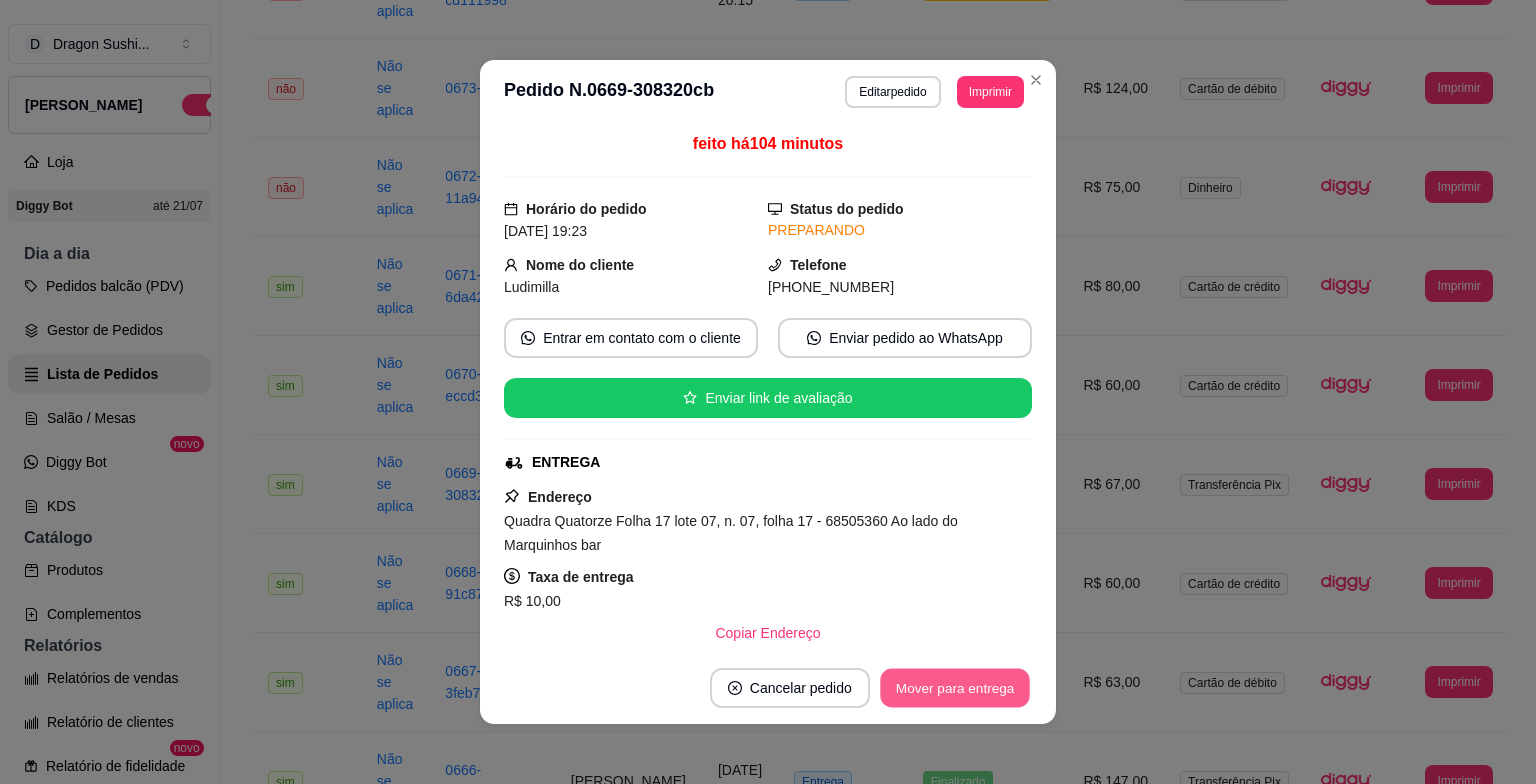 click on "Mover para entrega" at bounding box center [955, 688] 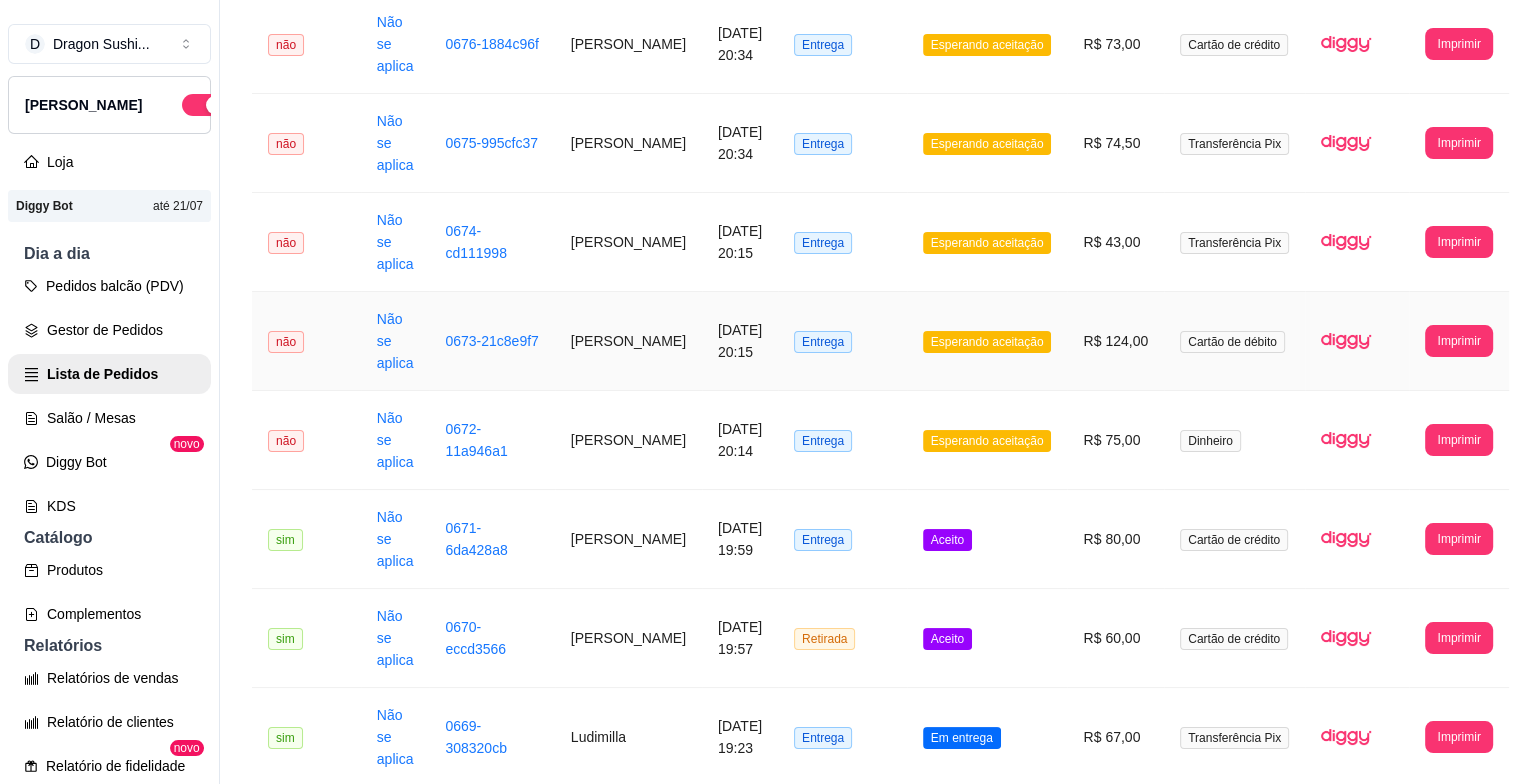 scroll, scrollTop: 815, scrollLeft: 0, axis: vertical 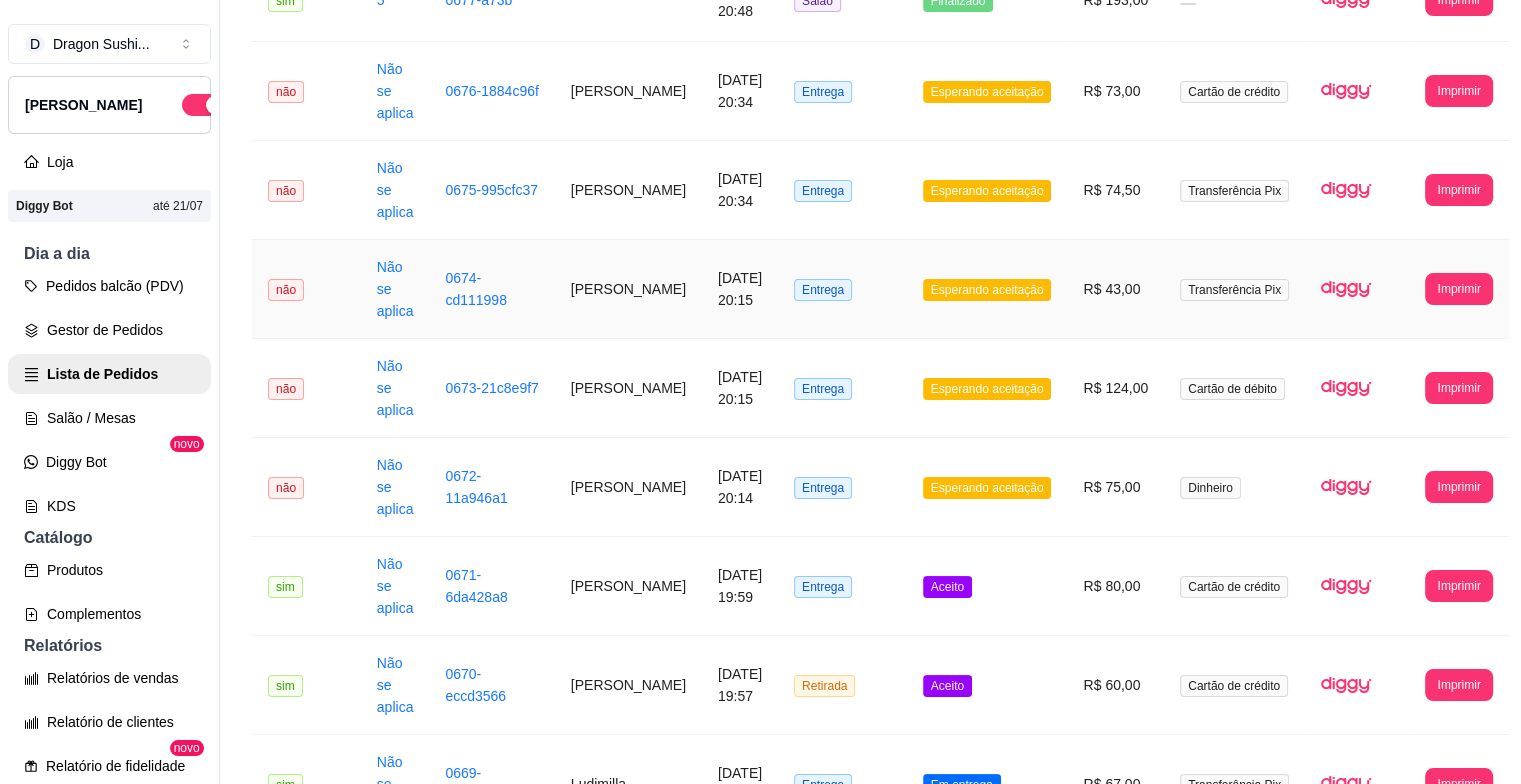 click on "Esperando aceitação" at bounding box center (987, 290) 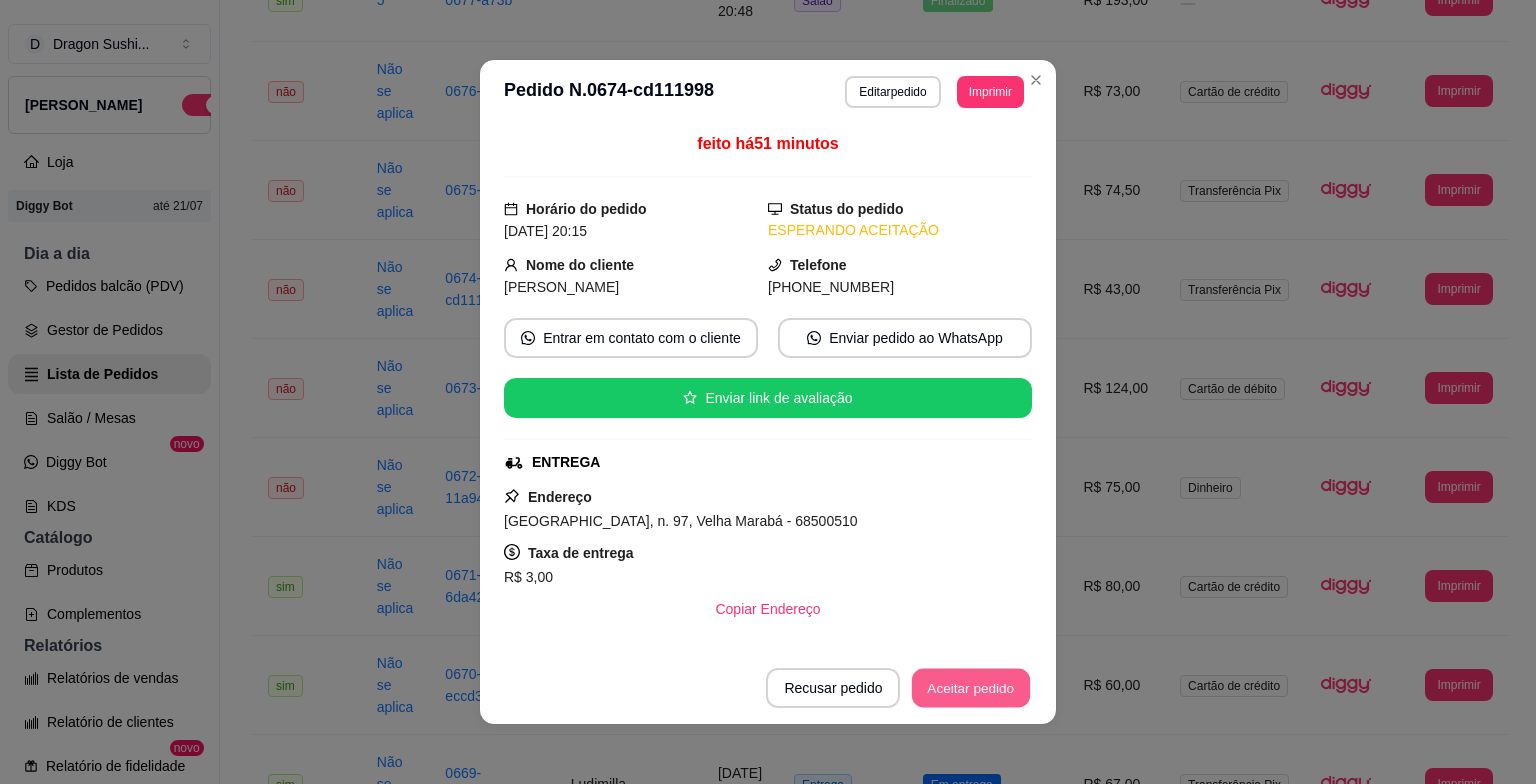 click on "Aceitar pedido" at bounding box center (971, 688) 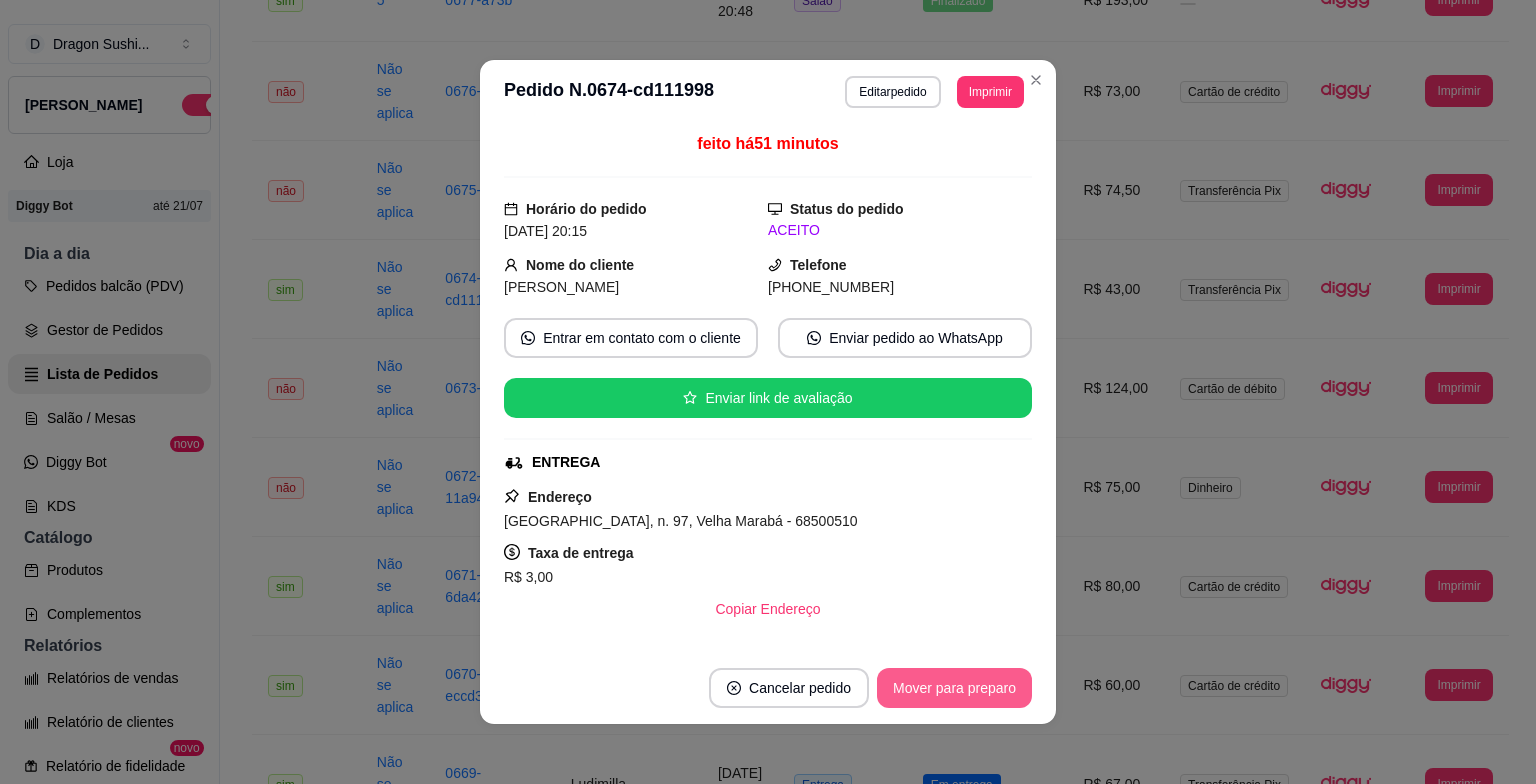 click on "Mover para preparo" at bounding box center [954, 688] 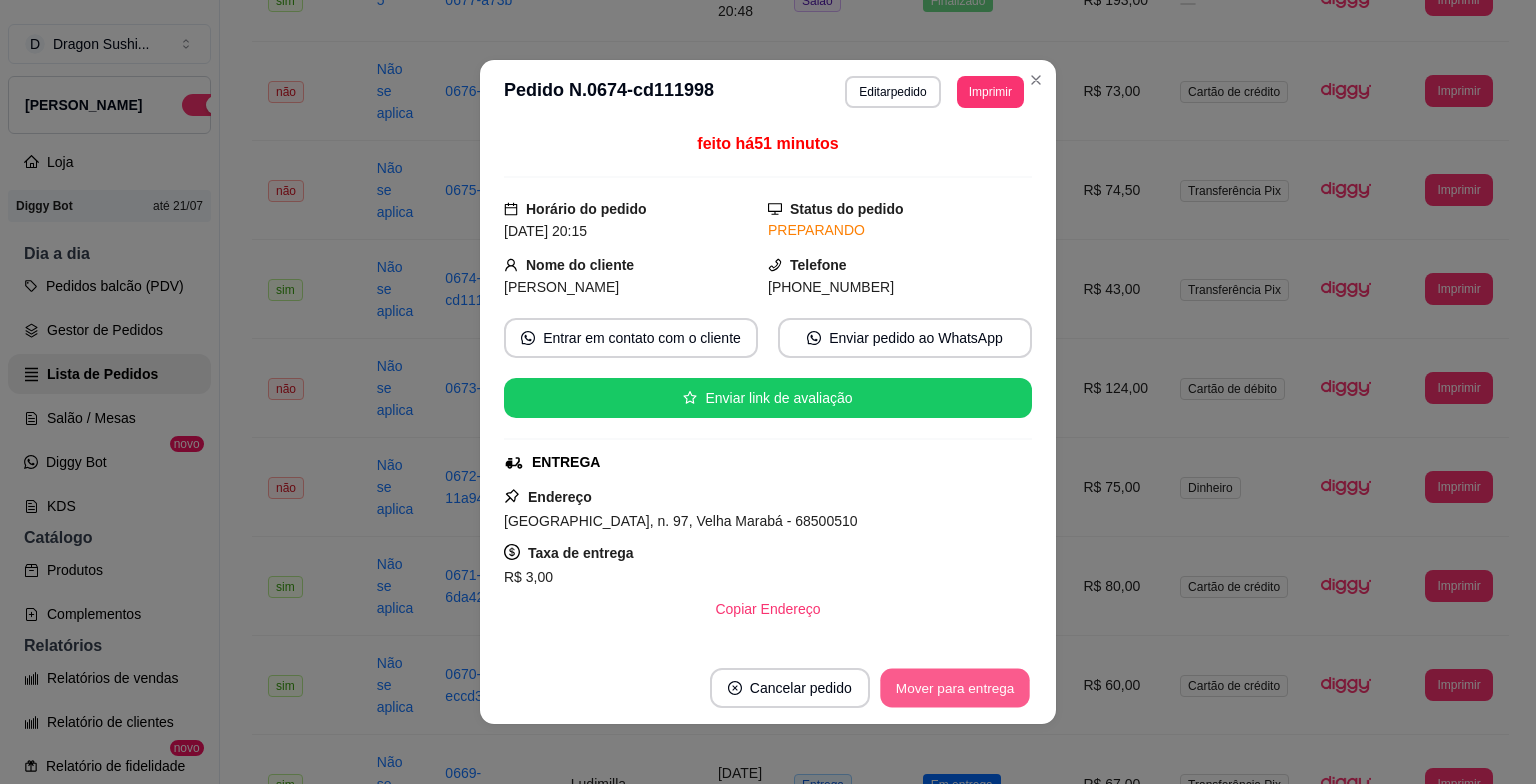 click on "Mover para entrega" at bounding box center (955, 688) 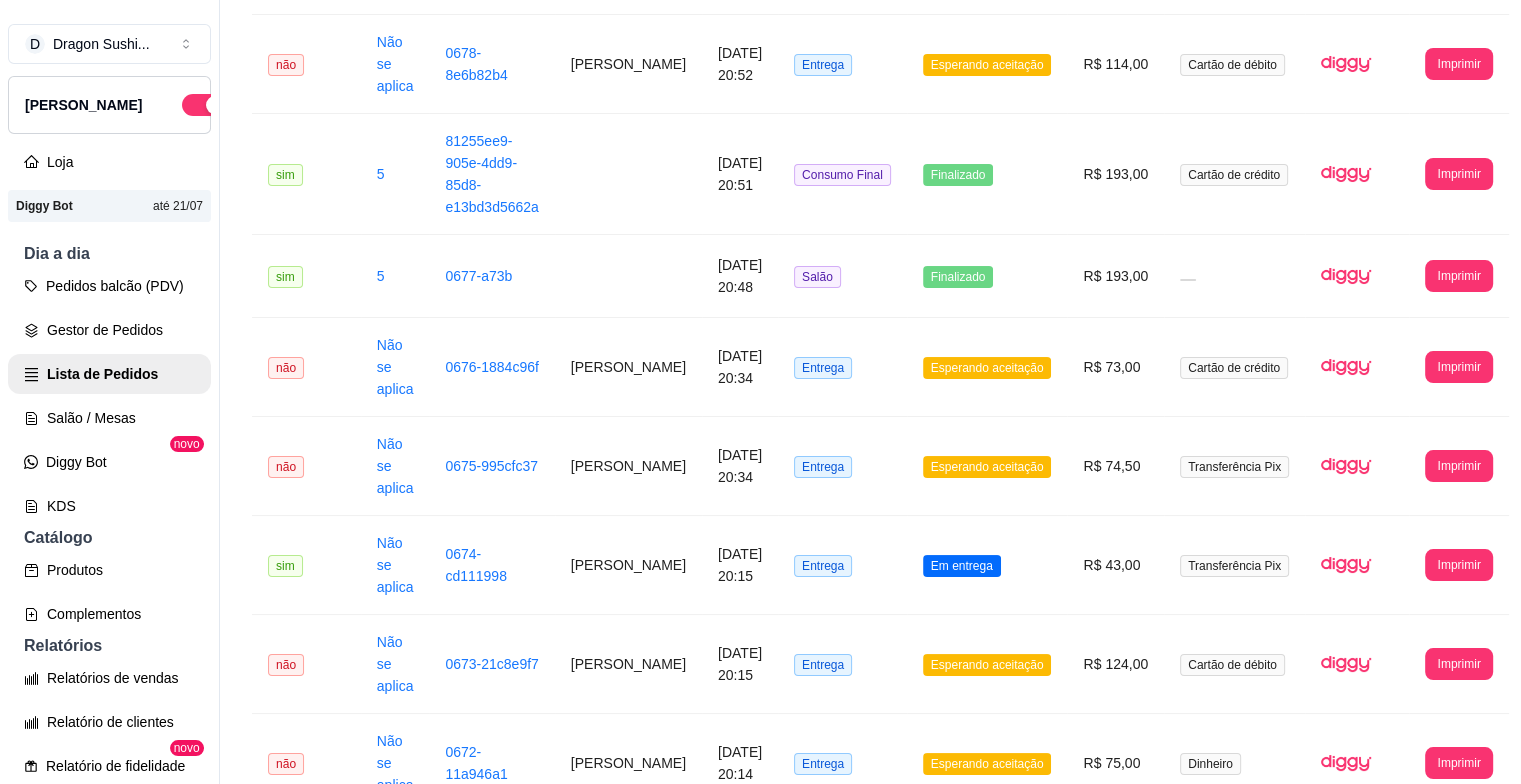 scroll, scrollTop: 515, scrollLeft: 0, axis: vertical 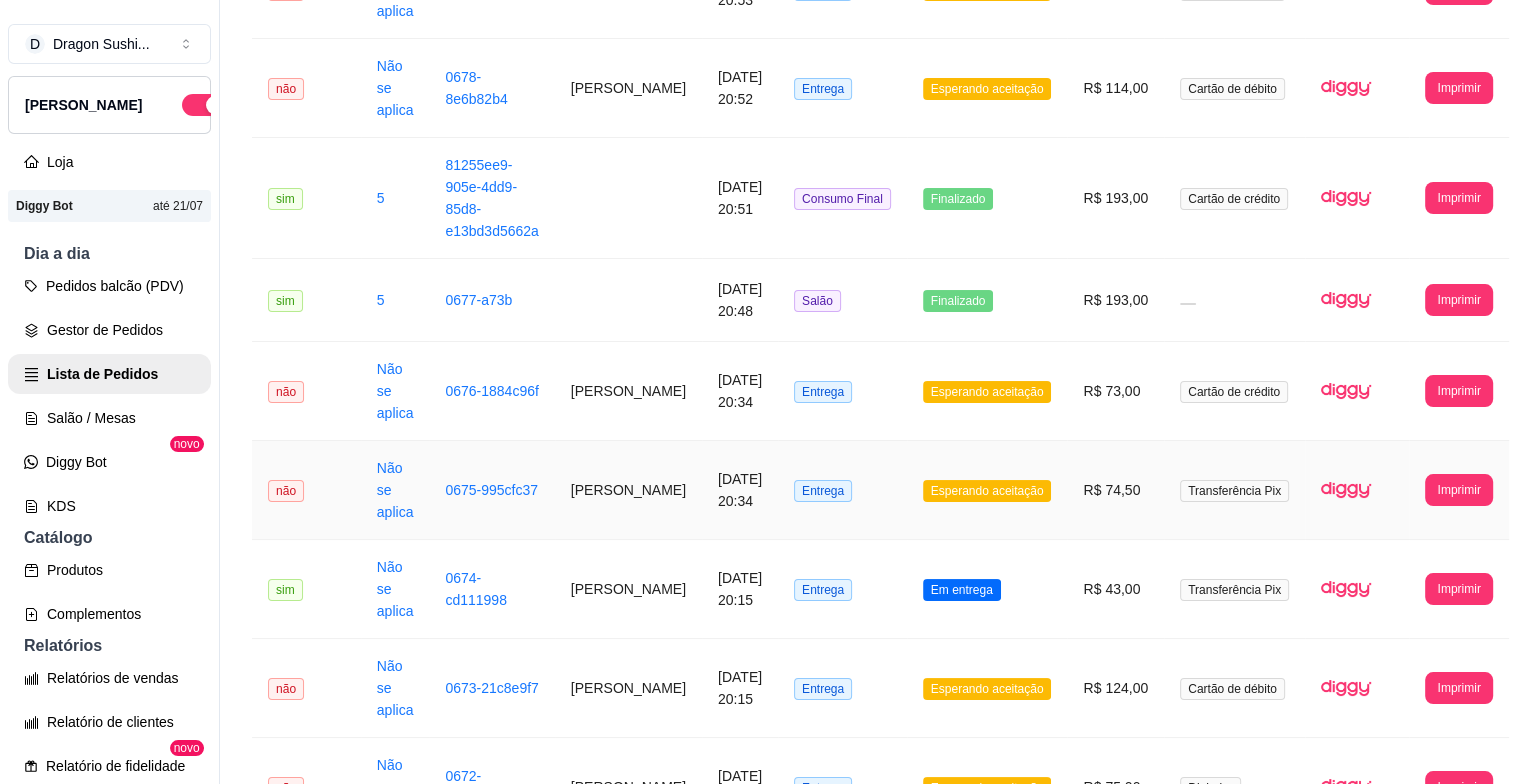 click on "Esperando aceitação" at bounding box center (987, 491) 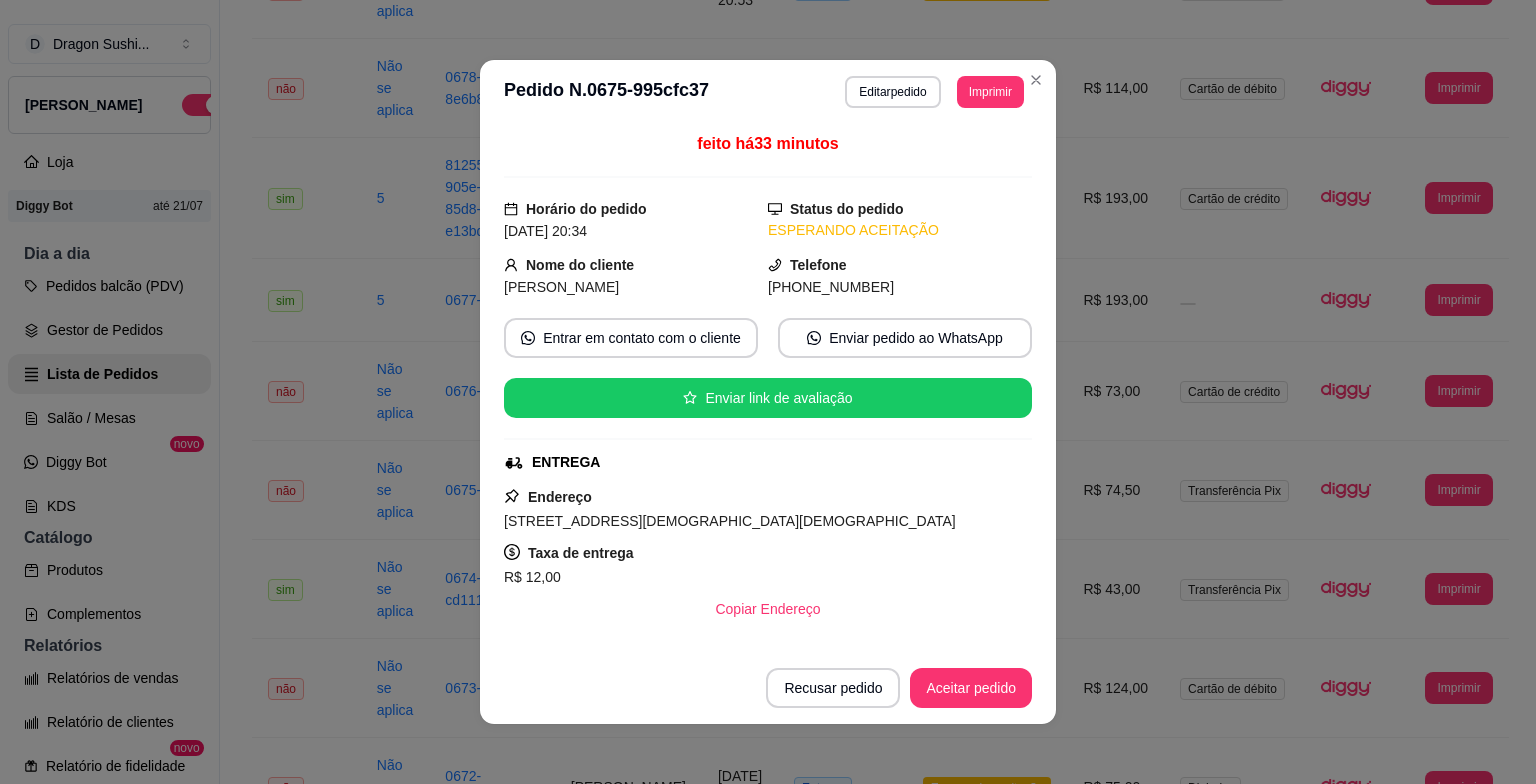 click on "Recusar pedido Aceitar pedido" at bounding box center [768, 688] 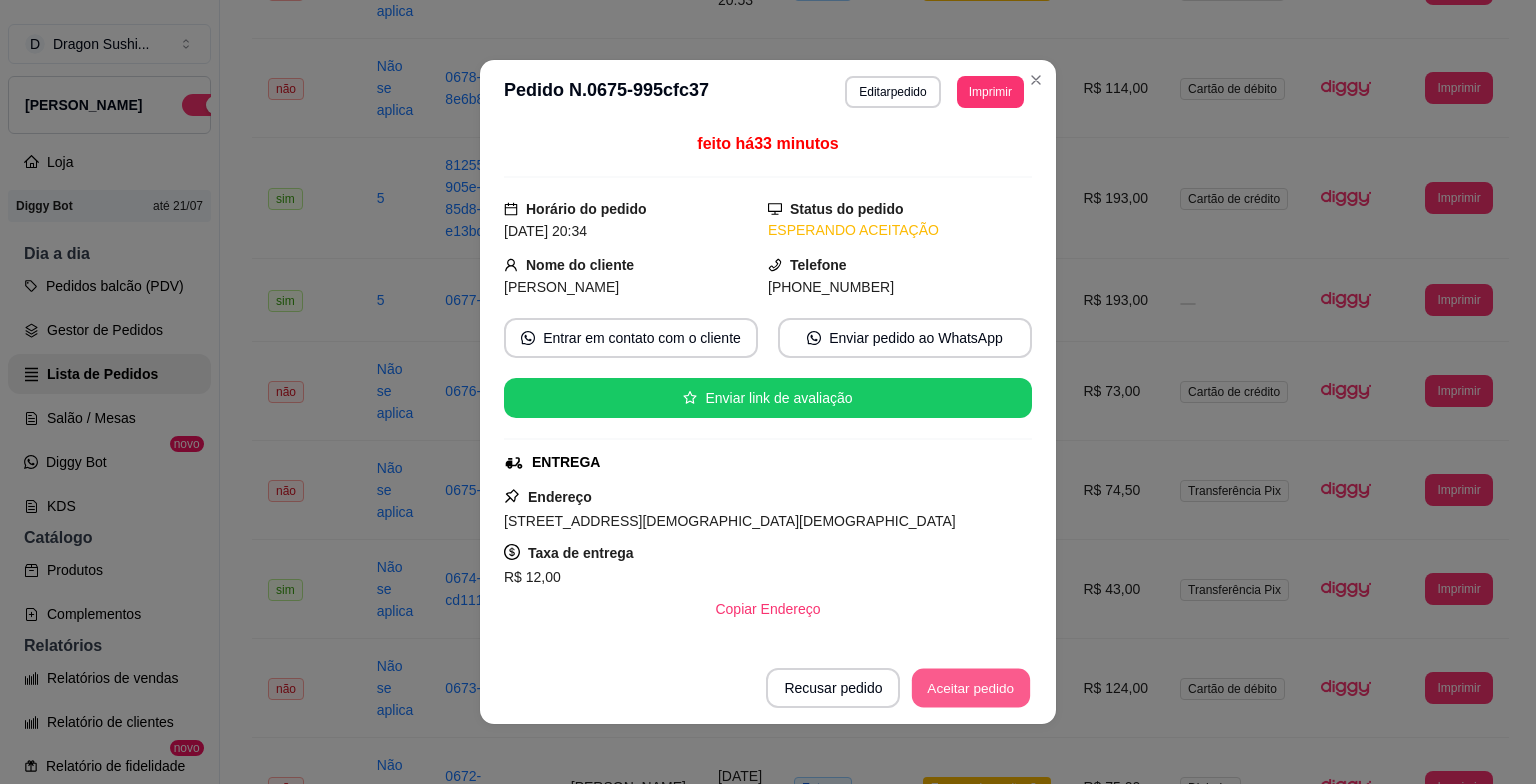 click on "Aceitar pedido" at bounding box center (971, 688) 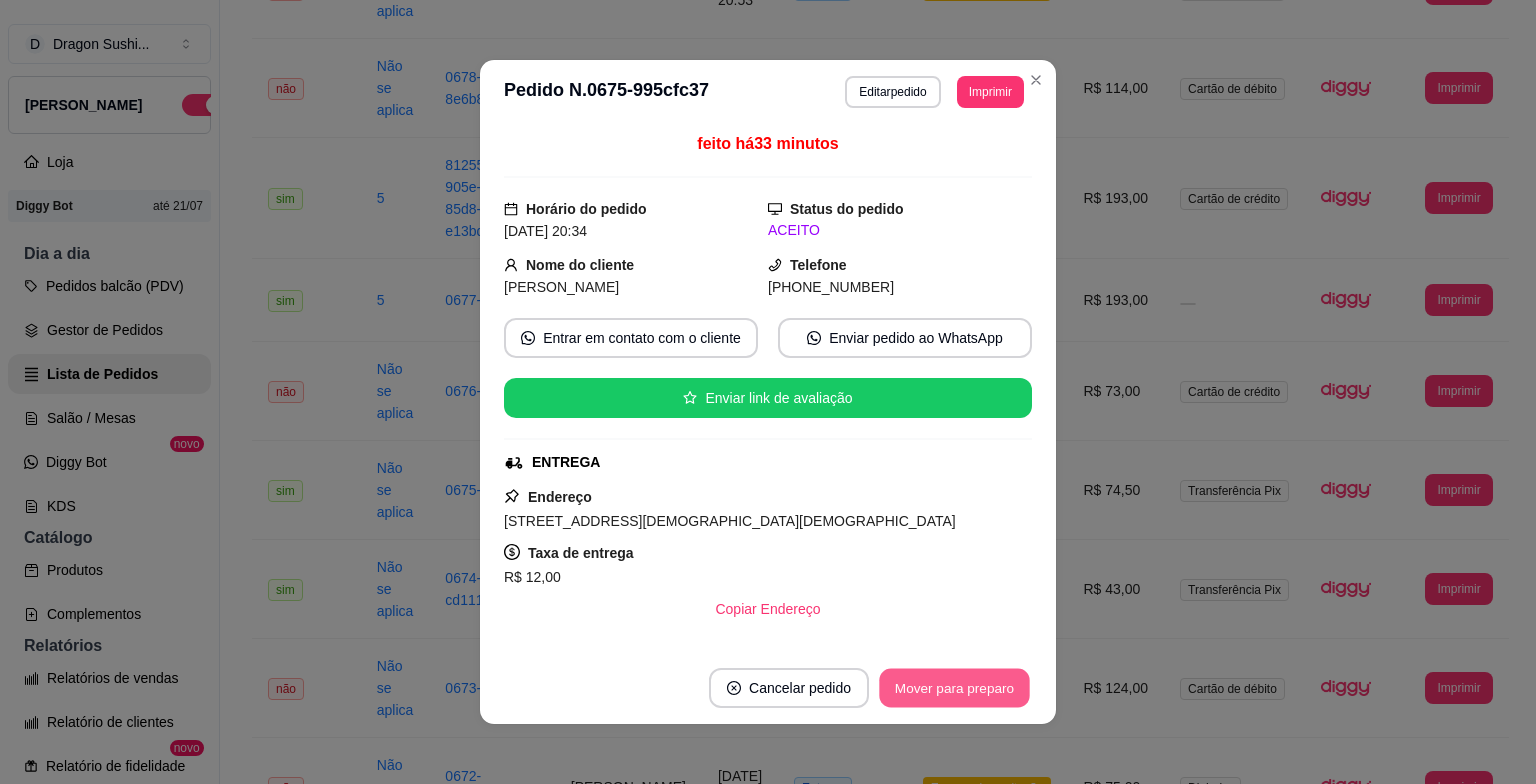click on "Mover para preparo" at bounding box center (954, 688) 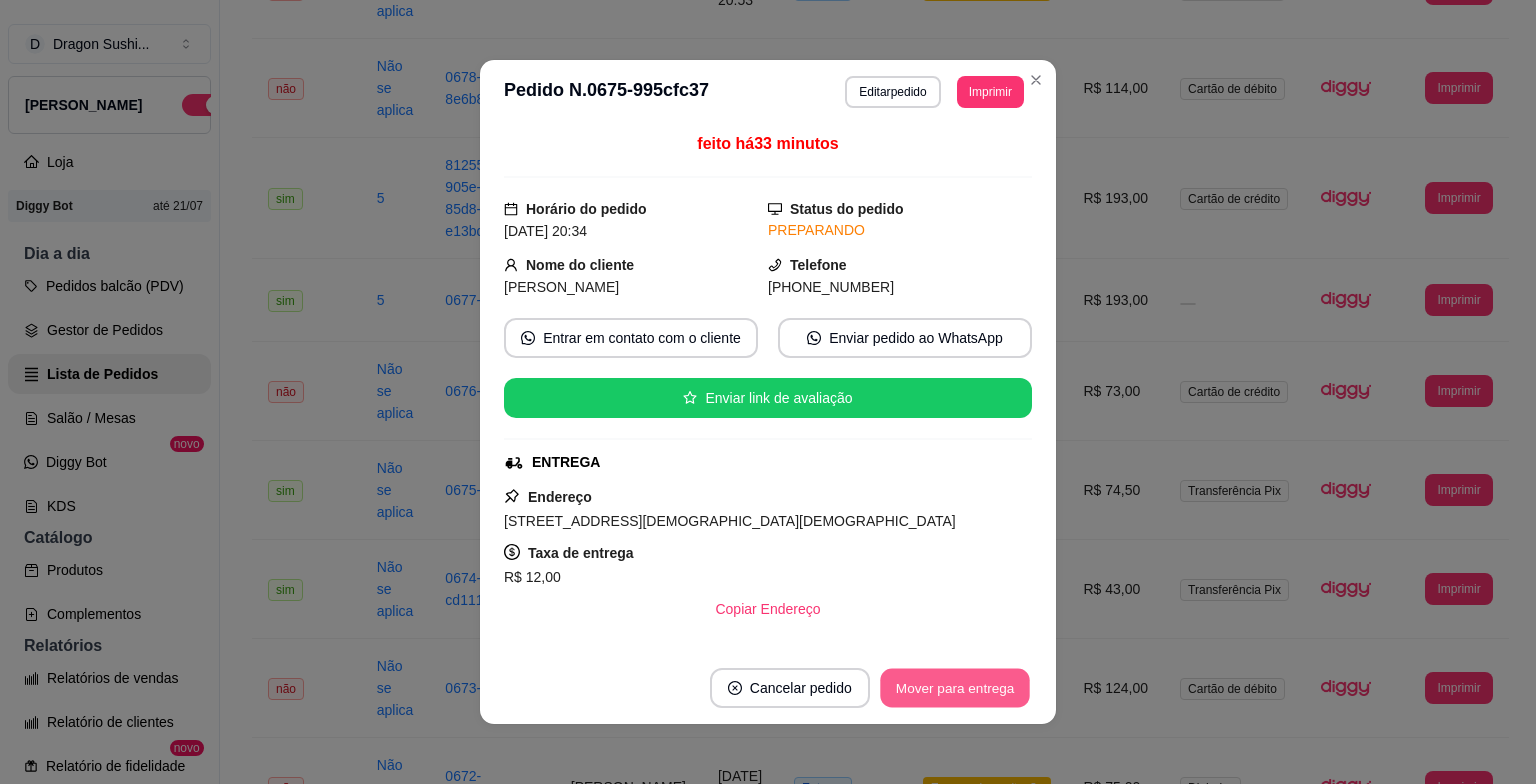 click on "Mover para entrega" at bounding box center [955, 688] 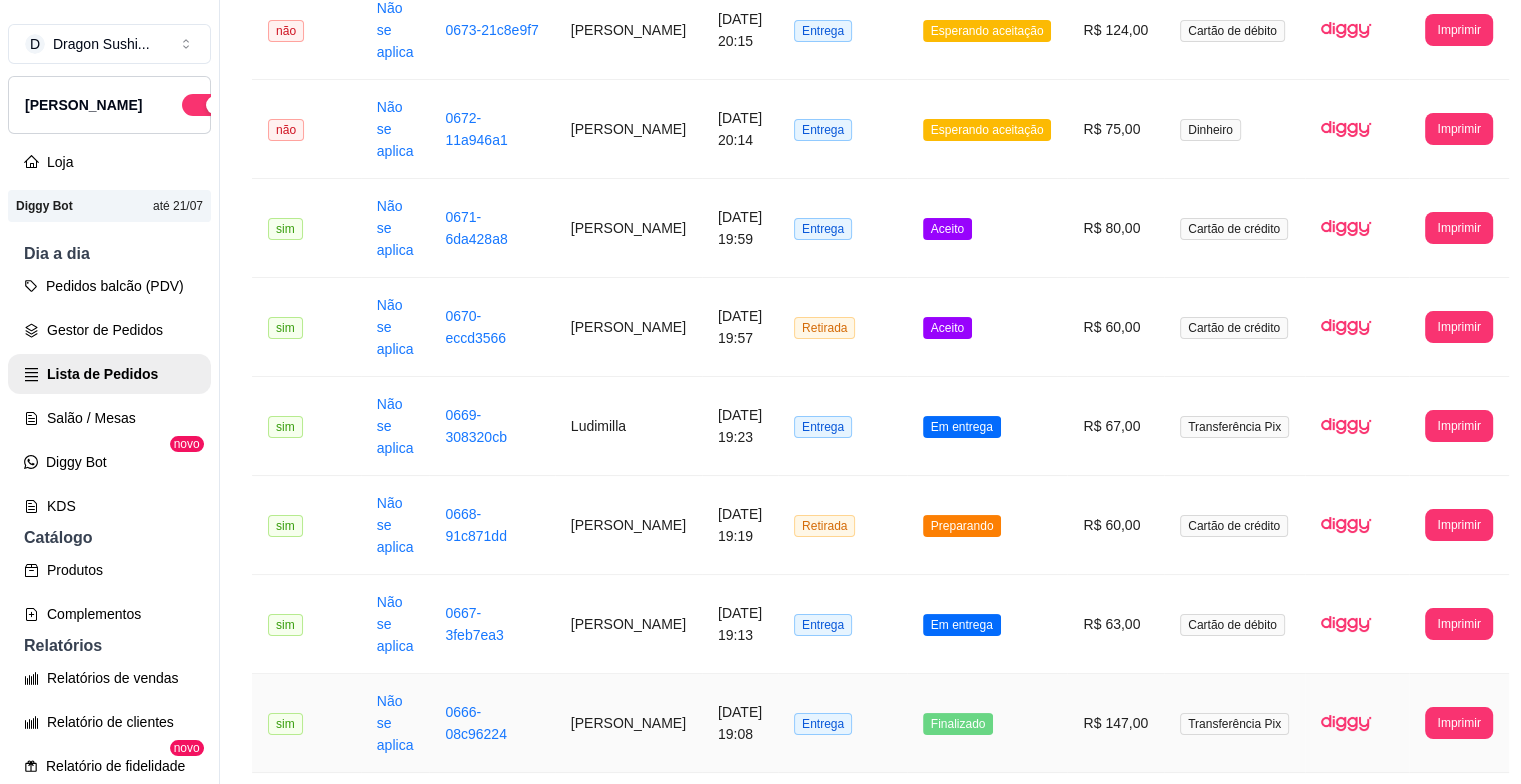 scroll, scrollTop: 1115, scrollLeft: 0, axis: vertical 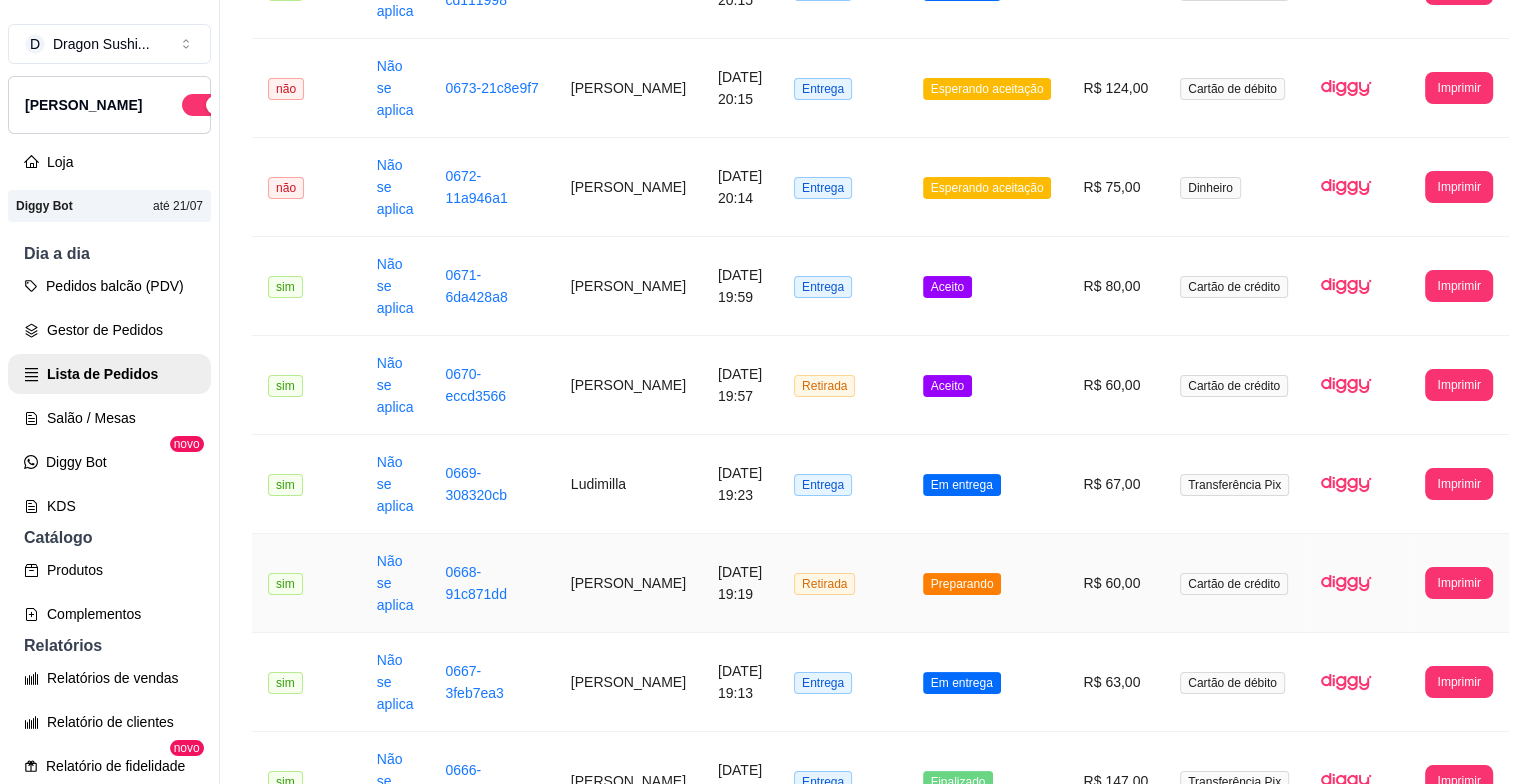 click on "Preparando" at bounding box center [962, 584] 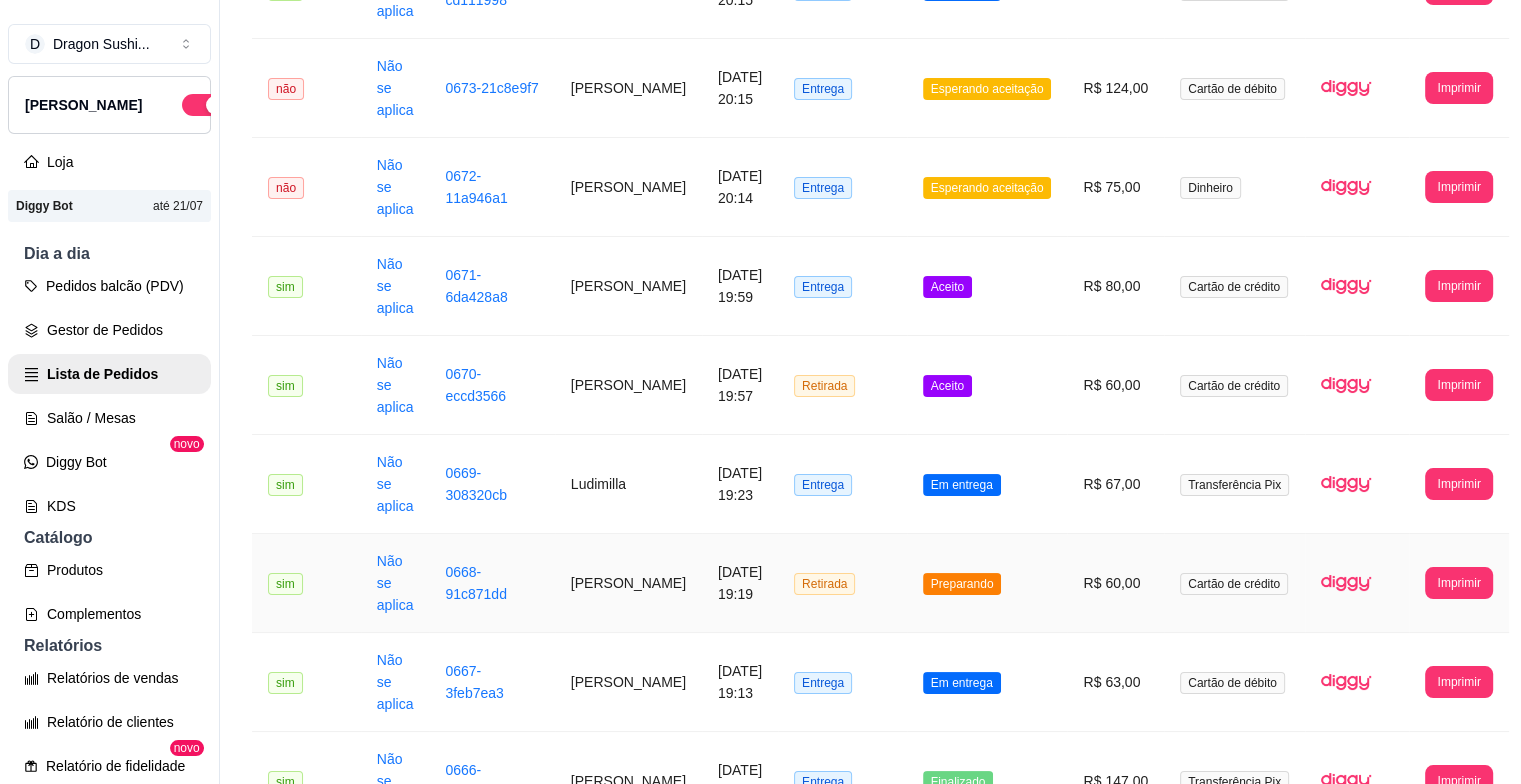 click on "Retirada" at bounding box center [842, 583] 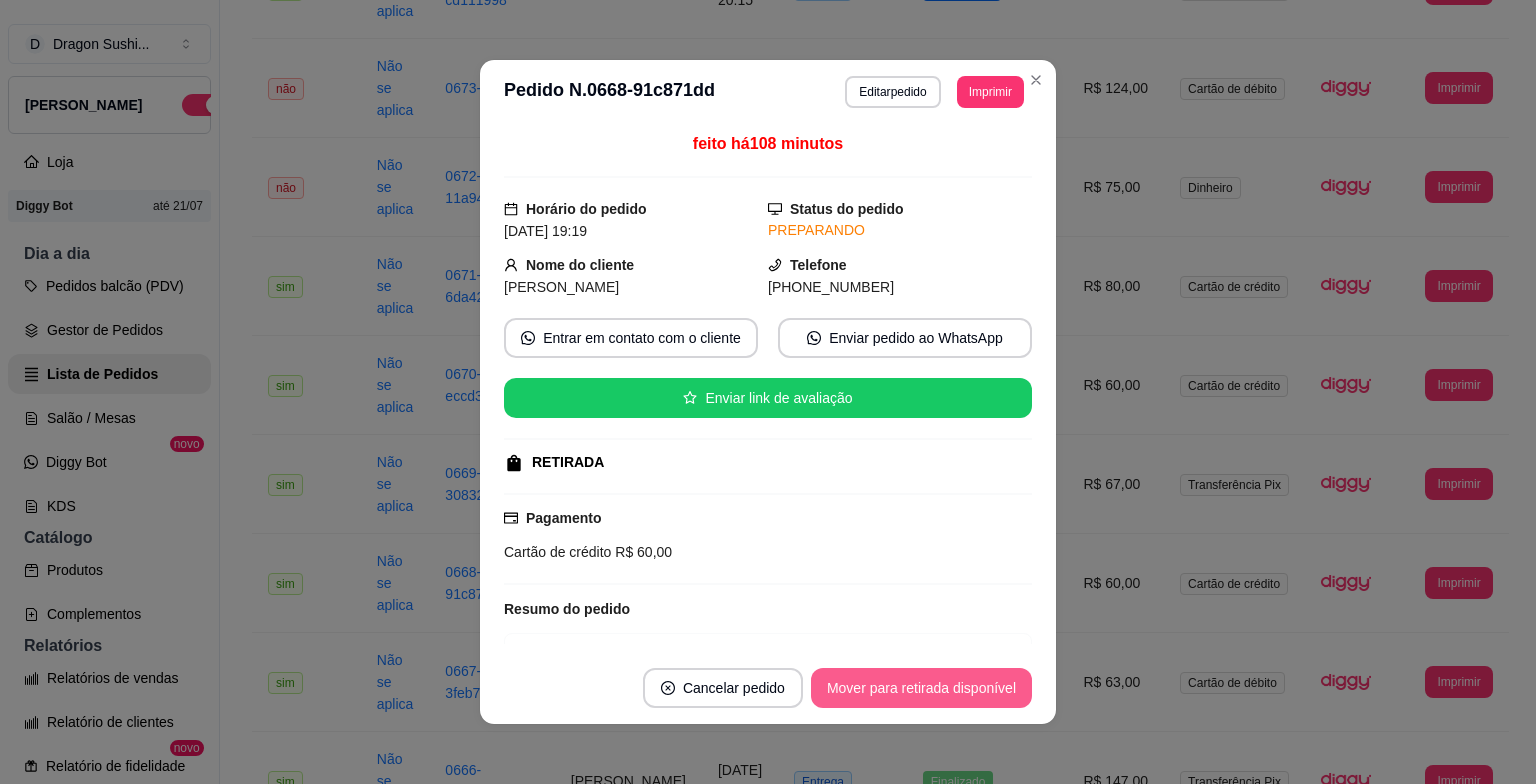 click on "Mover para retirada disponível" at bounding box center (921, 688) 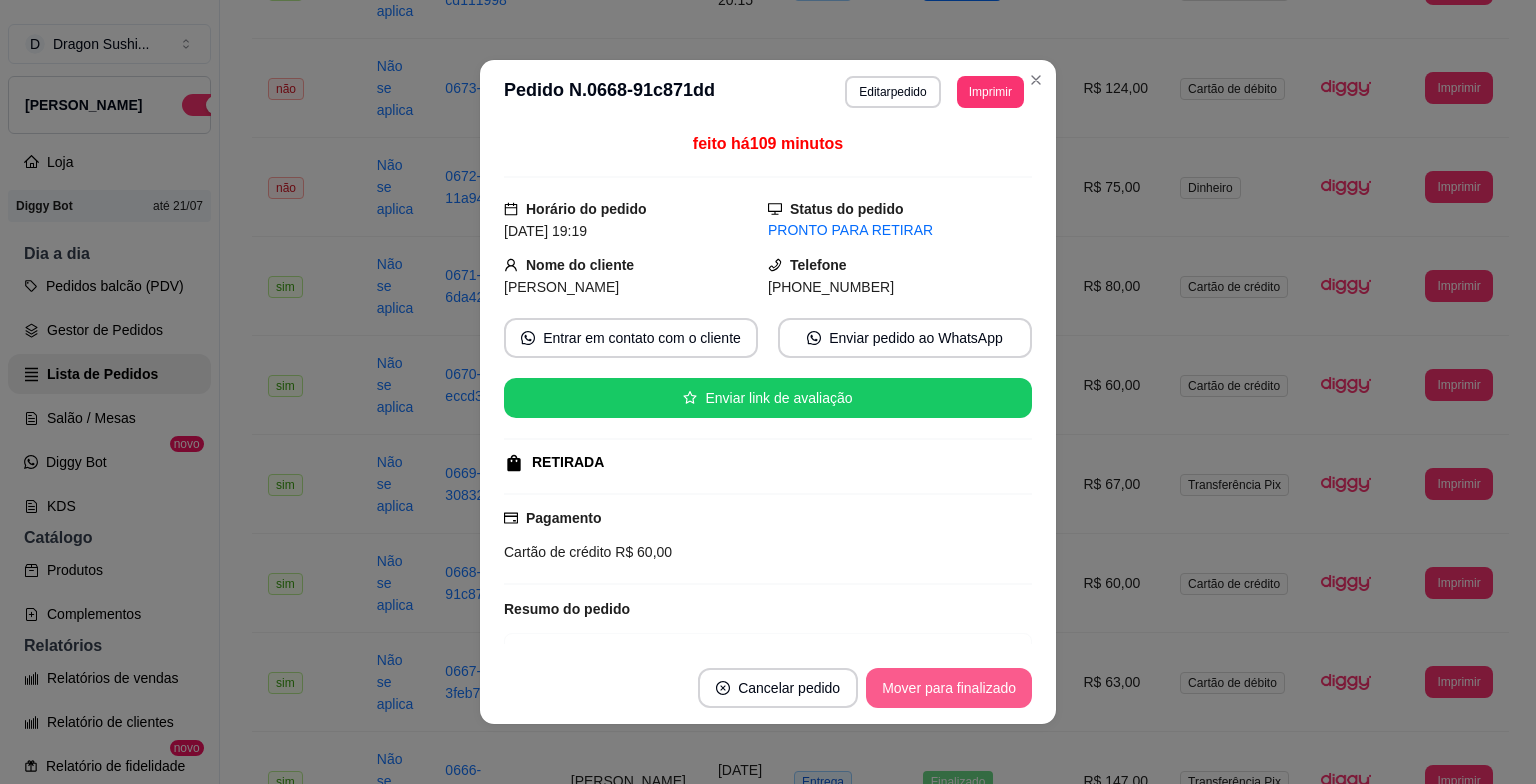 click on "Mover para finalizado" at bounding box center [949, 688] 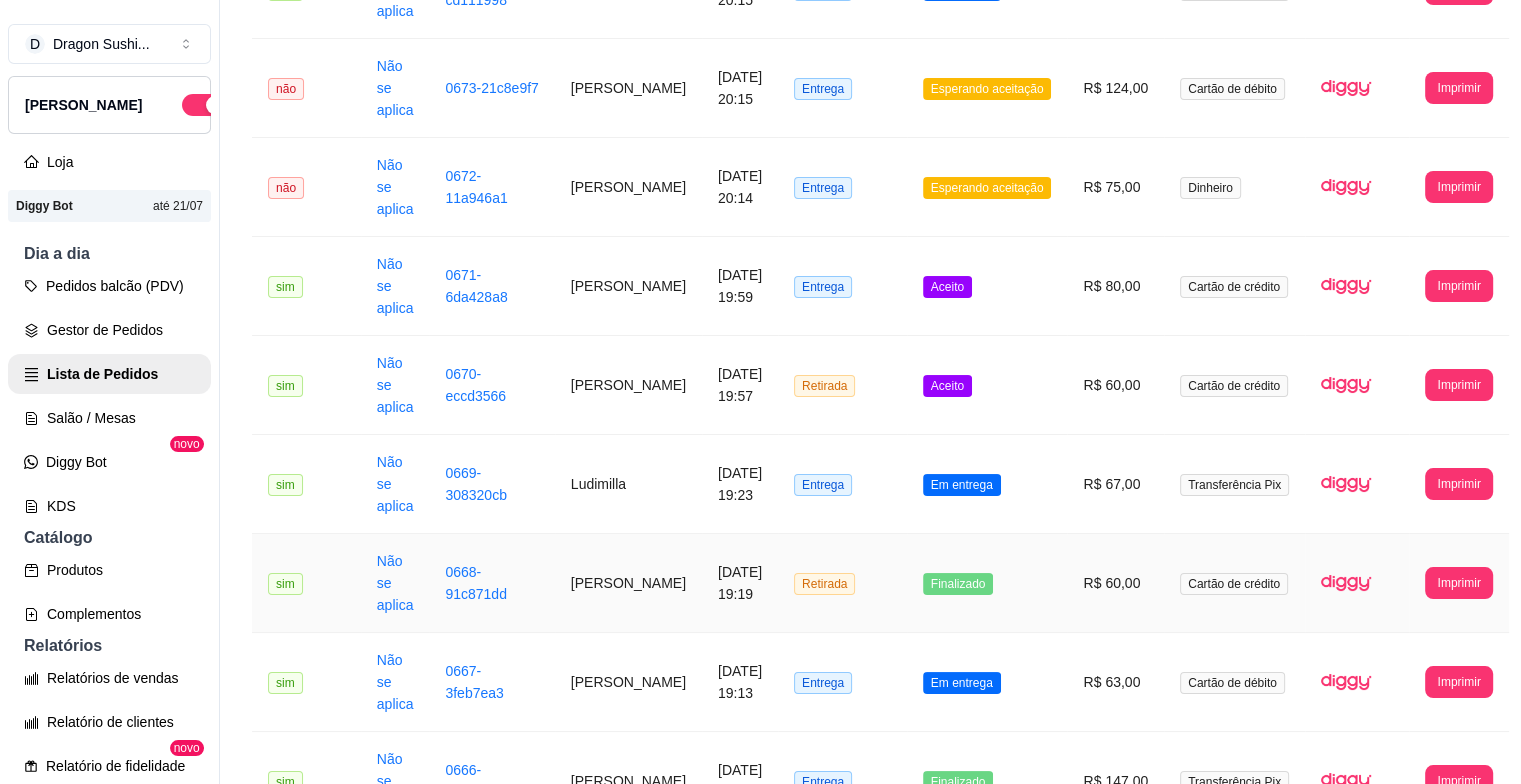 click on "Retirada" at bounding box center (842, 583) 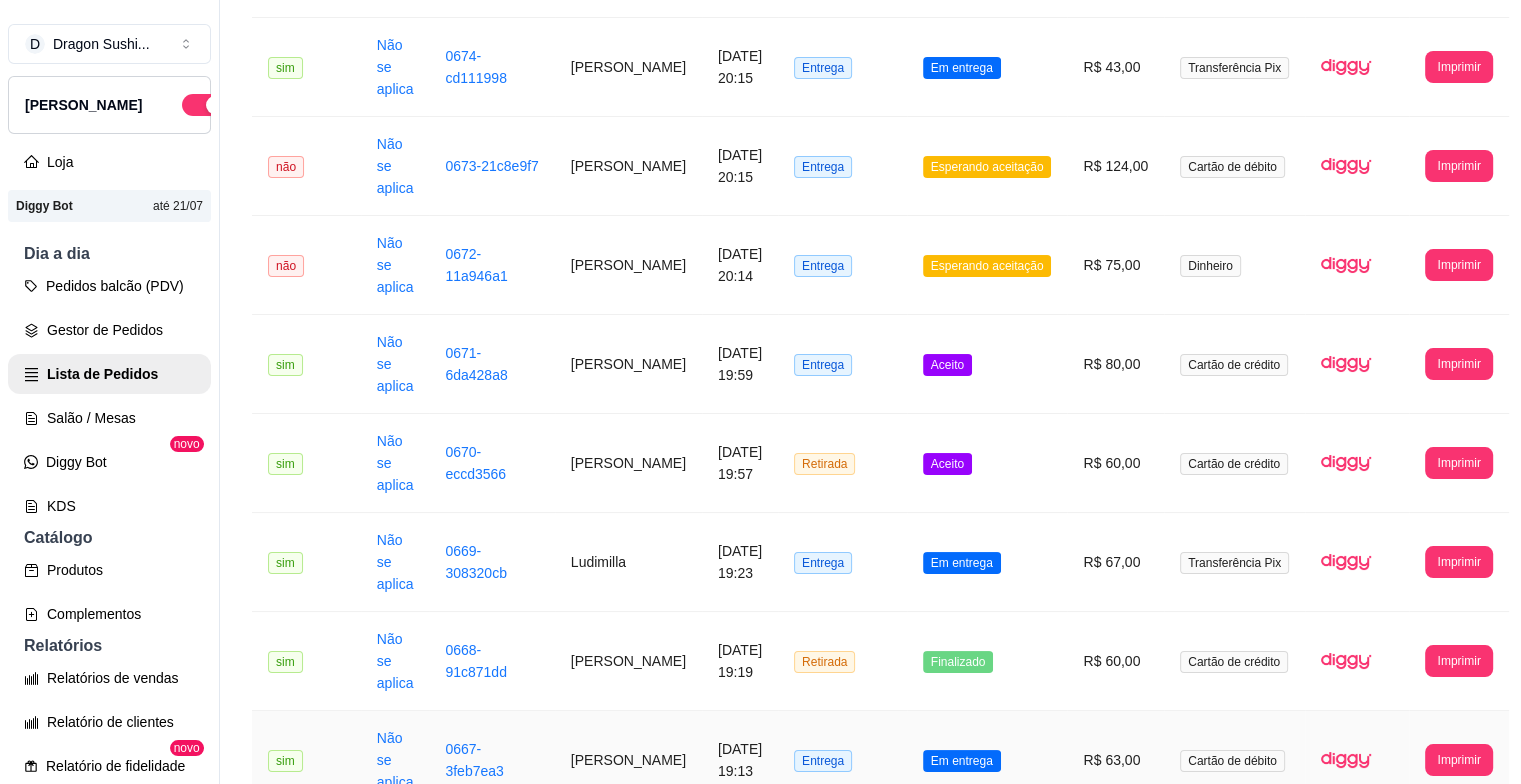 scroll, scrollTop: 915, scrollLeft: 0, axis: vertical 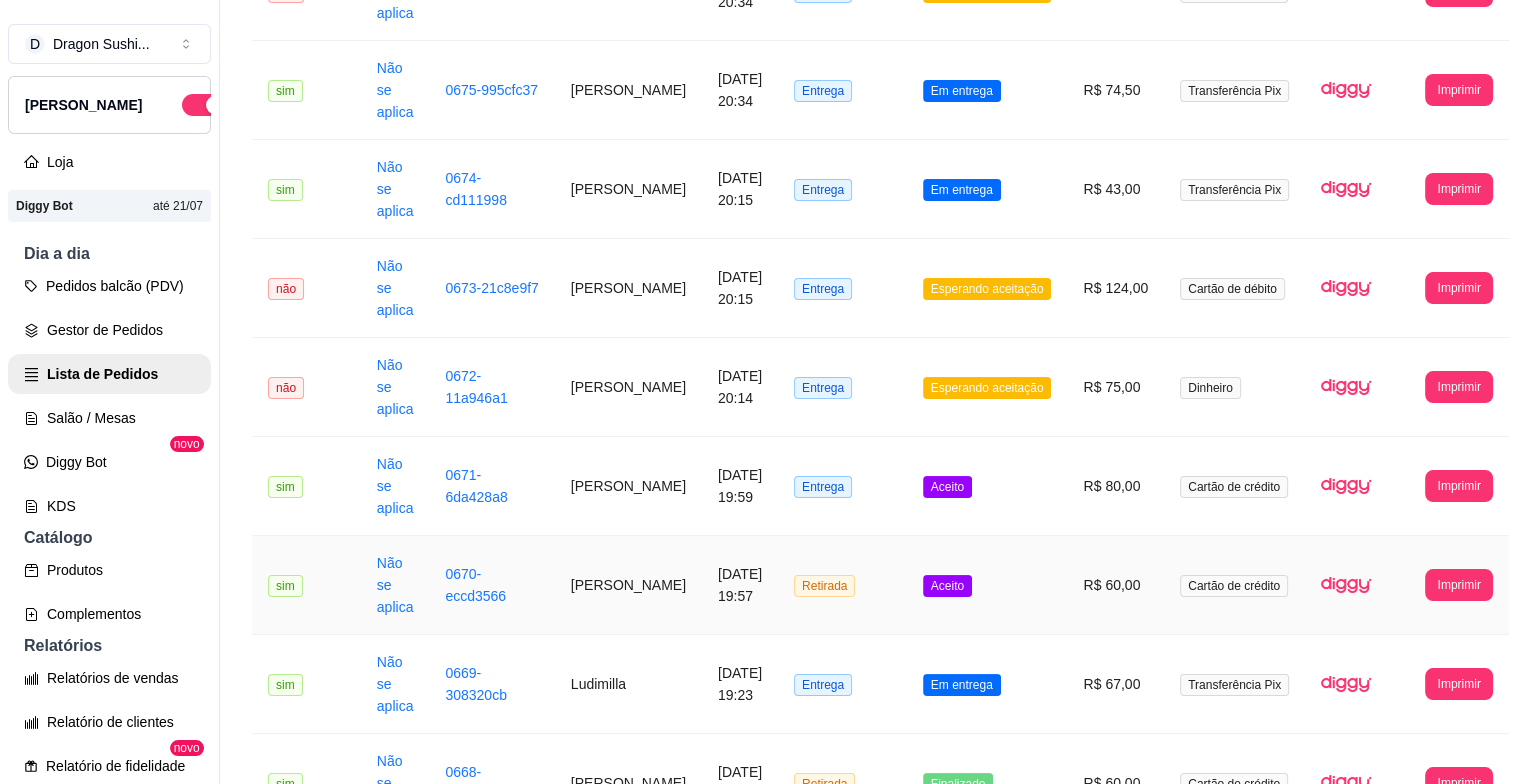 click on "Aceito" at bounding box center [947, 586] 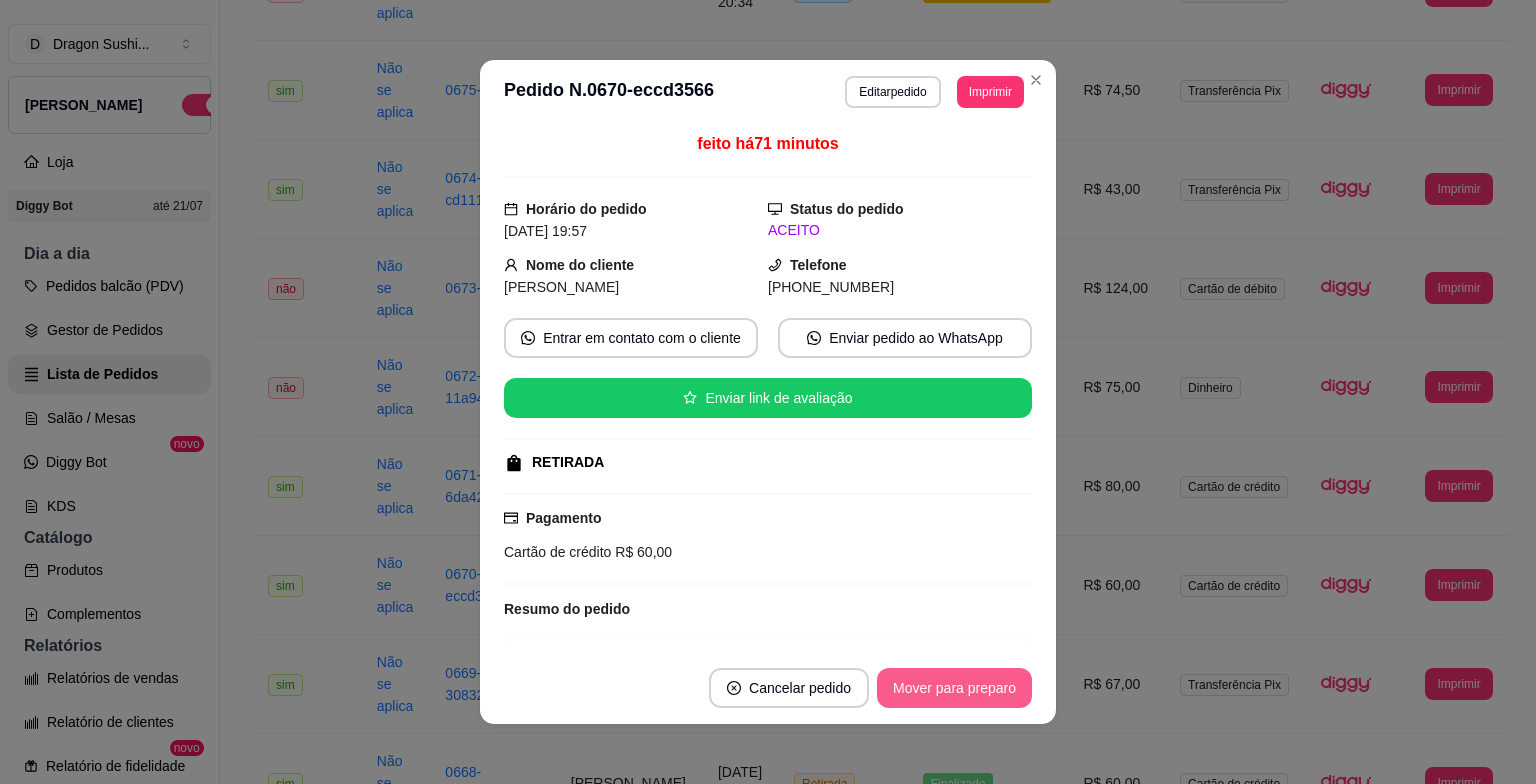 click on "Mover para preparo" at bounding box center [954, 688] 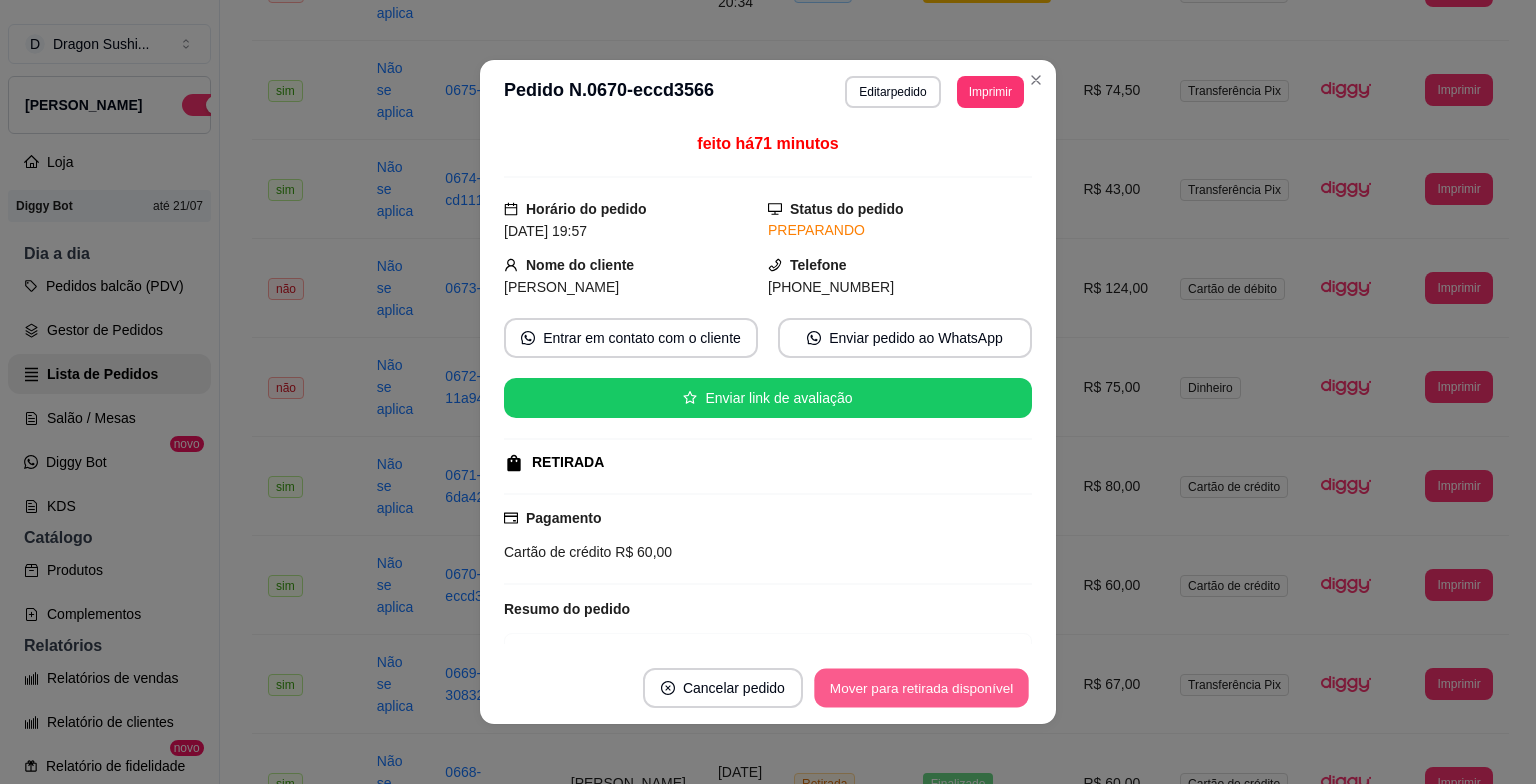 click on "Mover para retirada disponível" at bounding box center (921, 688) 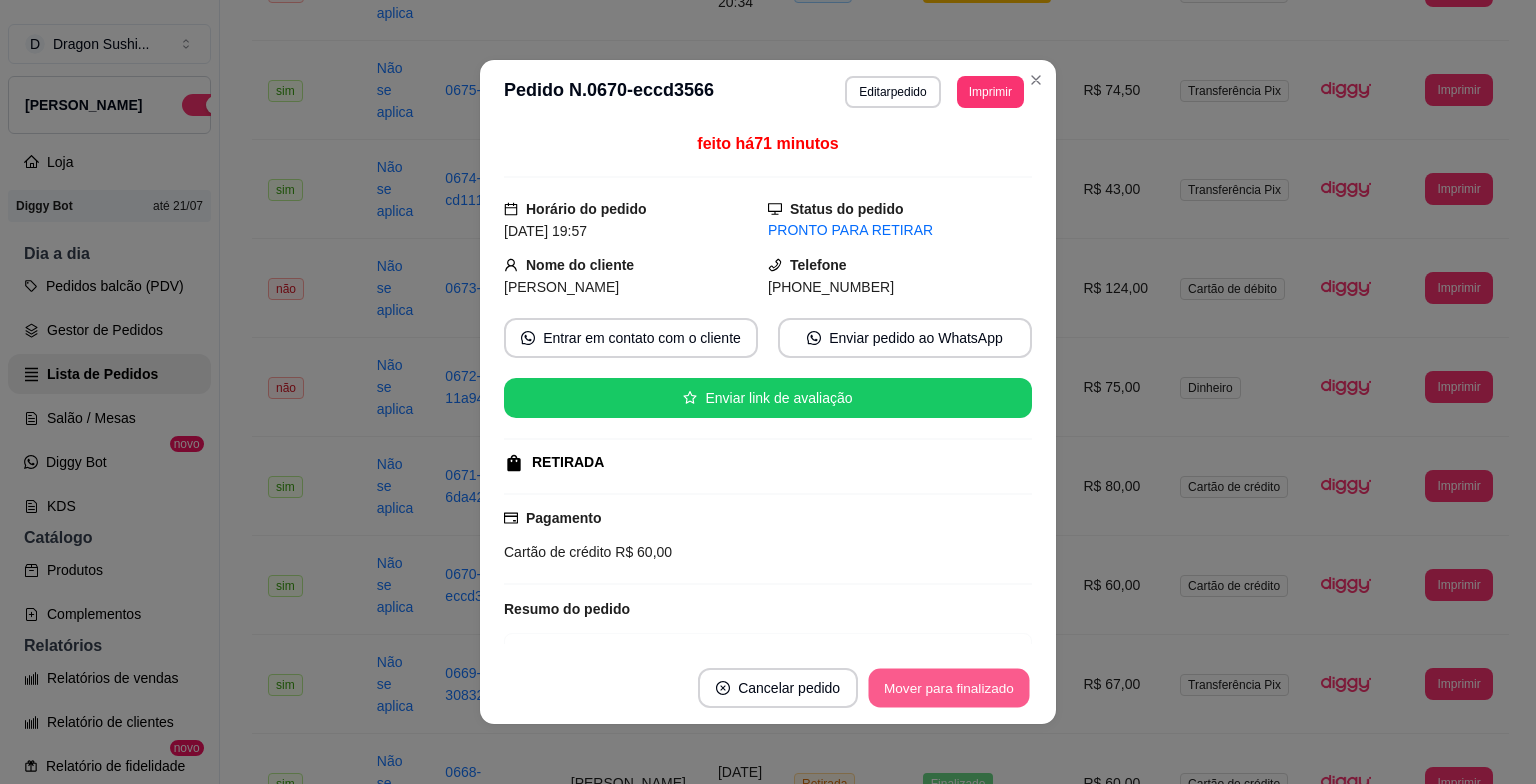 click on "Mover para finalizado" at bounding box center (949, 688) 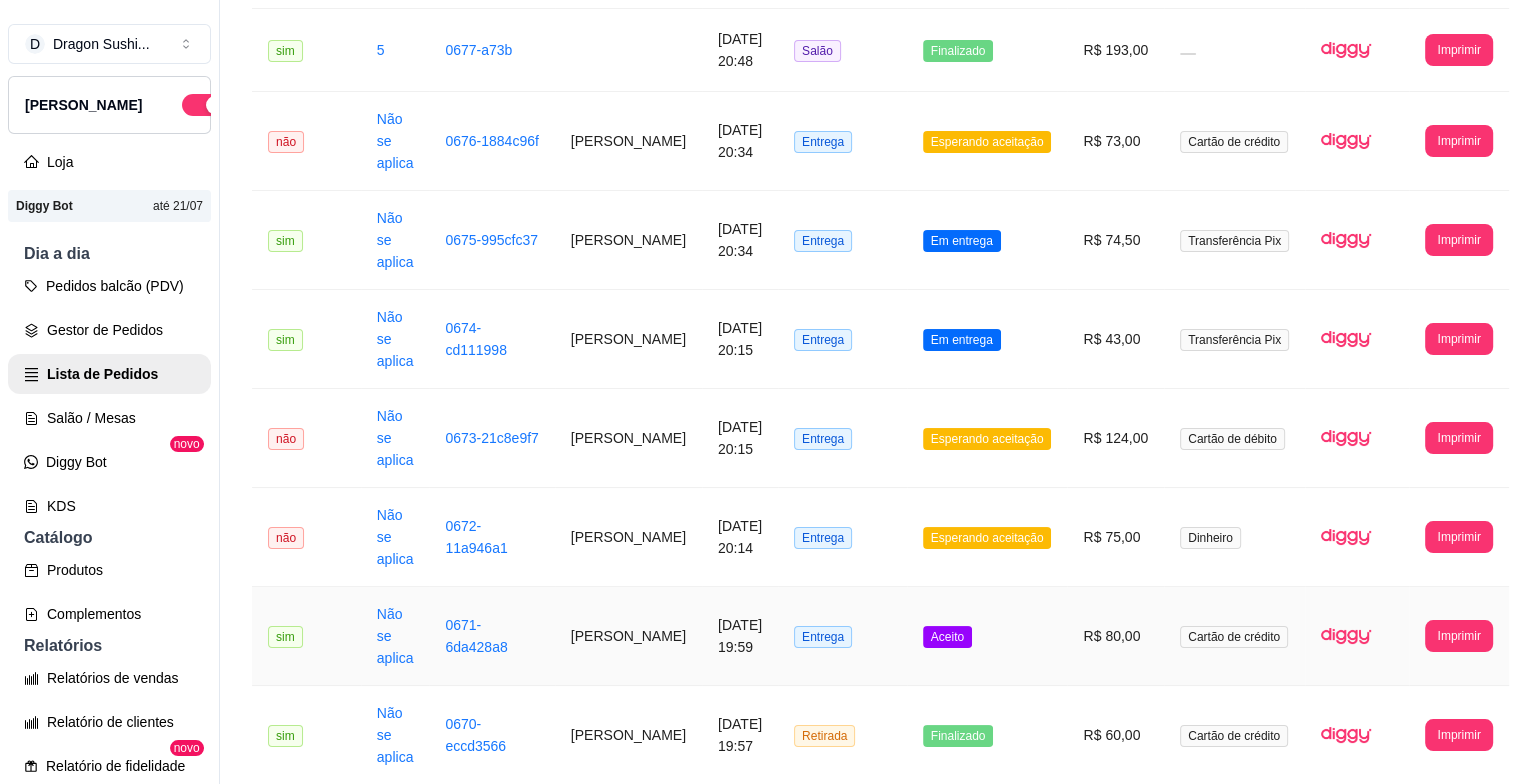 scroll, scrollTop: 715, scrollLeft: 0, axis: vertical 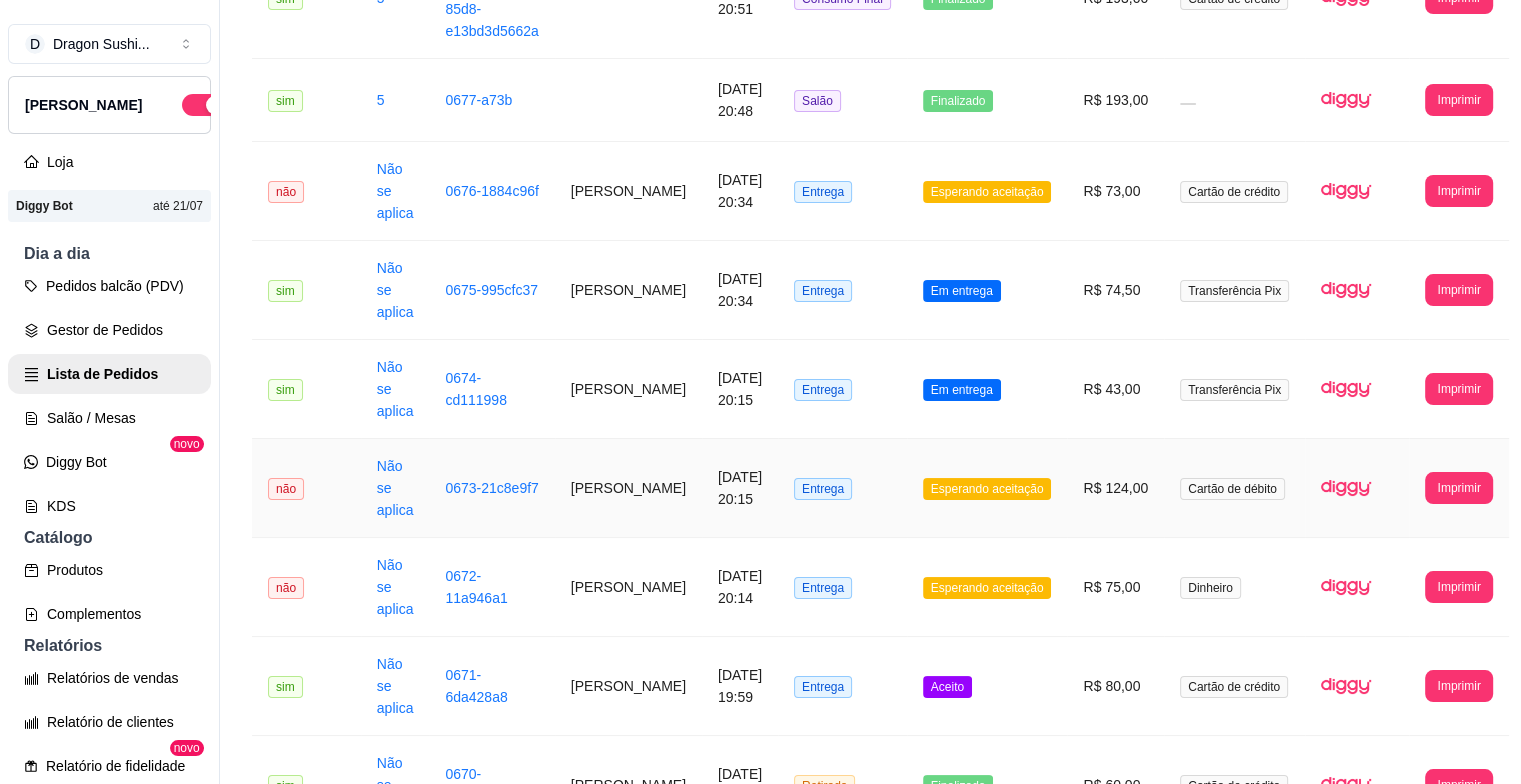 click on "Esperando aceitação" at bounding box center [987, 489] 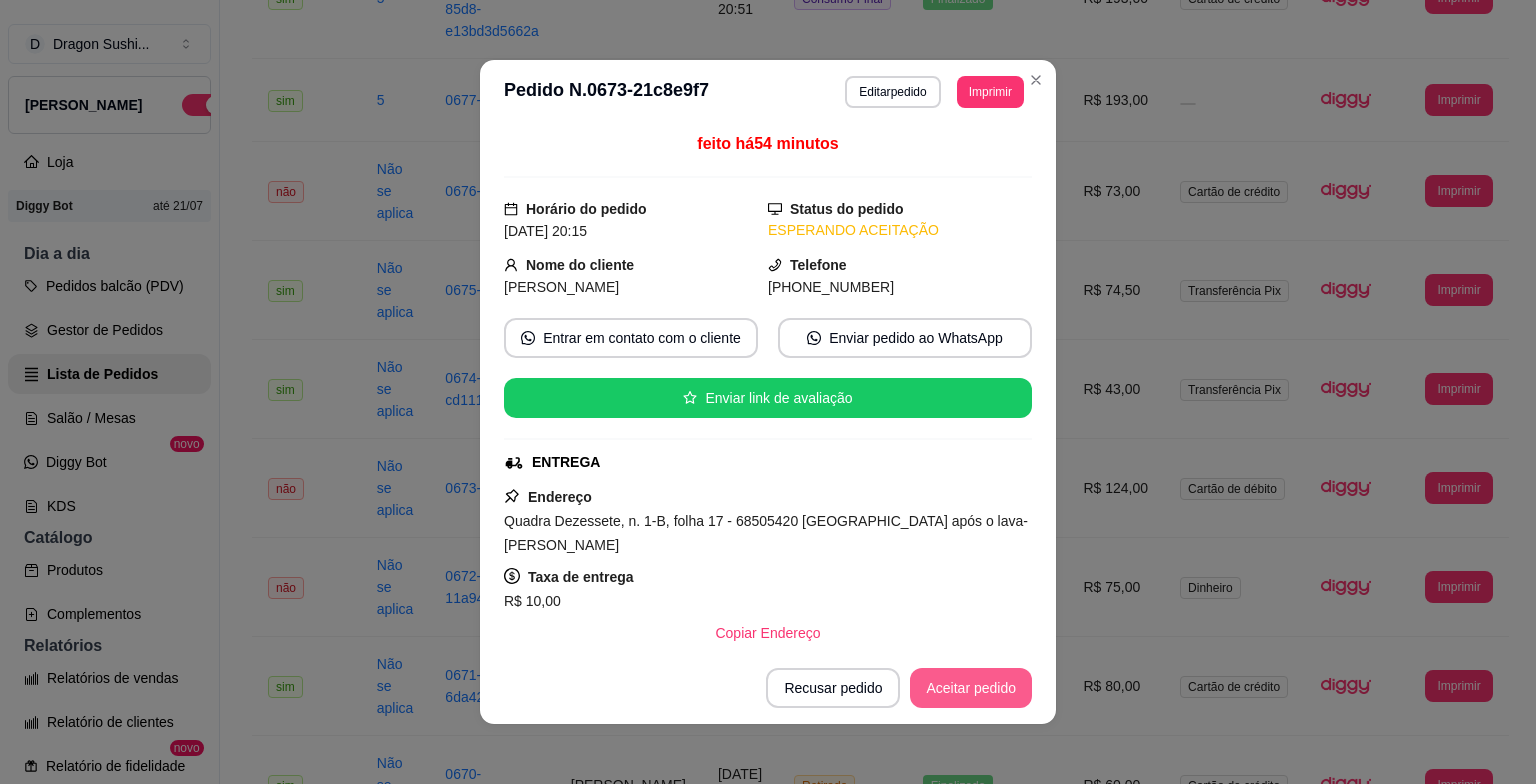 click on "Aceitar pedido" at bounding box center (971, 688) 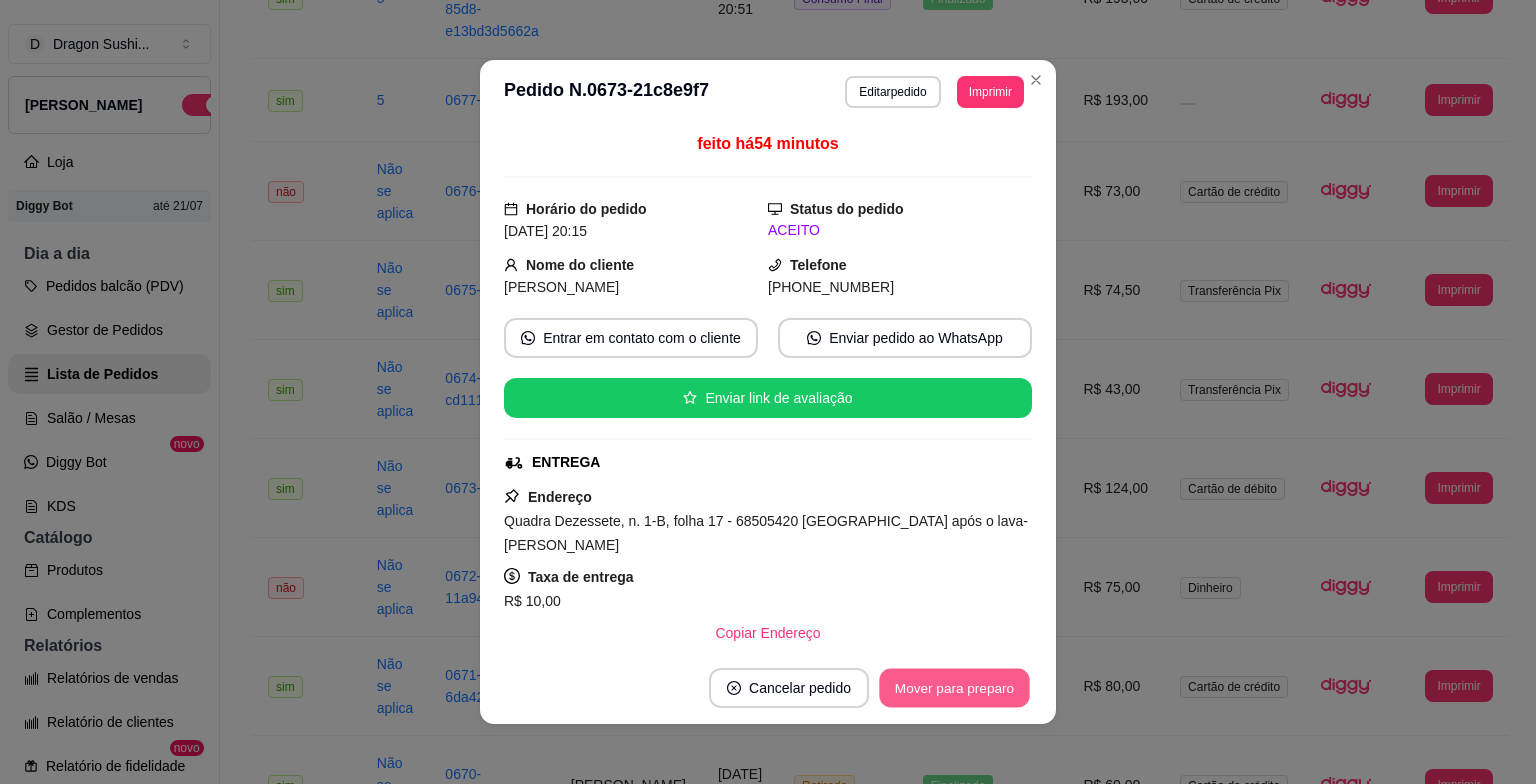click on "Mover para preparo" at bounding box center [954, 688] 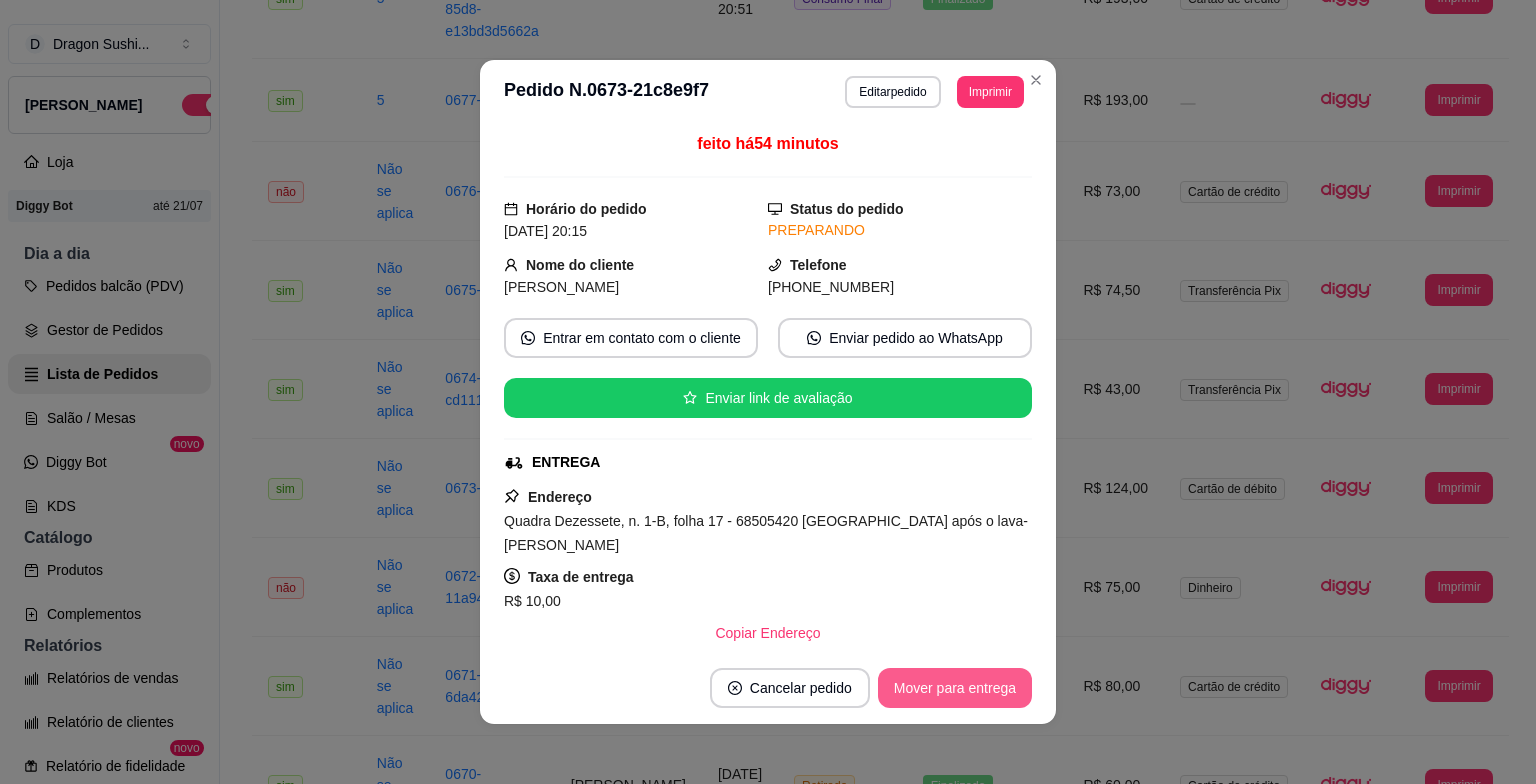 click on "Mover para entrega" at bounding box center (955, 688) 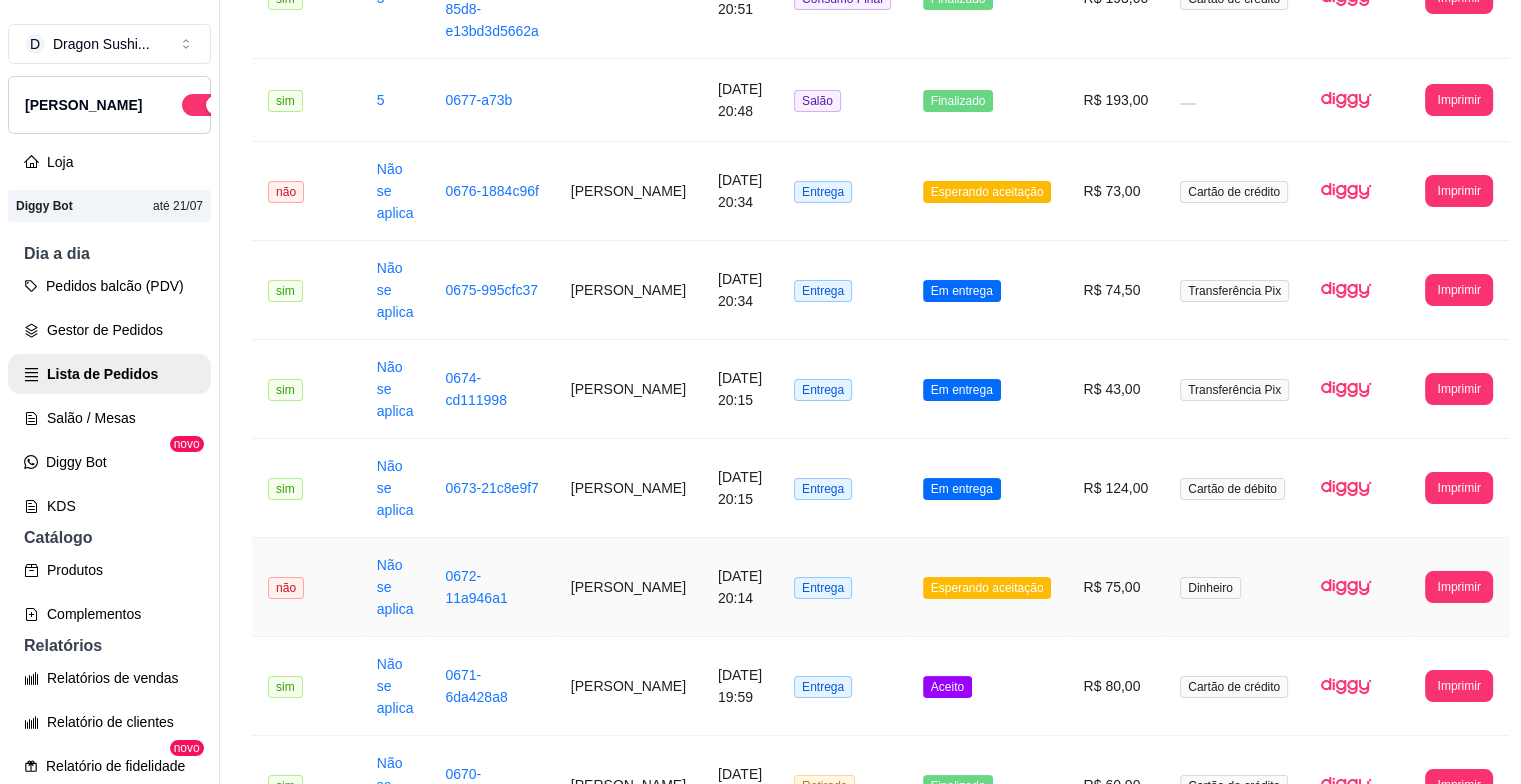 click on "Esperando aceitação" at bounding box center [987, 587] 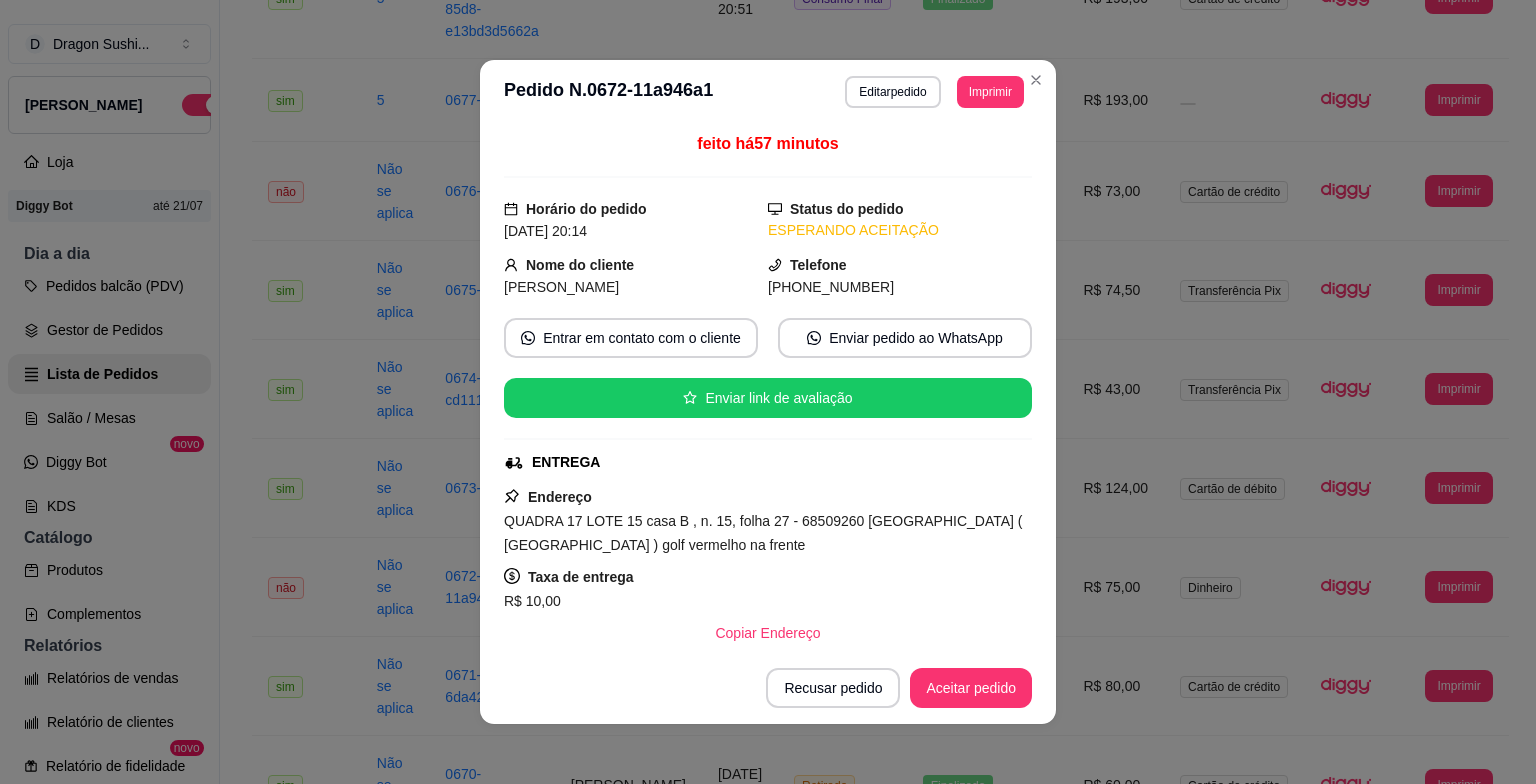click on "Recusar pedido Aceitar pedido" at bounding box center (768, 688) 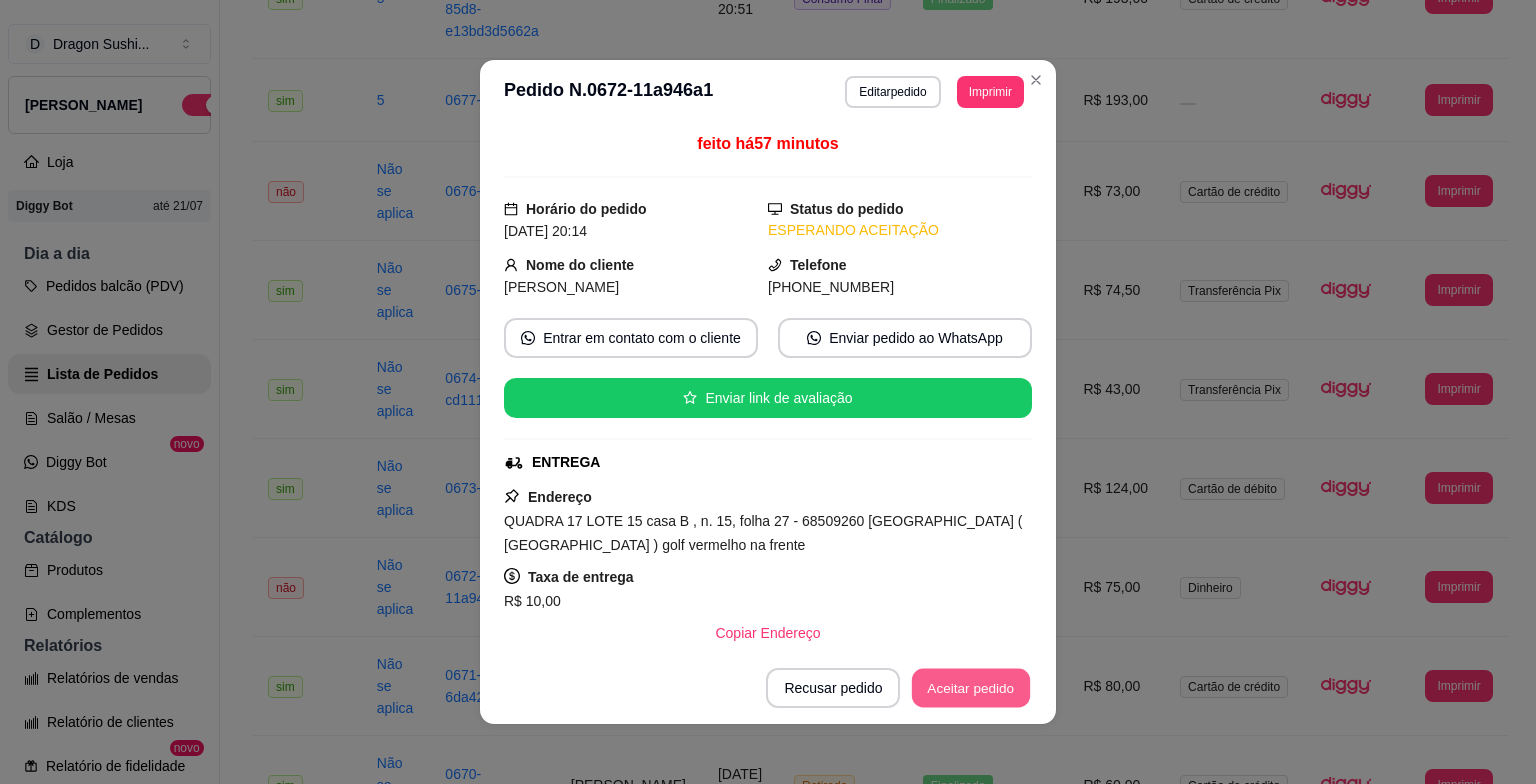click on "Aceitar pedido" at bounding box center (971, 688) 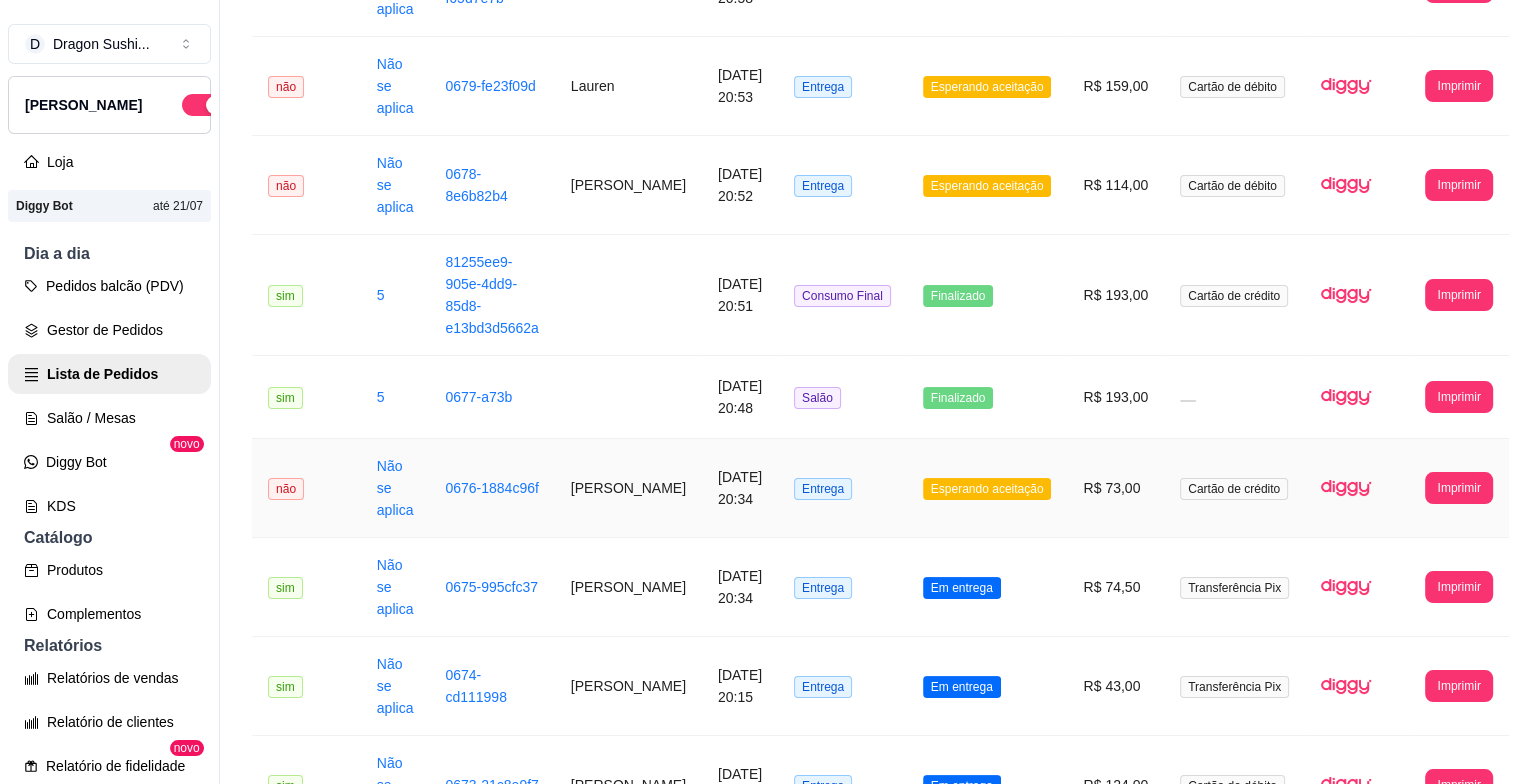 click on "Esperando aceitação" at bounding box center [987, 489] 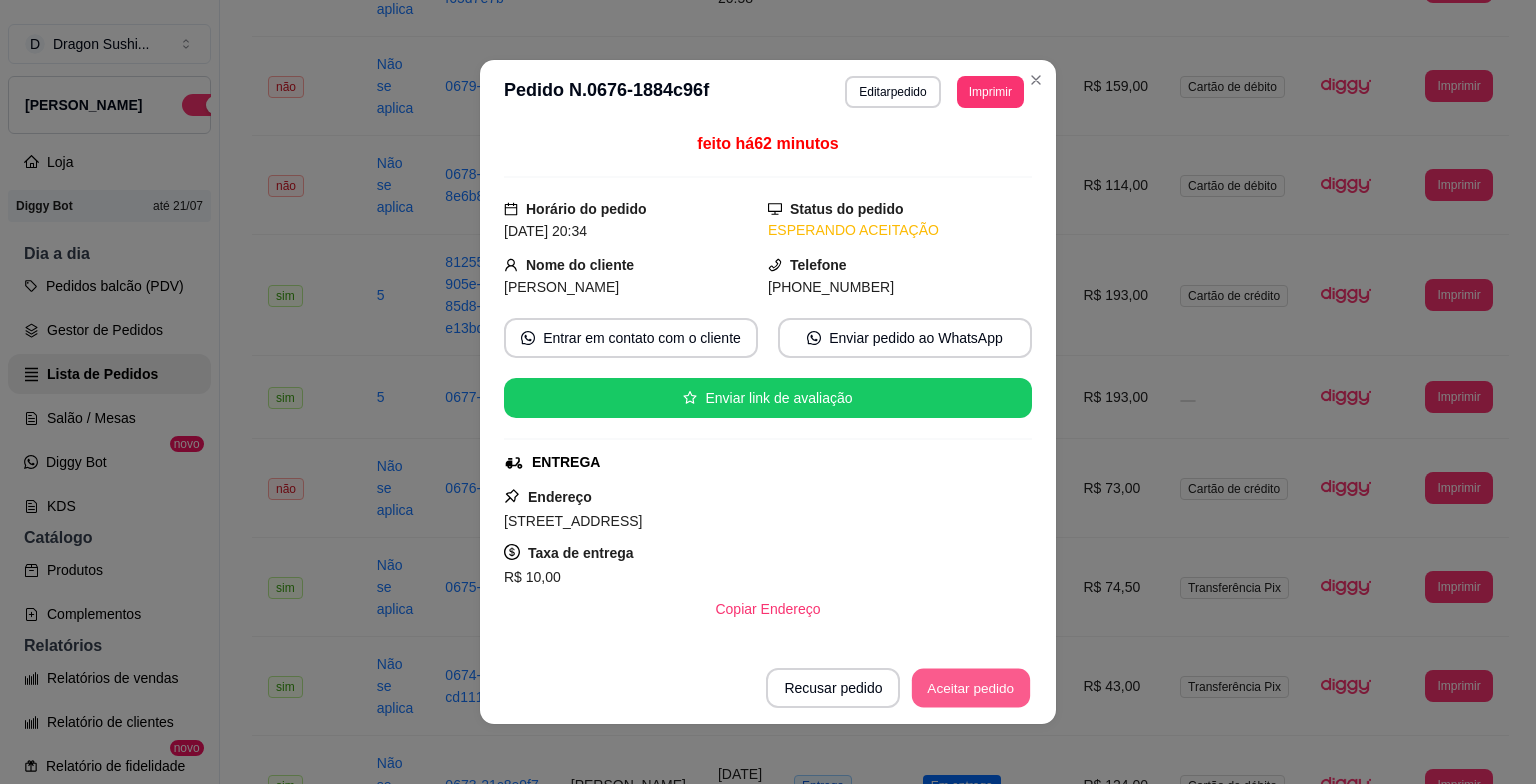 click on "Aceitar pedido" at bounding box center [971, 688] 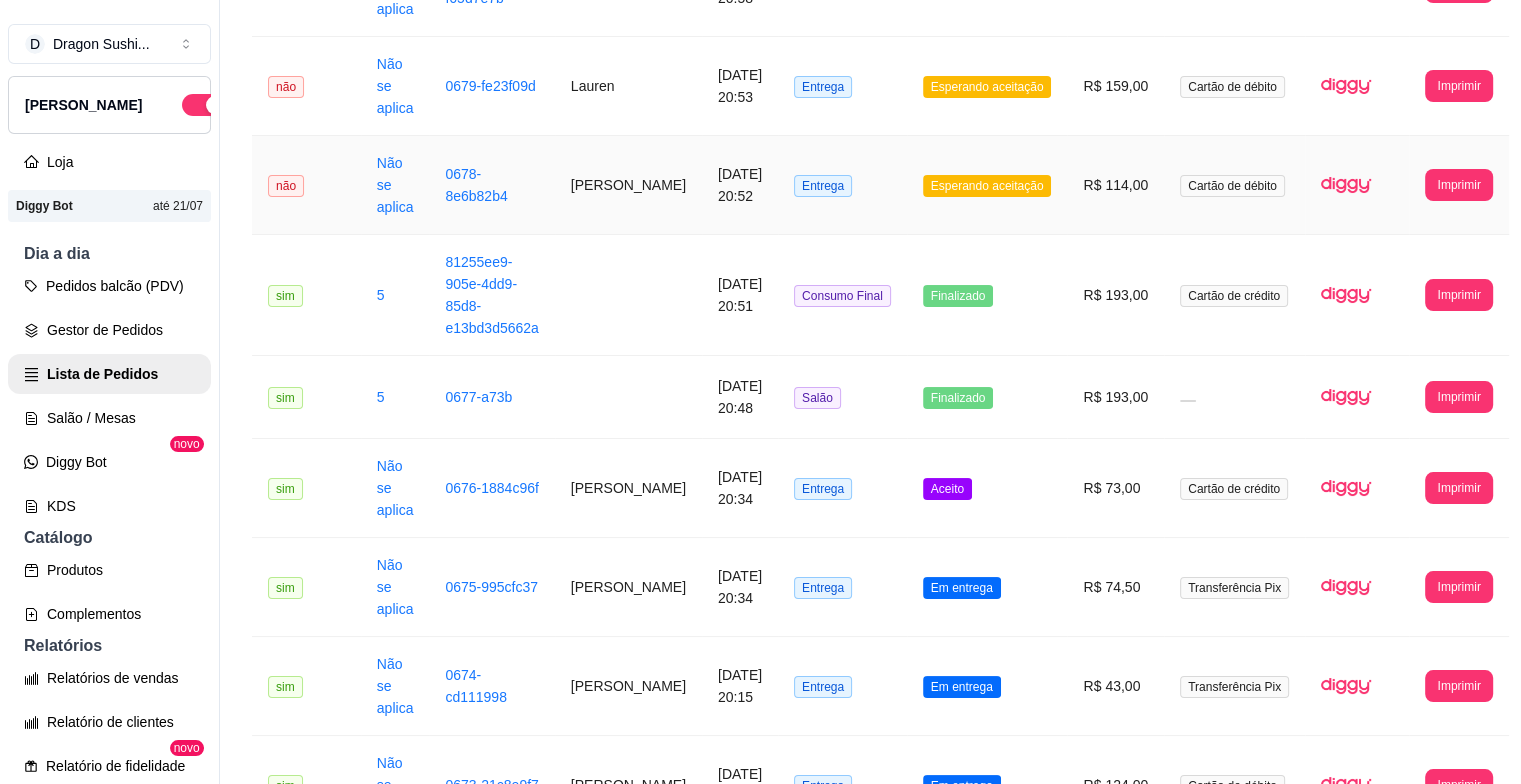 click on "Esperando aceitação" at bounding box center (987, 185) 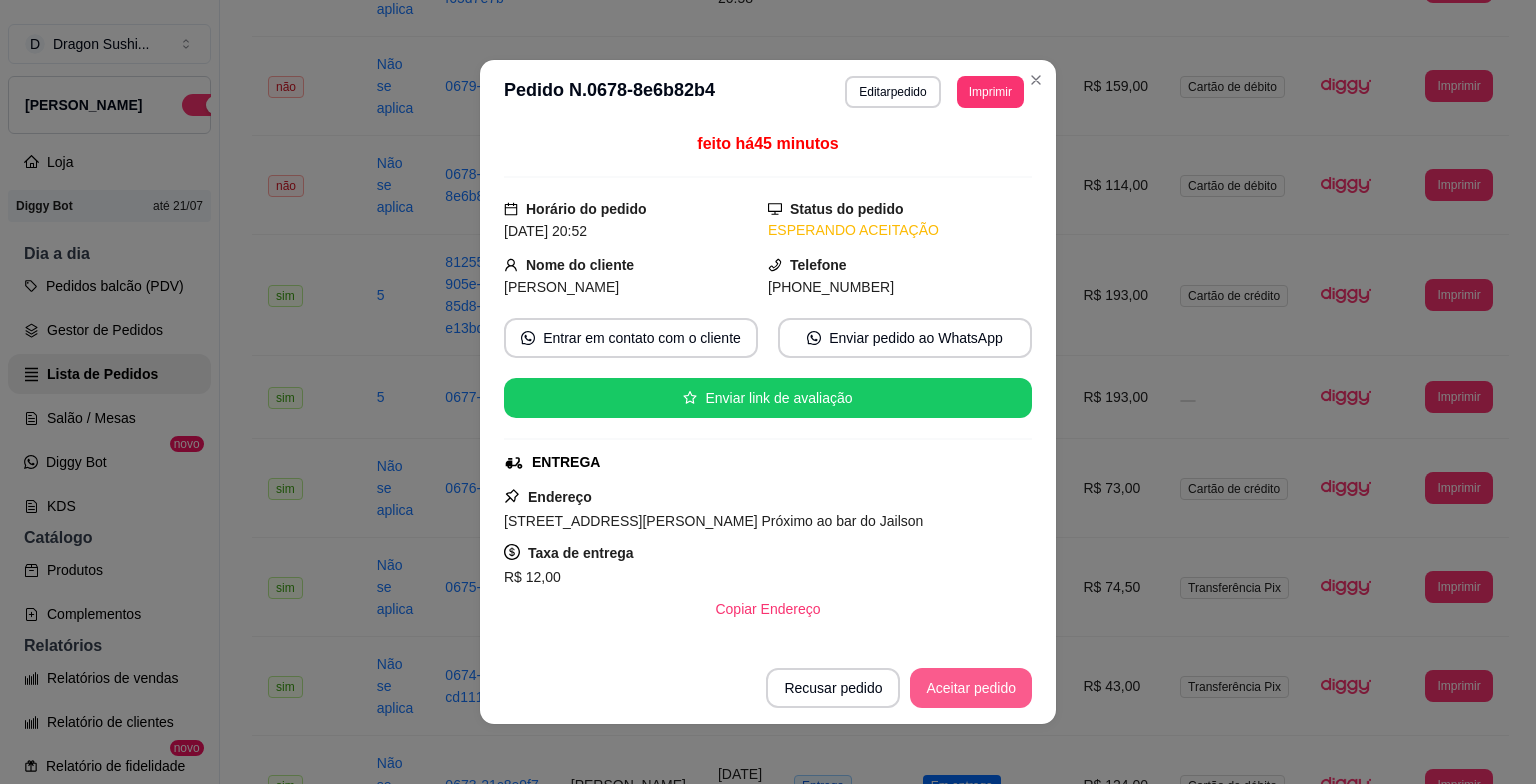 click on "Aceitar pedido" at bounding box center (971, 688) 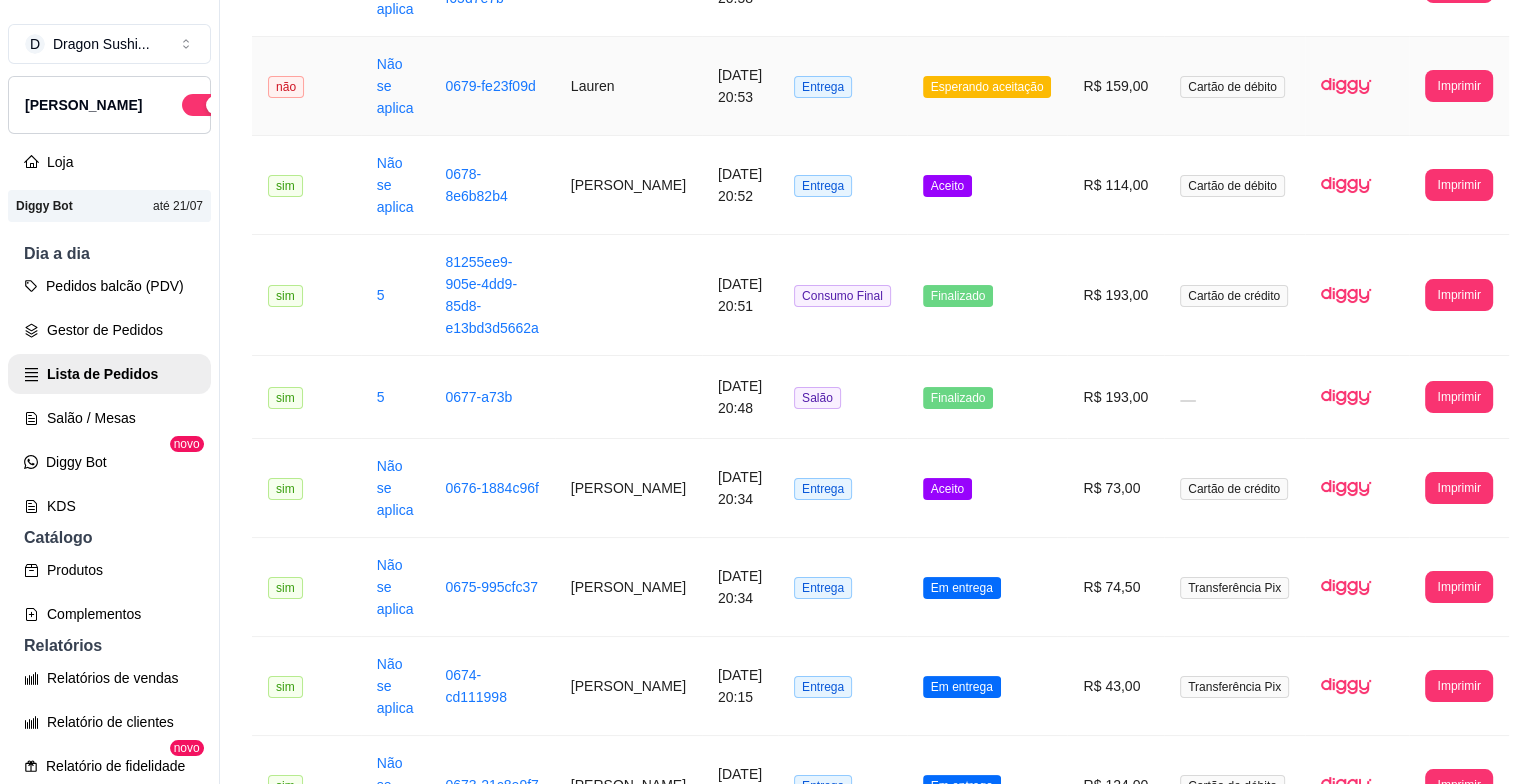 click on "Esperando aceitação" at bounding box center [987, 87] 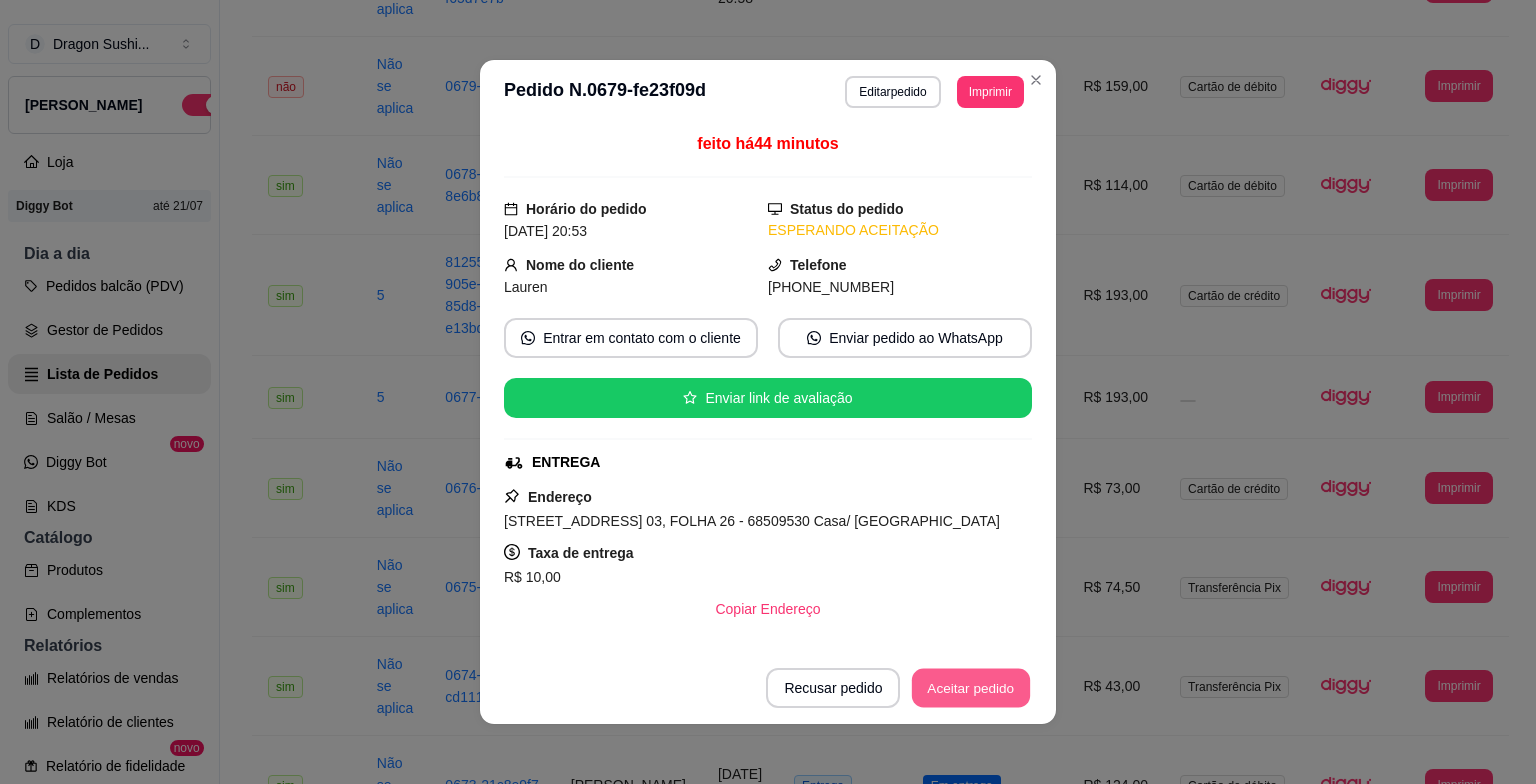 click on "Aceitar pedido" at bounding box center [971, 688] 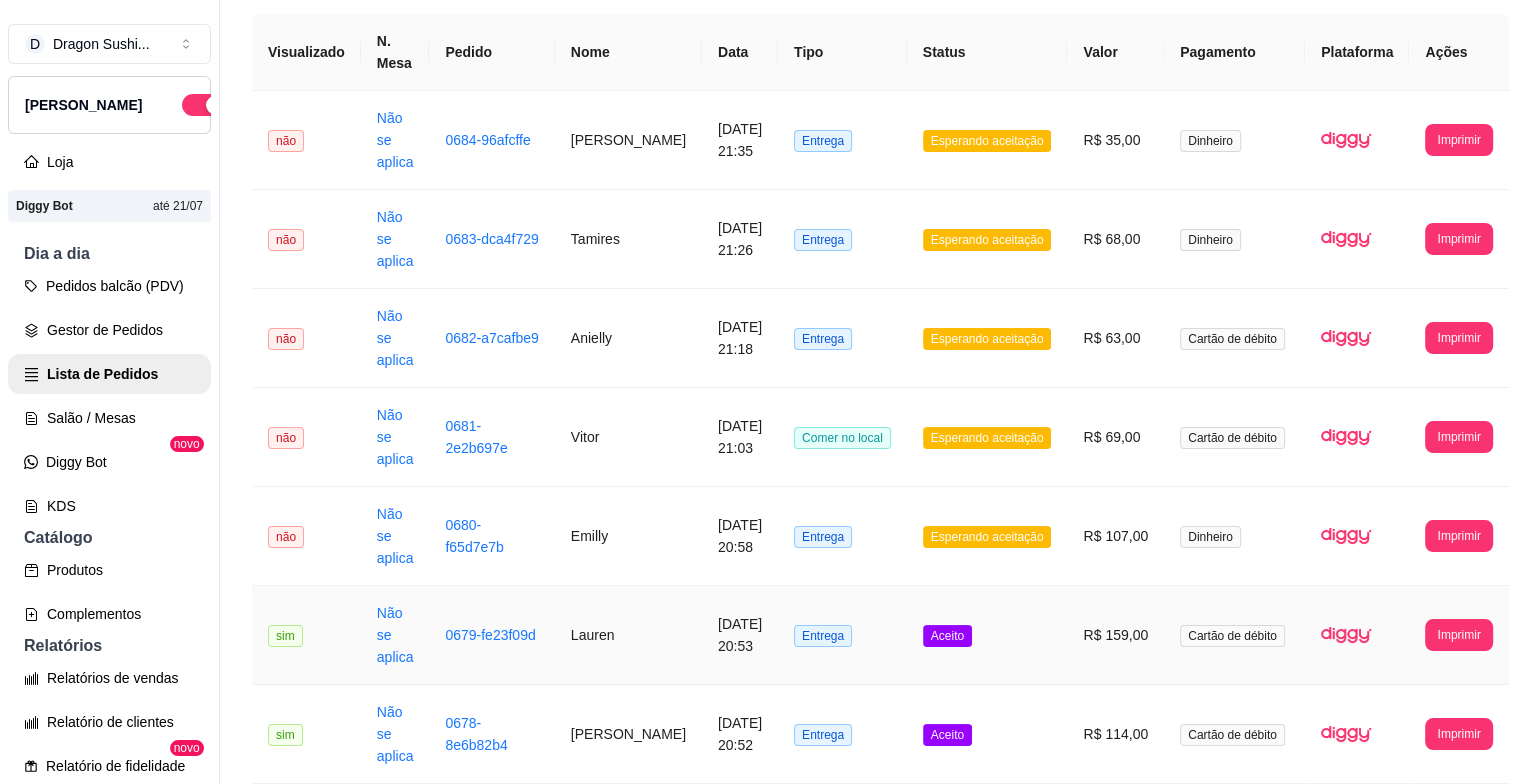 scroll, scrollTop: 115, scrollLeft: 0, axis: vertical 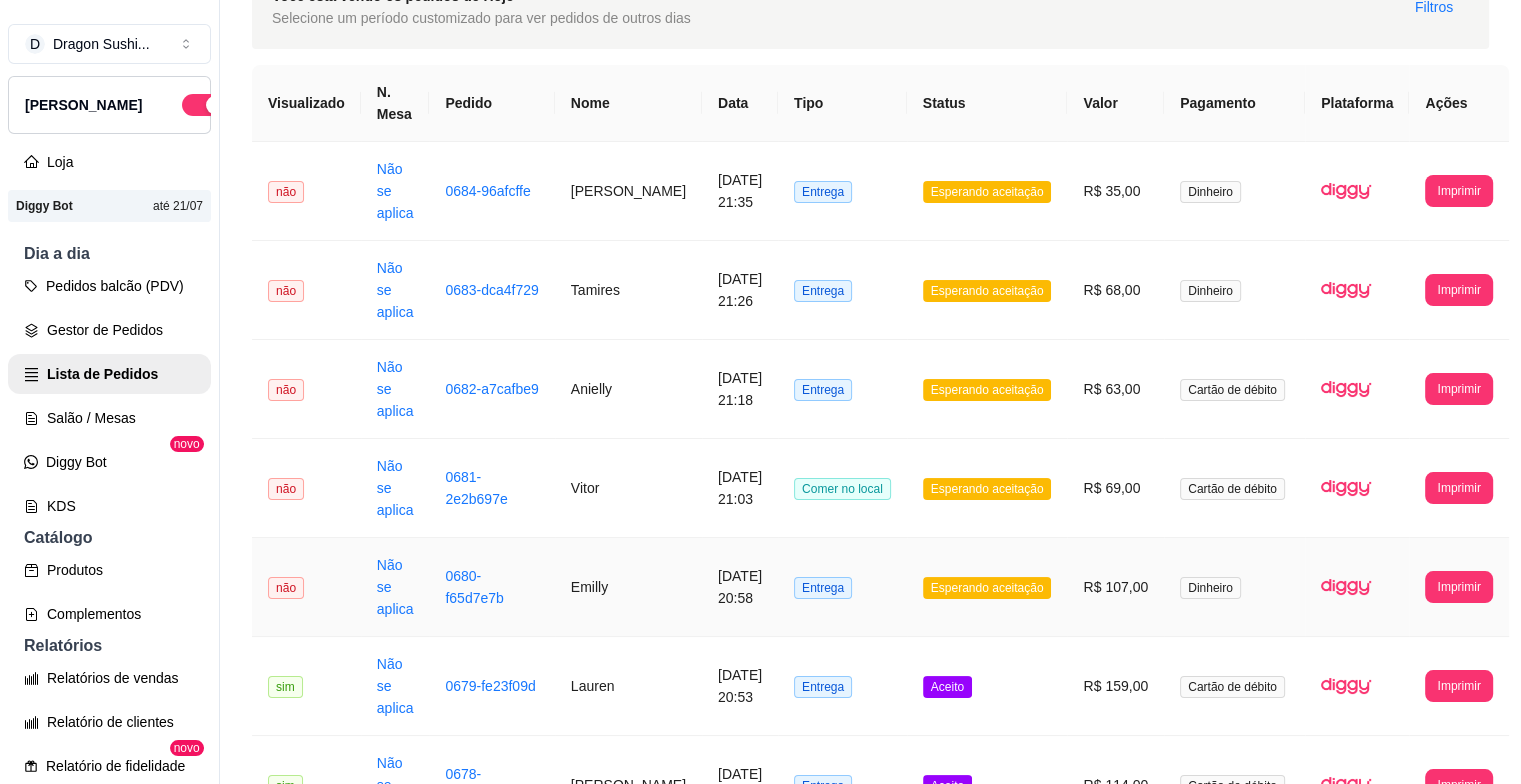 click on "Esperando aceitação" at bounding box center [987, 588] 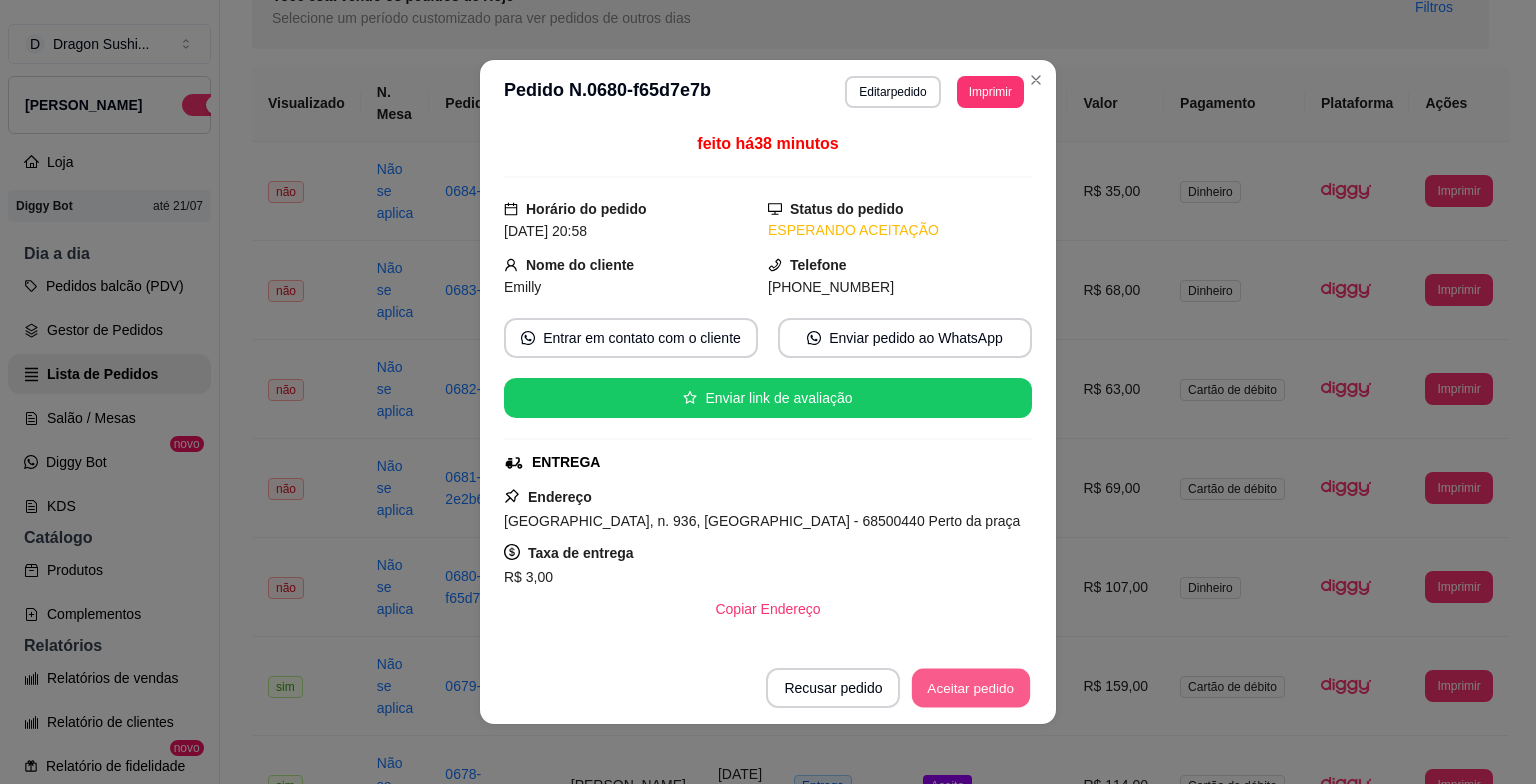 click on "Aceitar pedido" at bounding box center (971, 688) 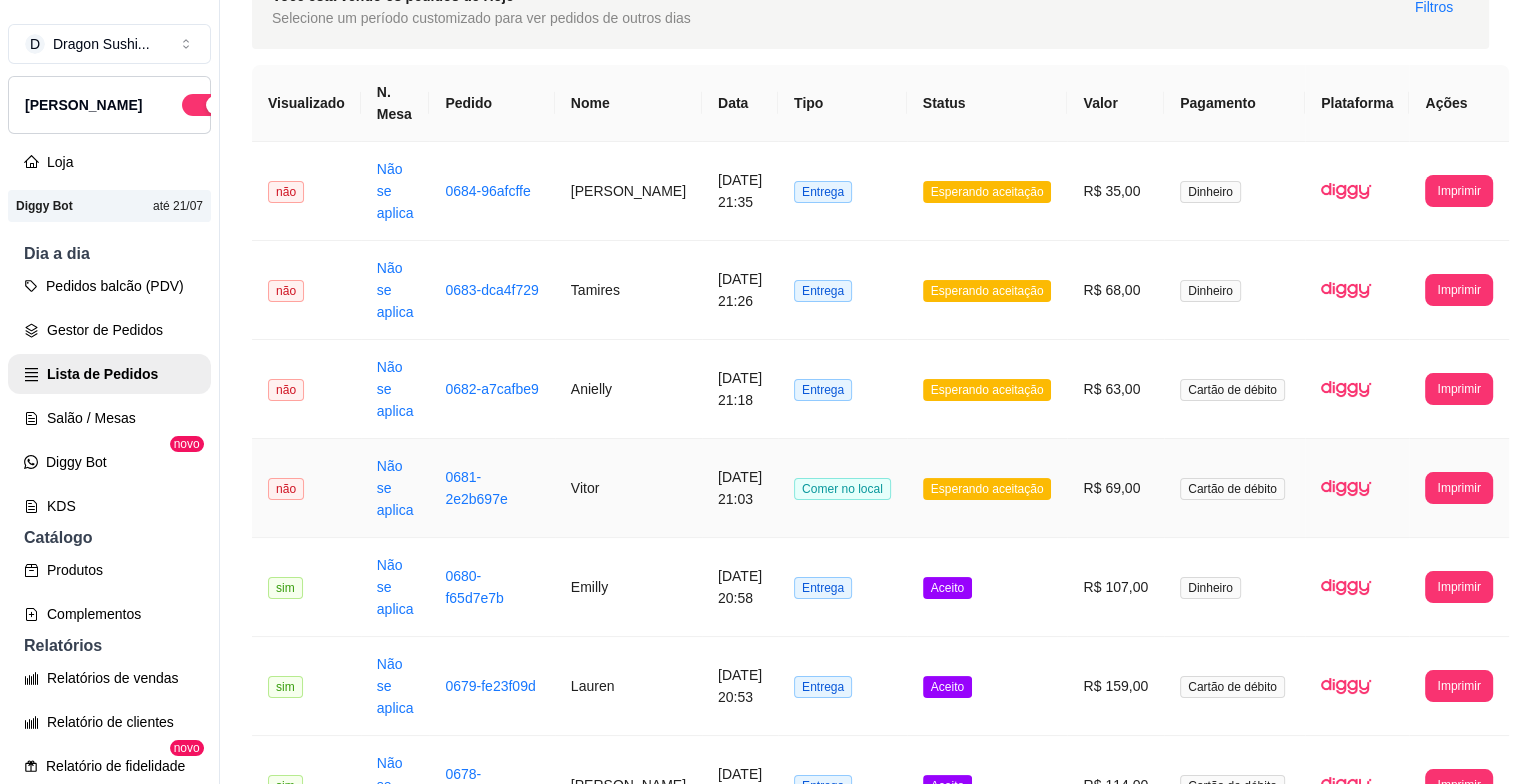 click on "Esperando aceitação" at bounding box center [987, 488] 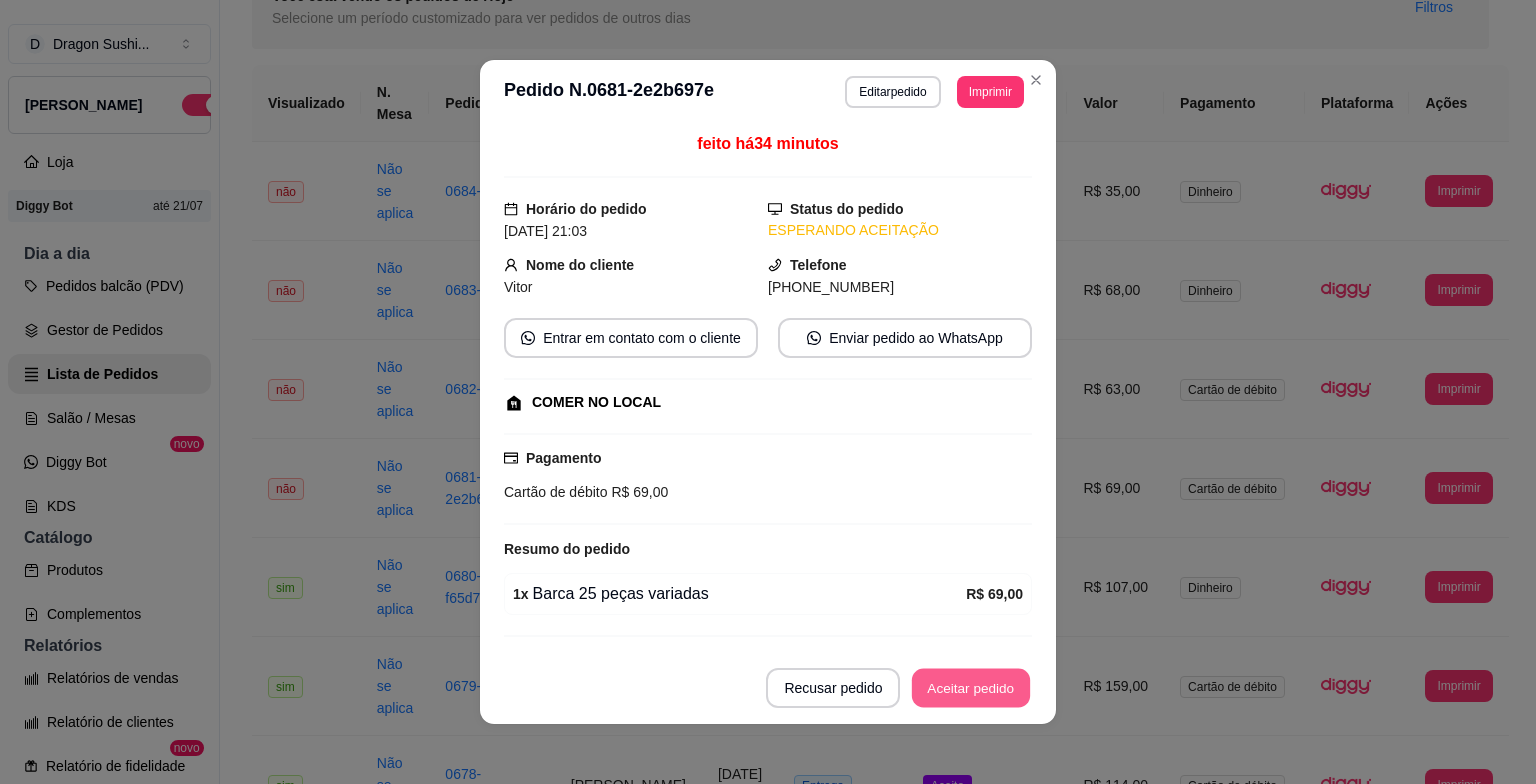 click on "Aceitar pedido" at bounding box center [971, 688] 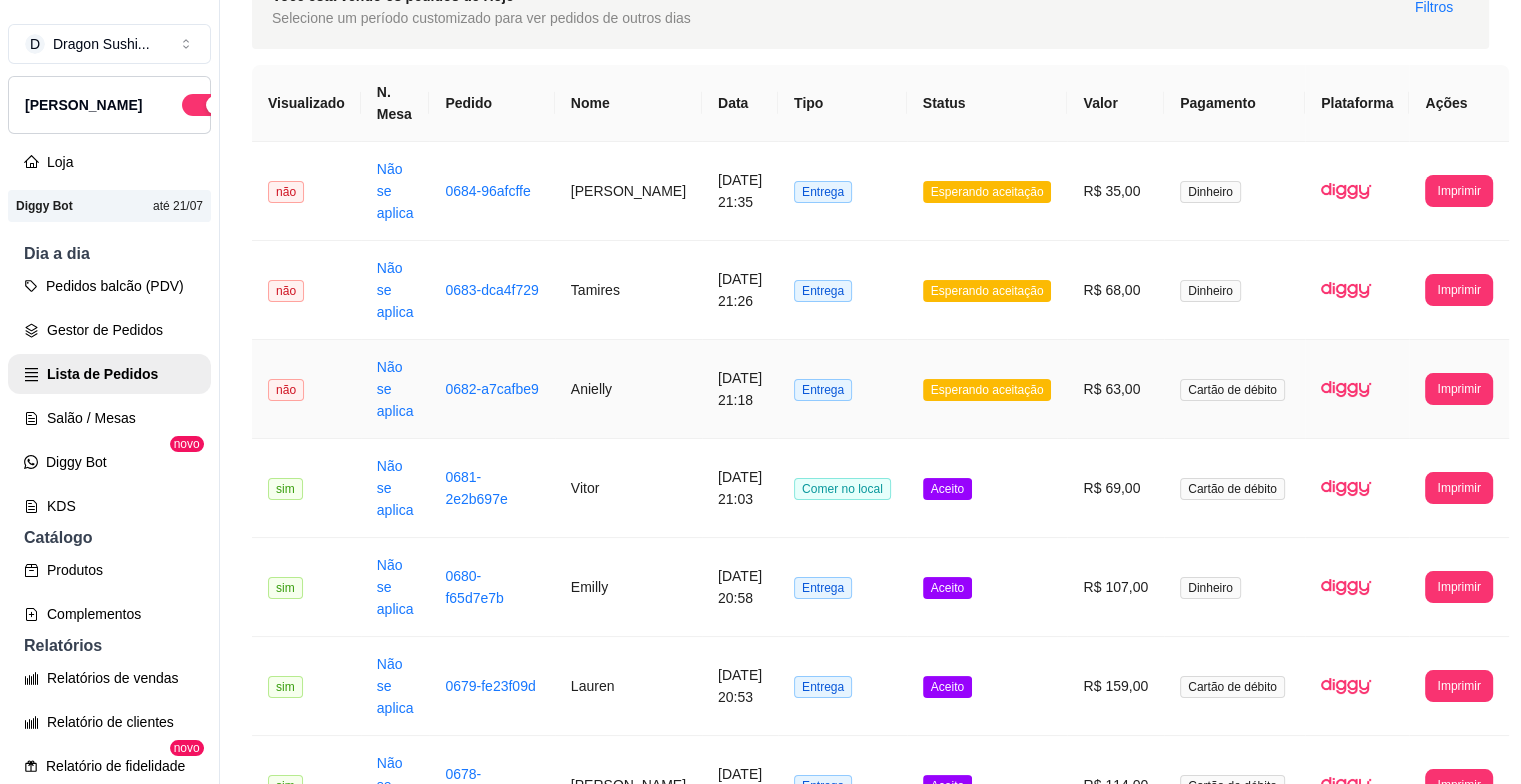 click on "Esperando aceitação" at bounding box center [987, 390] 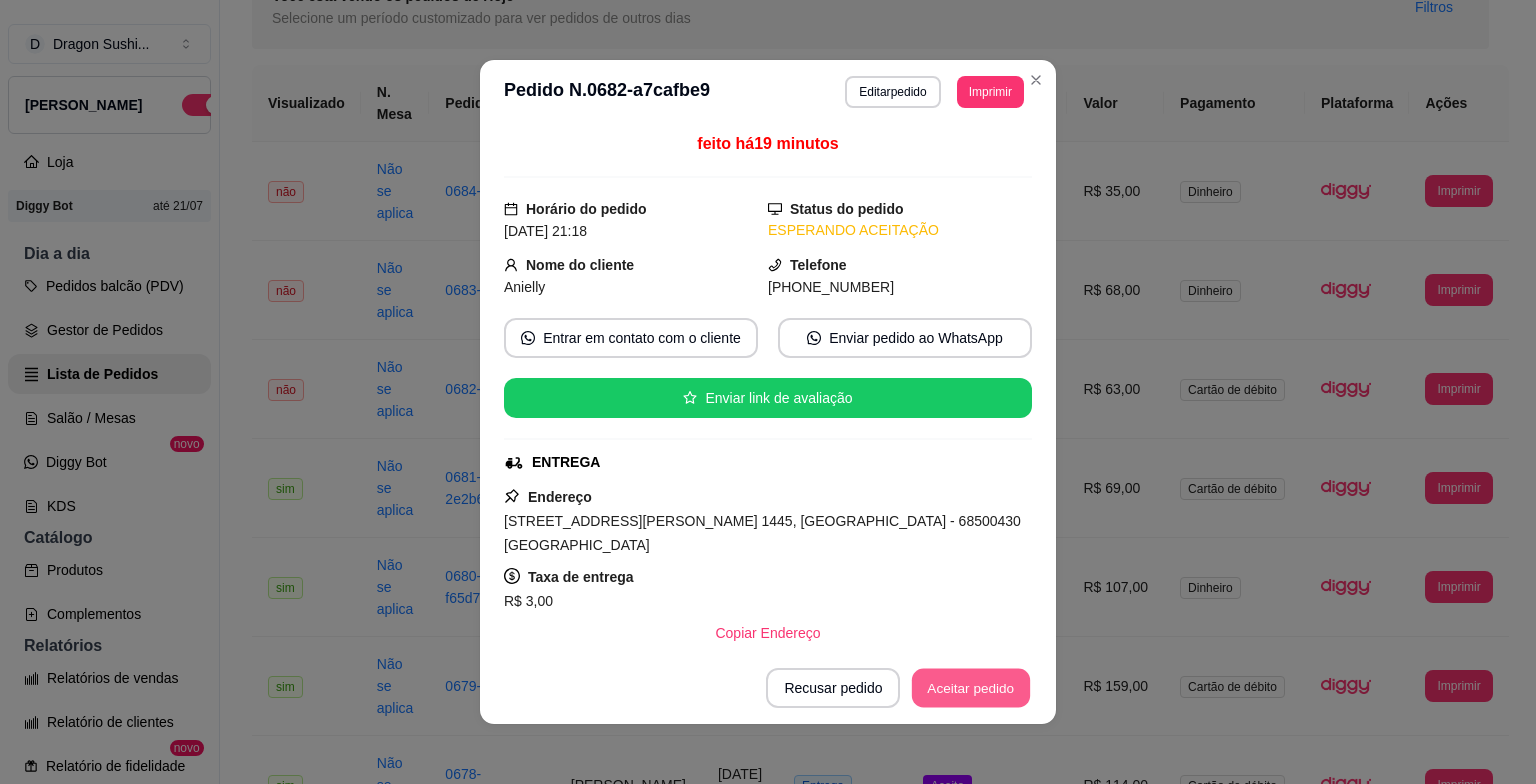 click on "Aceitar pedido" at bounding box center [971, 688] 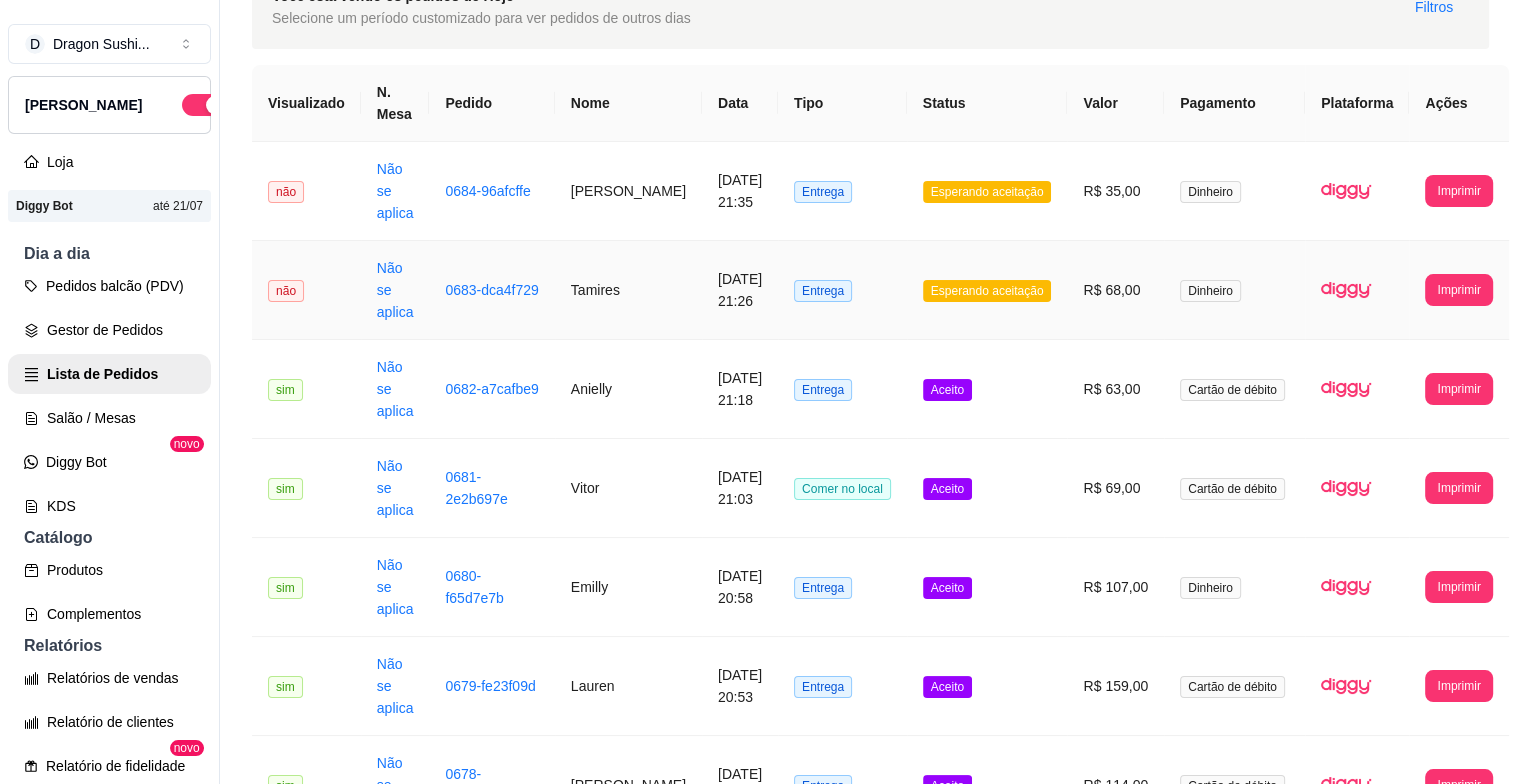 click on "Esperando aceitação" at bounding box center [987, 290] 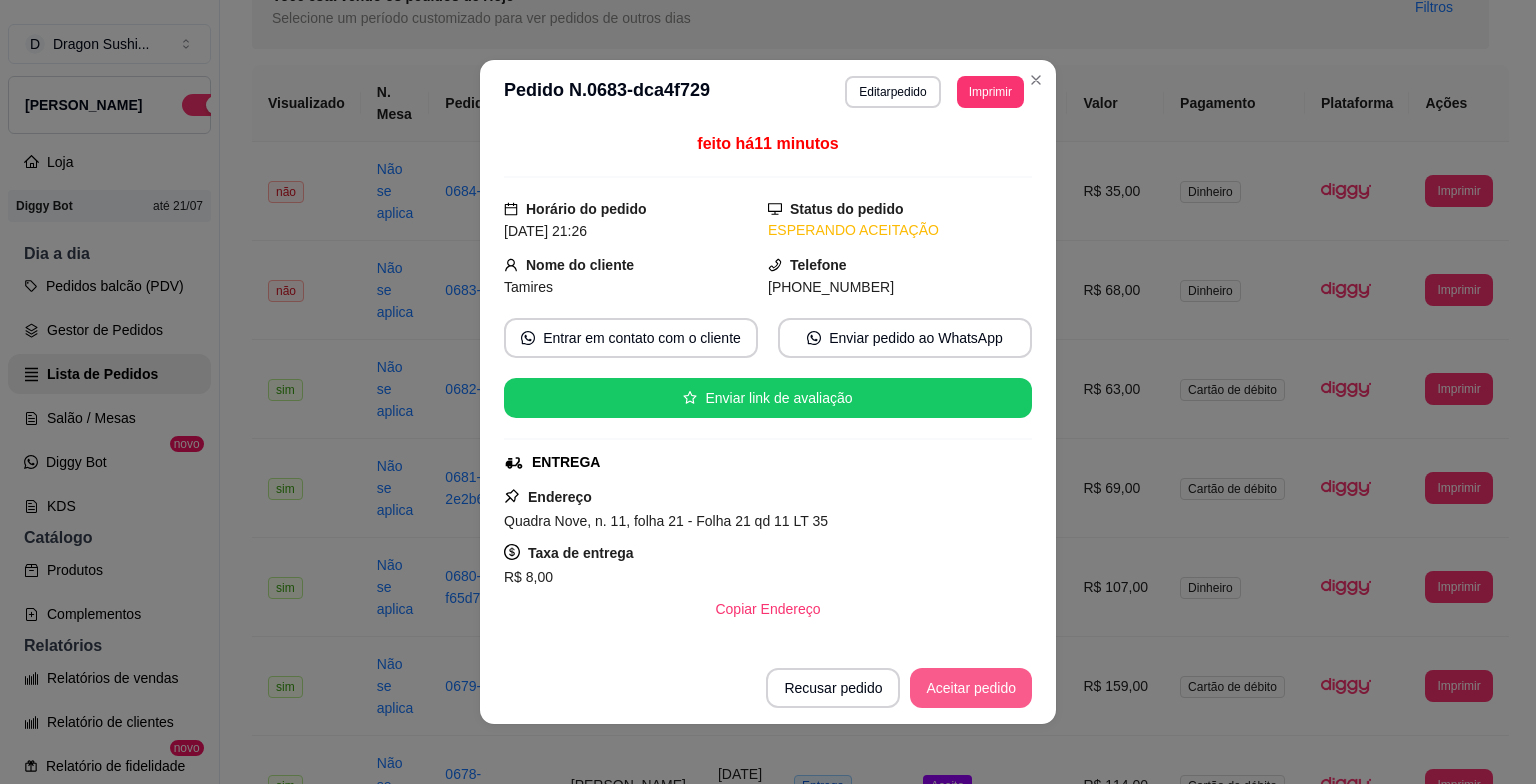 click on "Aceitar pedido" at bounding box center (971, 688) 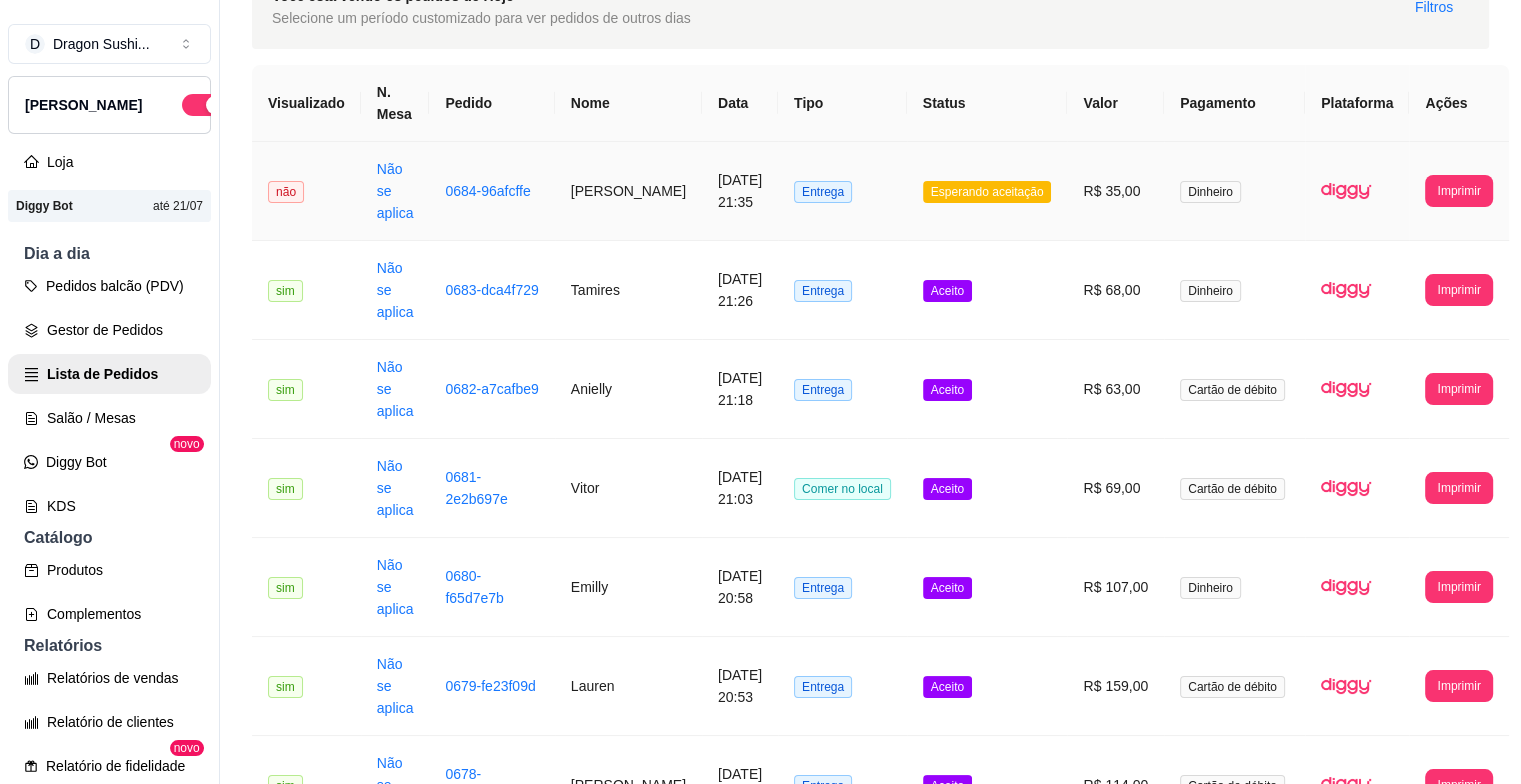 click on "Esperando aceitação" at bounding box center [987, 191] 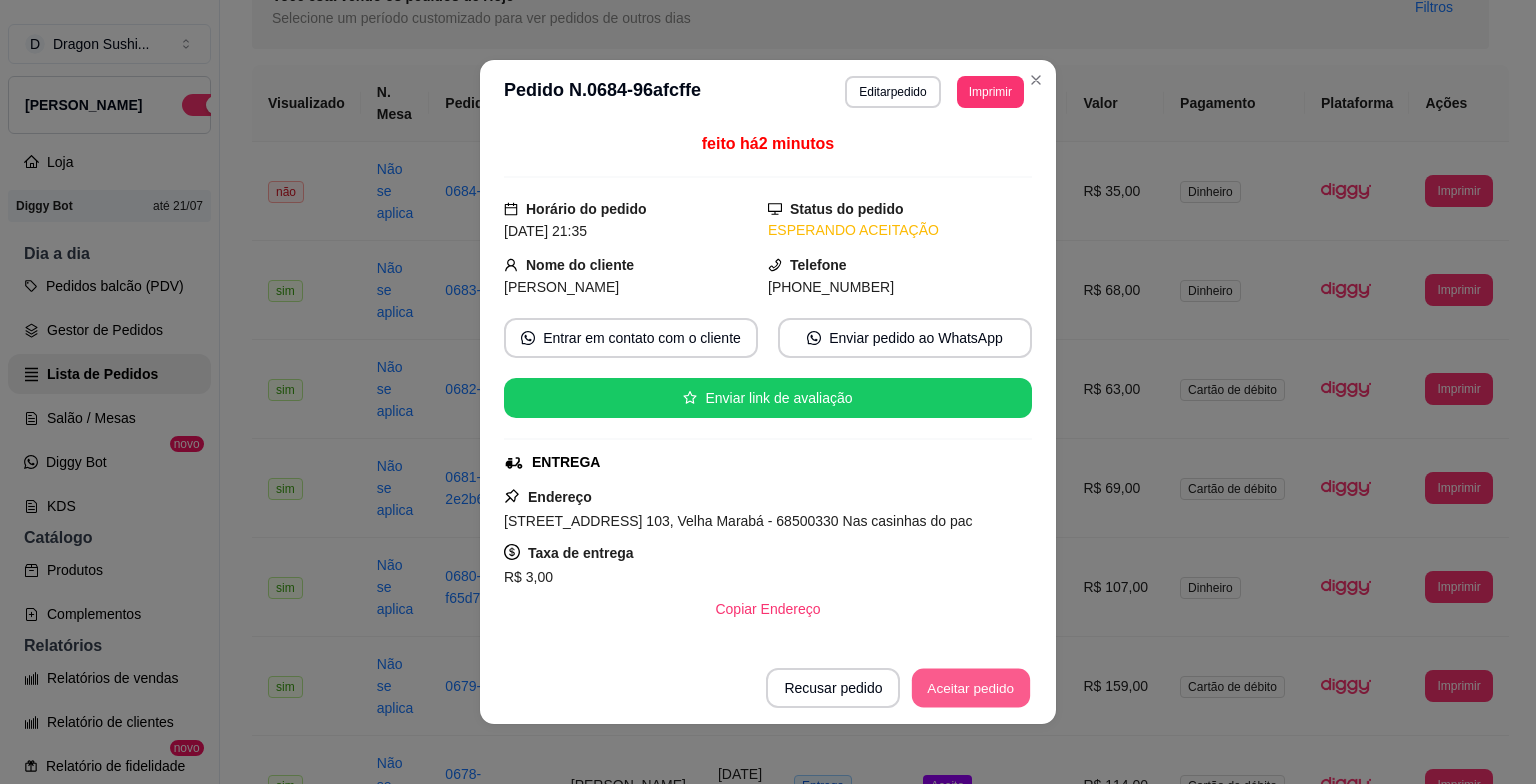 click on "Aceitar pedido" at bounding box center [971, 688] 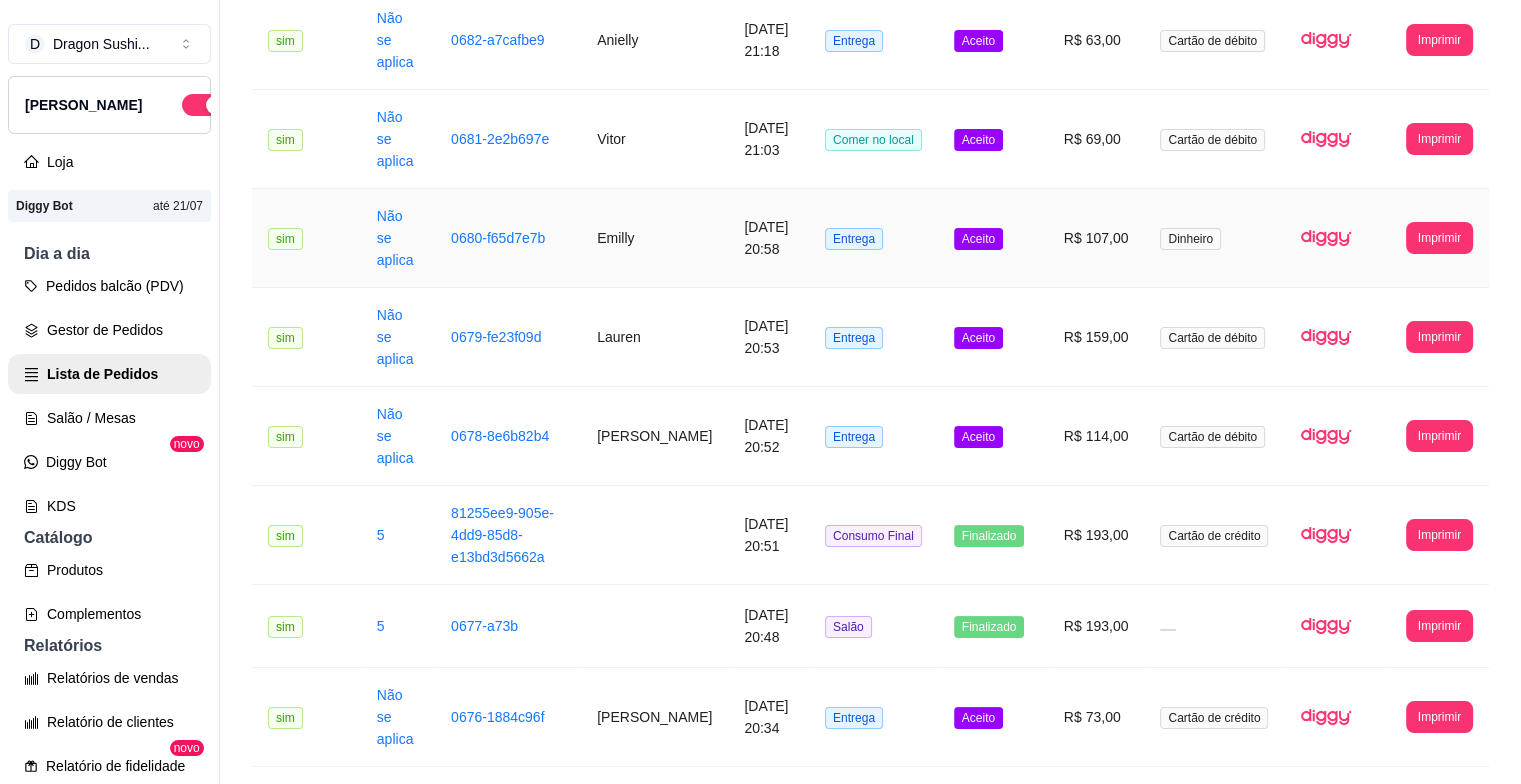 scroll, scrollTop: 415, scrollLeft: 0, axis: vertical 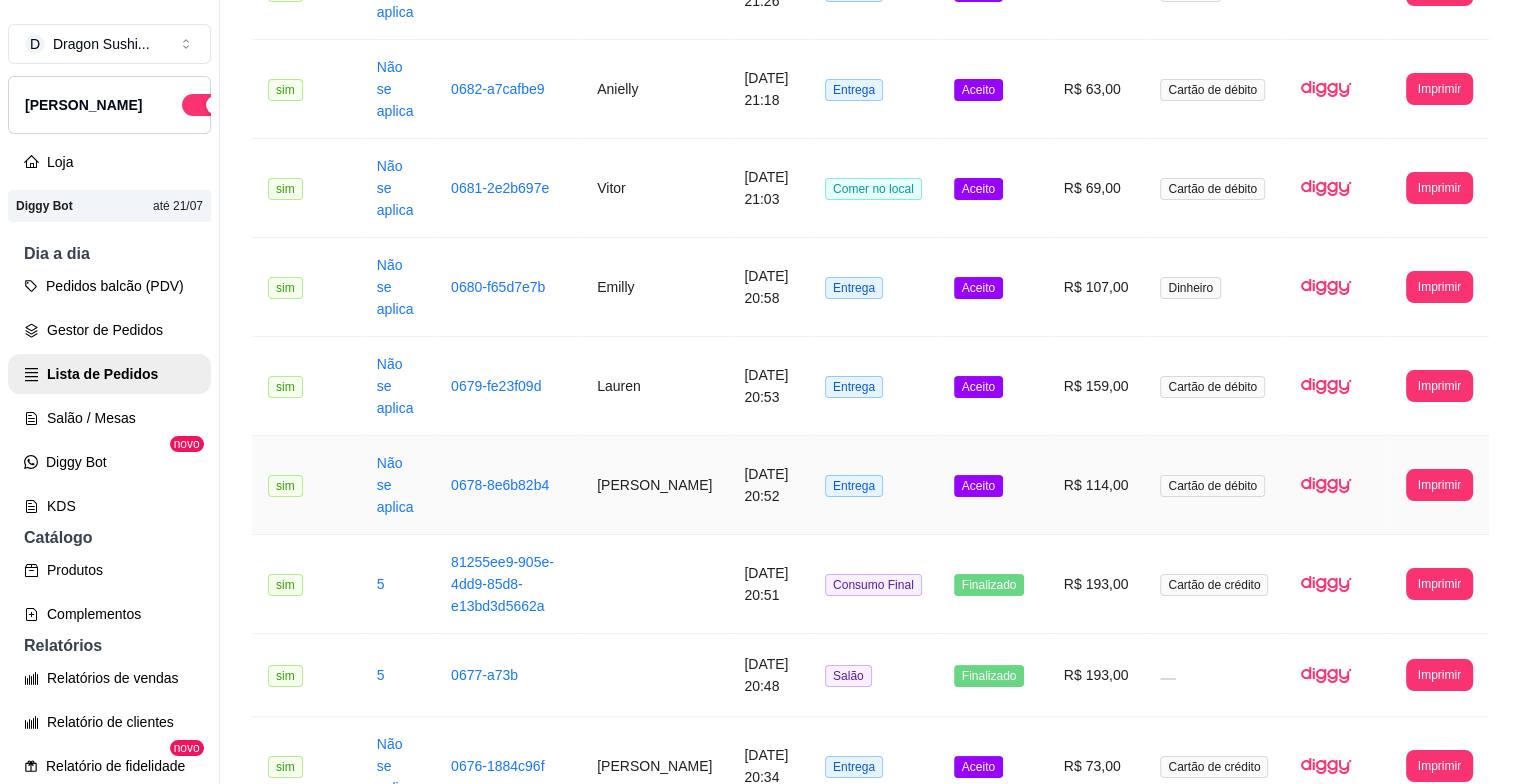 click on "Aceito" at bounding box center [978, 486] 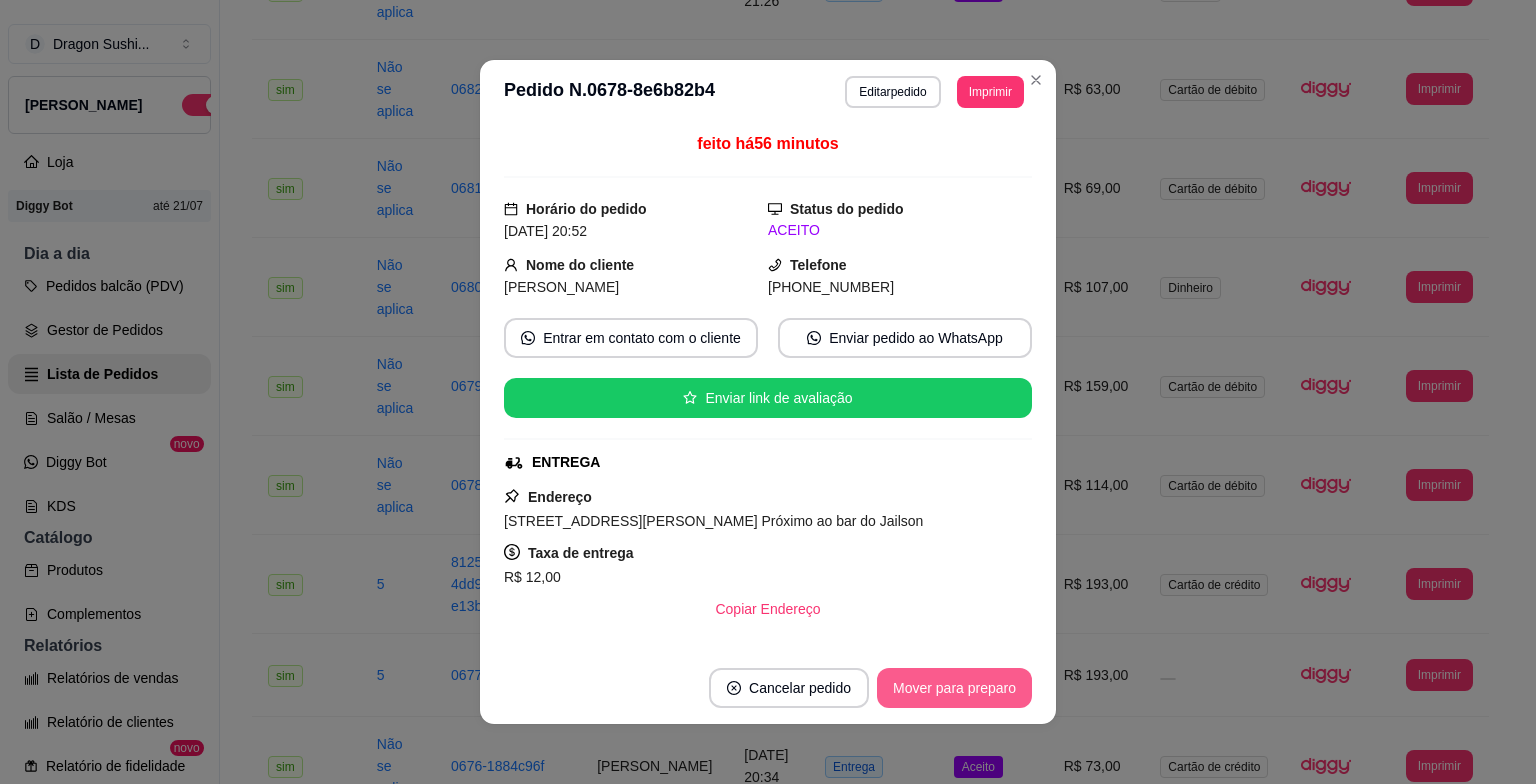 click on "Mover para preparo" at bounding box center (954, 688) 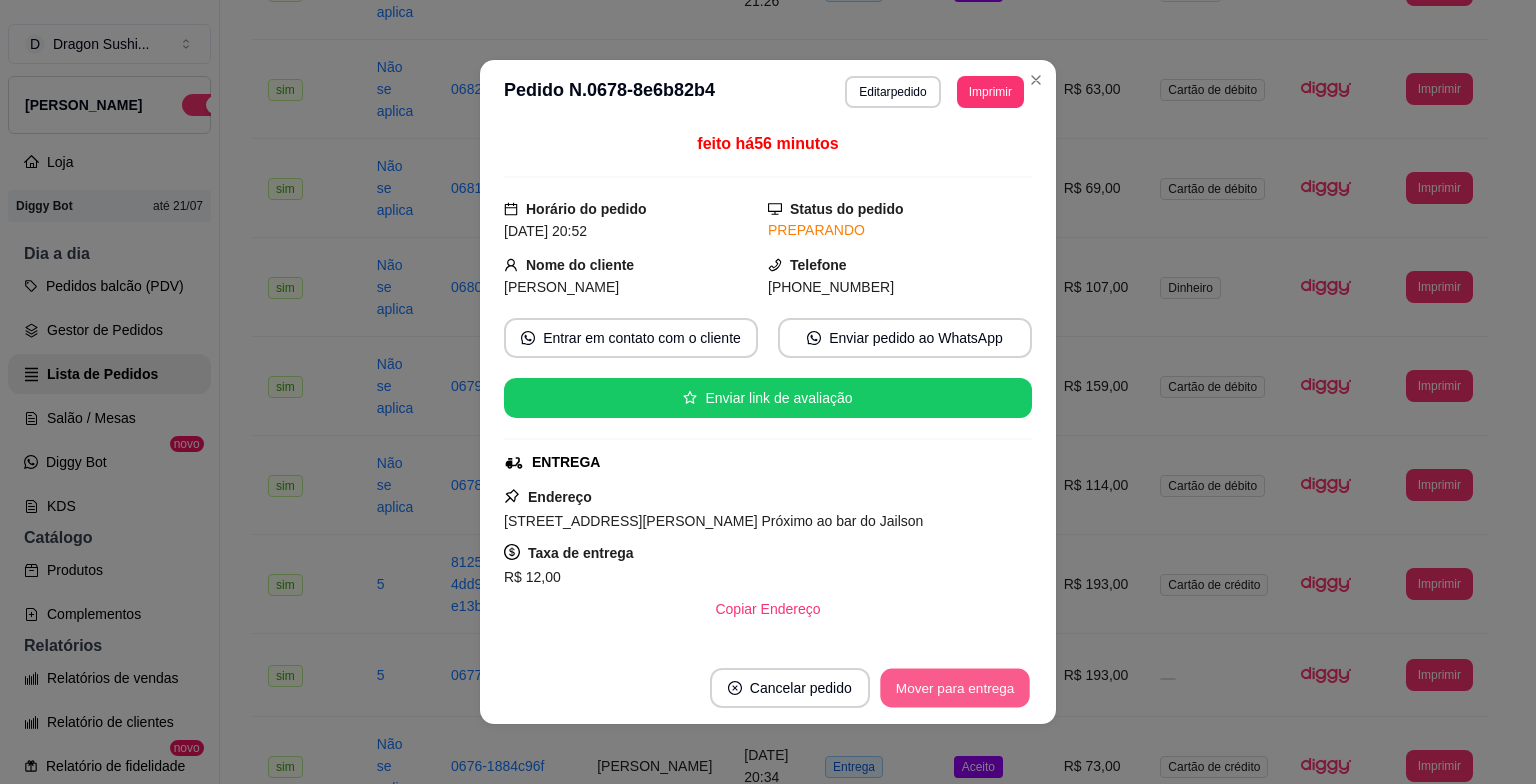 click on "Mover para entrega" at bounding box center (955, 688) 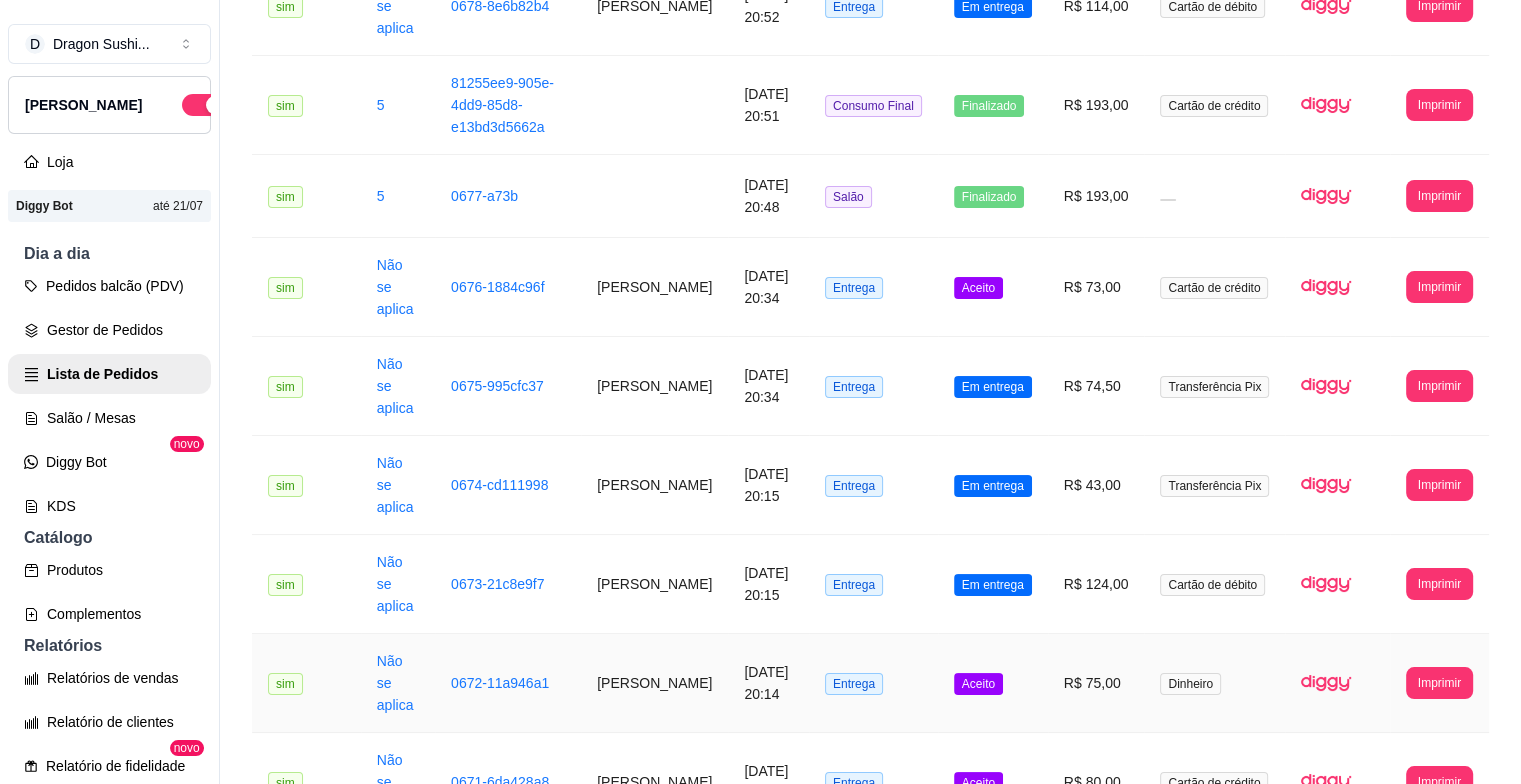scroll, scrollTop: 915, scrollLeft: 0, axis: vertical 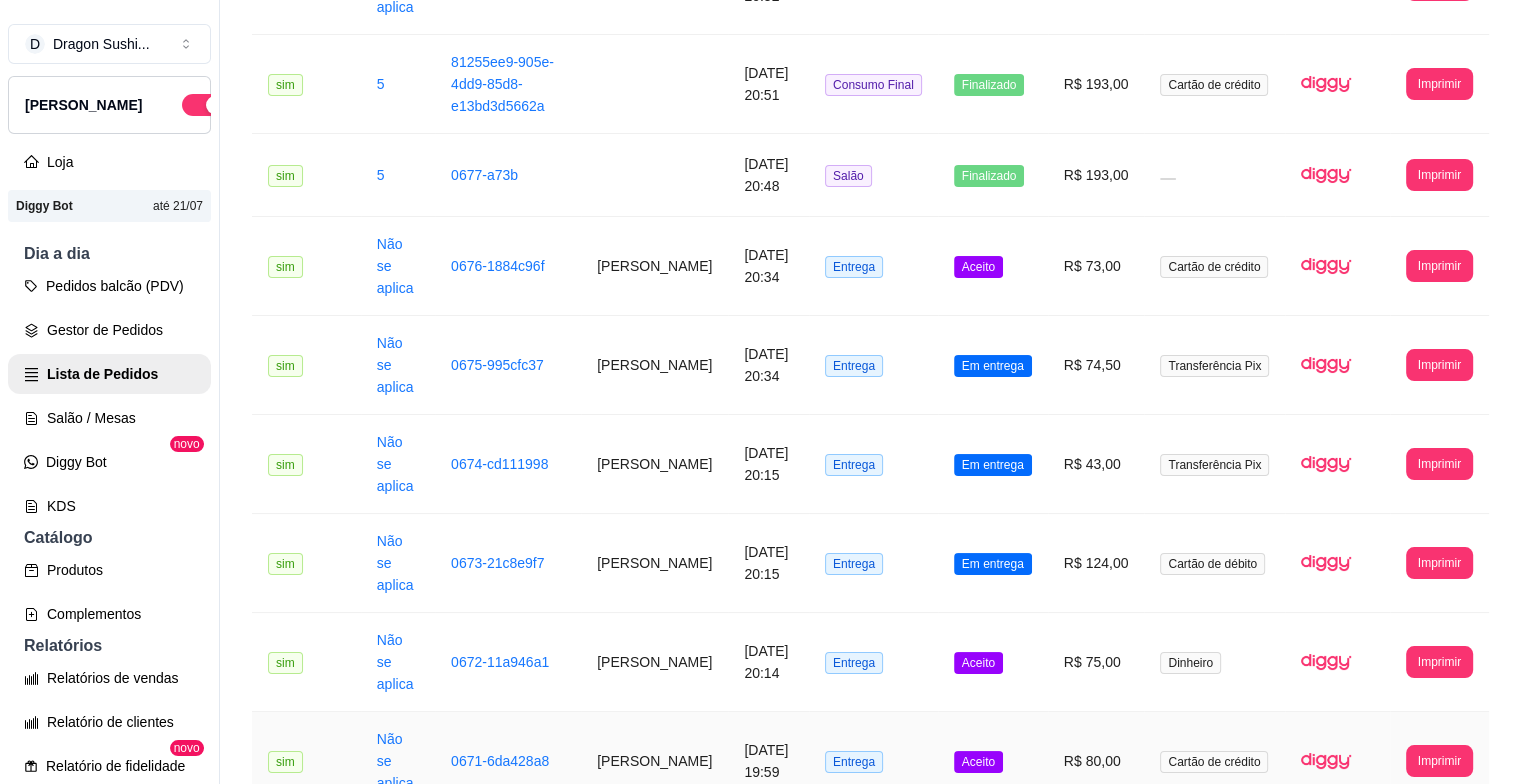 click on "Aceito" at bounding box center [978, 762] 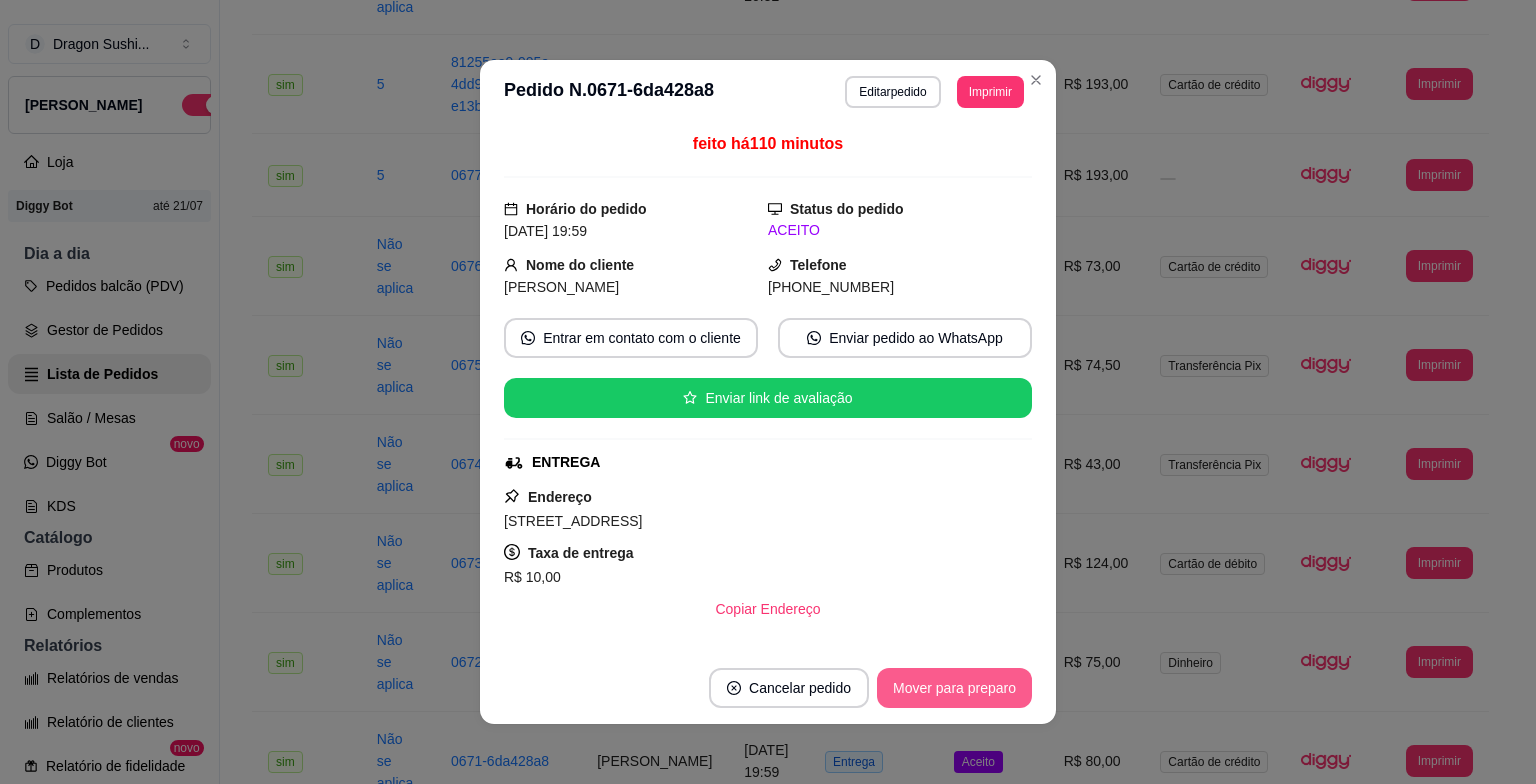 click on "Mover para preparo" at bounding box center [954, 688] 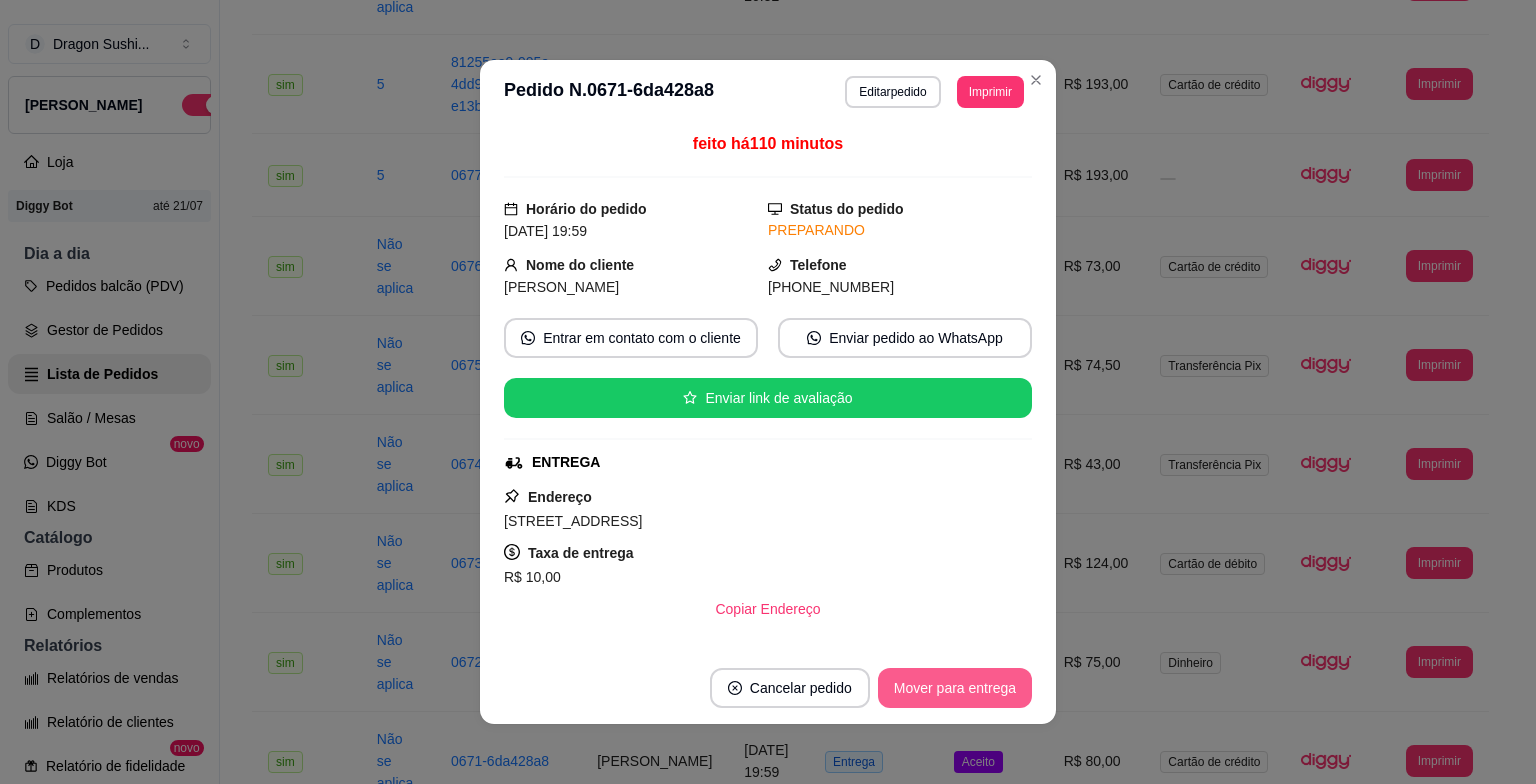 click on "Mover para entrega" at bounding box center [955, 688] 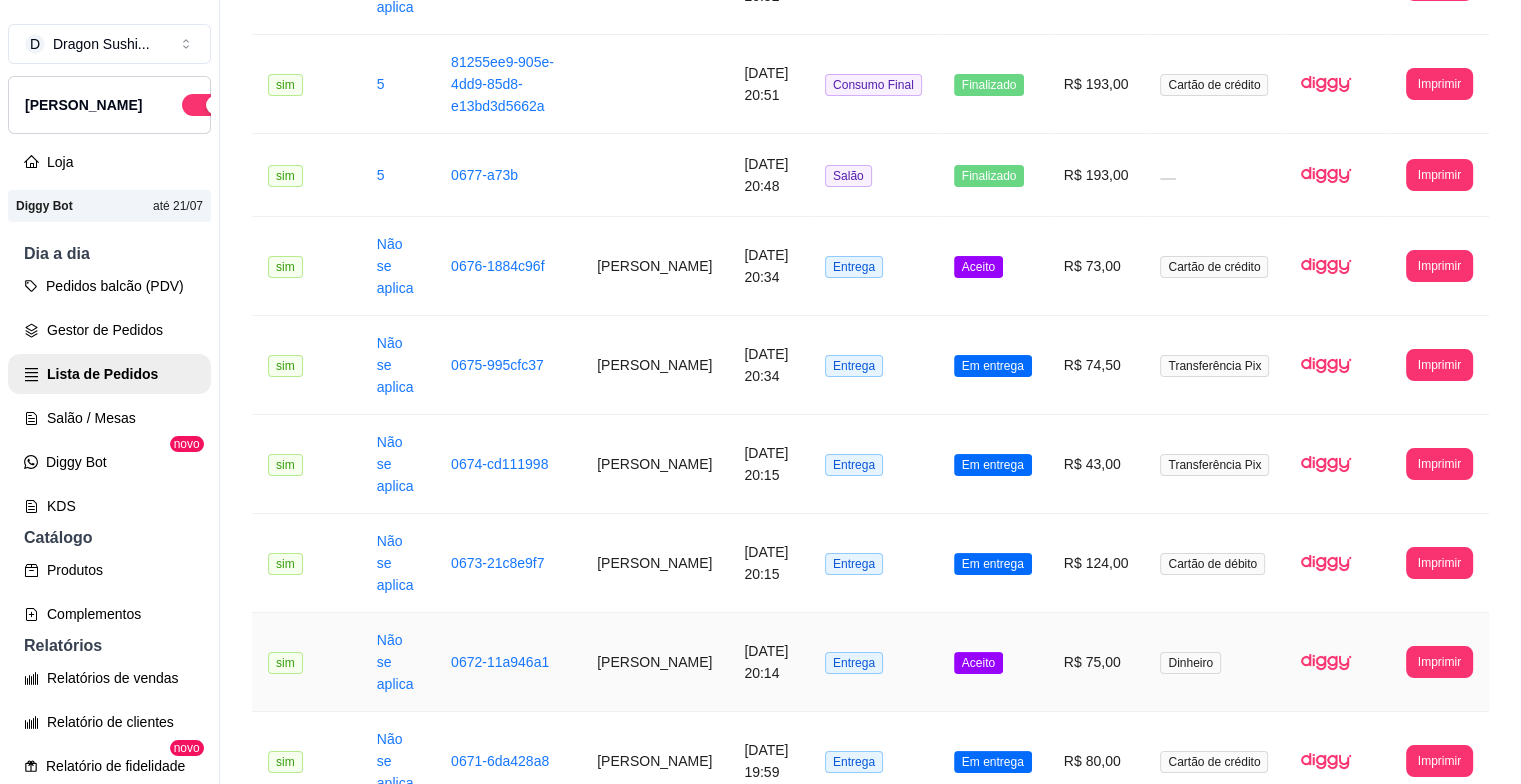 click on "Aceito" at bounding box center [993, 662] 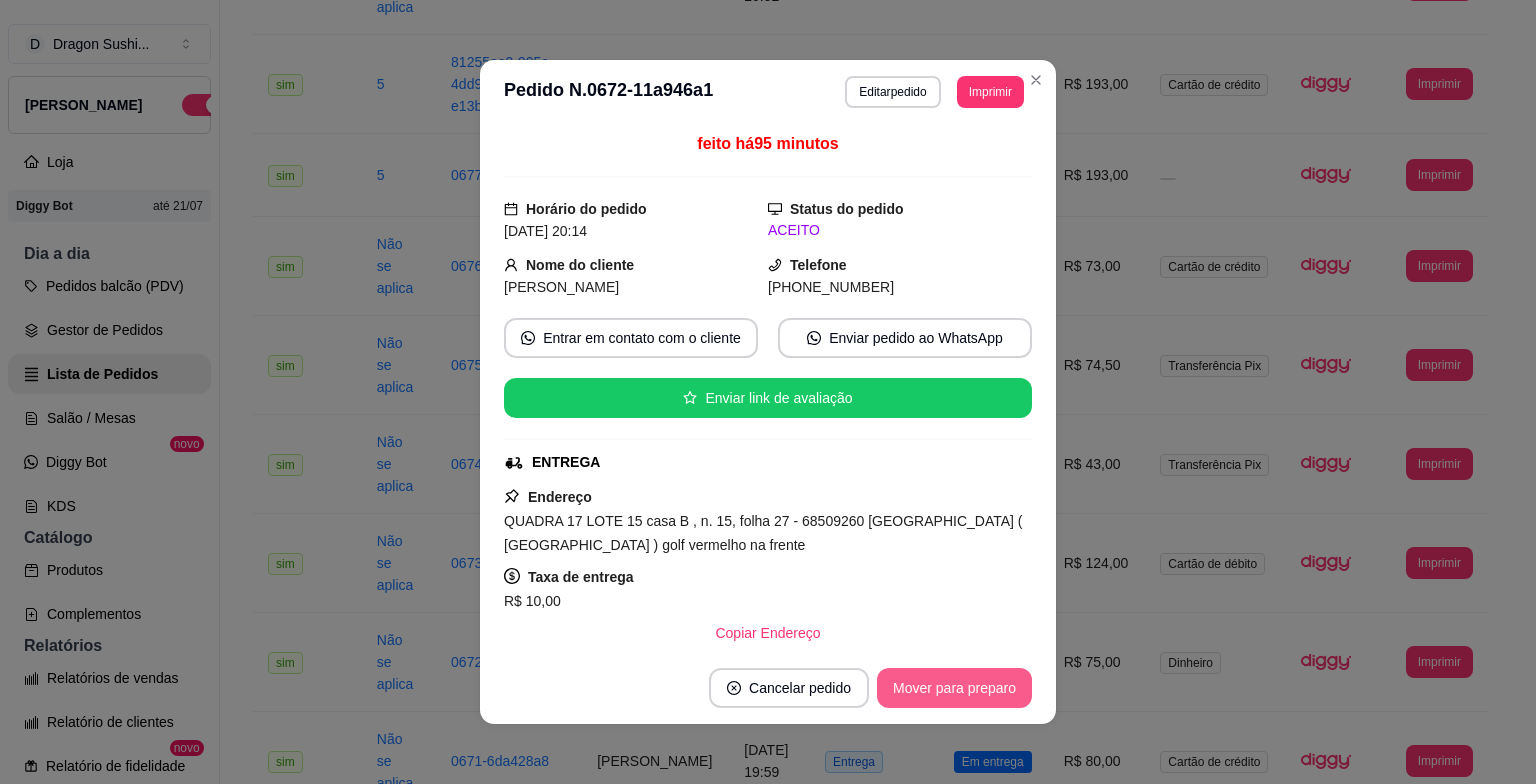 click on "Mover para preparo" at bounding box center (954, 688) 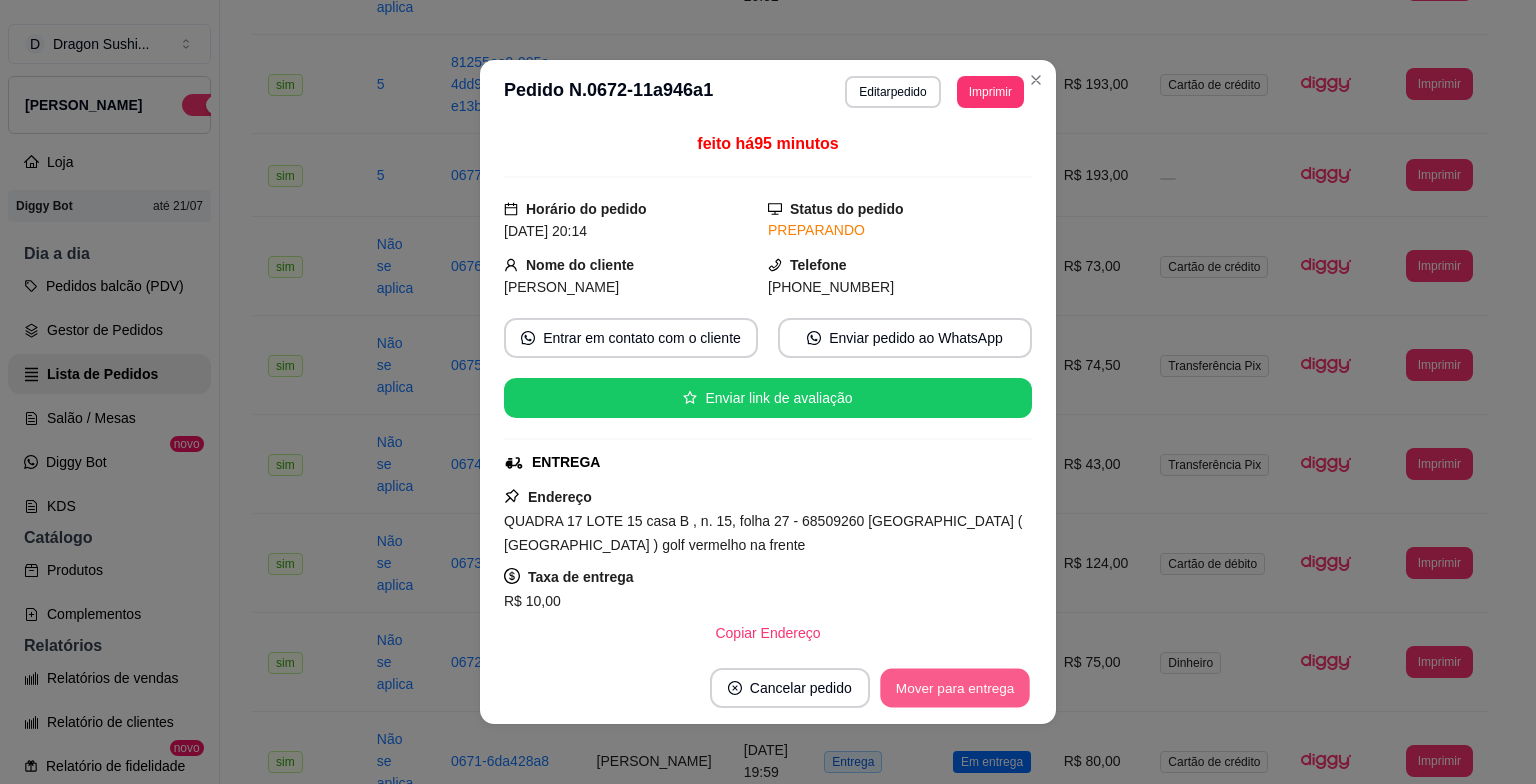click on "Mover para entrega" at bounding box center (955, 688) 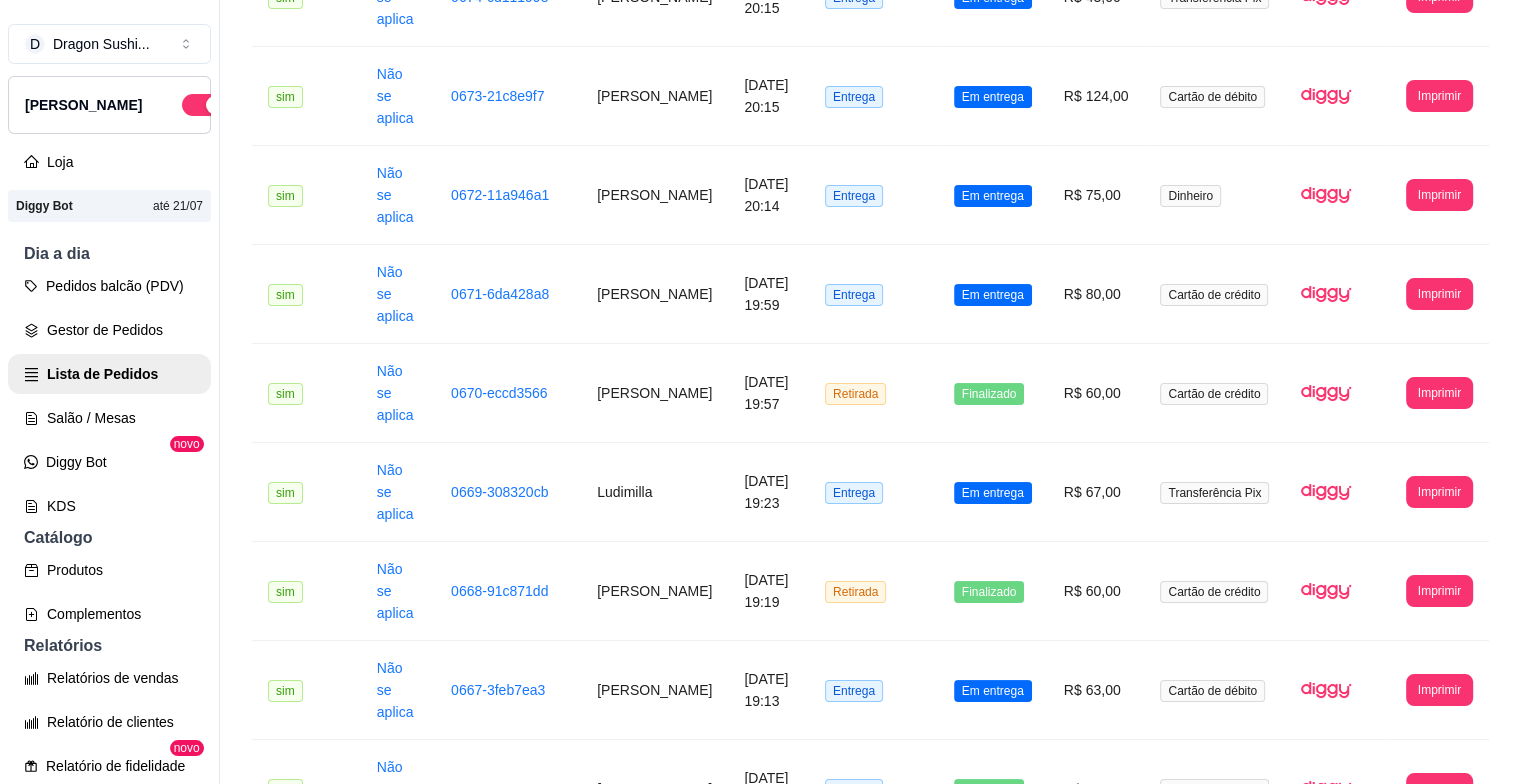scroll, scrollTop: 1269, scrollLeft: 0, axis: vertical 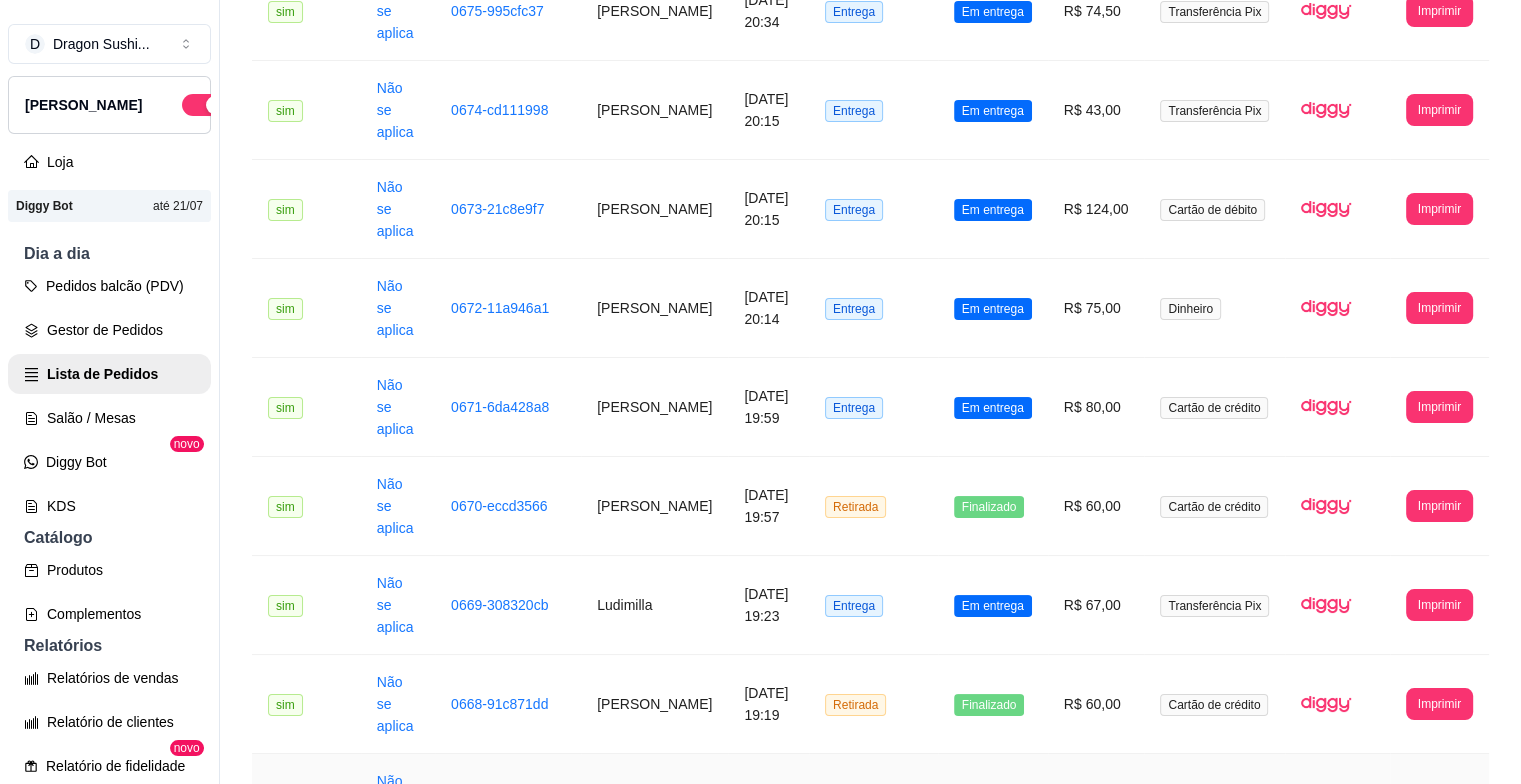click on "Em entrega" at bounding box center [993, 804] 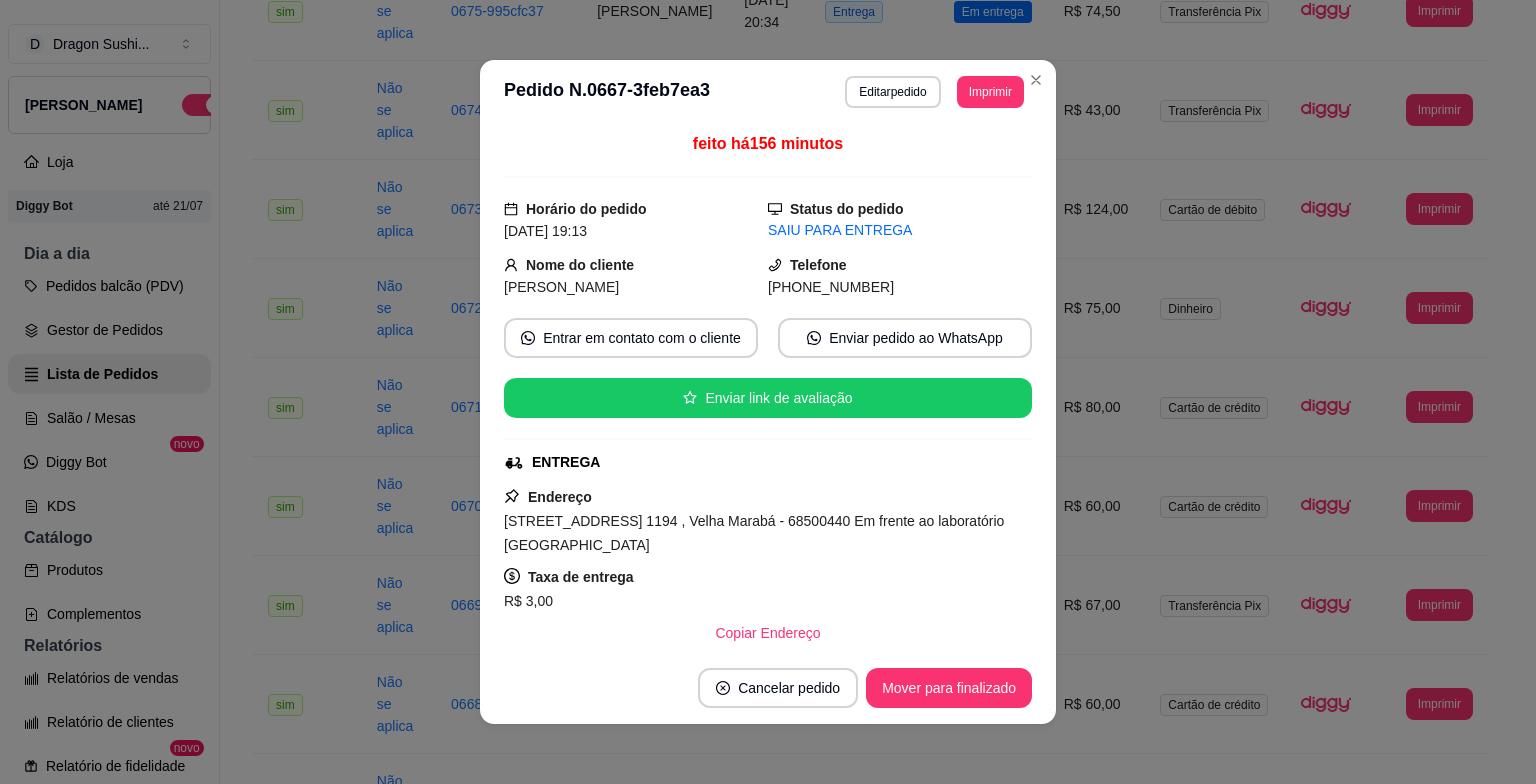 click on "Cancelar pedido Mover para finalizado" at bounding box center (768, 688) 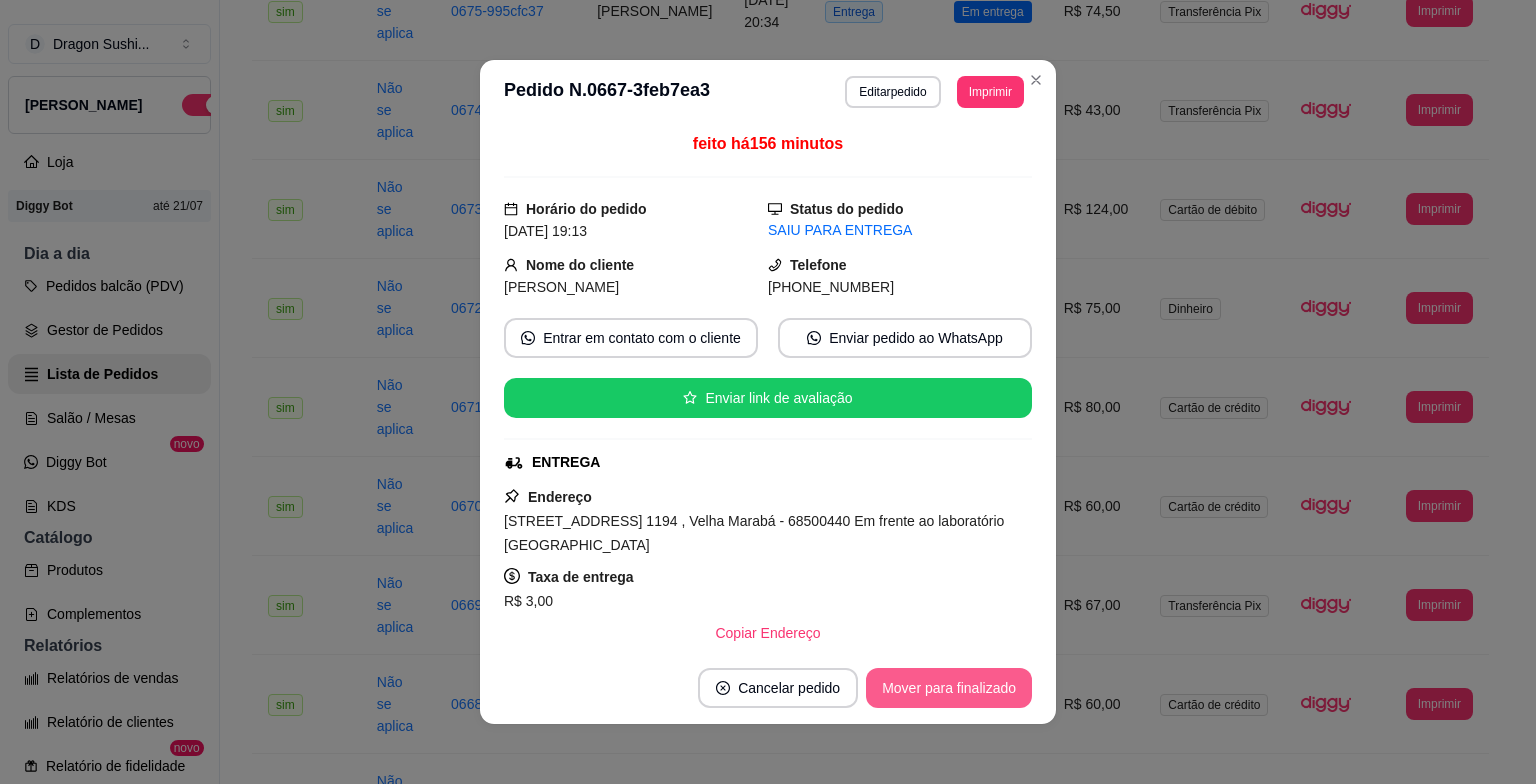 click on "Mover para finalizado" at bounding box center (949, 688) 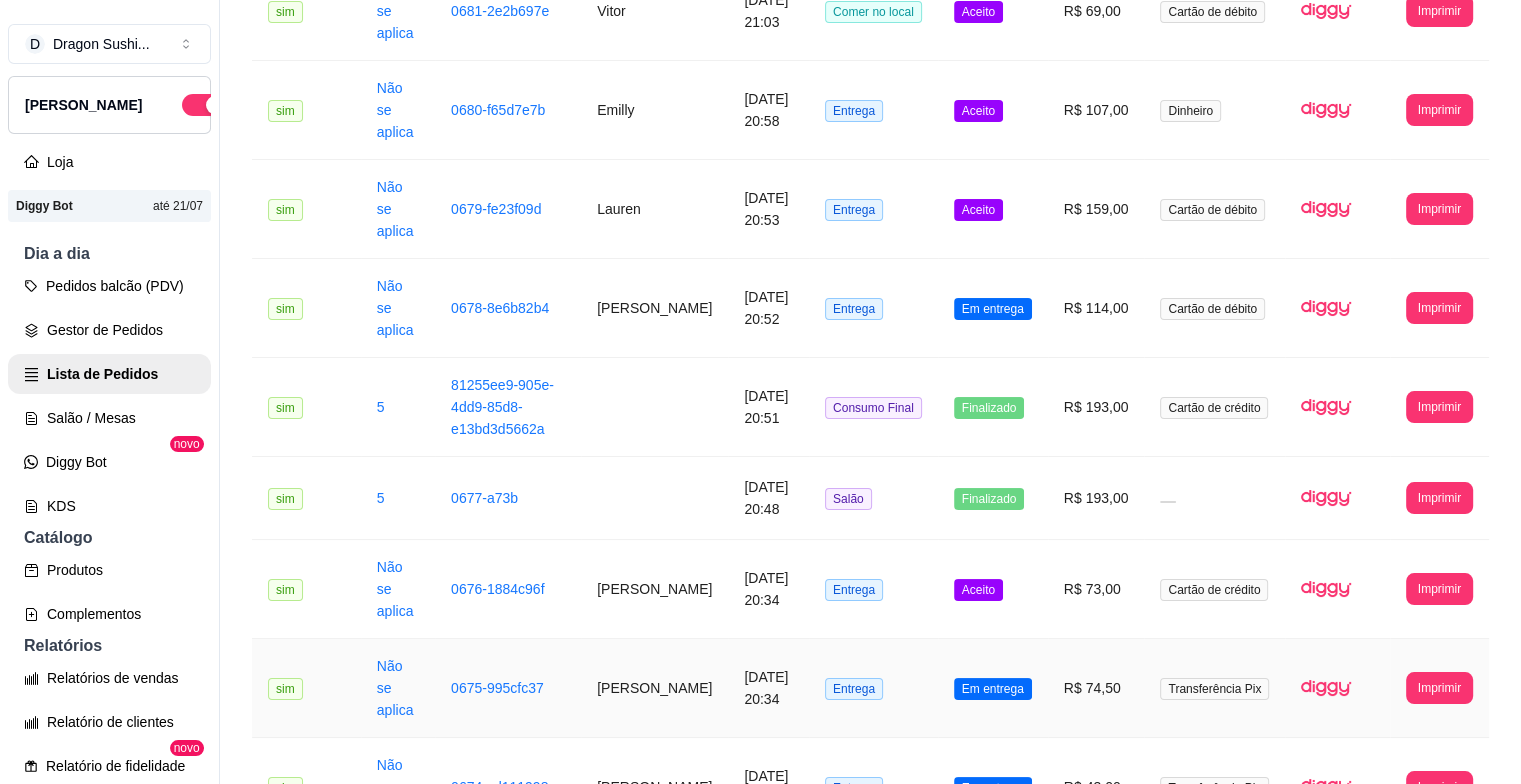 scroll, scrollTop: 569, scrollLeft: 0, axis: vertical 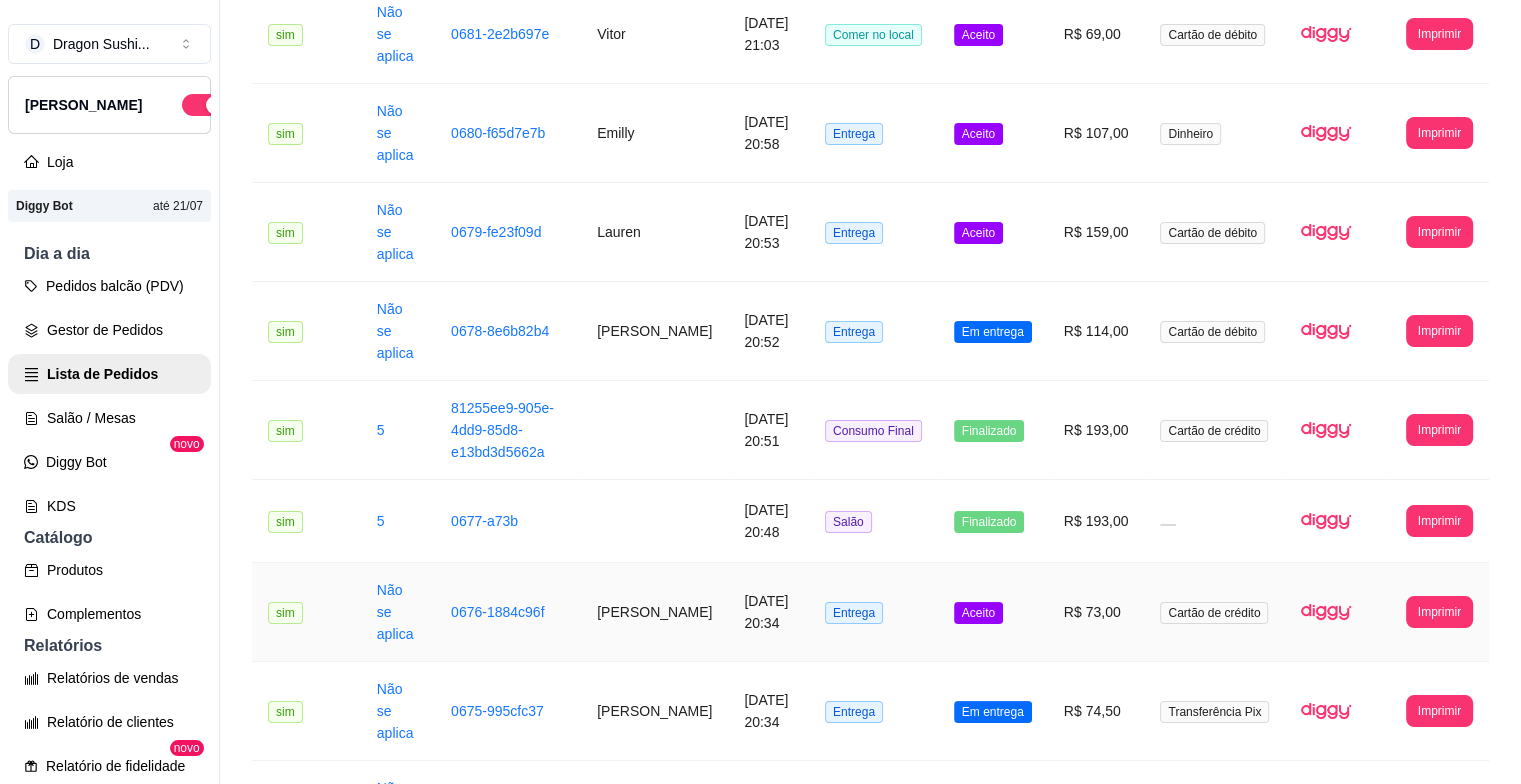 click on "Aceito" at bounding box center (978, 613) 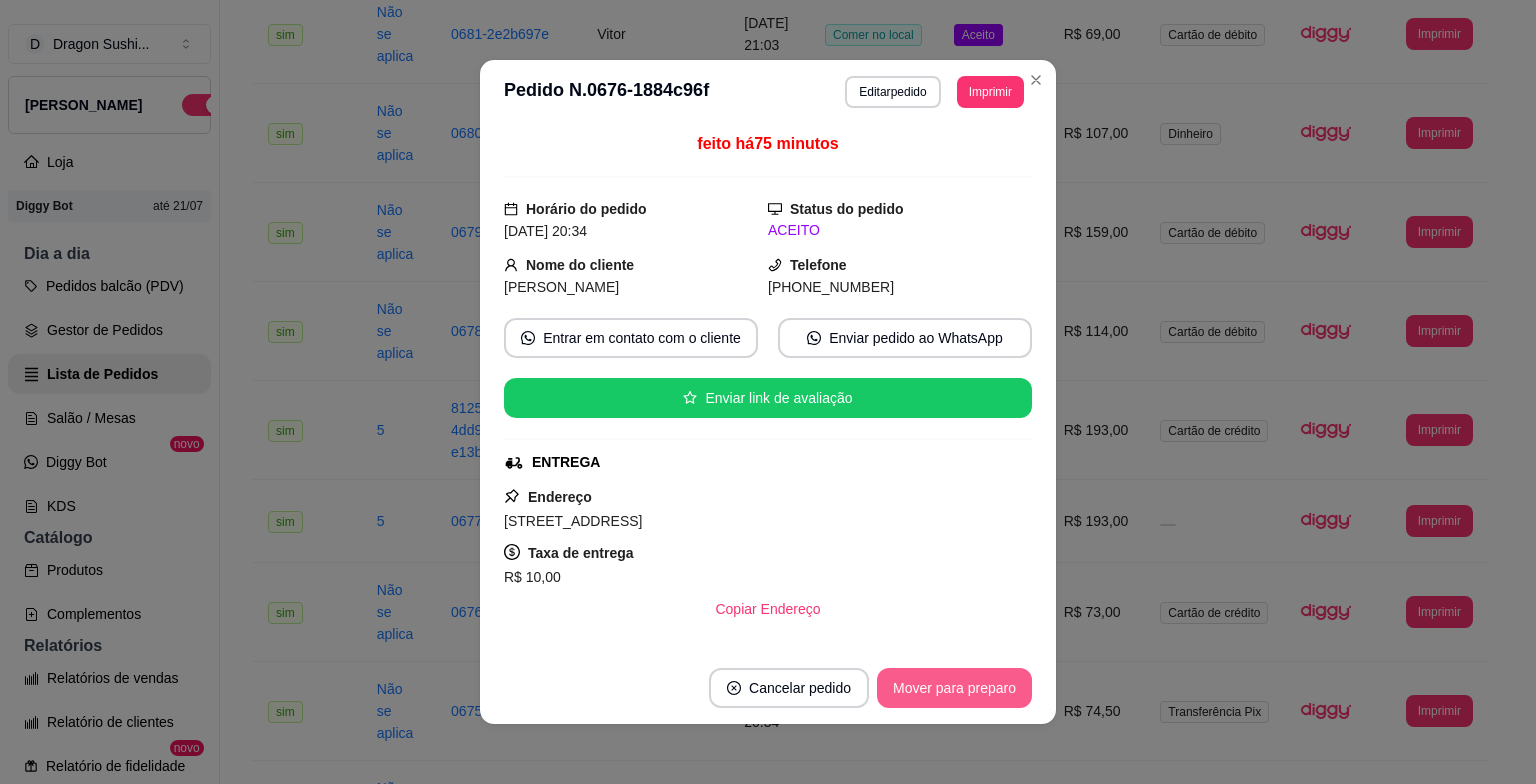 click on "Mover para preparo" at bounding box center [954, 688] 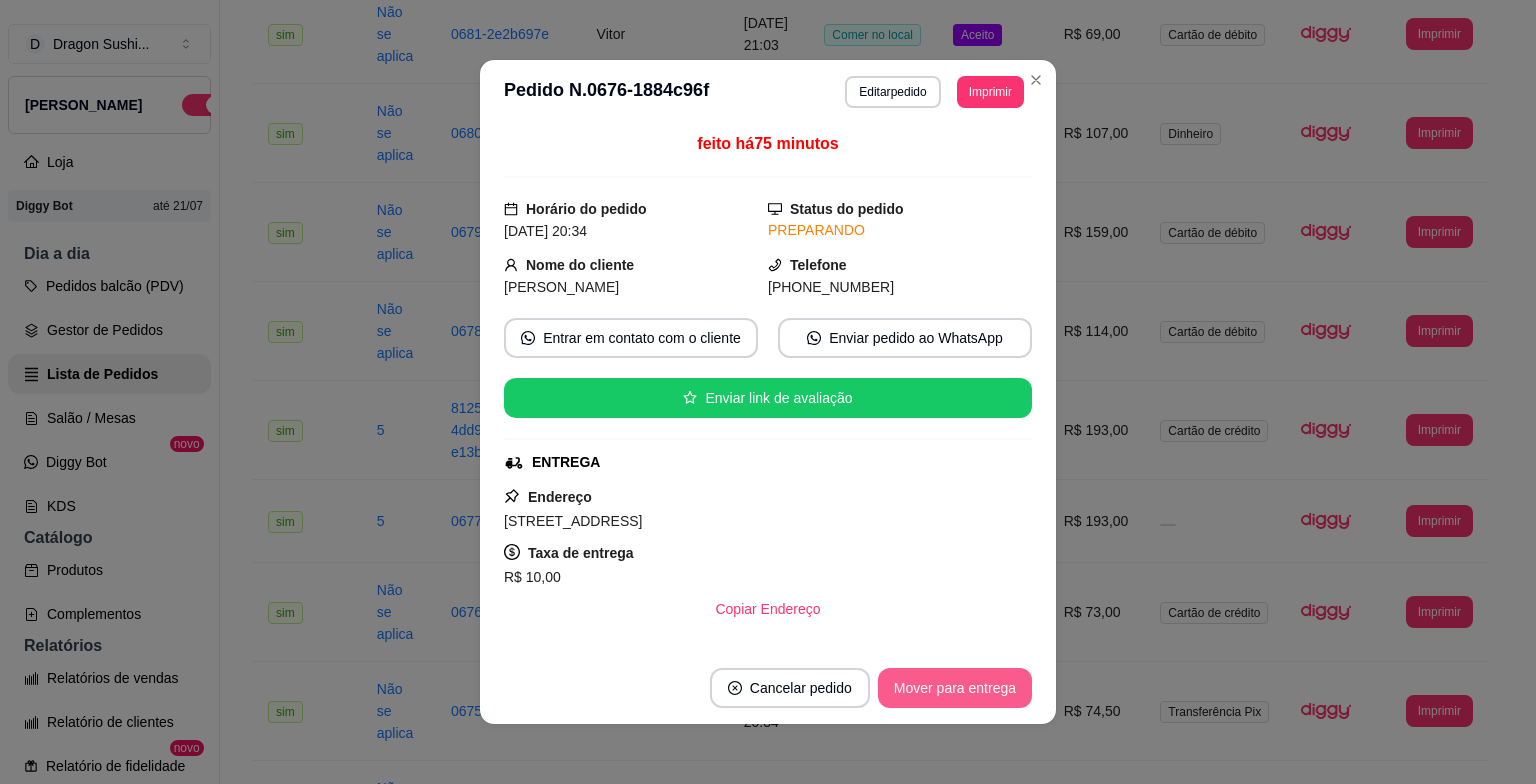 click on "Mover para entrega" at bounding box center (955, 688) 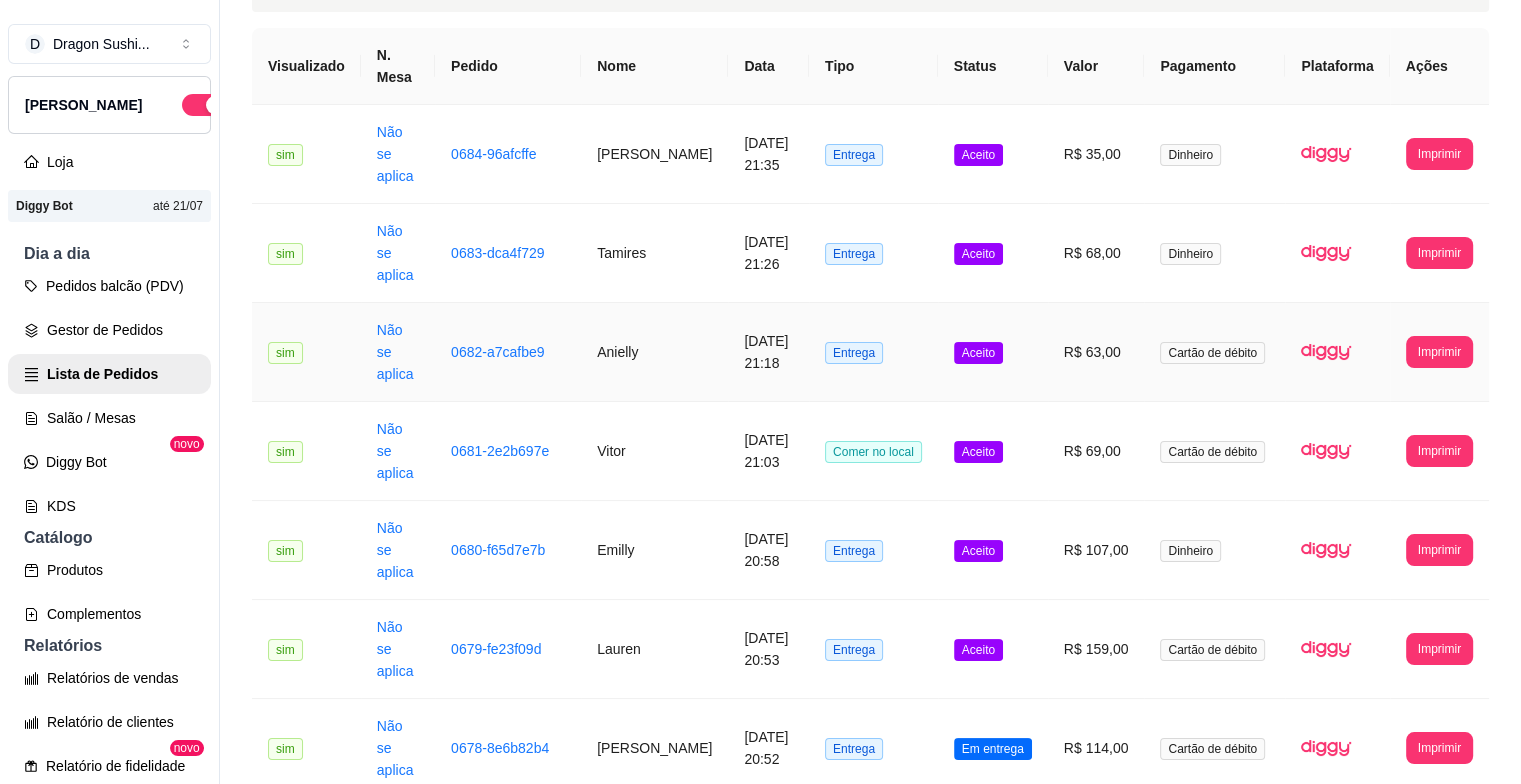 scroll, scrollTop: 200, scrollLeft: 0, axis: vertical 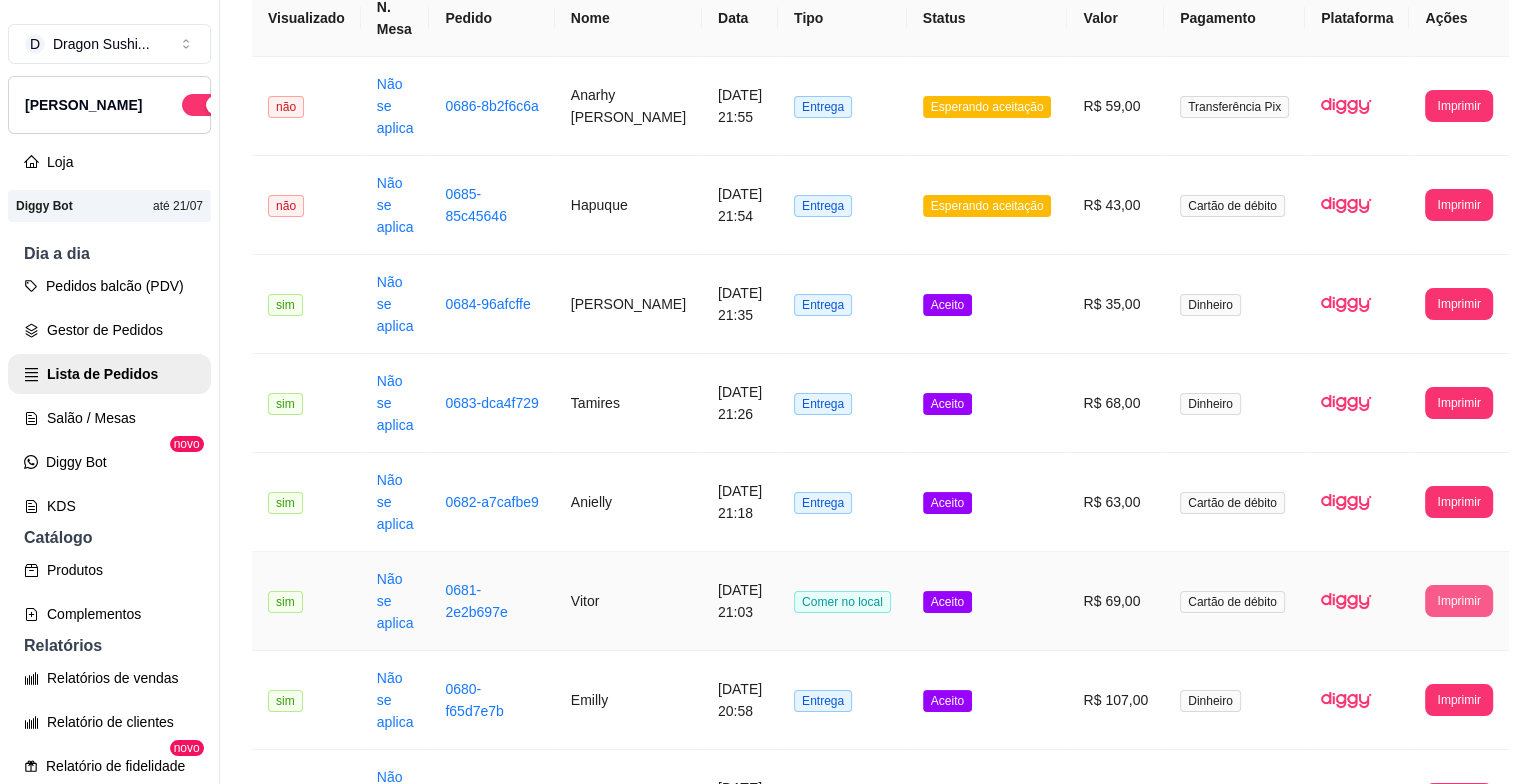 drag, startPoint x: 1414, startPoint y: 719, endPoint x: 1369, endPoint y: 593, distance: 133.79462 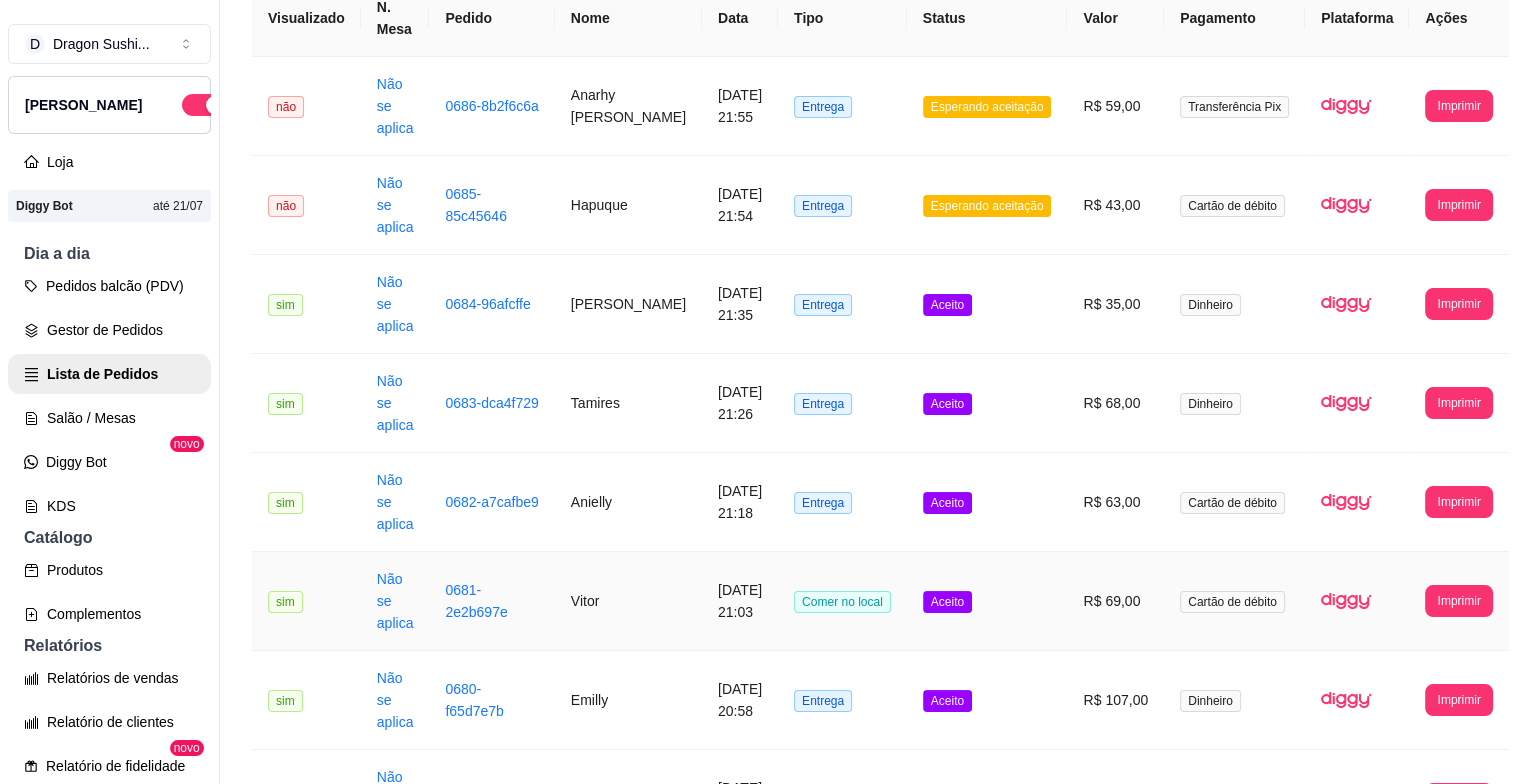 drag, startPoint x: 1369, startPoint y: 593, endPoint x: 508, endPoint y: 454, distance: 872.14795 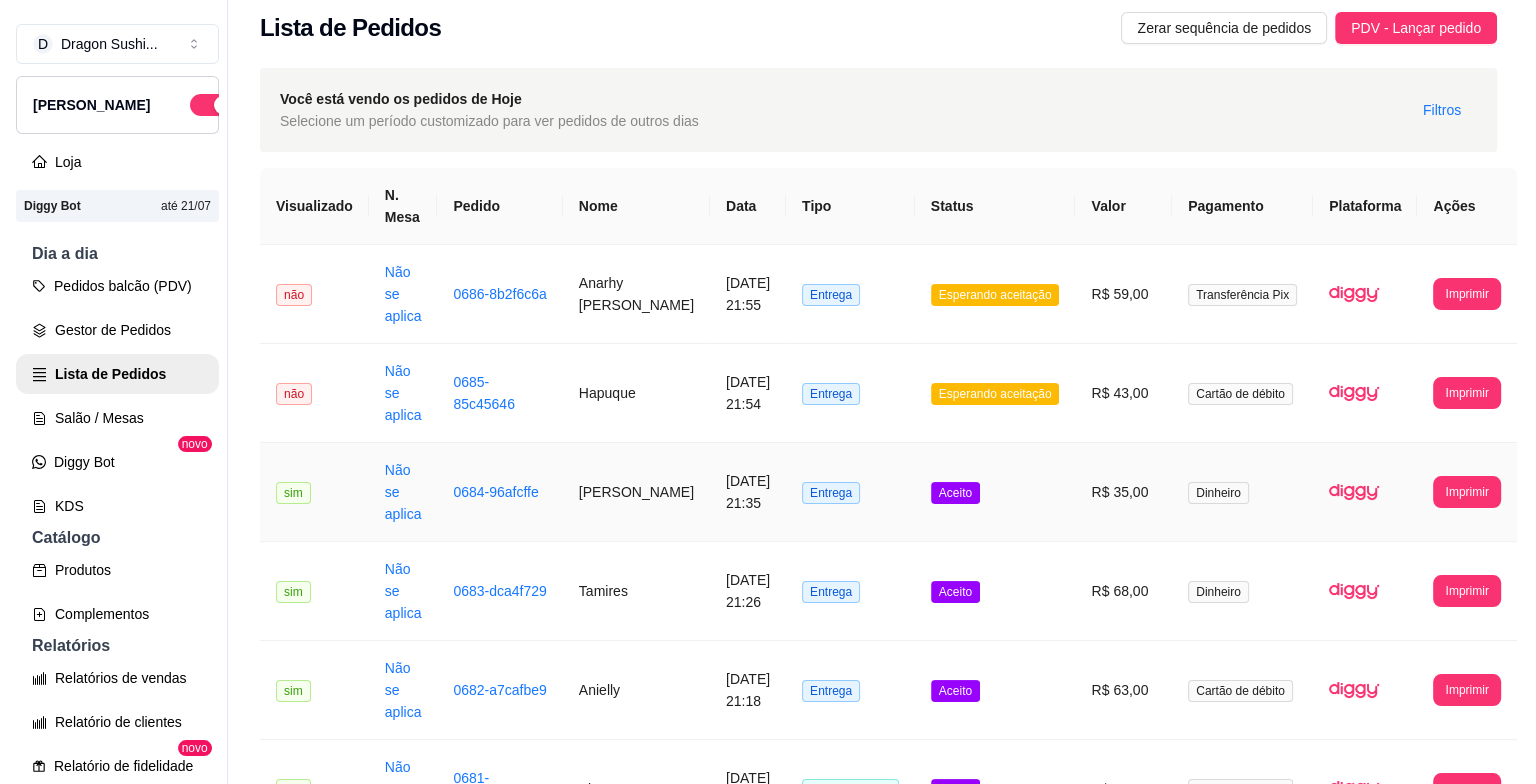 scroll, scrollTop: 0, scrollLeft: 0, axis: both 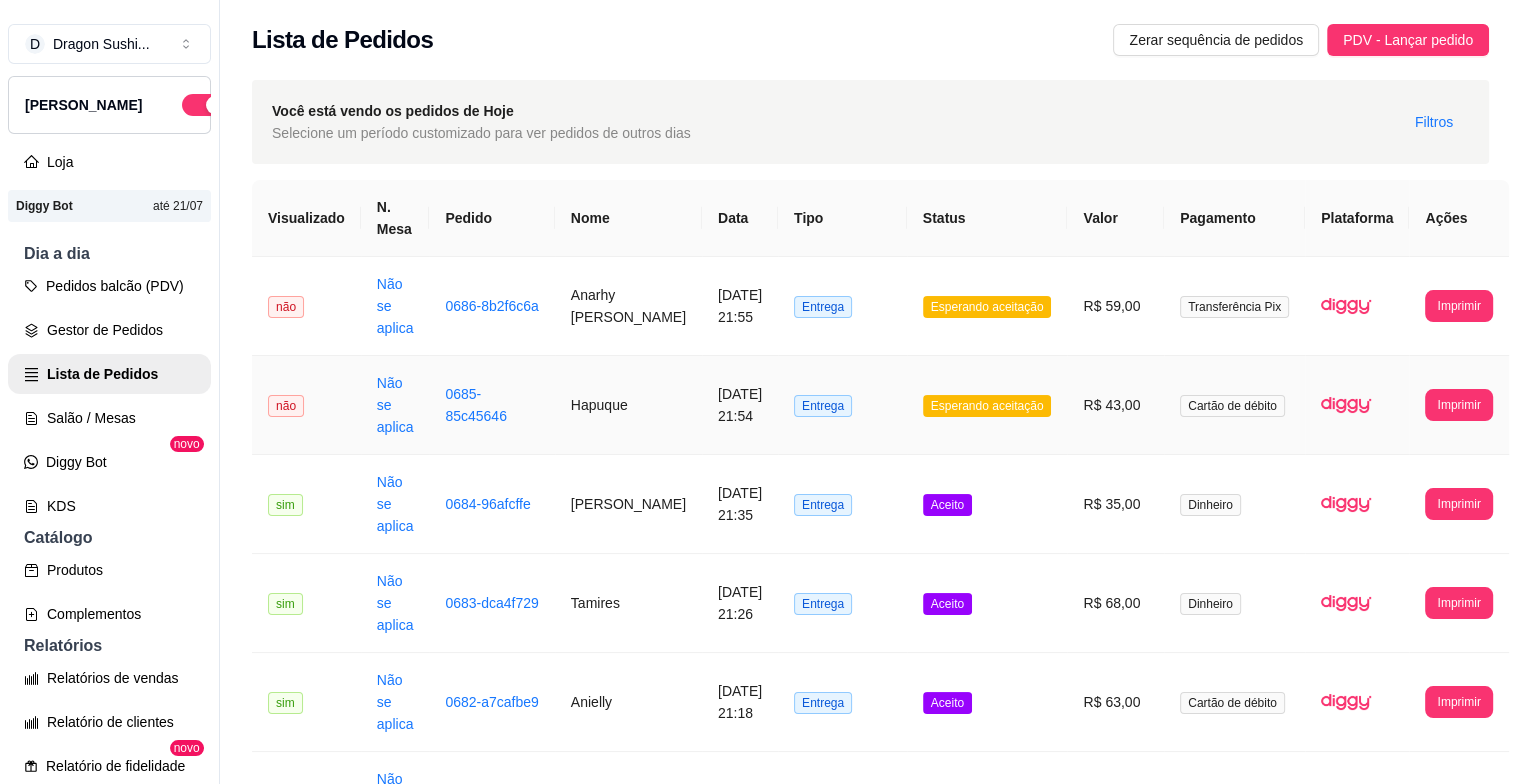 click on "[DATE] 21:54" at bounding box center [740, 405] 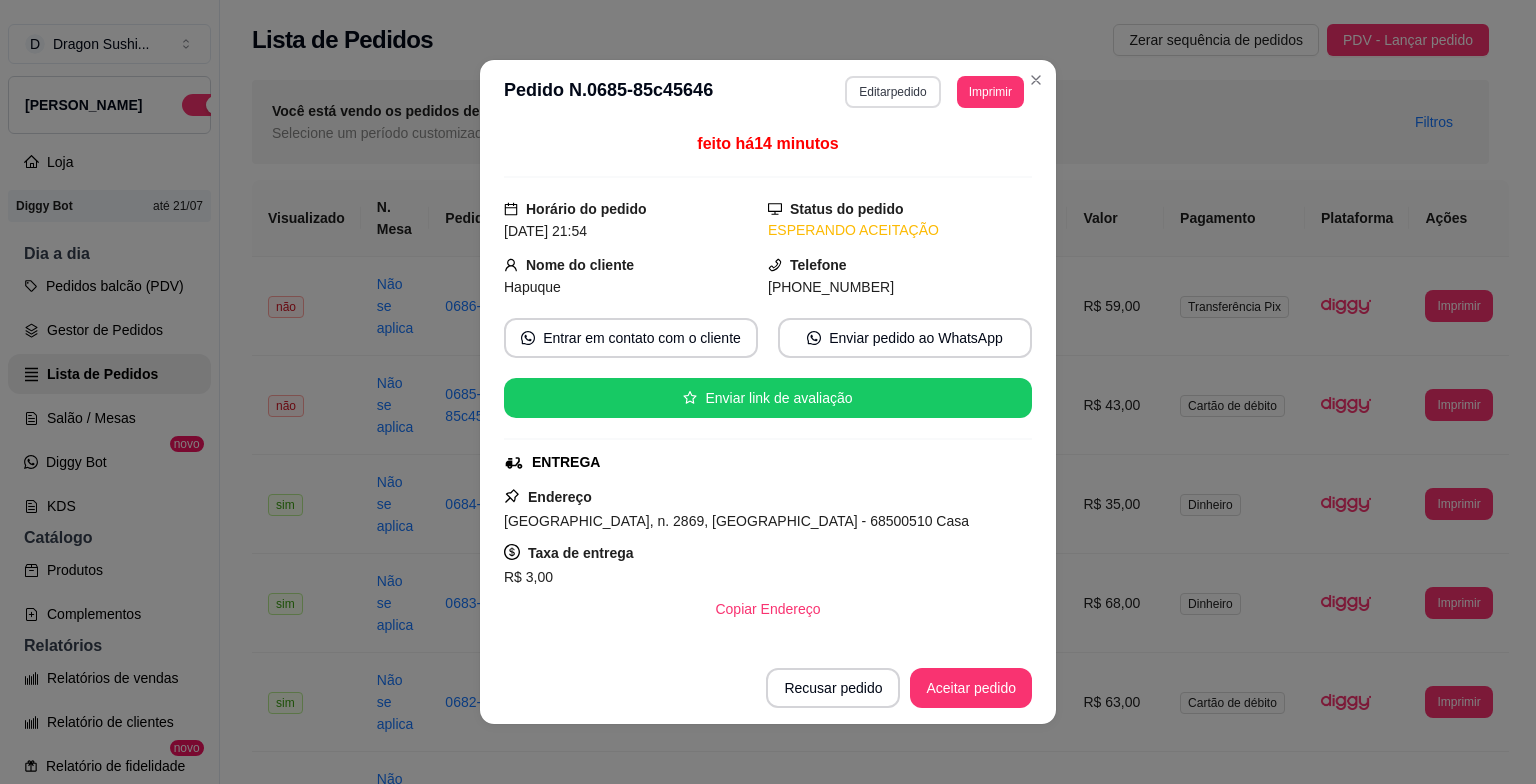 click on "Editar  pedido" at bounding box center (892, 92) 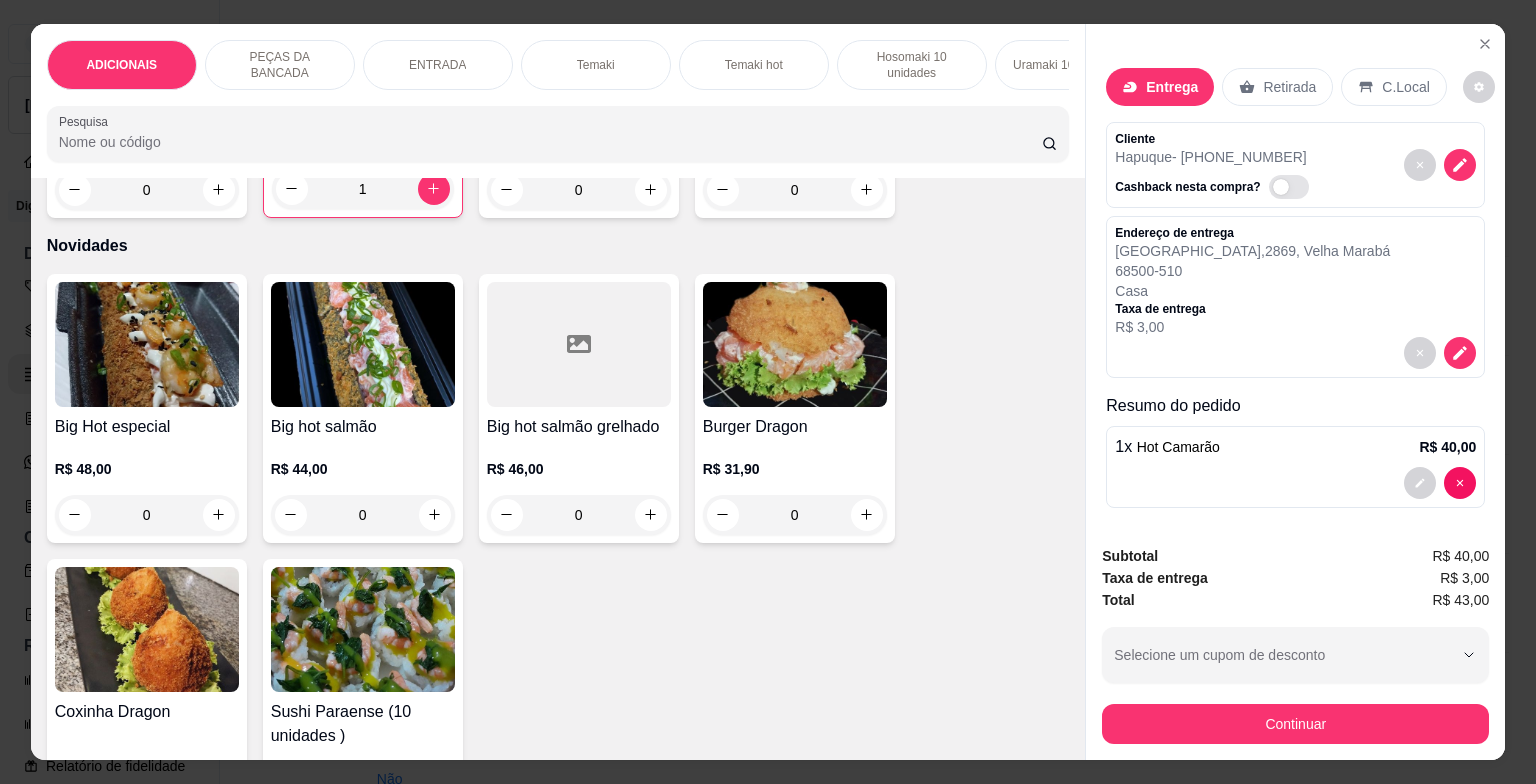 scroll, scrollTop: 3900, scrollLeft: 0, axis: vertical 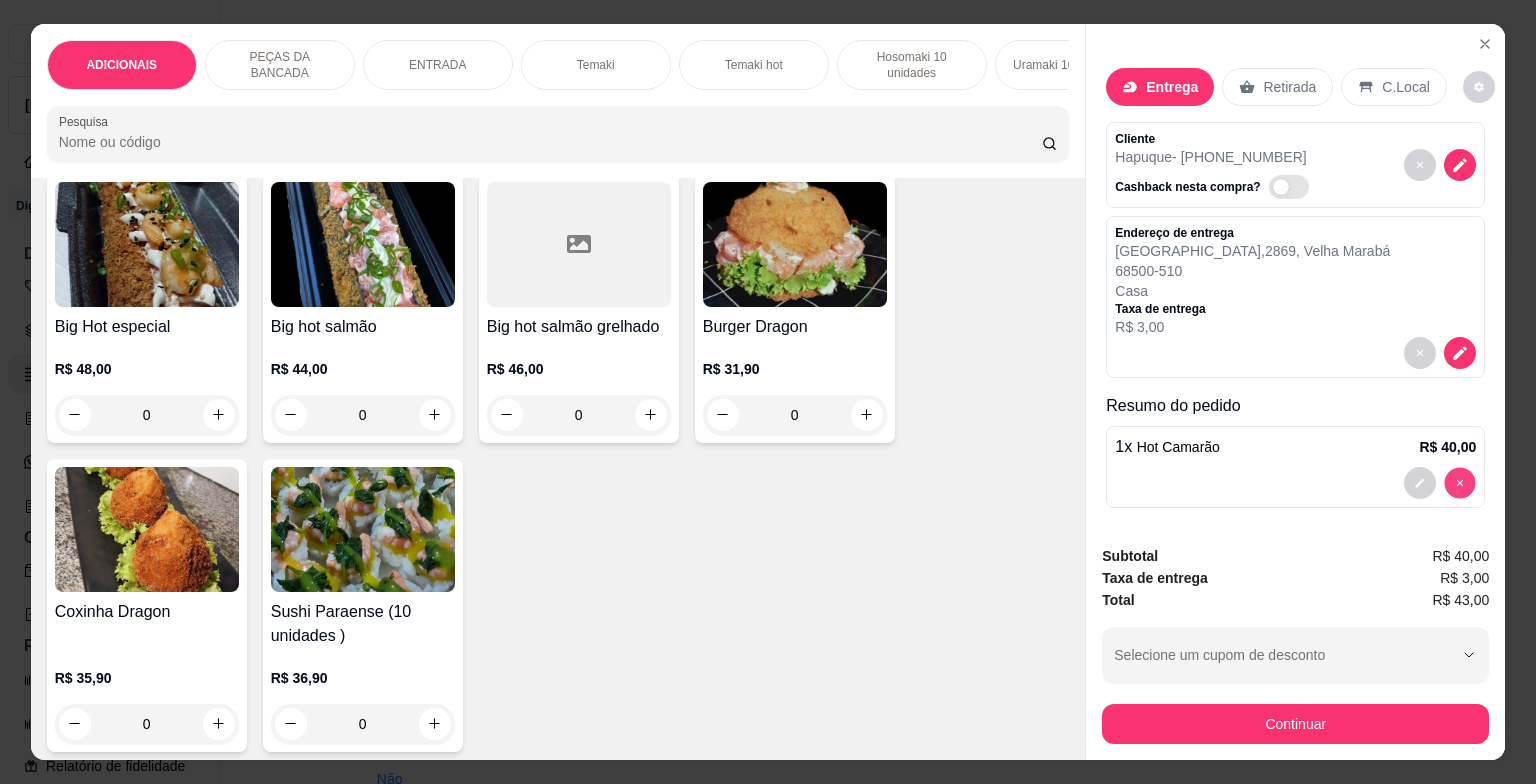 type on "0" 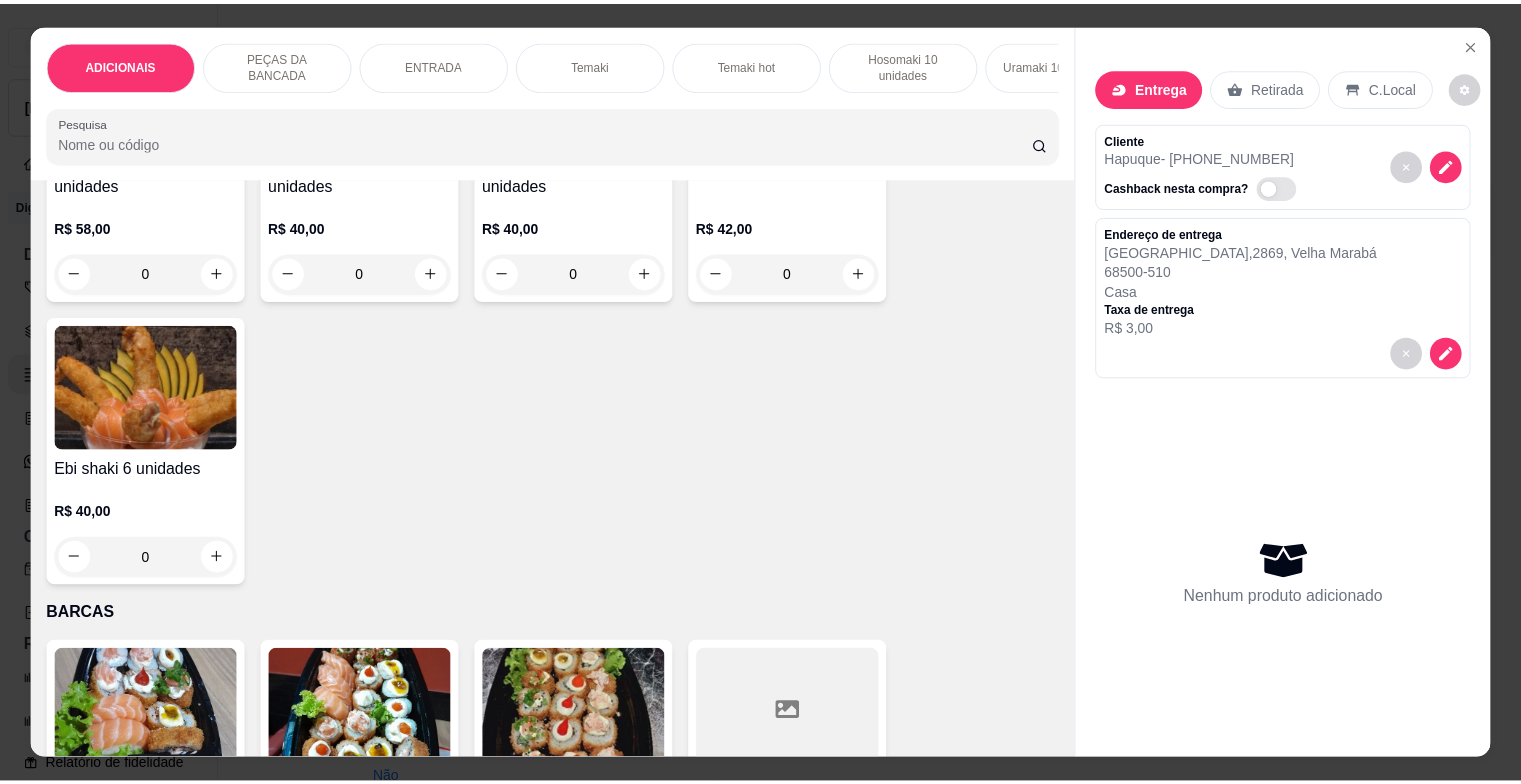 scroll, scrollTop: 5198, scrollLeft: 0, axis: vertical 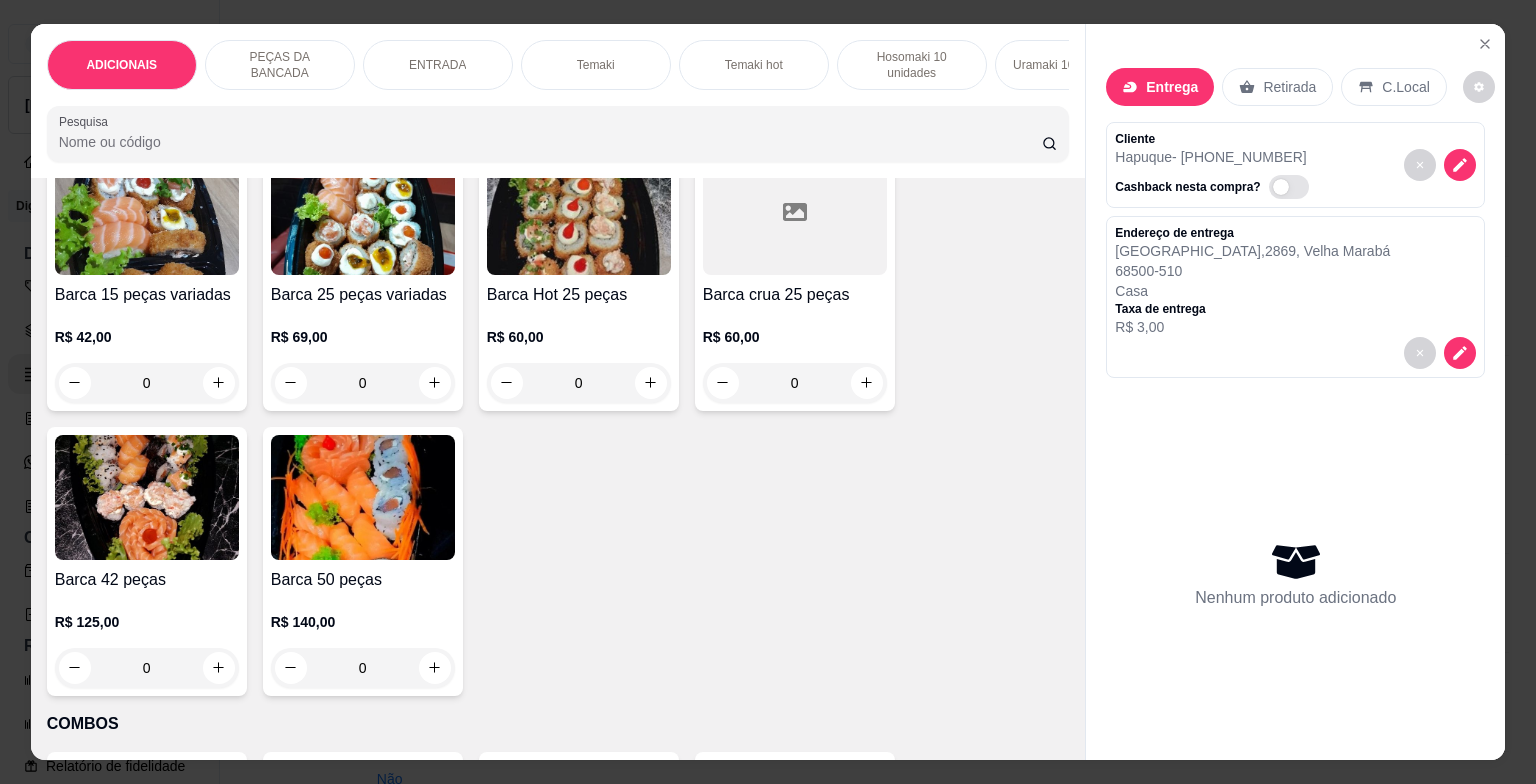 click 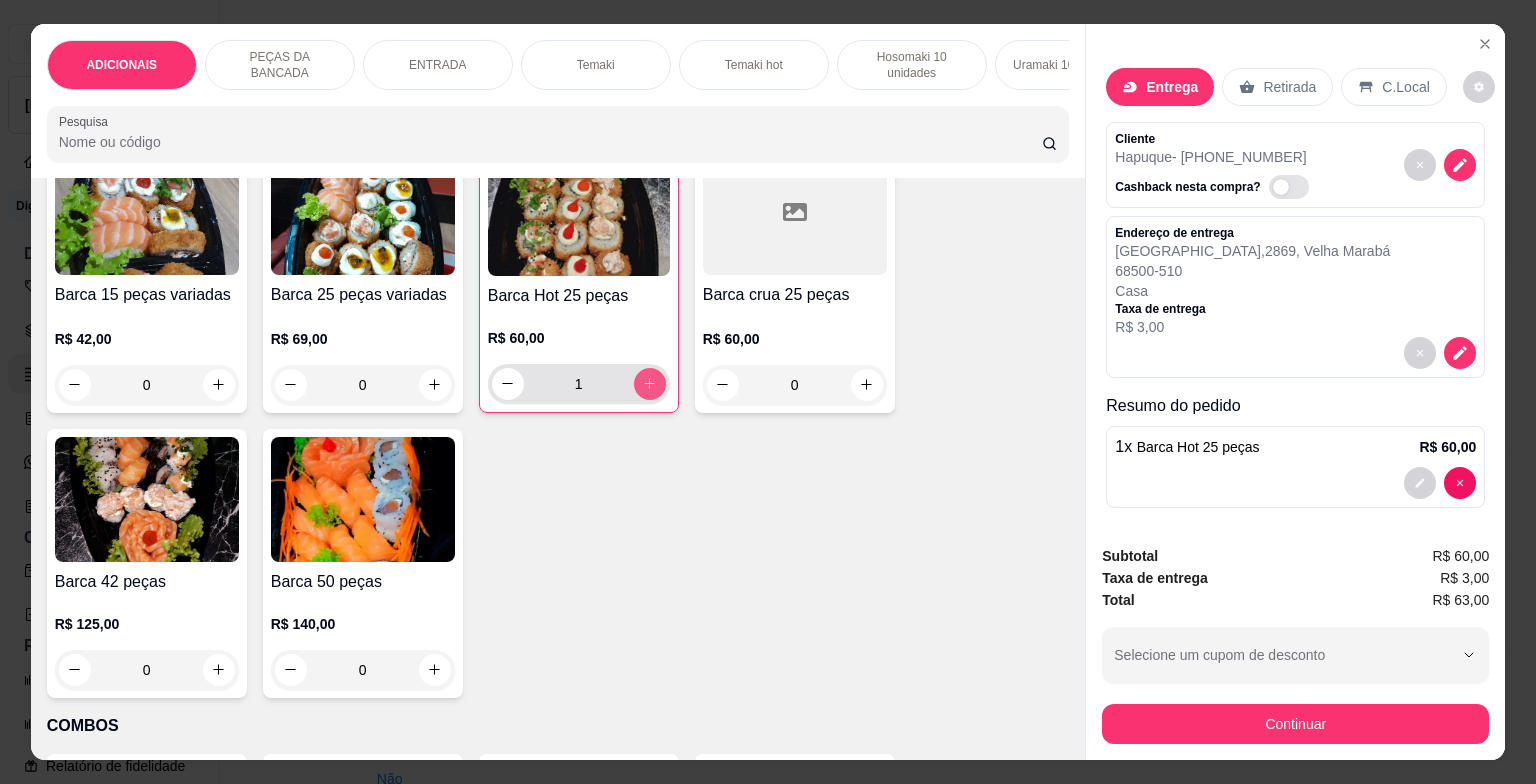 type on "1" 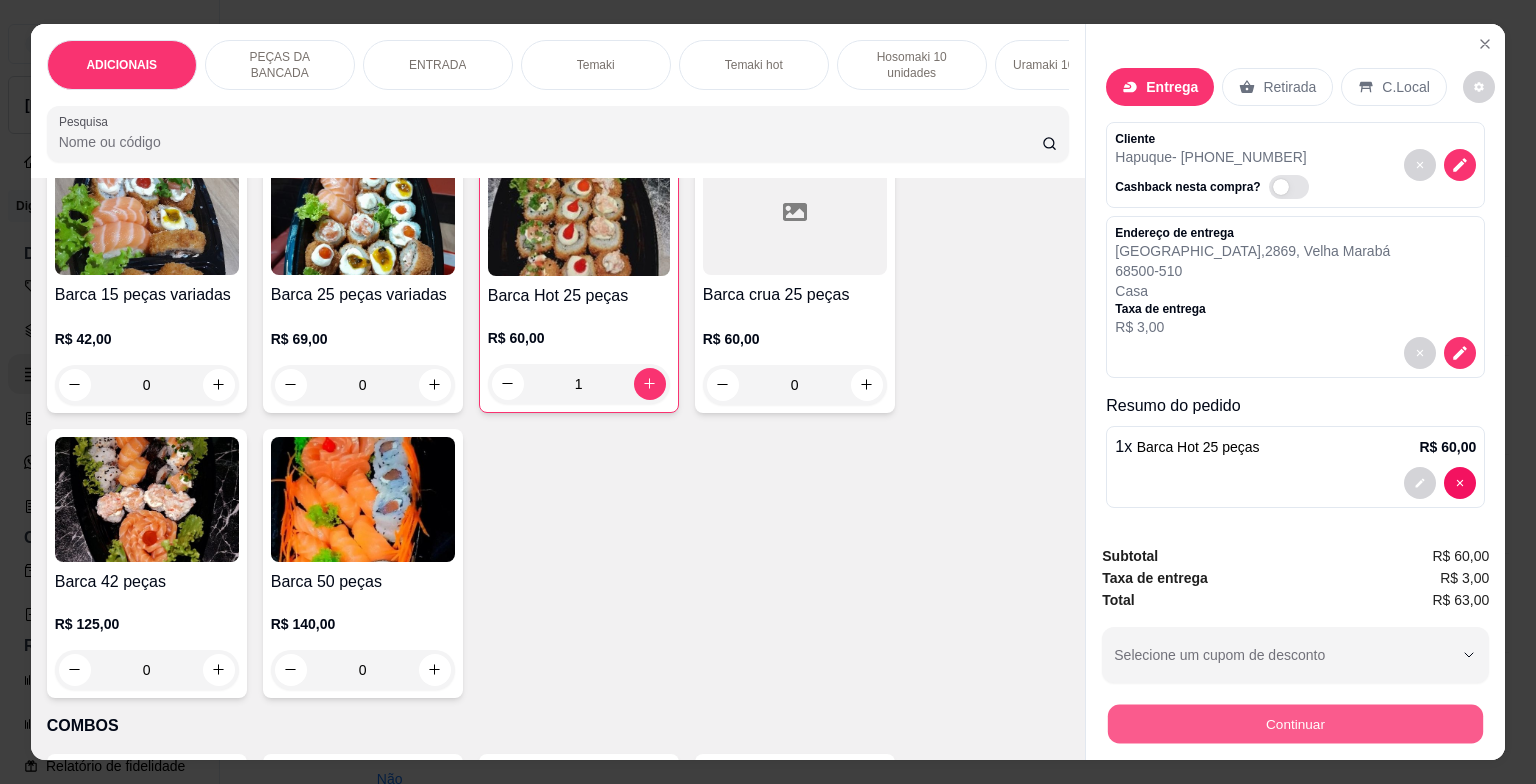 click on "Continuar" at bounding box center (1295, 724) 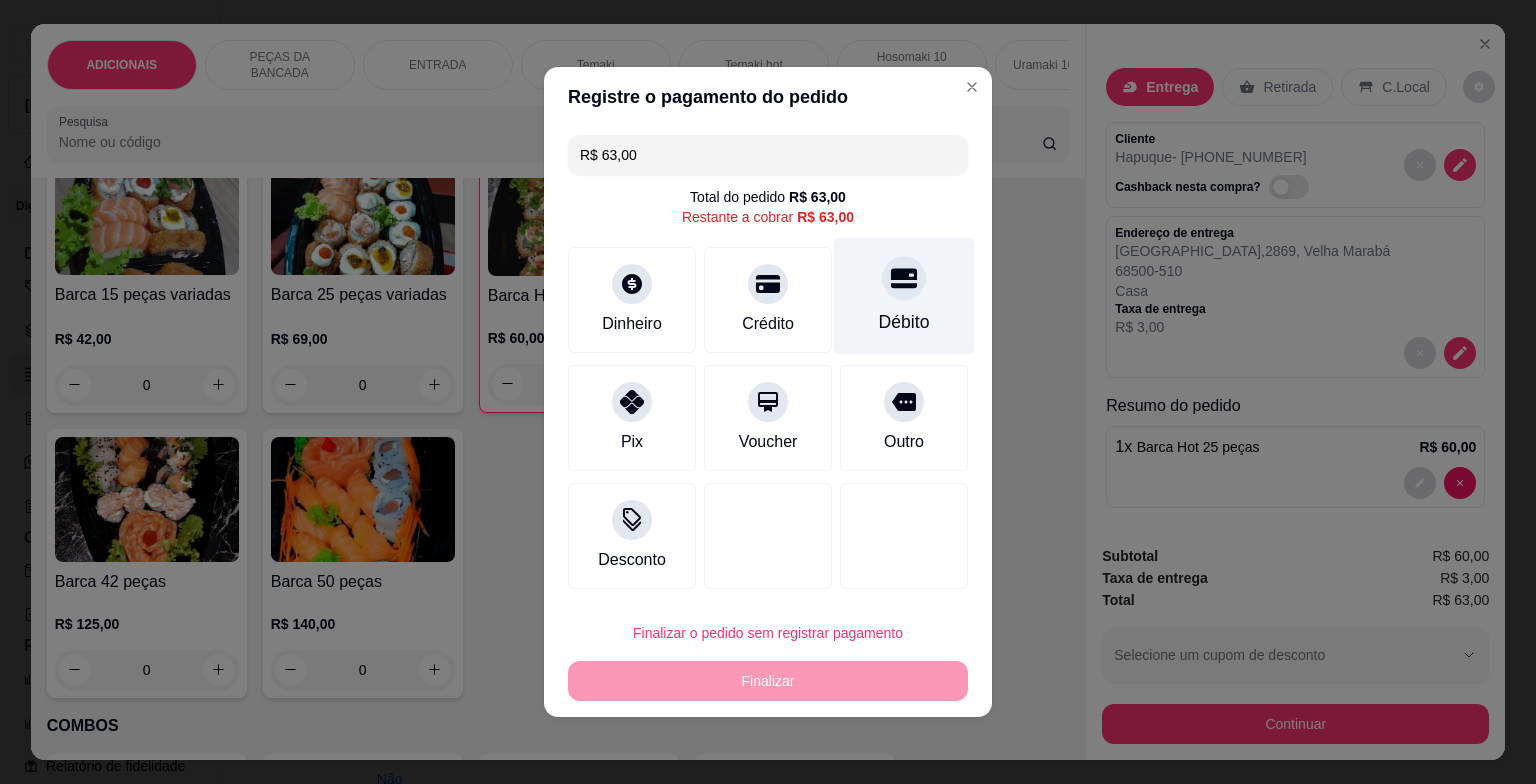click on "Débito" at bounding box center (904, 296) 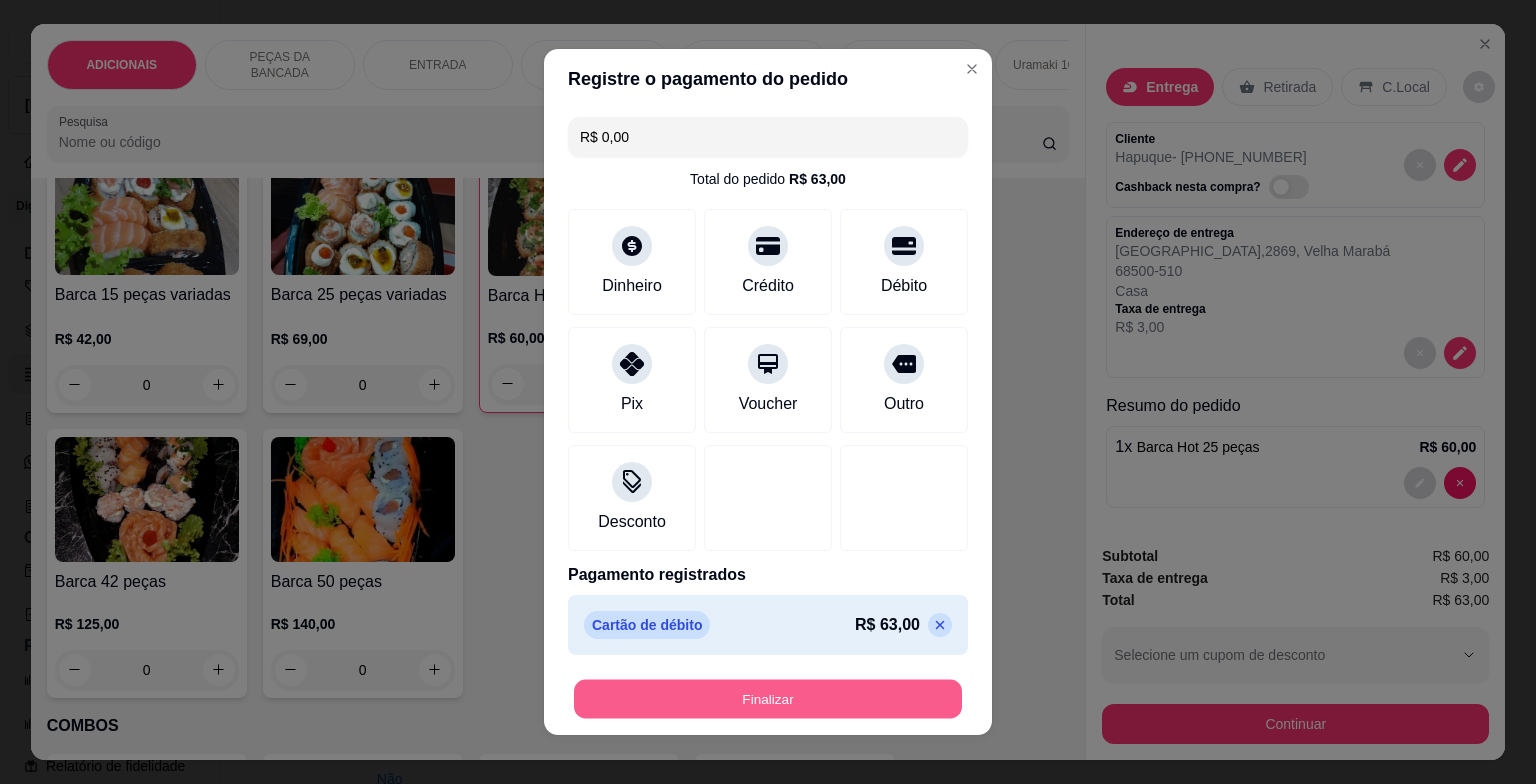 click on "Finalizar" at bounding box center (768, 699) 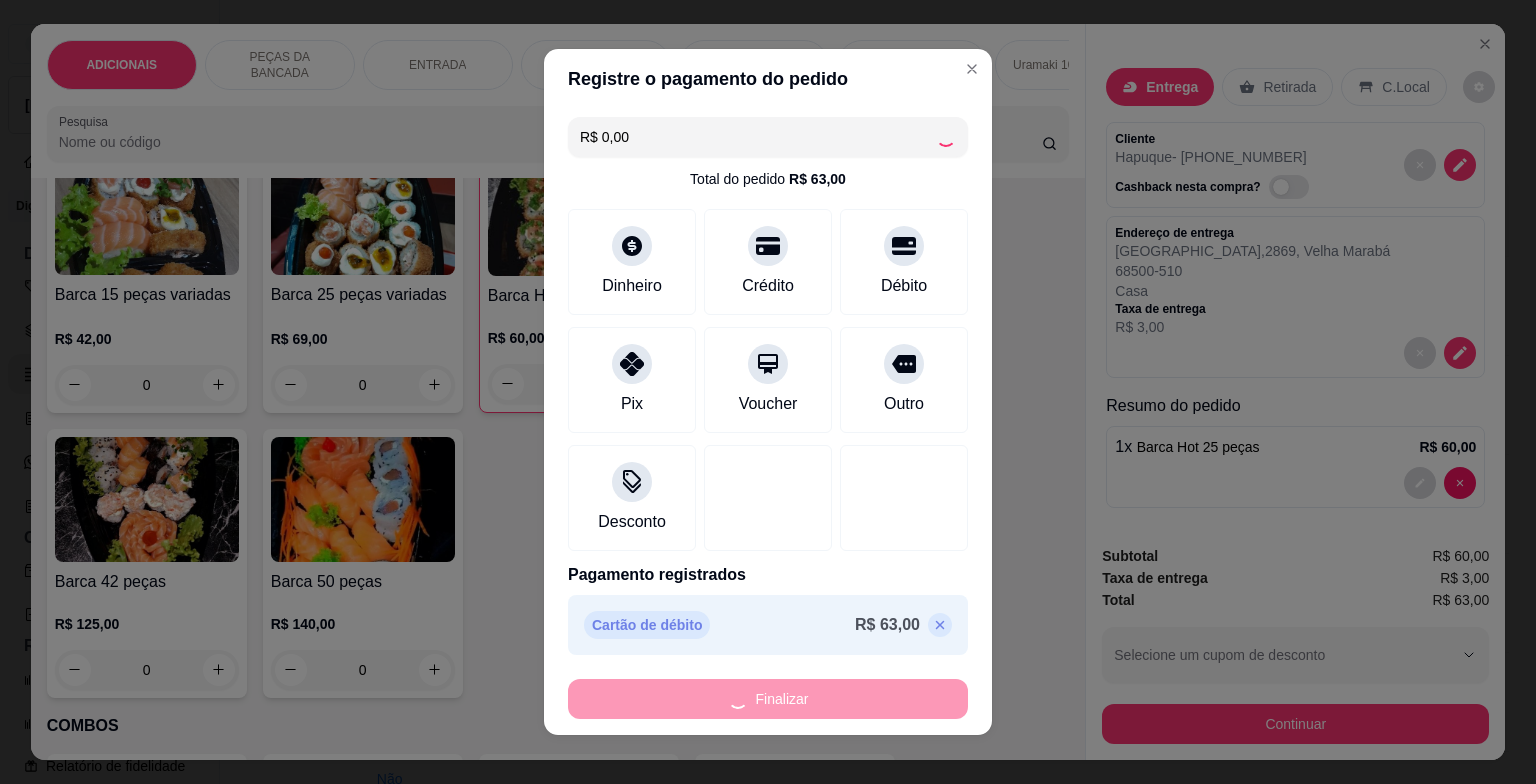 type on "0" 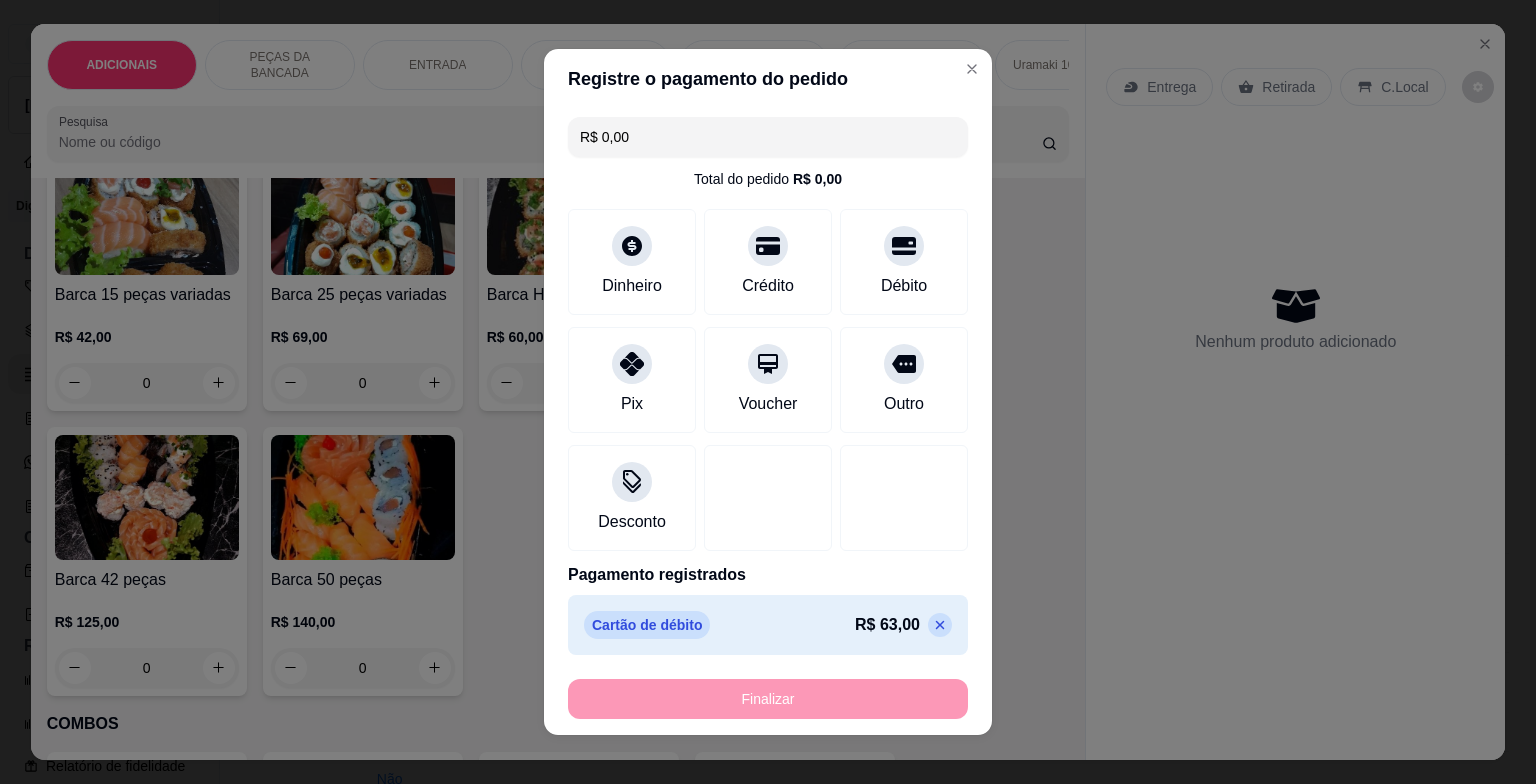 type on "-R$ 63,00" 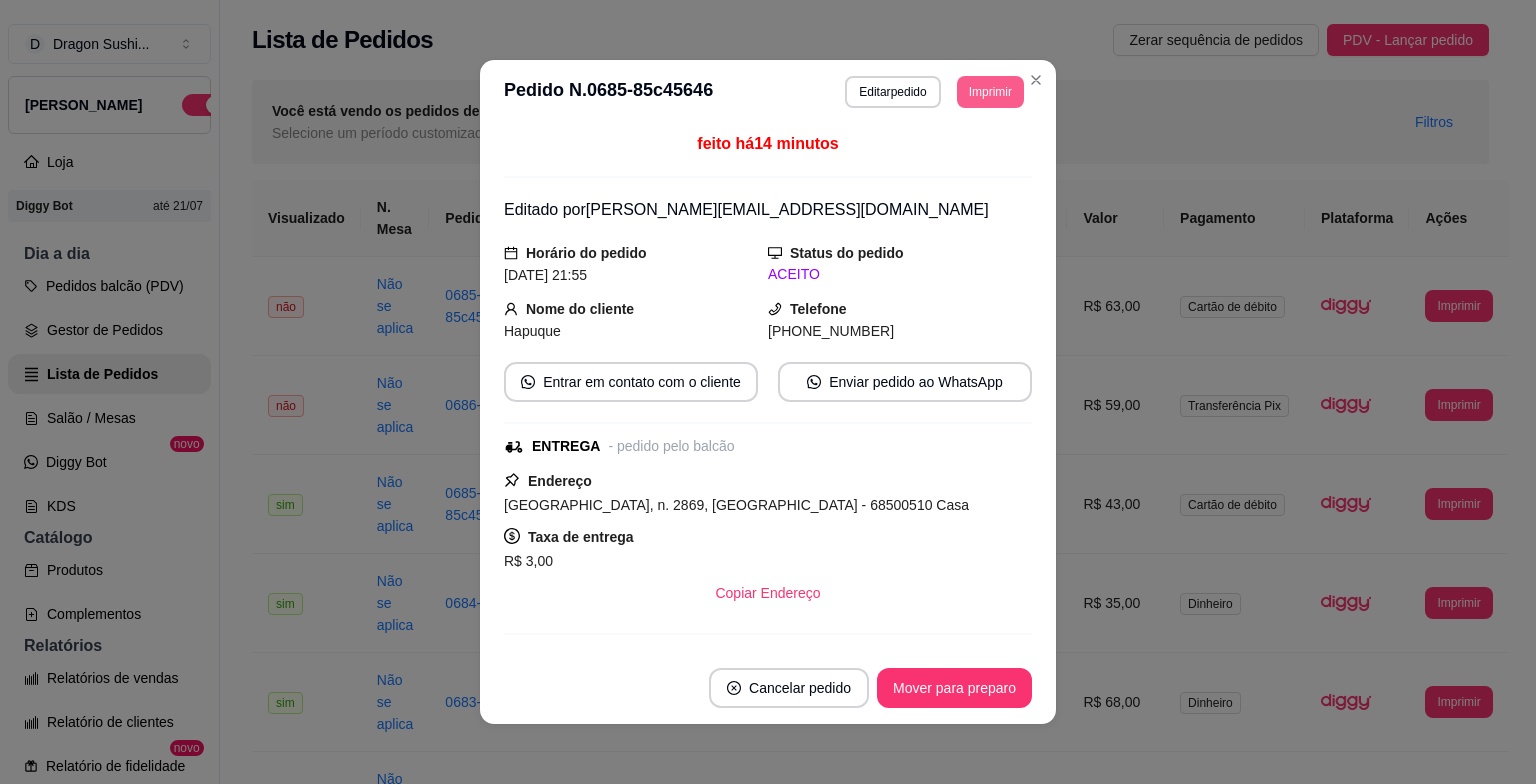 click on "Imprimir" at bounding box center (990, 92) 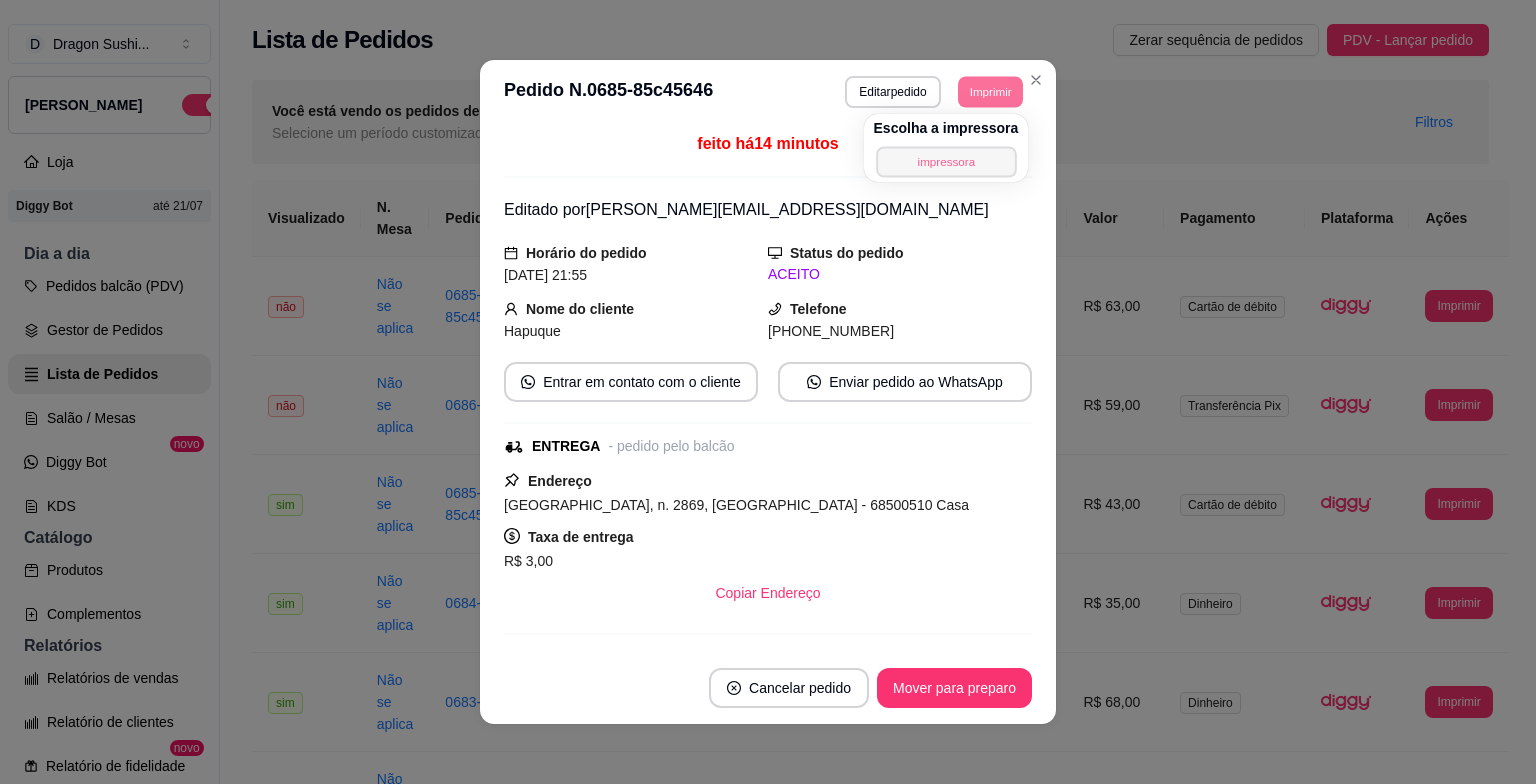 click on "impressora" at bounding box center [946, 161] 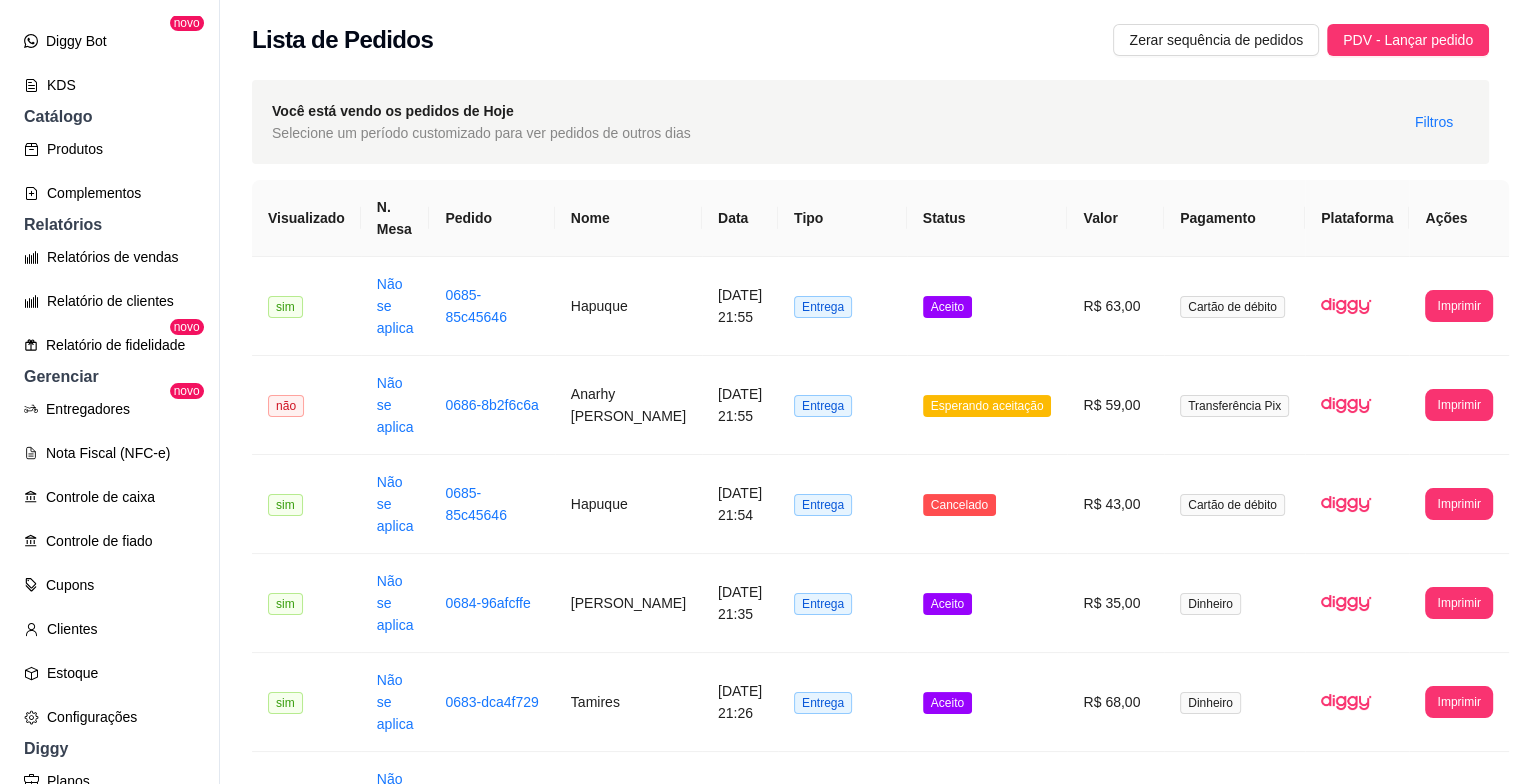 scroll, scrollTop: 585, scrollLeft: 0, axis: vertical 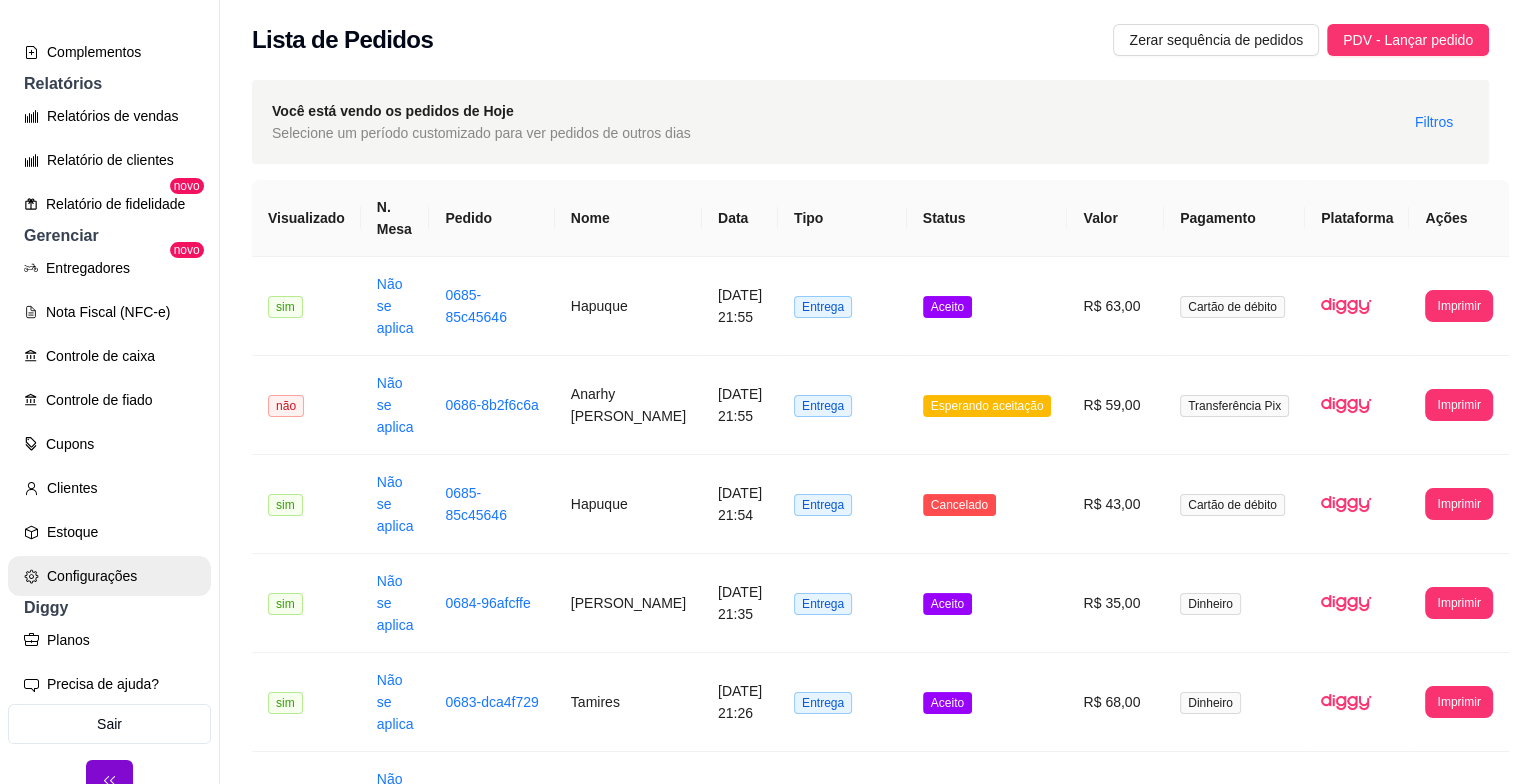 click on "Configurações" at bounding box center (109, 576) 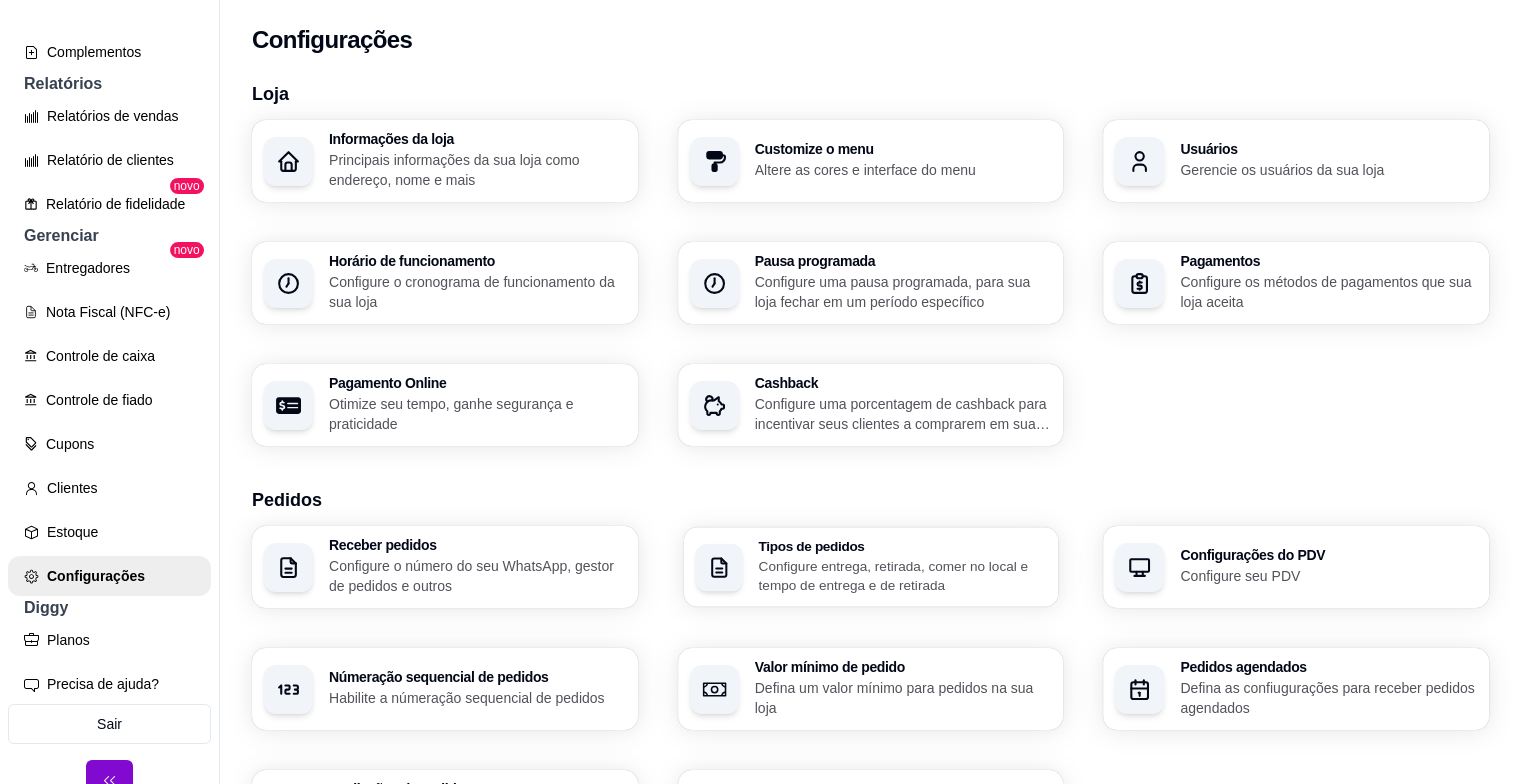 click on "Tipos de pedidos Configure entrega, retirada, comer no local e tempo de entrega e de retirada" at bounding box center (902, 567) 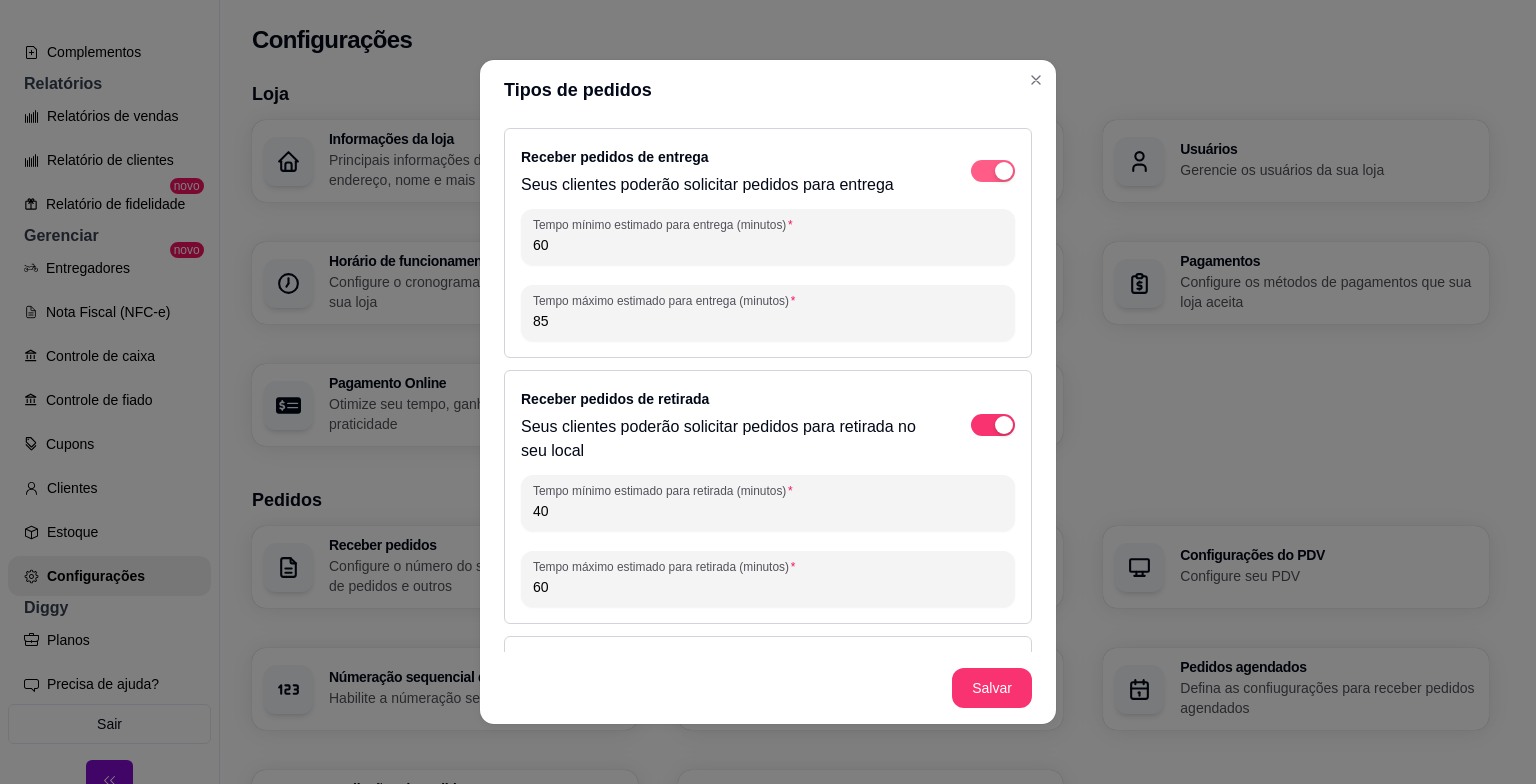click at bounding box center (993, 171) 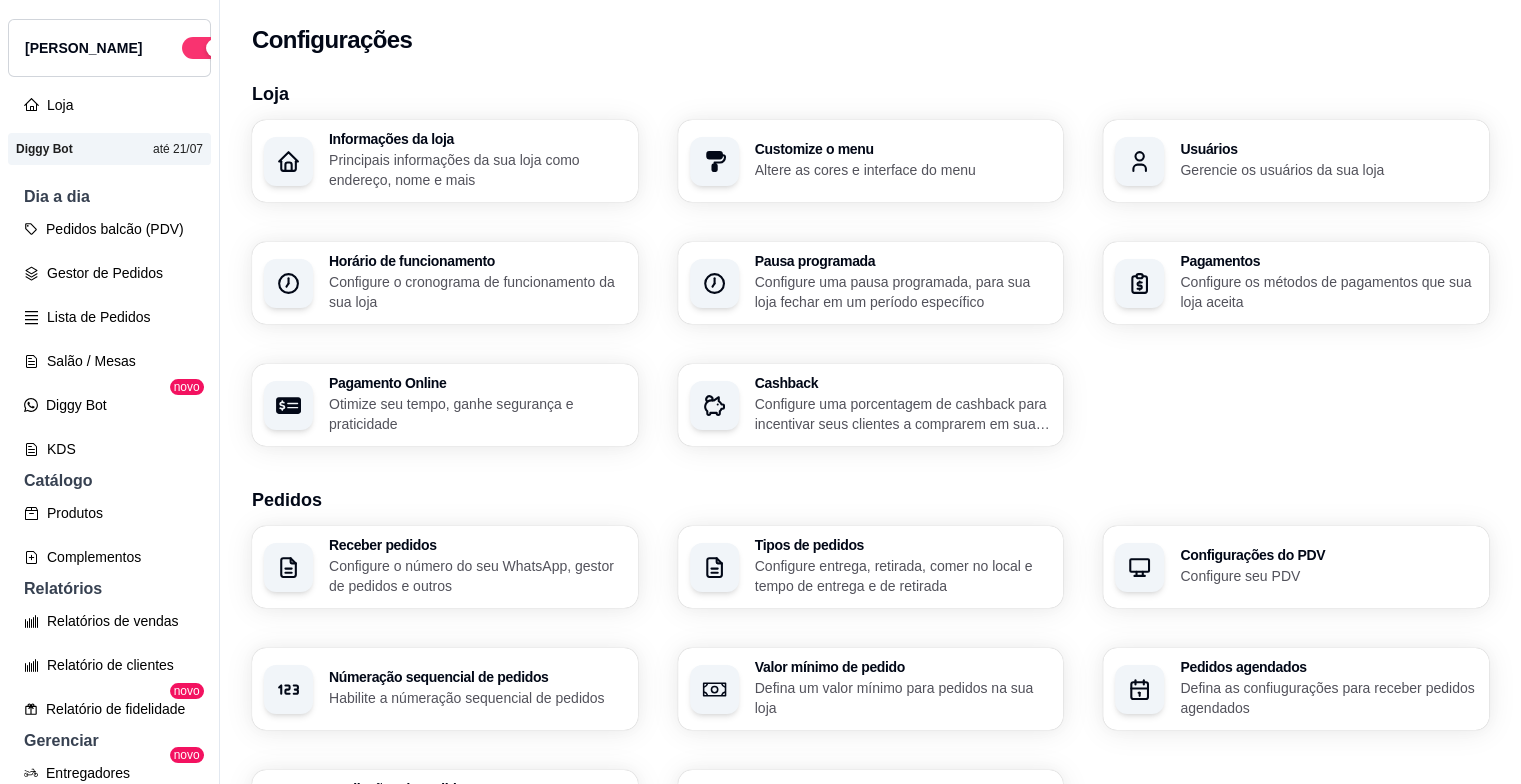 scroll, scrollTop: 0, scrollLeft: 0, axis: both 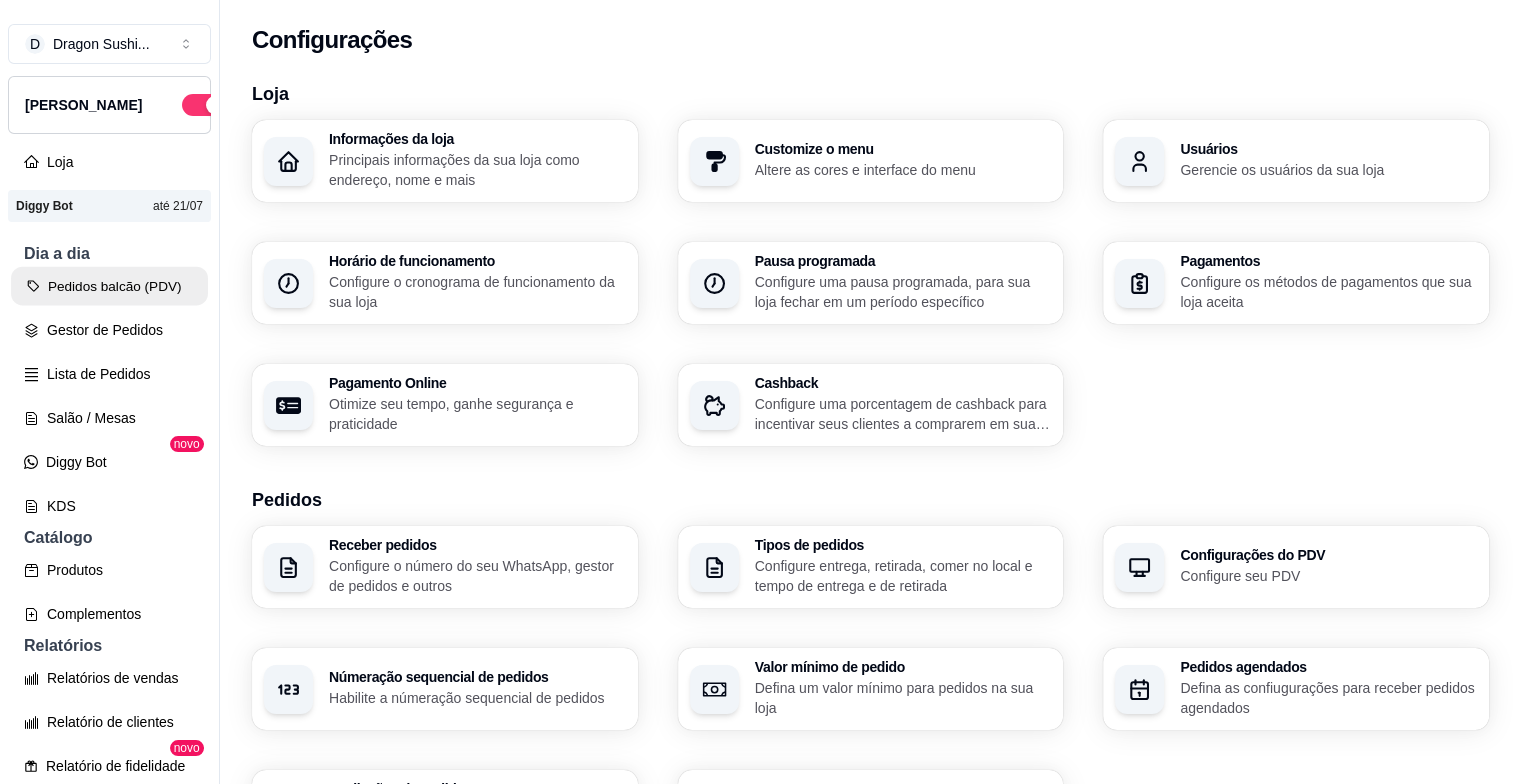 click on "Pedidos balcão (PDV)" at bounding box center (109, 286) 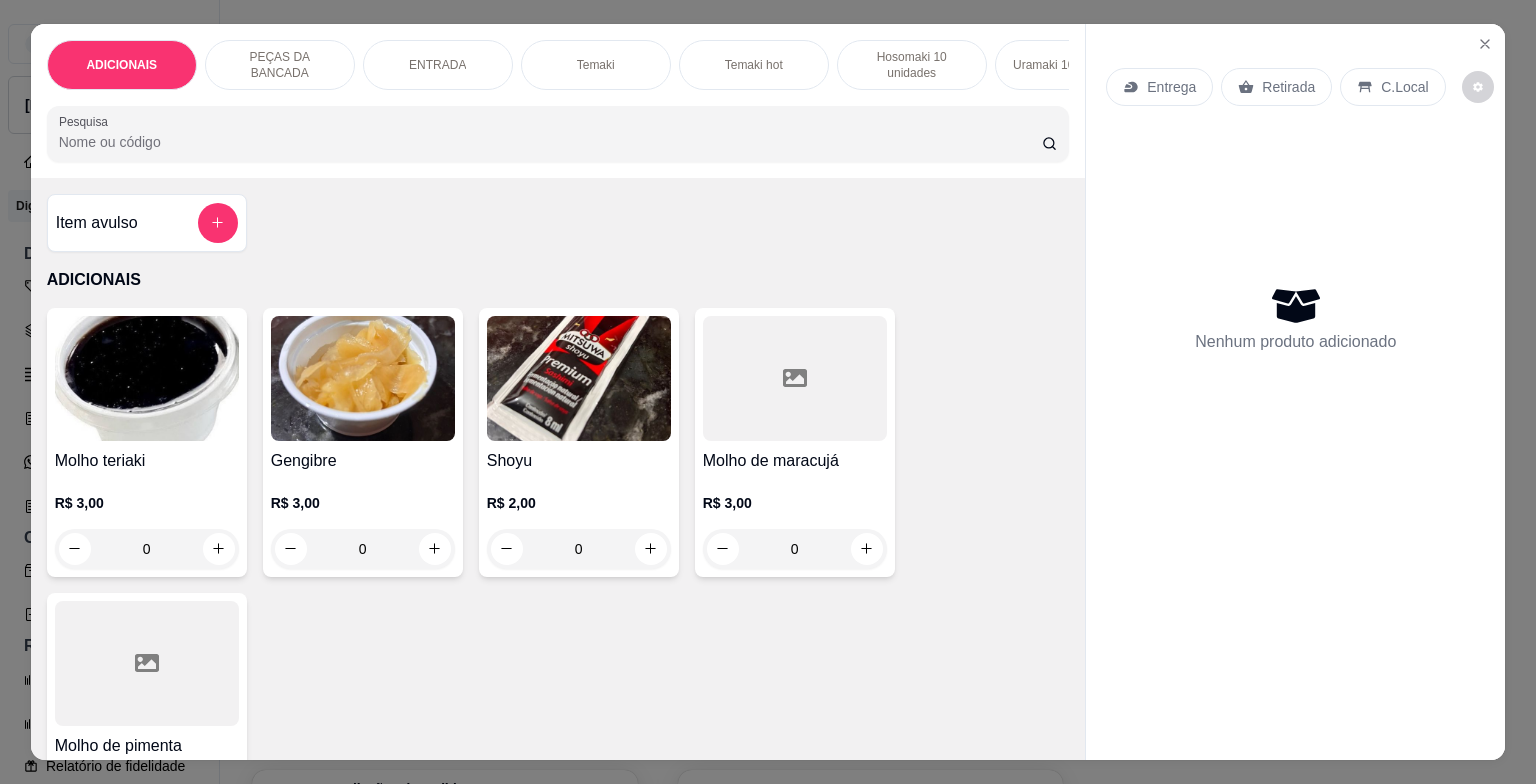 click on "Entrega Retirada C.Local Nenhum produto adicionado" at bounding box center [1295, 376] 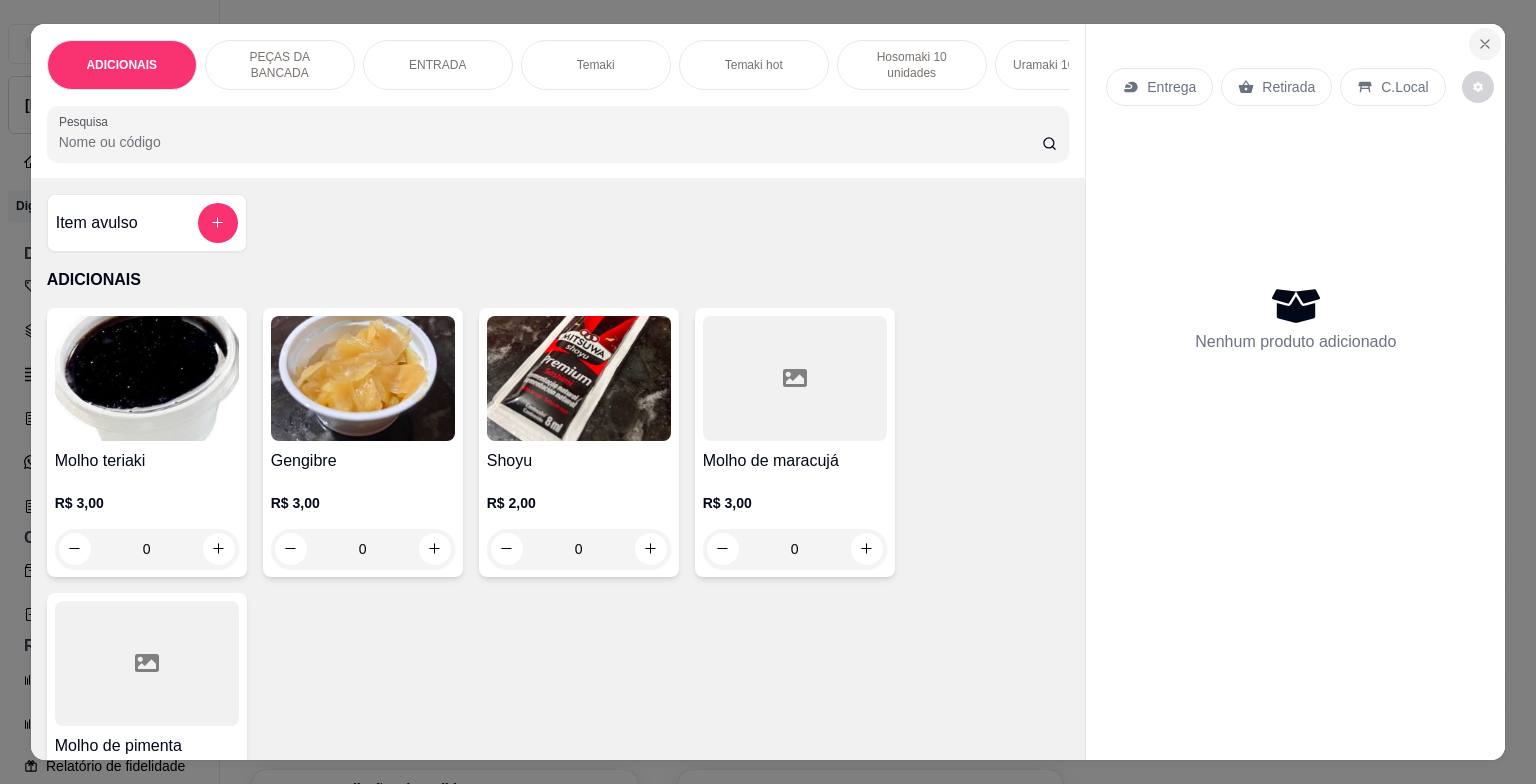 click at bounding box center (1485, 44) 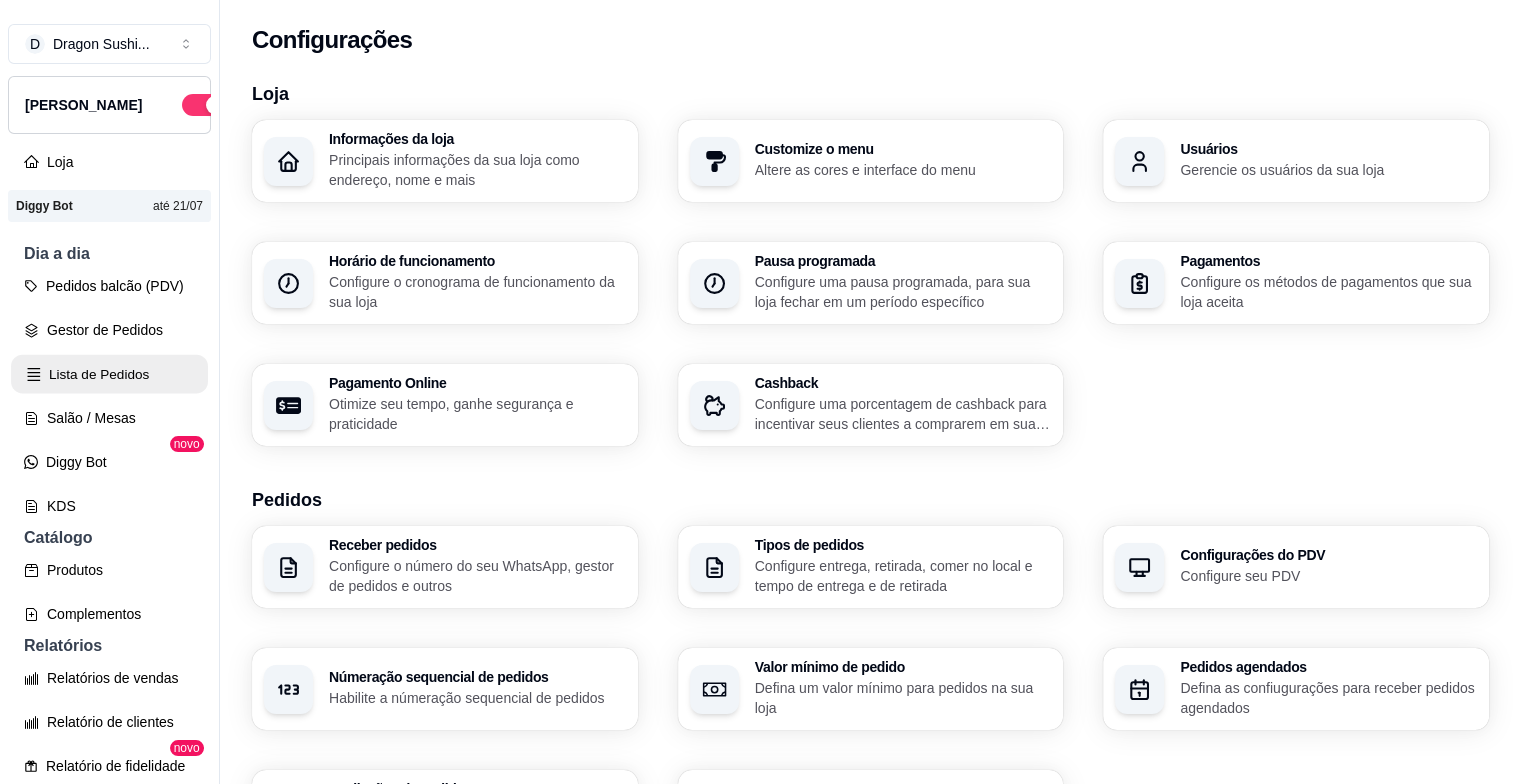 click on "Lista de Pedidos" at bounding box center [109, 374] 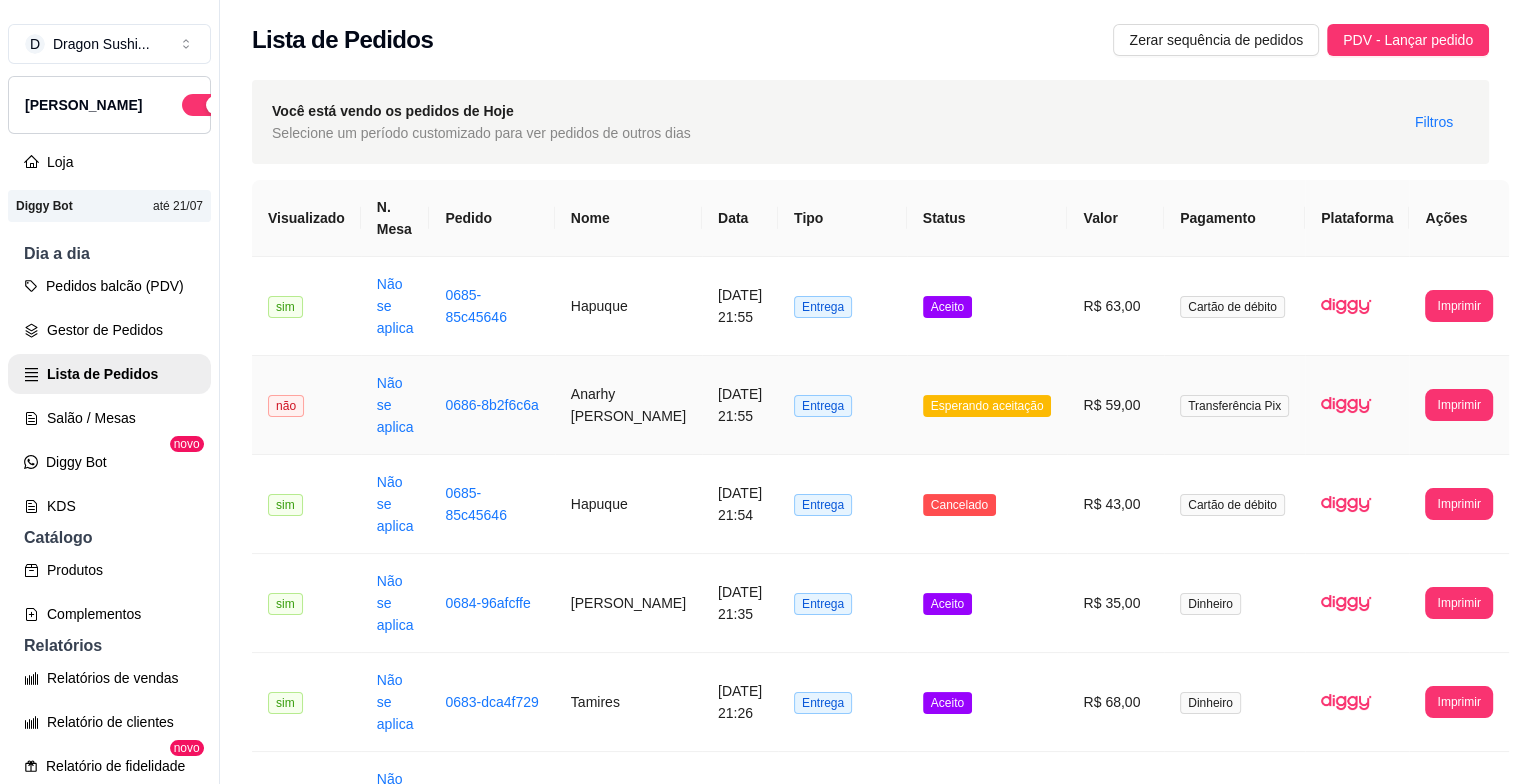 click on "Esperando aceitação" at bounding box center [987, 406] 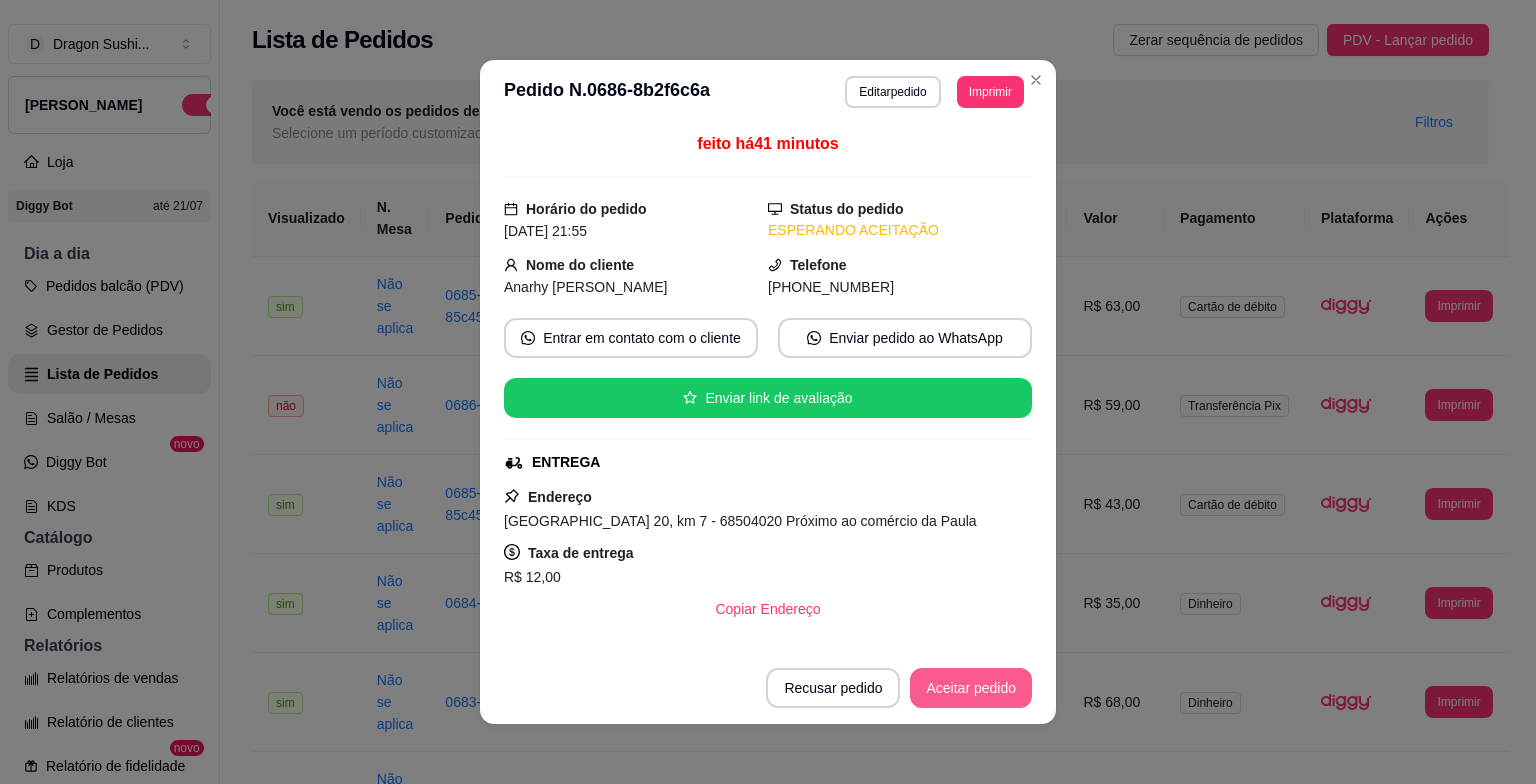 click on "Aceitar pedido" at bounding box center (971, 688) 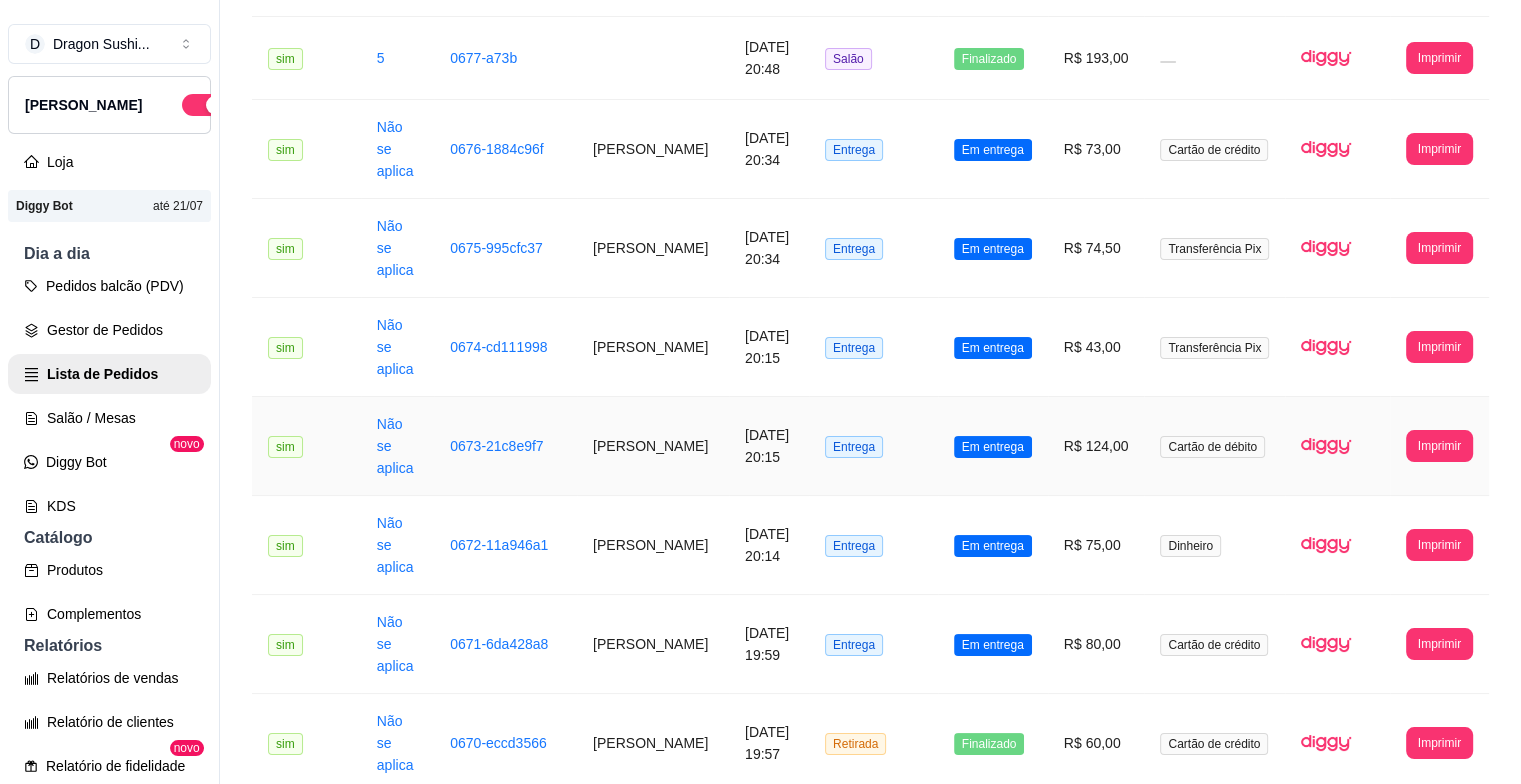 scroll, scrollTop: 1718, scrollLeft: 0, axis: vertical 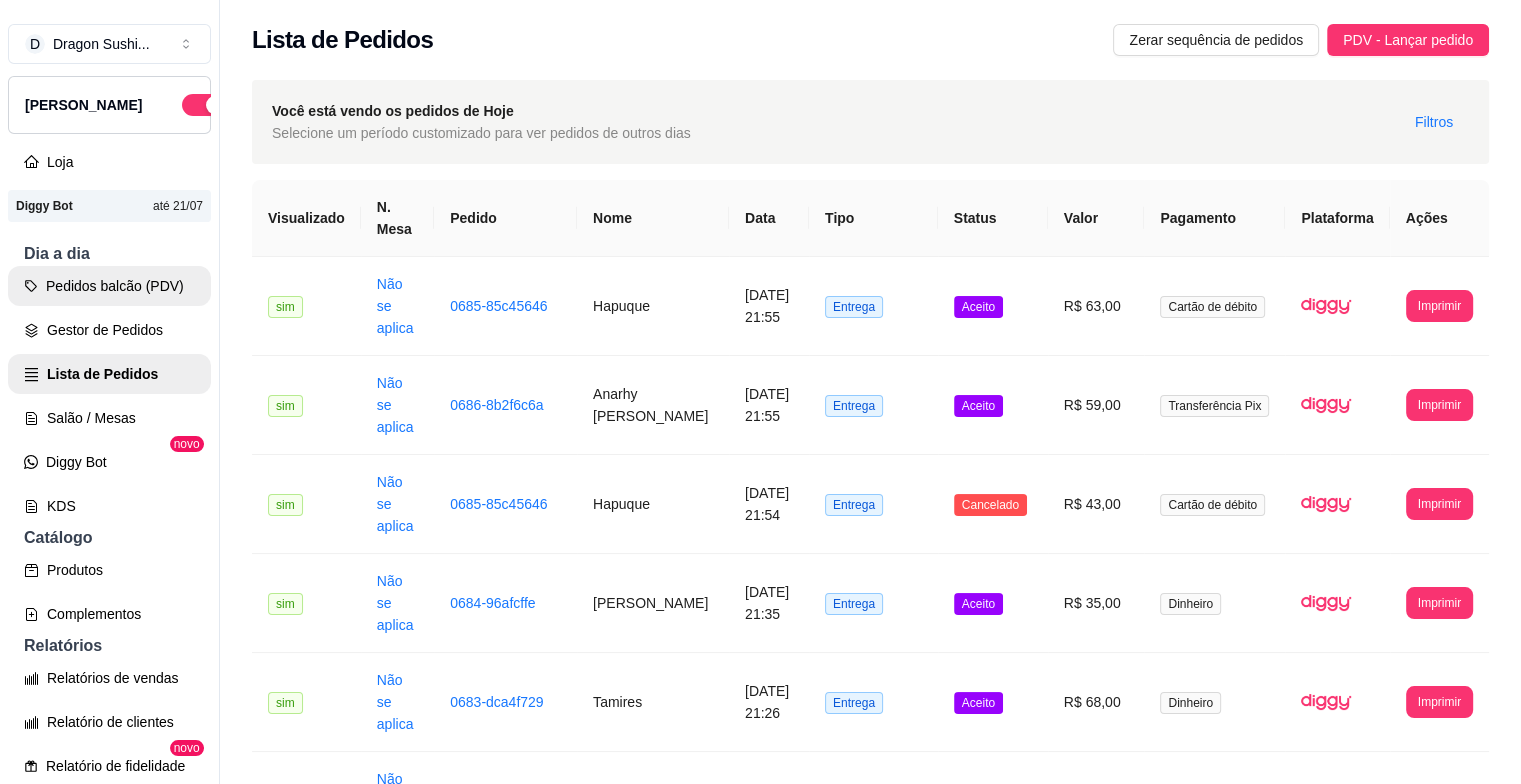 click on "Pedidos balcão (PDV)" at bounding box center [109, 286] 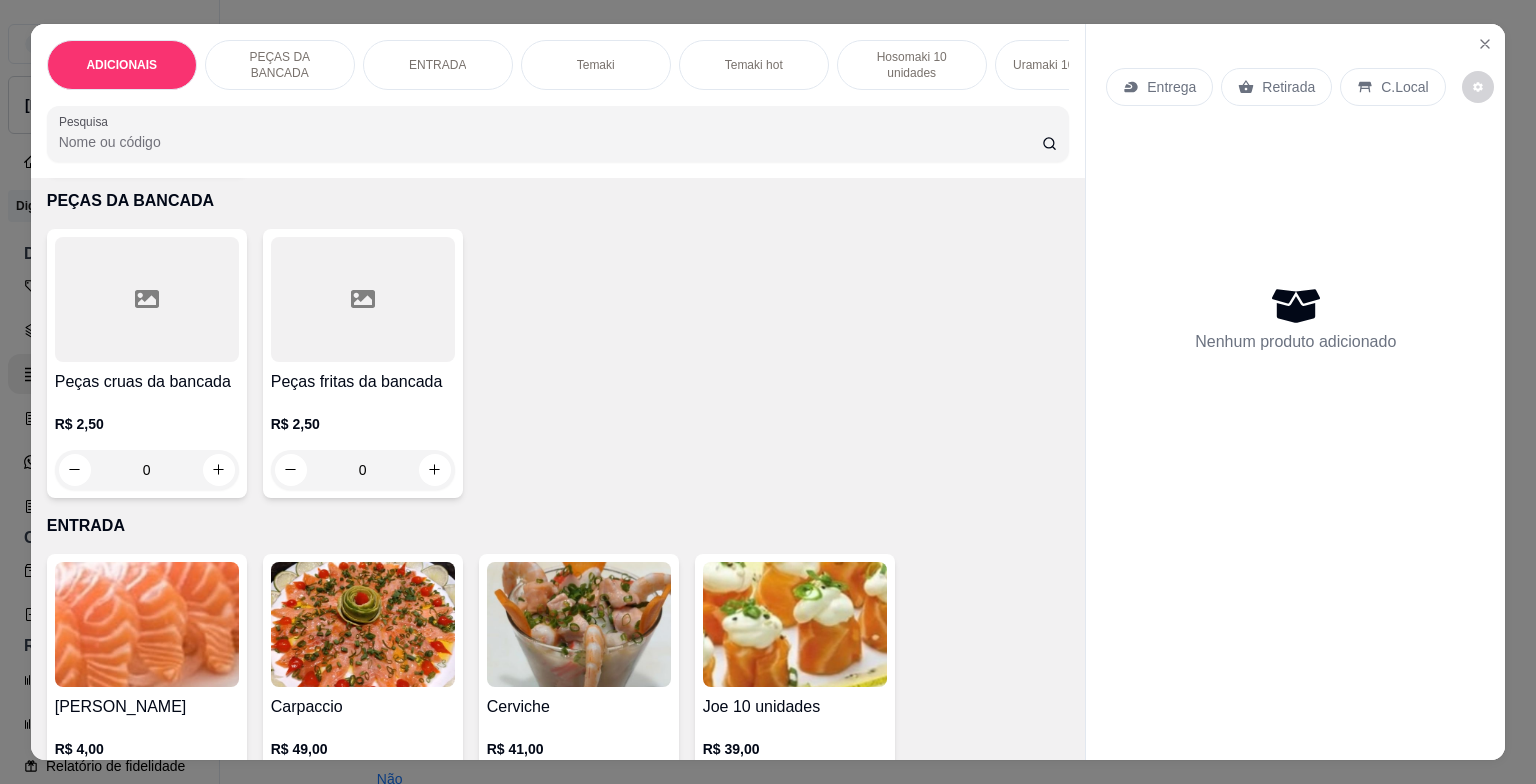 scroll, scrollTop: 700, scrollLeft: 0, axis: vertical 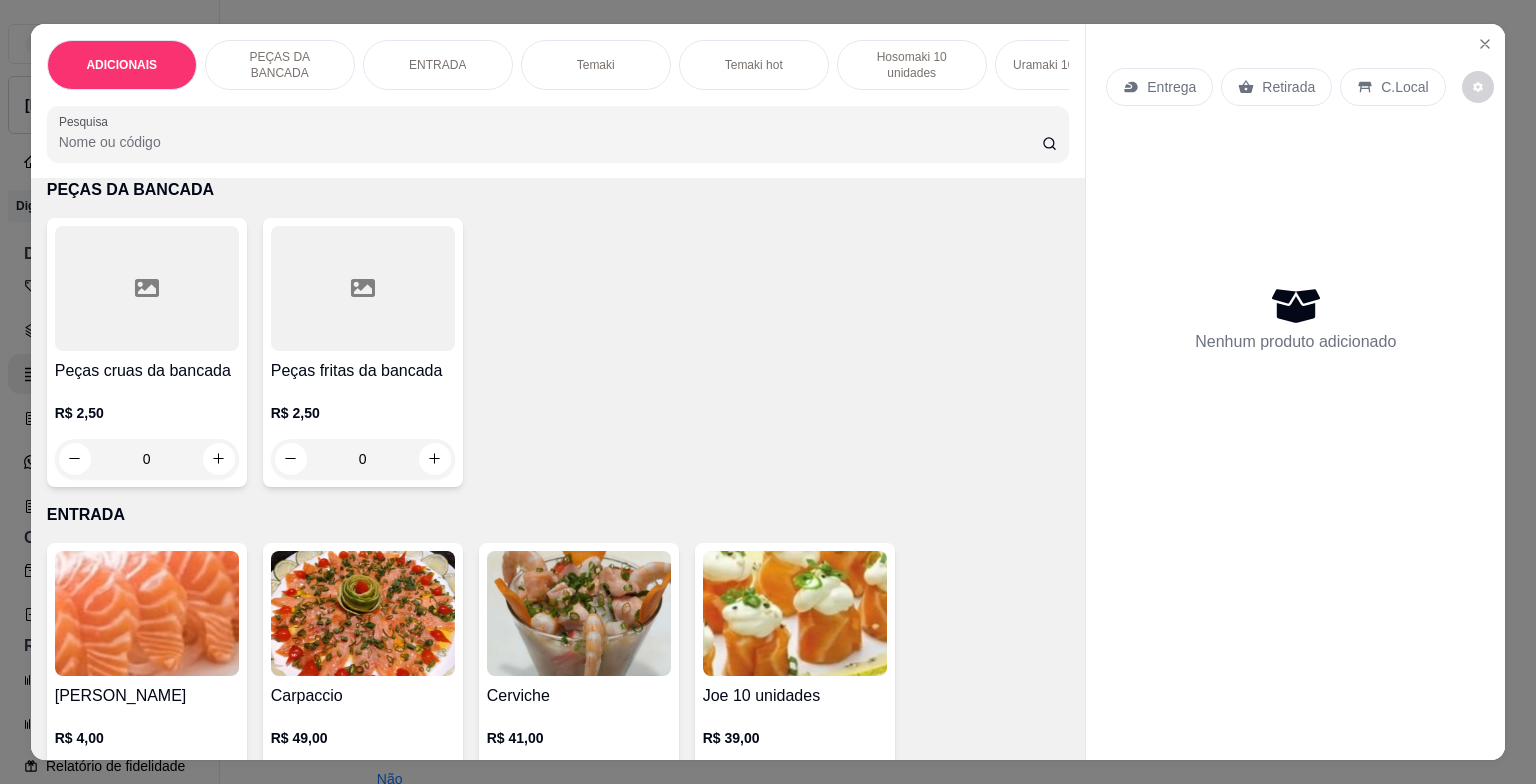 click on "0" at bounding box center (363, 459) 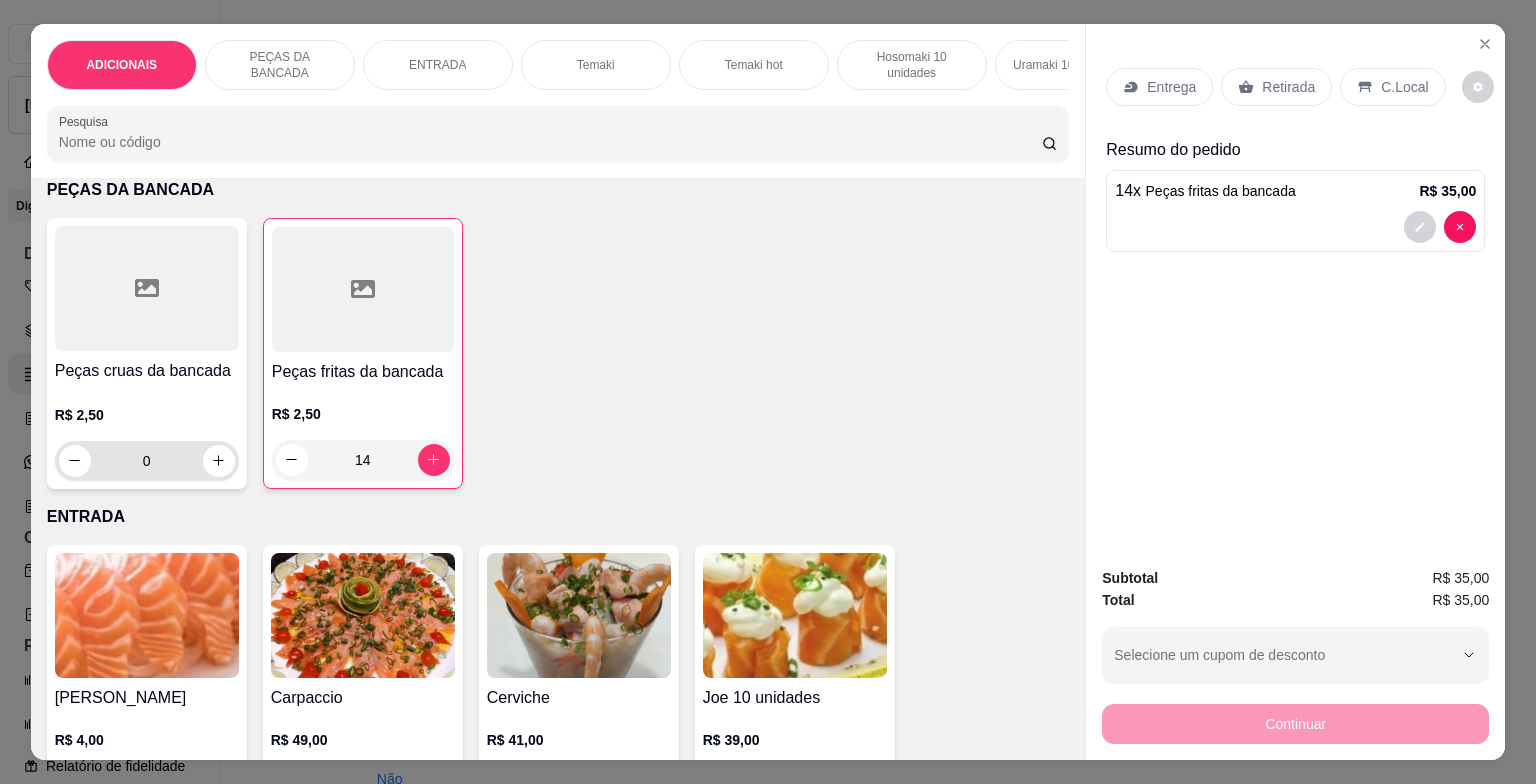 type on "14" 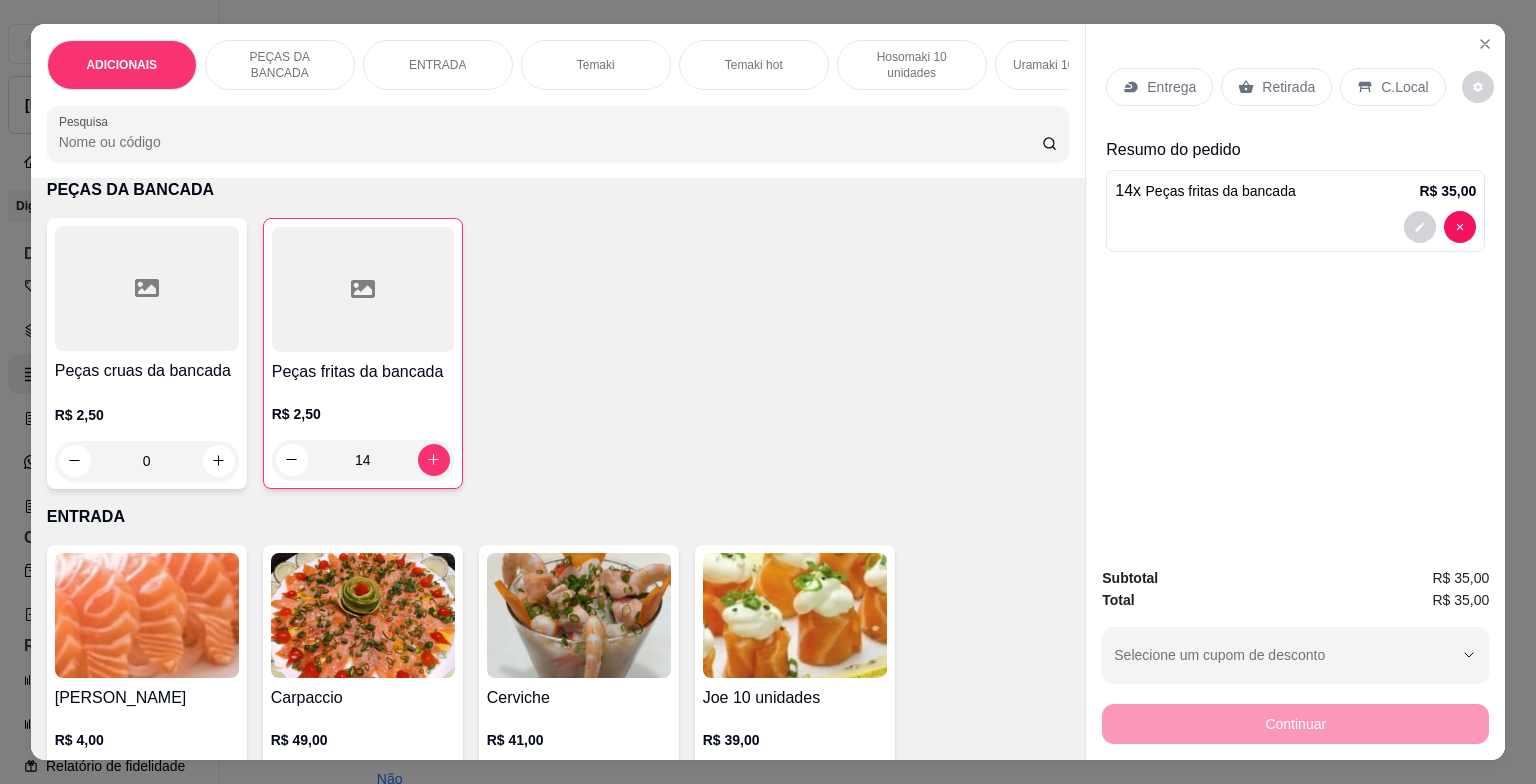 click on "0" at bounding box center [147, 461] 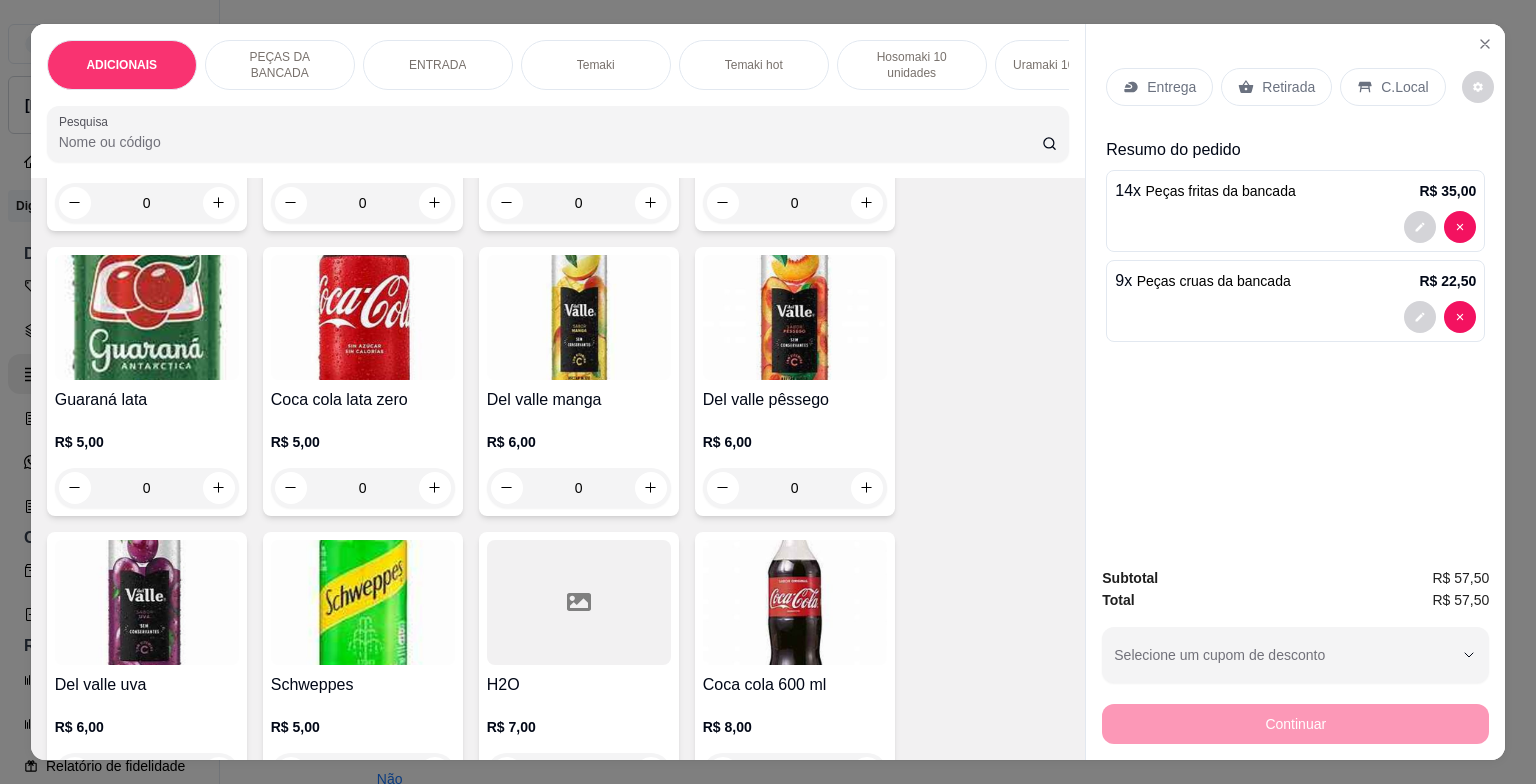 scroll, scrollTop: 7200, scrollLeft: 0, axis: vertical 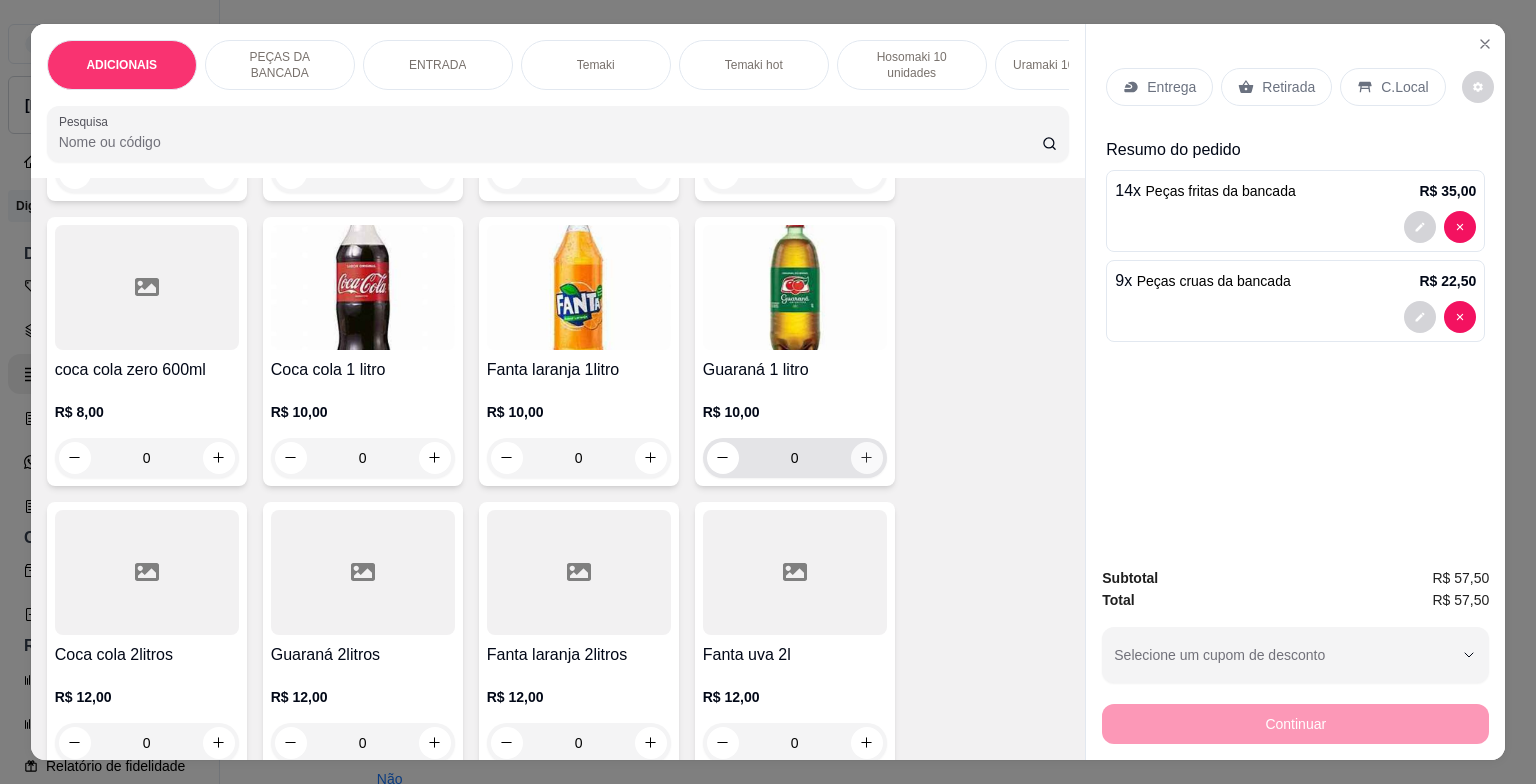 type on "9" 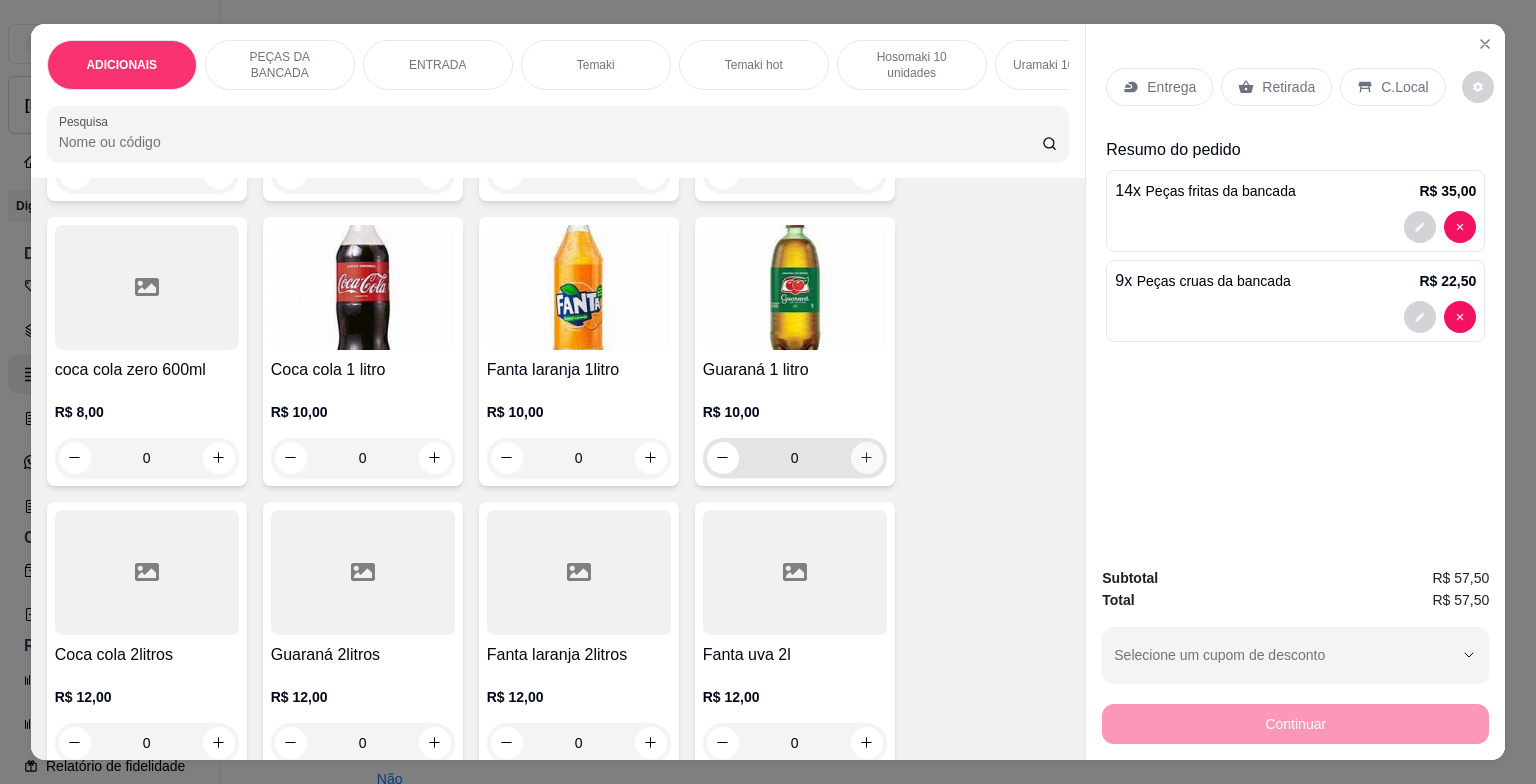 click at bounding box center [867, 458] 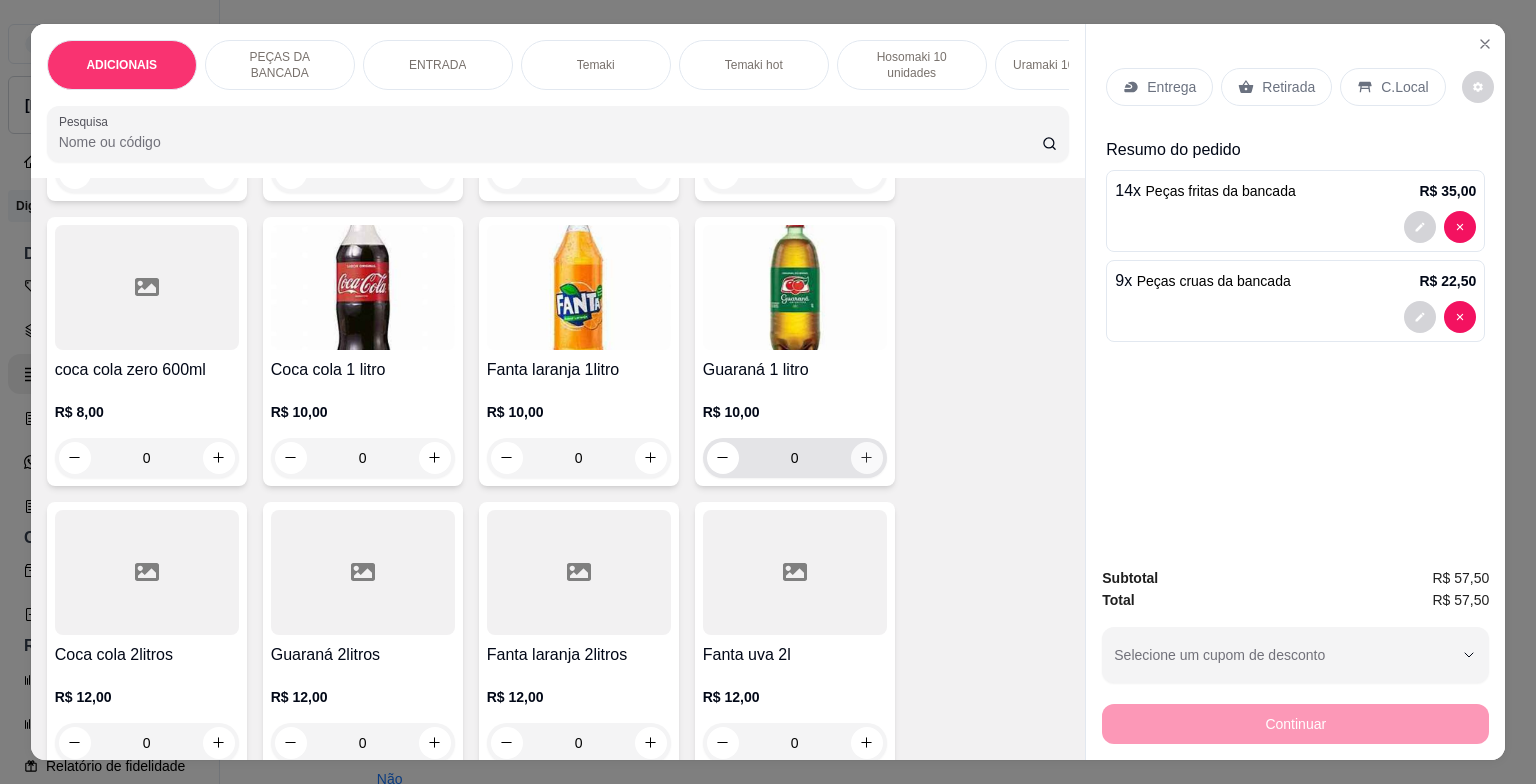 type on "1" 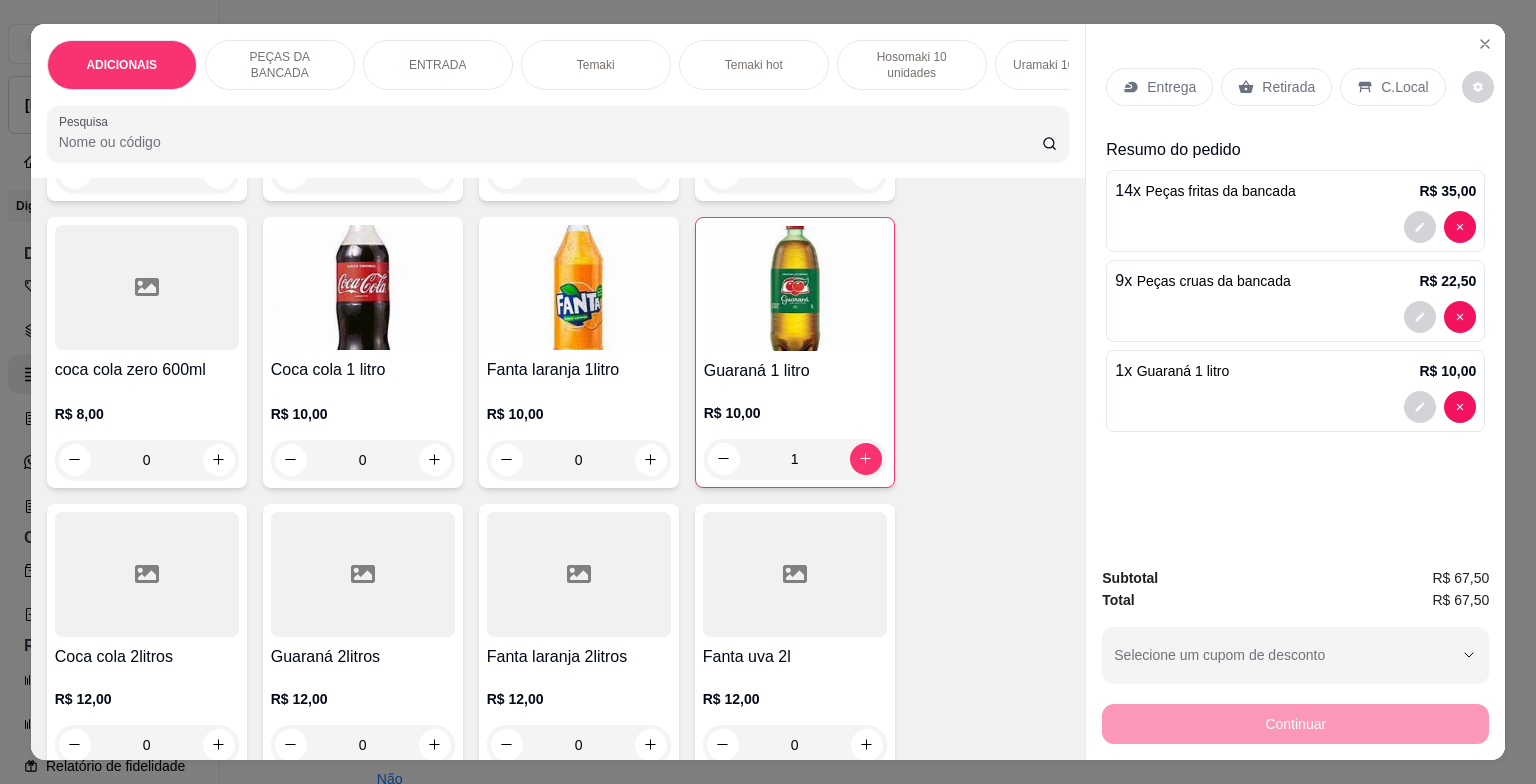 click on "C.Local" at bounding box center (1404, 87) 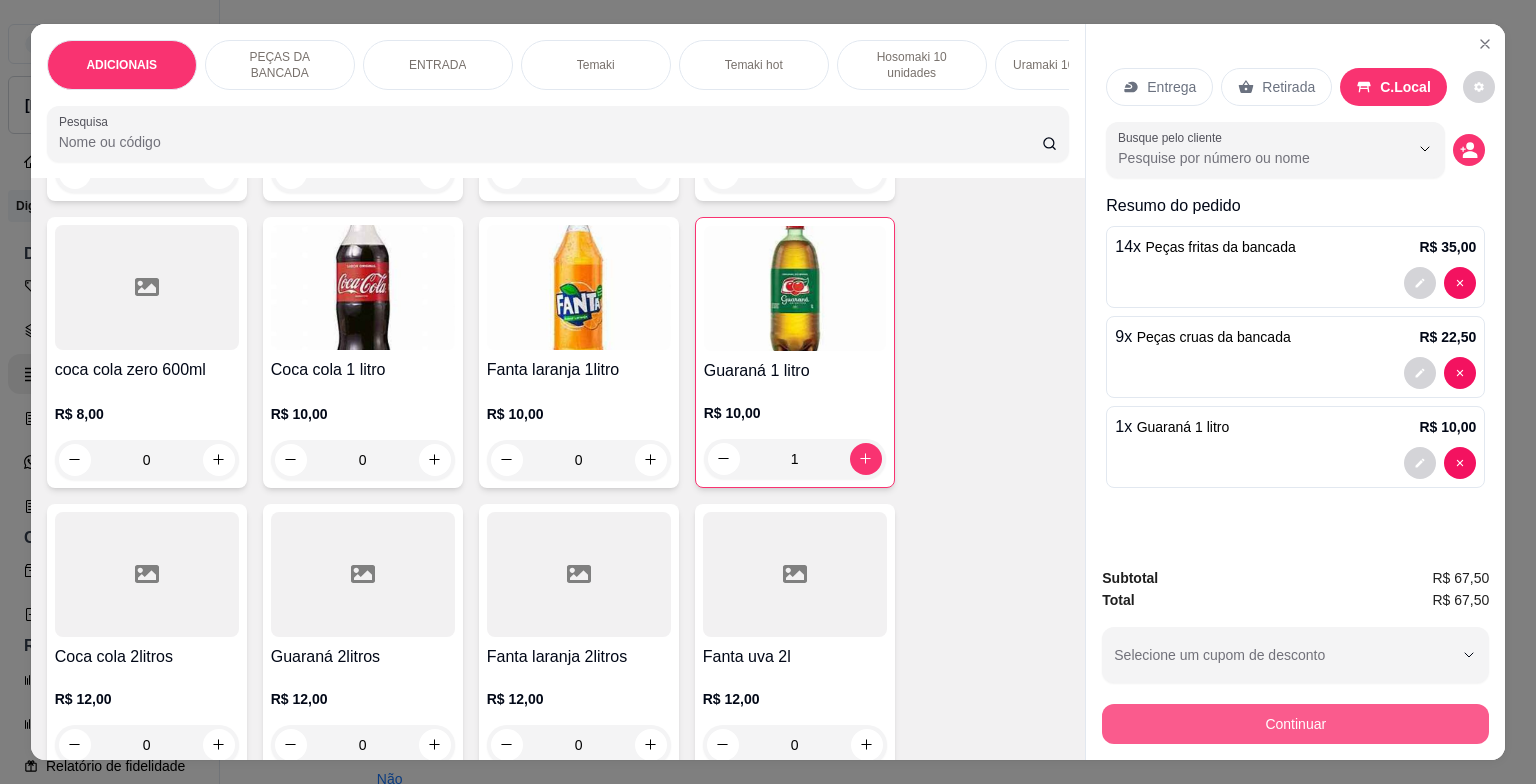 click on "Continuar" at bounding box center [1295, 724] 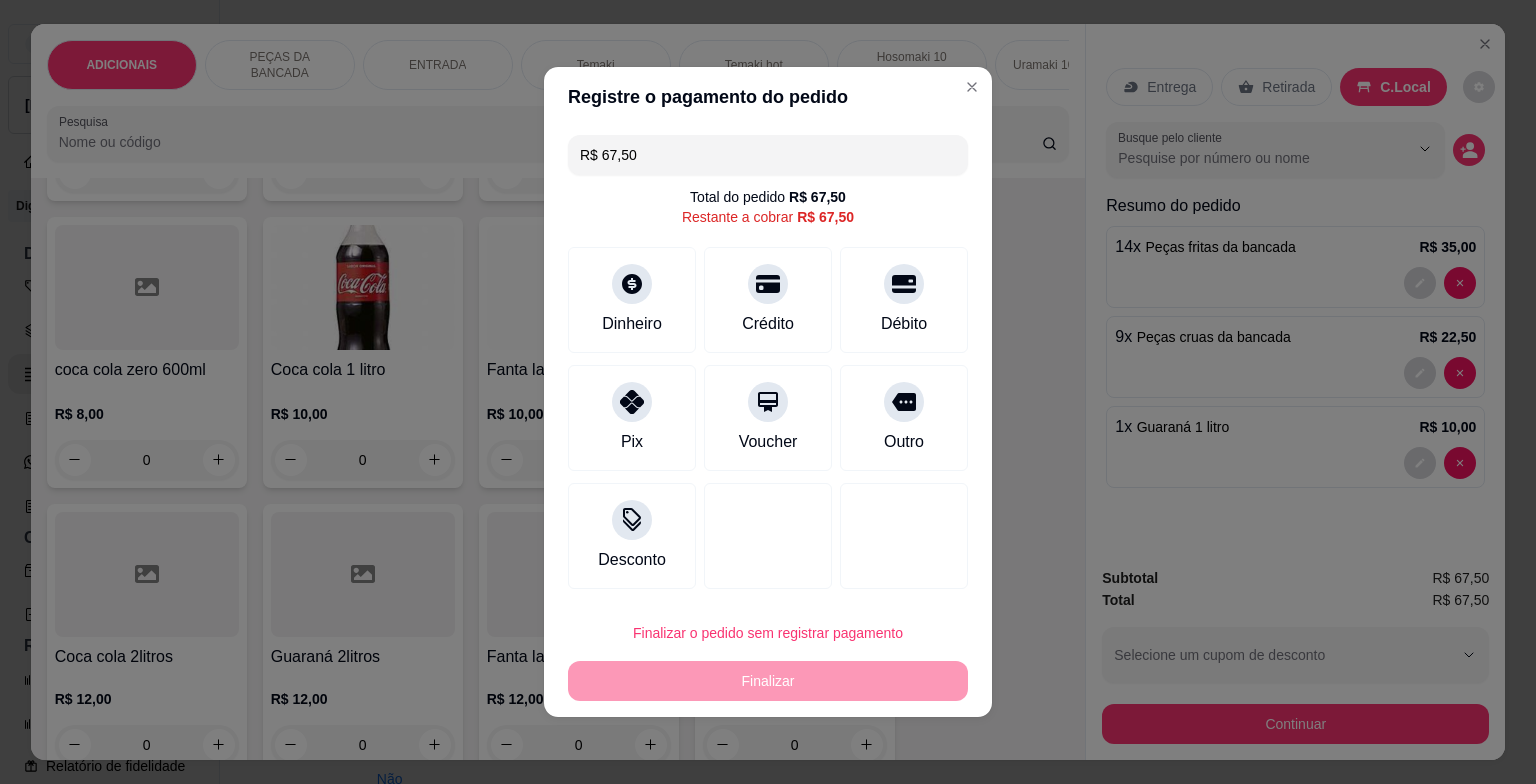 click on "R$ 67,50" at bounding box center [768, 155] 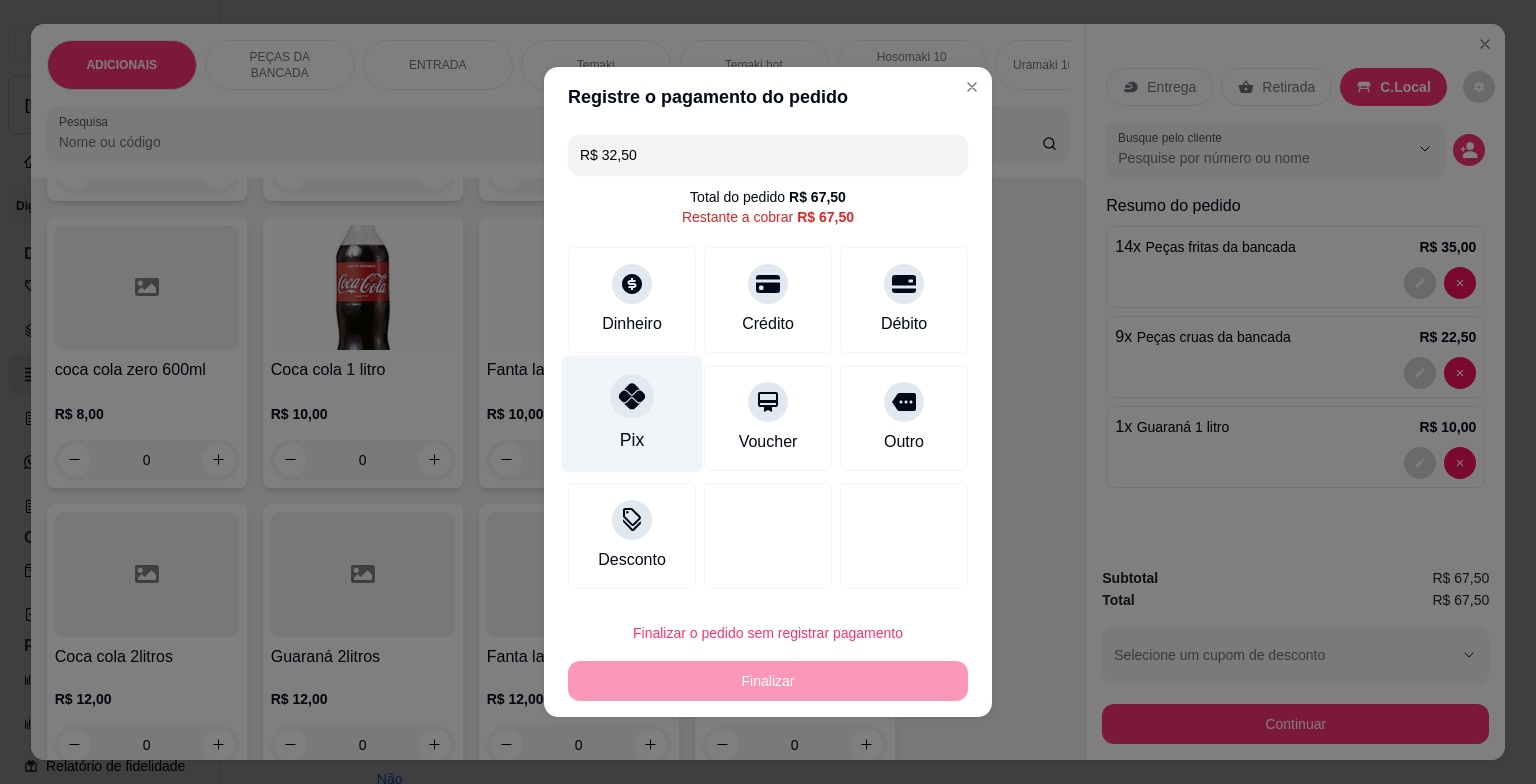 click on "Pix" at bounding box center [632, 440] 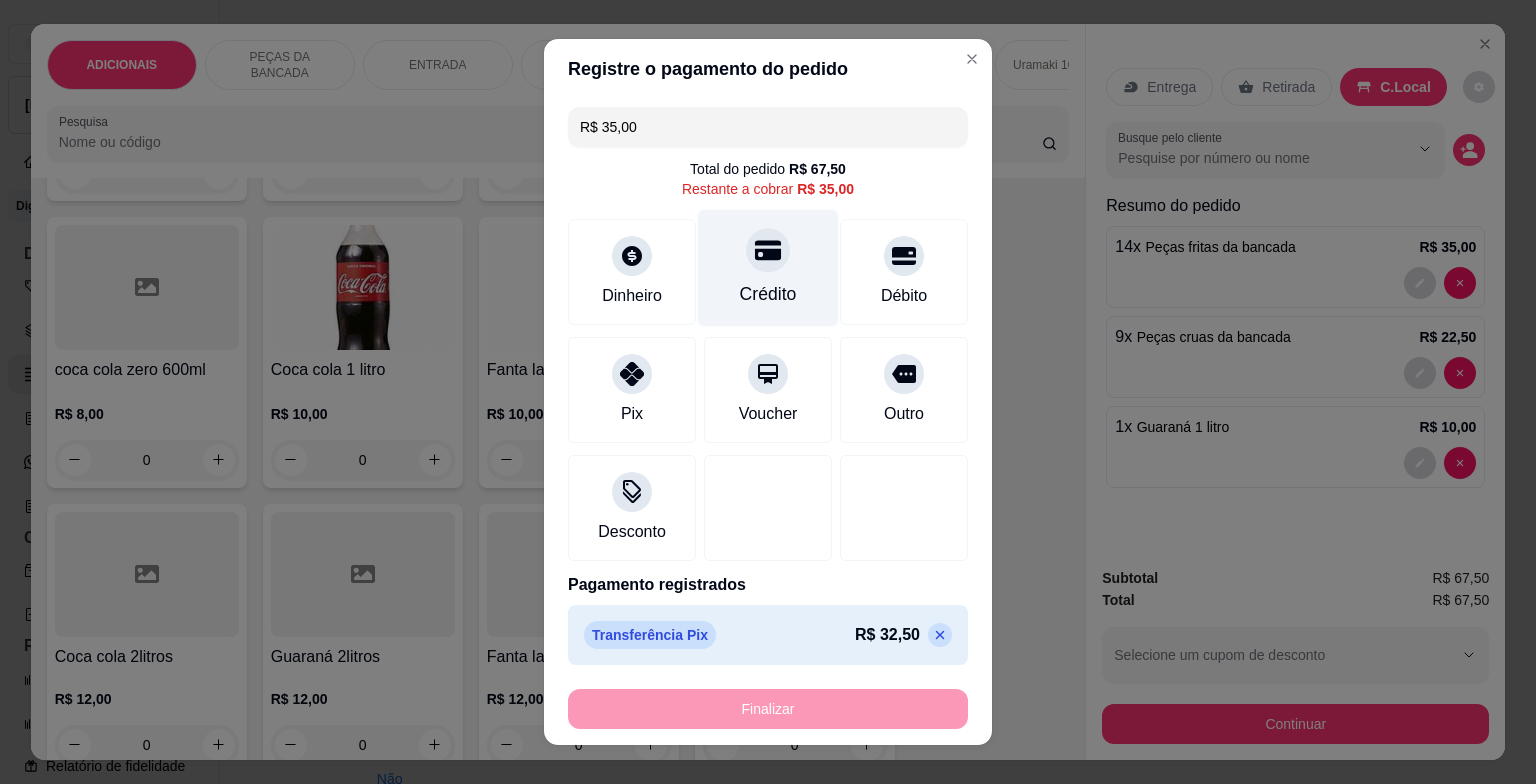 click on "Crédito" at bounding box center [768, 268] 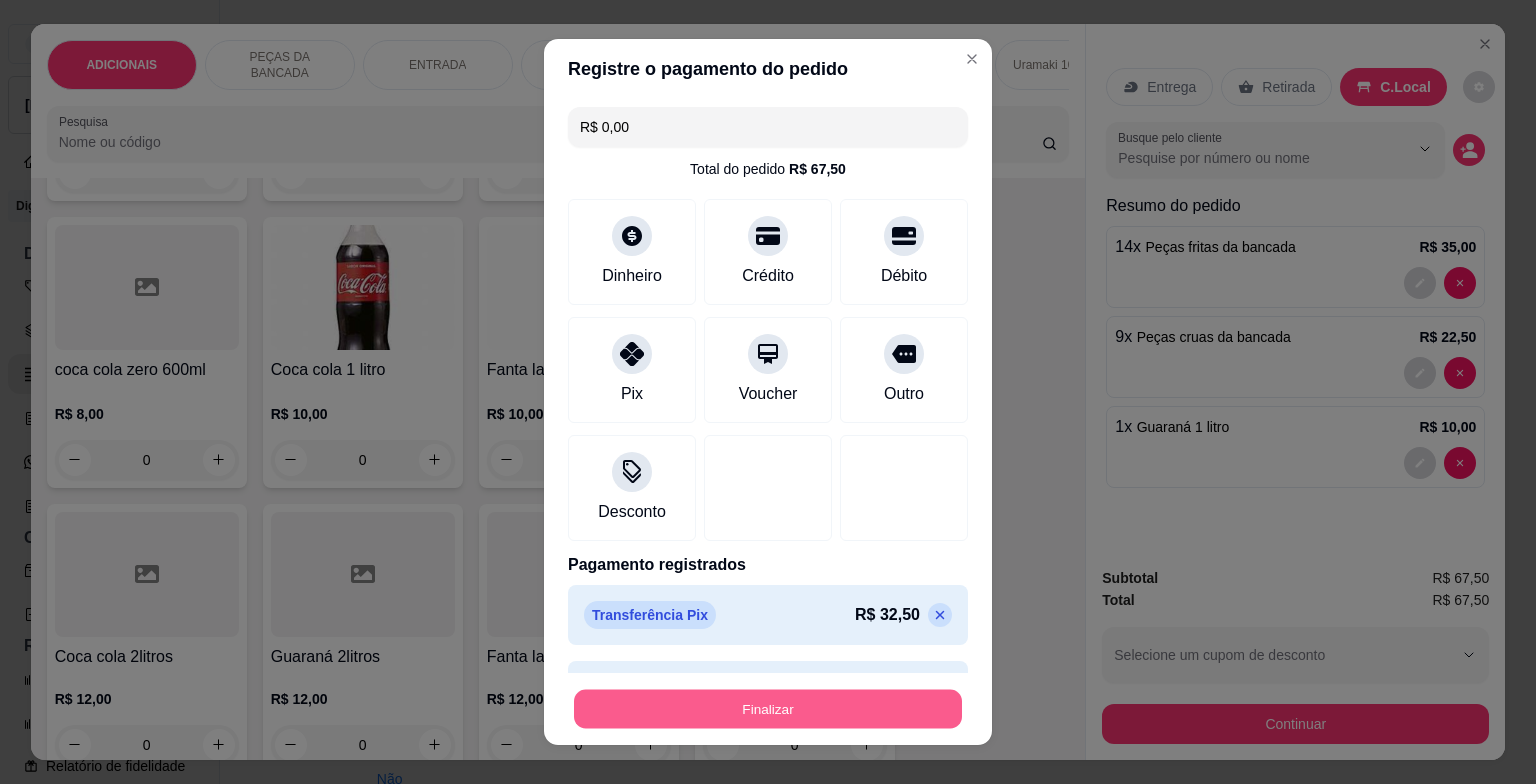 click on "Finalizar" at bounding box center [768, 708] 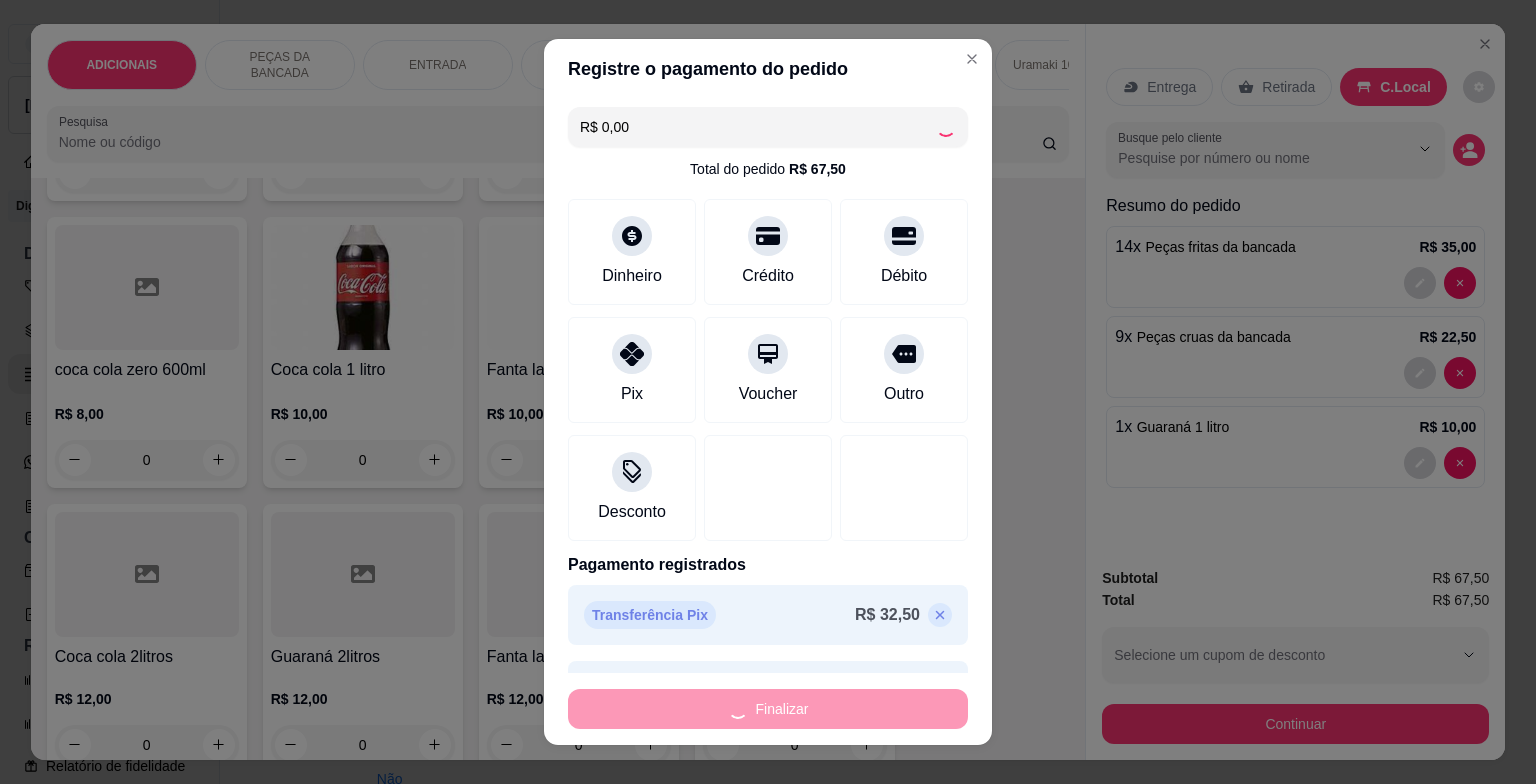 type on "0" 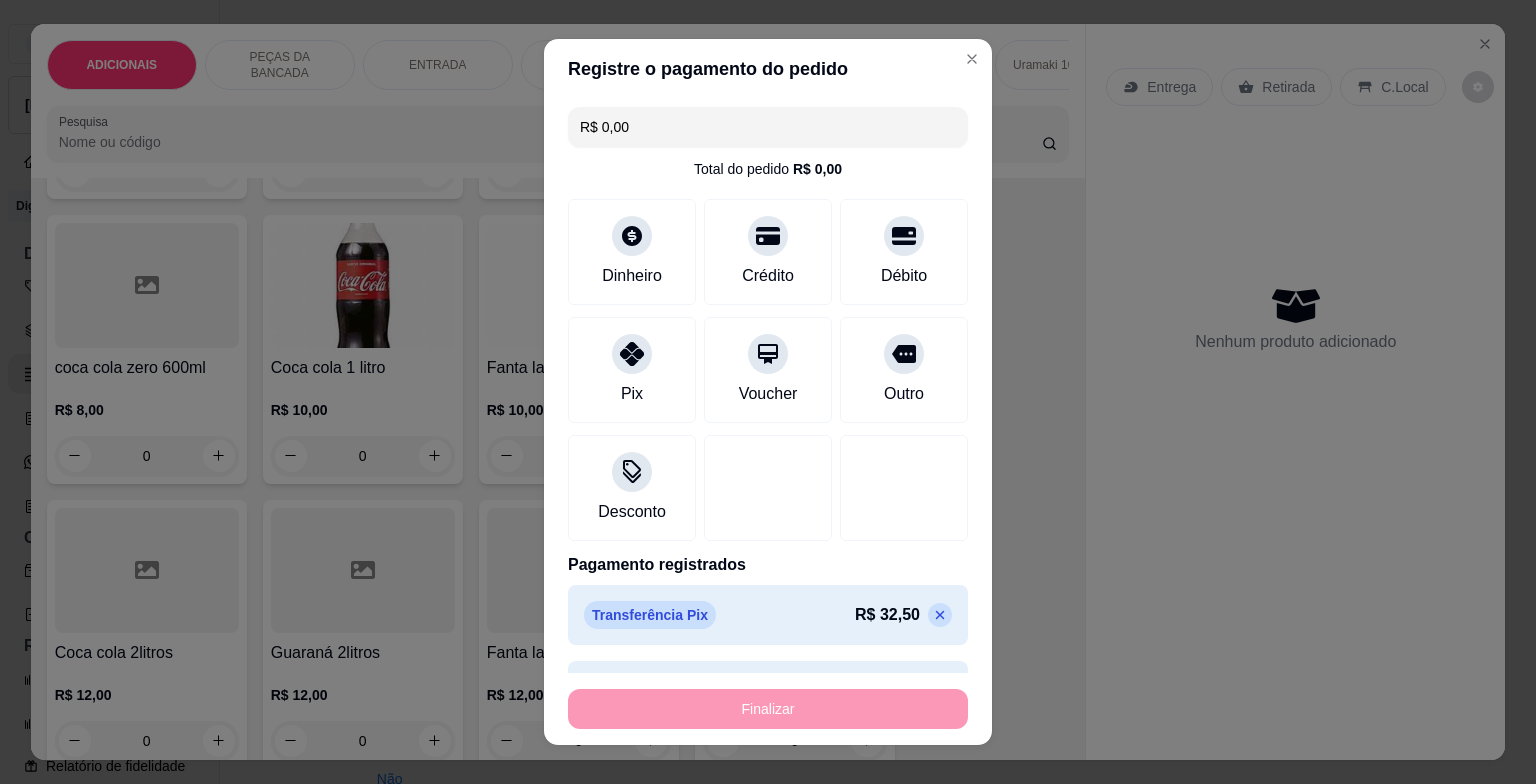 type on "-R$ 67,50" 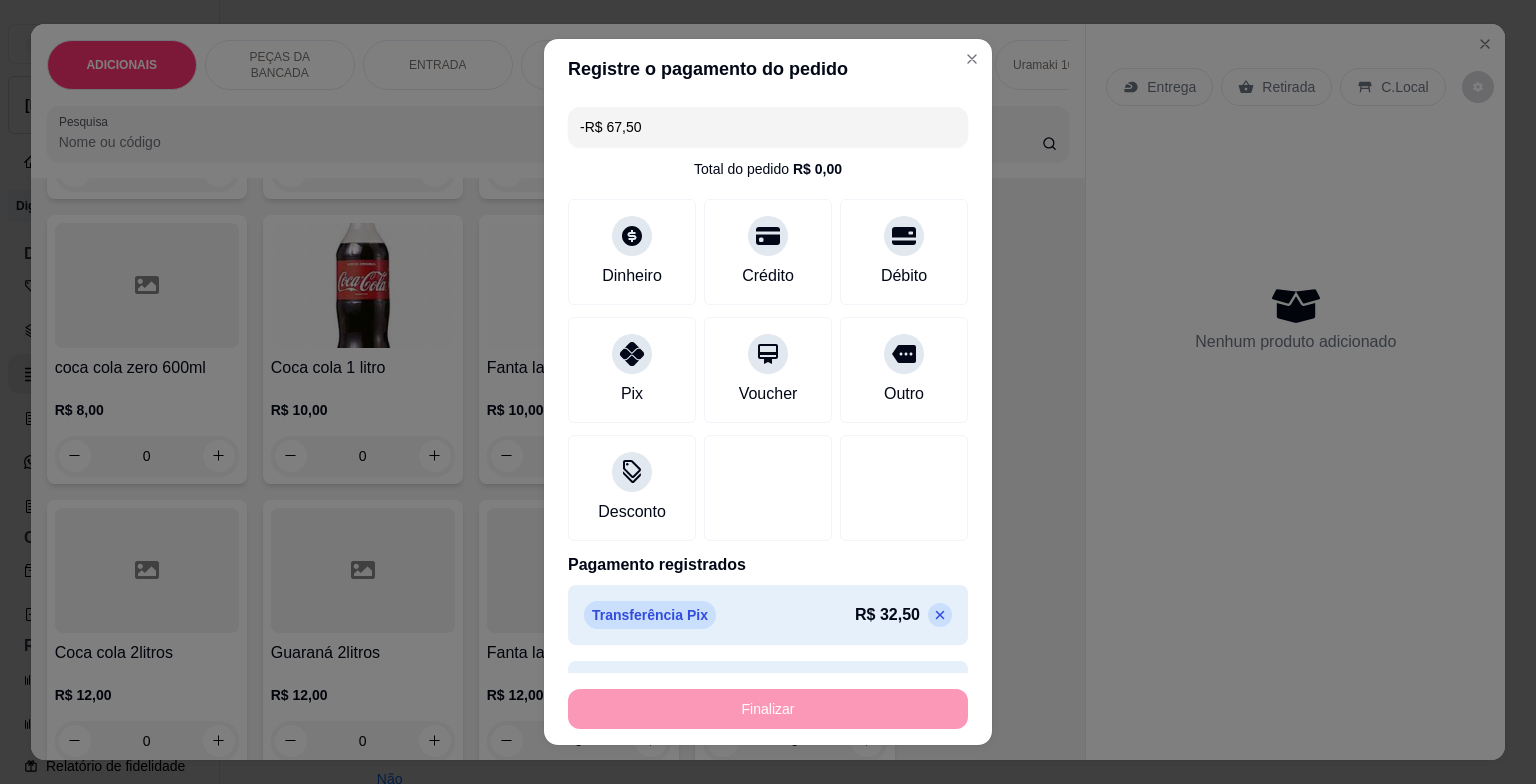 scroll, scrollTop: 7198, scrollLeft: 0, axis: vertical 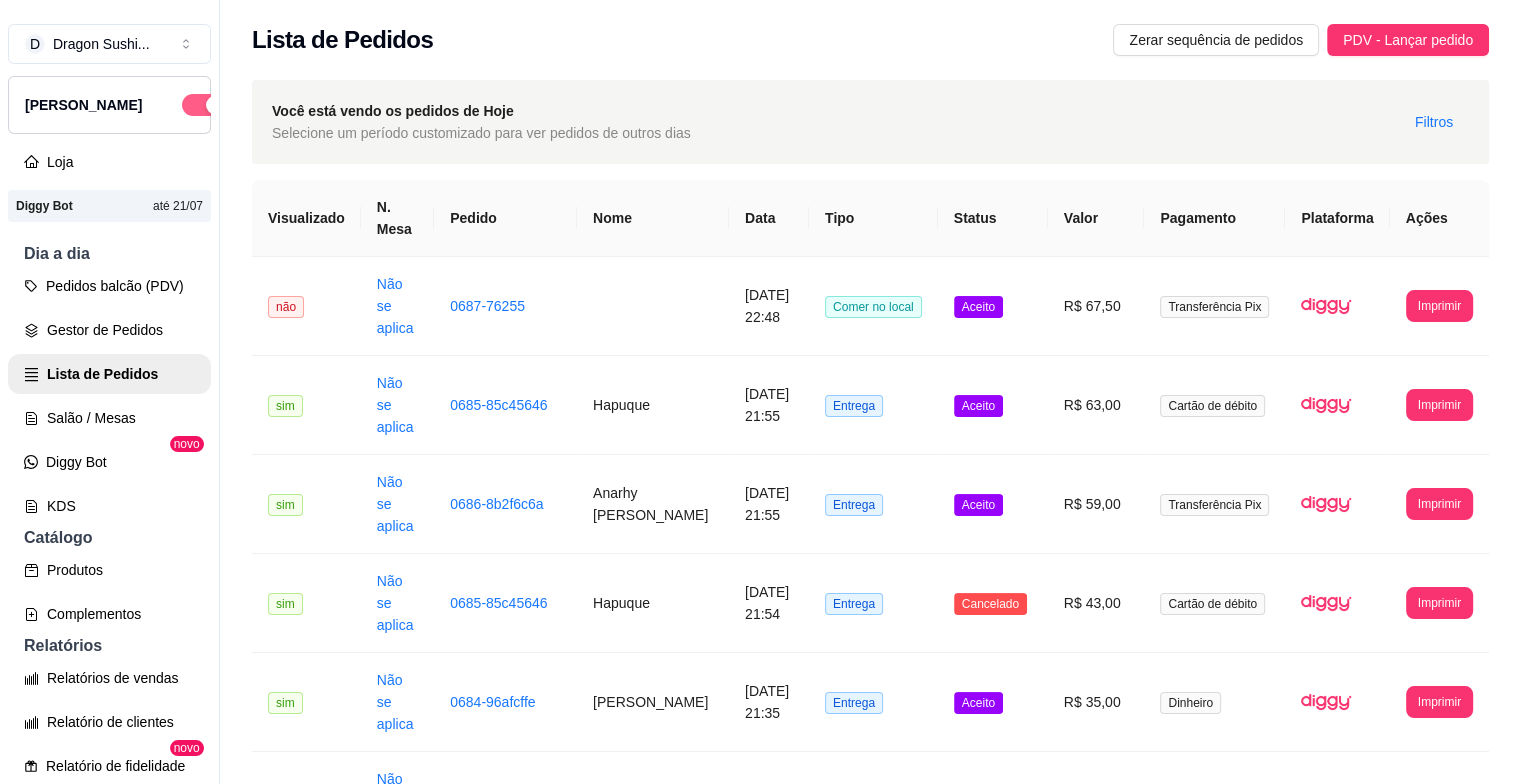 click at bounding box center [204, 105] 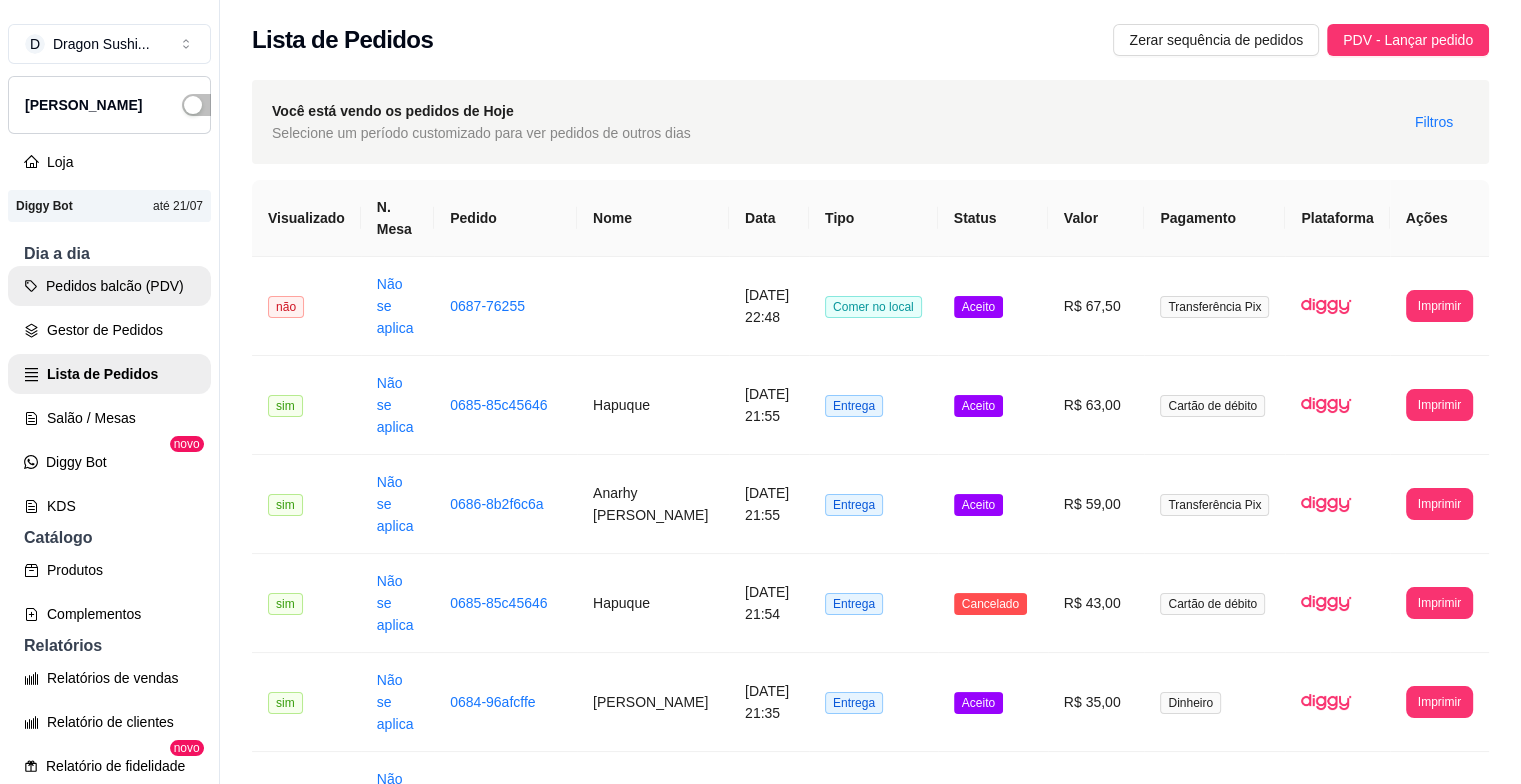 click on "Pedidos balcão (PDV)" at bounding box center [109, 286] 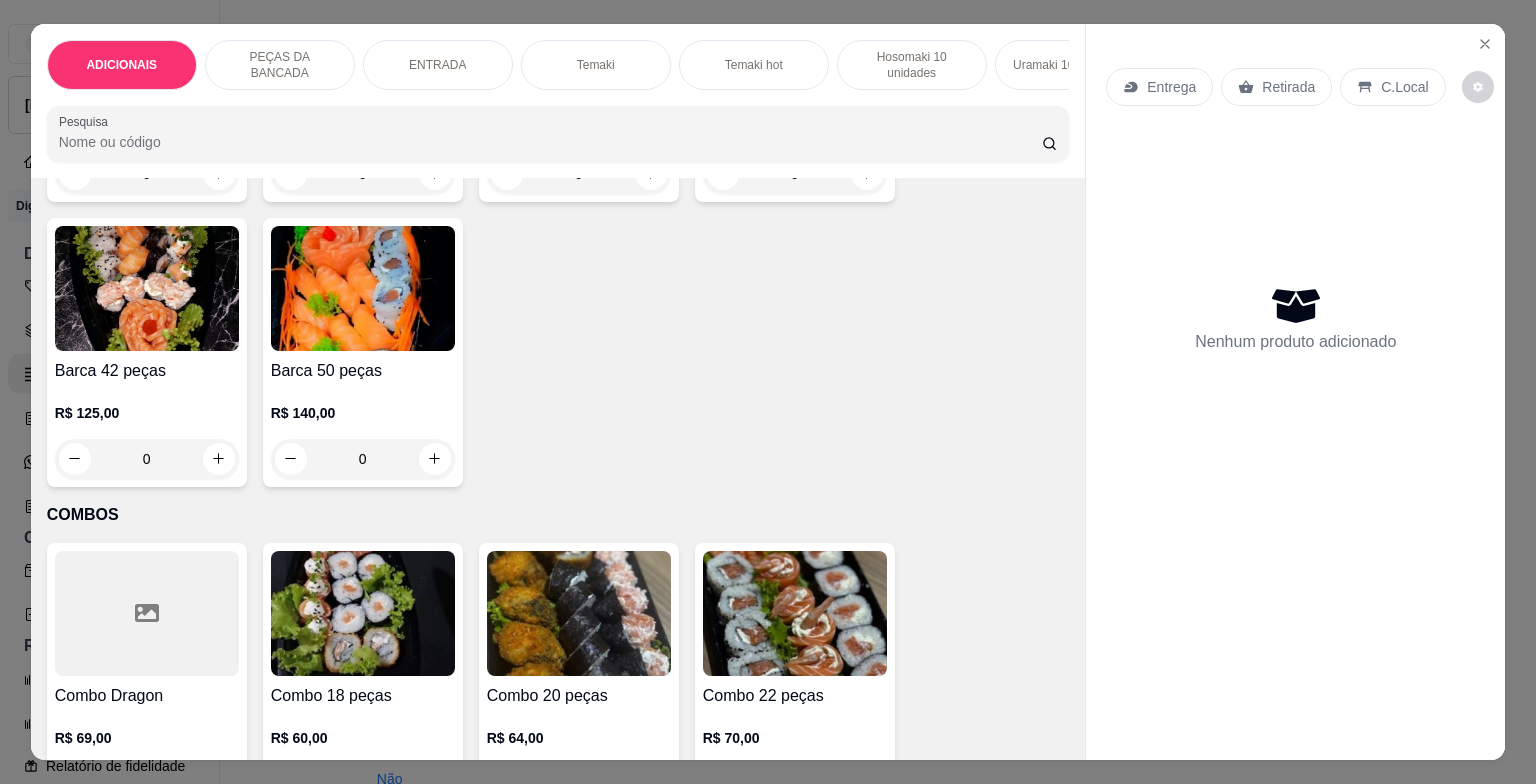 scroll, scrollTop: 5200, scrollLeft: 0, axis: vertical 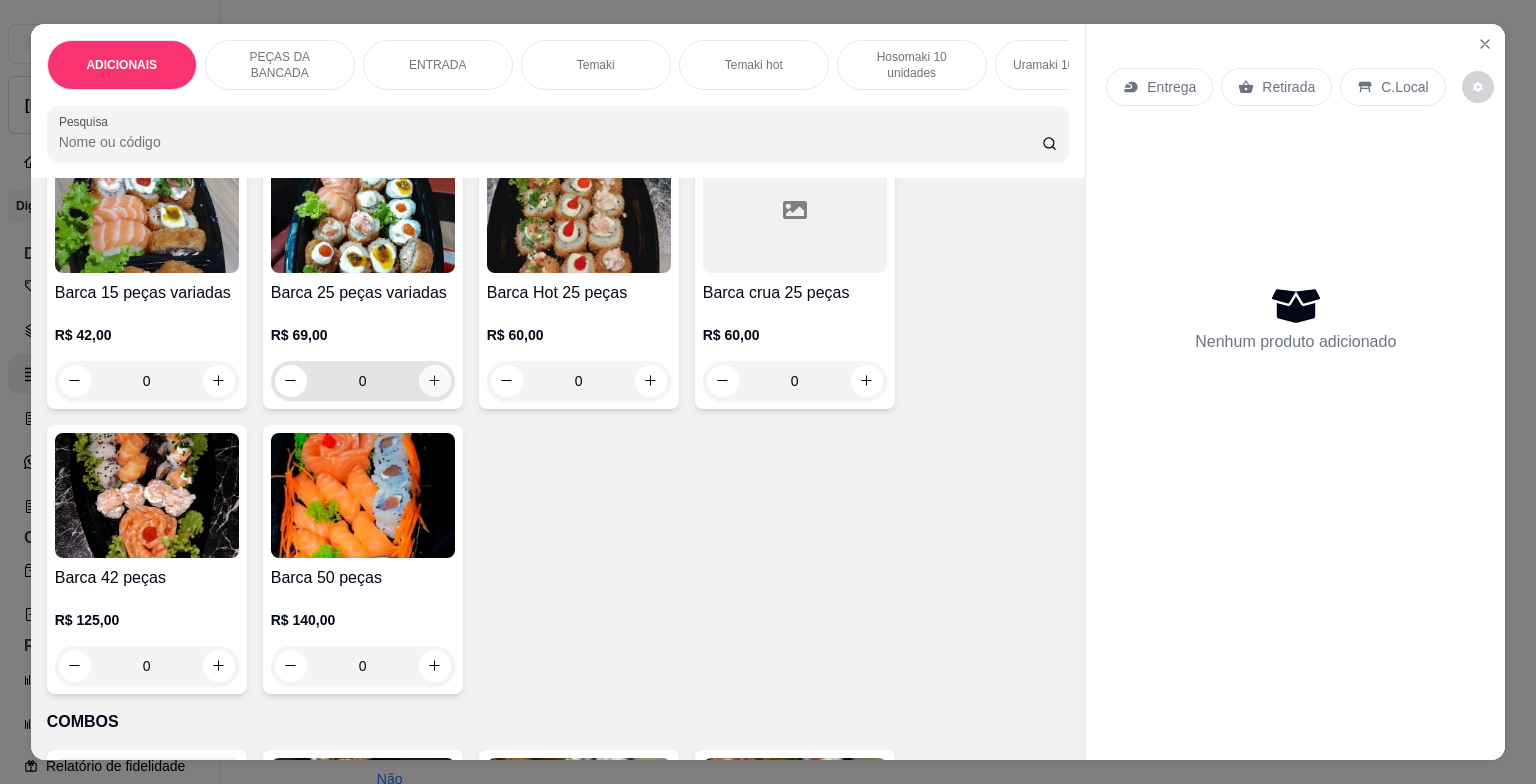 click 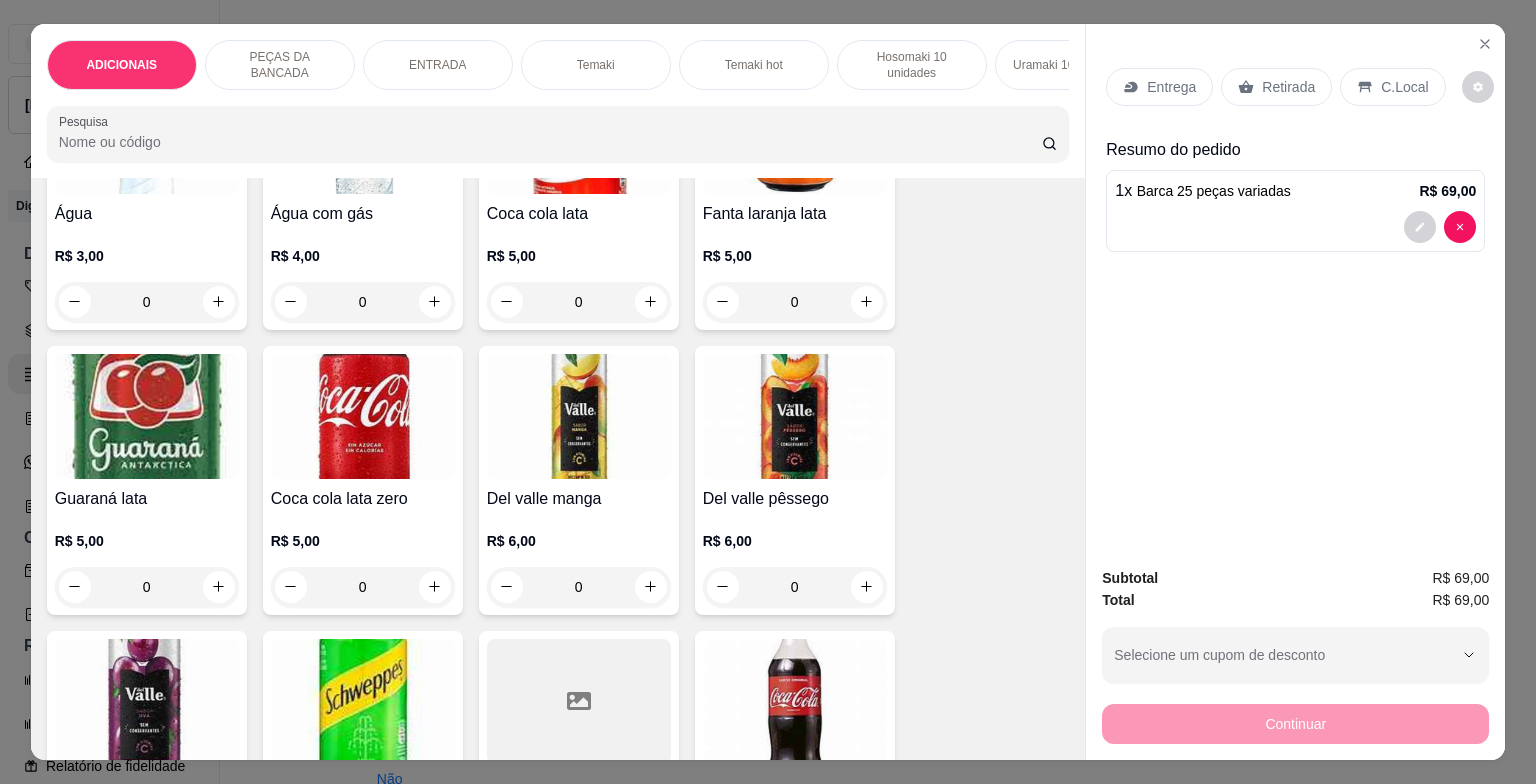 scroll, scrollTop: 6500, scrollLeft: 0, axis: vertical 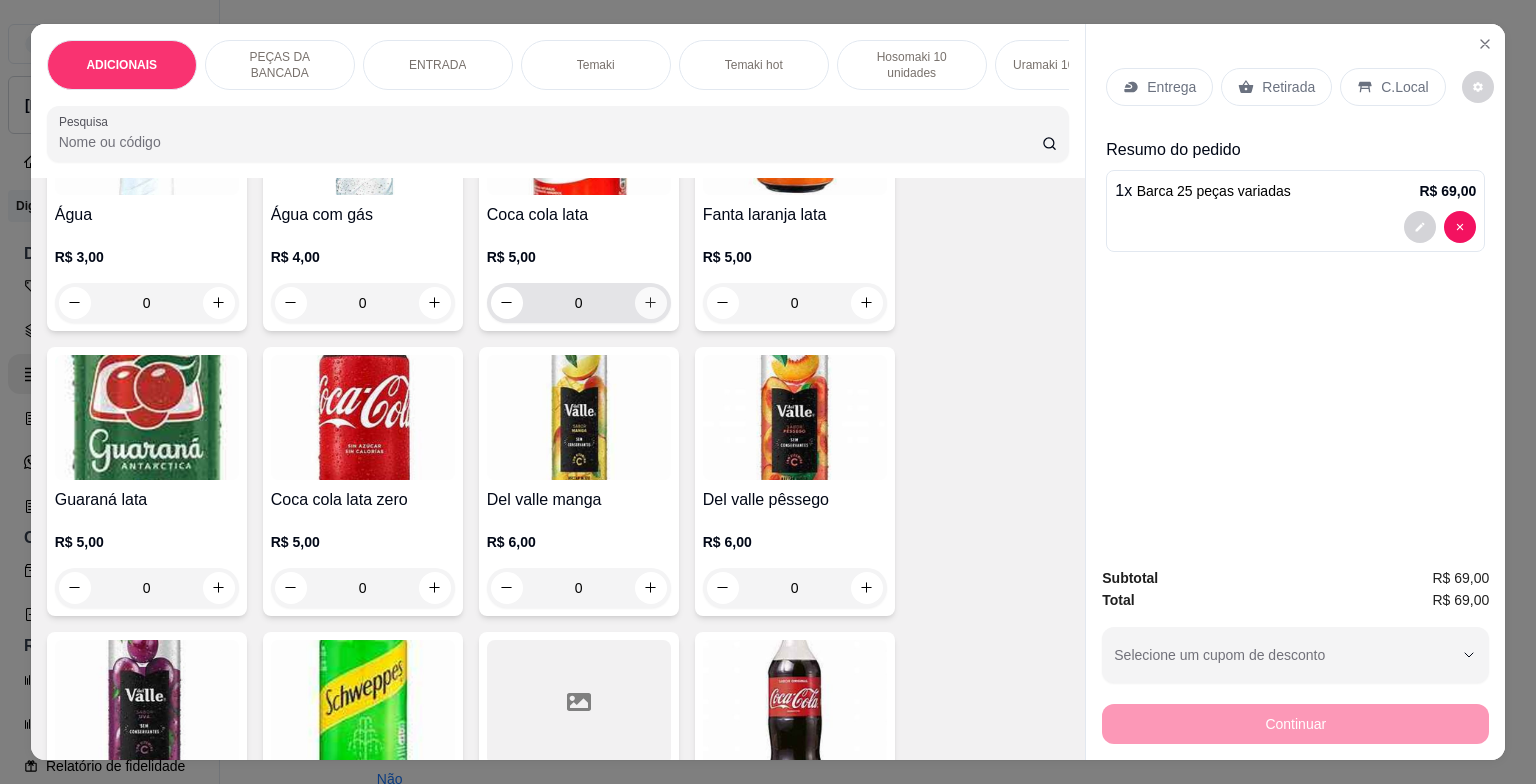 click at bounding box center [651, 303] 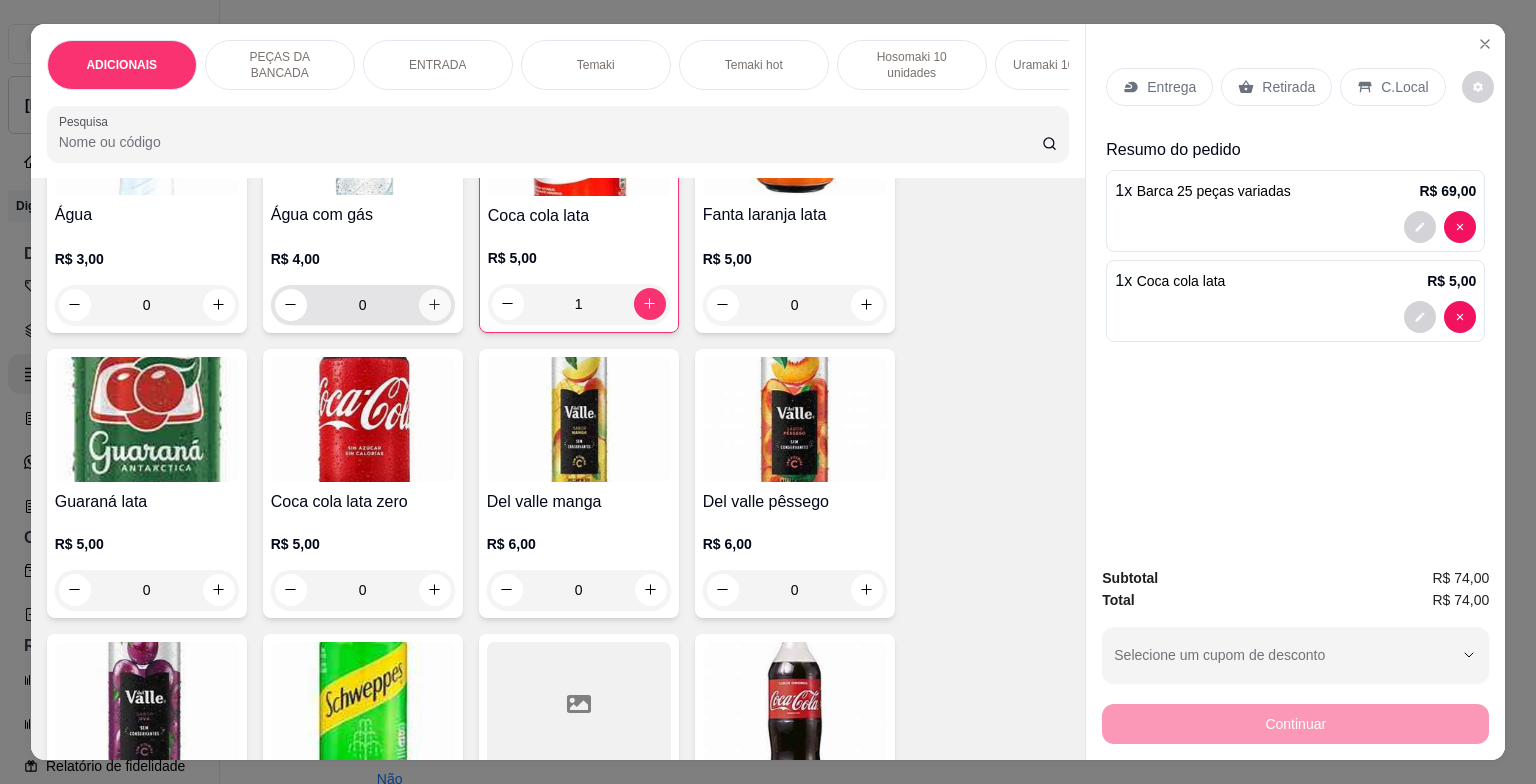 click at bounding box center (435, 305) 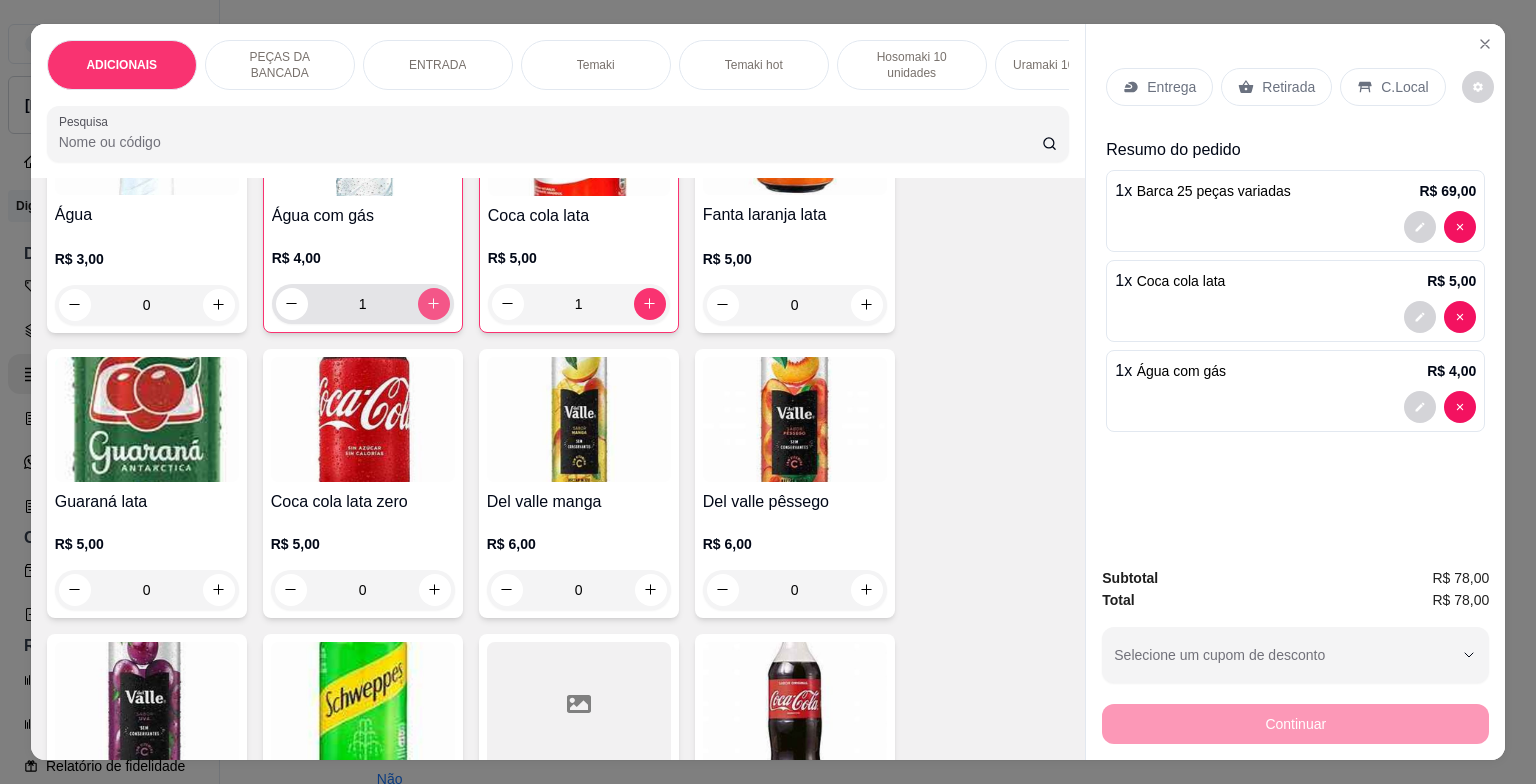 type on "1" 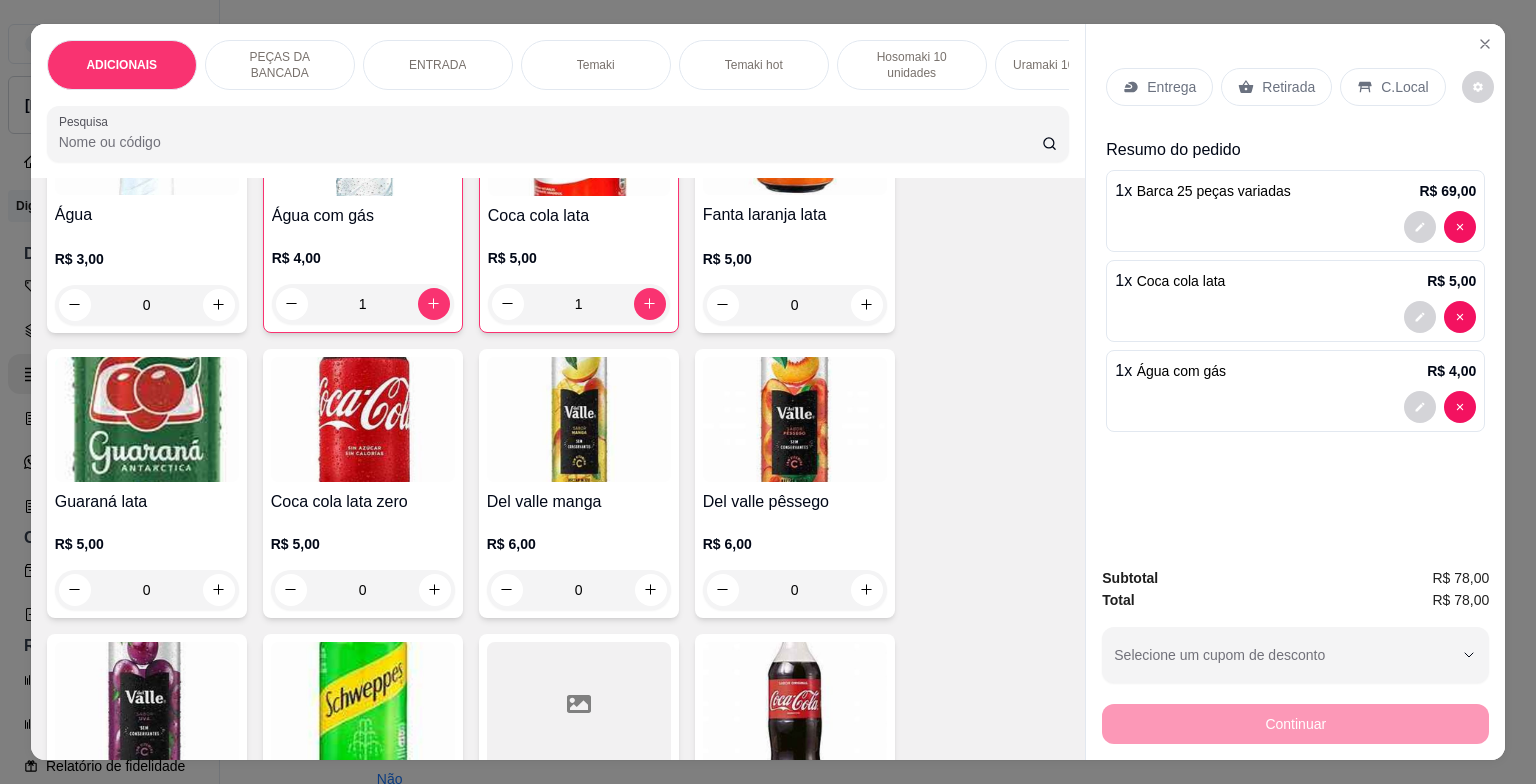 click on "C.Local" at bounding box center (1404, 87) 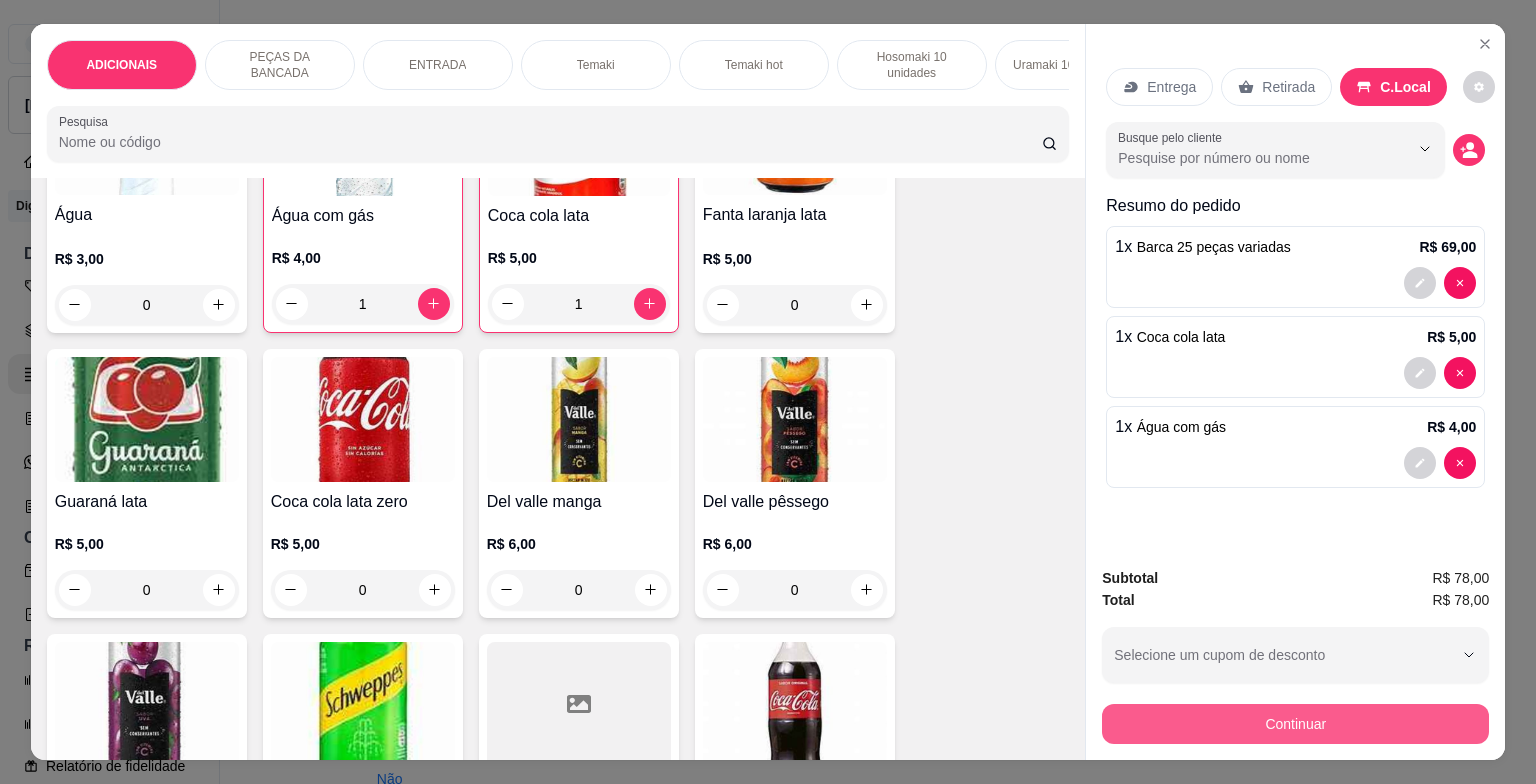click on "Continuar" at bounding box center (1295, 724) 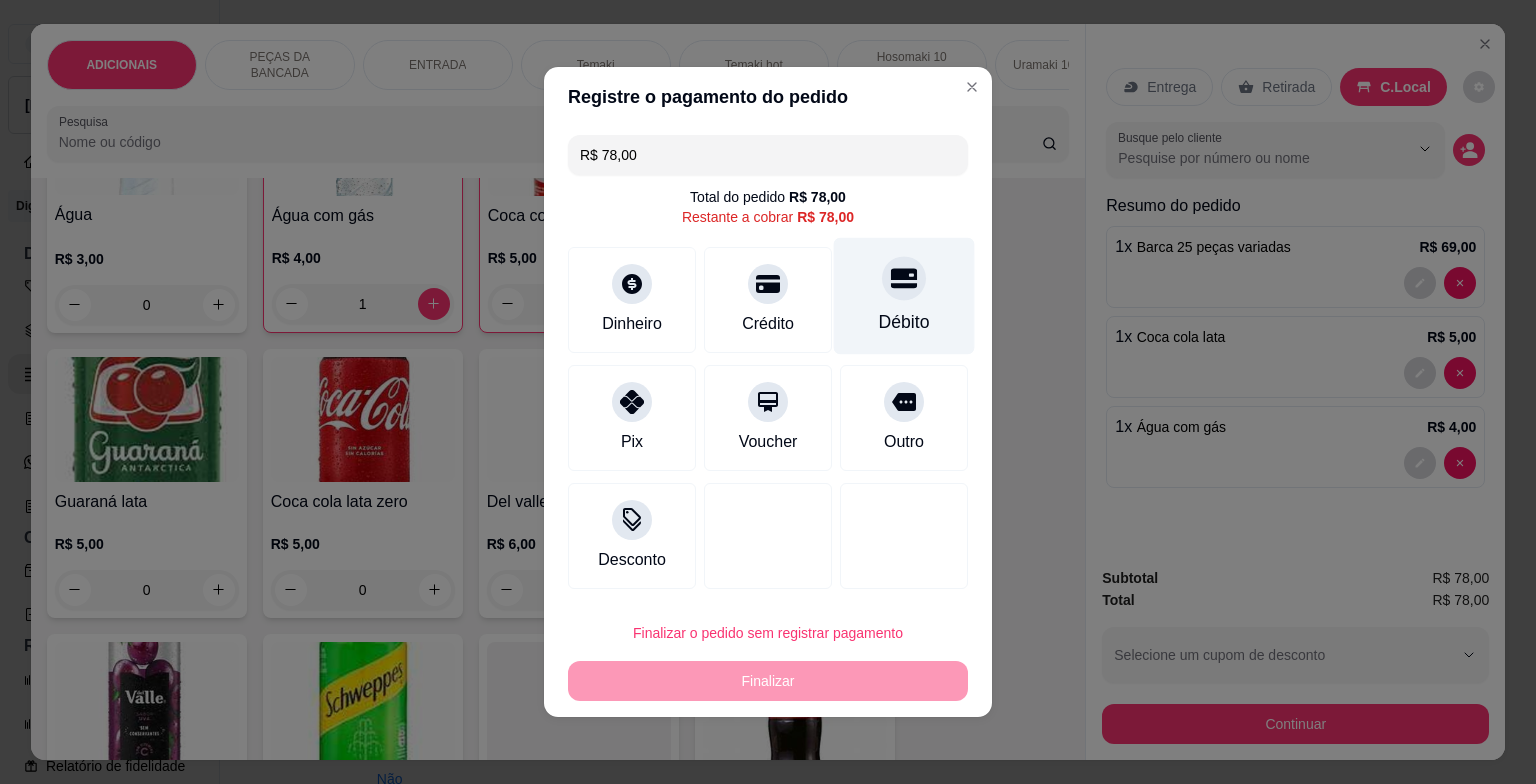 click on "Débito" at bounding box center [904, 322] 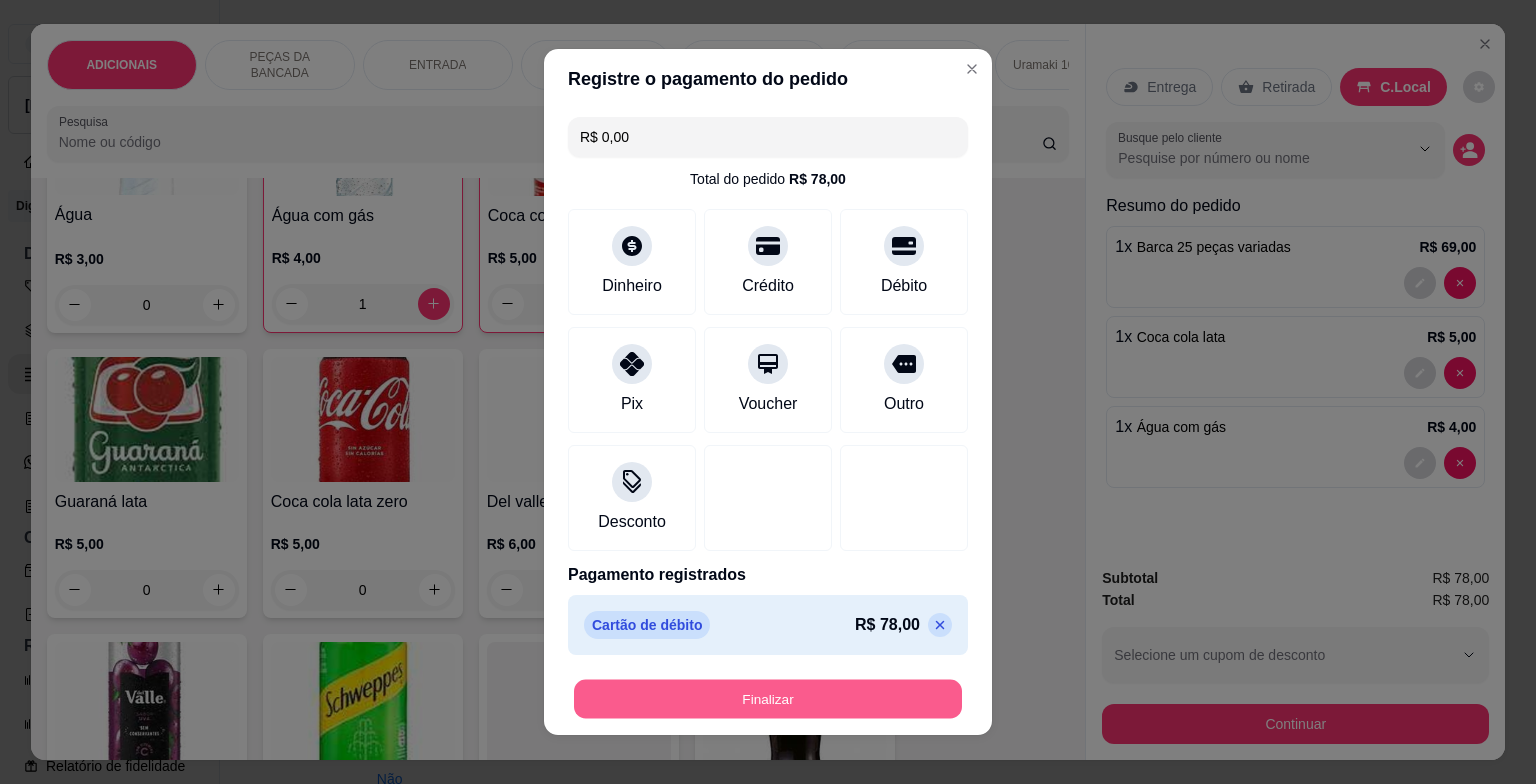 click on "Finalizar" at bounding box center [768, 699] 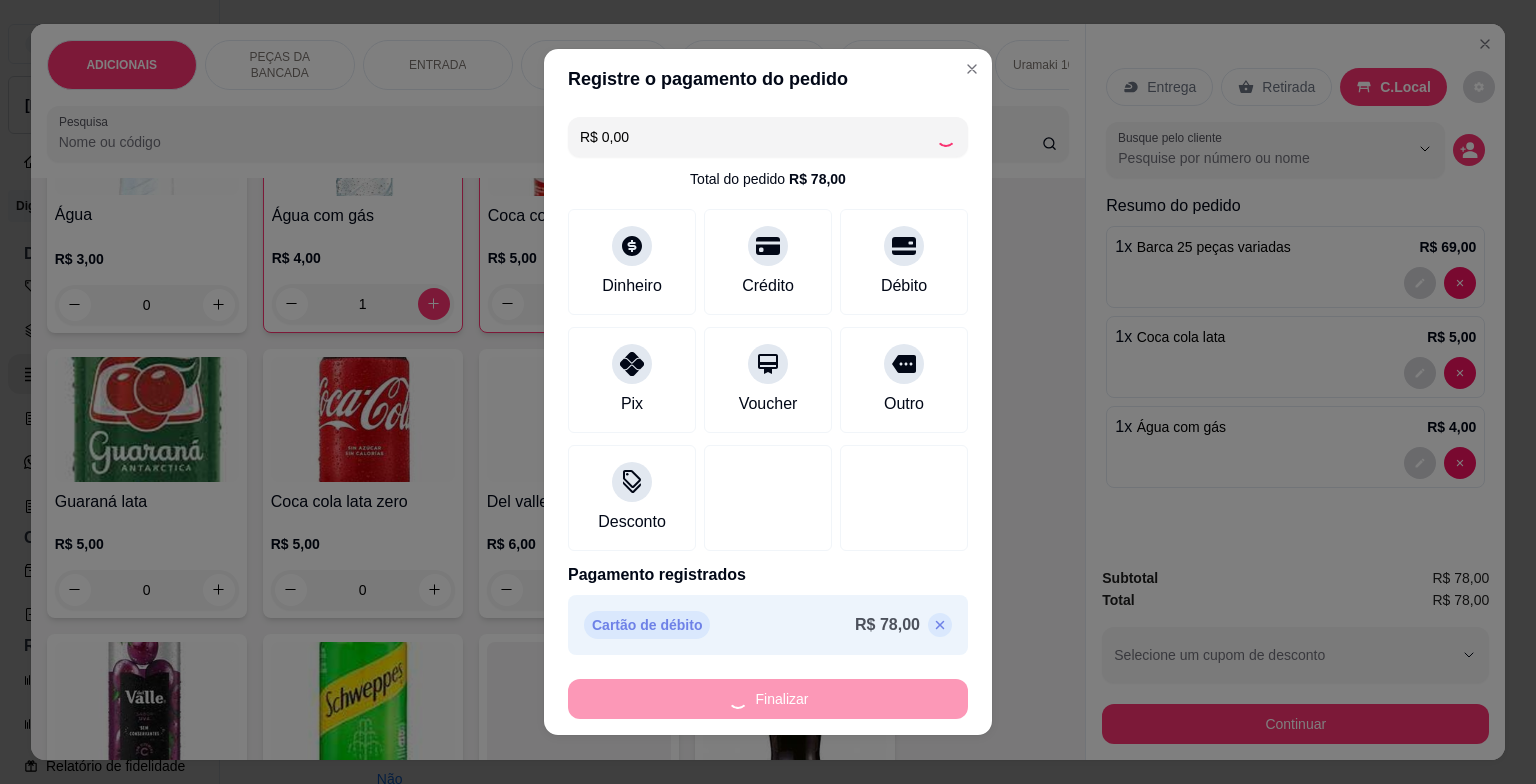 type on "0" 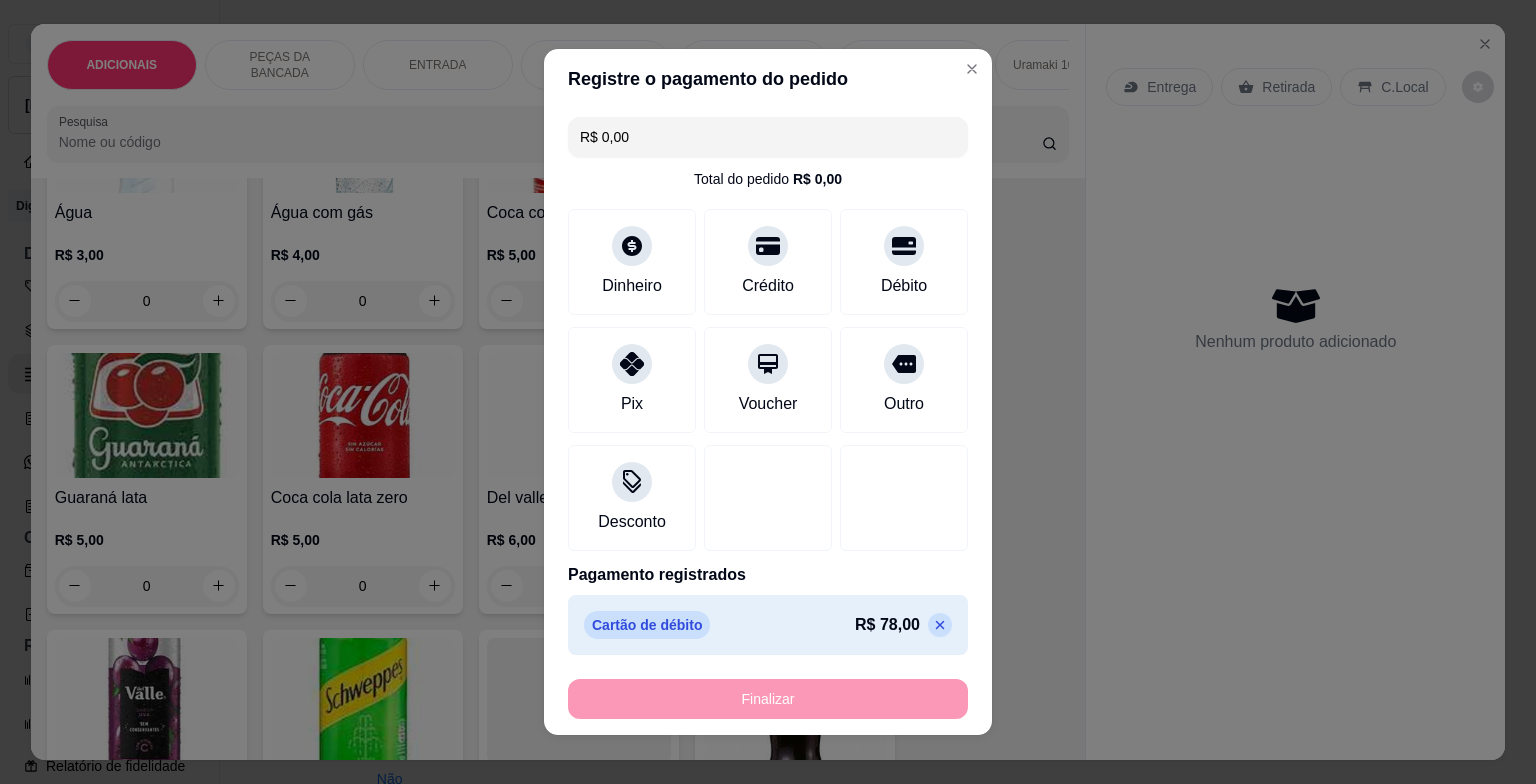 type on "-R$ 78,00" 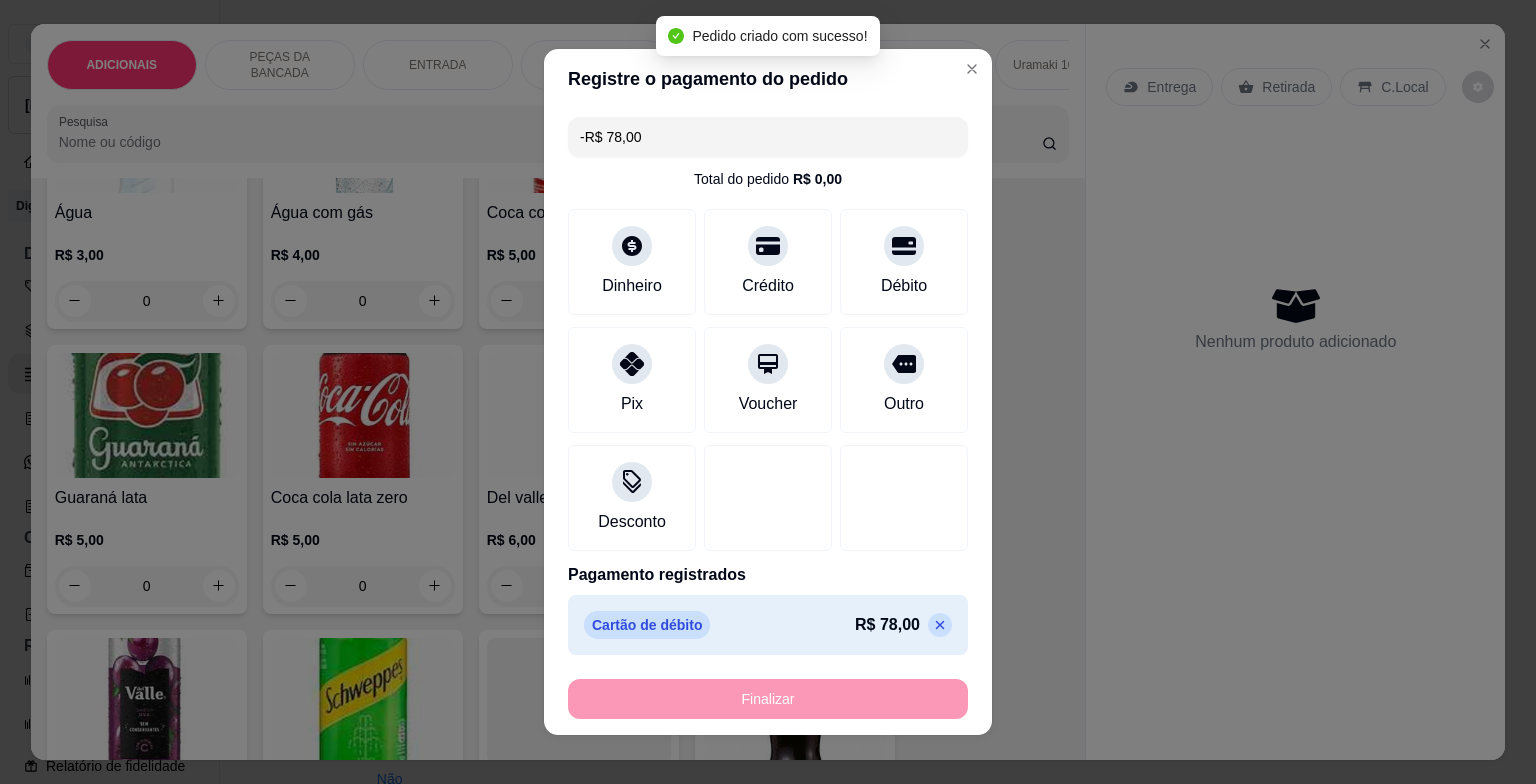 scroll, scrollTop: 6498, scrollLeft: 0, axis: vertical 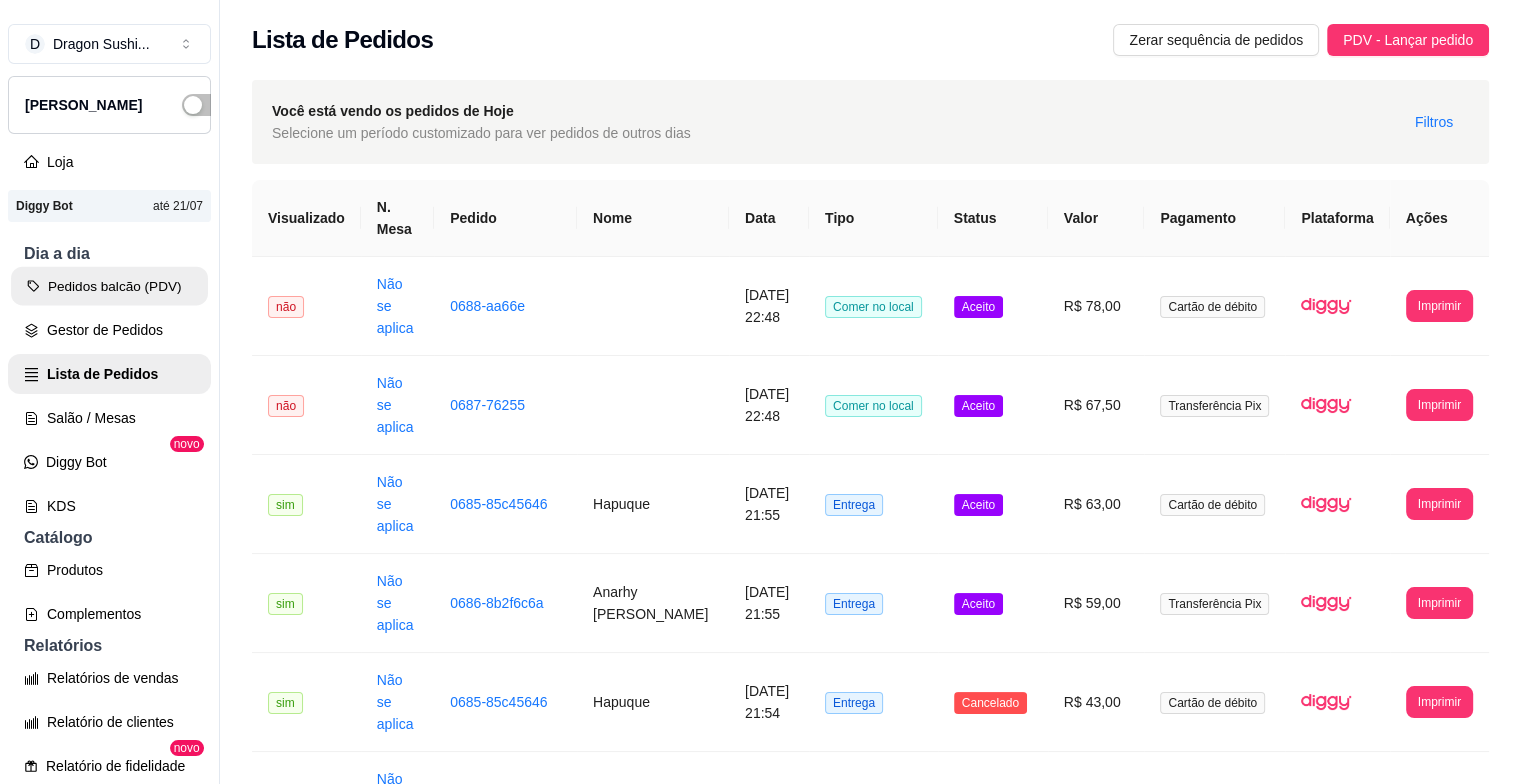 click on "Pedidos balcão (PDV)" at bounding box center [109, 286] 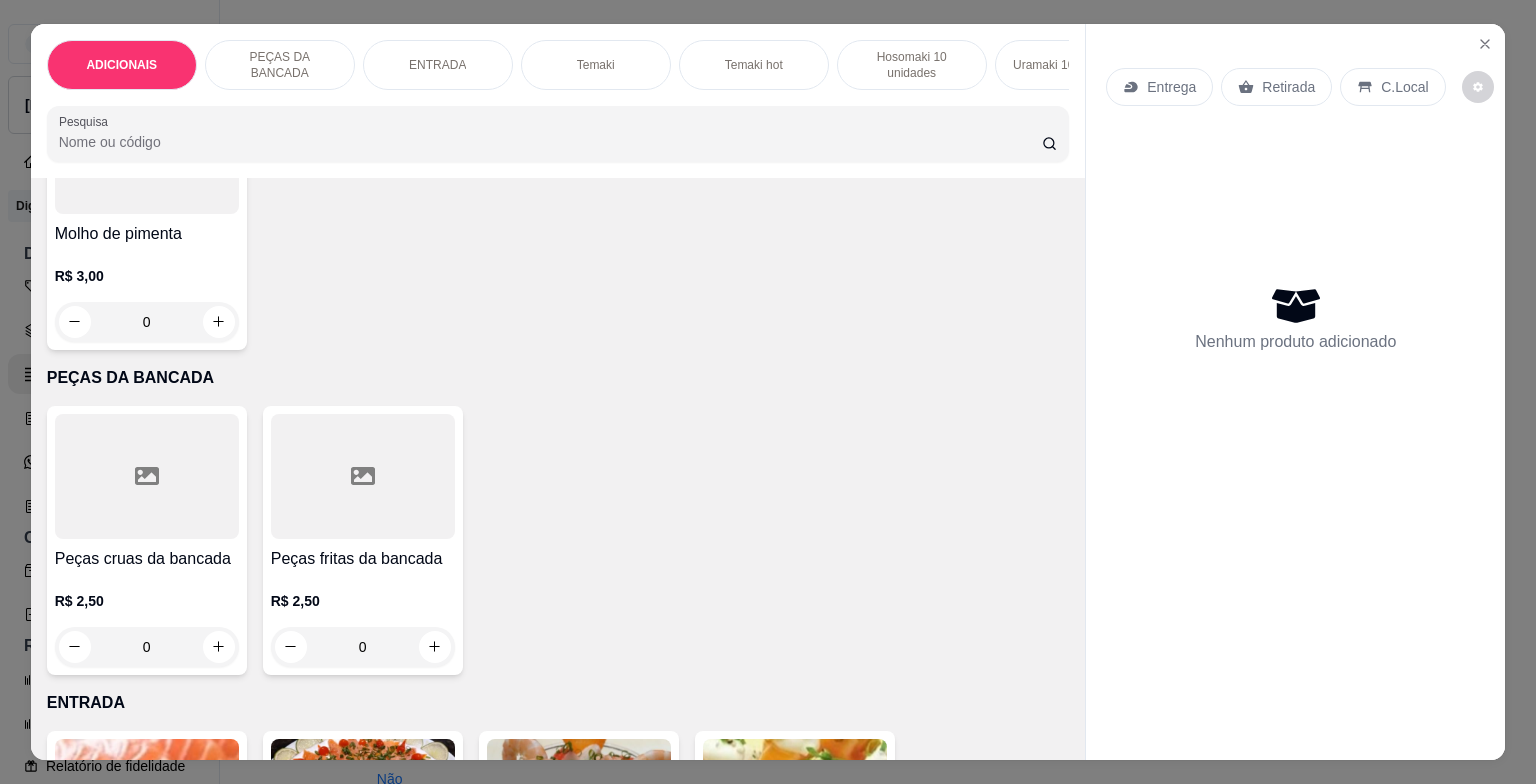 scroll, scrollTop: 600, scrollLeft: 0, axis: vertical 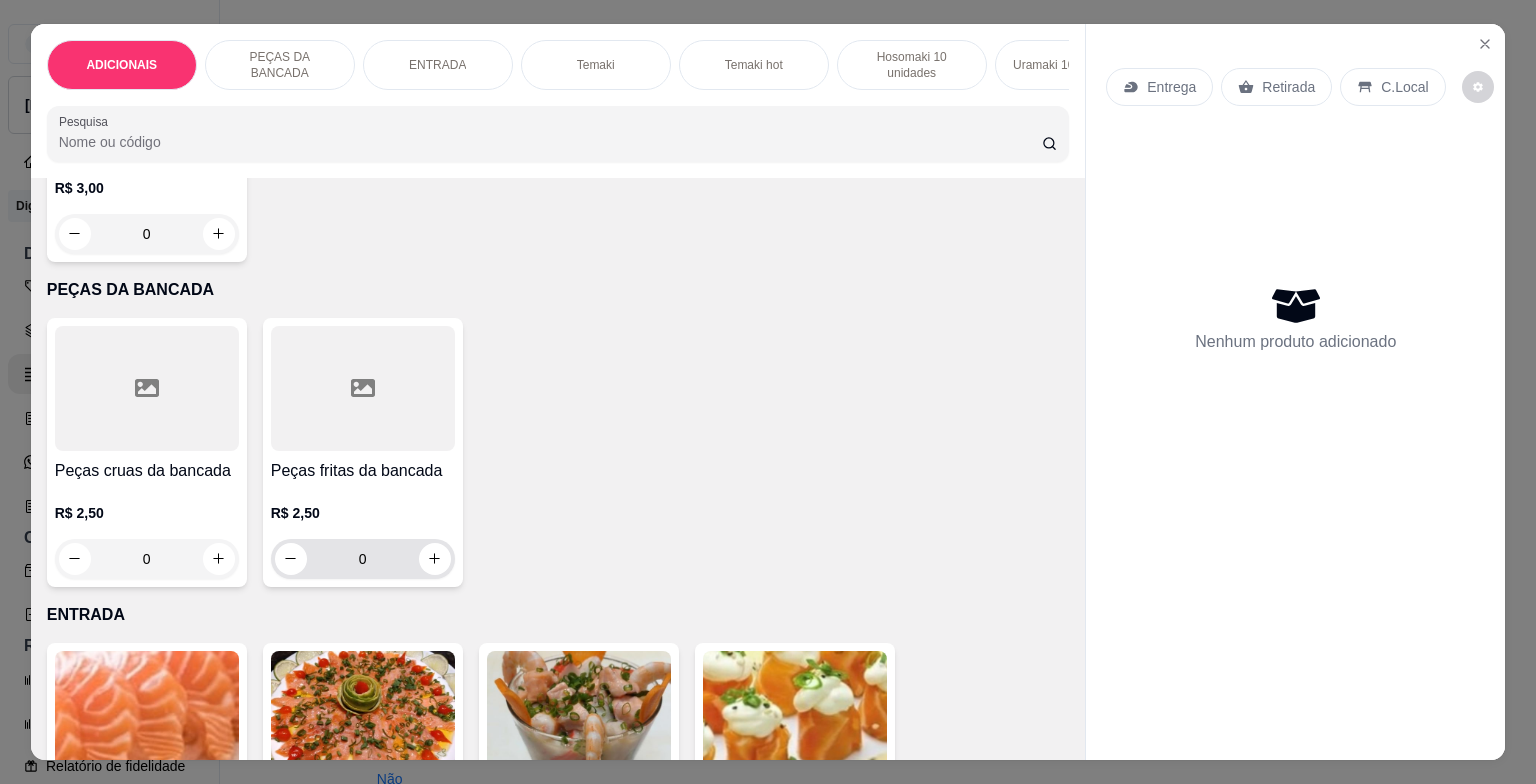 click on "0" at bounding box center (363, 559) 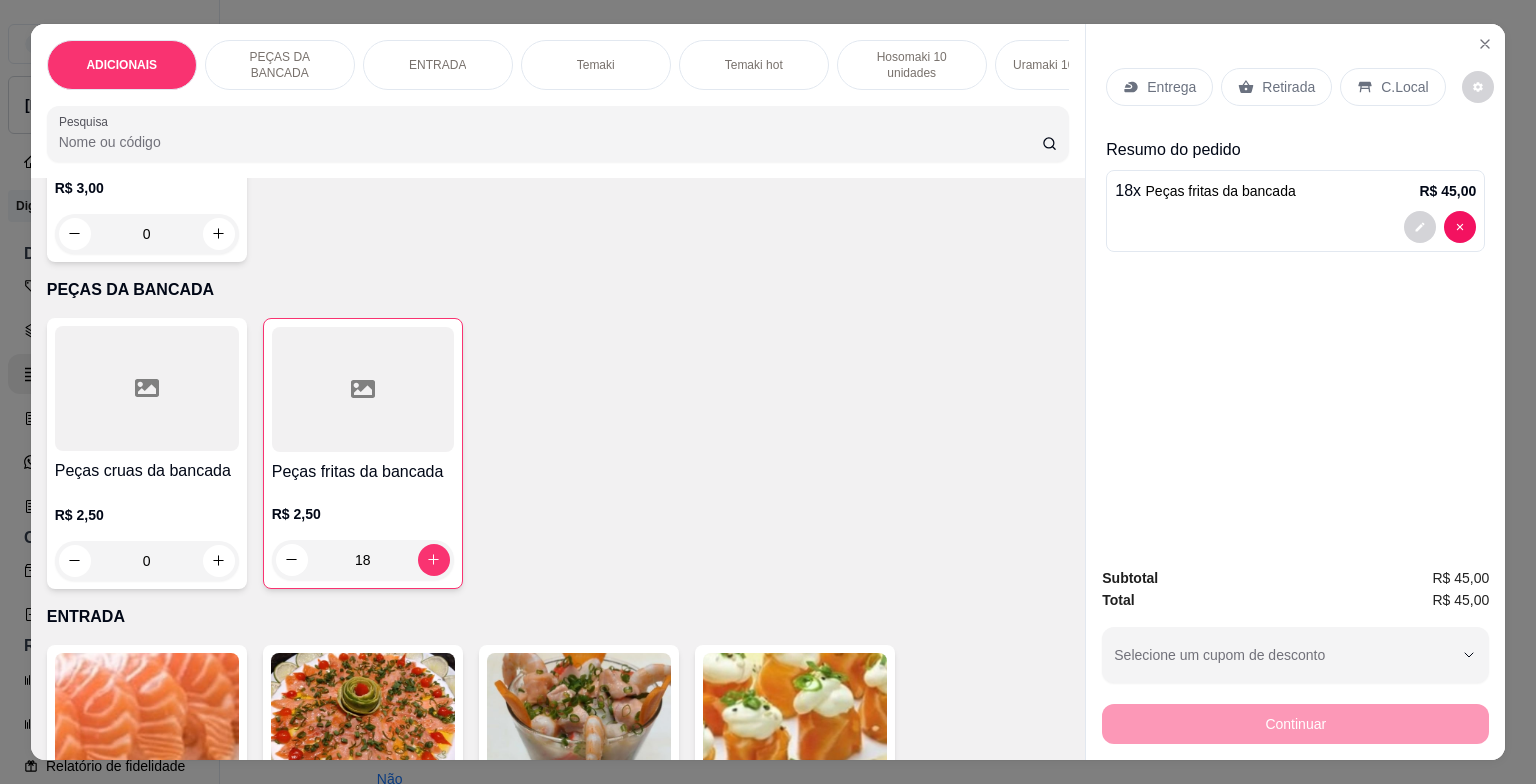 type on "18" 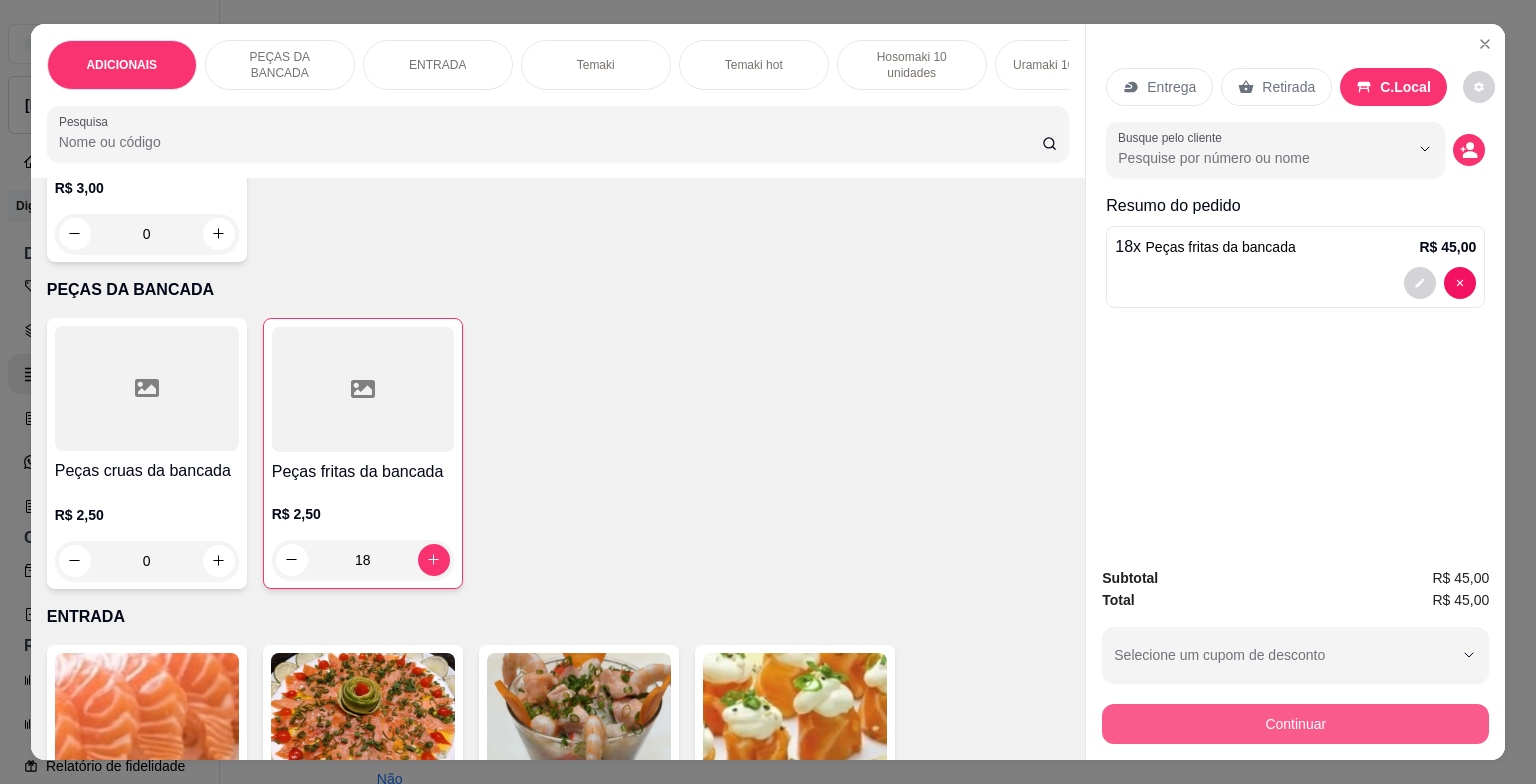 click on "Continuar" at bounding box center (1295, 724) 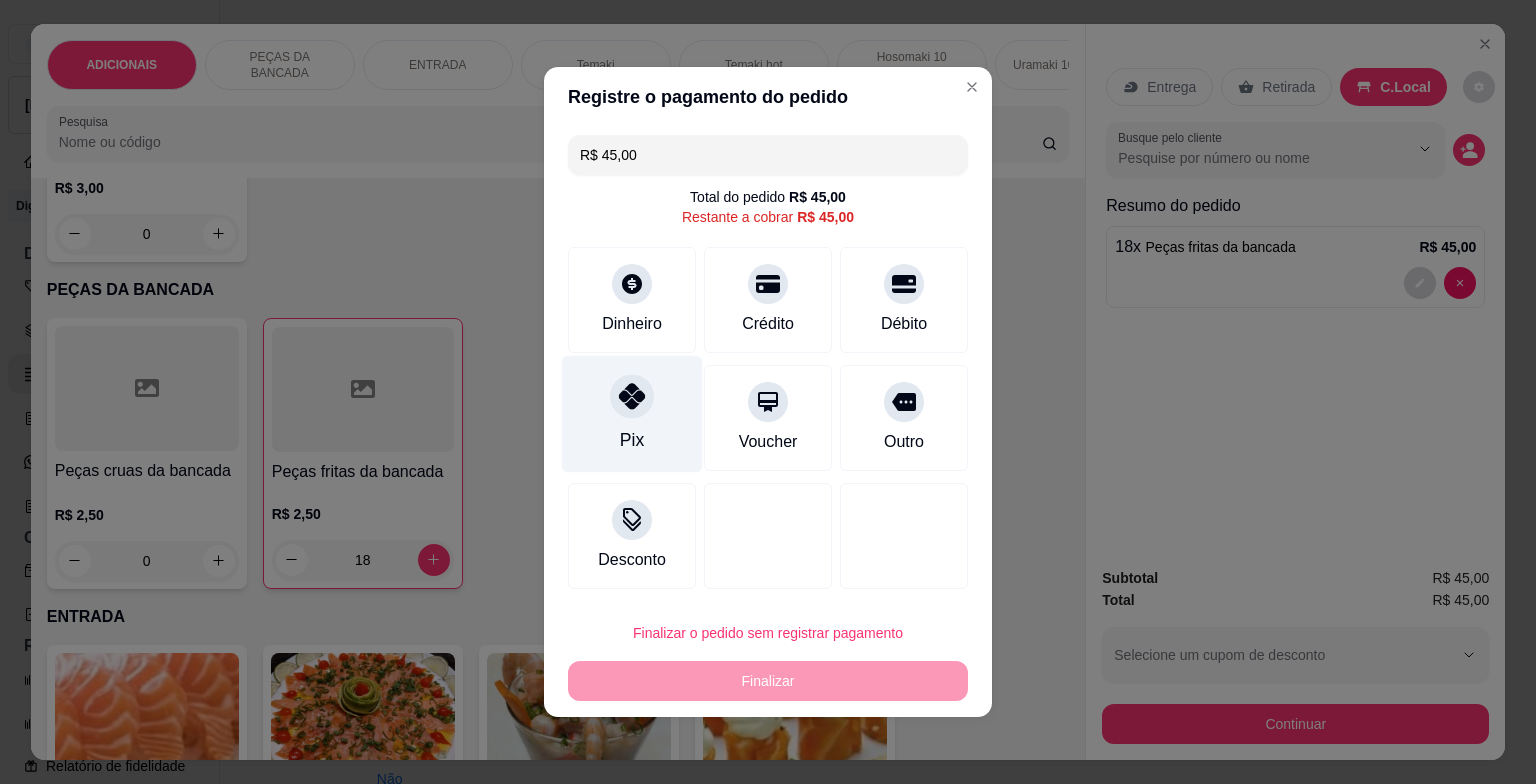 click at bounding box center [632, 396] 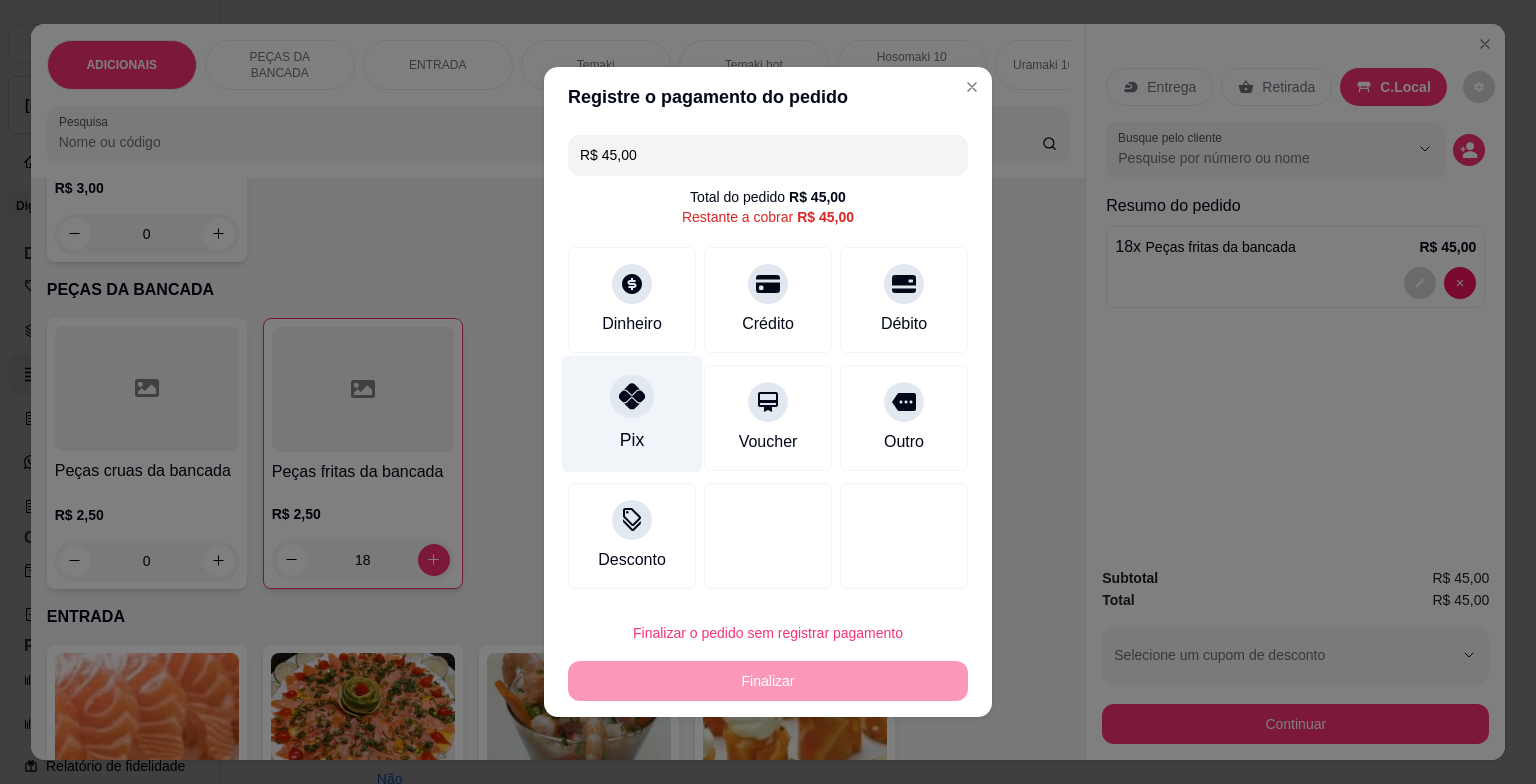 type on "R$ 0,00" 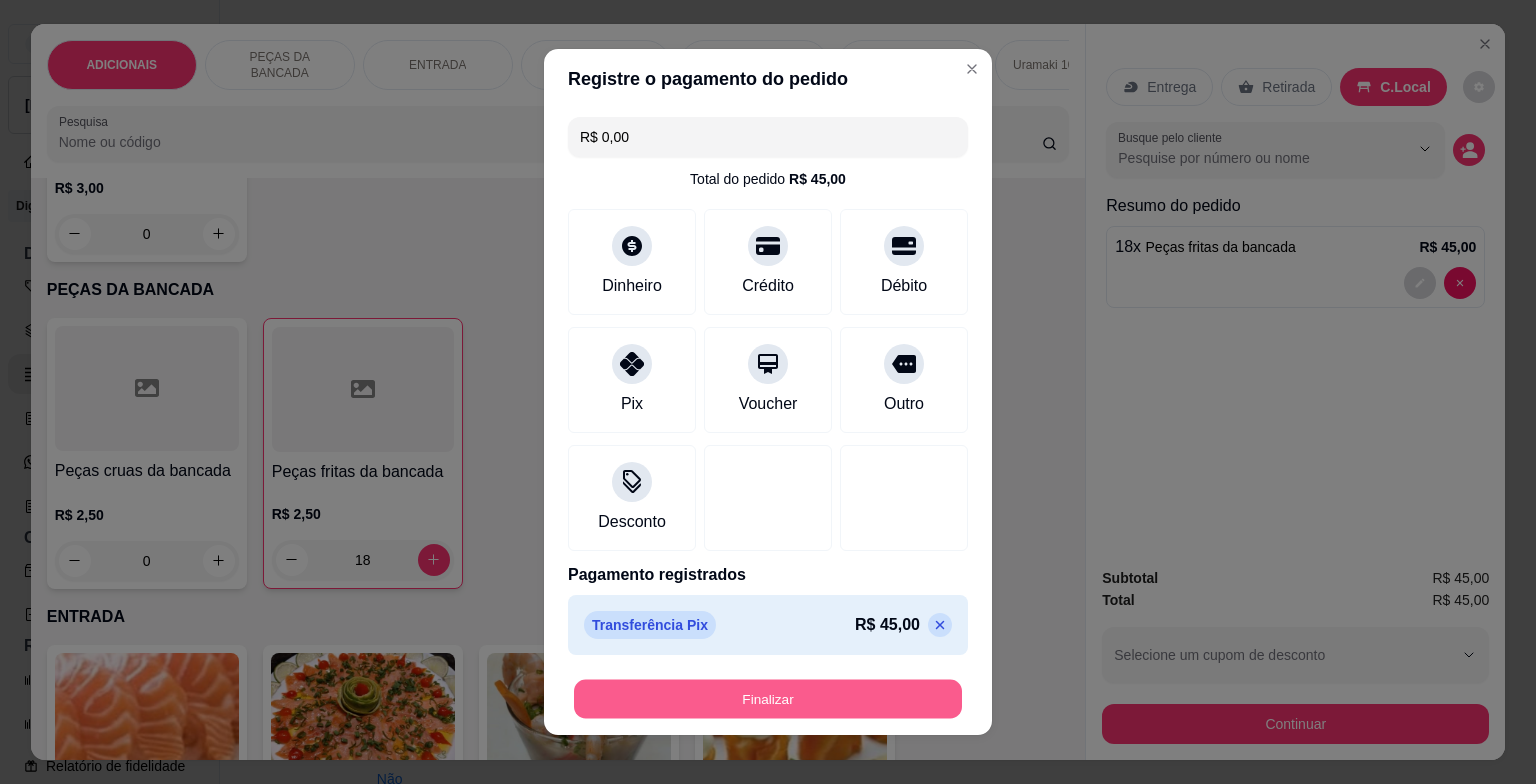 click on "Finalizar" at bounding box center (768, 699) 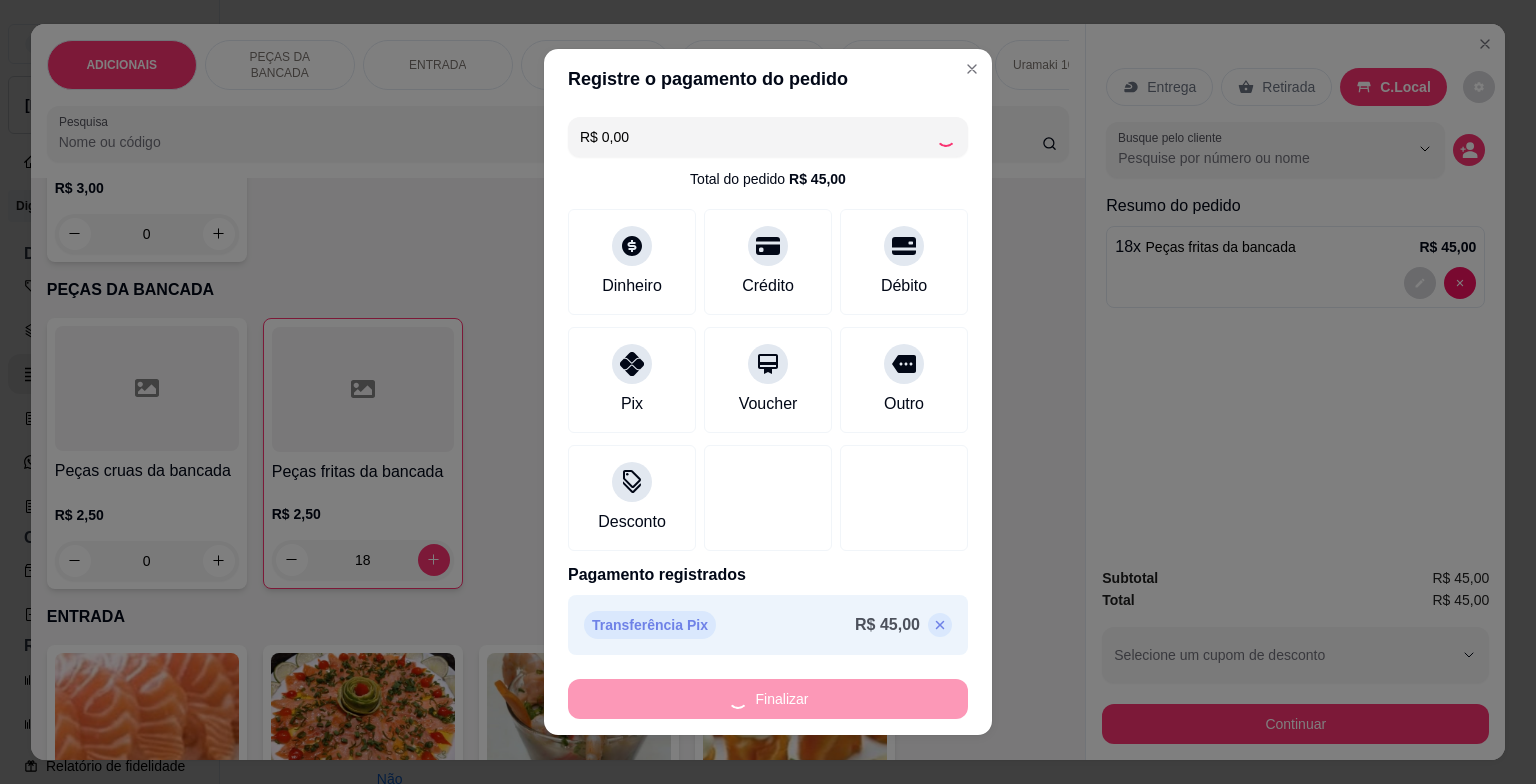 type on "0" 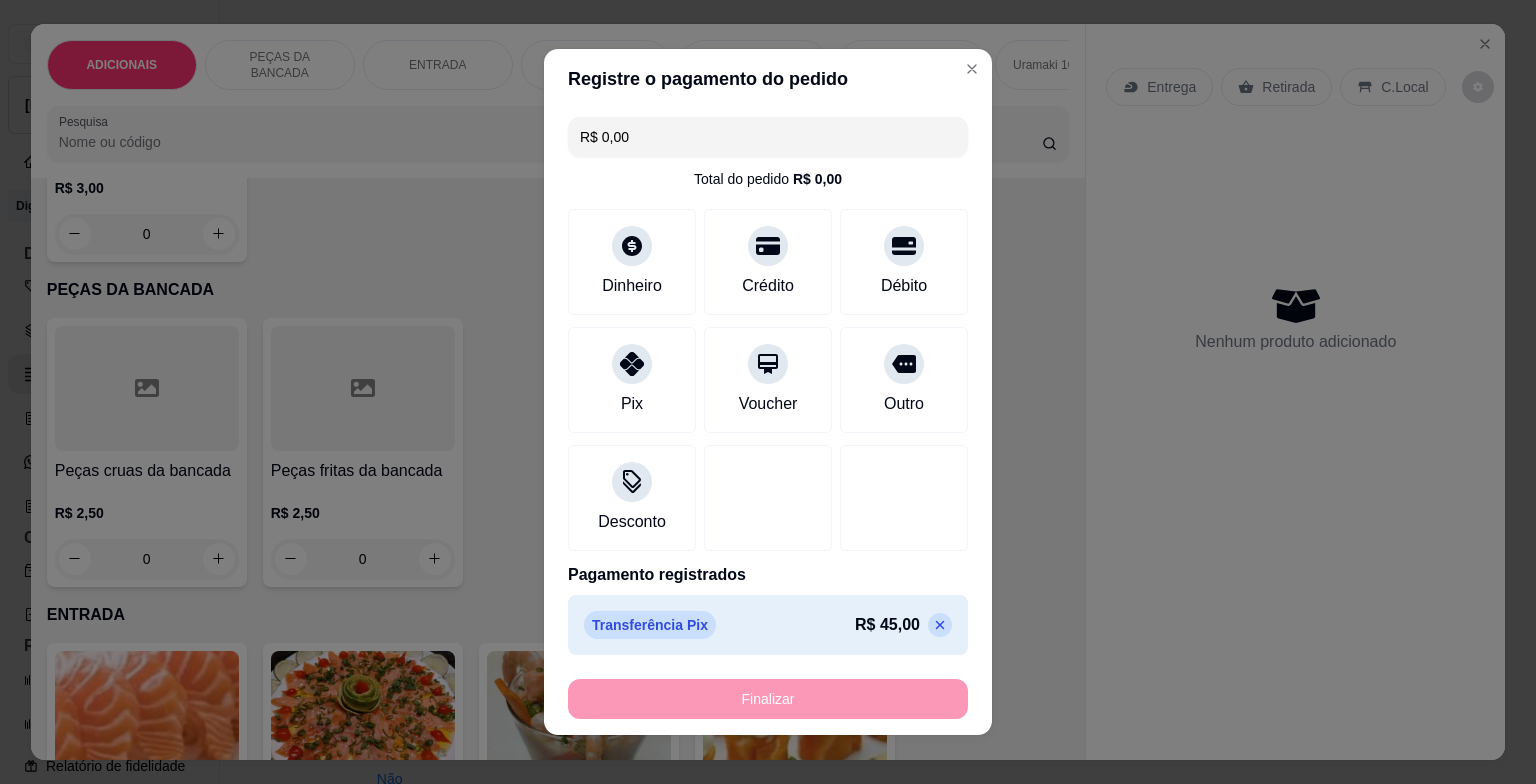 type on "-R$ 45,00" 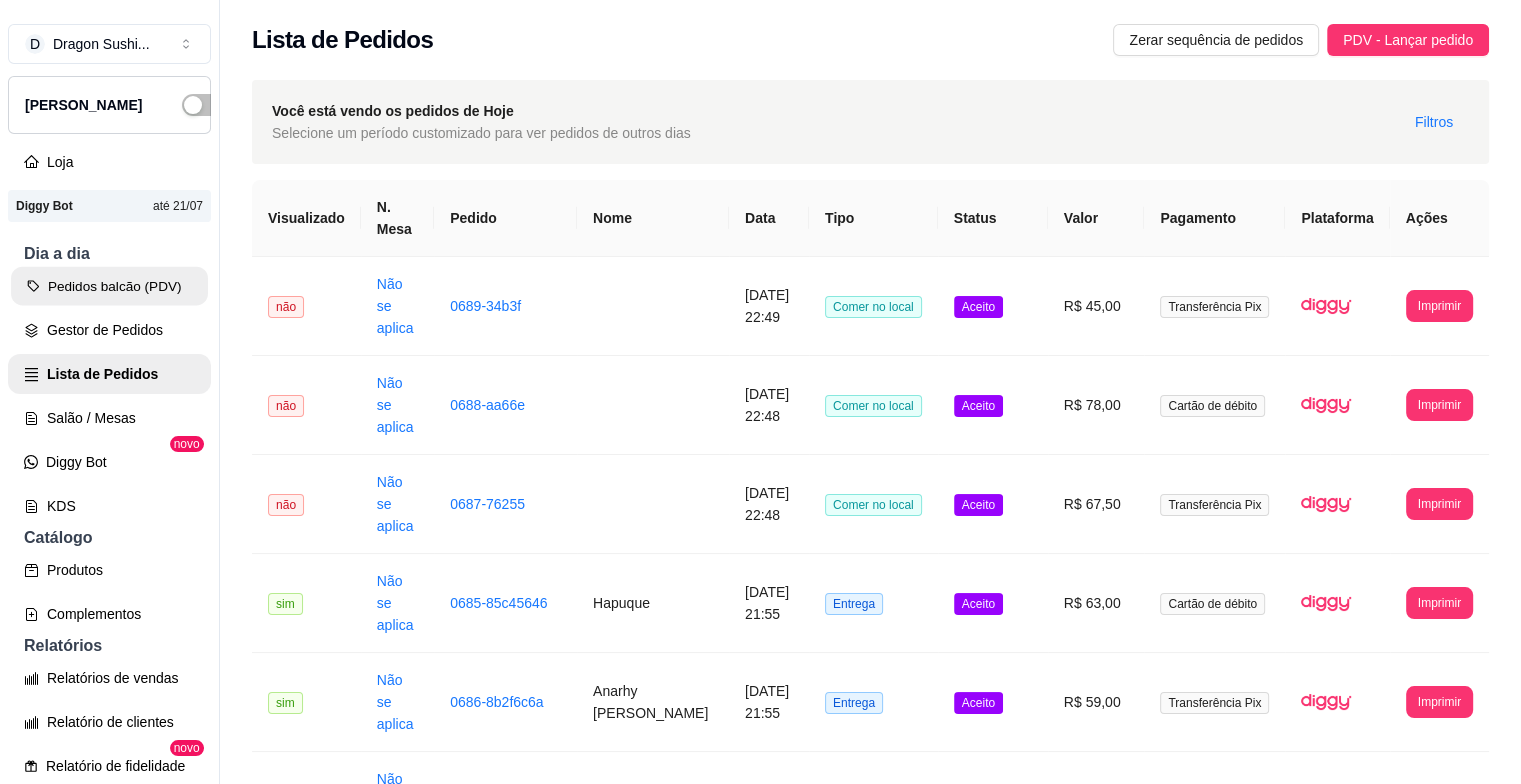 click on "Pedidos balcão (PDV)" at bounding box center (109, 286) 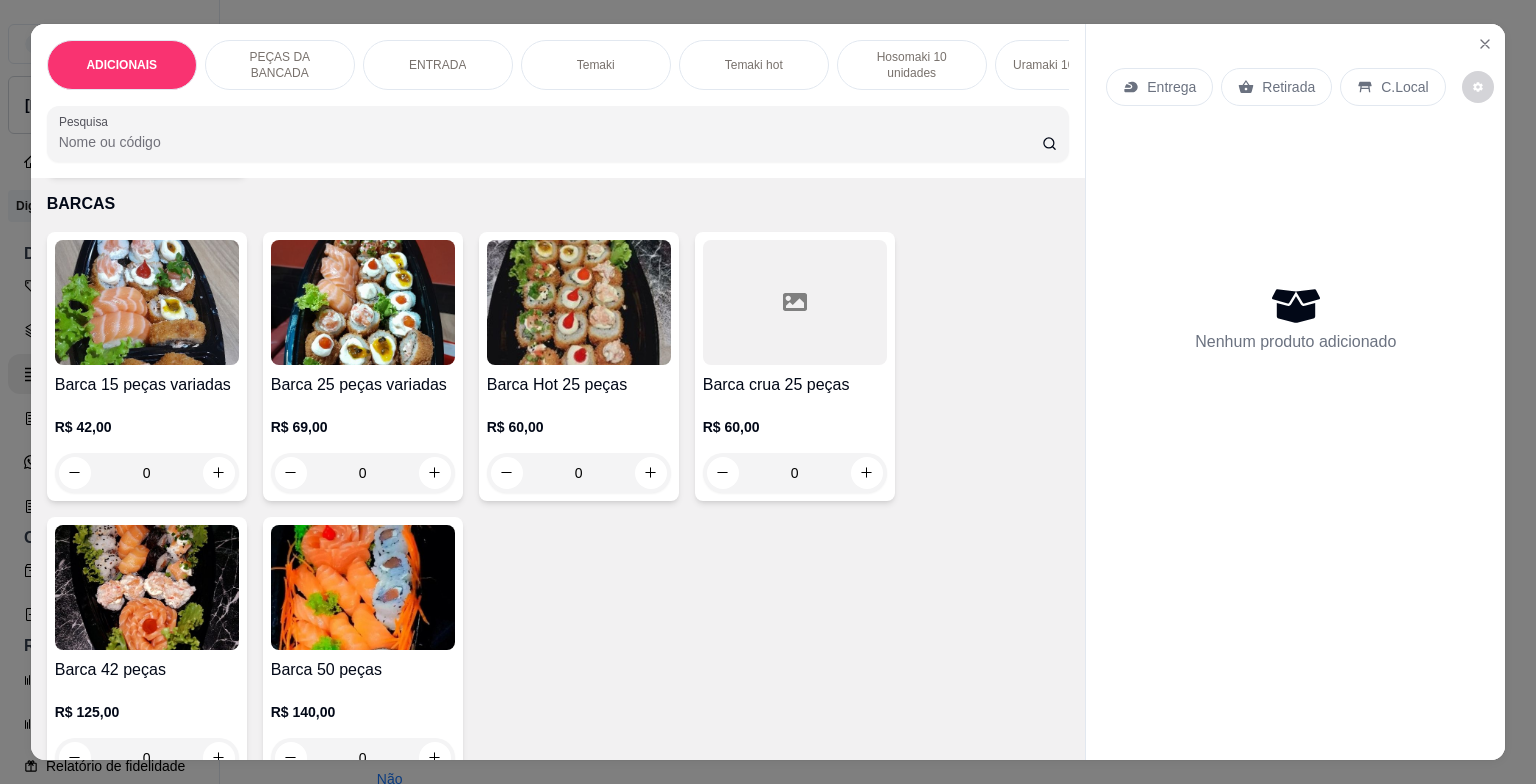 scroll, scrollTop: 5100, scrollLeft: 0, axis: vertical 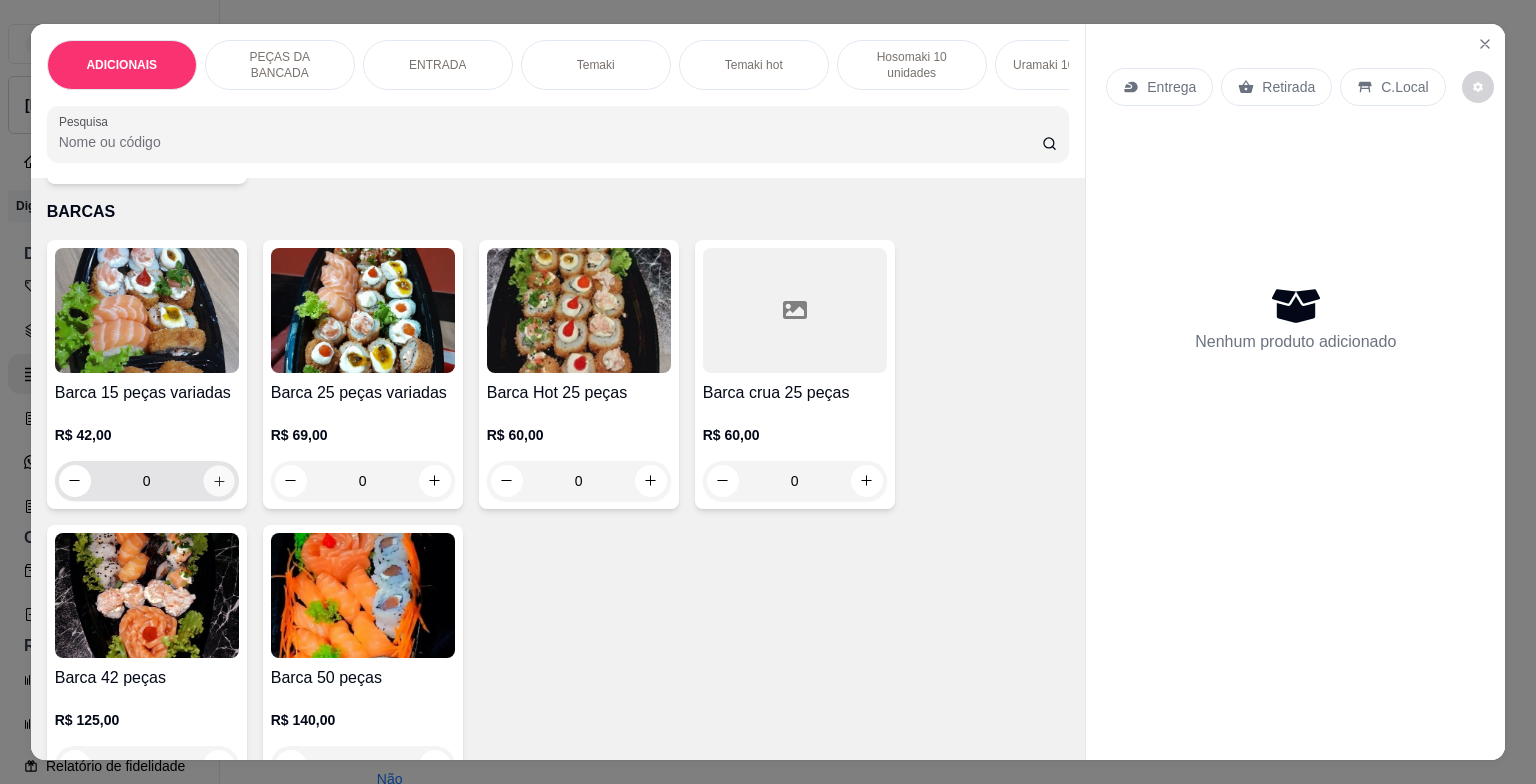 click at bounding box center (218, 480) 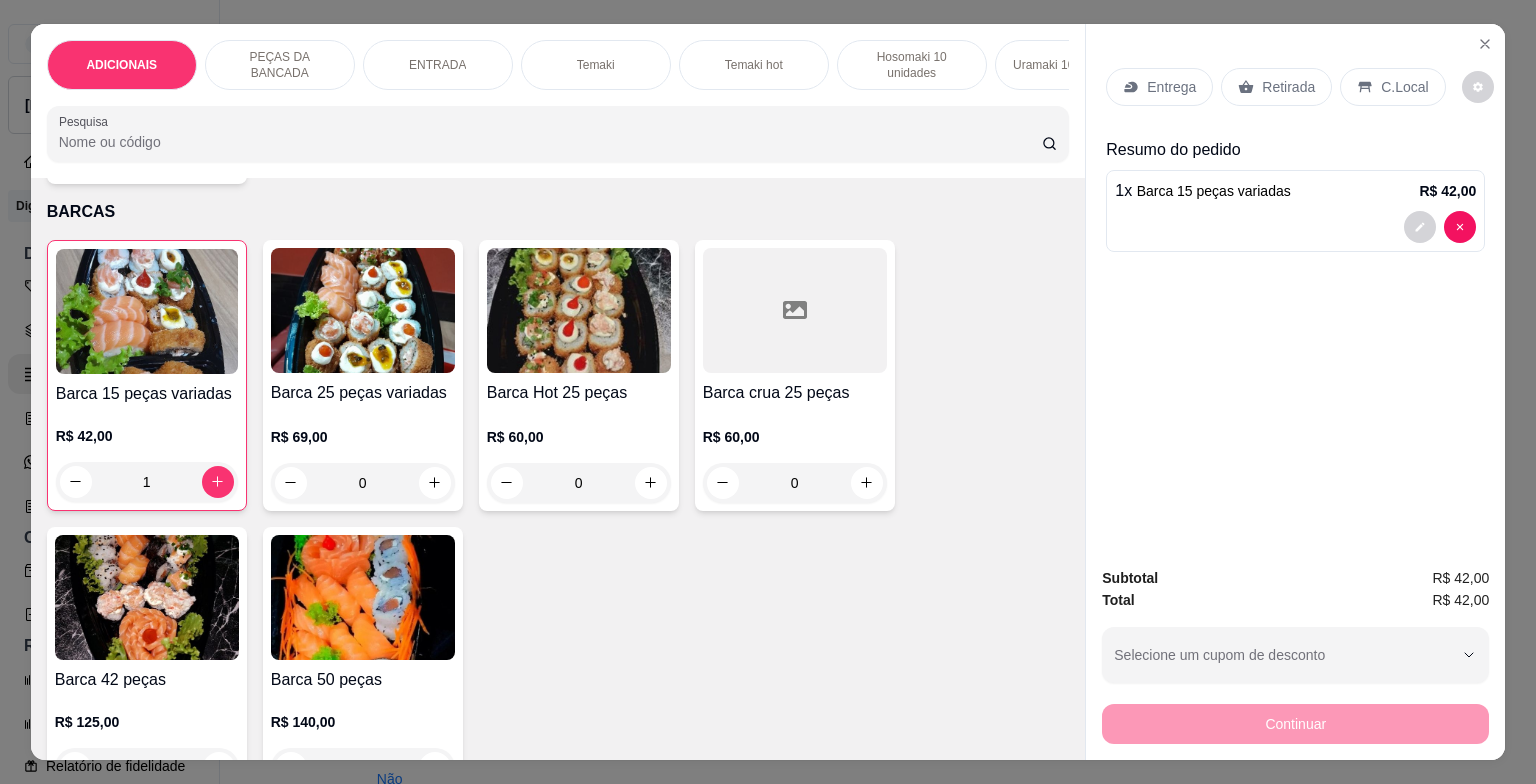 click on "Entrega Retirada C.Local" at bounding box center (1275, 87) 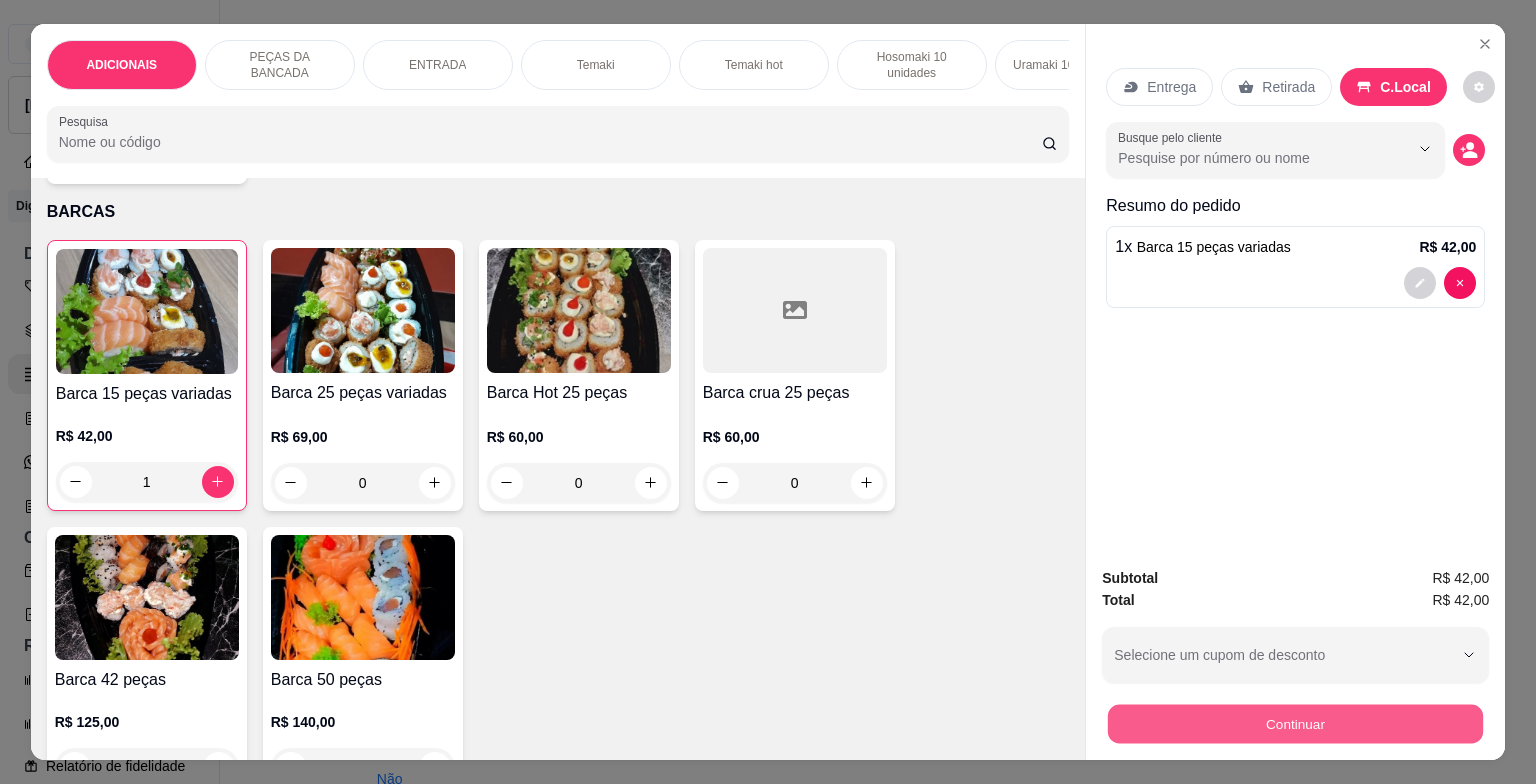 click on "Continuar" at bounding box center [1295, 724] 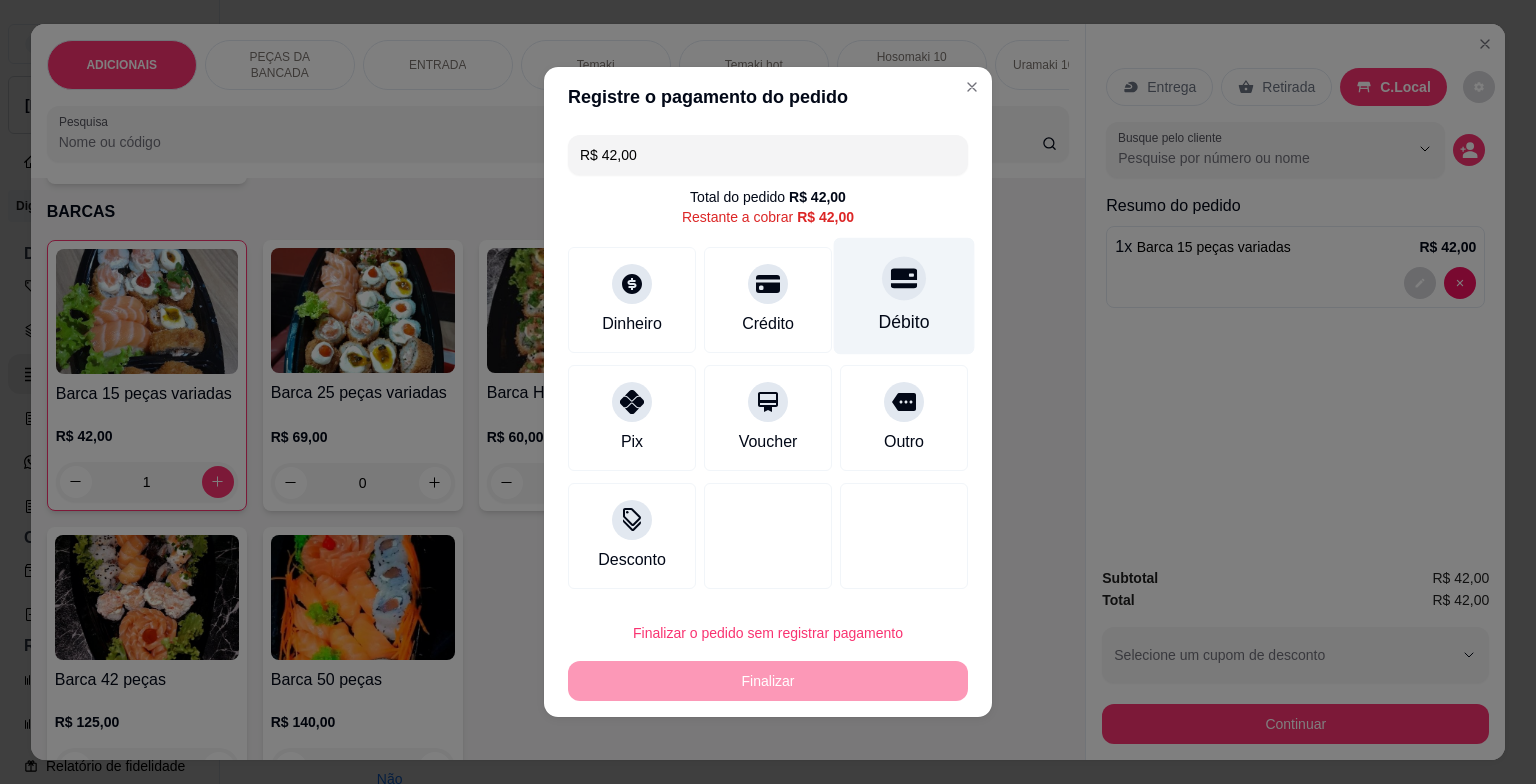 click on "Débito" at bounding box center (904, 296) 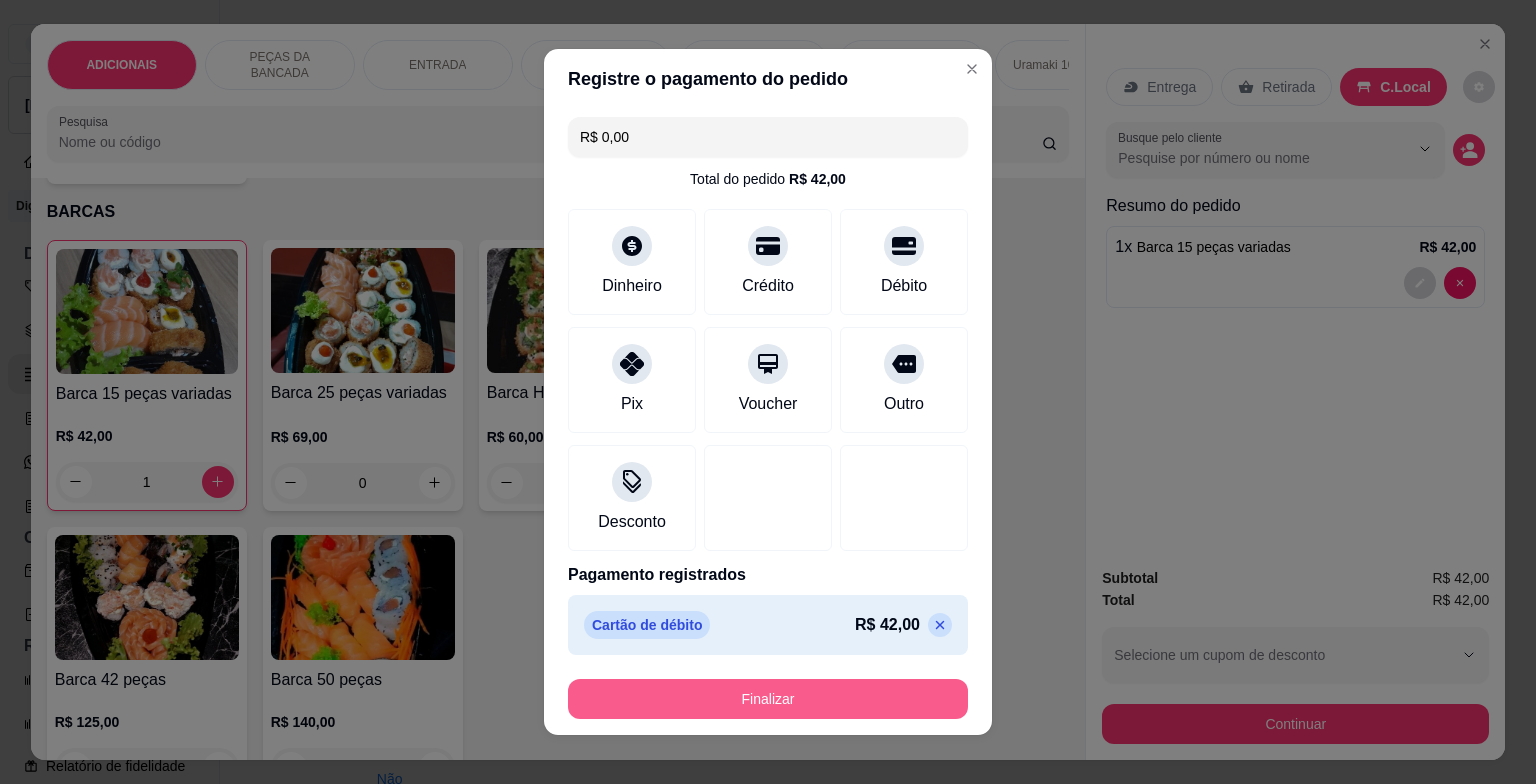 click on "Finalizar" at bounding box center [768, 699] 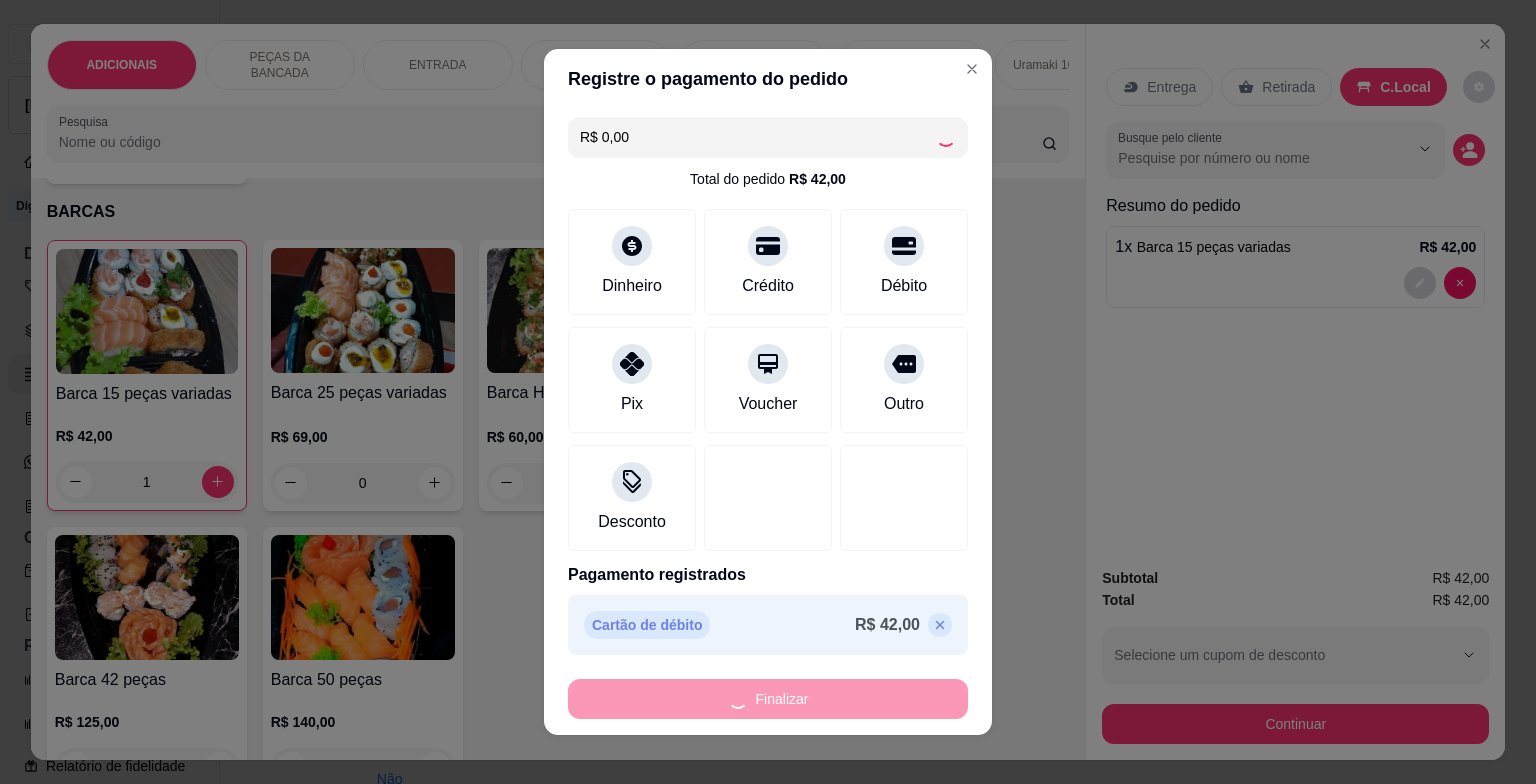 type on "0" 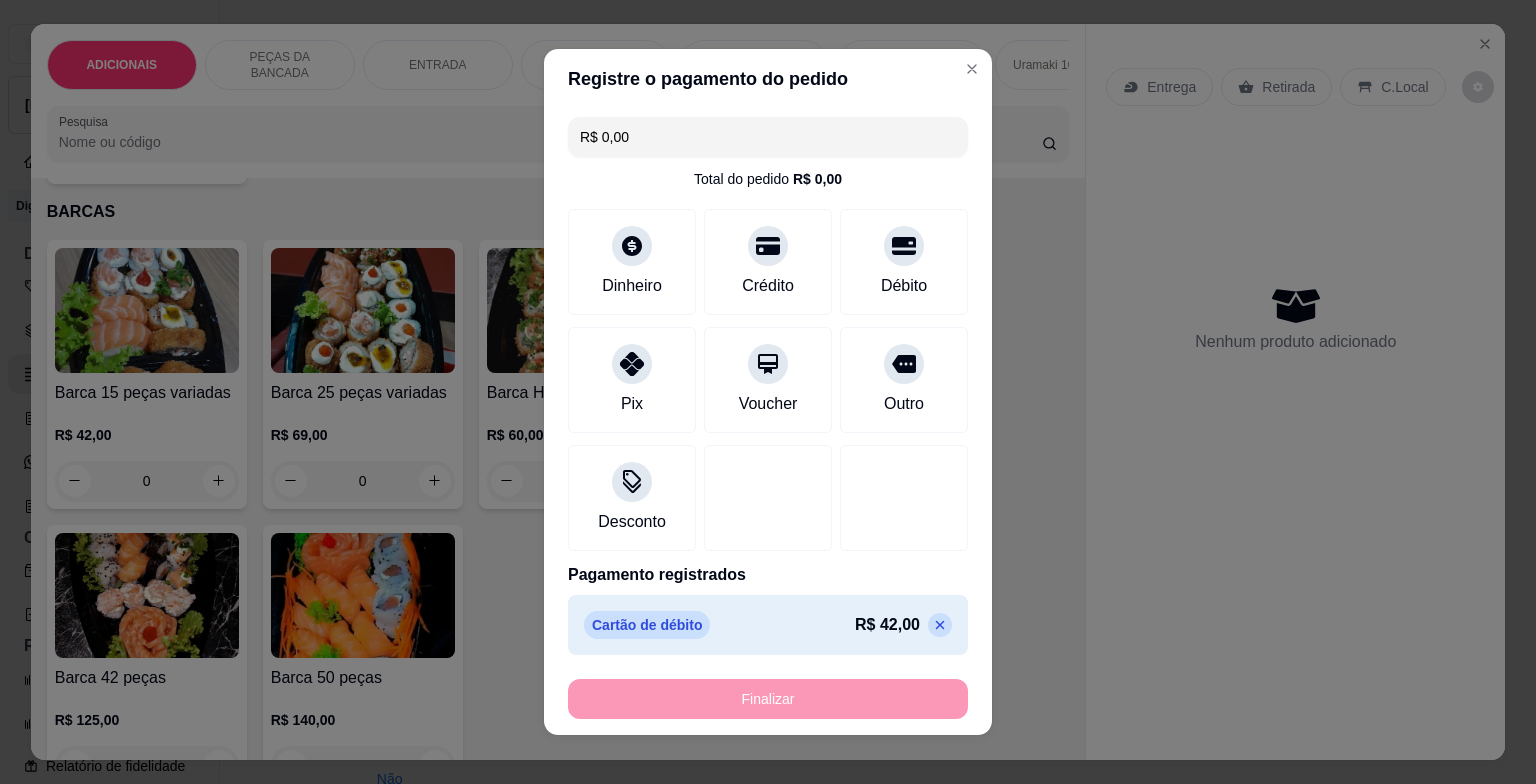type on "-R$ 42,00" 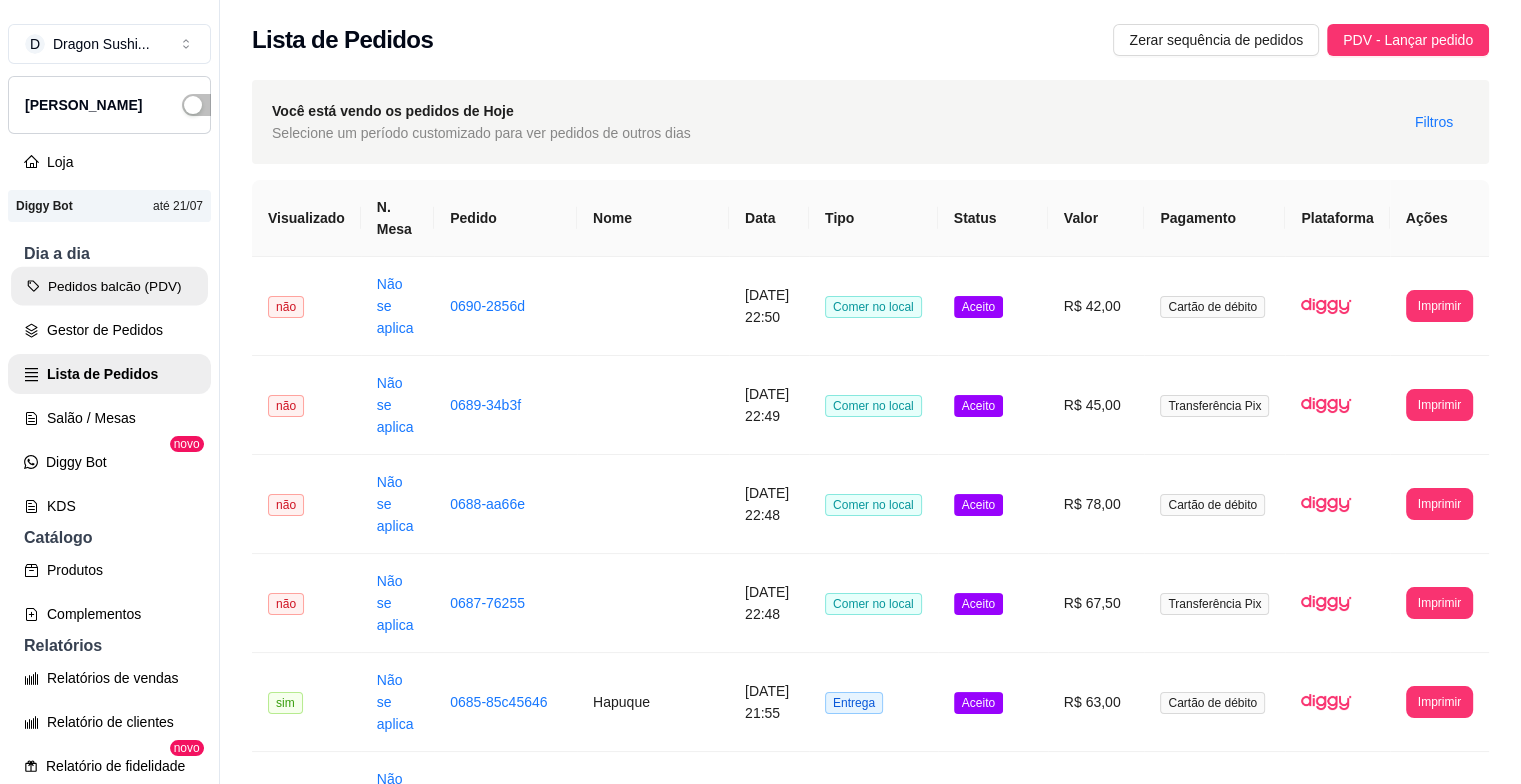 click on "Pedidos balcão (PDV)" at bounding box center (109, 286) 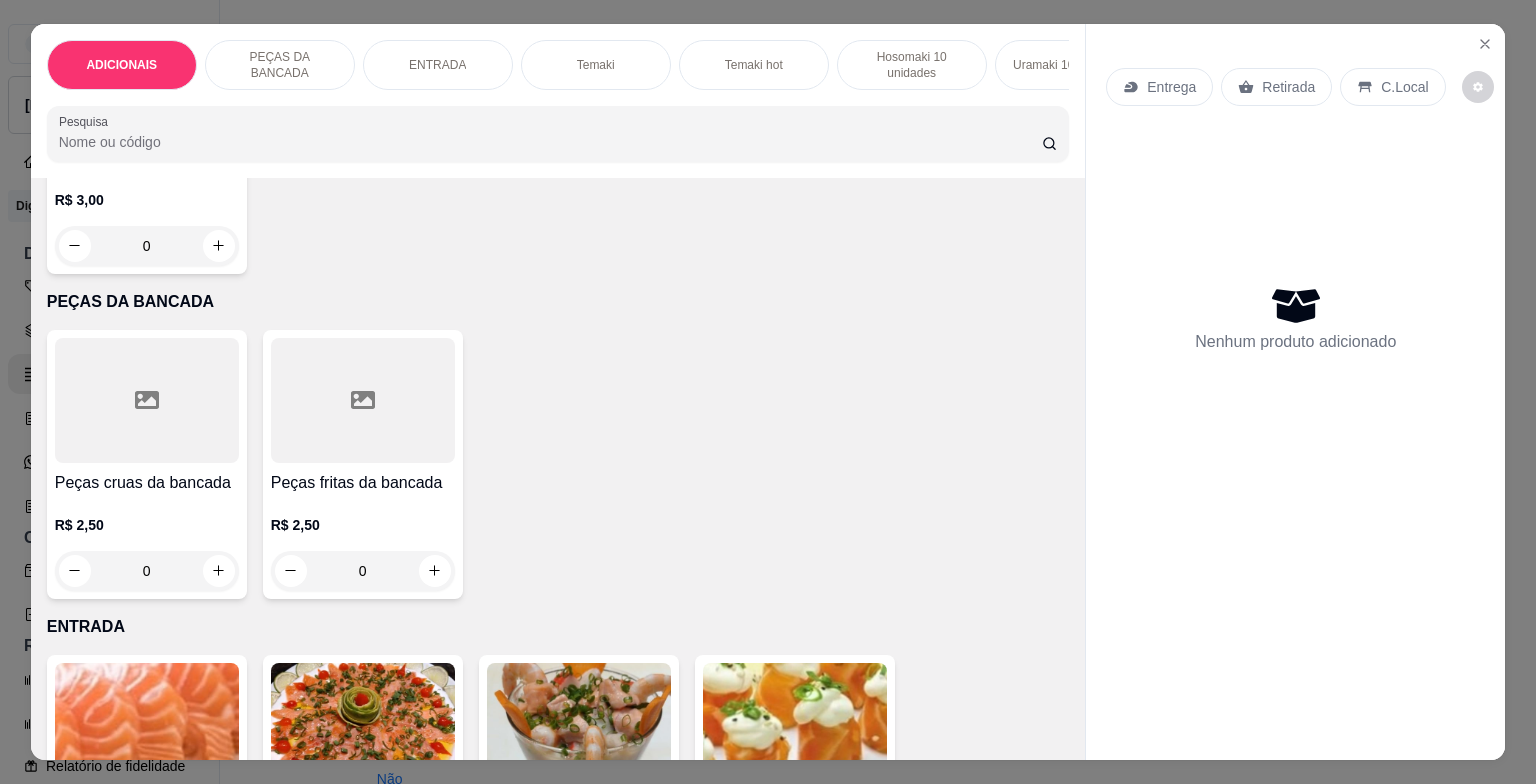 scroll, scrollTop: 600, scrollLeft: 0, axis: vertical 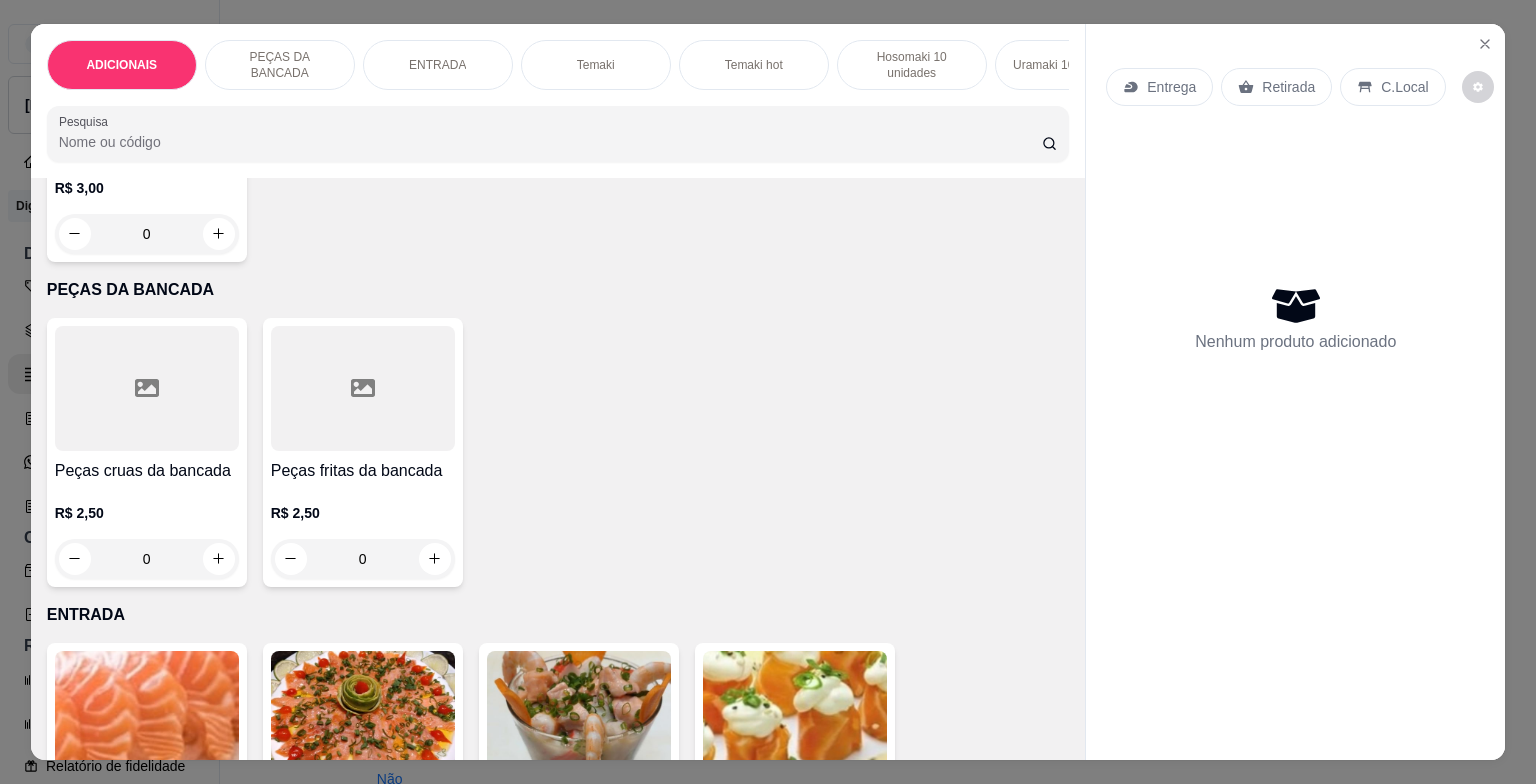 click on "Peças fritas da bancada    R$ 2,50 0" at bounding box center [363, 452] 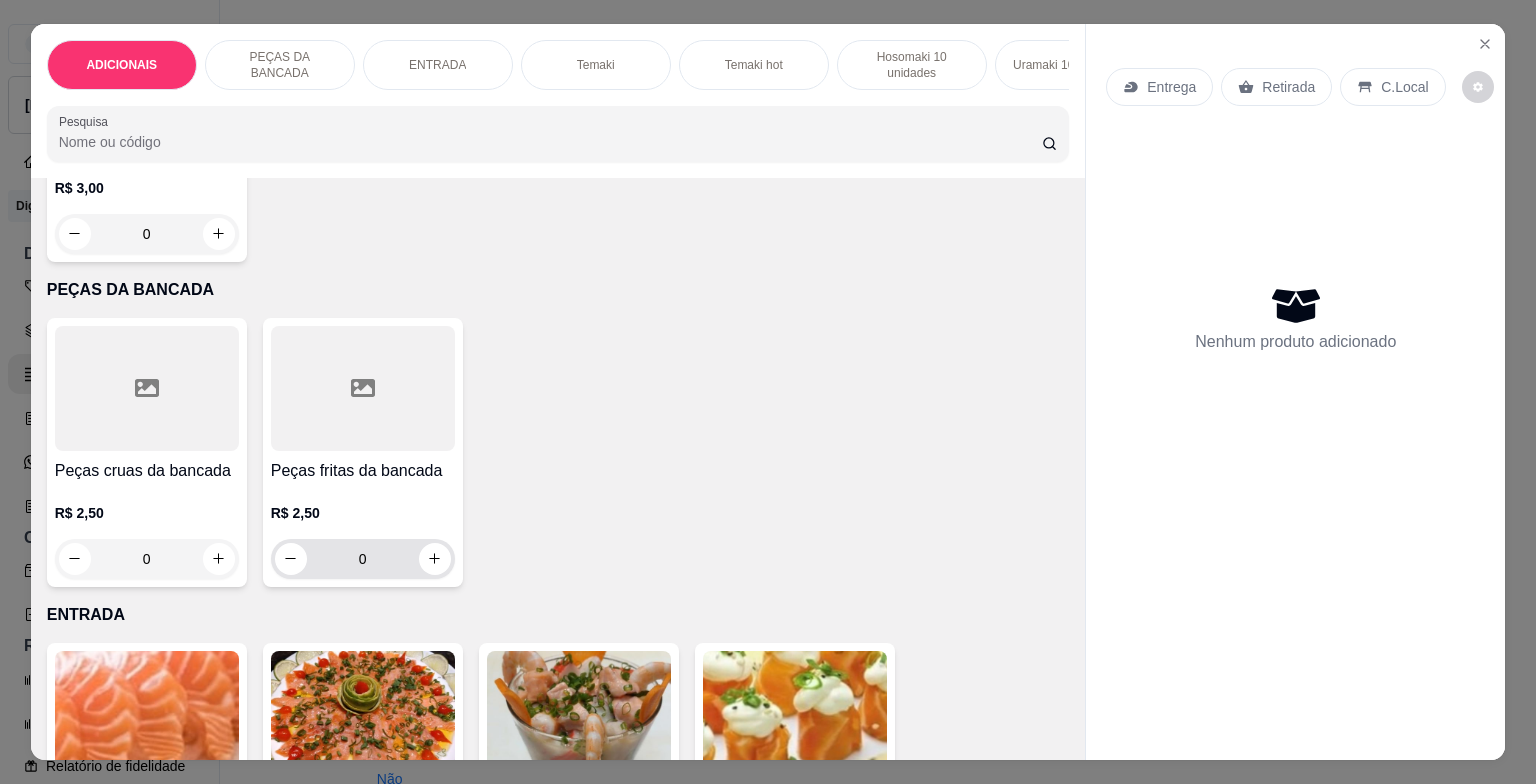 click on "0" at bounding box center (363, 559) 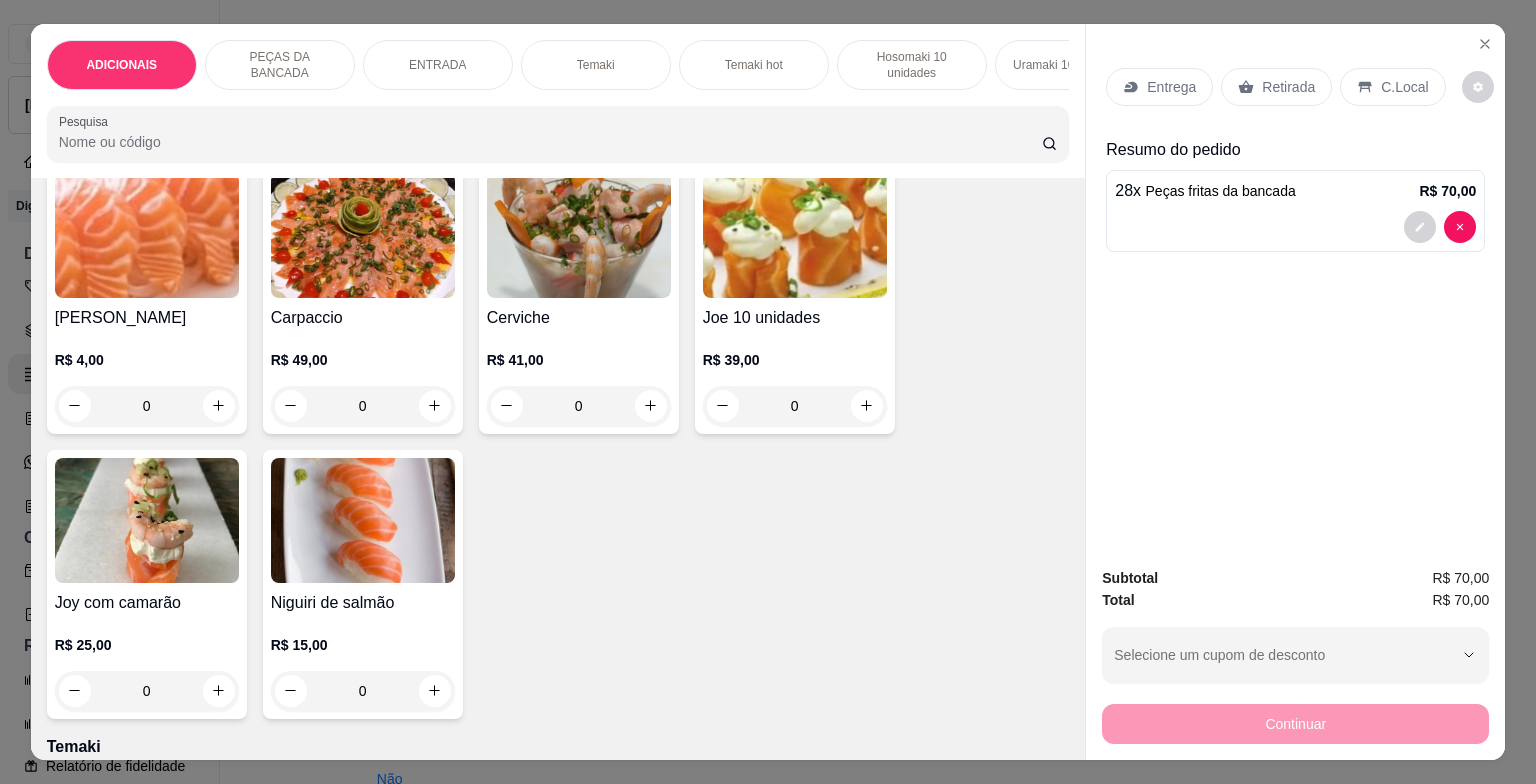 scroll, scrollTop: 1100, scrollLeft: 0, axis: vertical 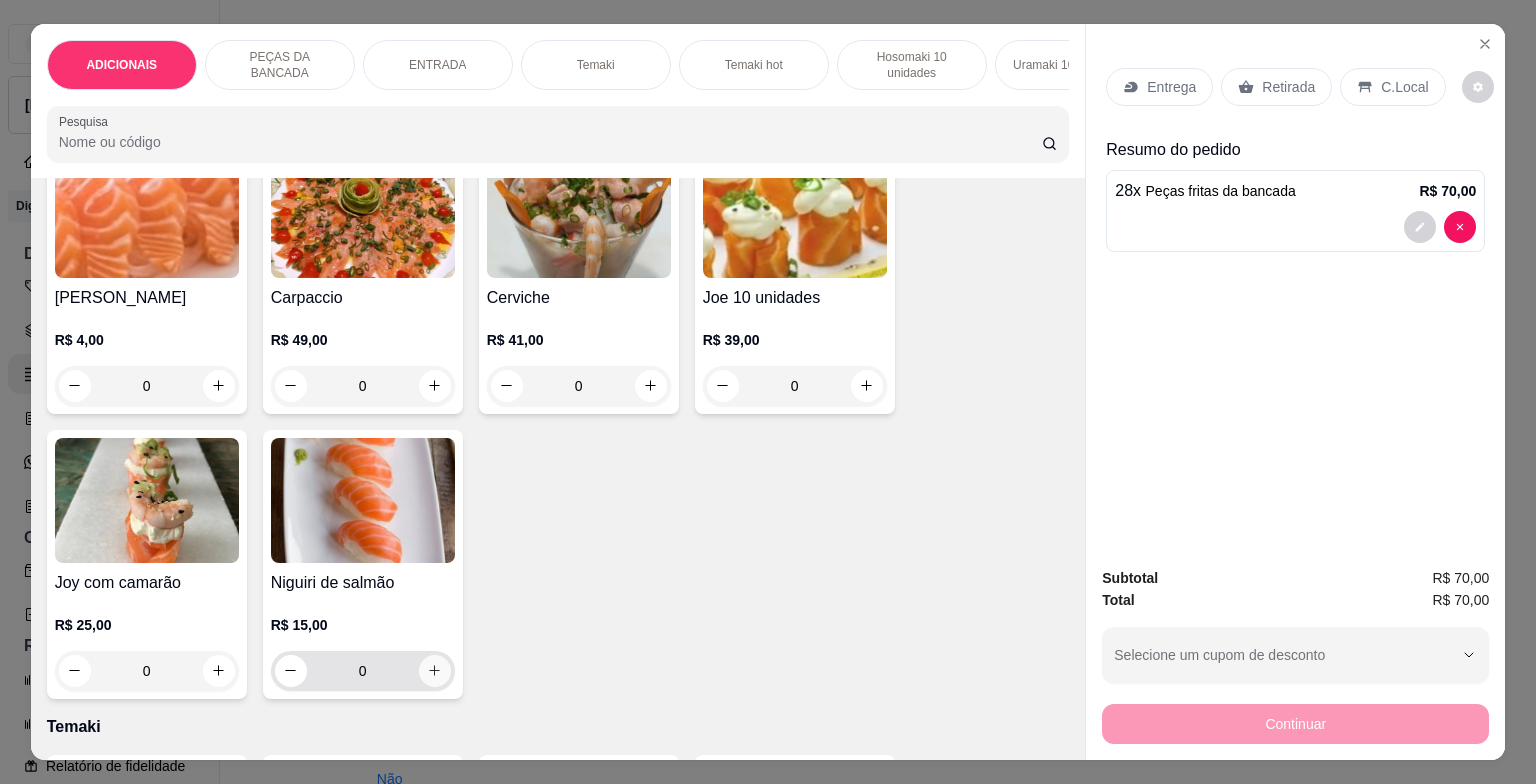 type on "28" 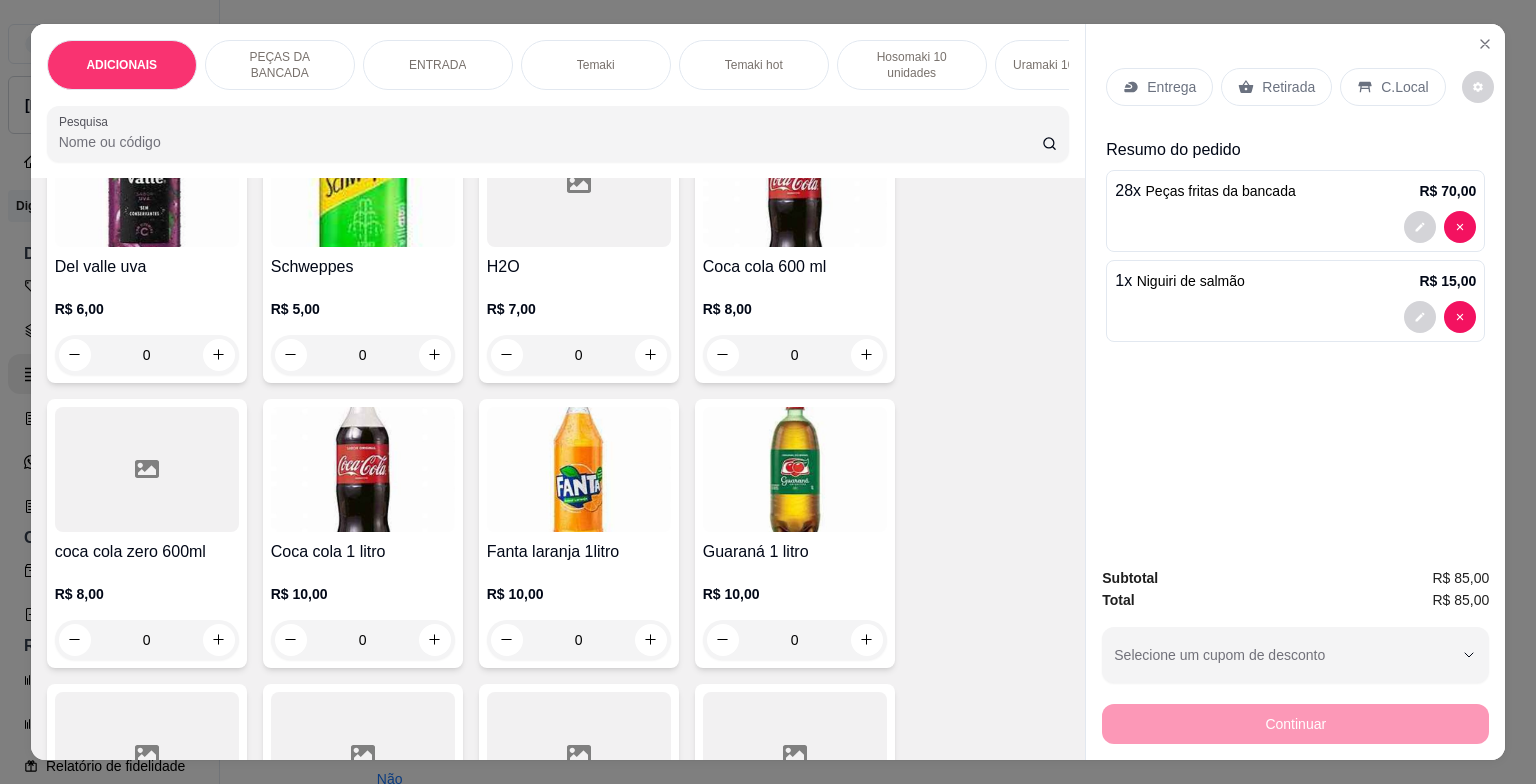 scroll, scrollTop: 7100, scrollLeft: 0, axis: vertical 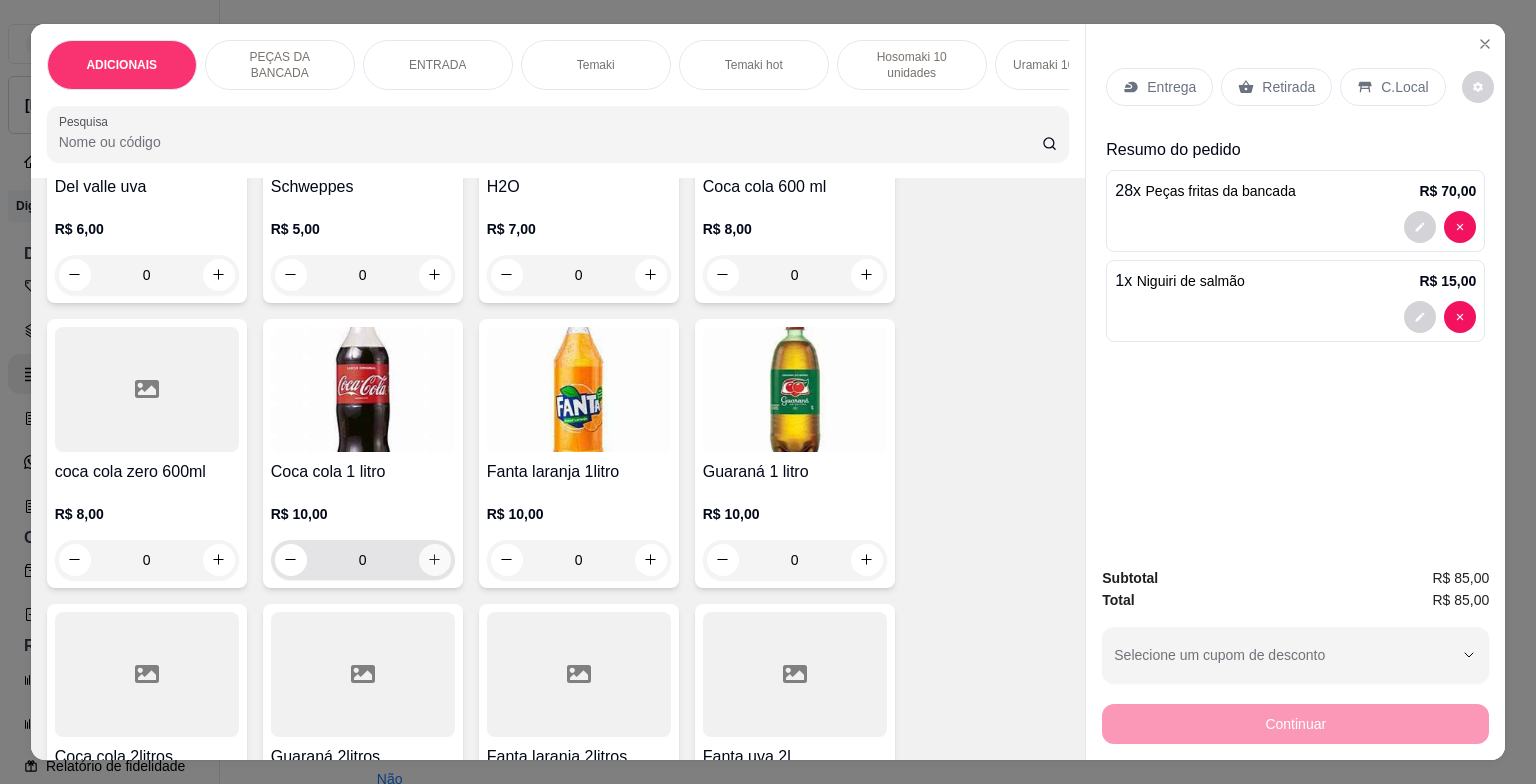click 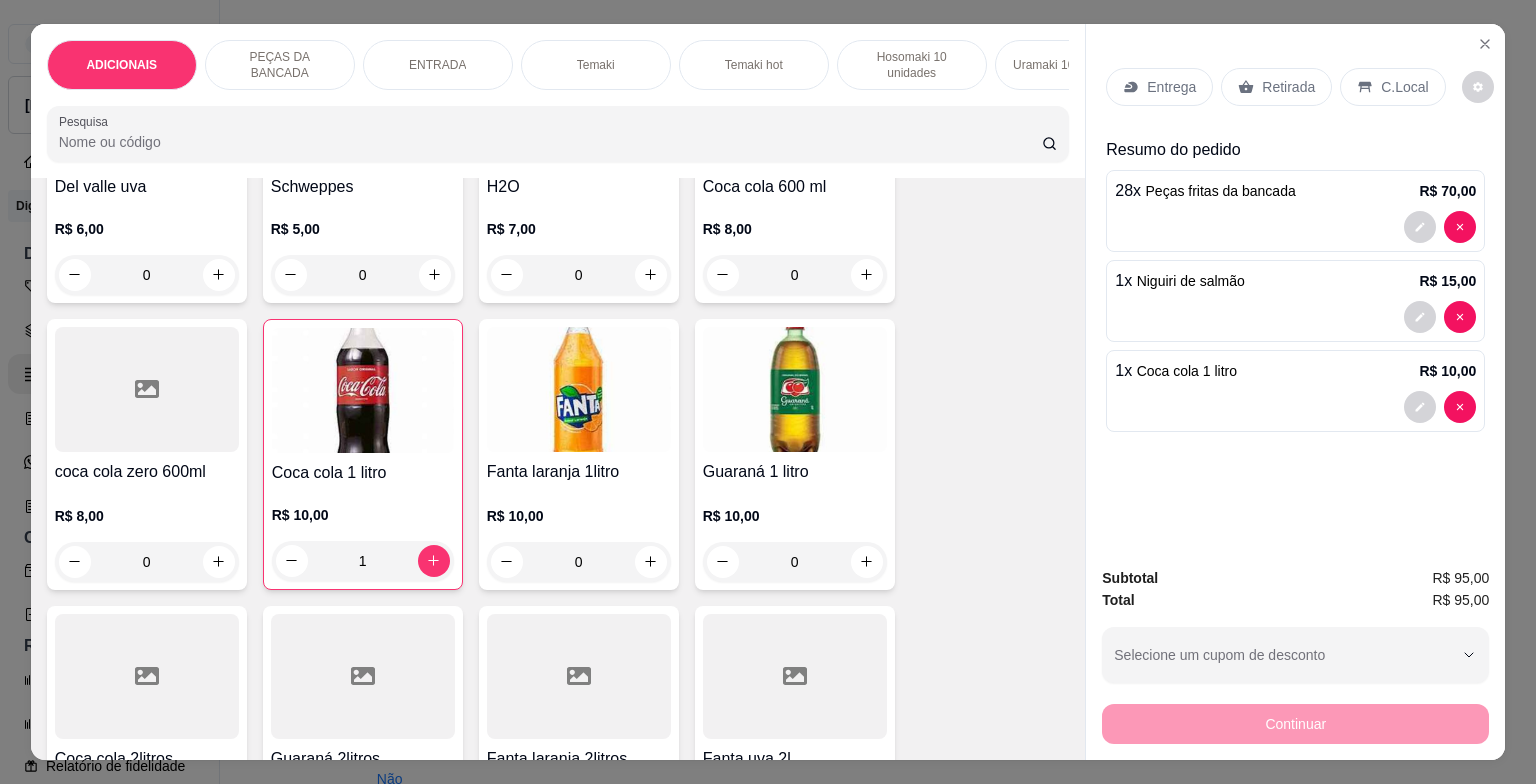 click on "C.Local" at bounding box center [1404, 87] 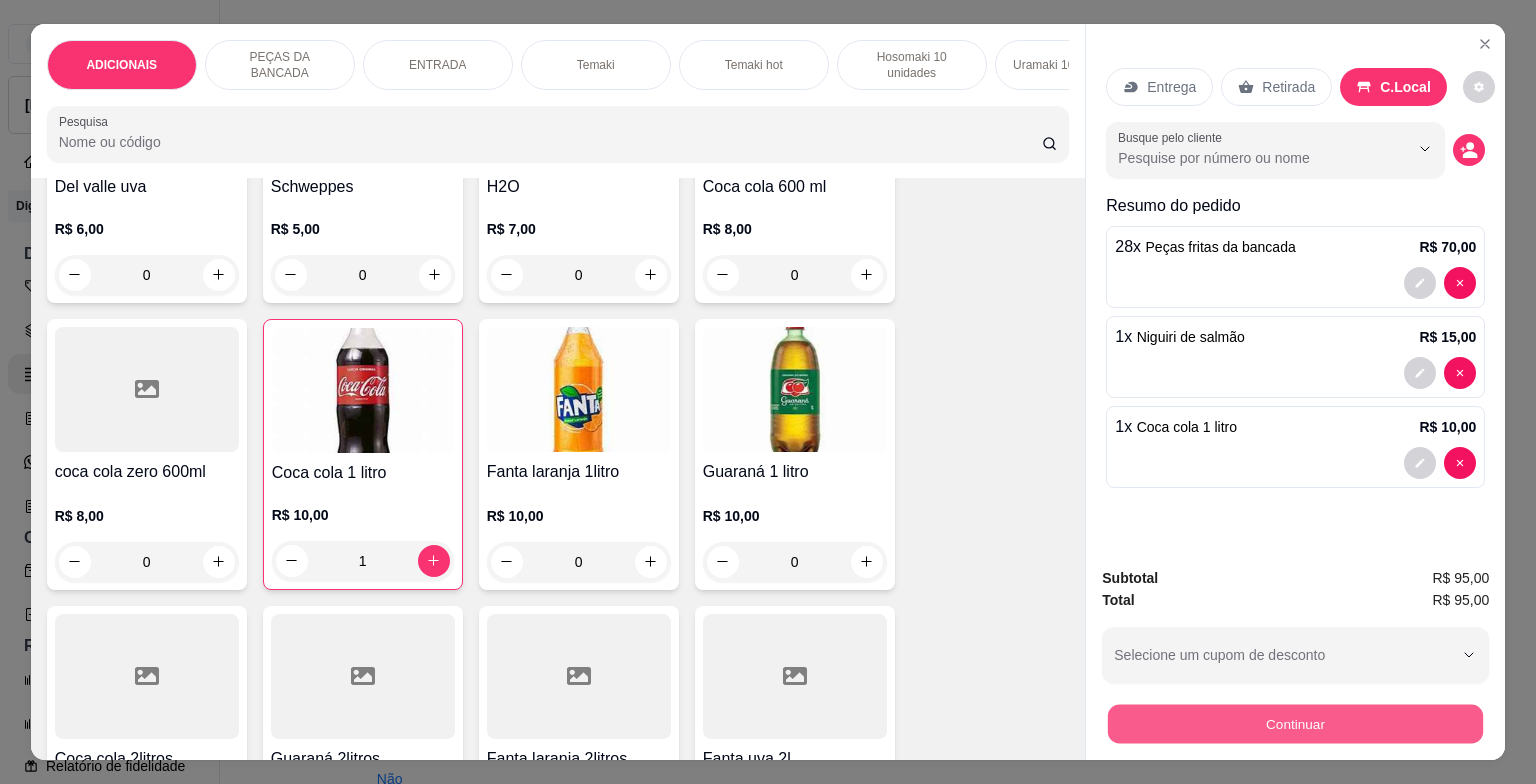 click on "Continuar" at bounding box center [1295, 724] 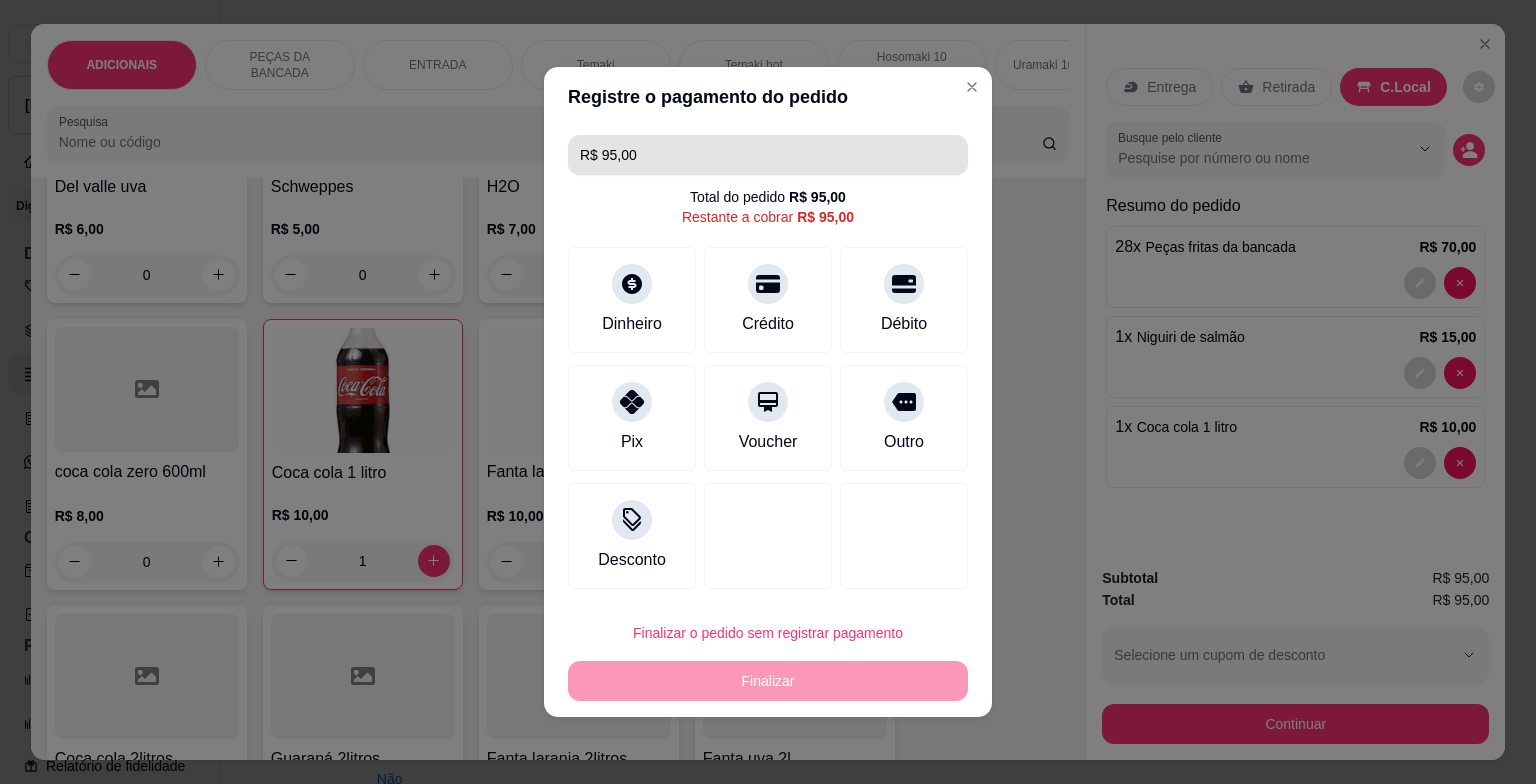 click on "R$ 95,00" at bounding box center (768, 155) 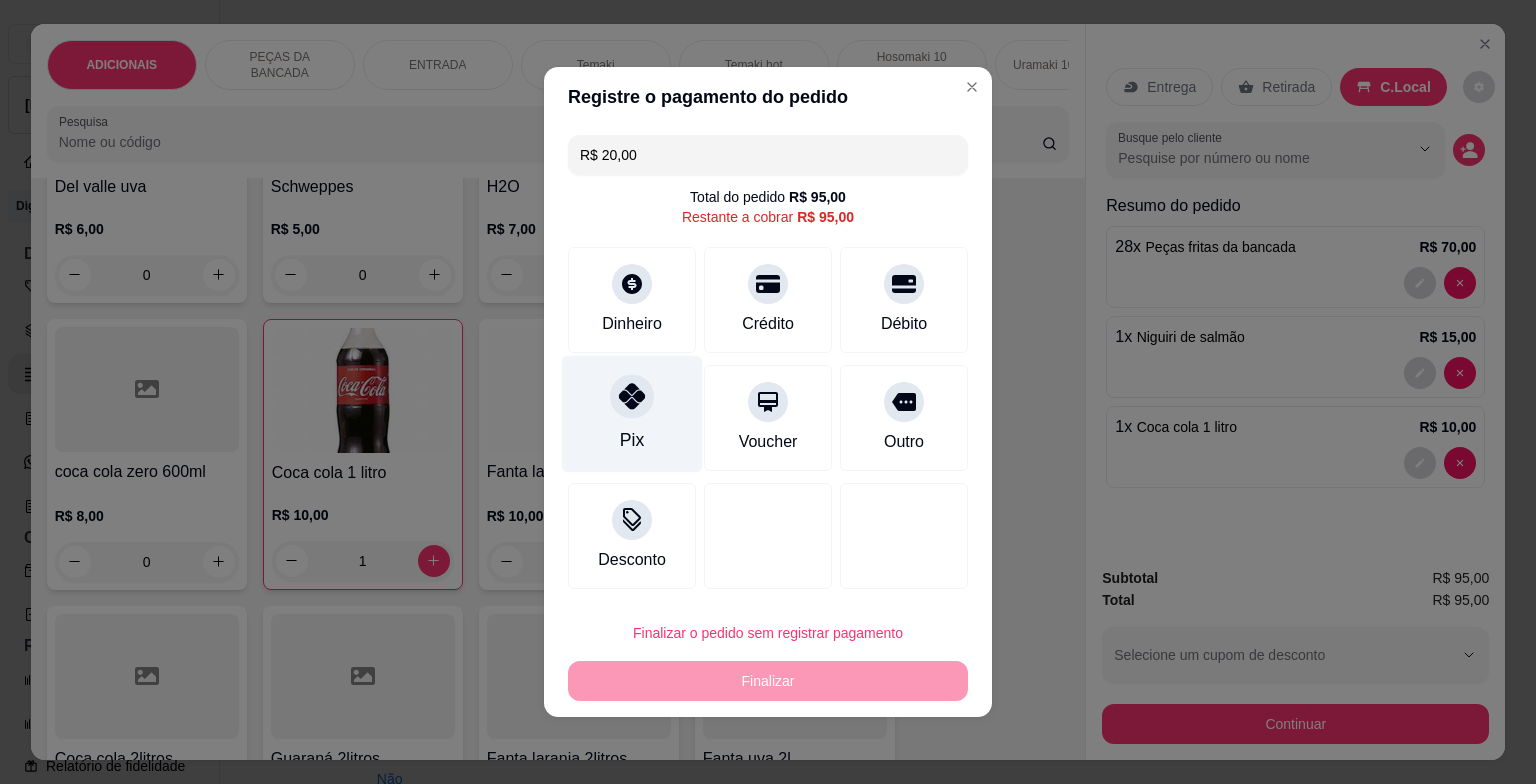 click 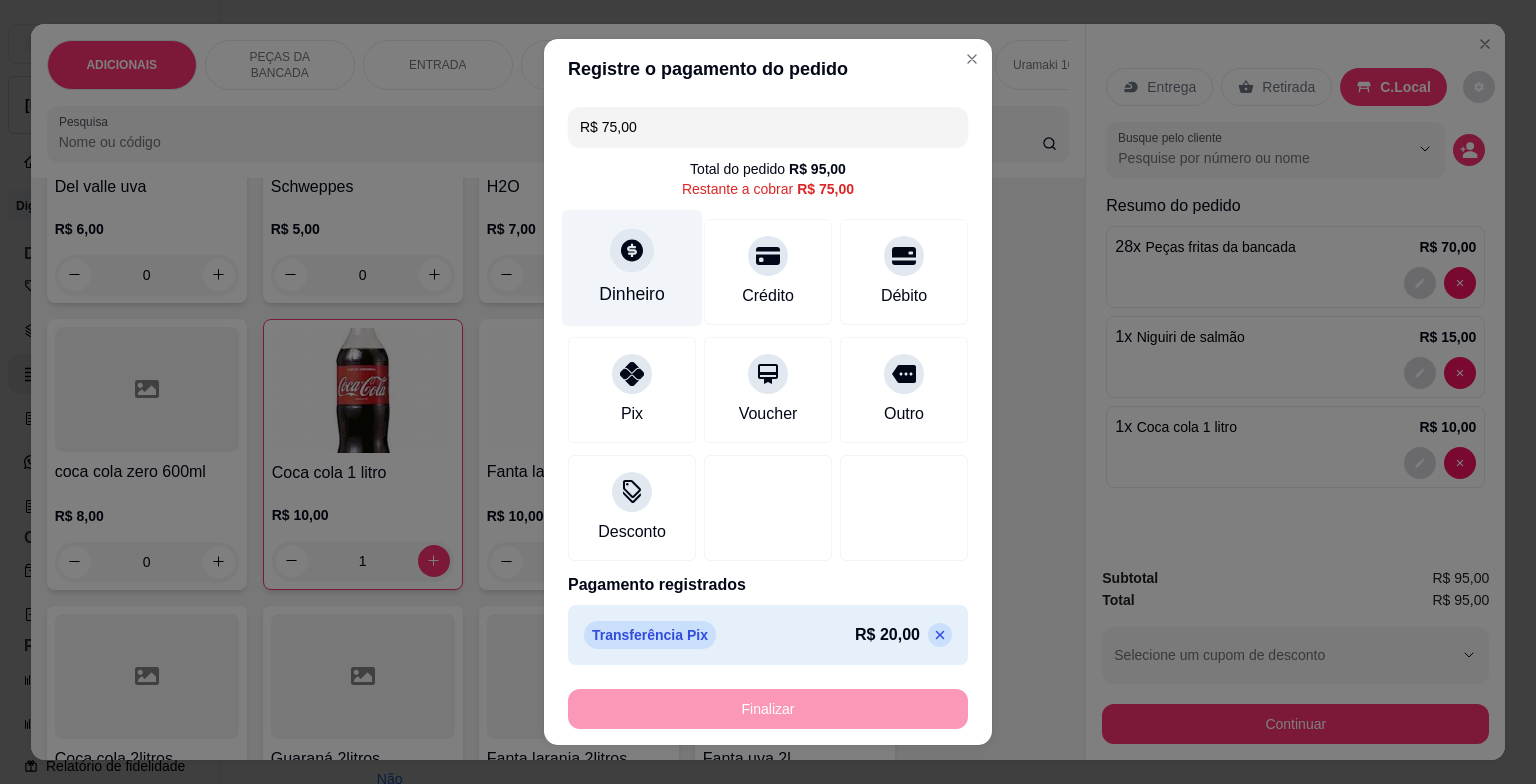 click 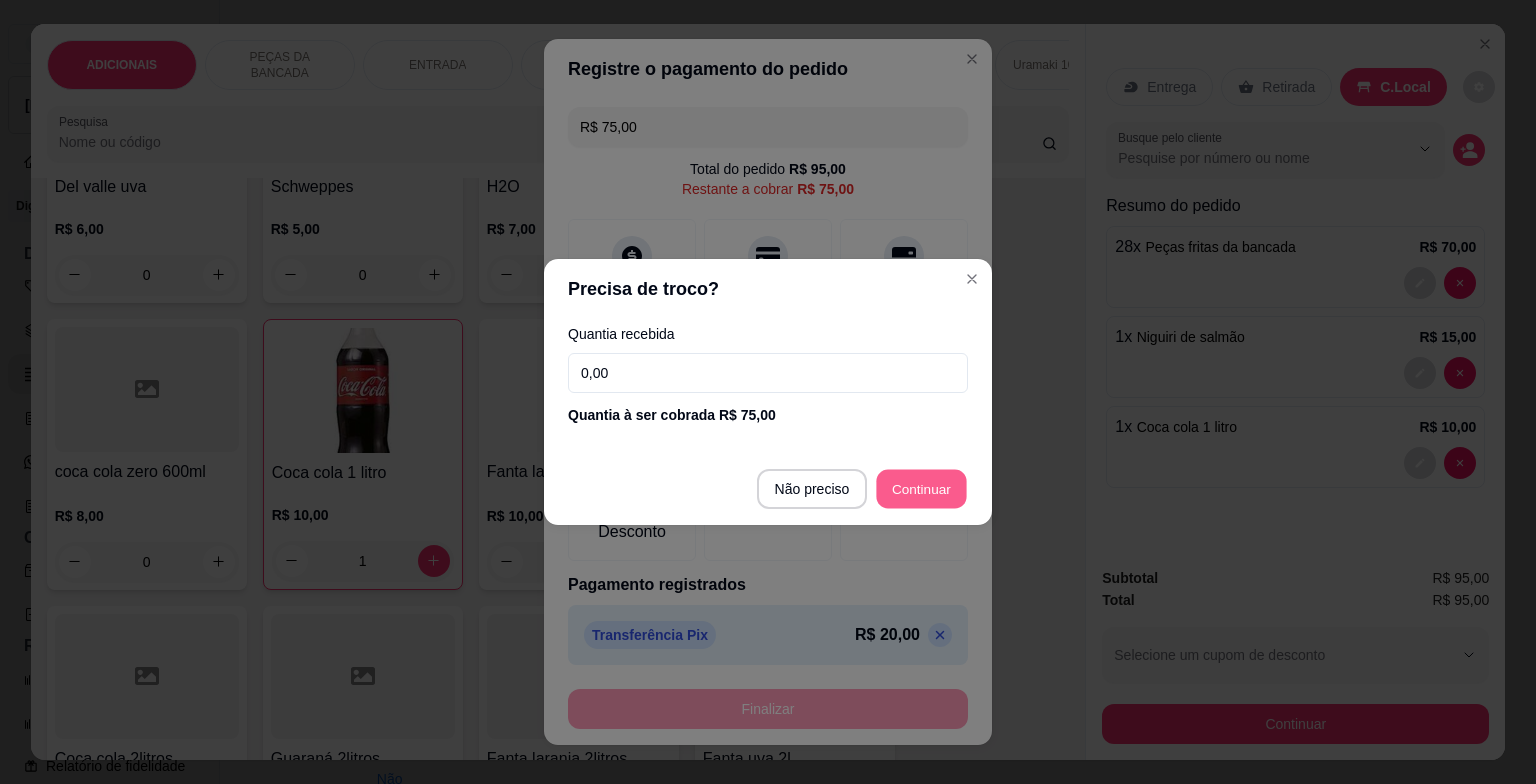 type on "R$ 0,00" 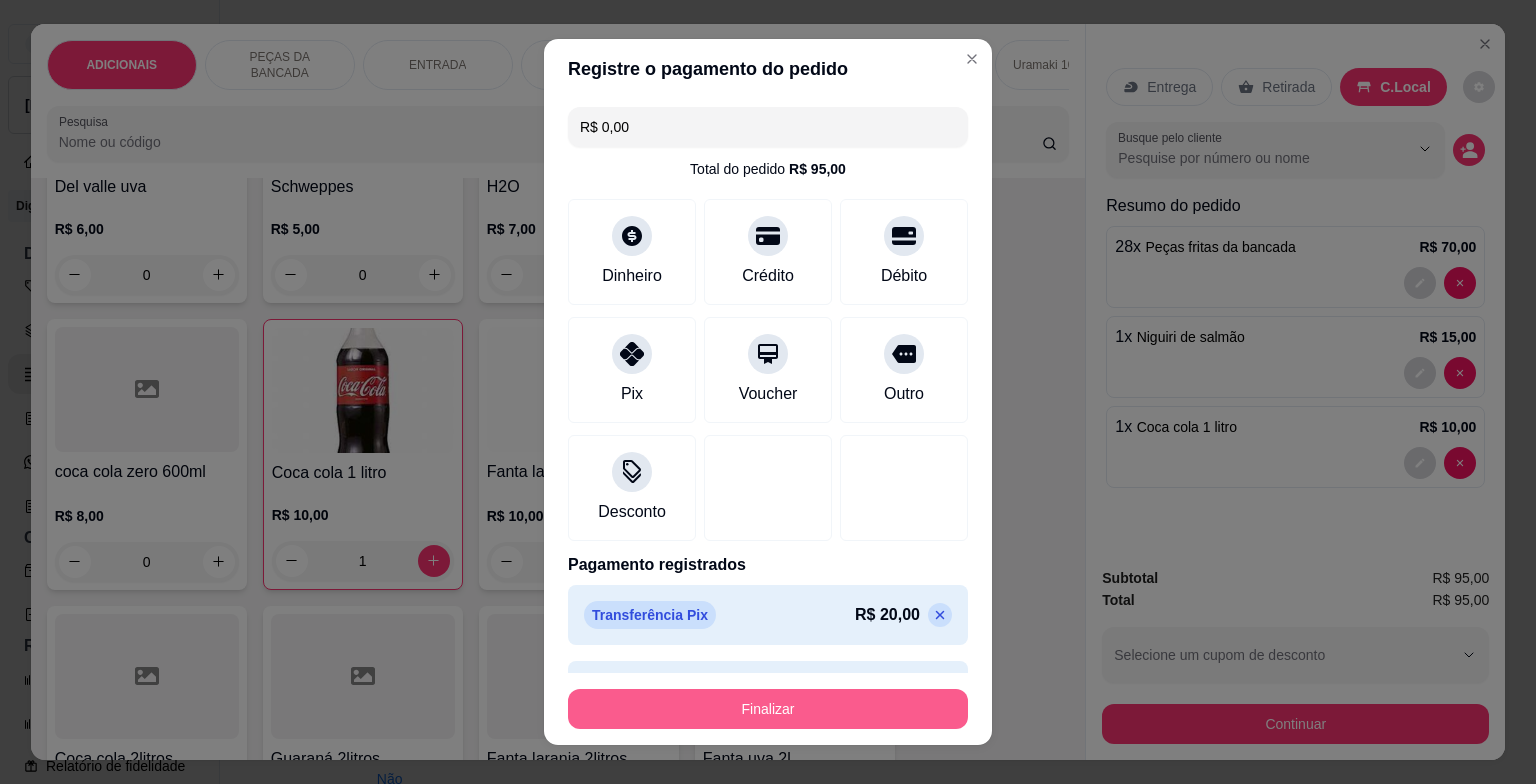 click on "Finalizar" at bounding box center (768, 709) 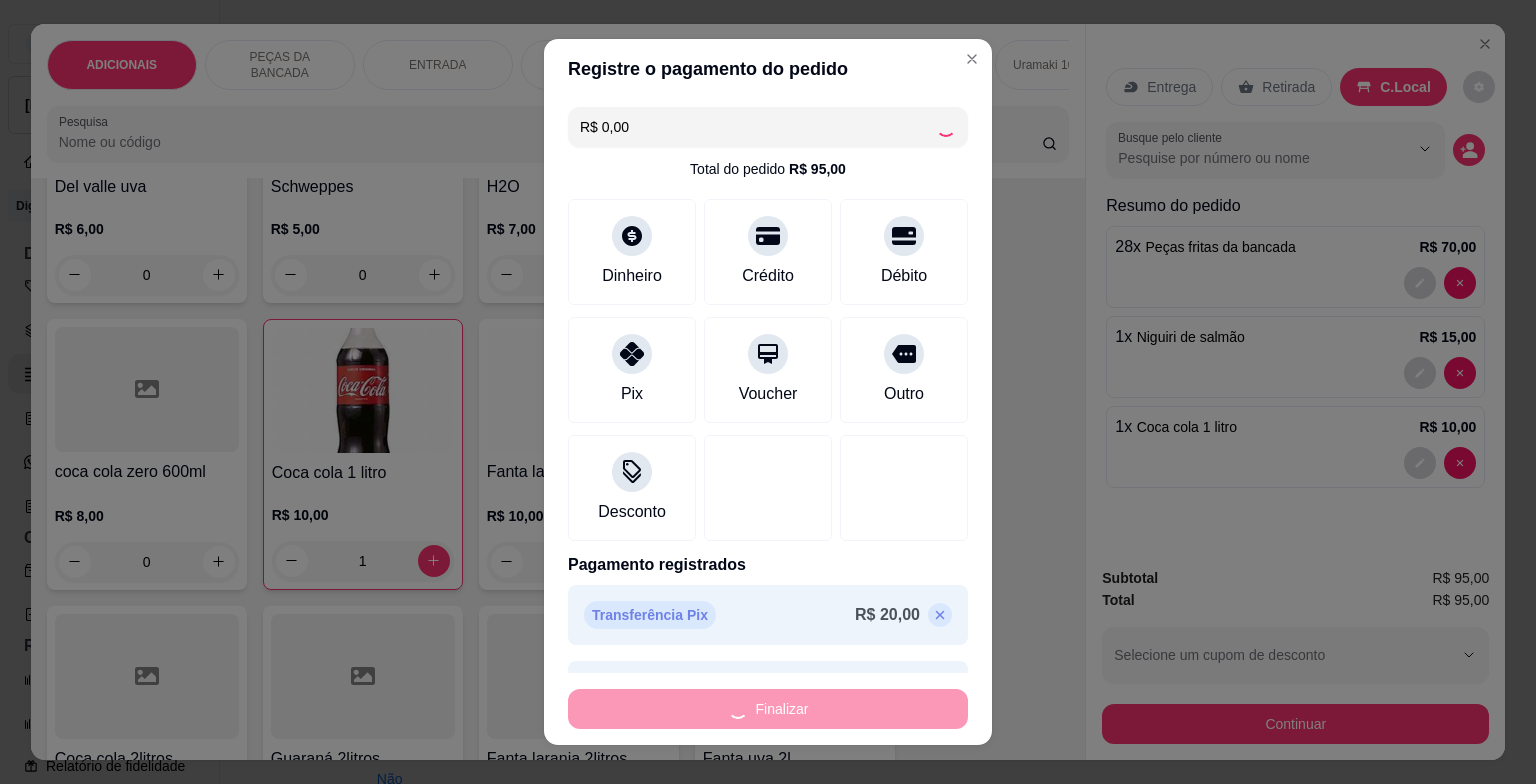 type on "0" 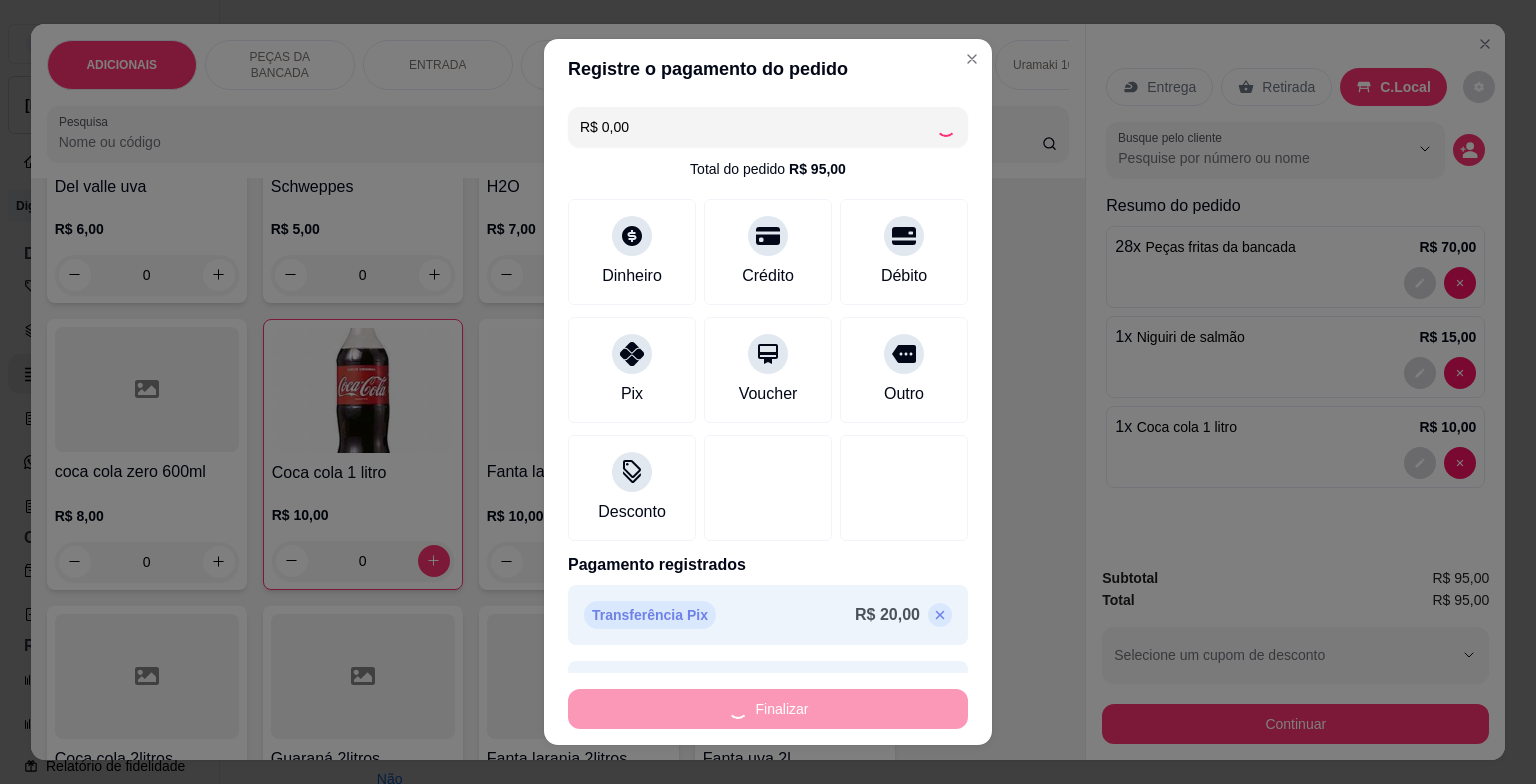 type on "-R$ 95,00" 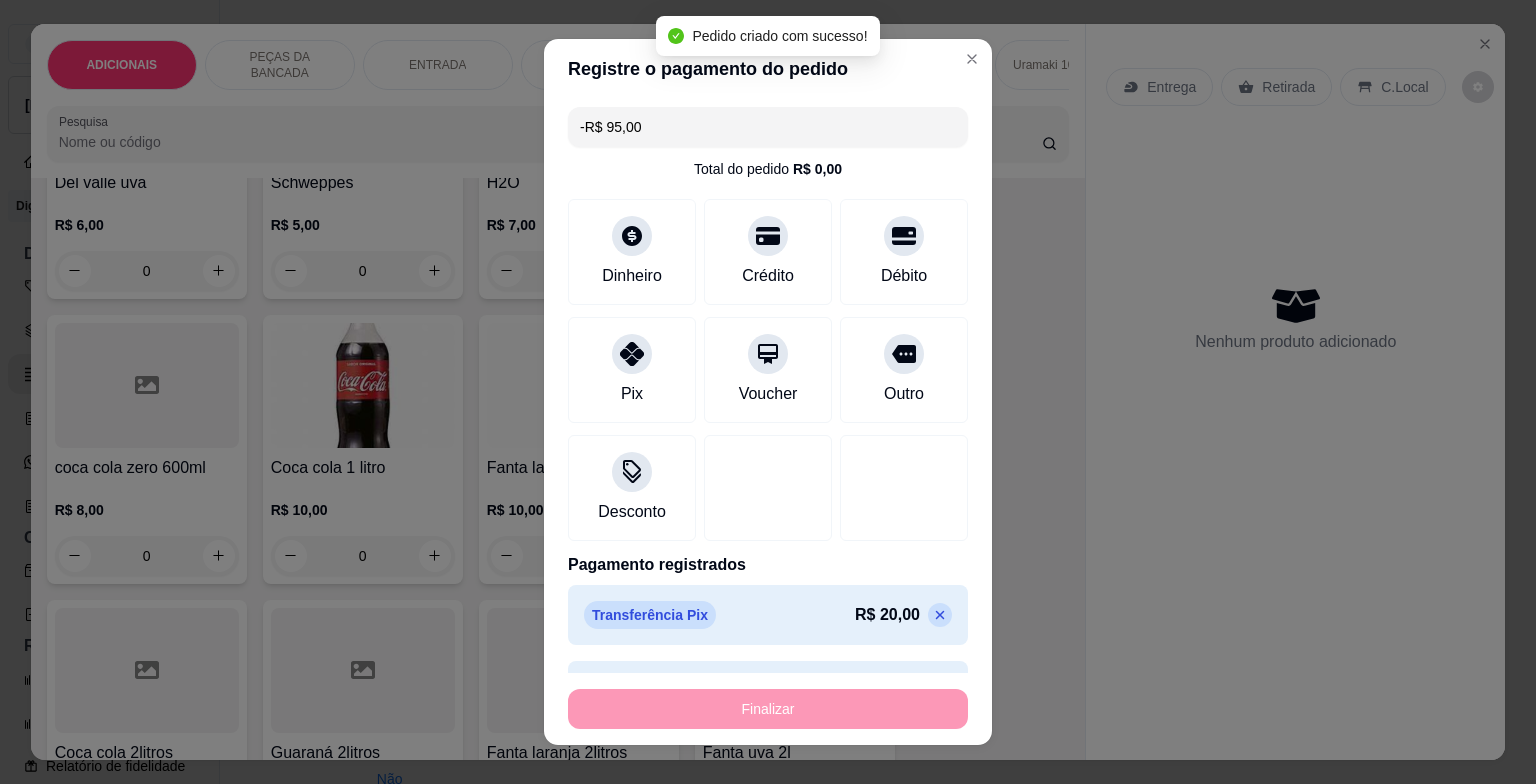 scroll, scrollTop: 7096, scrollLeft: 0, axis: vertical 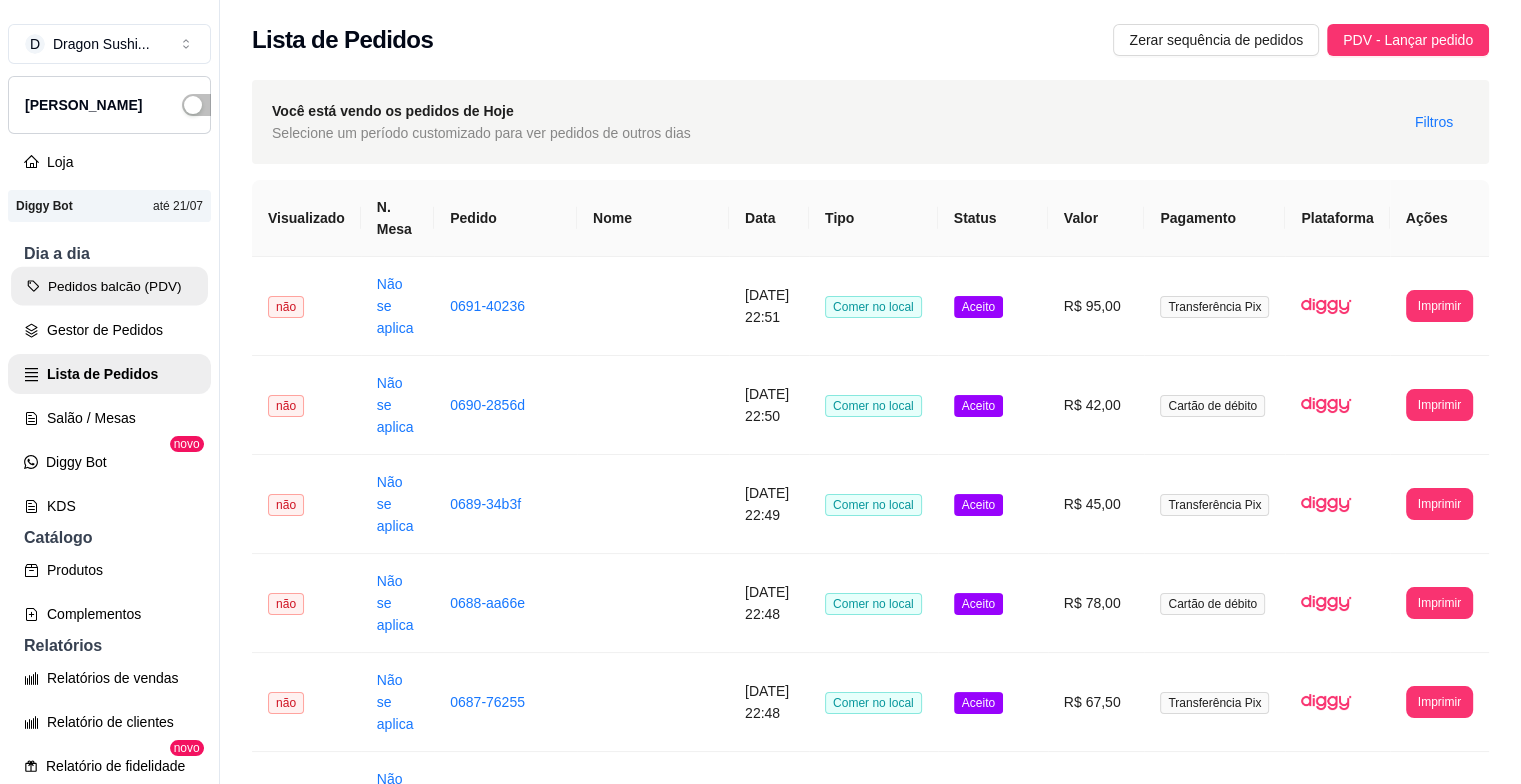 click on "Pedidos balcão (PDV)" at bounding box center (109, 286) 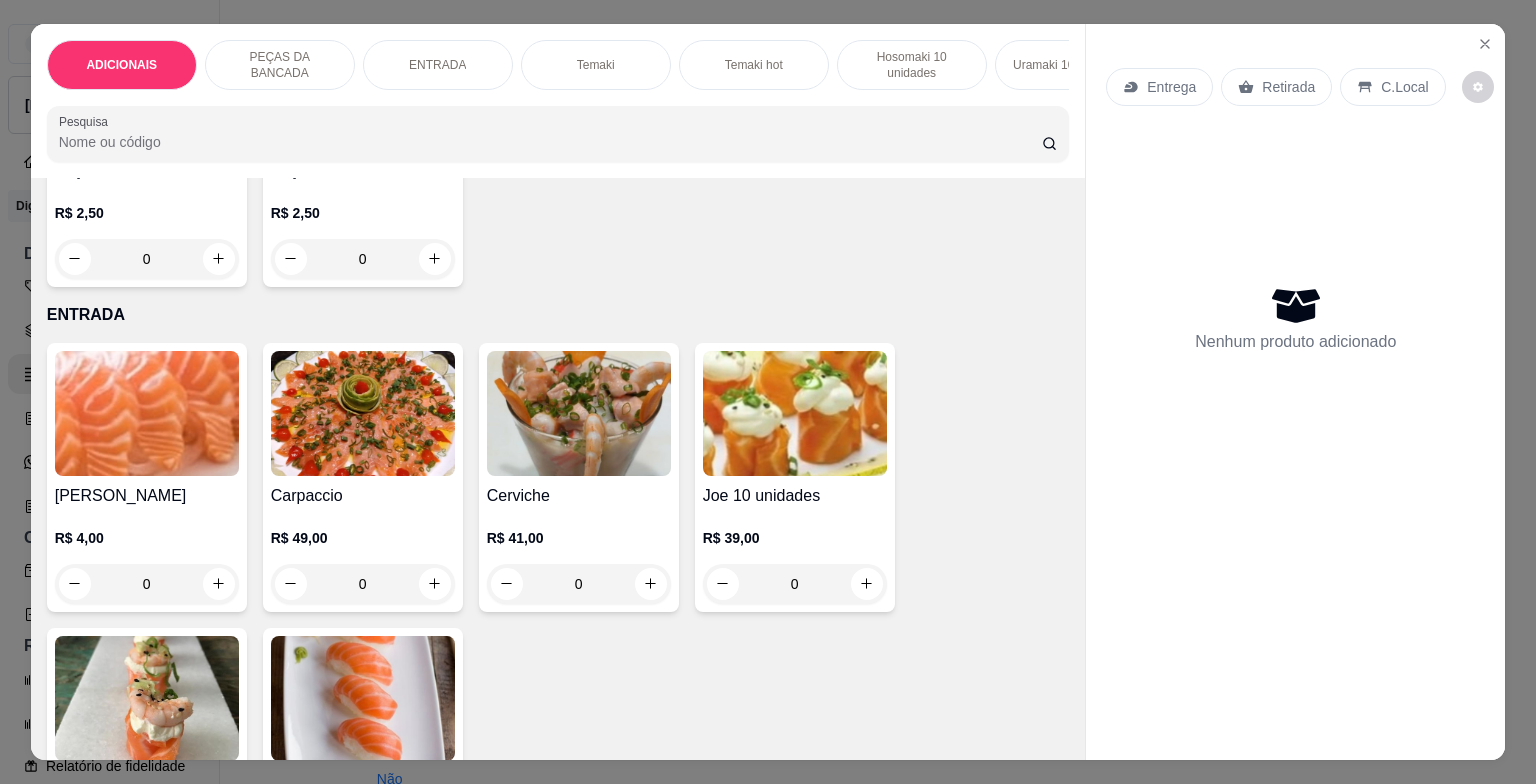 scroll, scrollTop: 0, scrollLeft: 0, axis: both 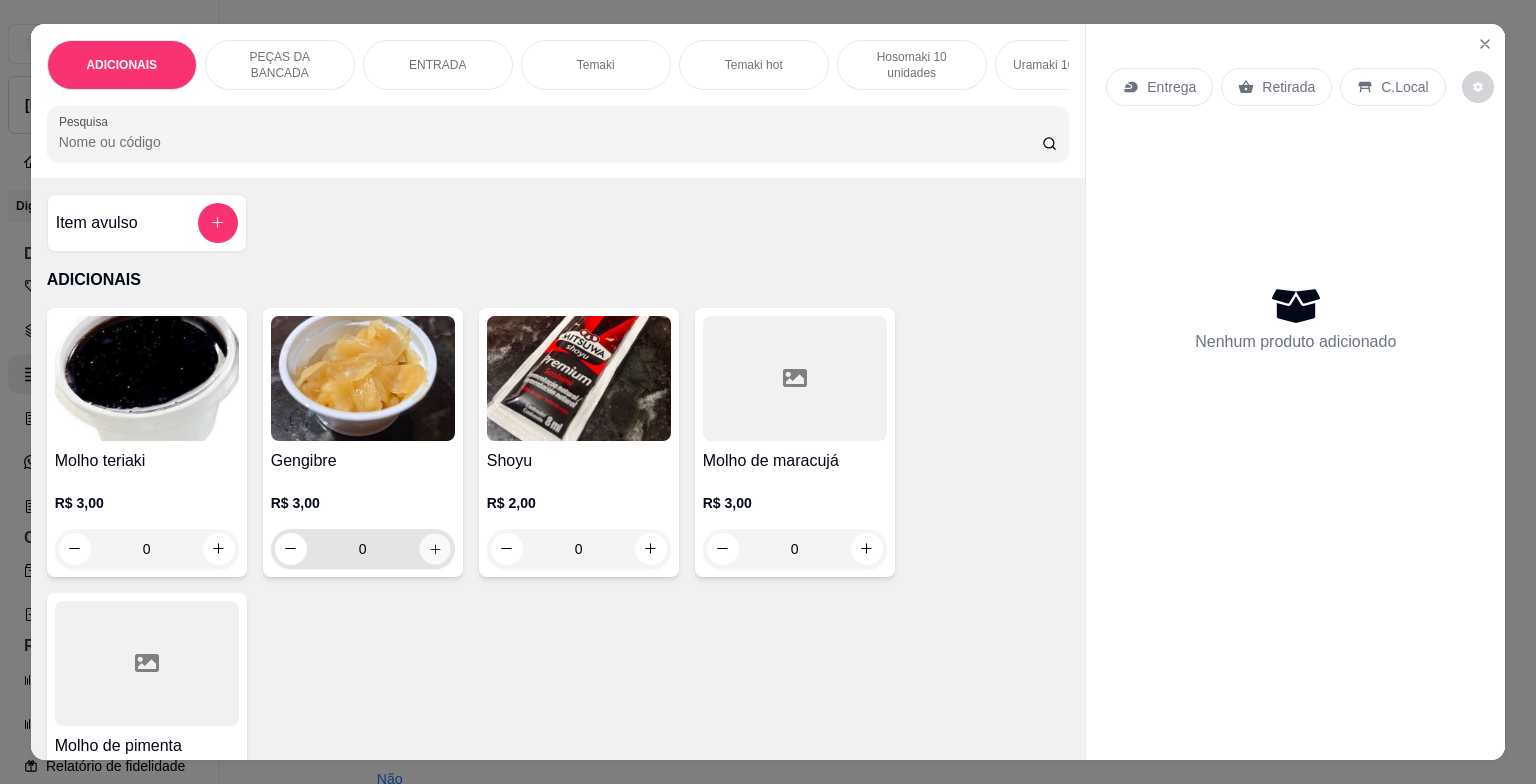click at bounding box center (434, 548) 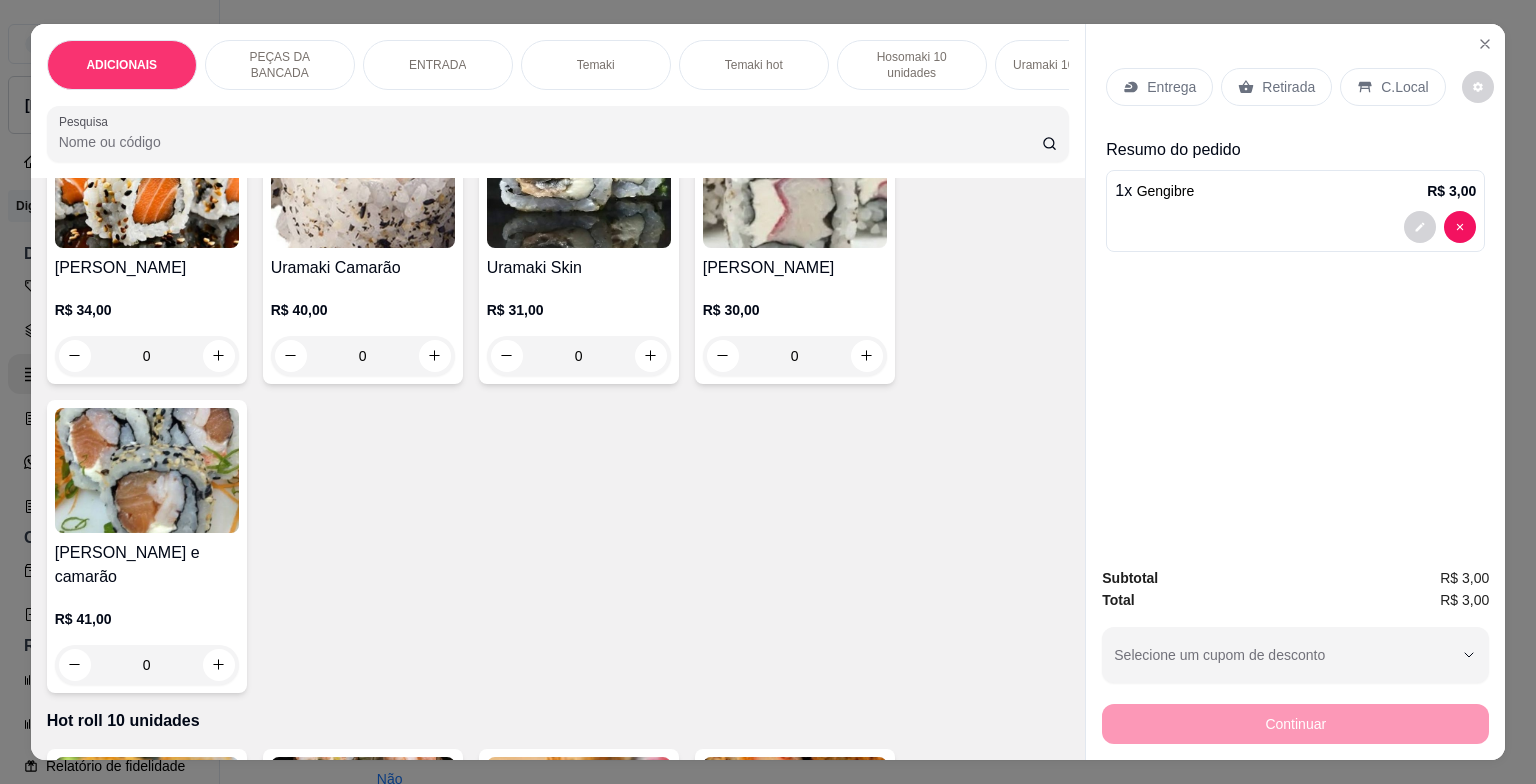scroll, scrollTop: 3800, scrollLeft: 0, axis: vertical 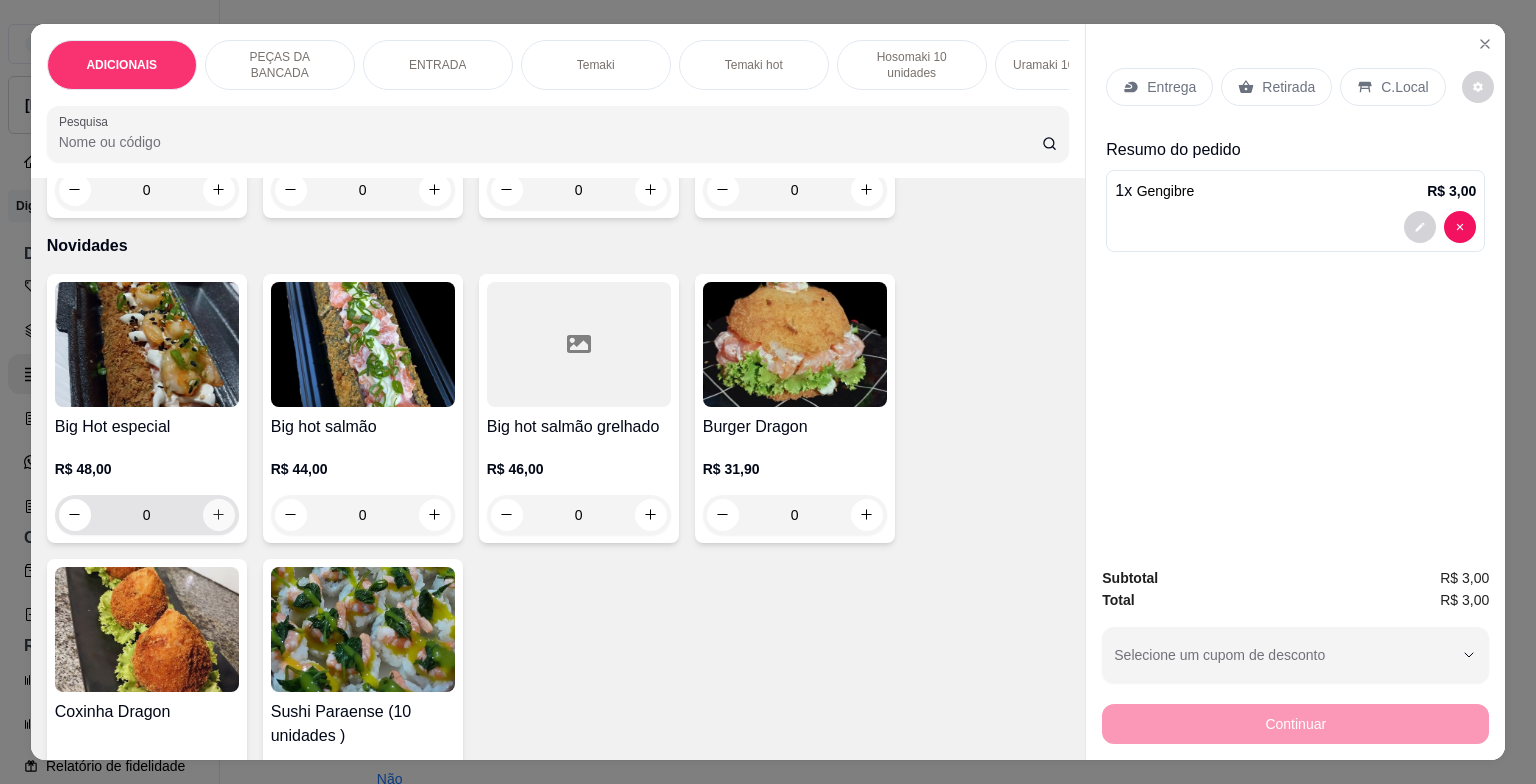 click 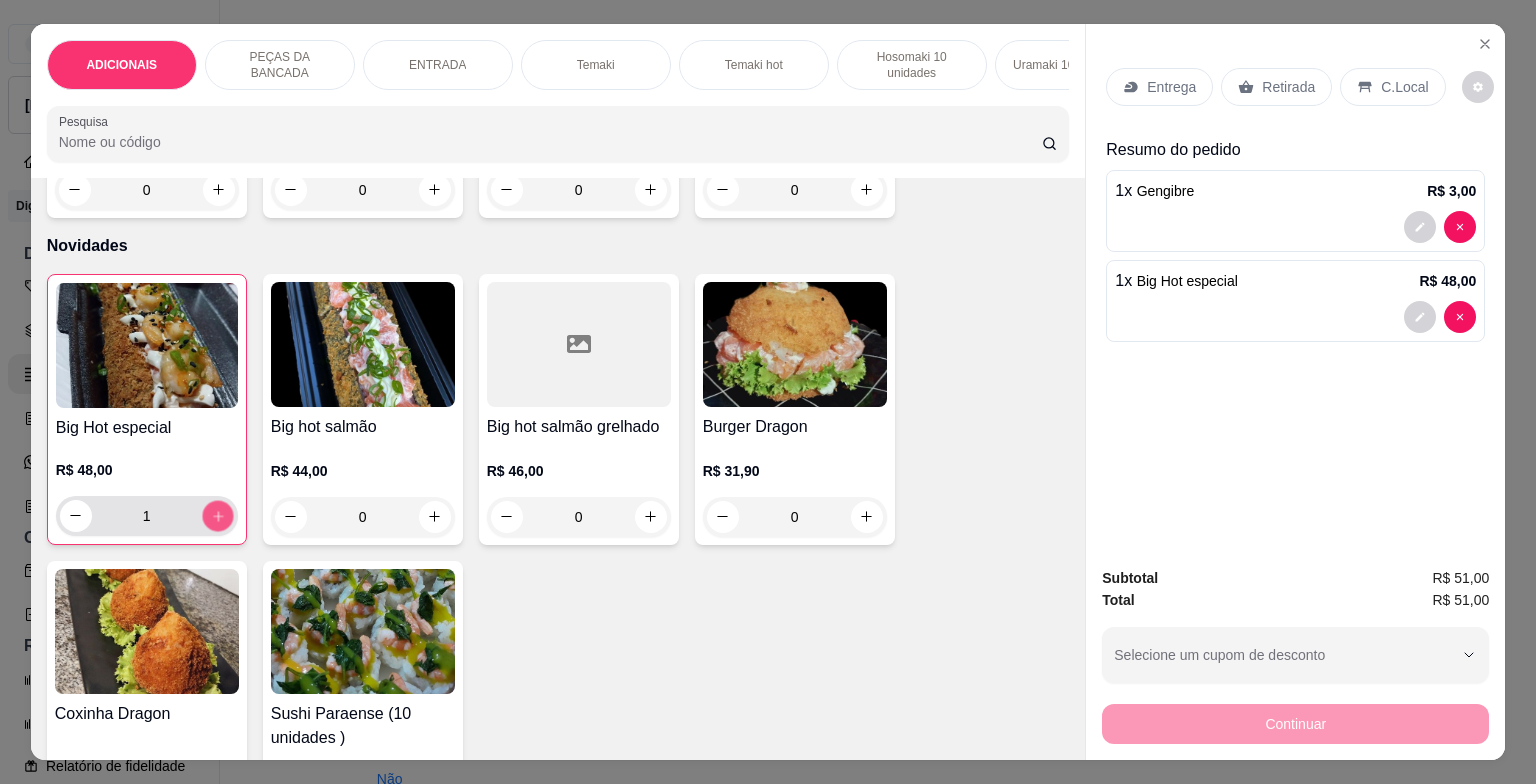 click 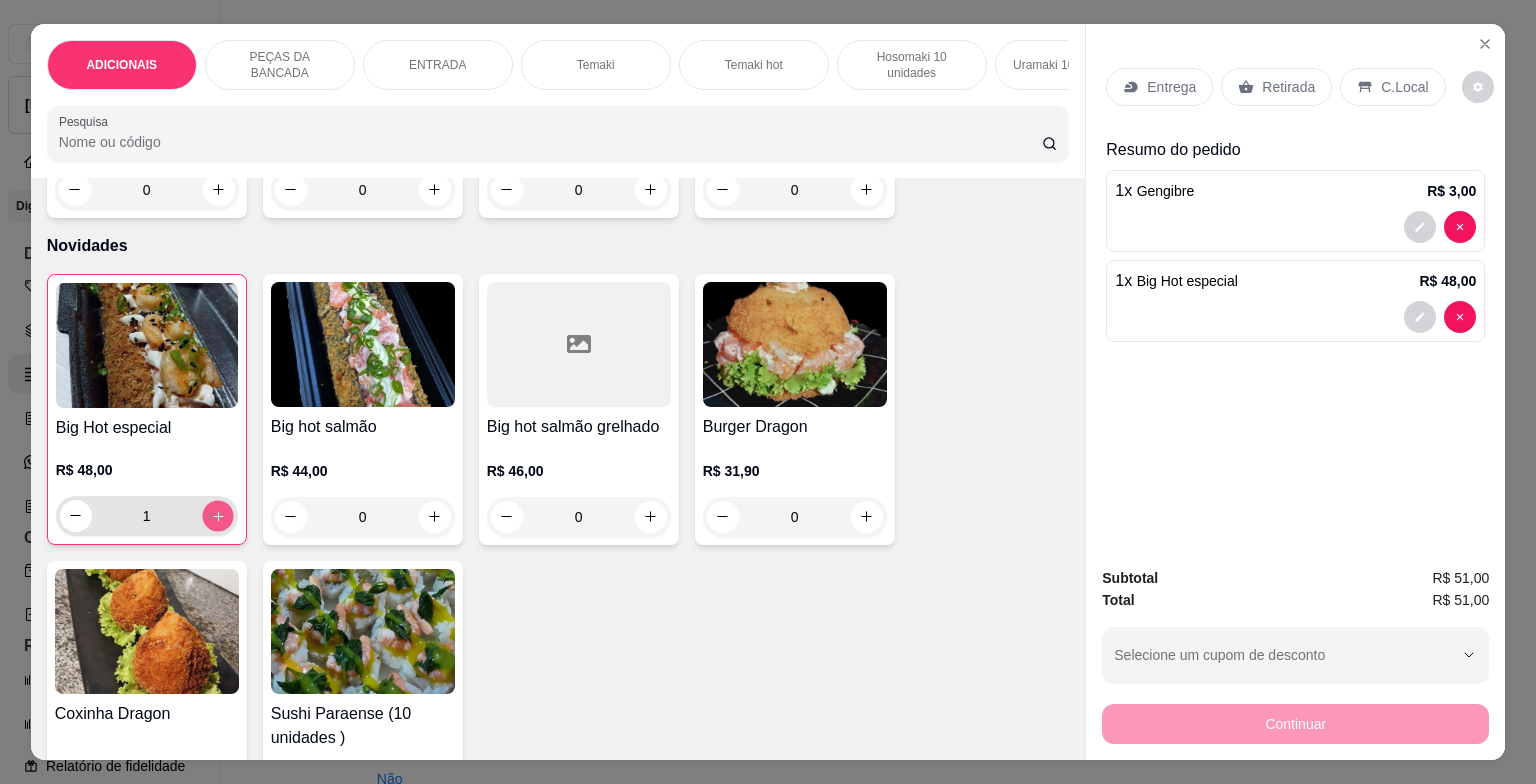 type on "2" 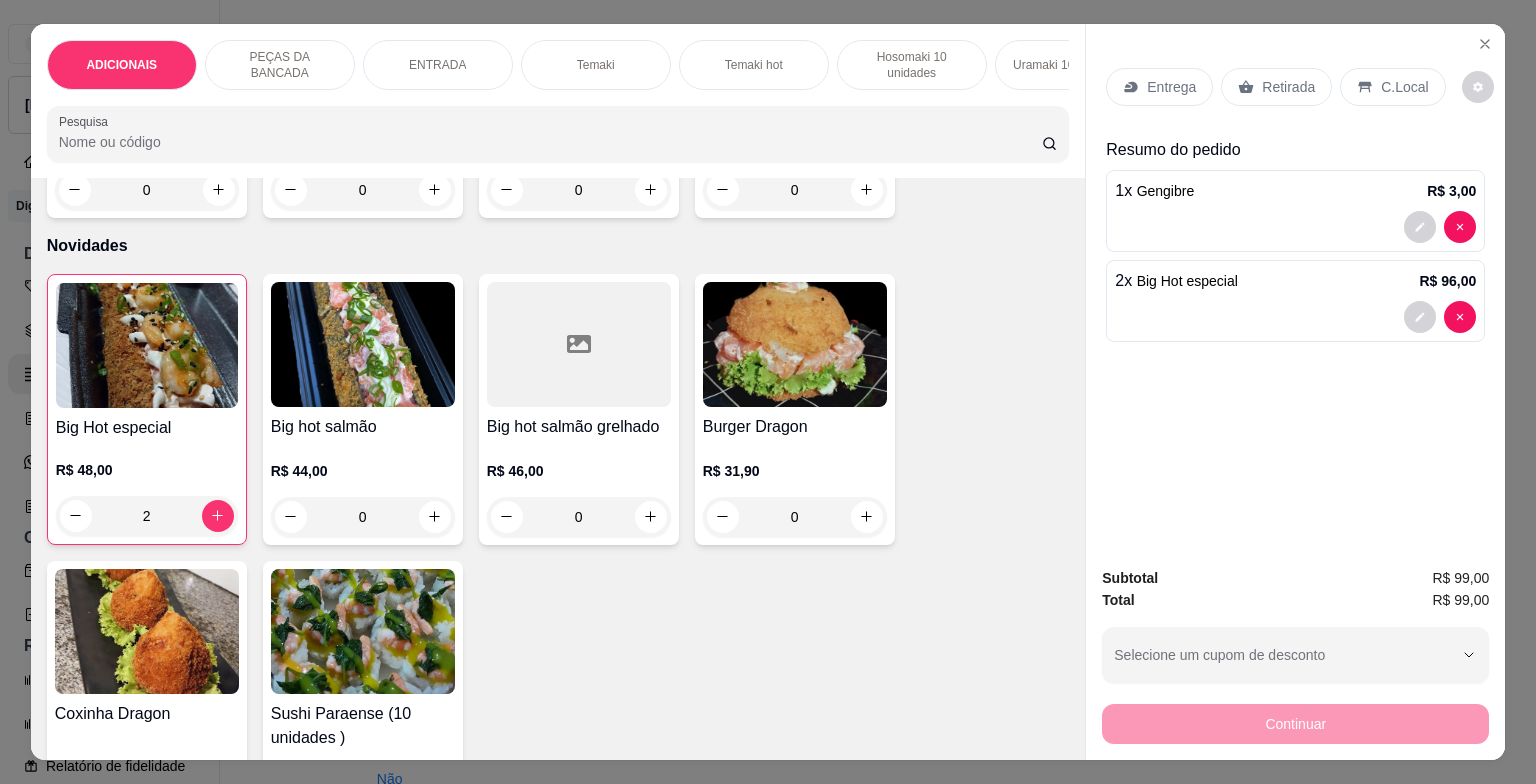 click on "C.Local" at bounding box center (1392, 87) 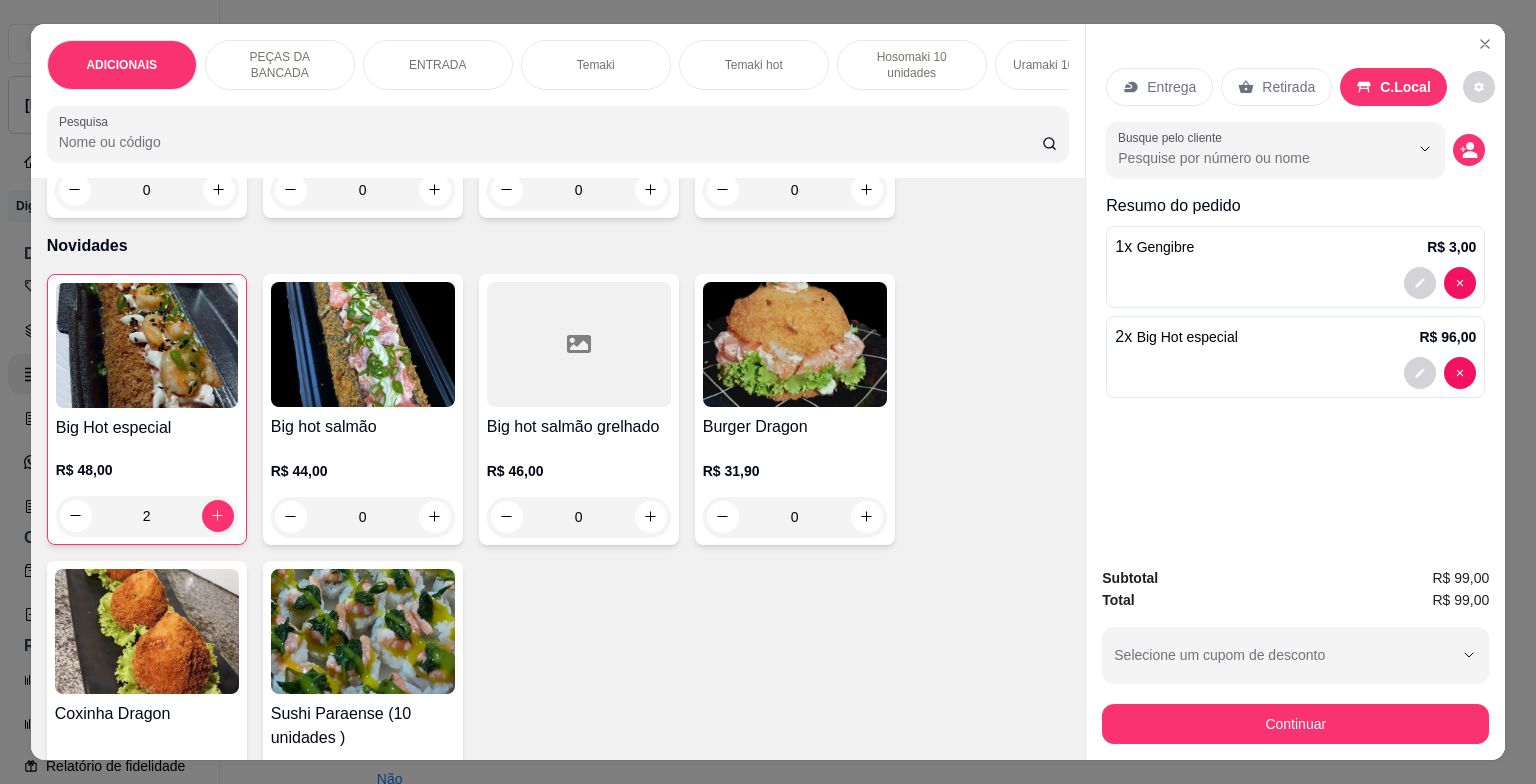 click on "Entrega" at bounding box center (1171, 87) 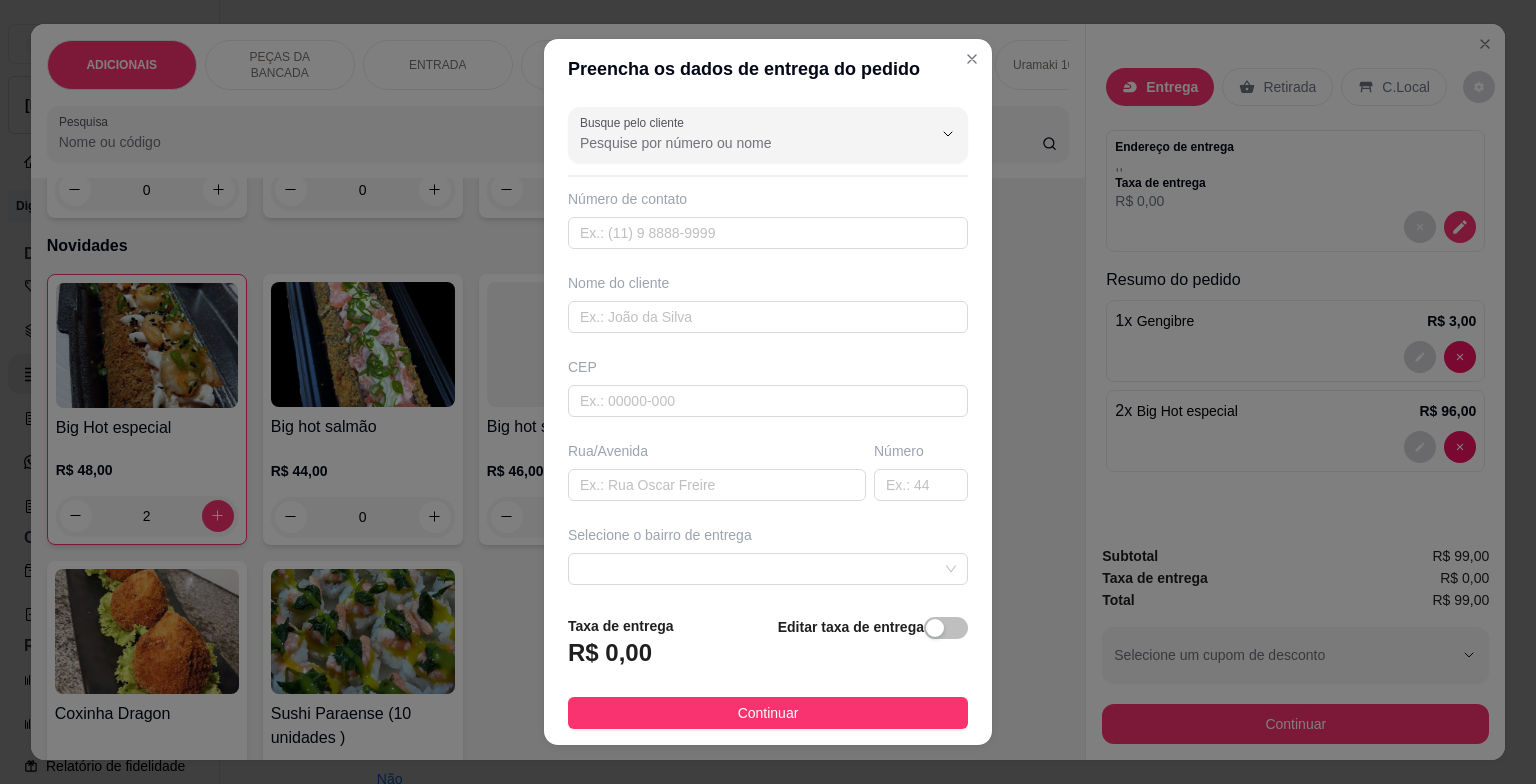 click on "Editar taxa de entrega" at bounding box center (873, 648) 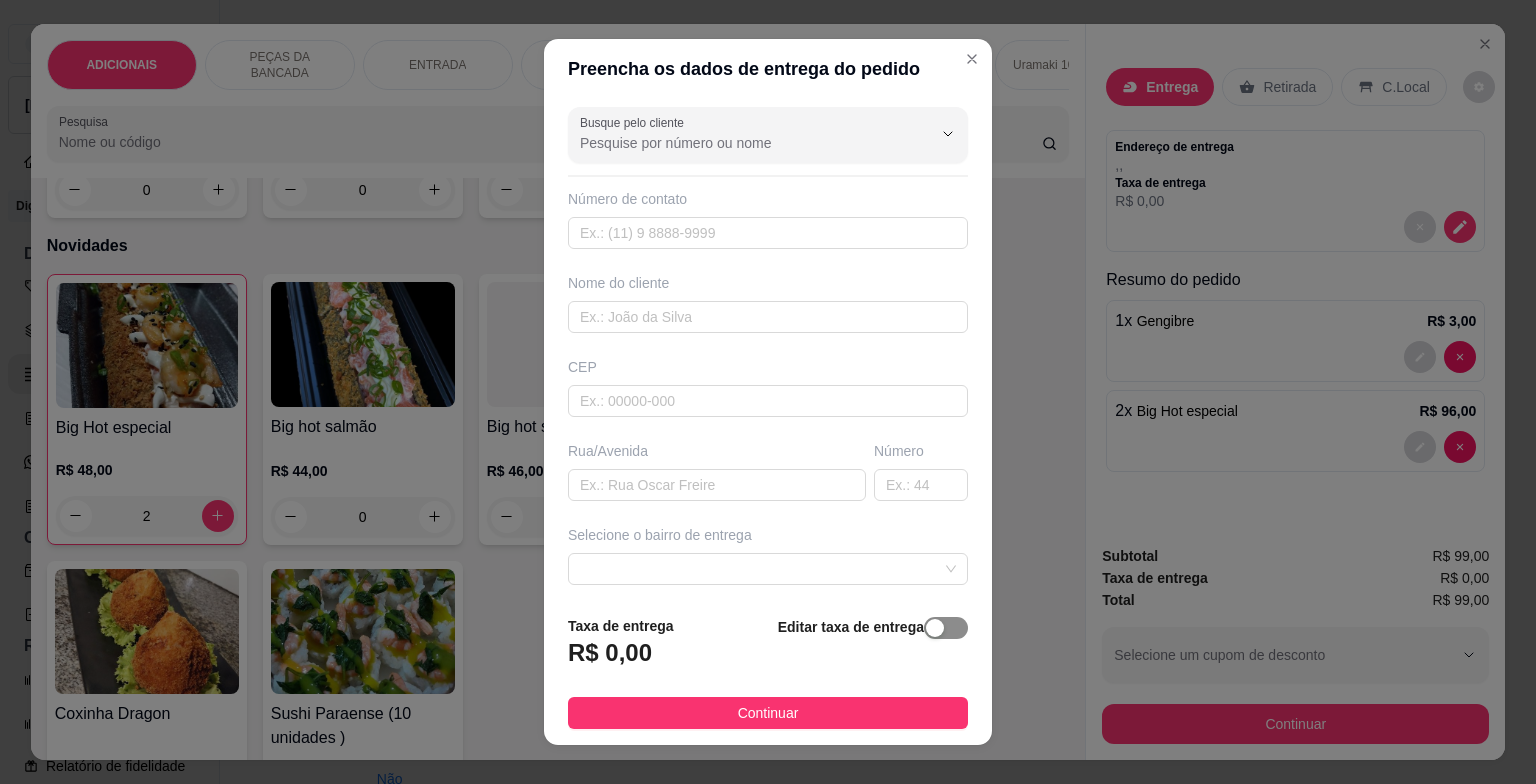 click at bounding box center [935, 628] 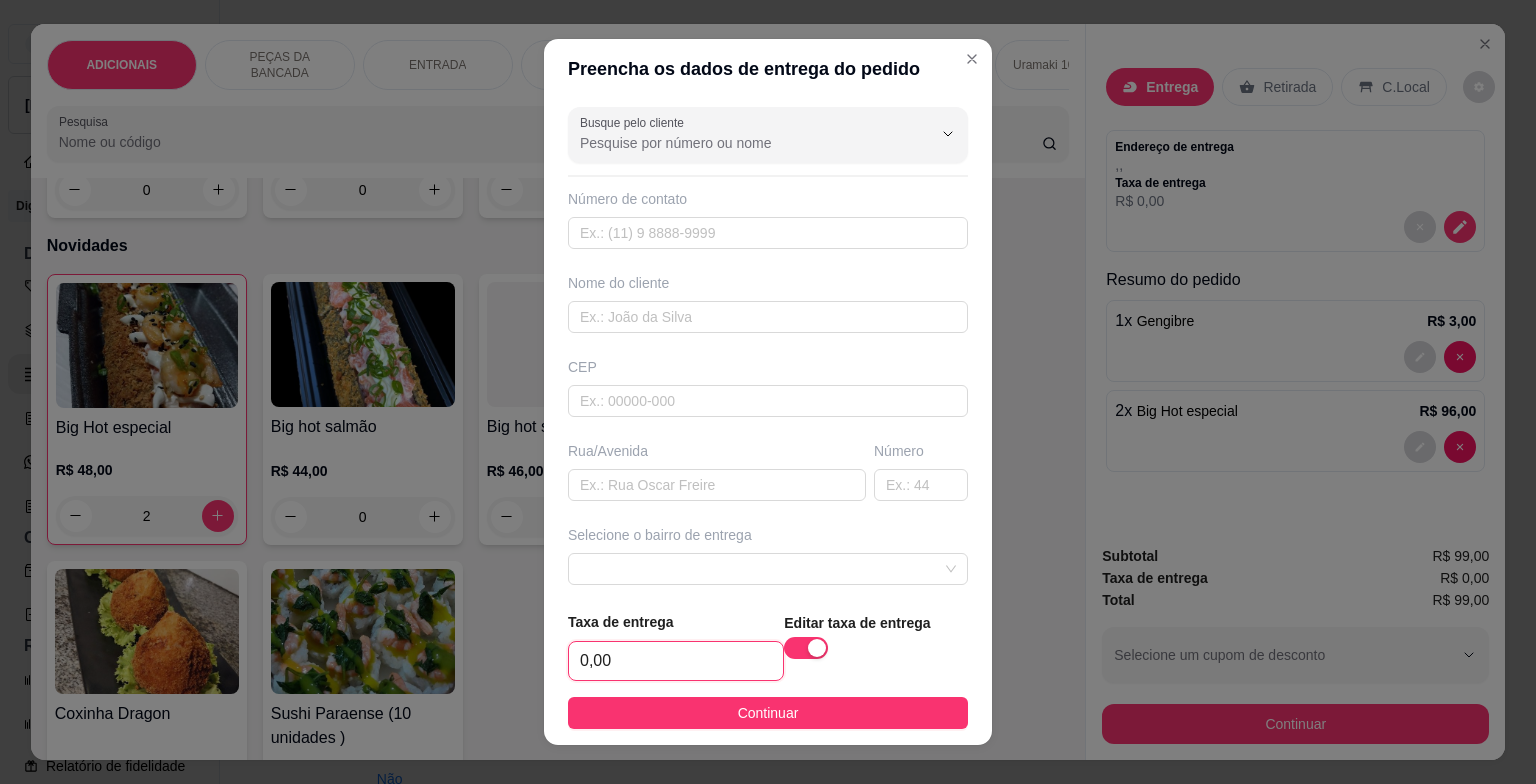 click on "0,00" at bounding box center [676, 661] 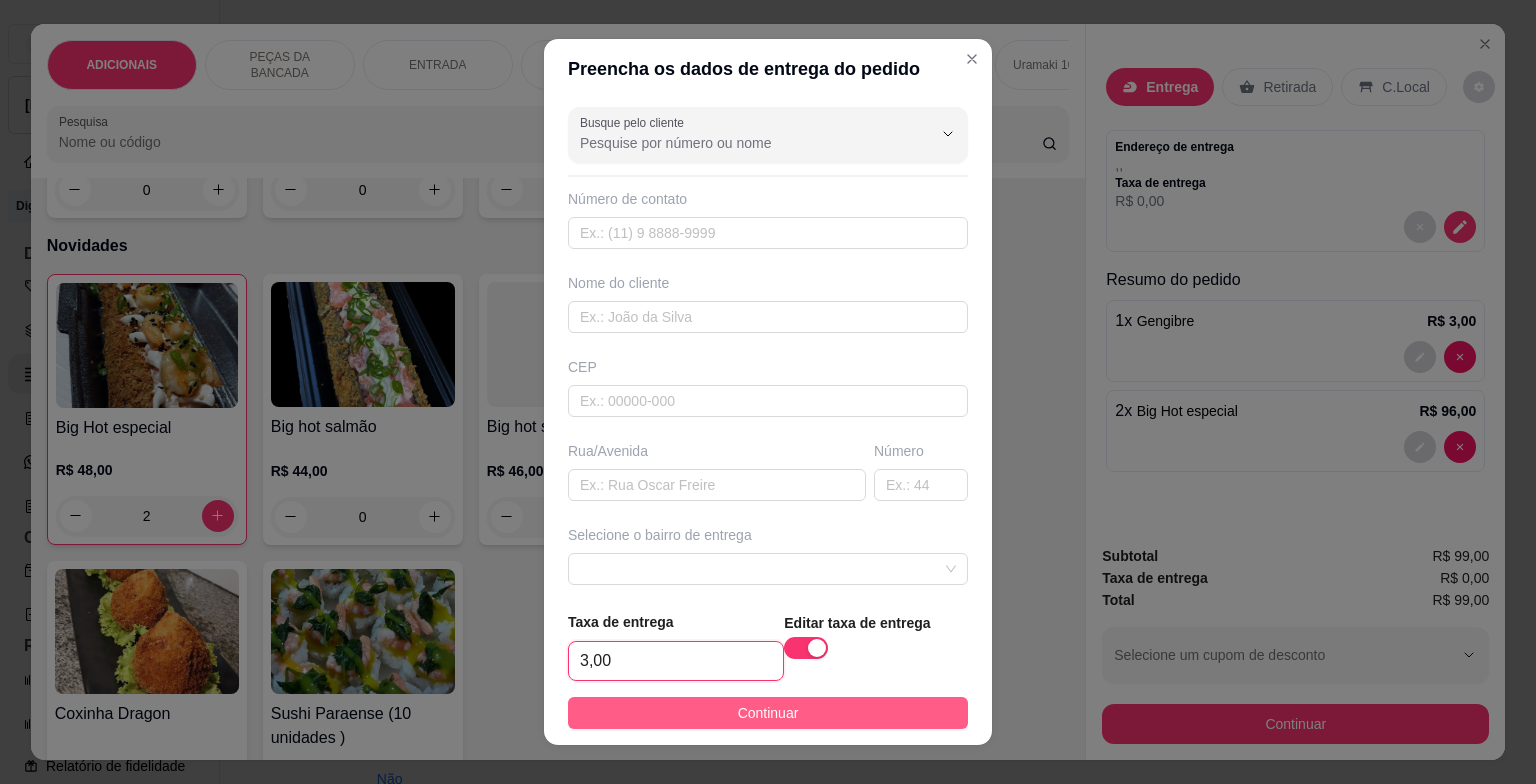 type on "3,00" 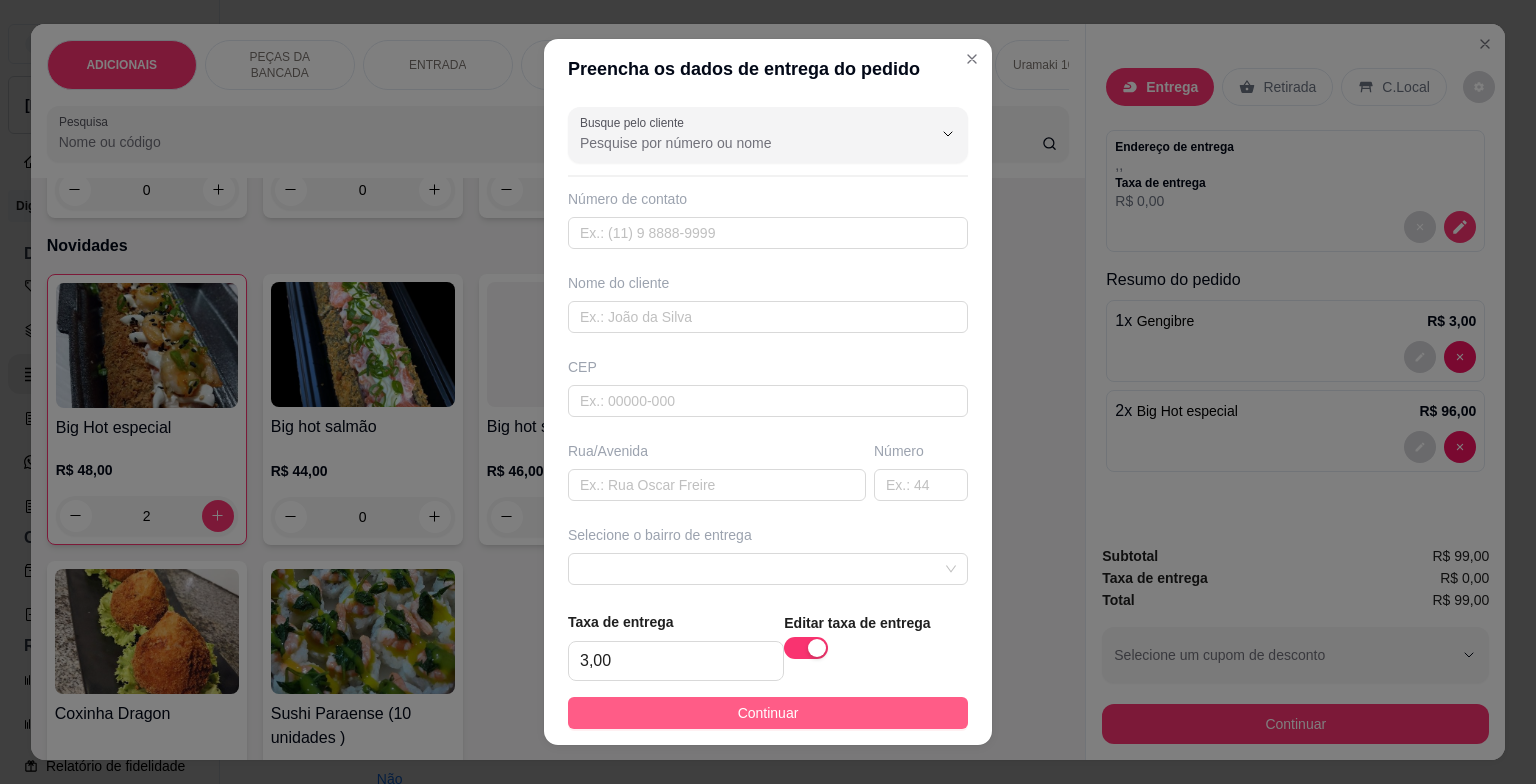 click on "Continuar" at bounding box center (768, 713) 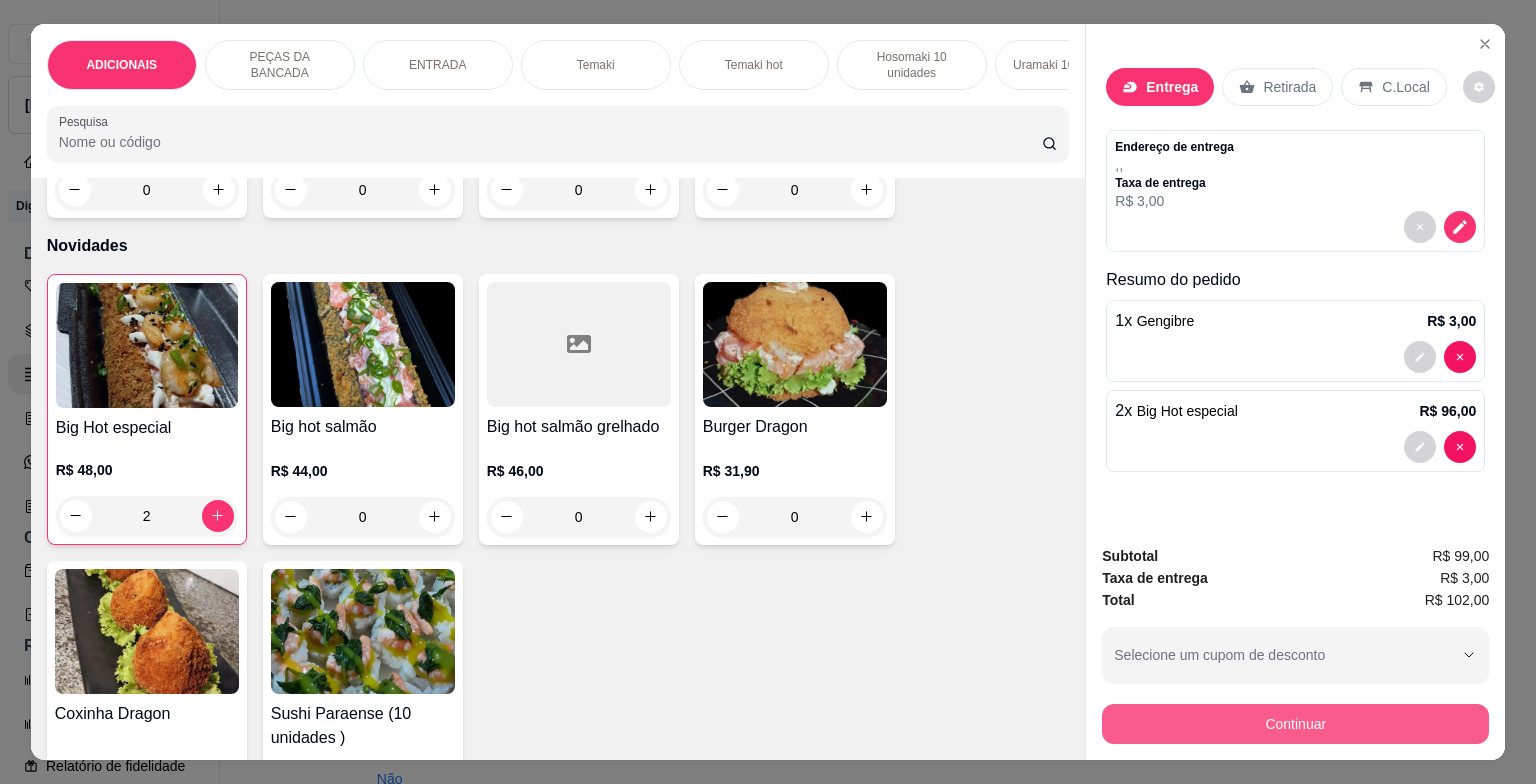 click on "Continuar" at bounding box center (1295, 724) 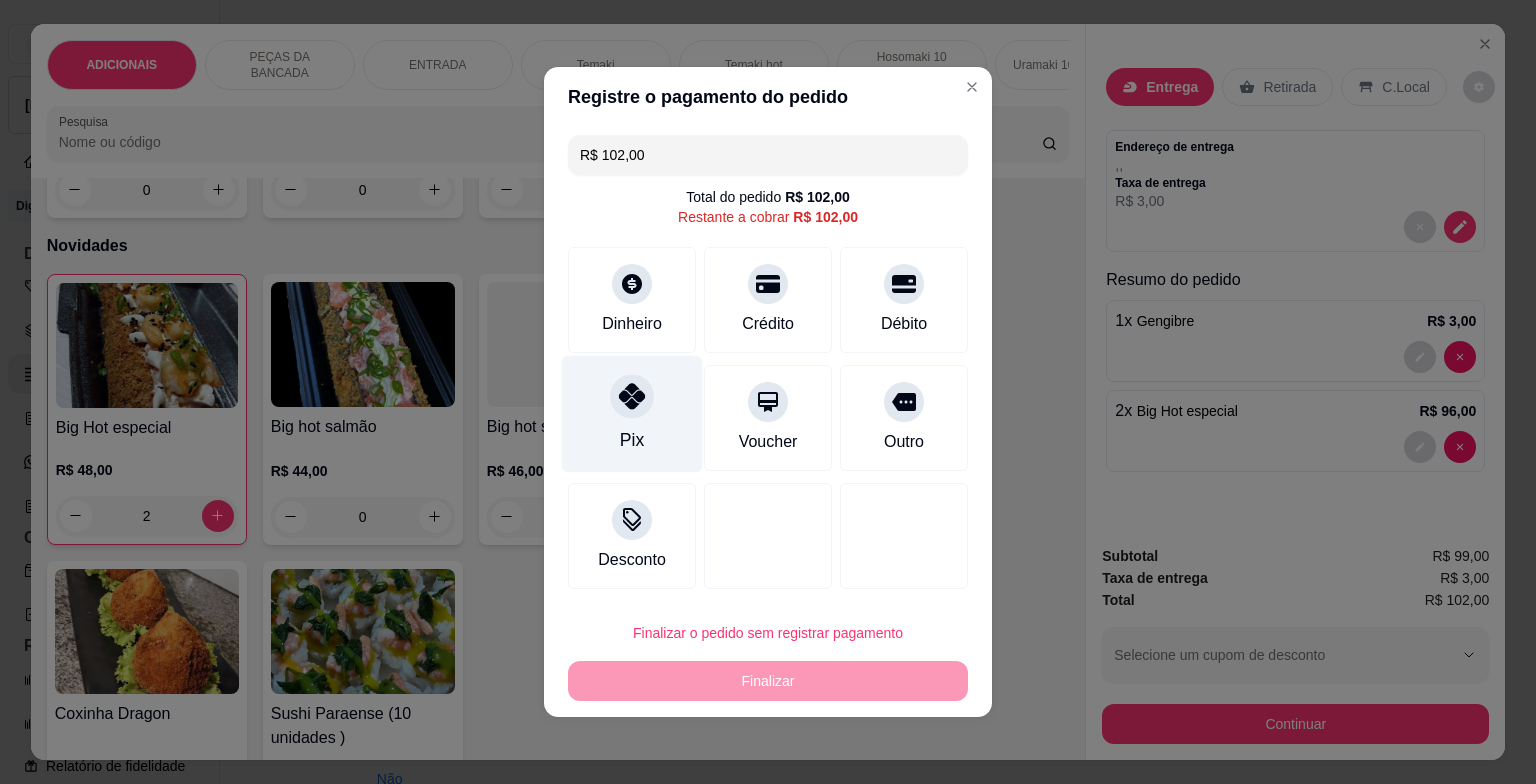 click at bounding box center [632, 396] 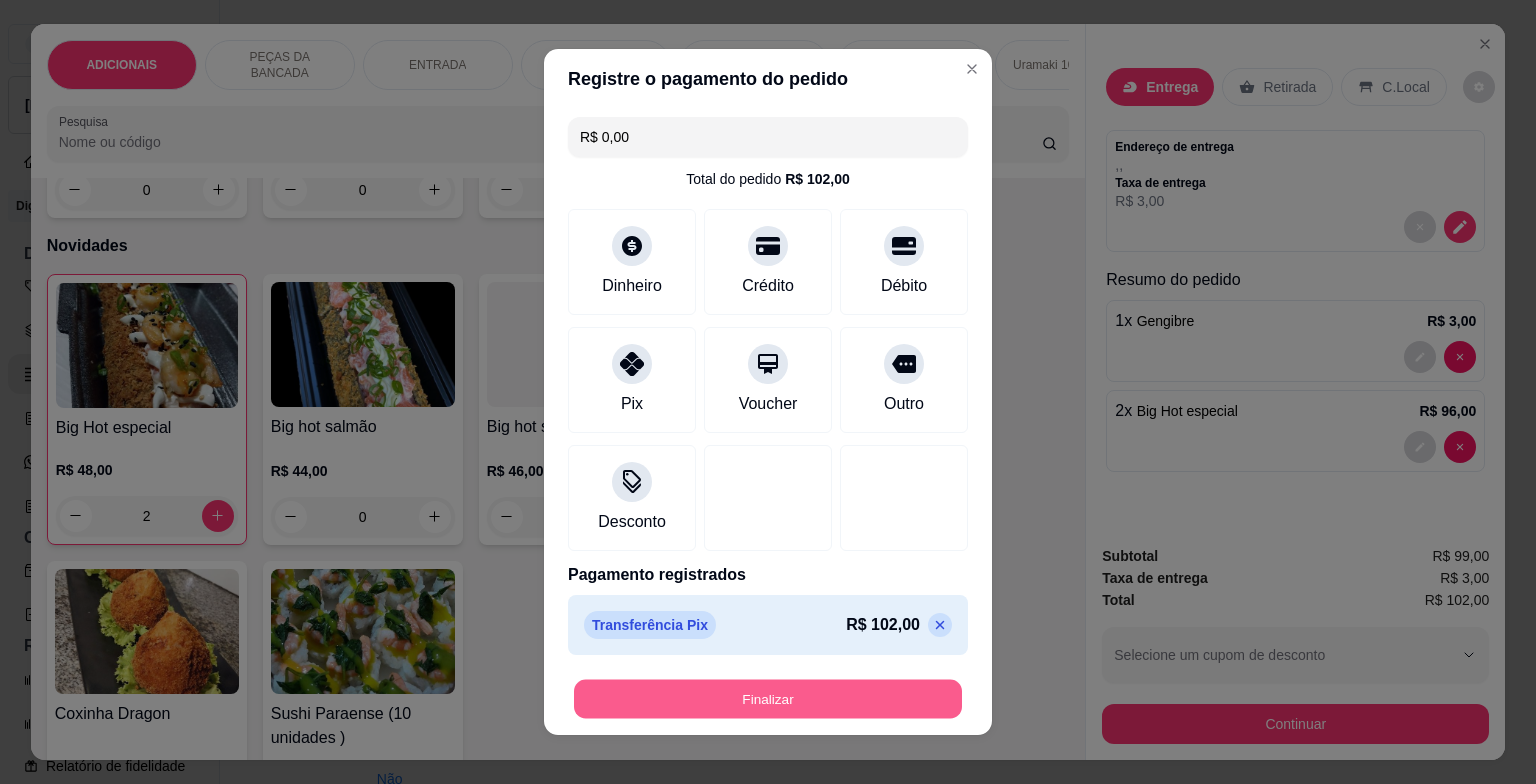 click on "Finalizar" at bounding box center (768, 699) 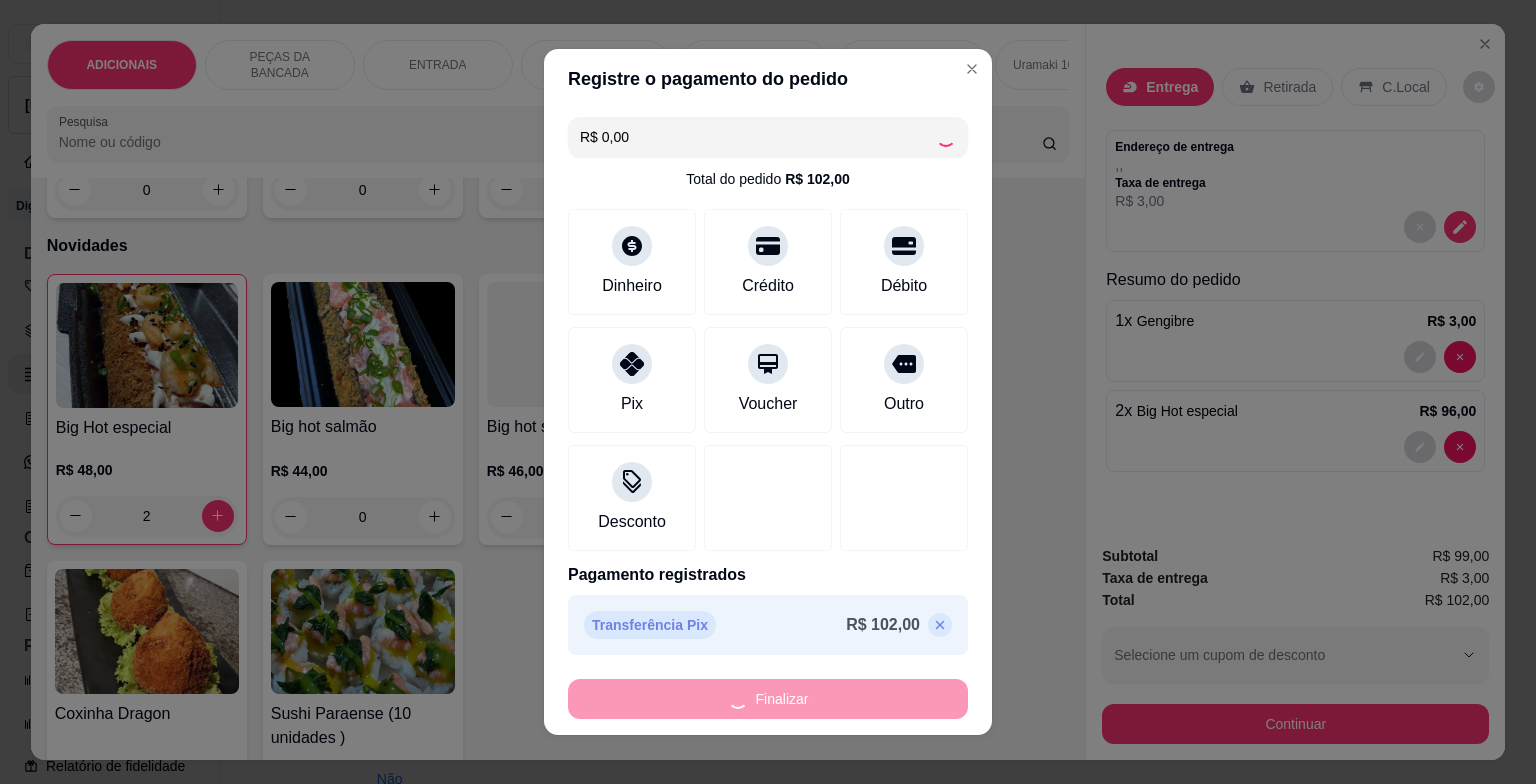 type on "0" 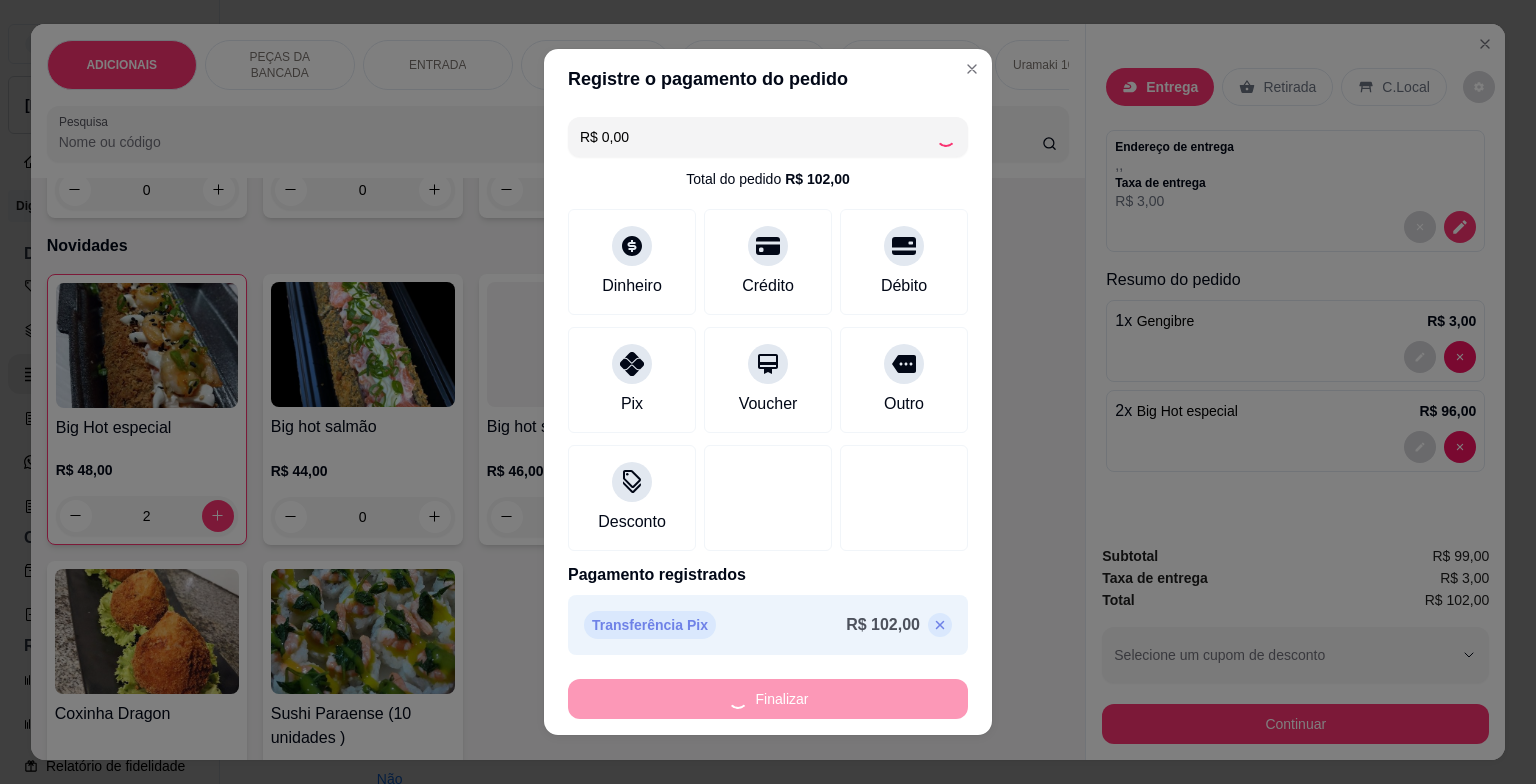 type on "0" 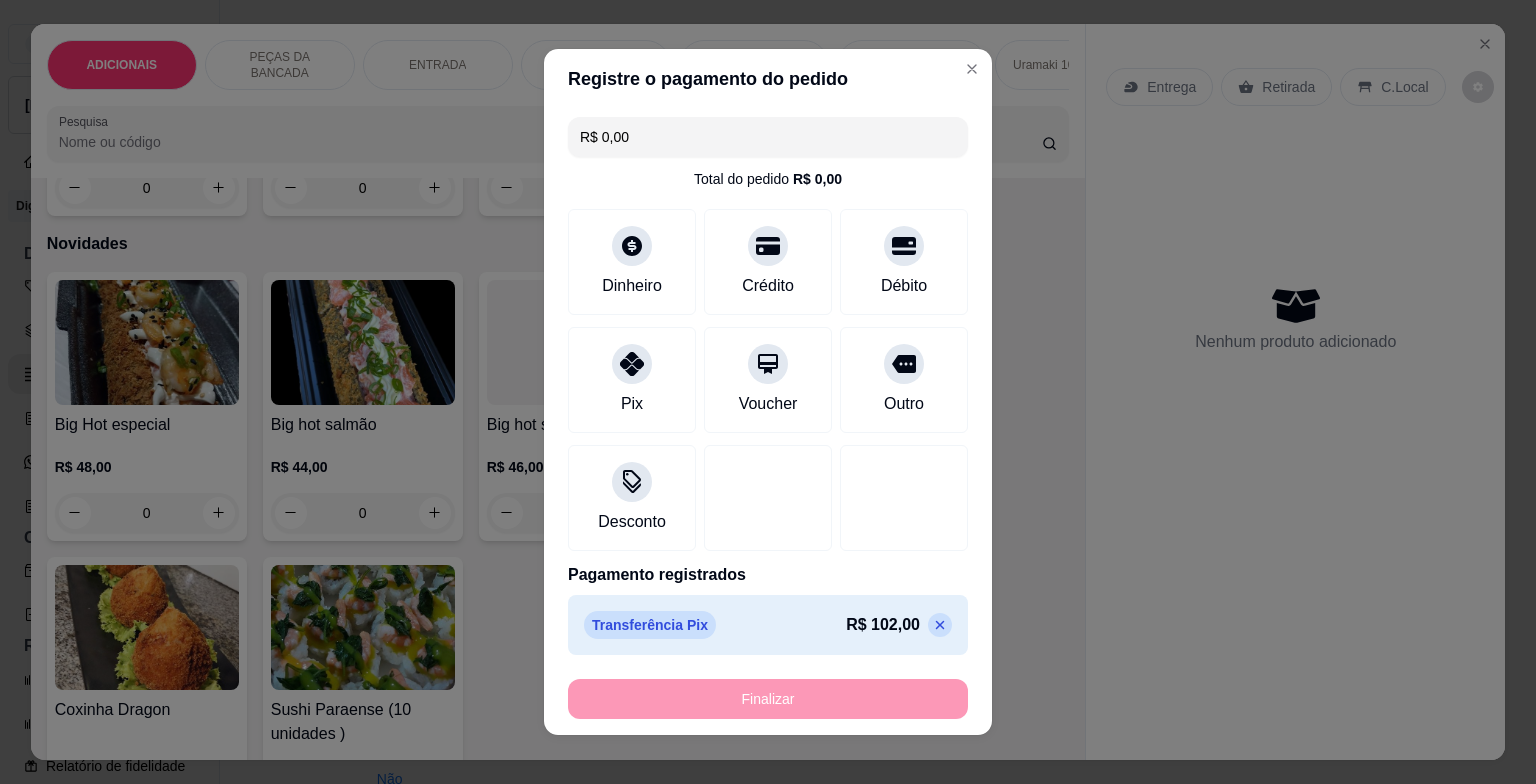 type on "-R$ 102,00" 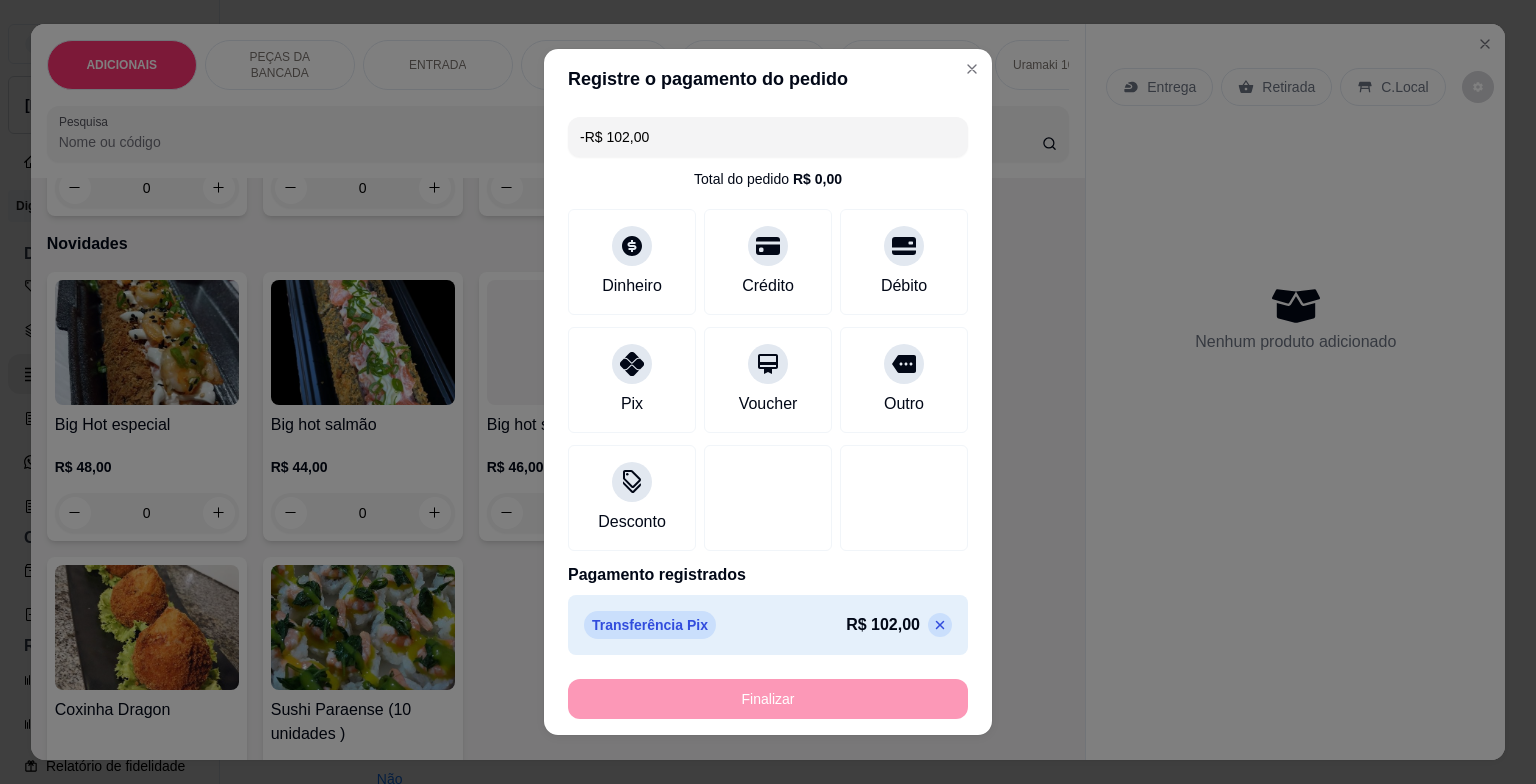 scroll, scrollTop: 3798, scrollLeft: 0, axis: vertical 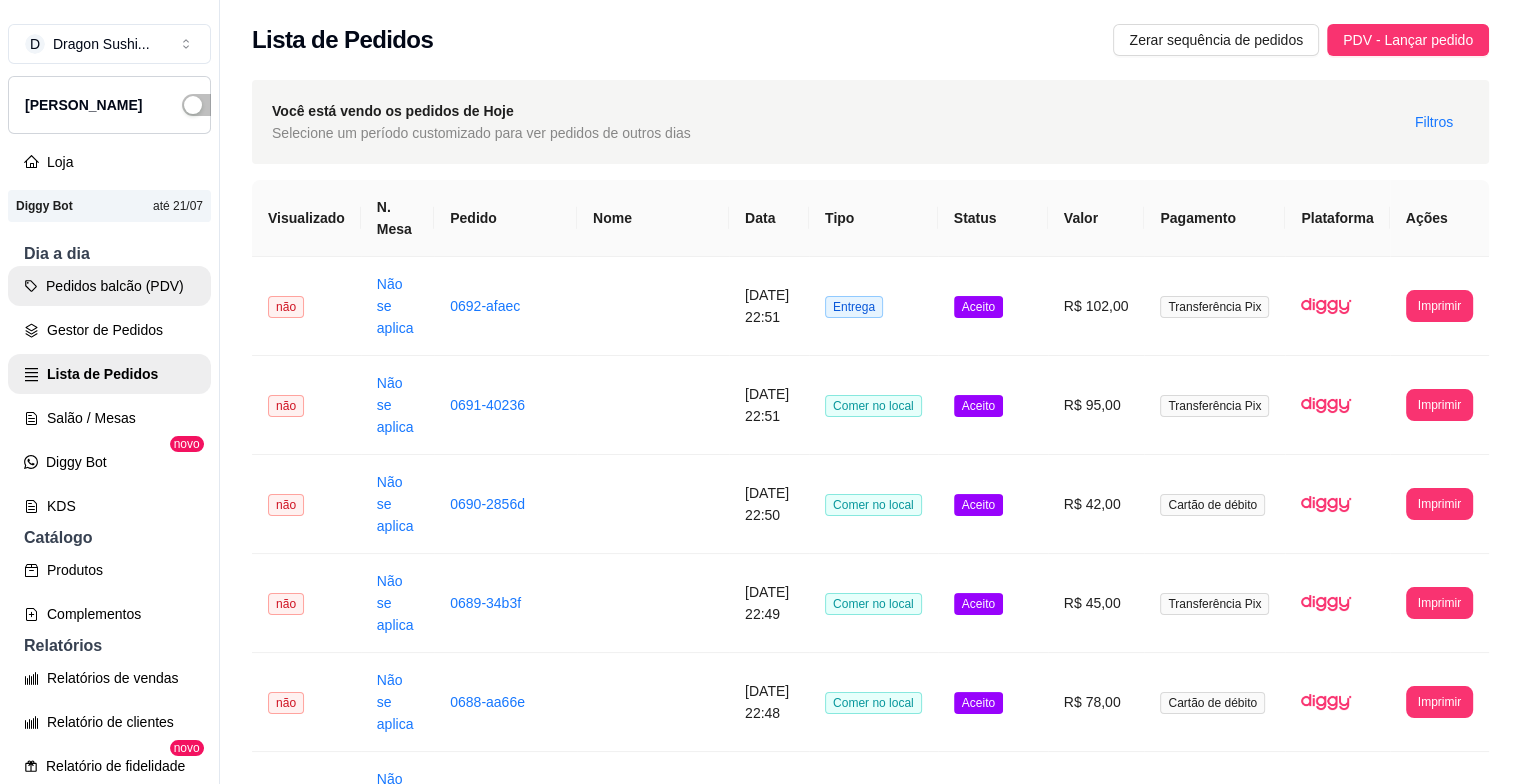 click on "Pedidos balcão (PDV)" at bounding box center [109, 286] 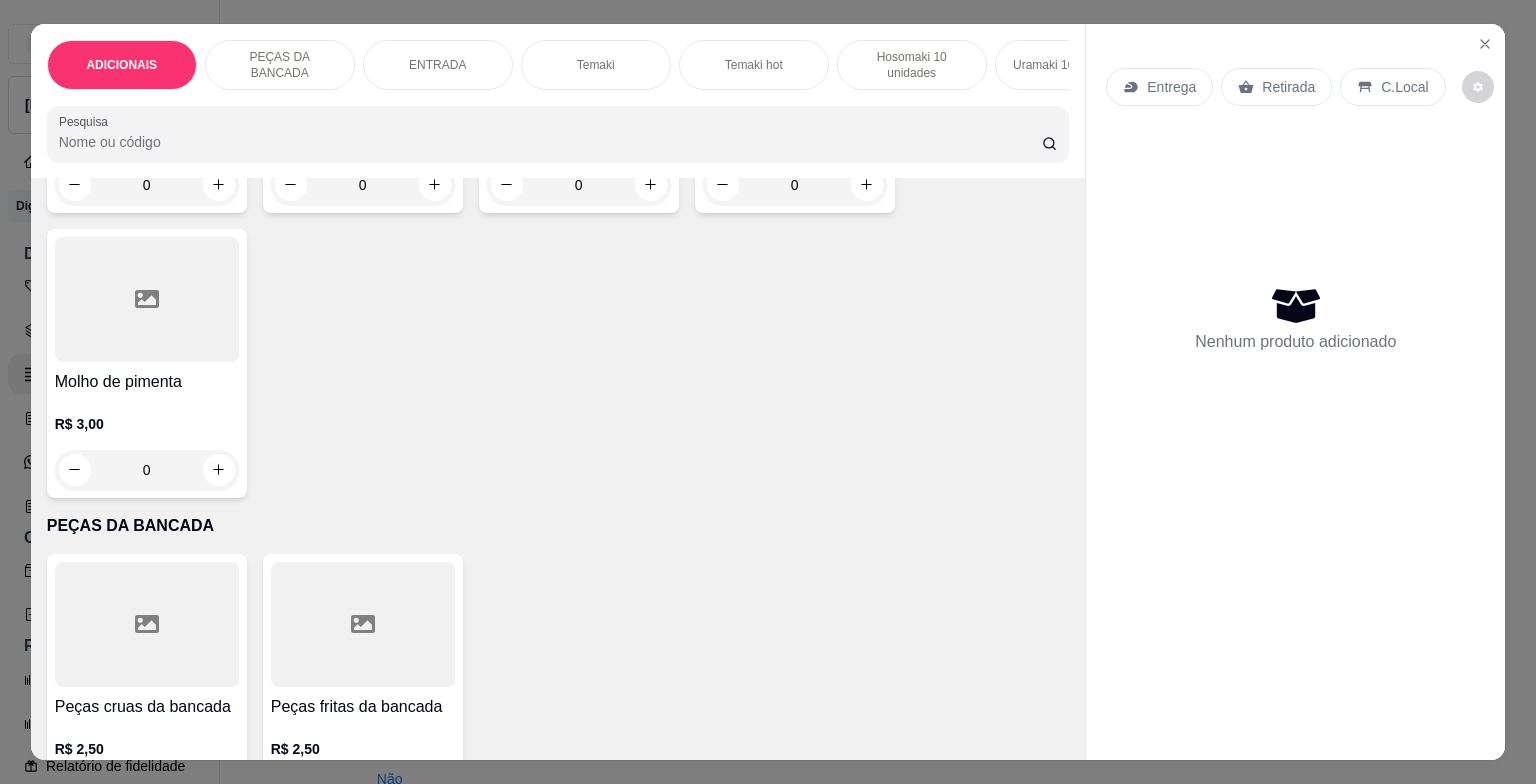 scroll, scrollTop: 600, scrollLeft: 0, axis: vertical 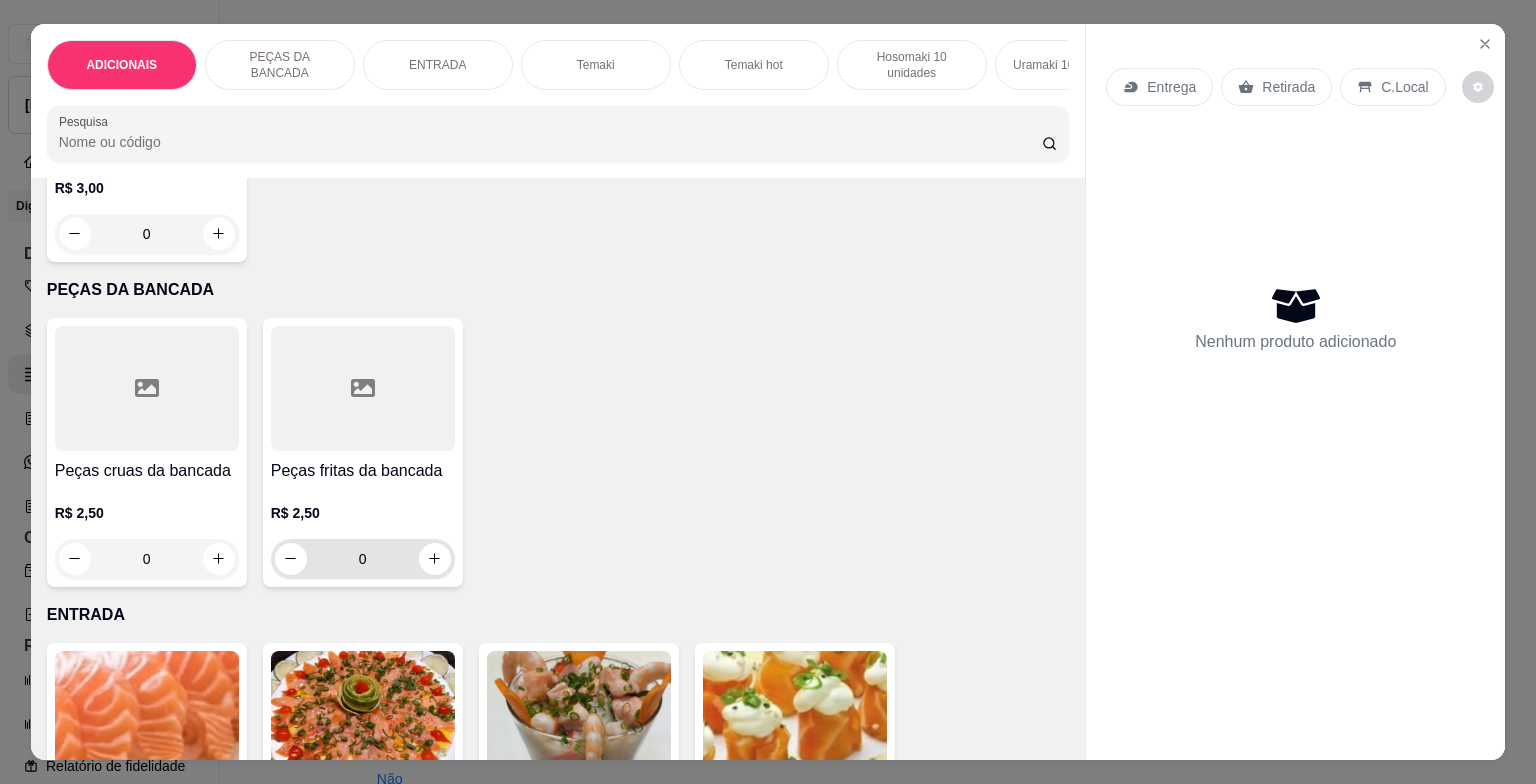 click on "0" at bounding box center [363, 559] 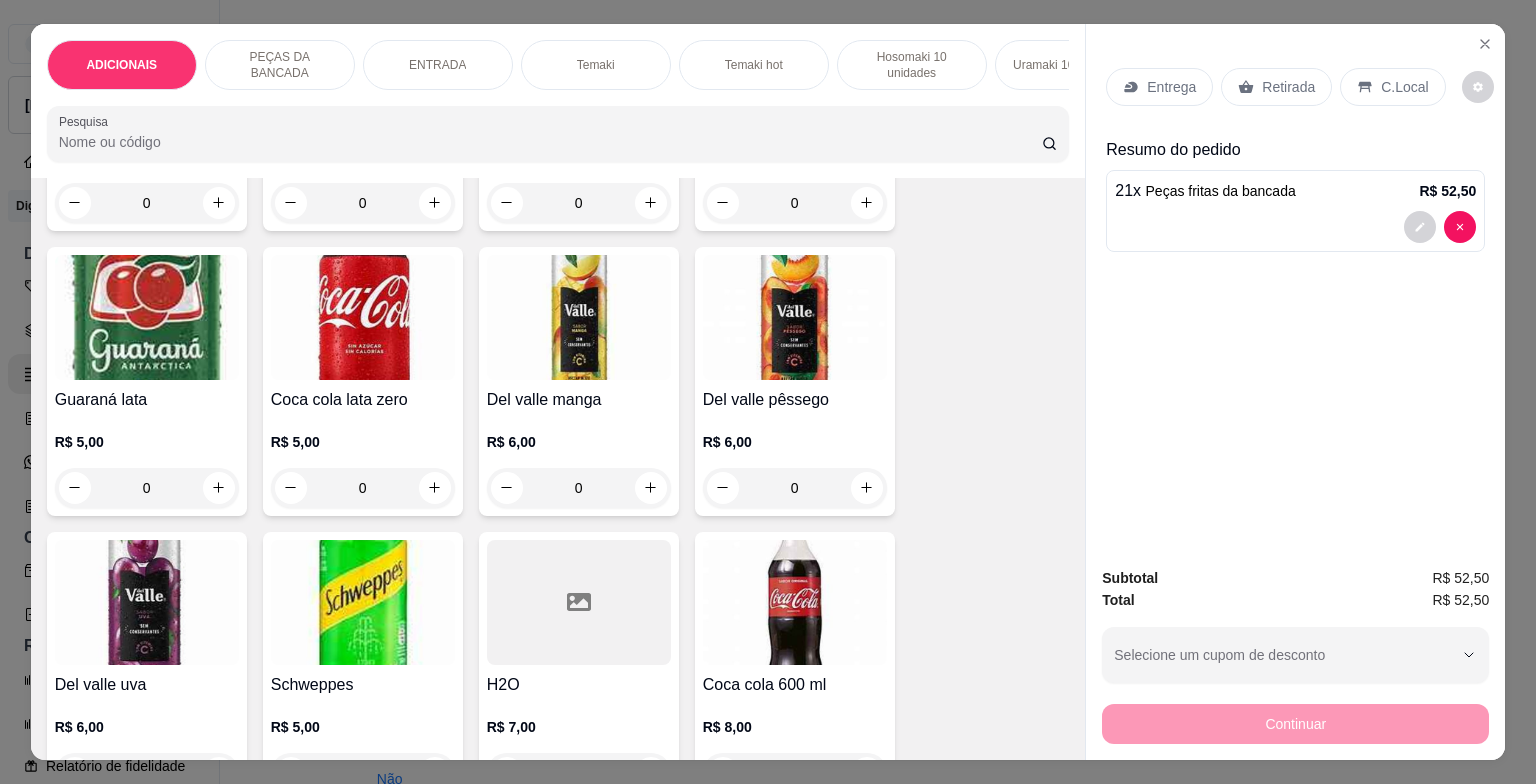 scroll, scrollTop: 6900, scrollLeft: 0, axis: vertical 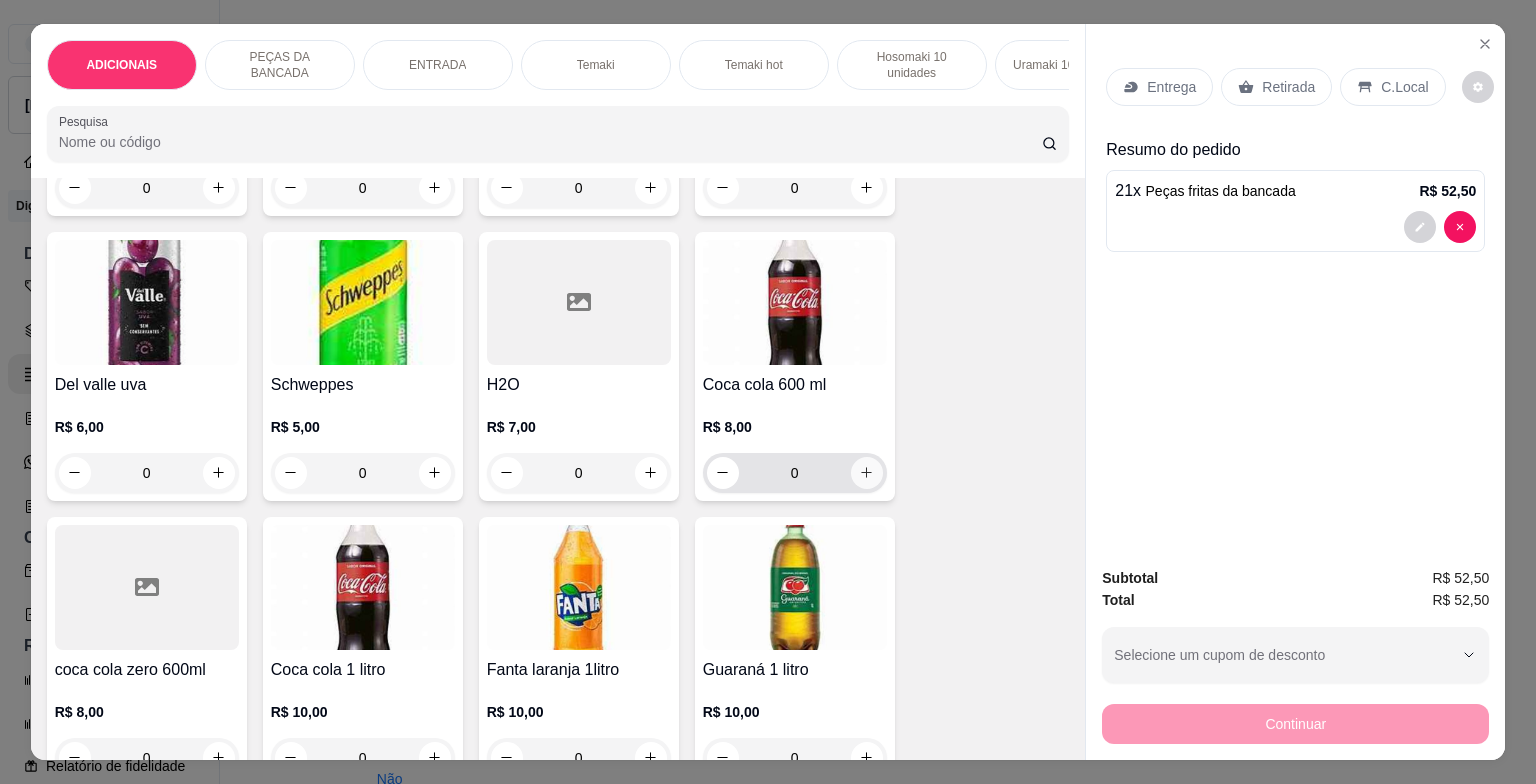 type on "21" 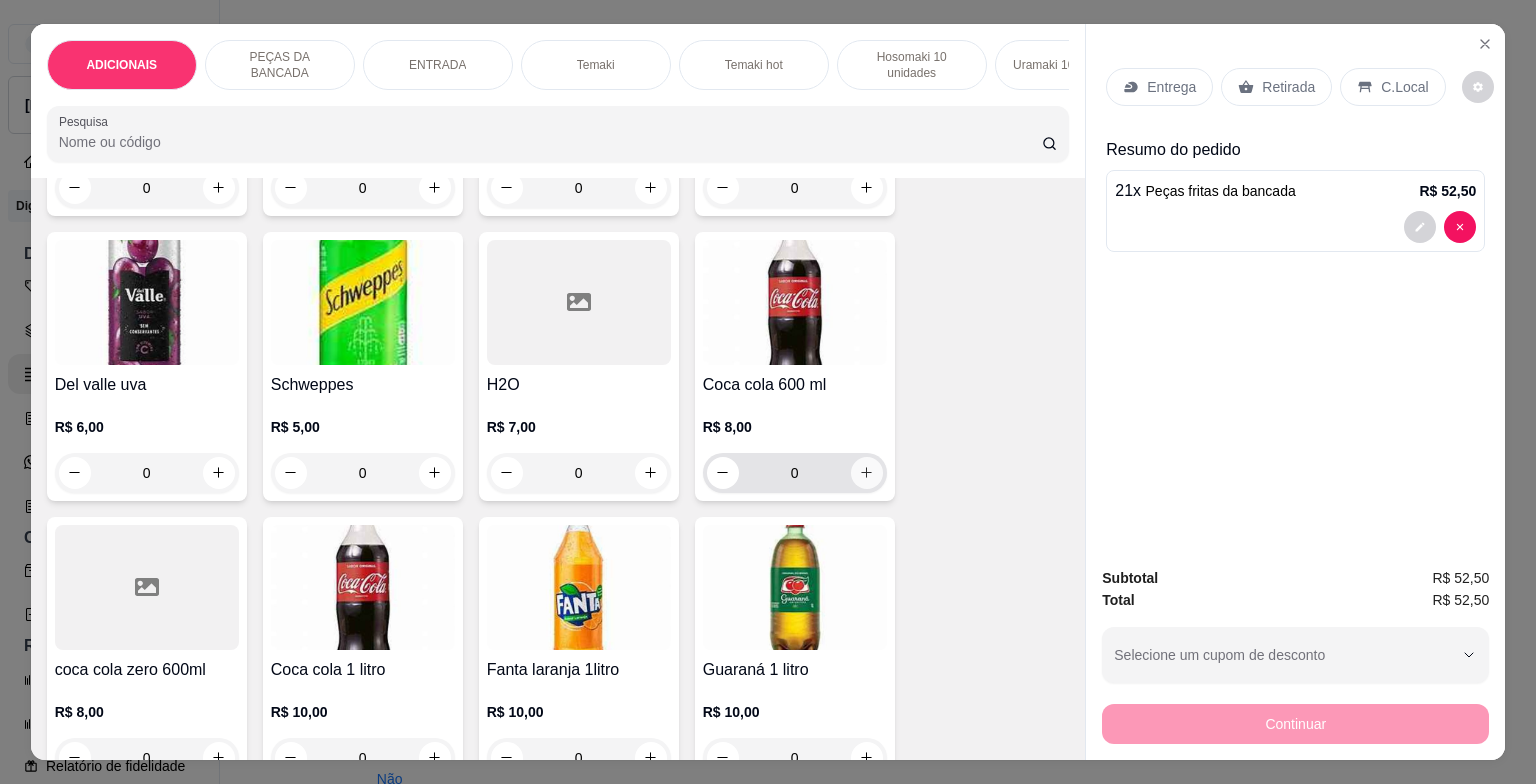 click 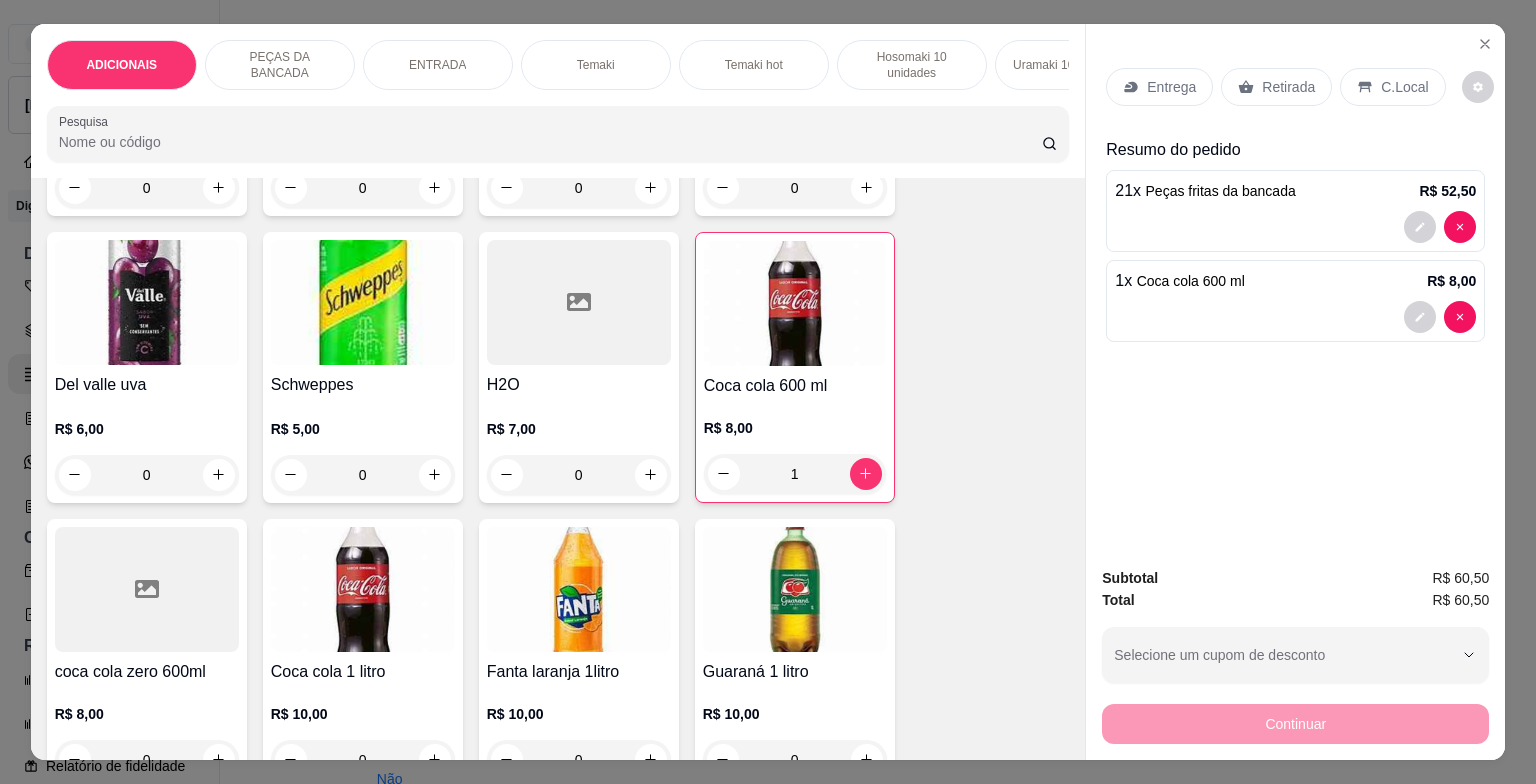 drag, startPoint x: 1408, startPoint y: 48, endPoint x: 1402, endPoint y: 57, distance: 10.816654 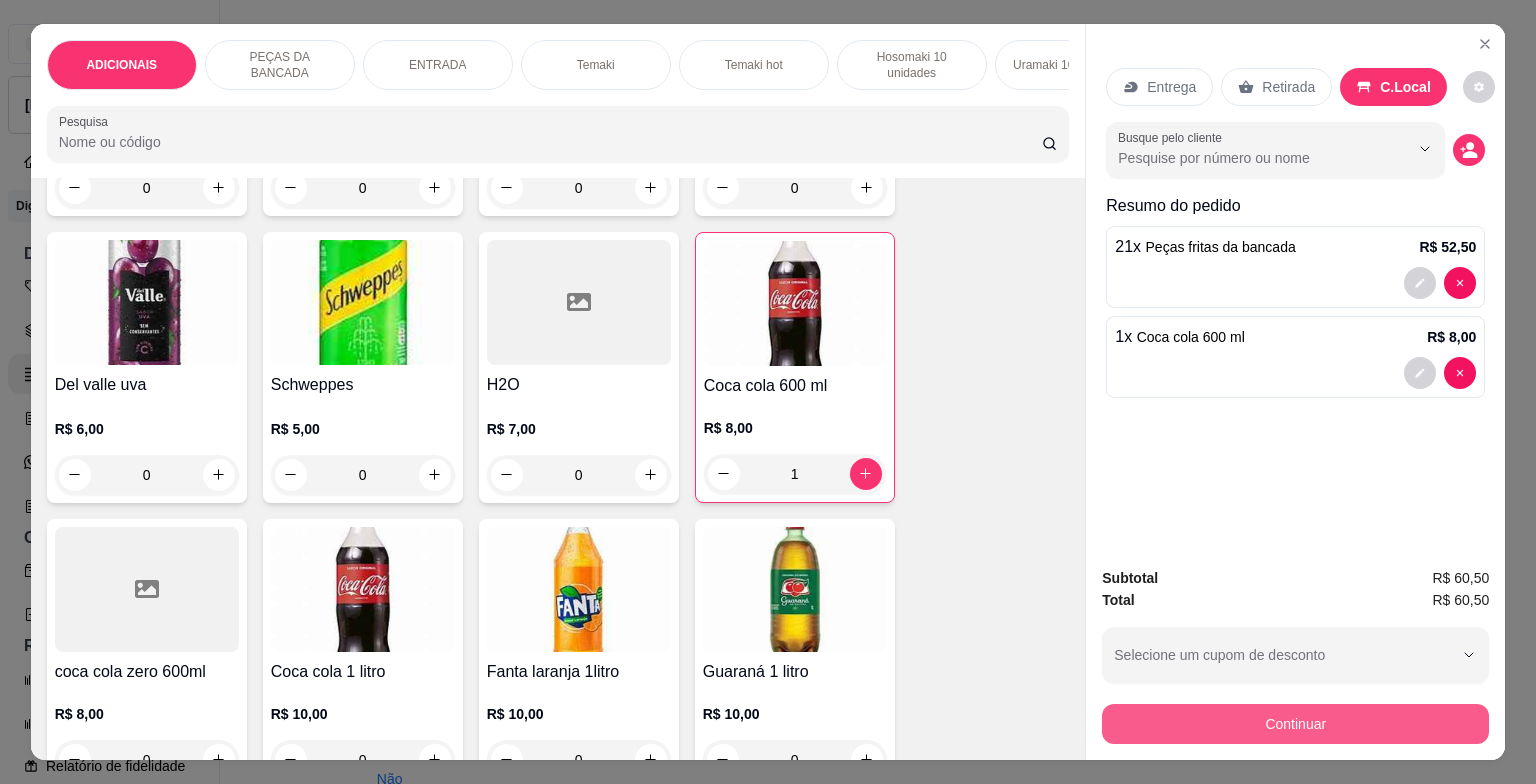 click on "Continuar" at bounding box center (1295, 724) 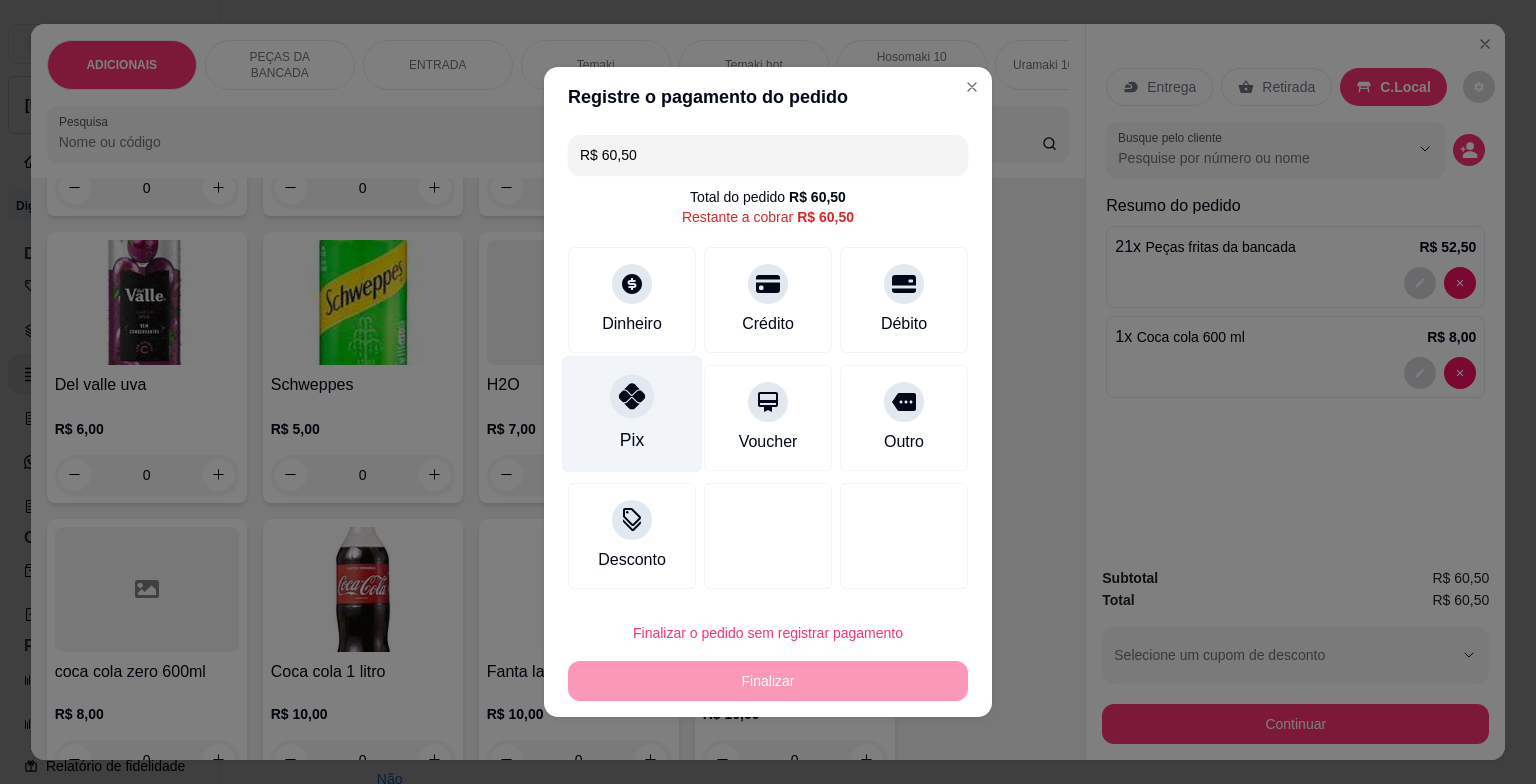 click 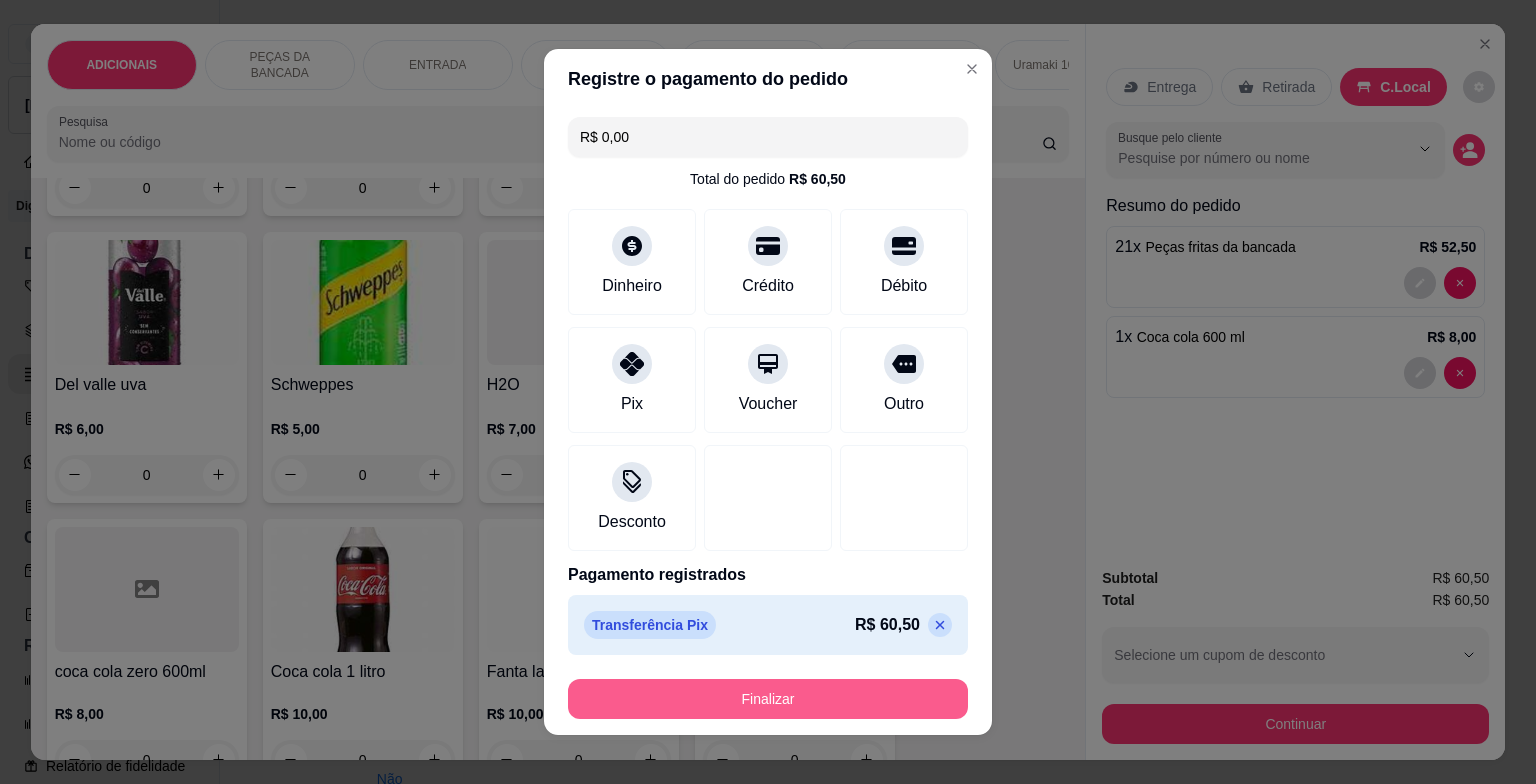 click on "Finalizar" at bounding box center (768, 699) 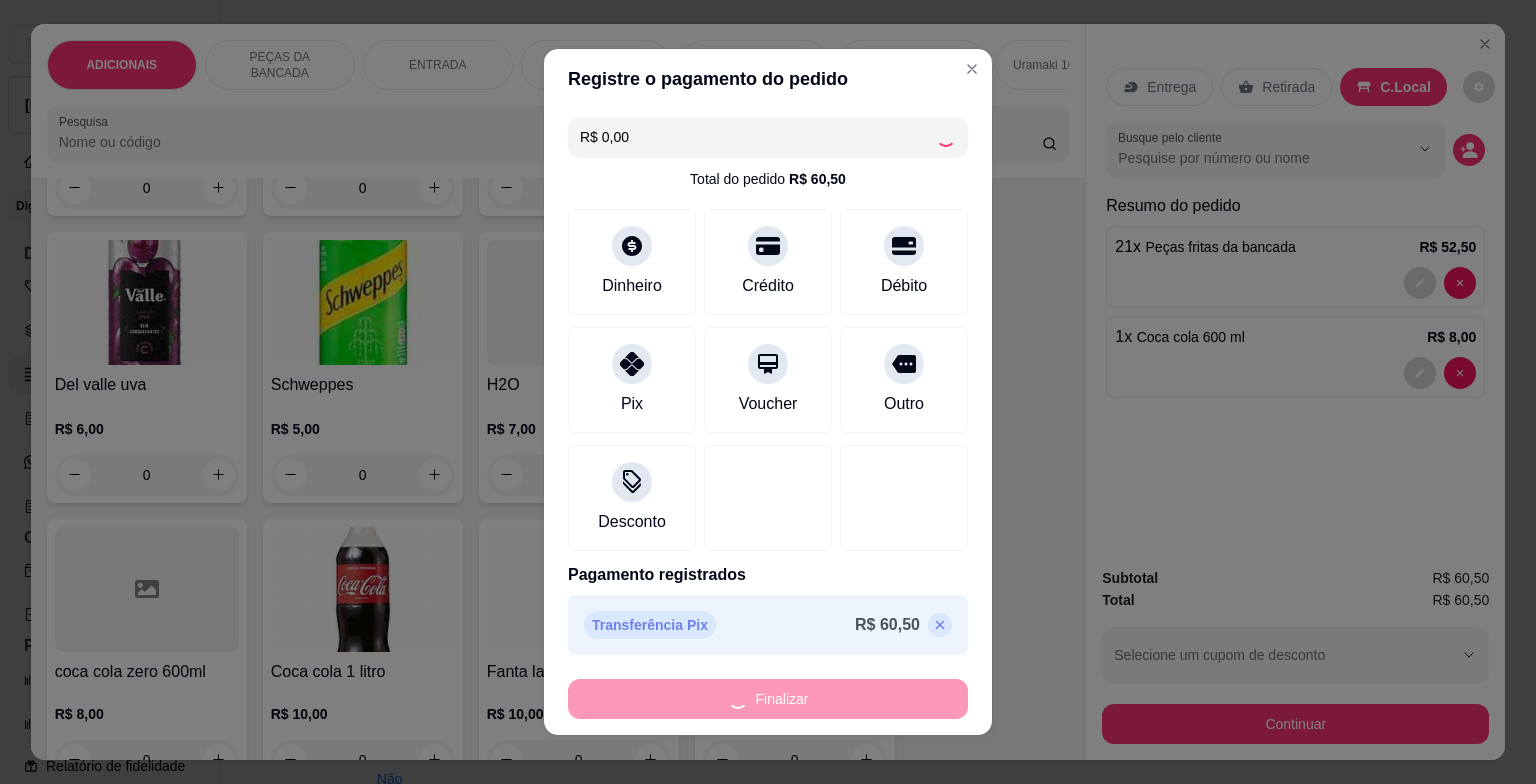 type on "0" 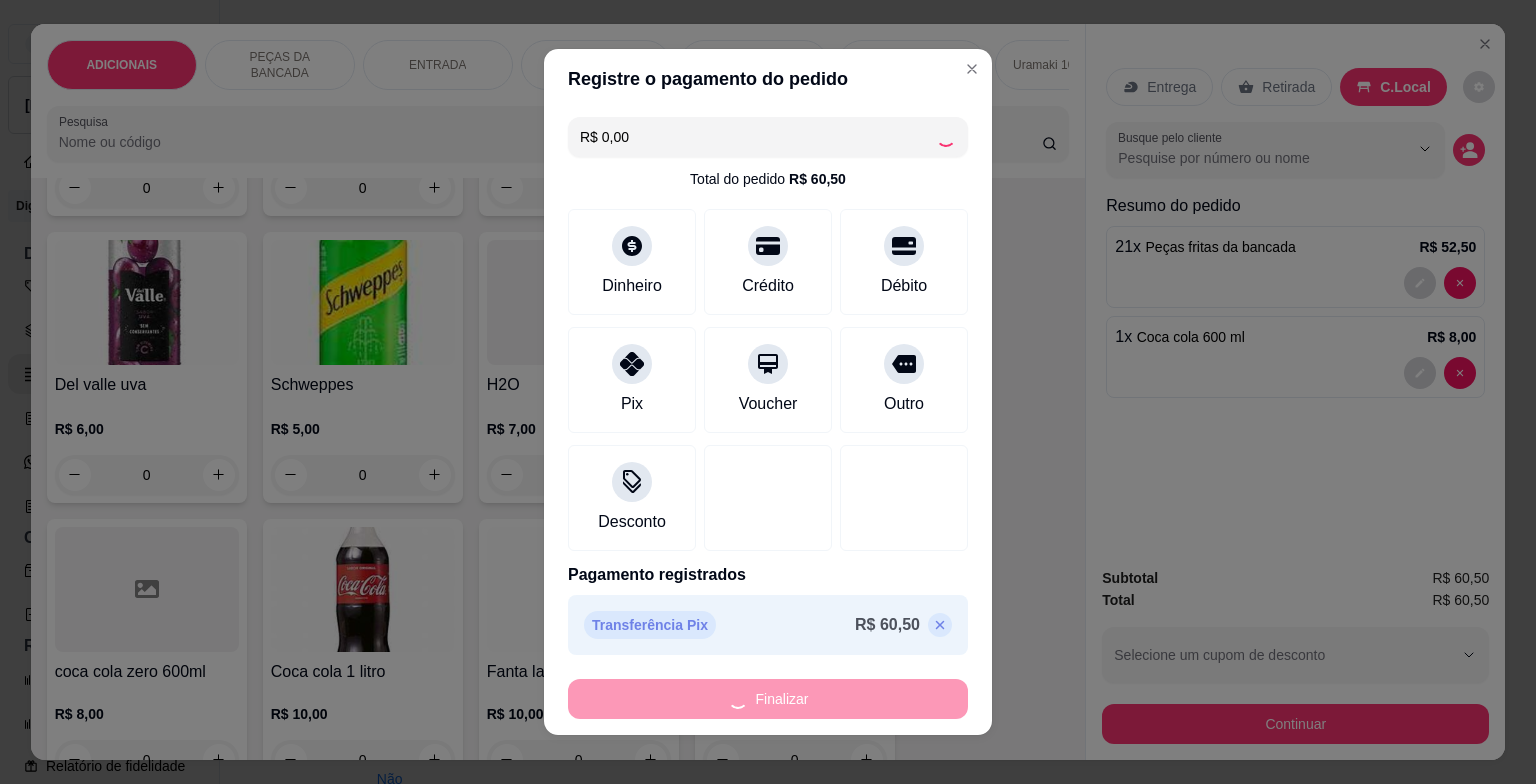 type on "0" 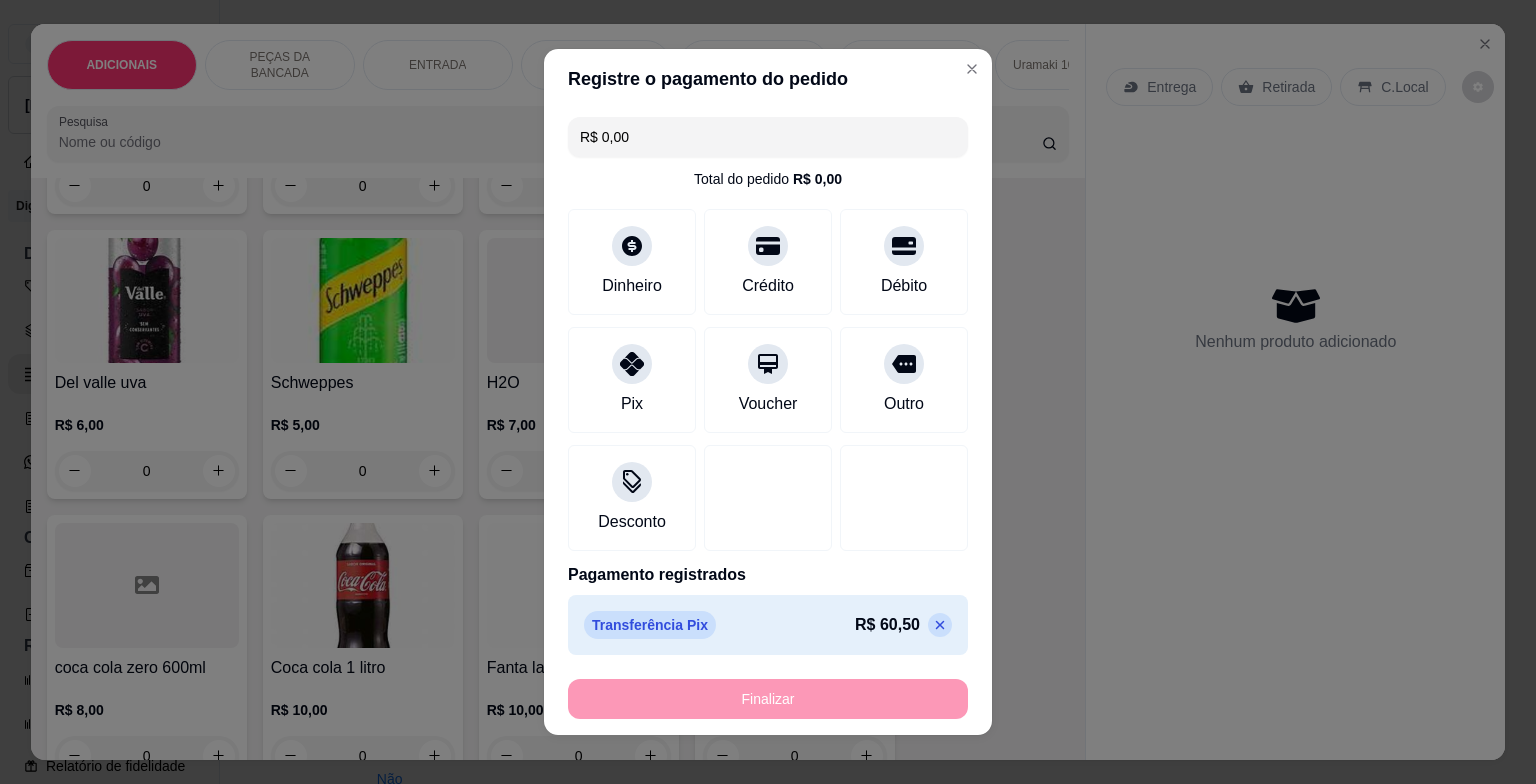 type on "-R$ 60,50" 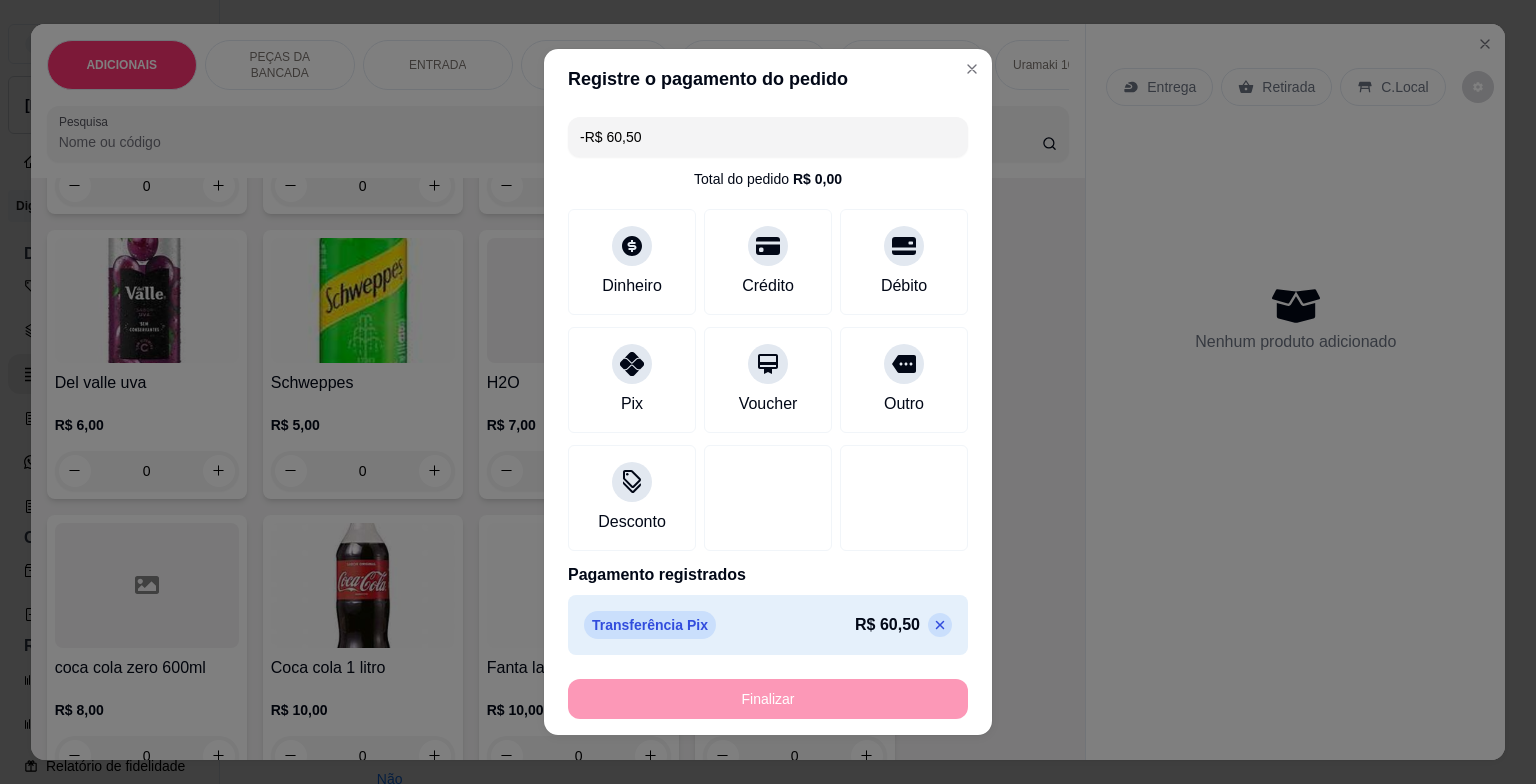 scroll, scrollTop: 6898, scrollLeft: 0, axis: vertical 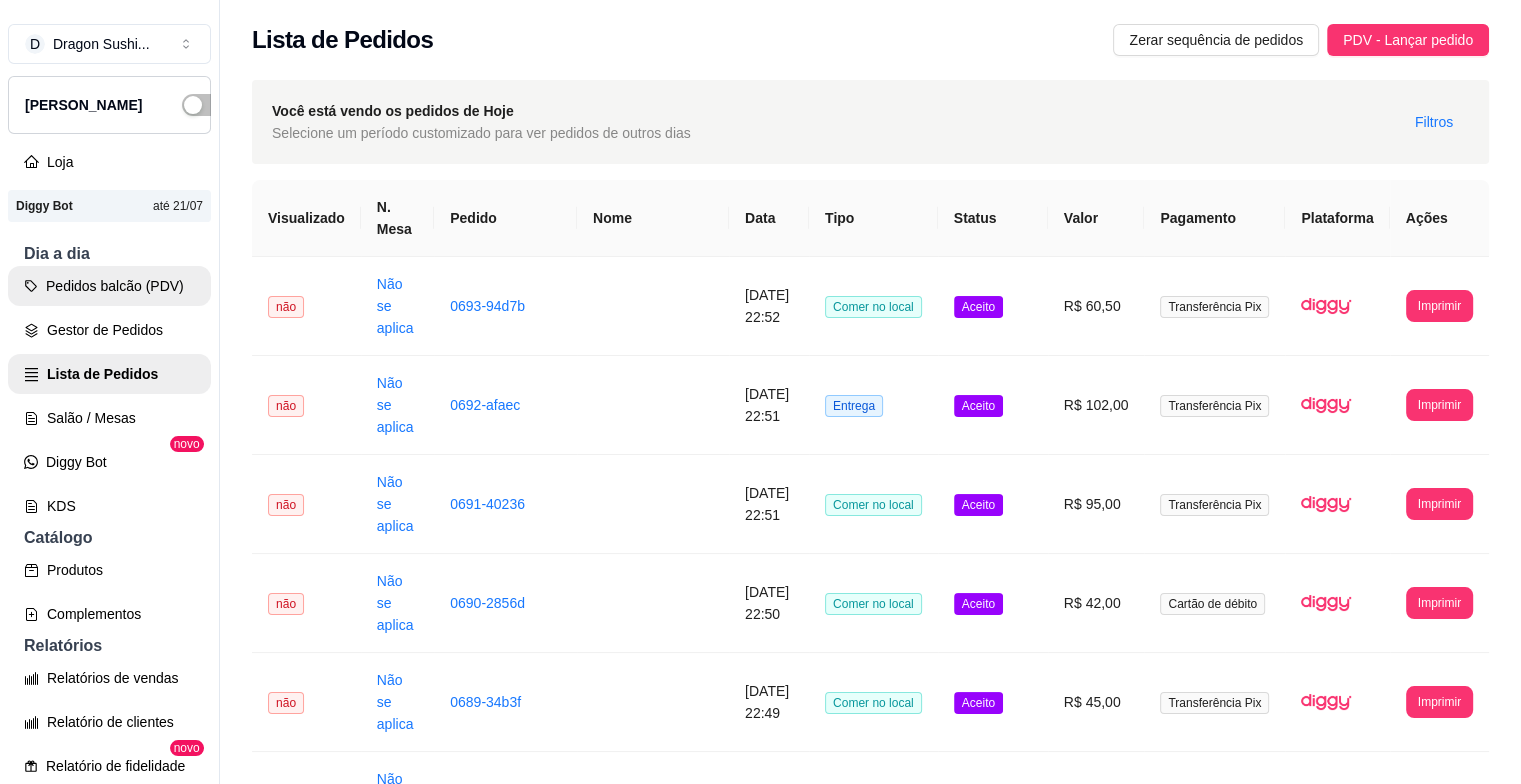click on "Pedidos balcão (PDV)" at bounding box center [109, 286] 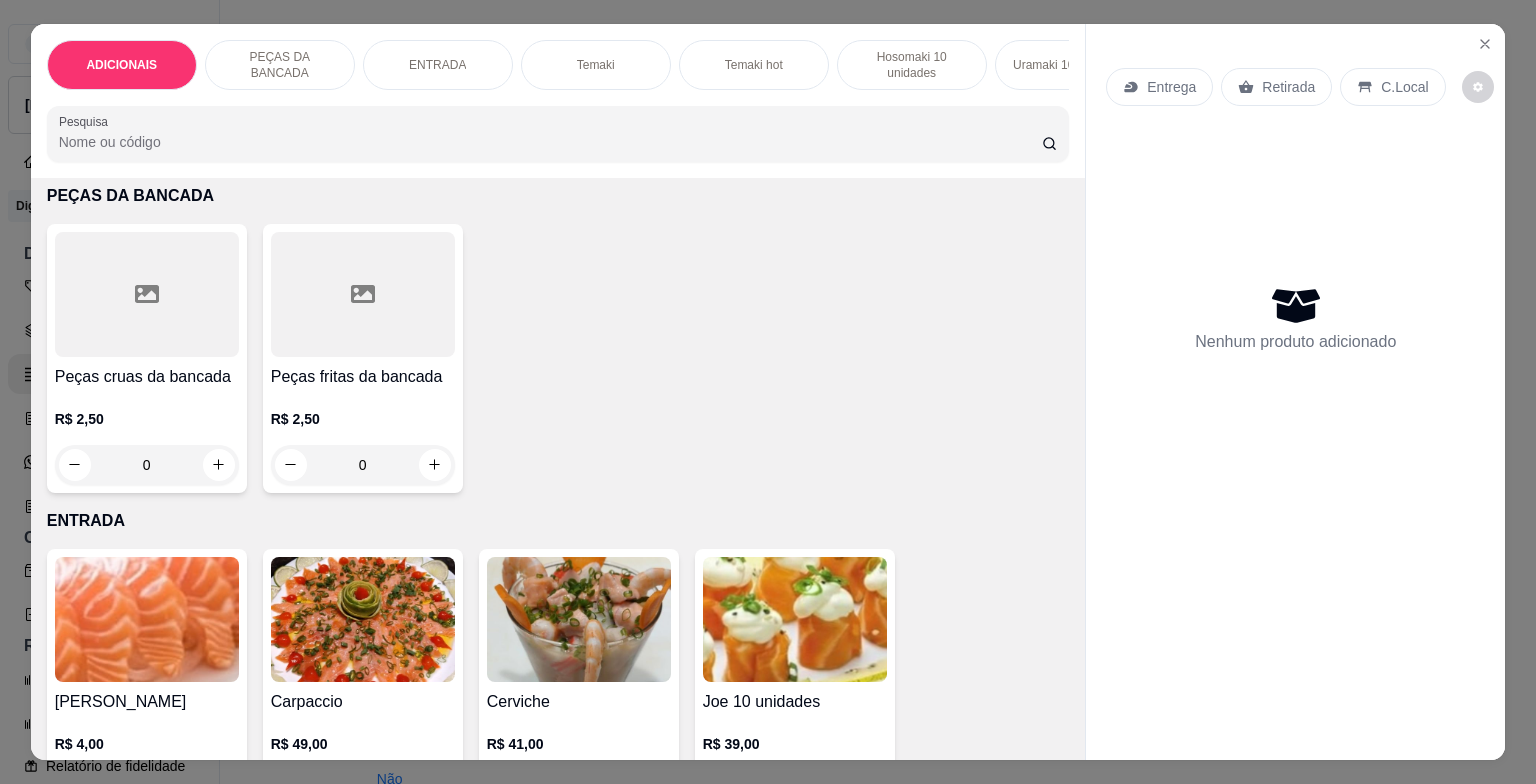 scroll, scrollTop: 800, scrollLeft: 0, axis: vertical 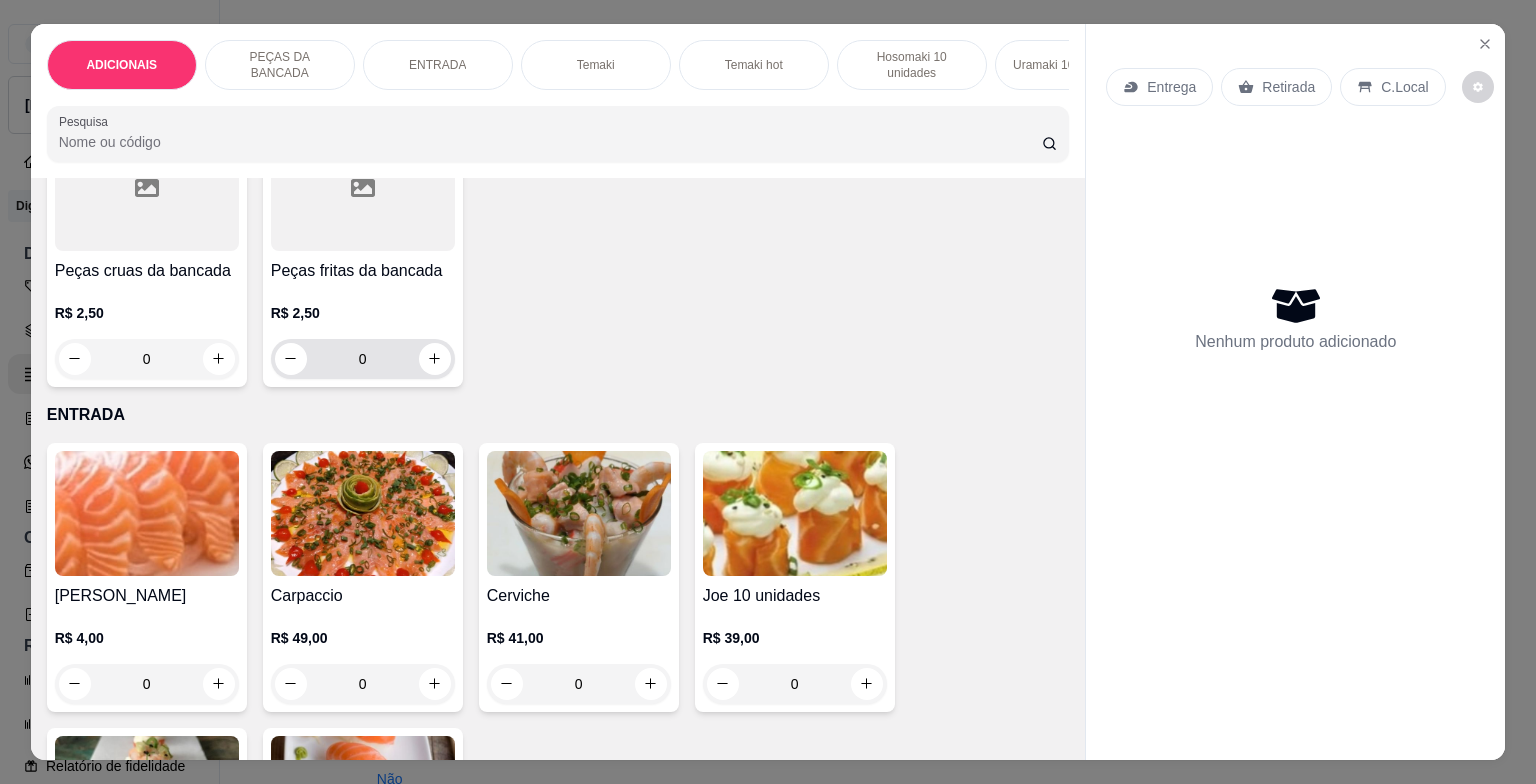 drag, startPoint x: 387, startPoint y: 353, endPoint x: 371, endPoint y: 364, distance: 19.416489 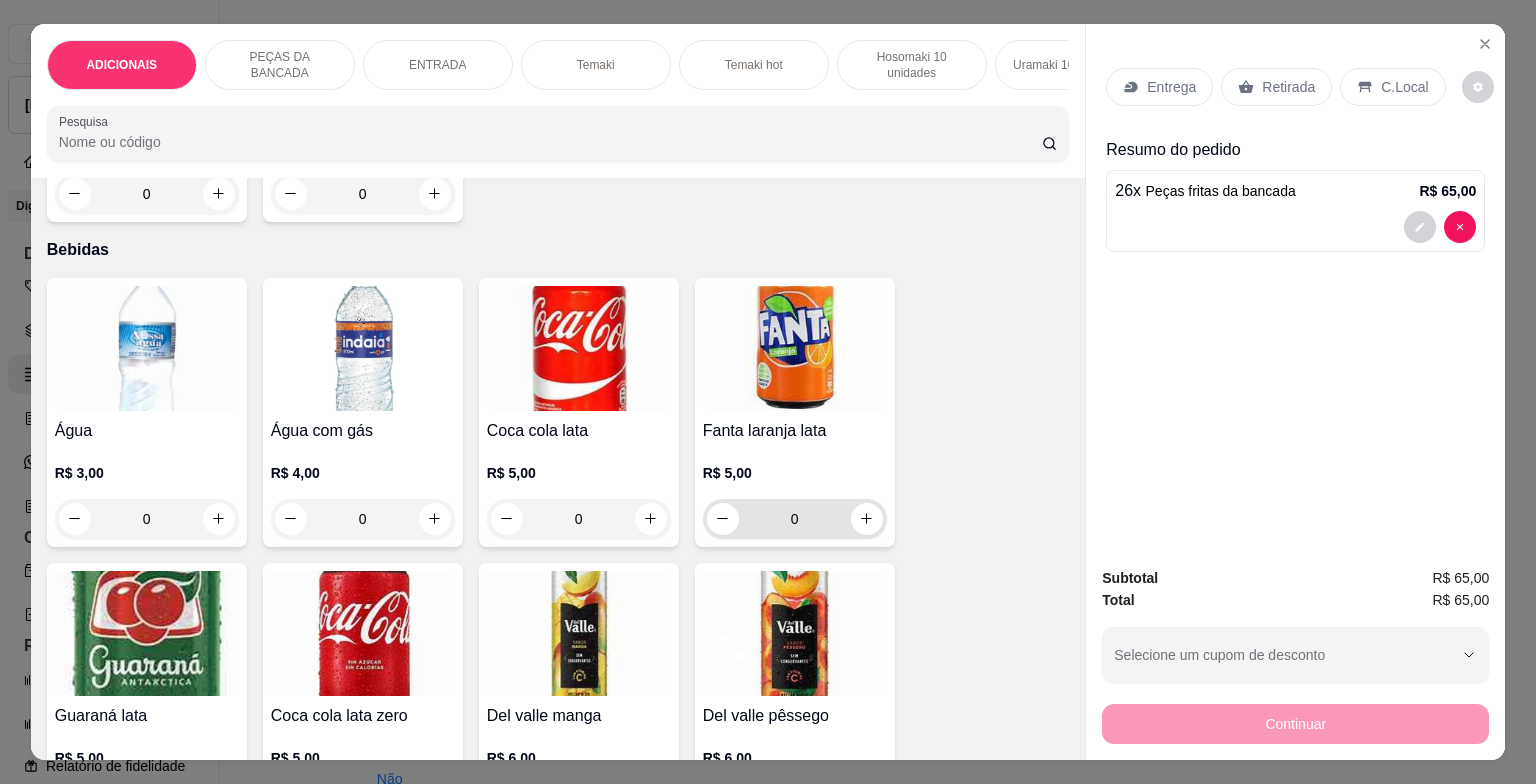 scroll, scrollTop: 6300, scrollLeft: 0, axis: vertical 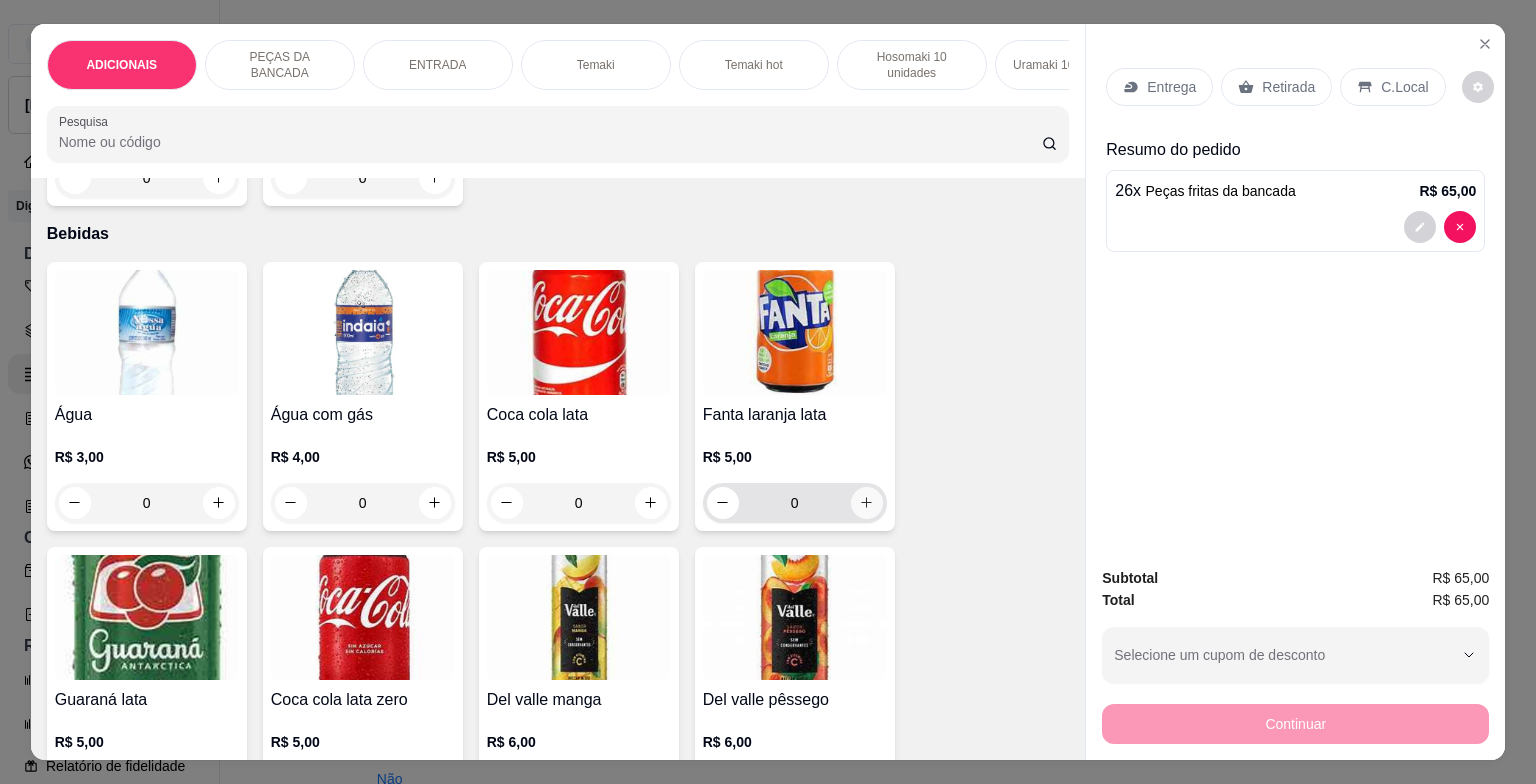 type on "26" 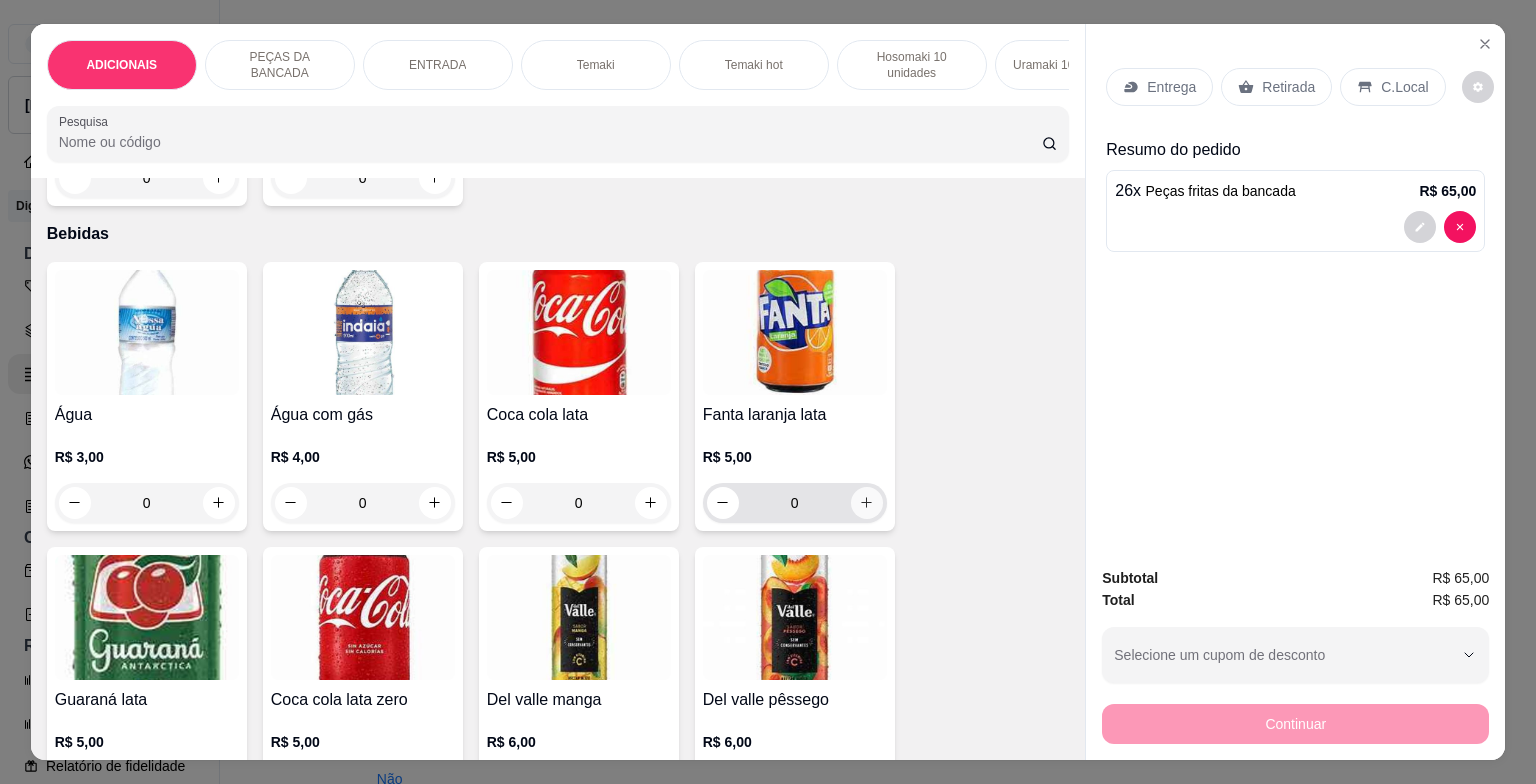 click 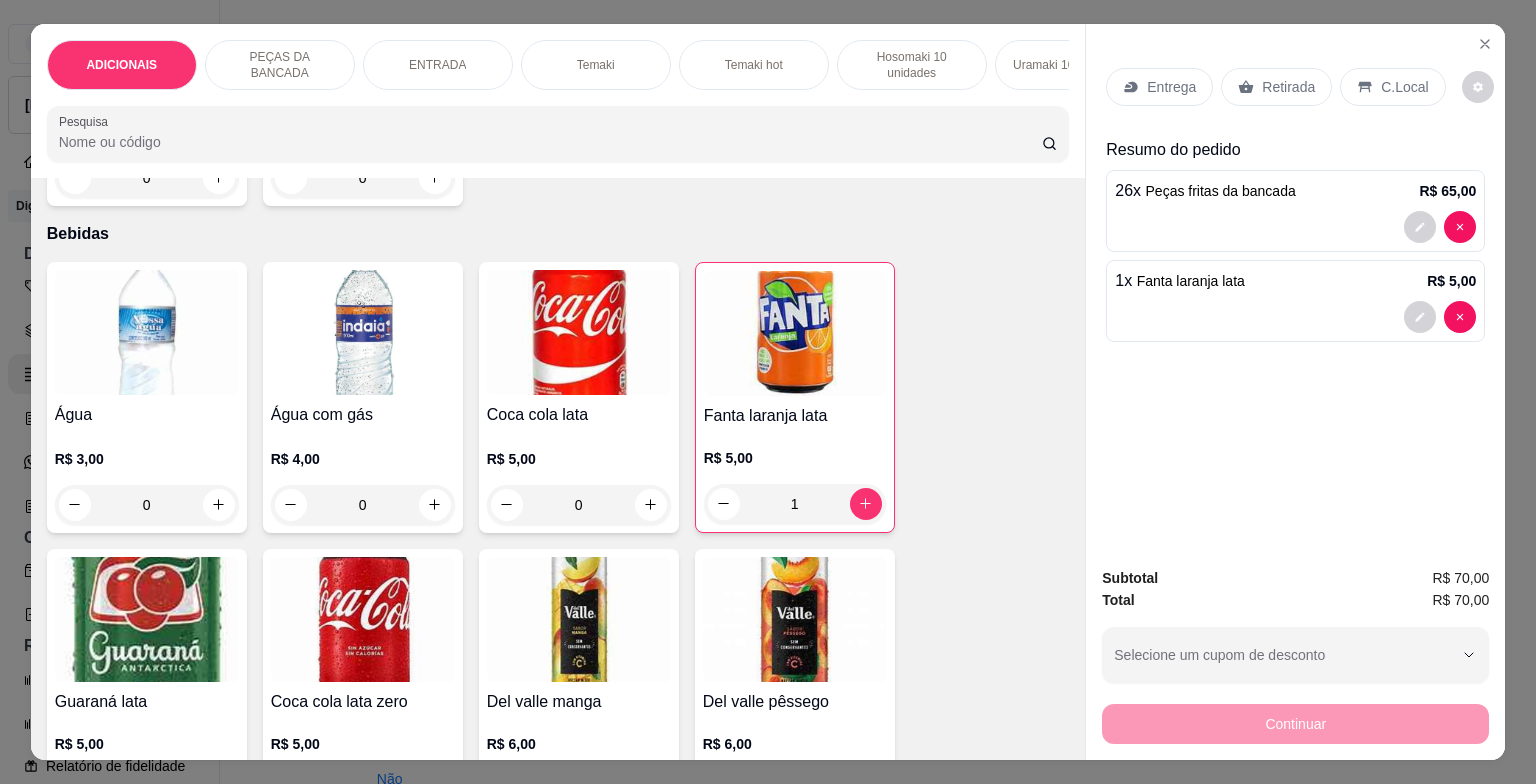 click on "C.Local" at bounding box center [1404, 87] 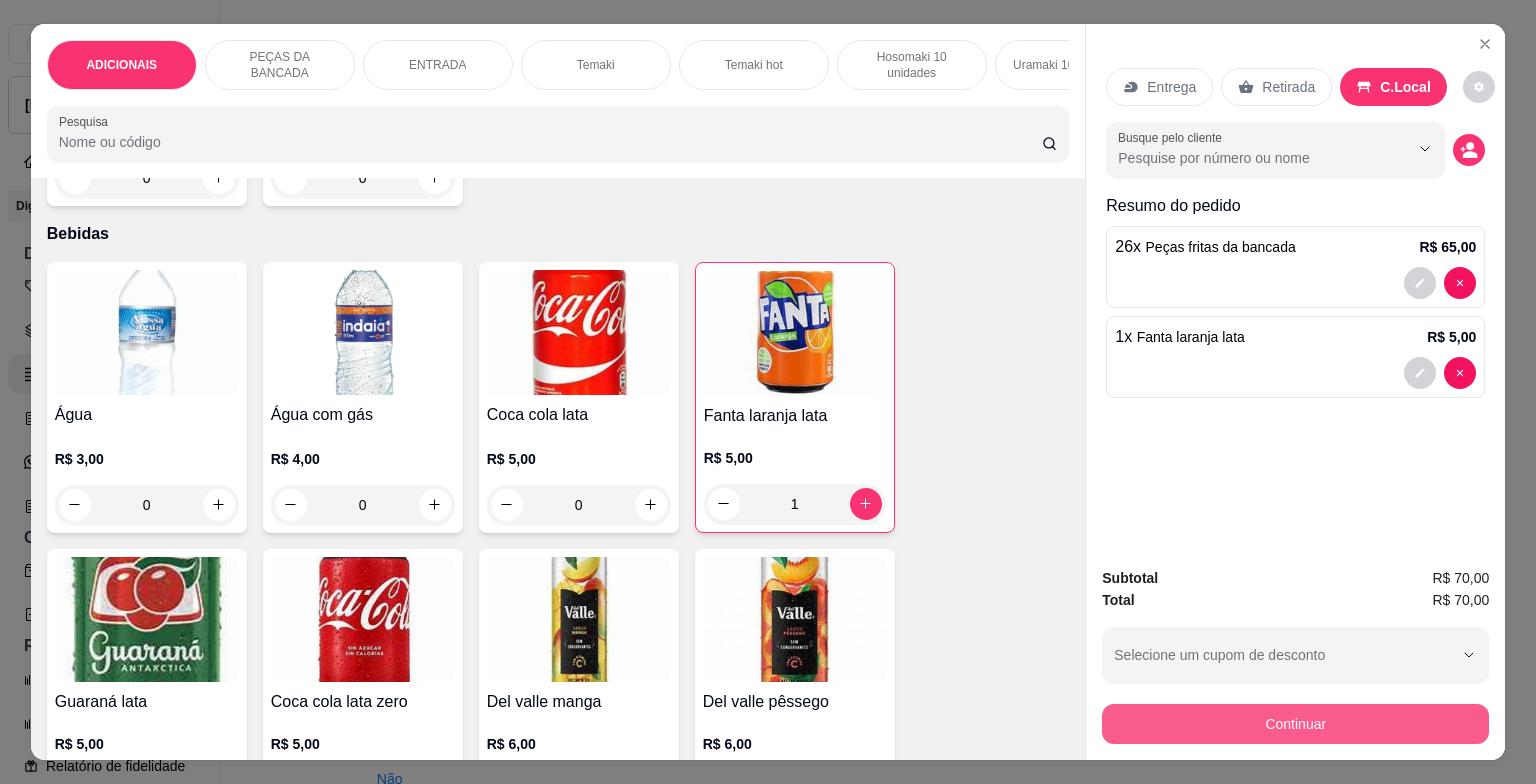 click on "Continuar" at bounding box center [1295, 724] 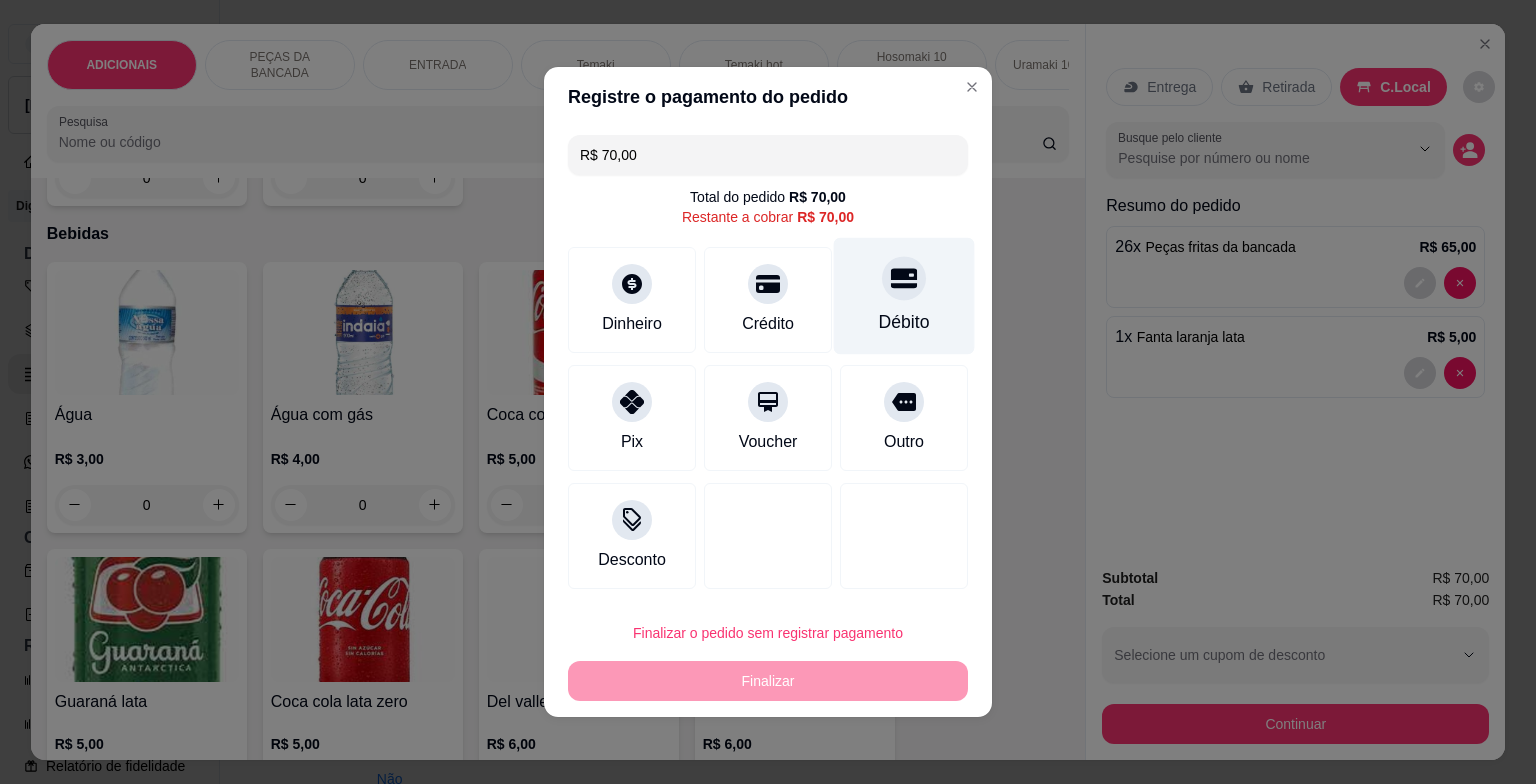 click at bounding box center [904, 278] 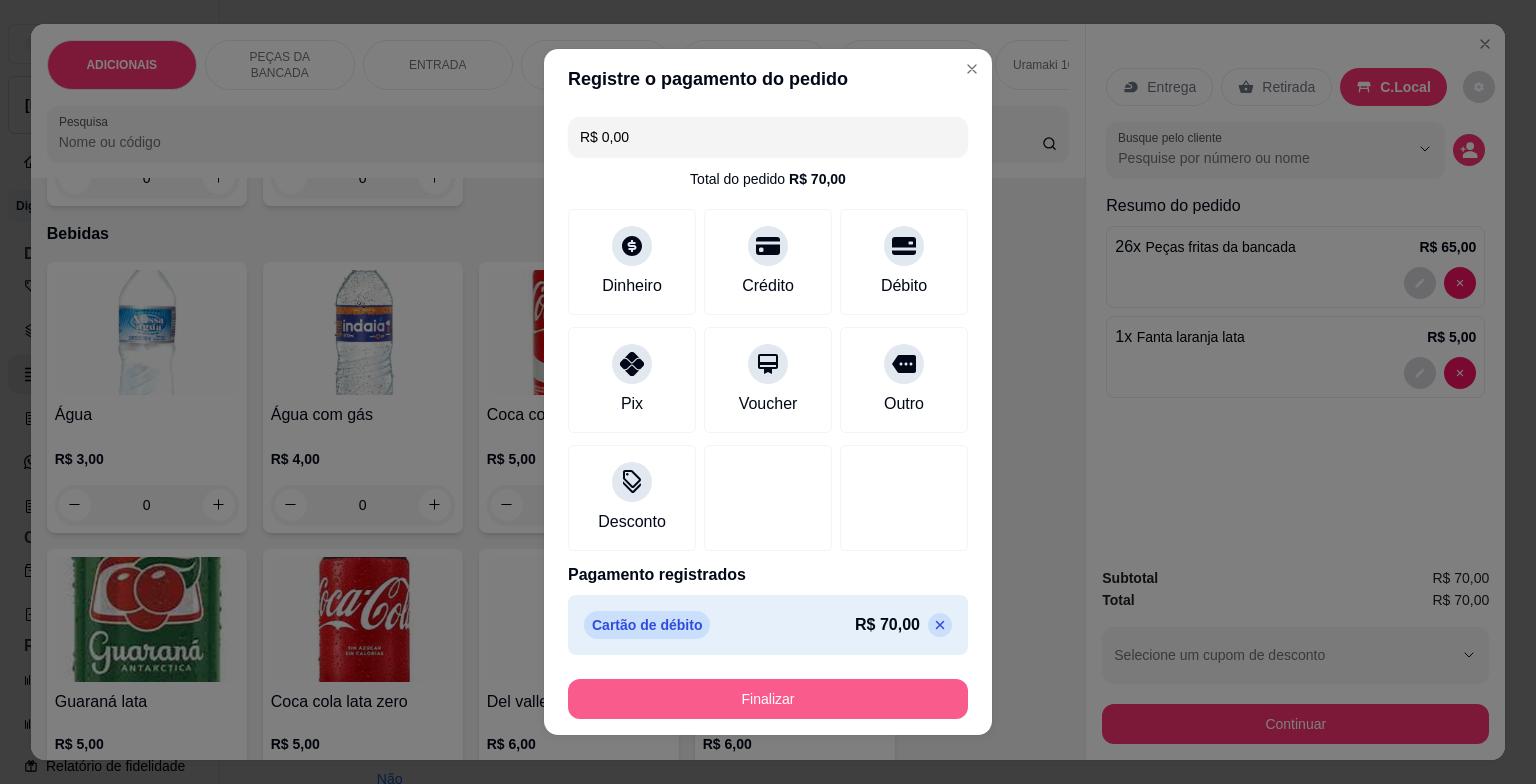 click on "Finalizar" at bounding box center [768, 699] 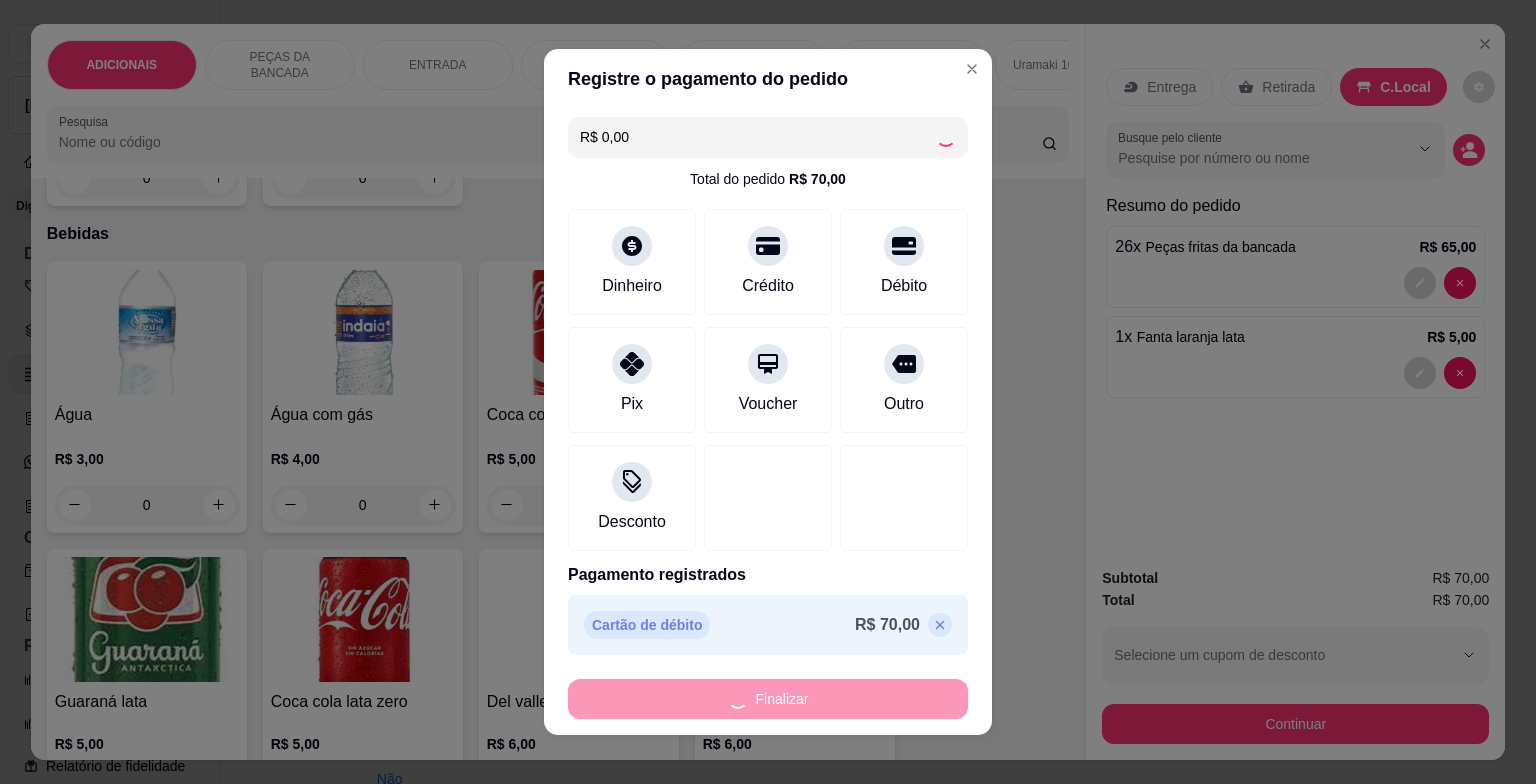 type on "0" 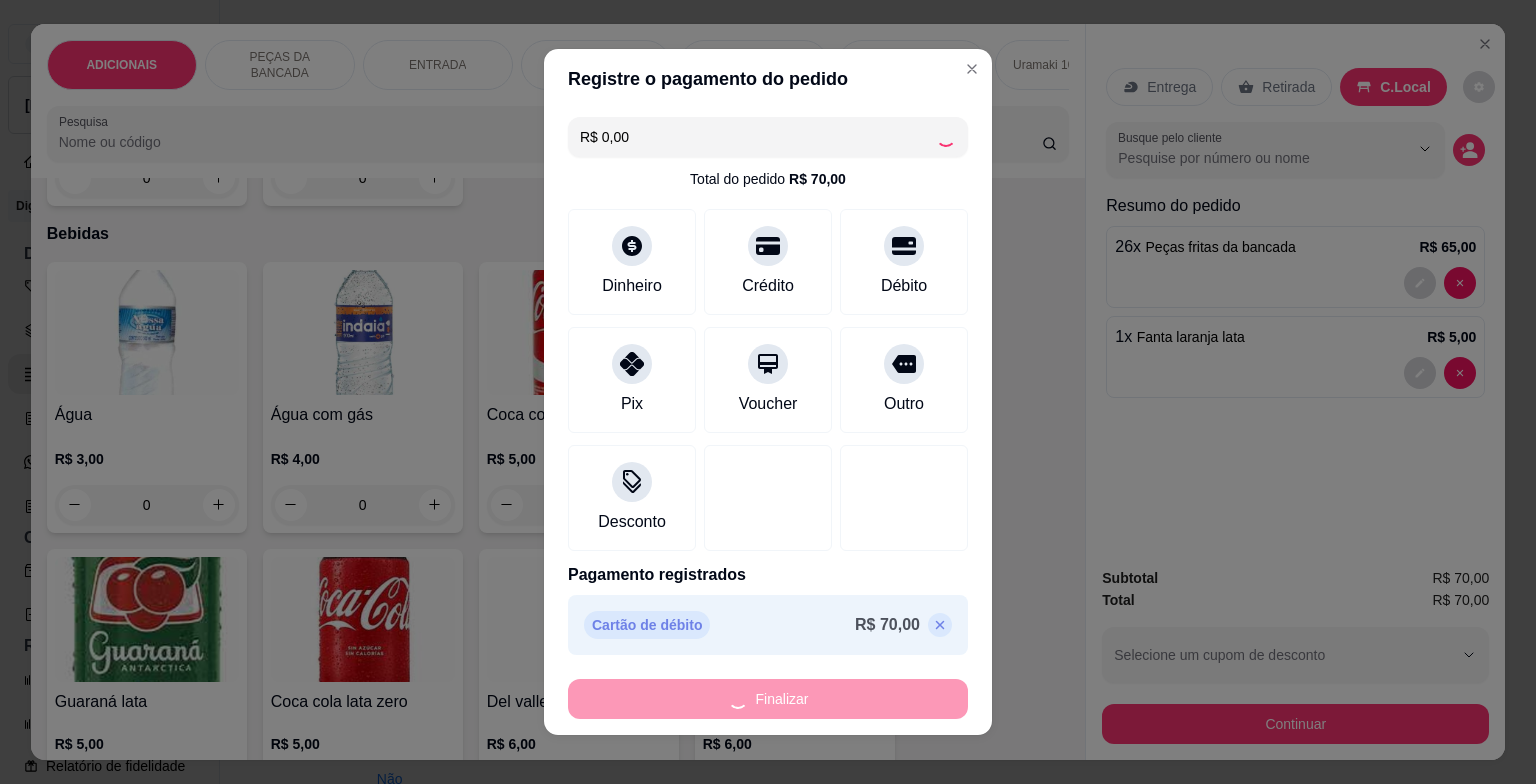 type on "0" 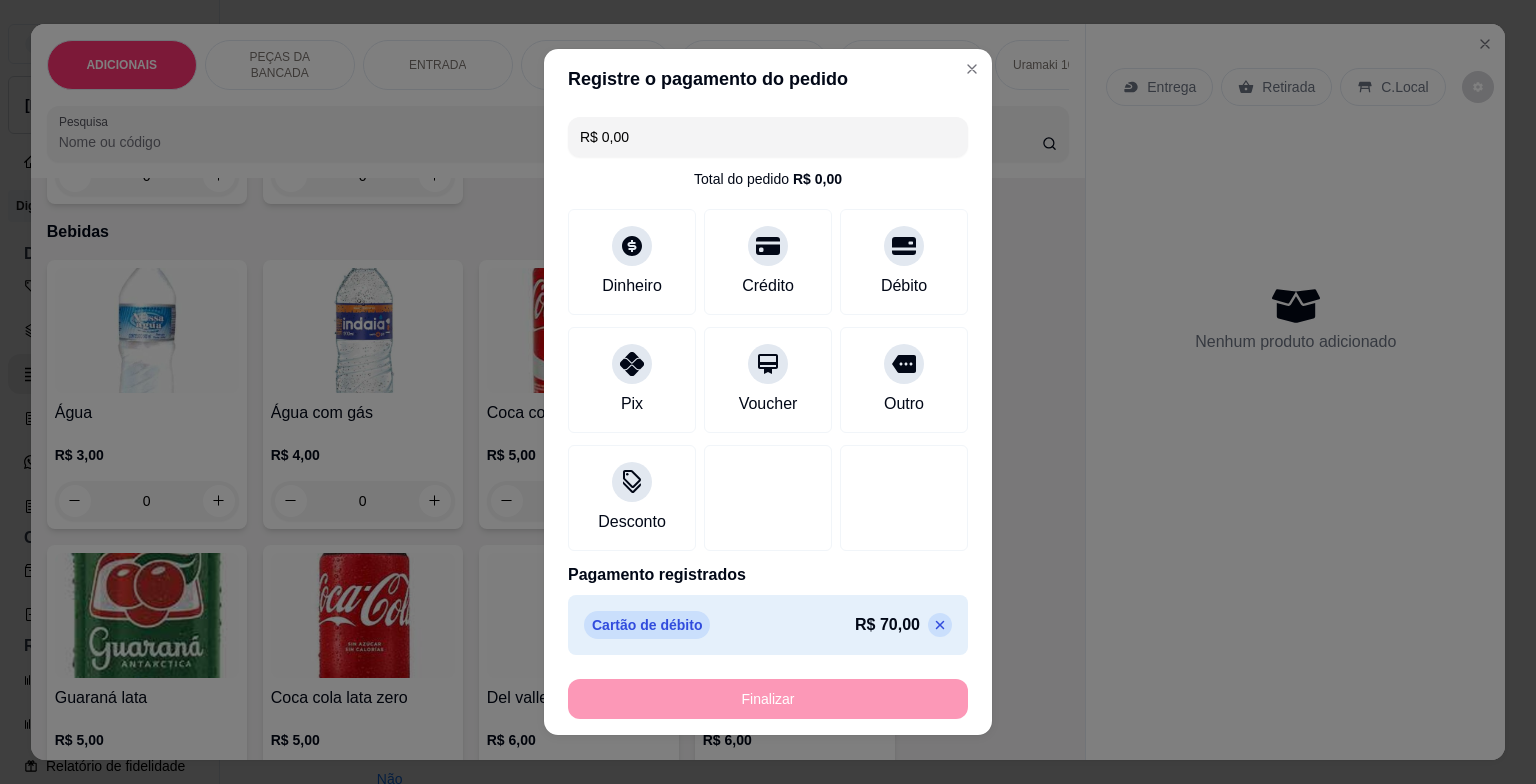 type on "-R$ 70,00" 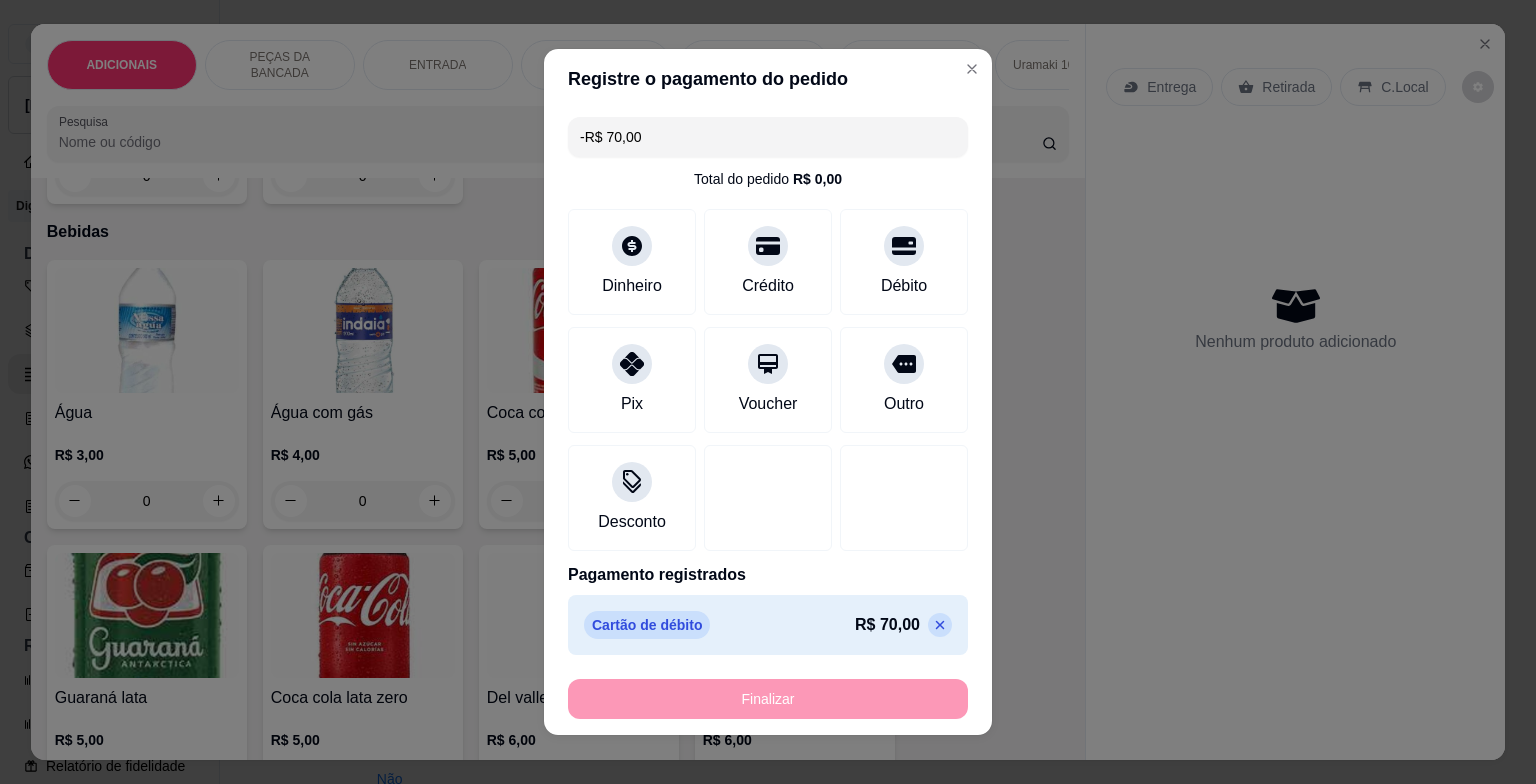 scroll, scrollTop: 6298, scrollLeft: 0, axis: vertical 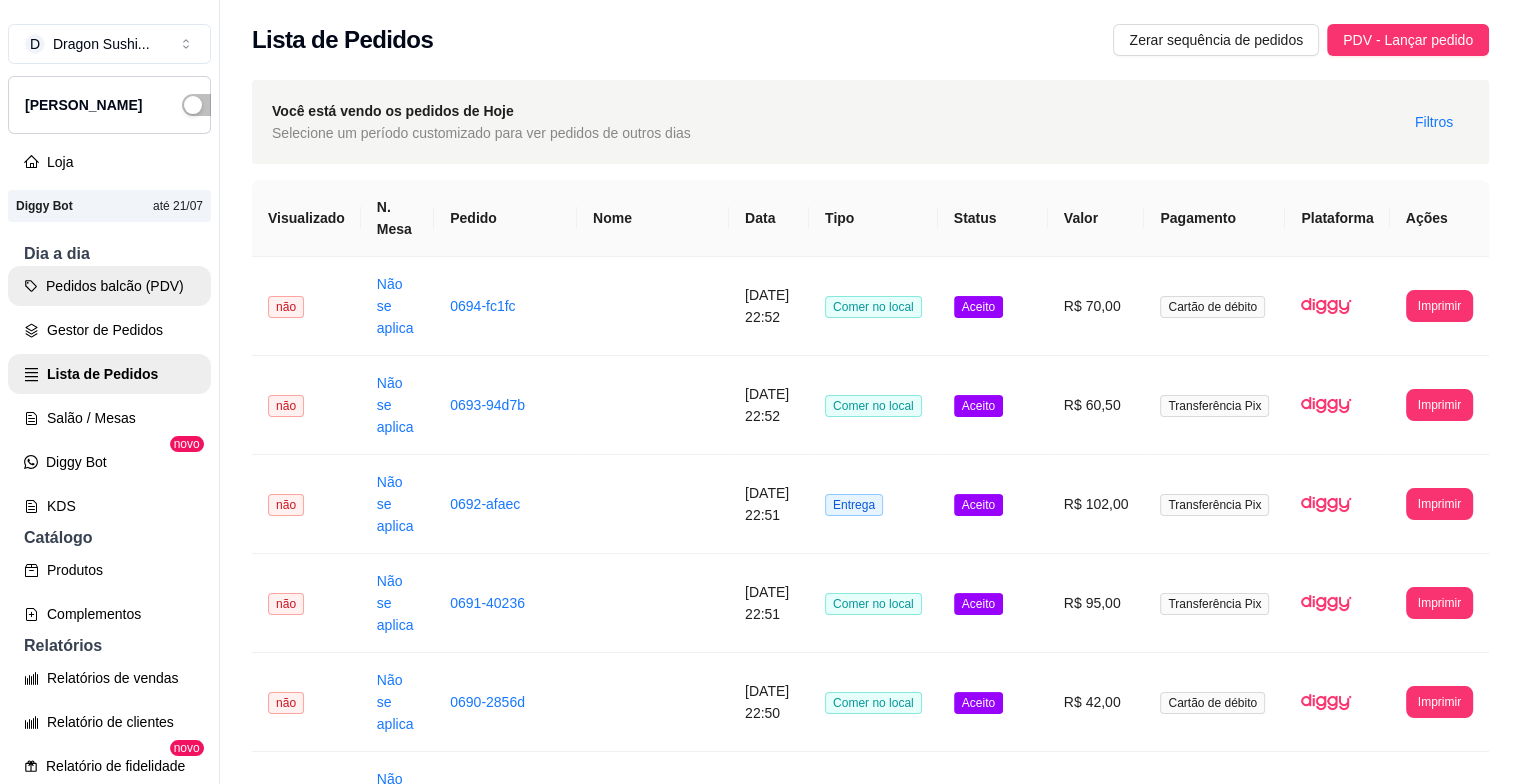 click on "Pedidos balcão (PDV)" at bounding box center [109, 286] 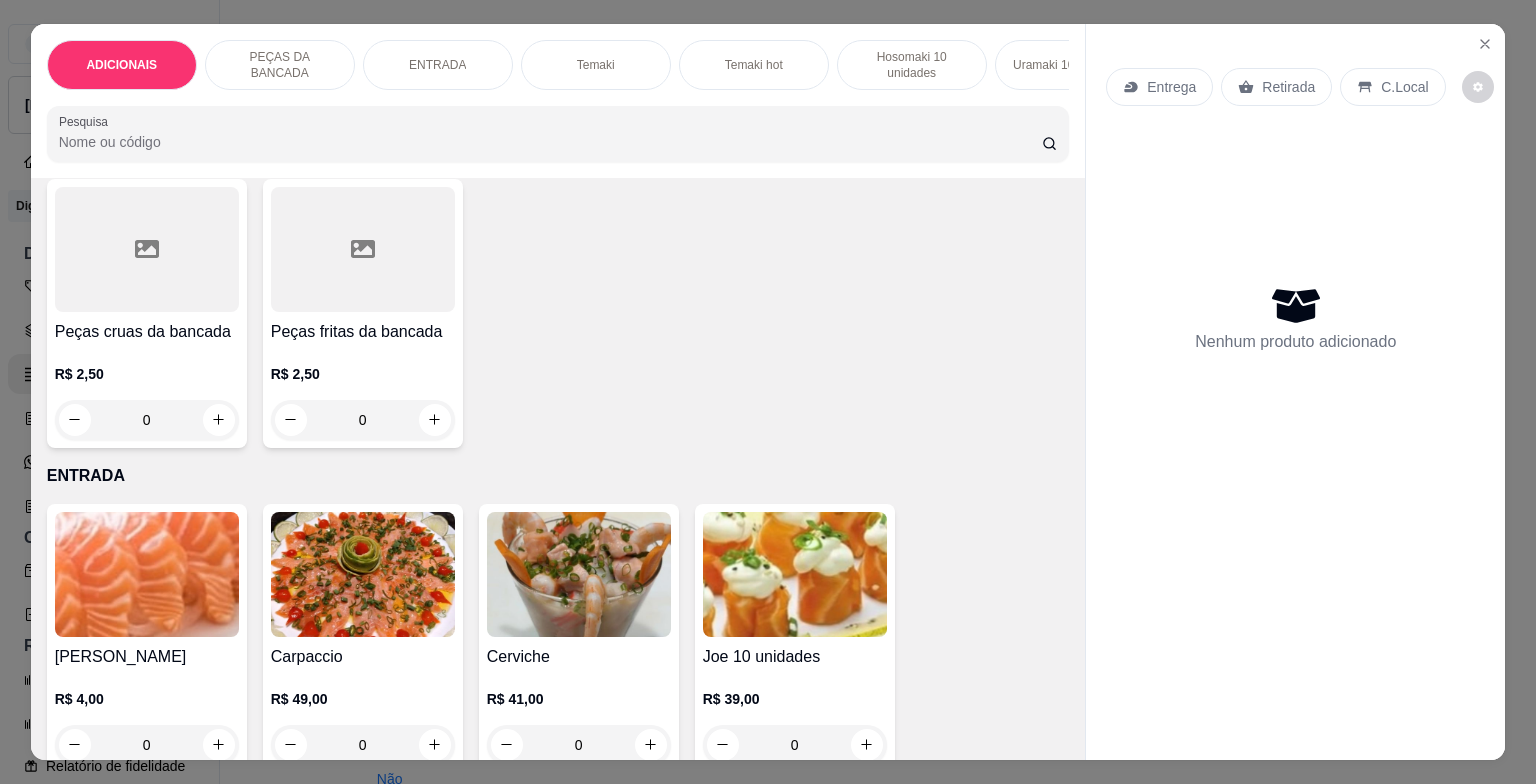 scroll, scrollTop: 900, scrollLeft: 0, axis: vertical 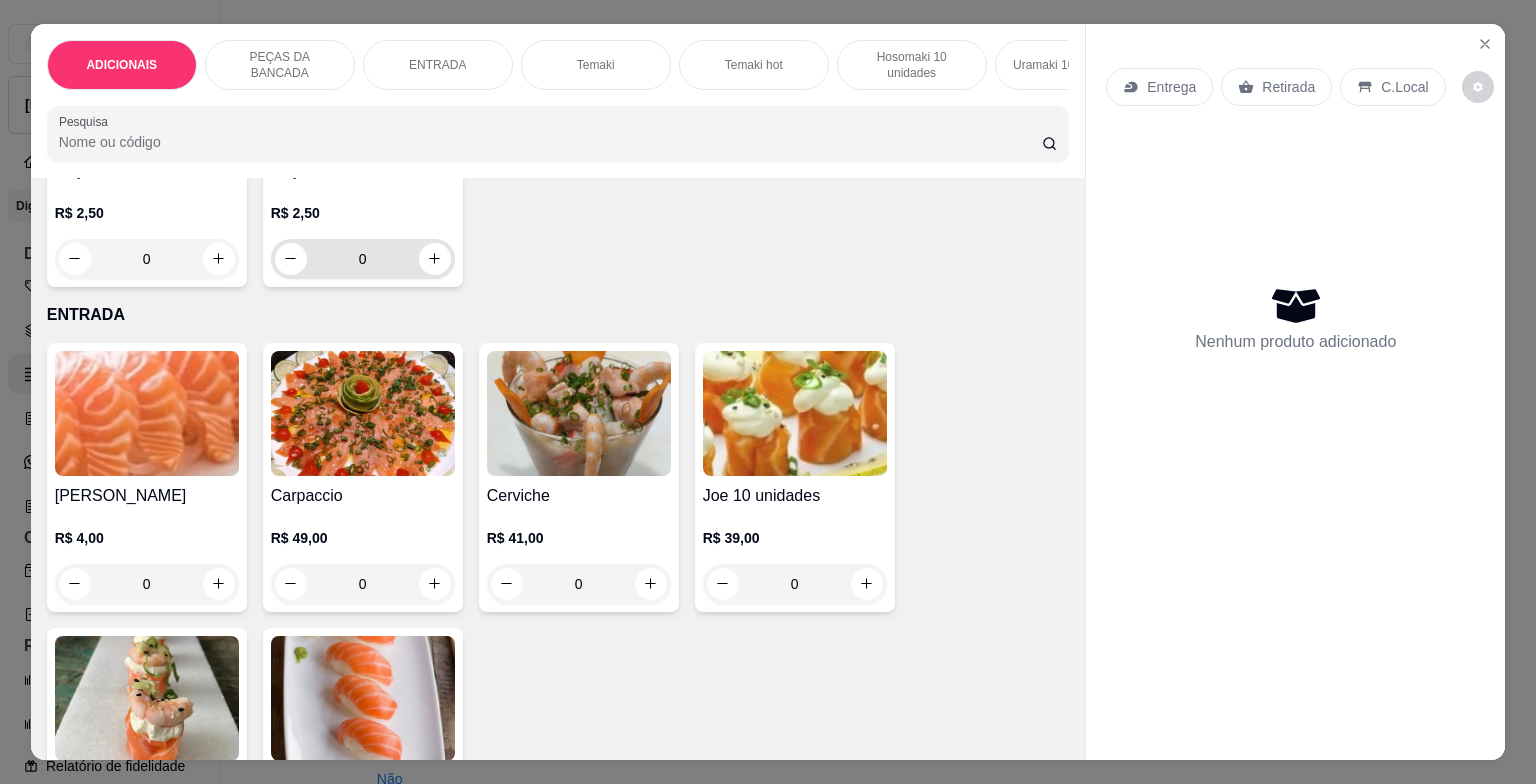 click on "0" at bounding box center [363, 259] 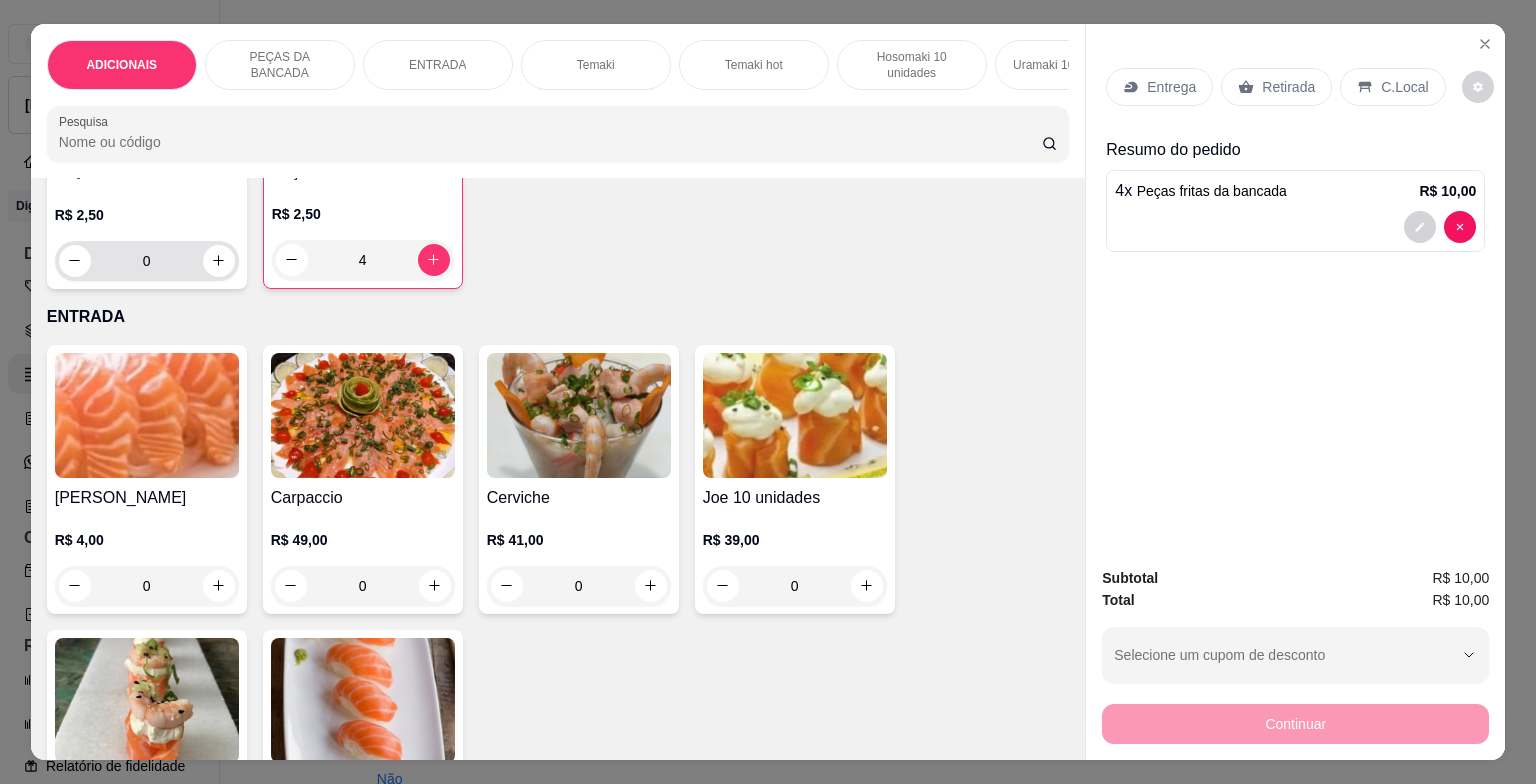 type on "4" 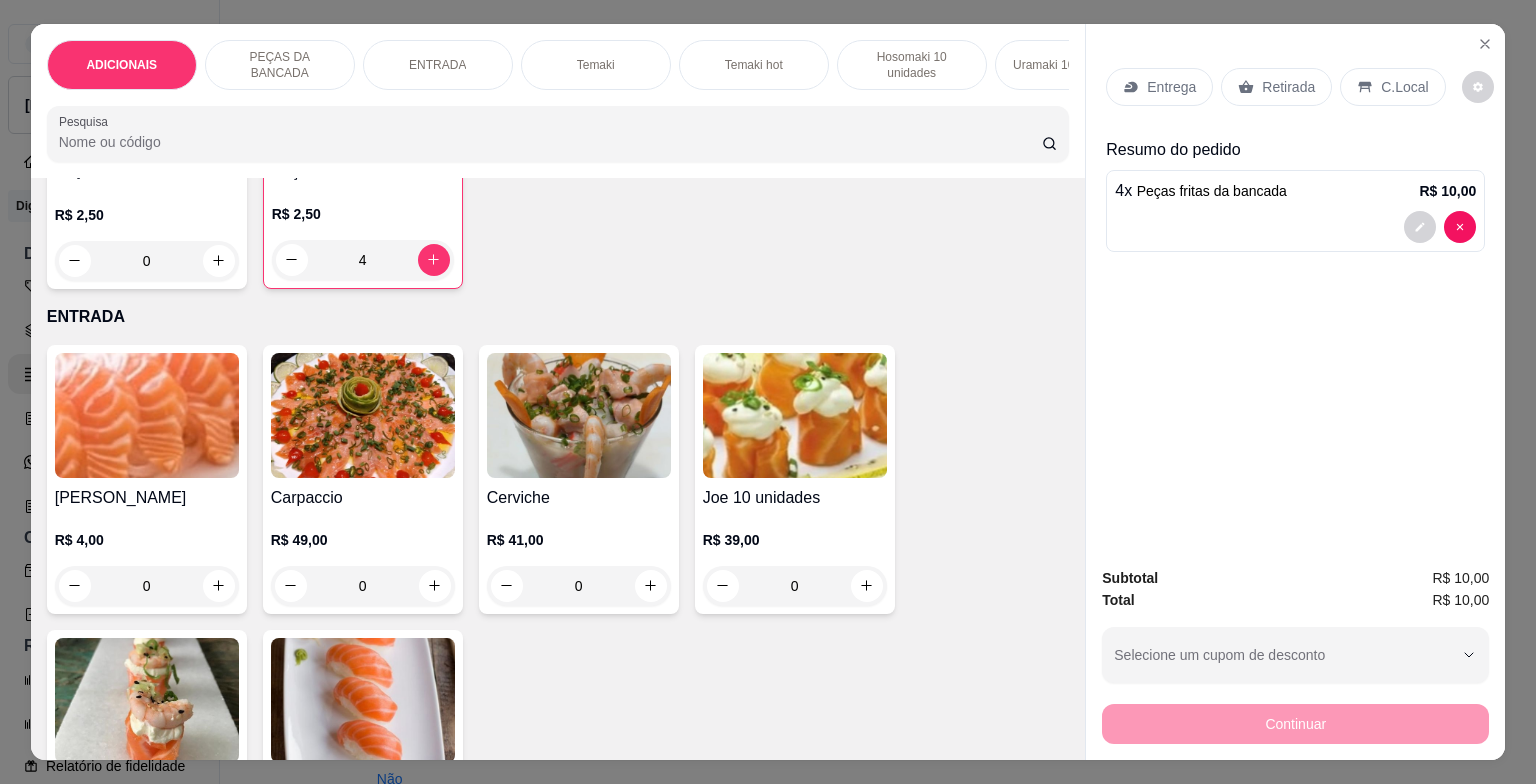 click on "0" at bounding box center [147, 261] 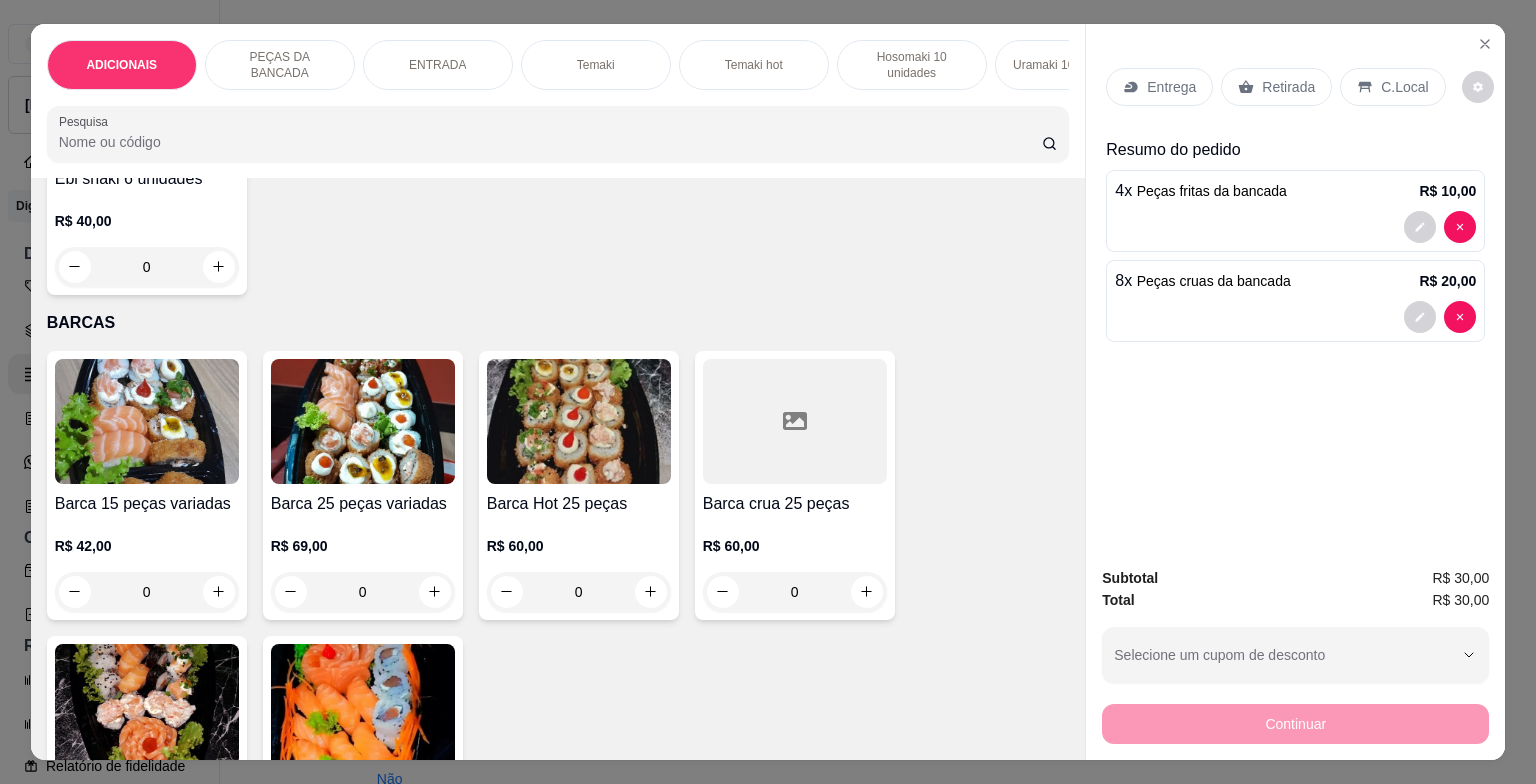 scroll, scrollTop: 5100, scrollLeft: 0, axis: vertical 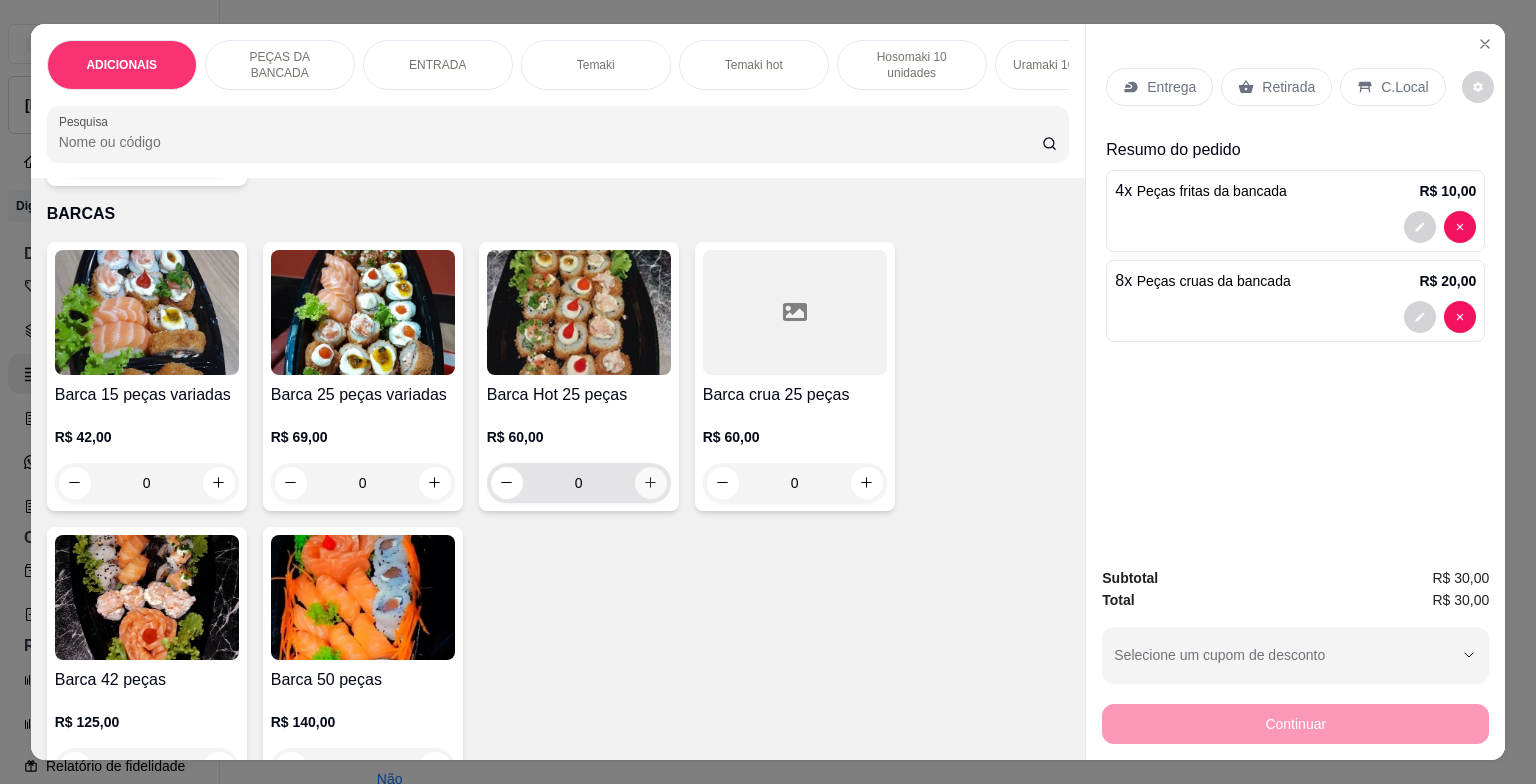 type on "8" 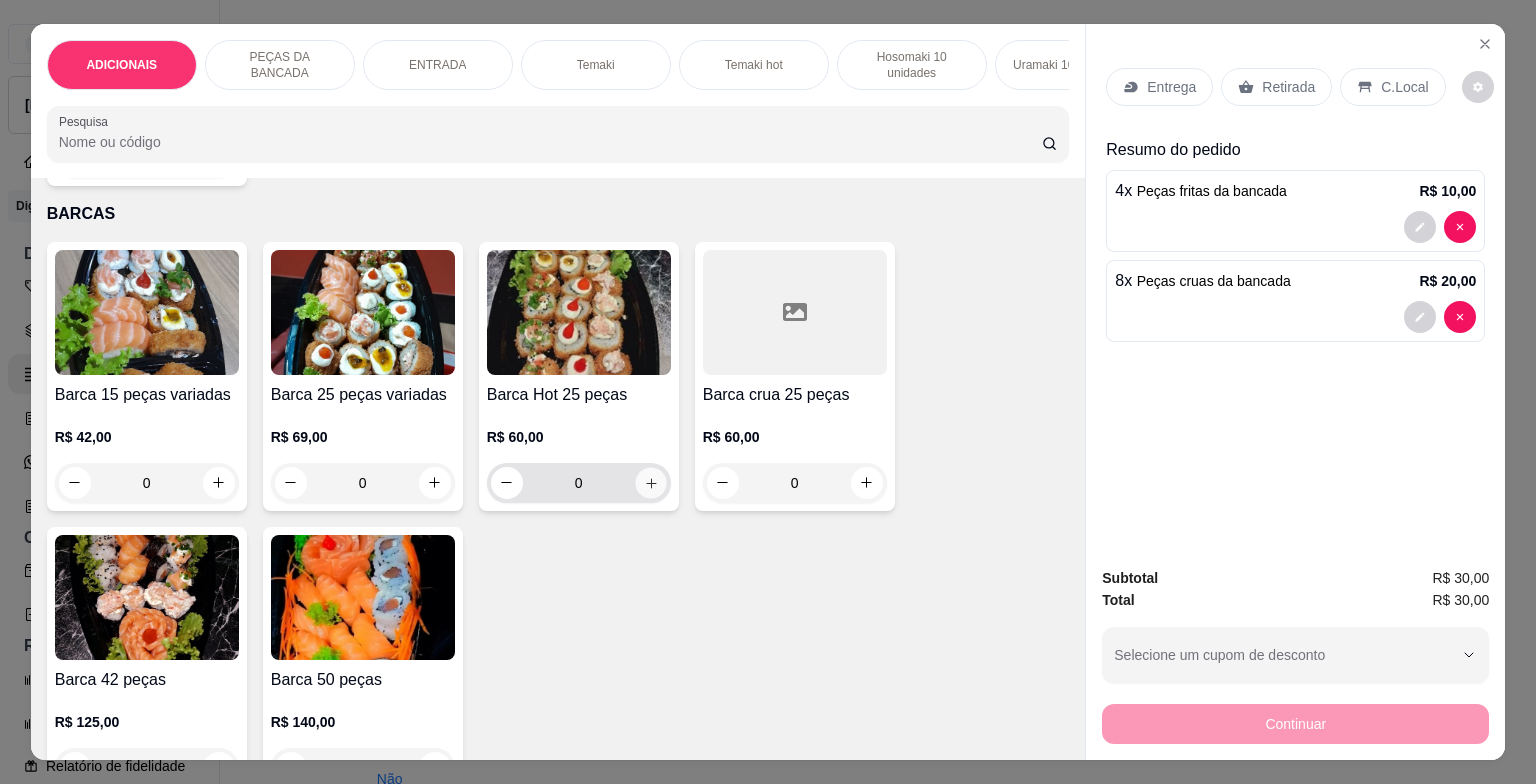 click 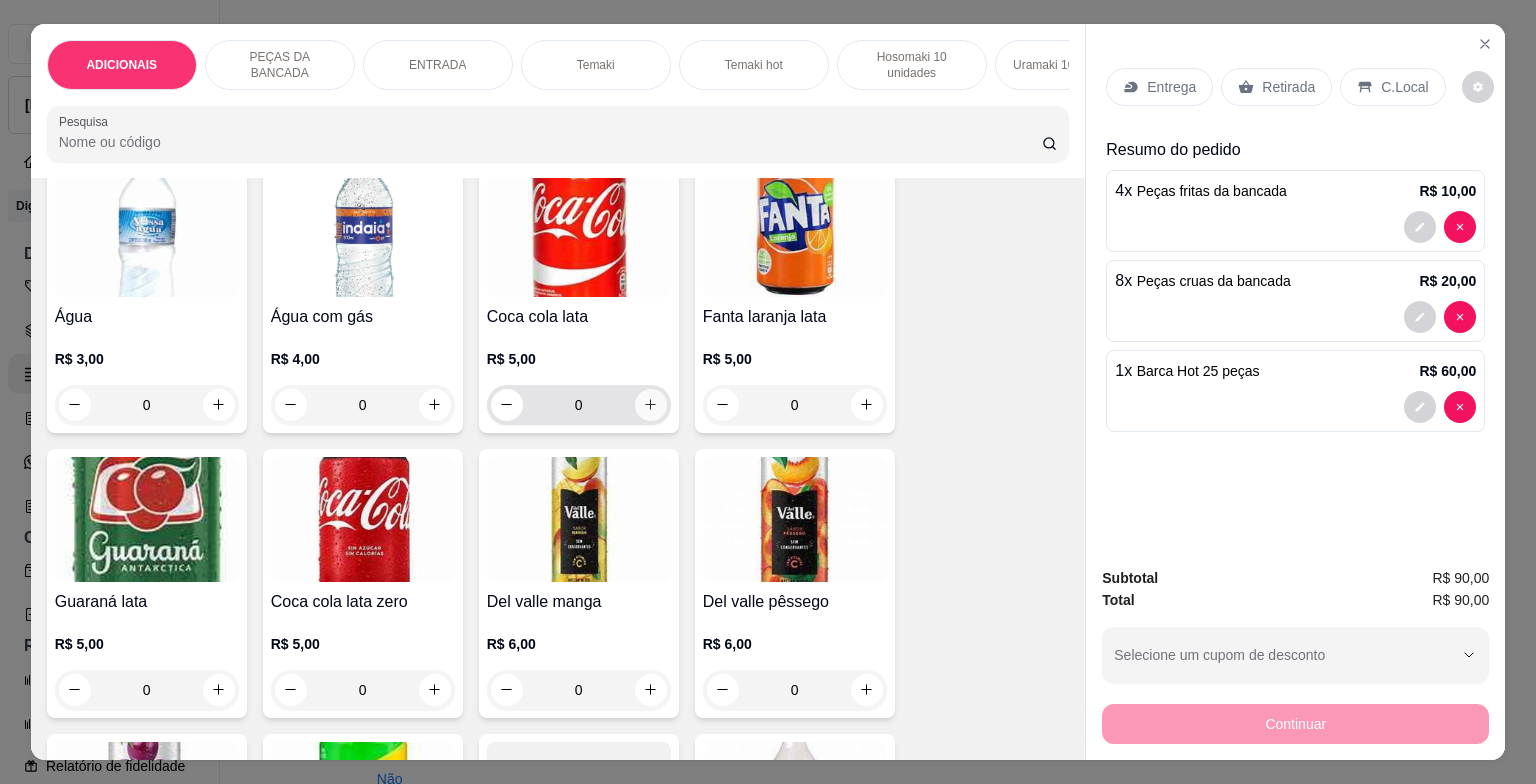 scroll, scrollTop: 7000, scrollLeft: 0, axis: vertical 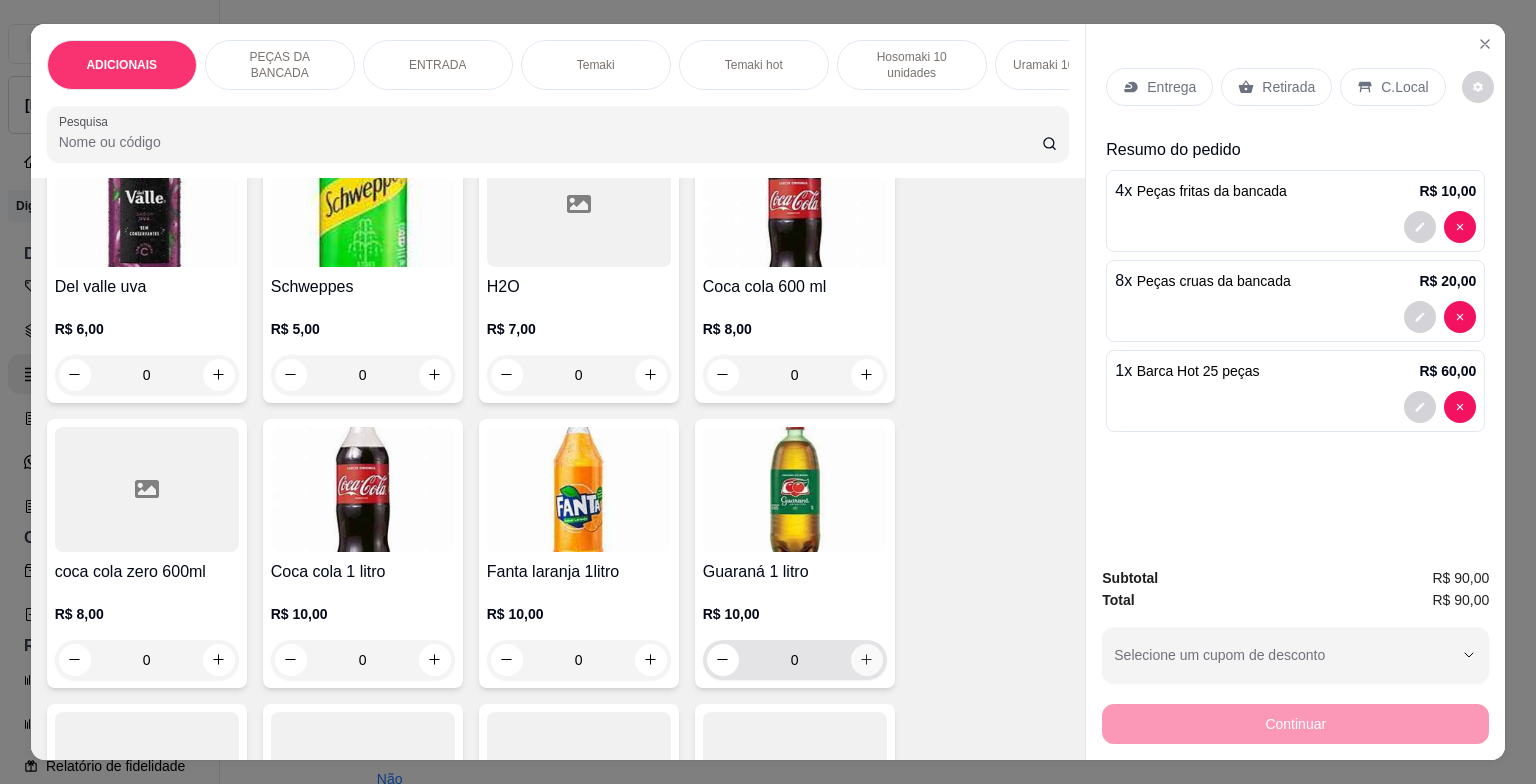 click 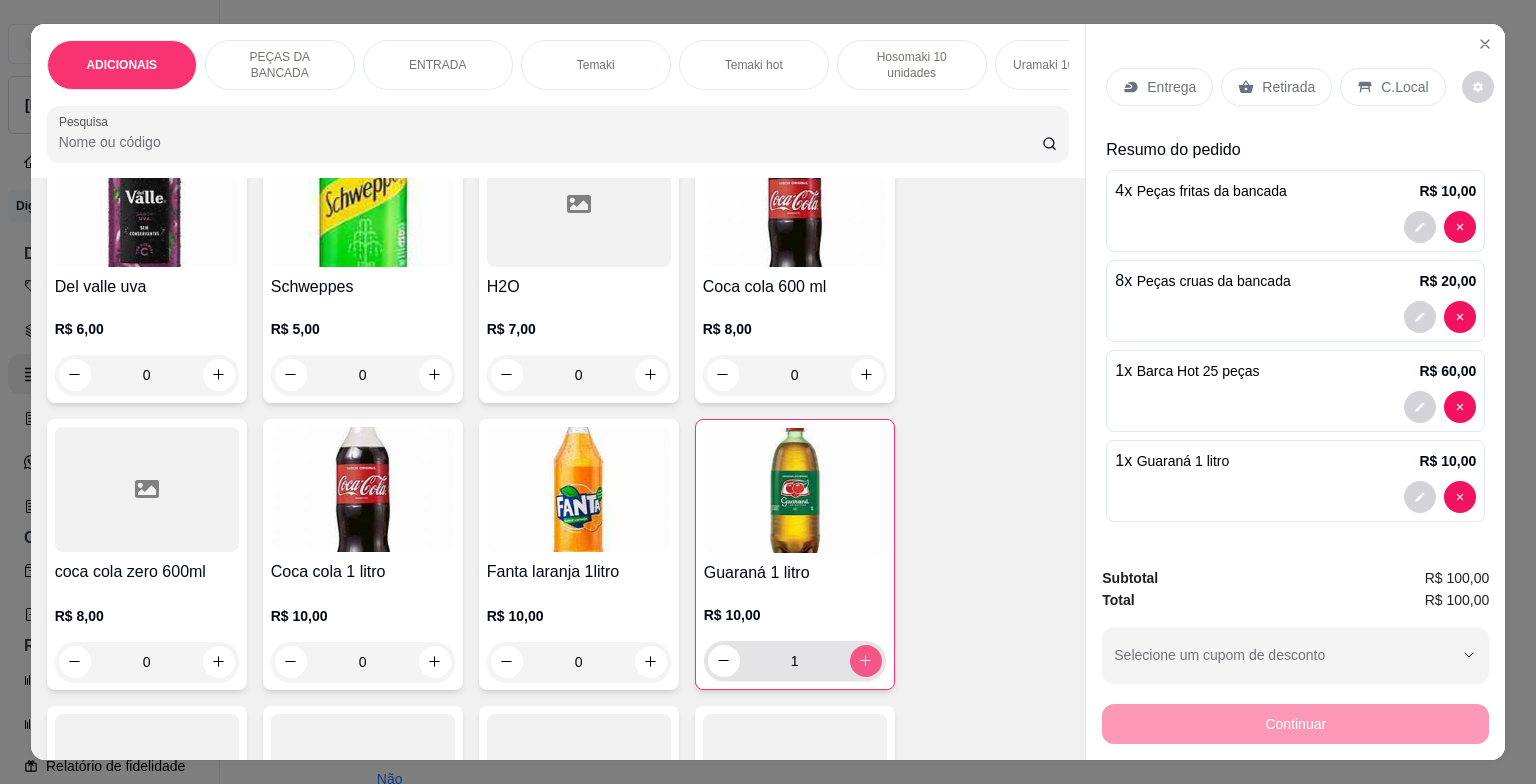 type on "1" 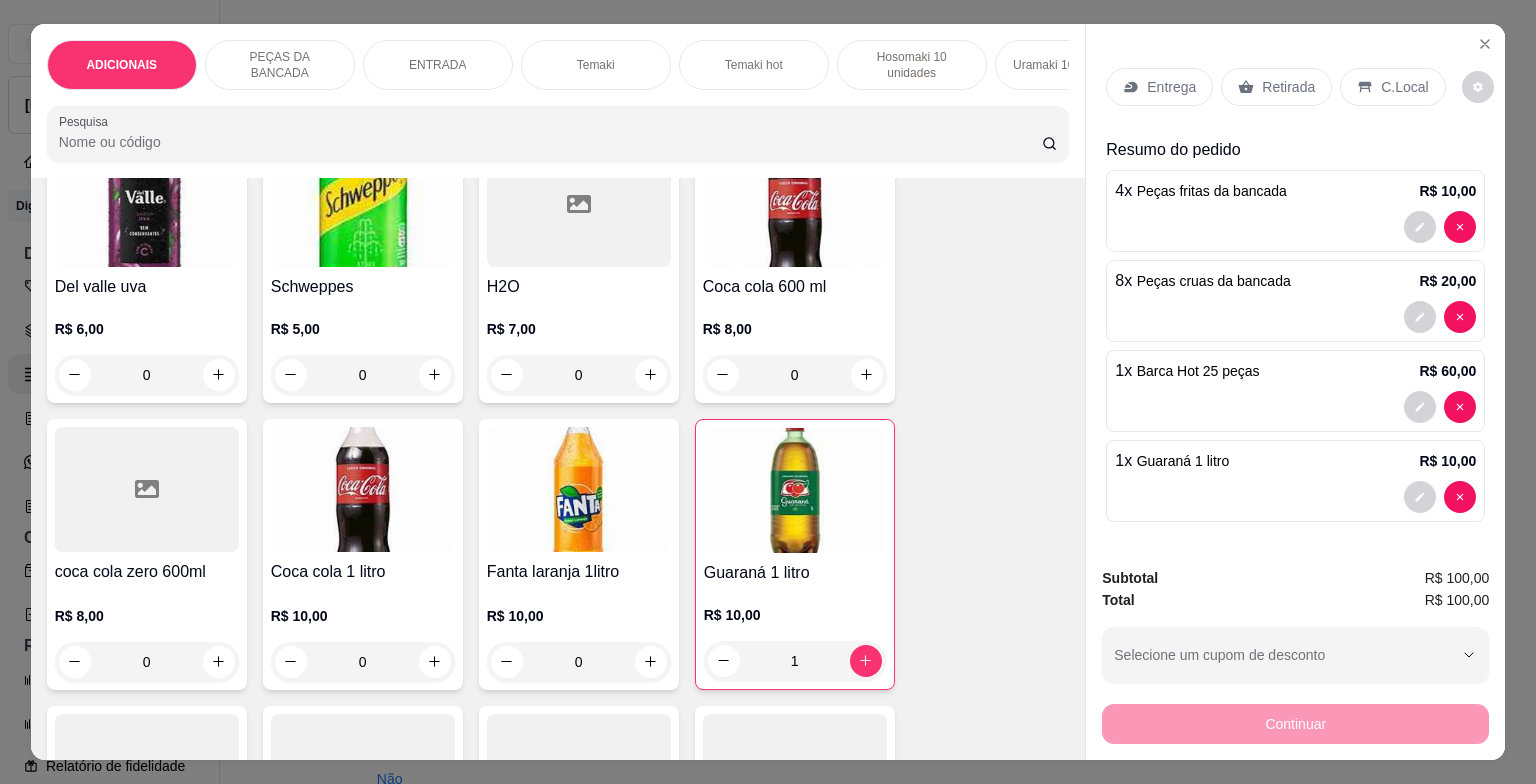 click on "C.Local" at bounding box center [1404, 87] 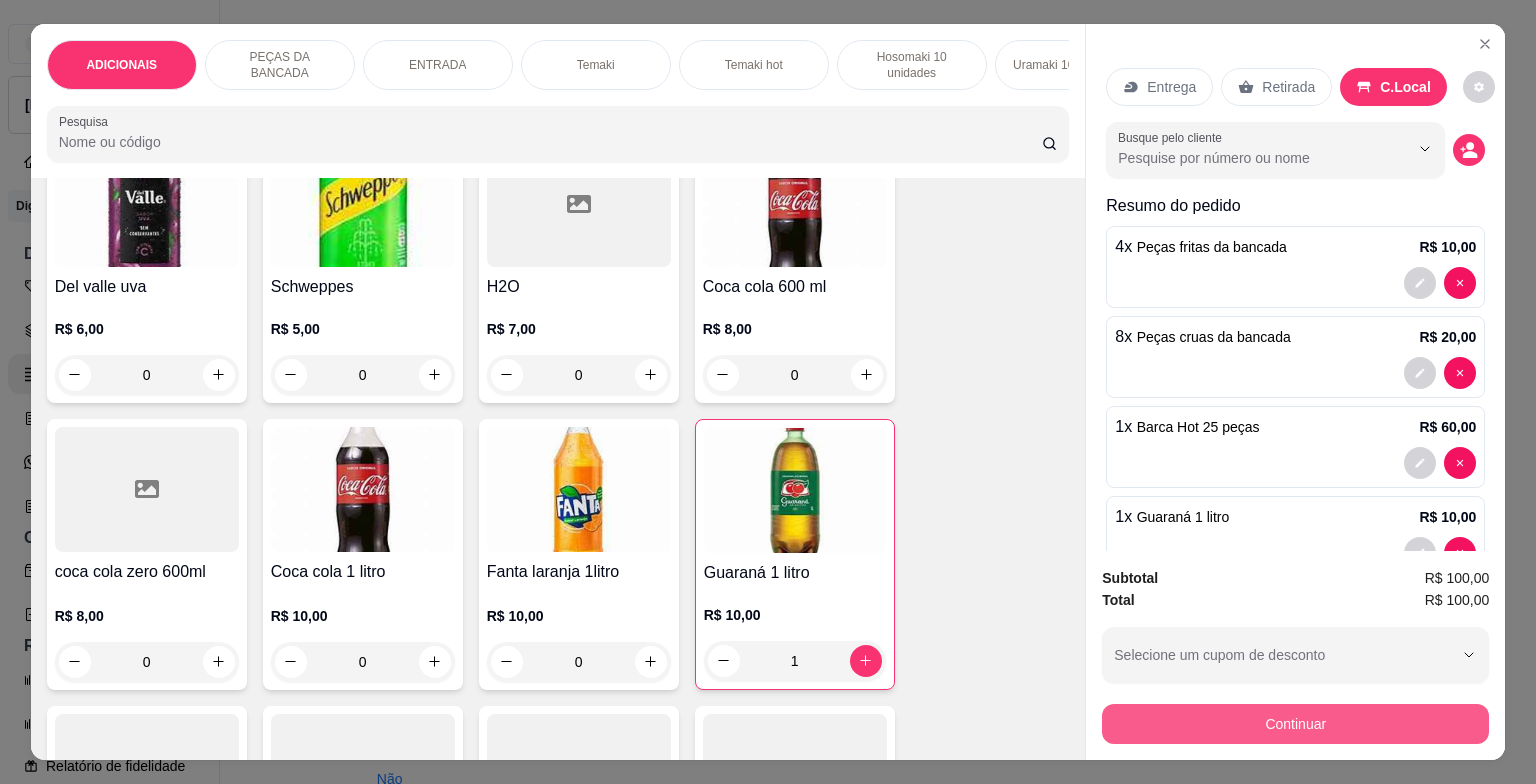 click on "Continuar" at bounding box center [1295, 724] 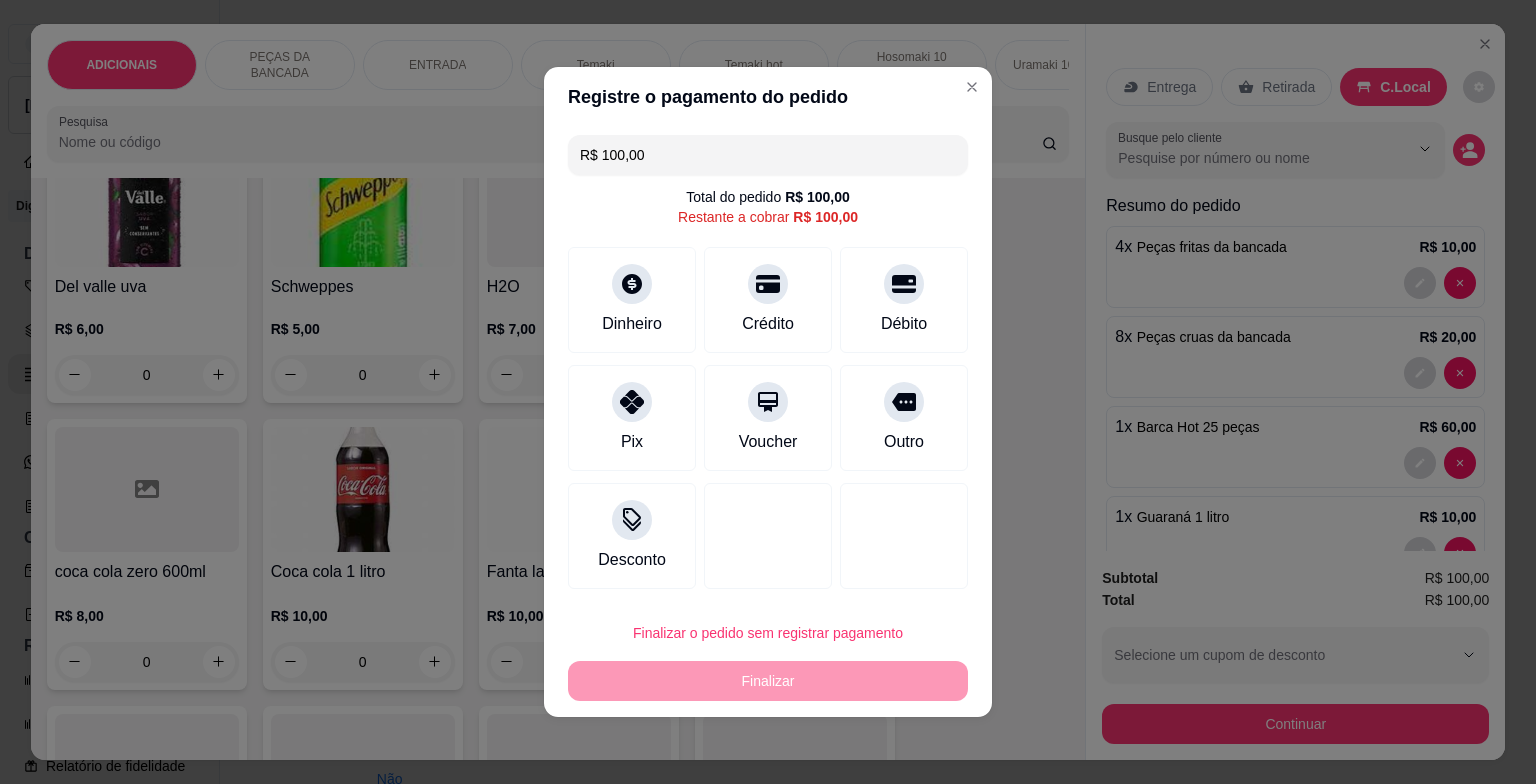 click on "R$ 100,00 Total do pedido   R$ 100,00 Restante a cobrar   R$ 100,00 Dinheiro Crédito Débito Pix Voucher Outro Desconto" at bounding box center (768, 362) 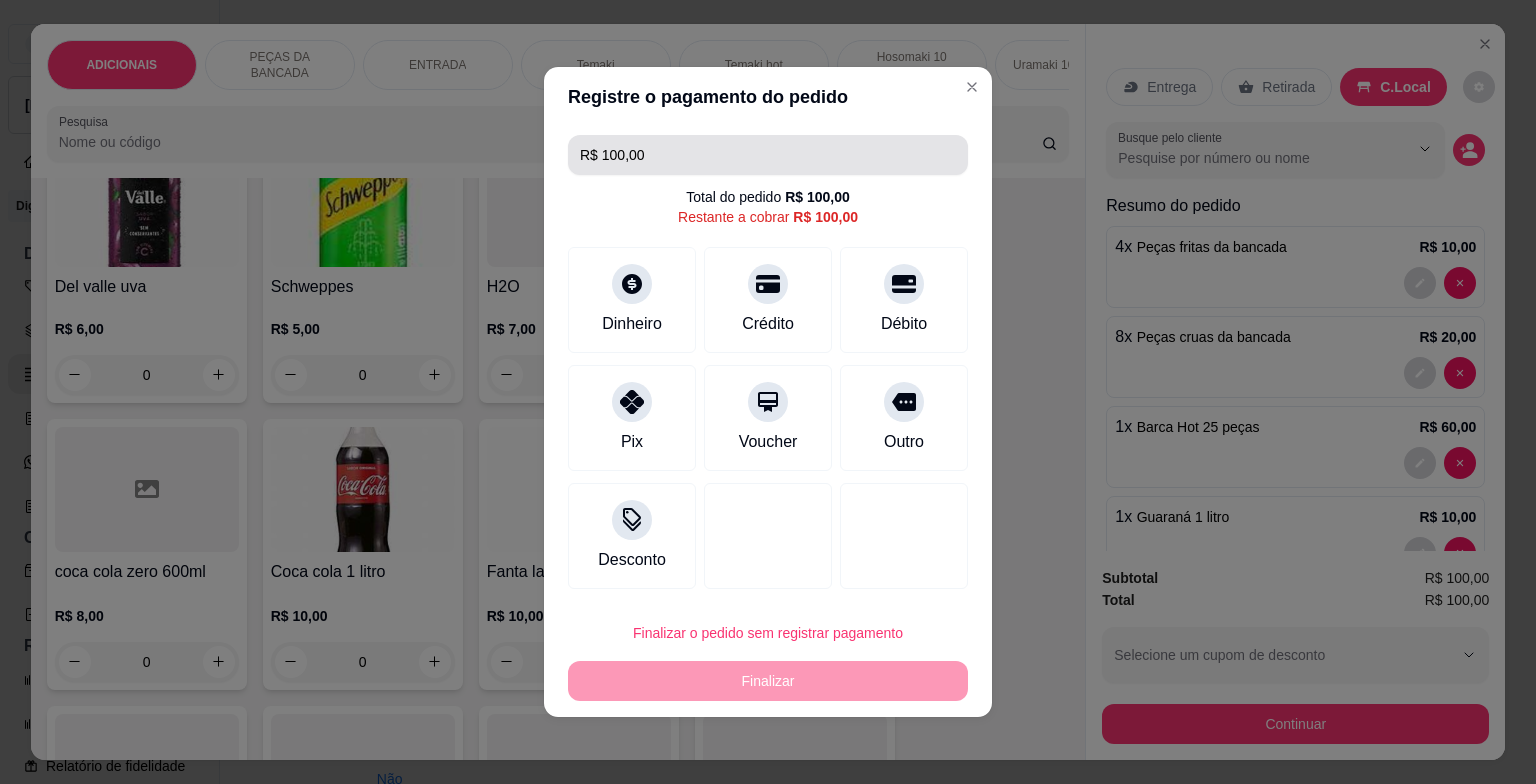 click on "R$ 100,00" at bounding box center (768, 155) 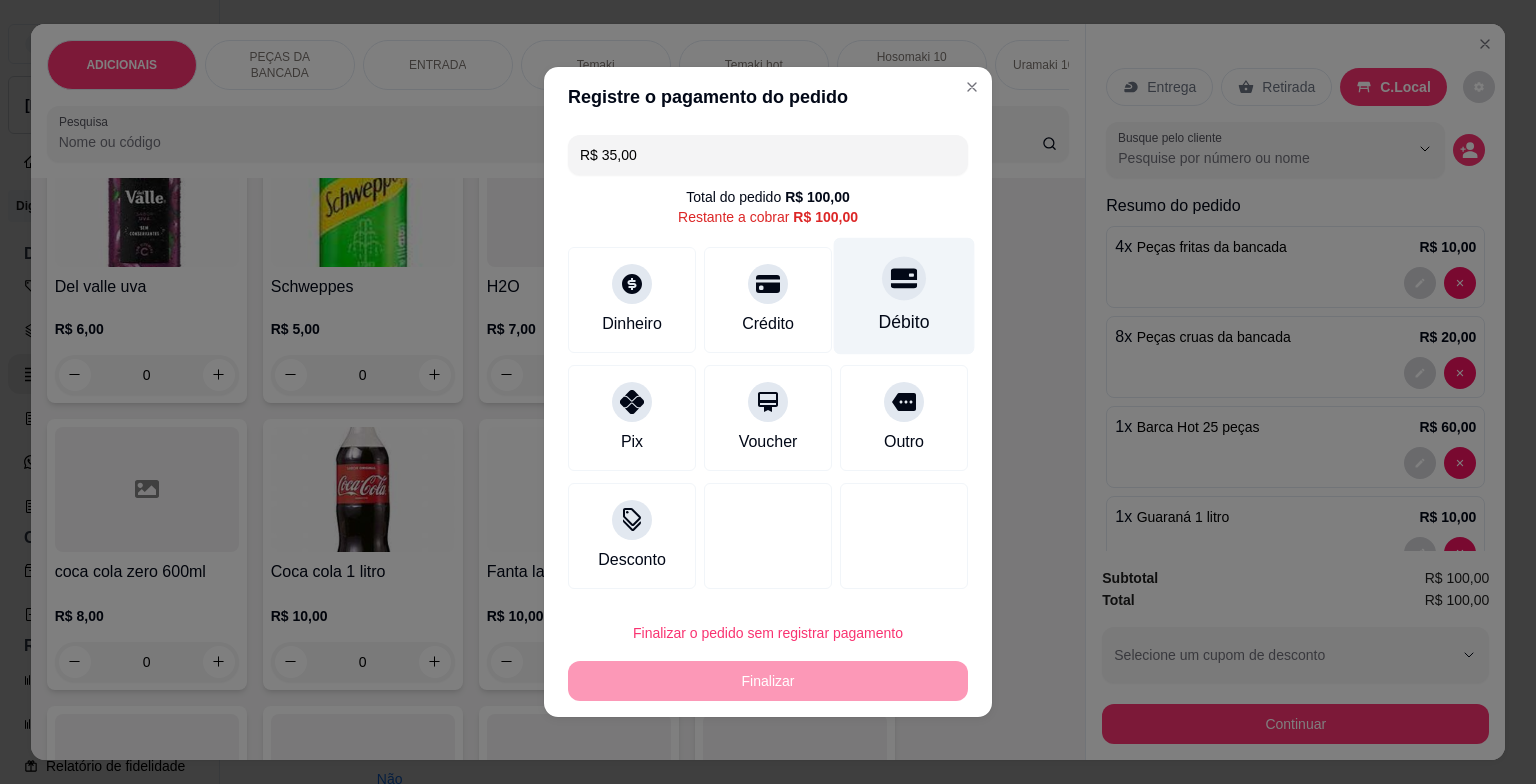 click on "Débito" at bounding box center (904, 296) 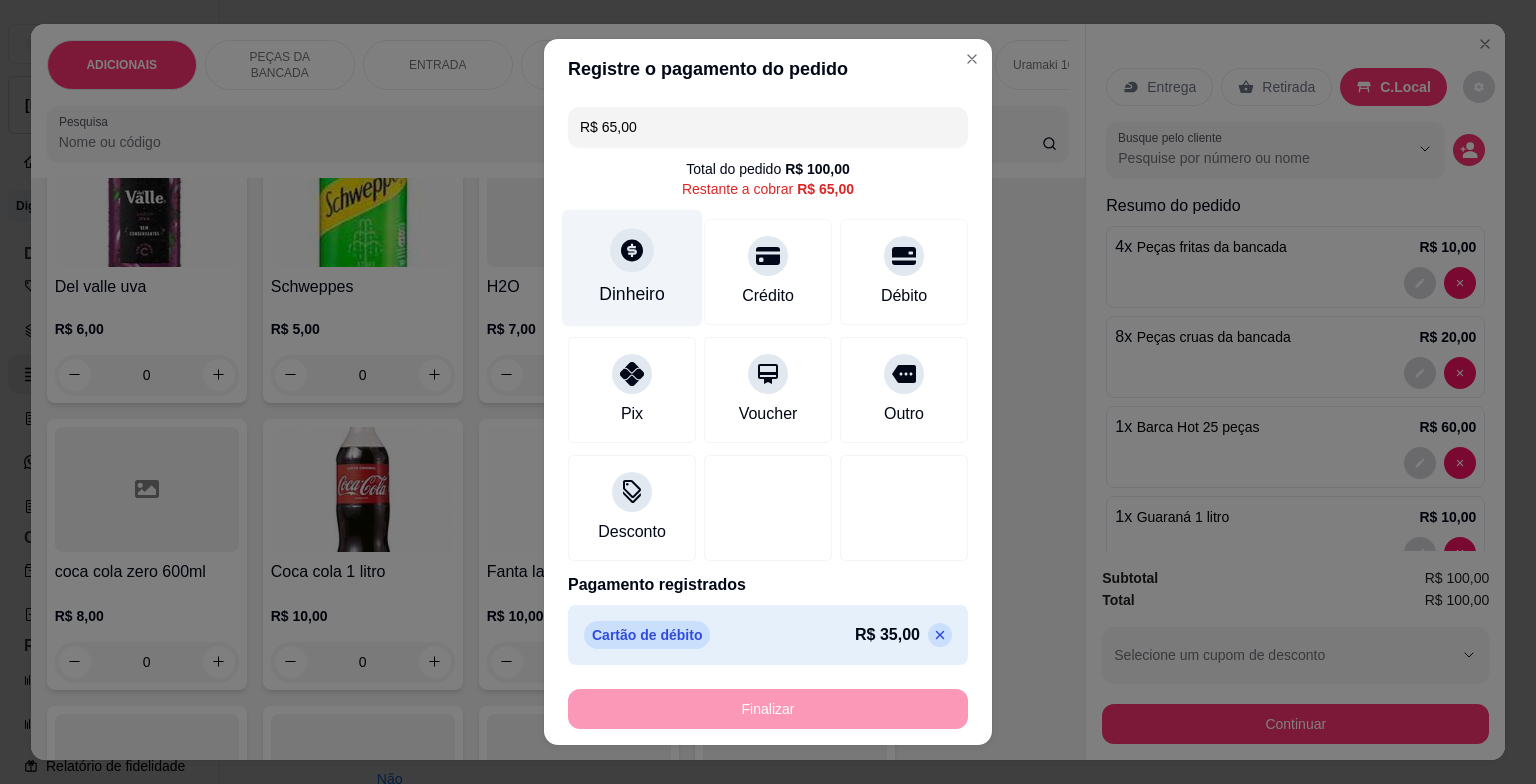 click on "Dinheiro" at bounding box center [632, 268] 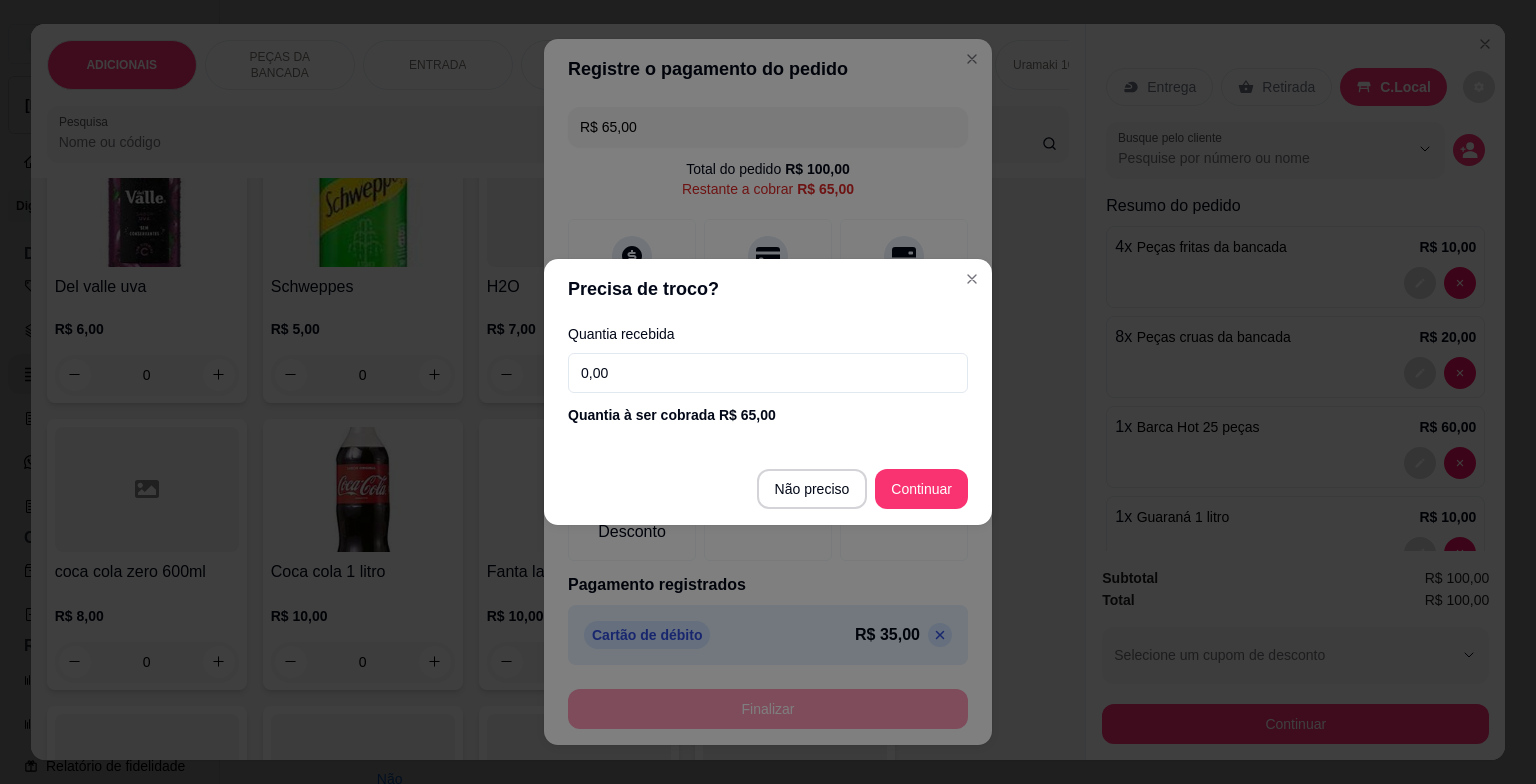 click on "0,00" at bounding box center (768, 373) 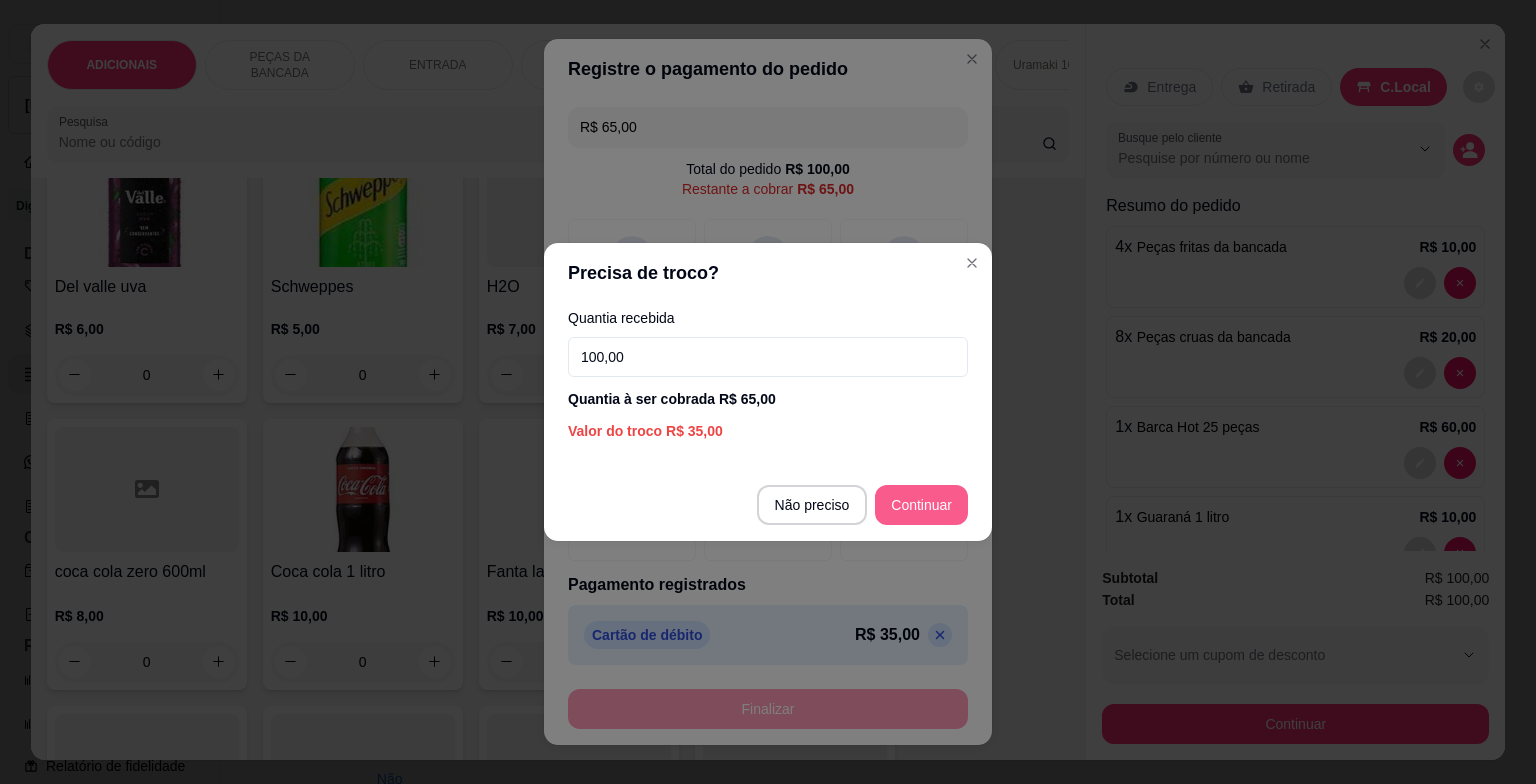 type on "100,00" 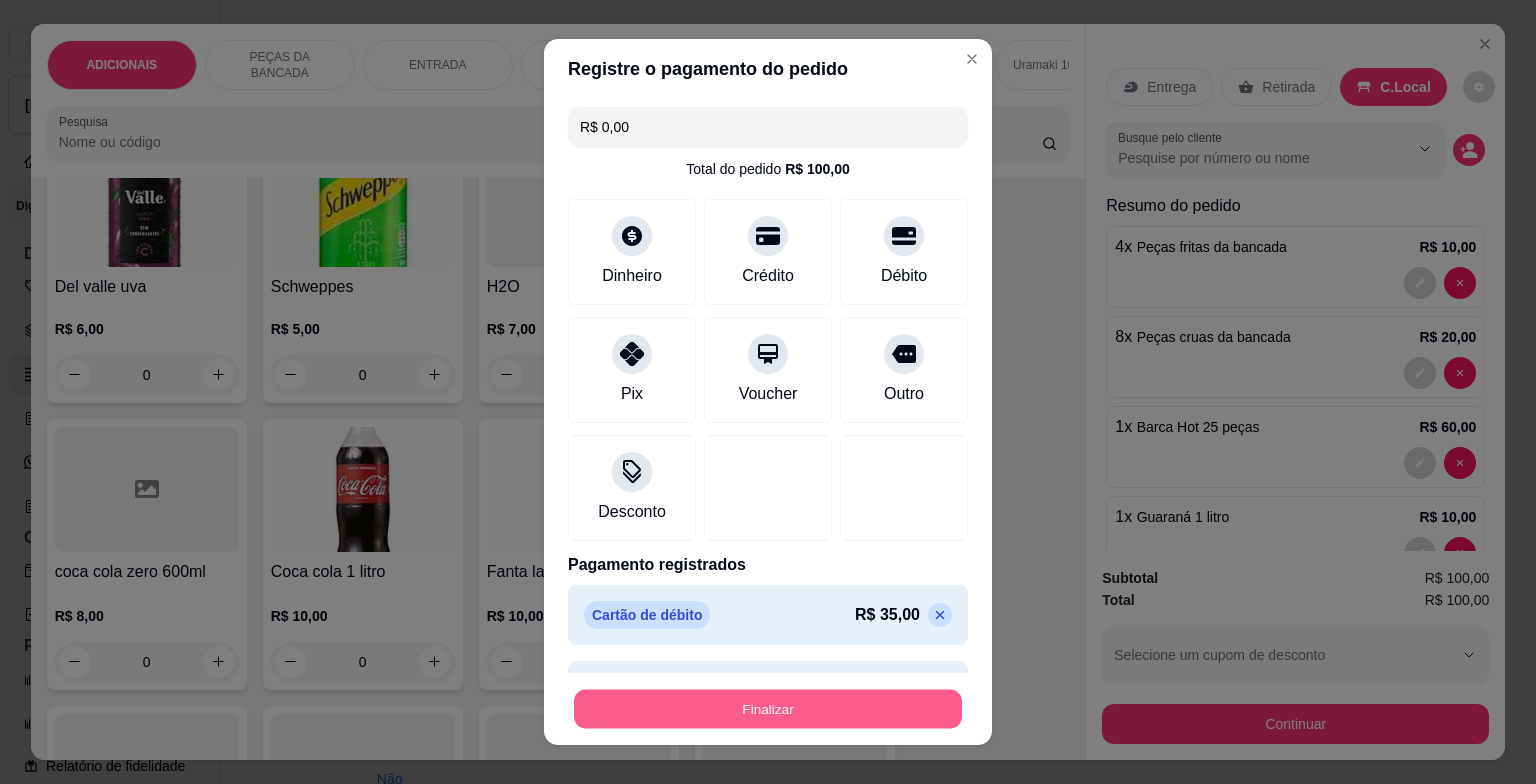 click on "Finalizar" at bounding box center [768, 708] 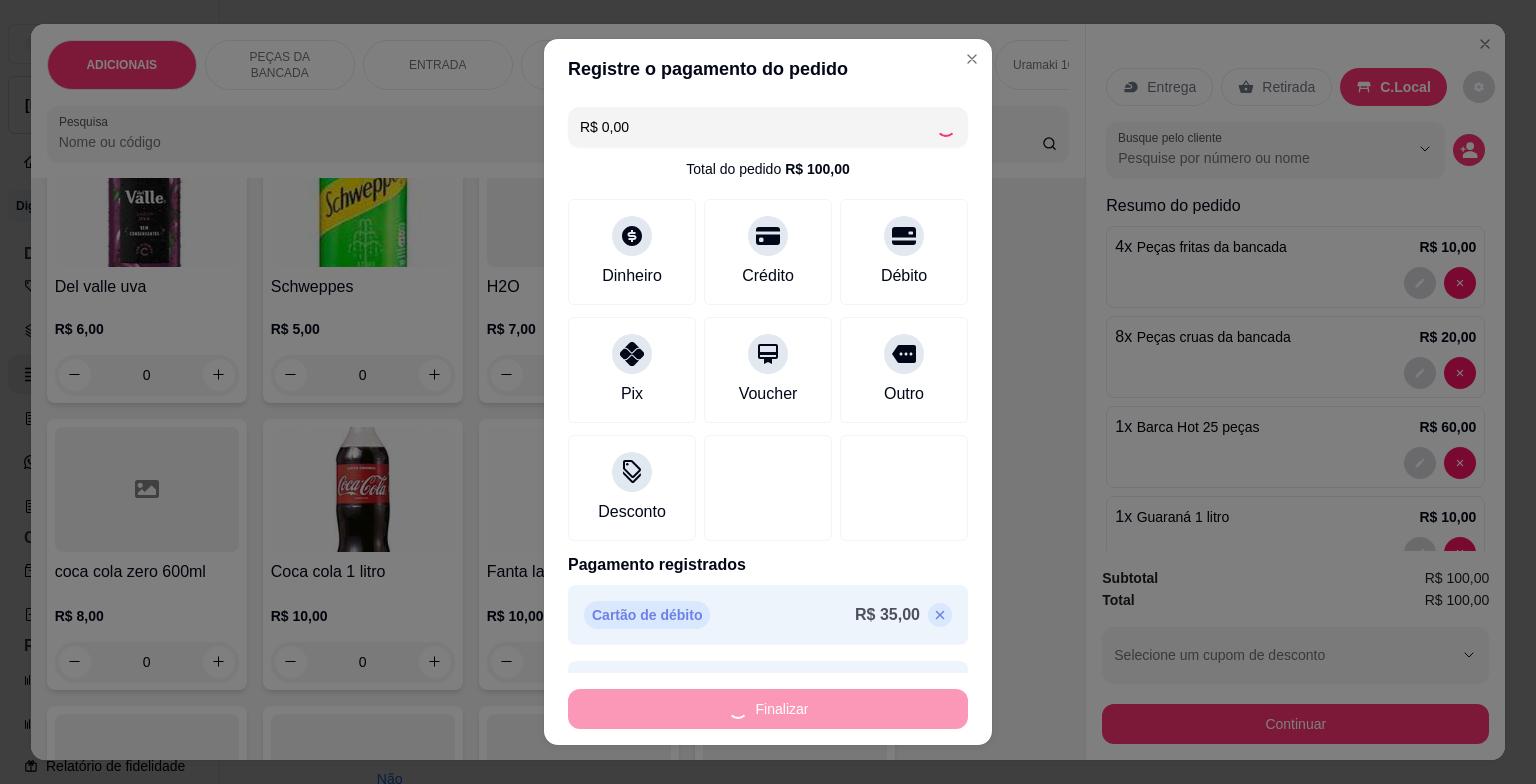 type on "0" 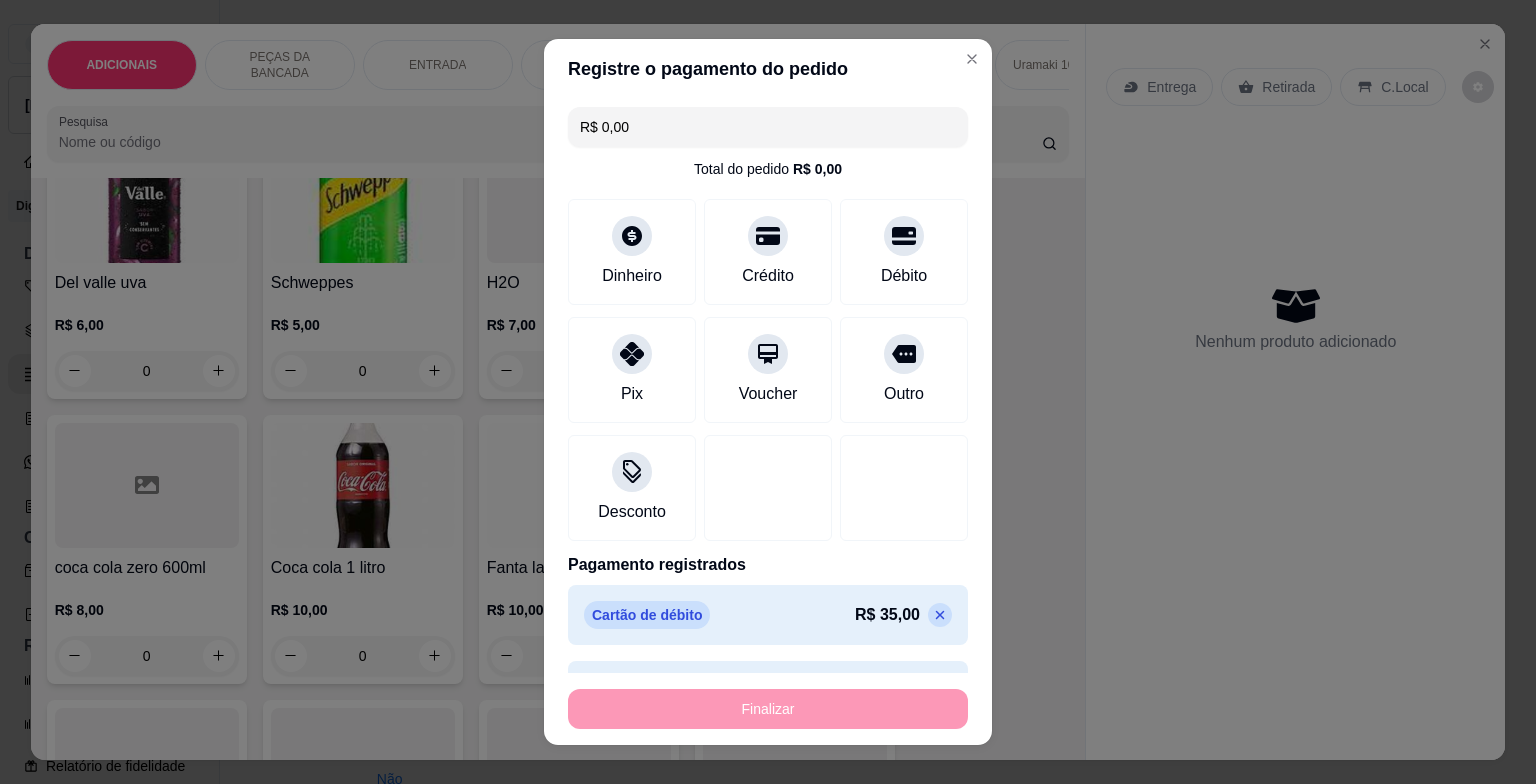 type on "-R$ 100,00" 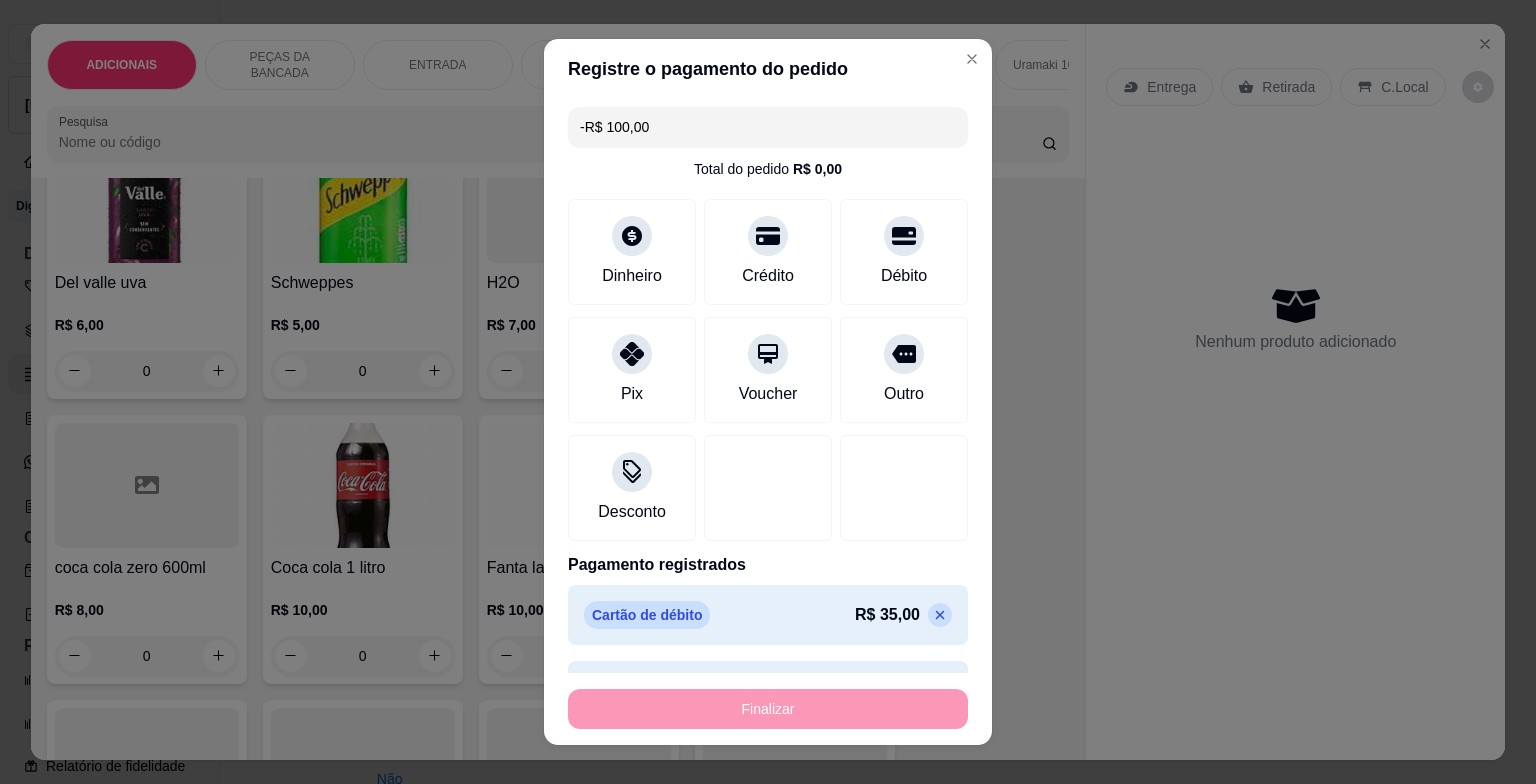 scroll, scrollTop: 6997, scrollLeft: 0, axis: vertical 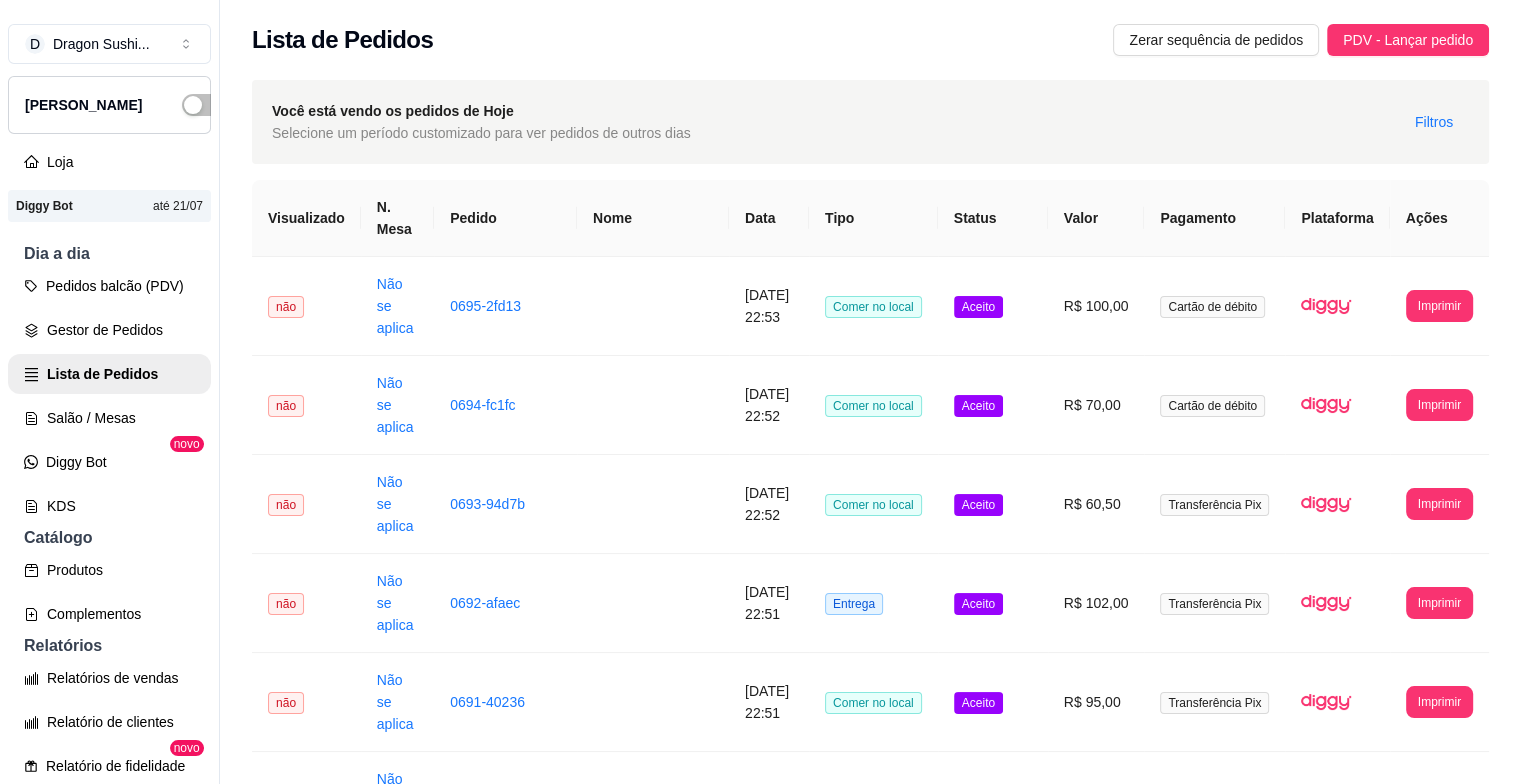 drag, startPoint x: 175, startPoint y: 280, endPoint x: 168, endPoint y: 298, distance: 19.313208 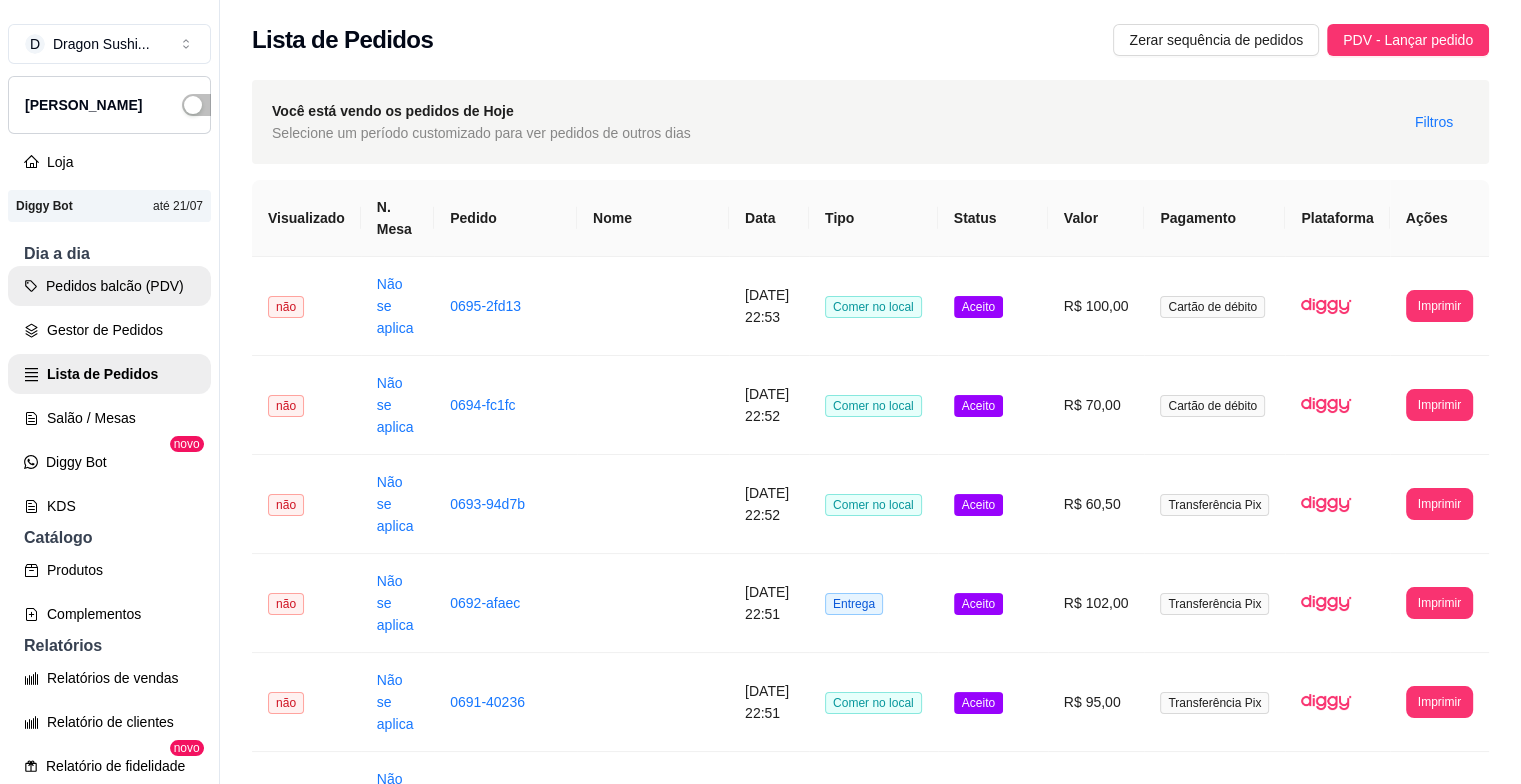 click on "Pedidos balcão (PDV)" at bounding box center (109, 286) 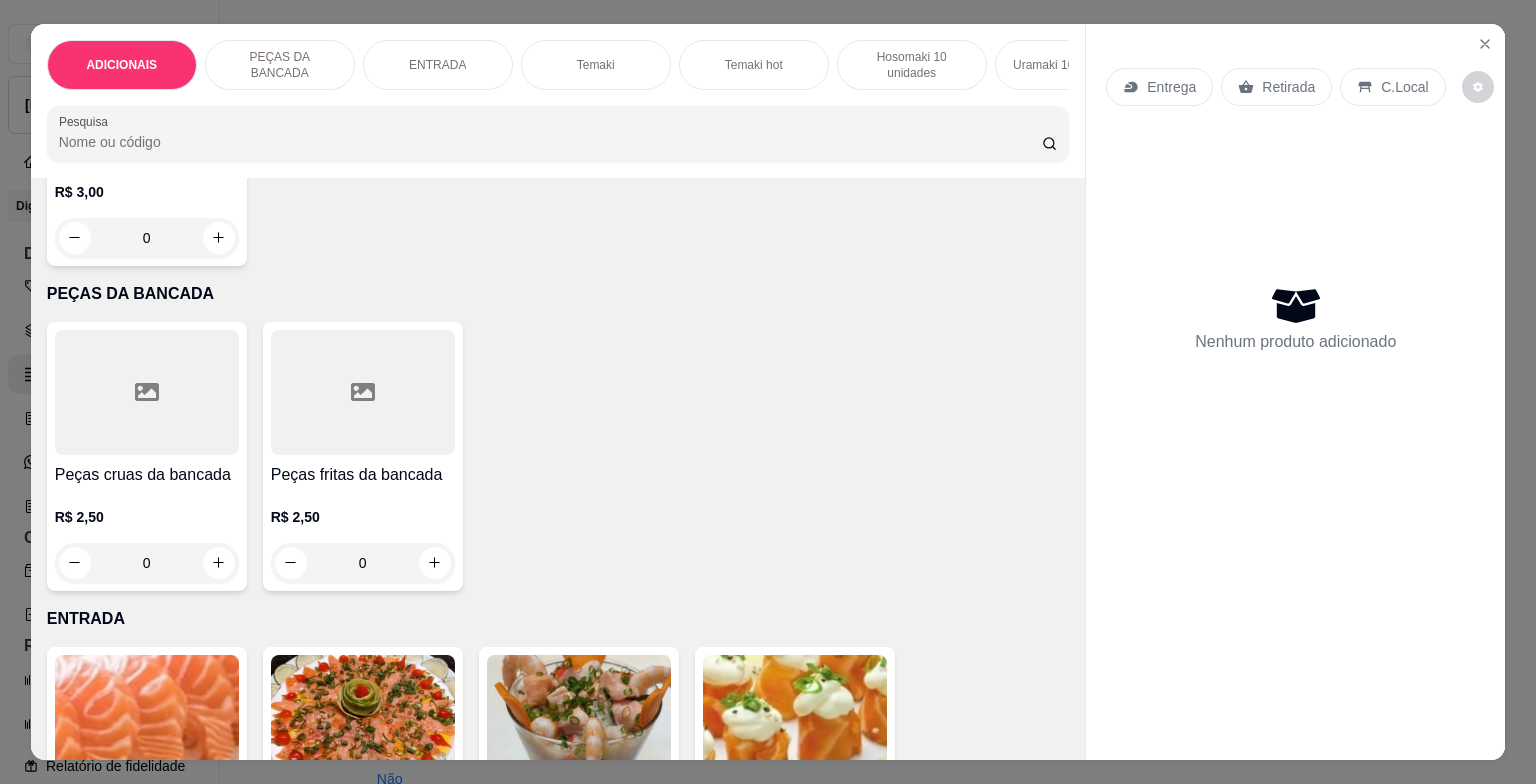 scroll, scrollTop: 600, scrollLeft: 0, axis: vertical 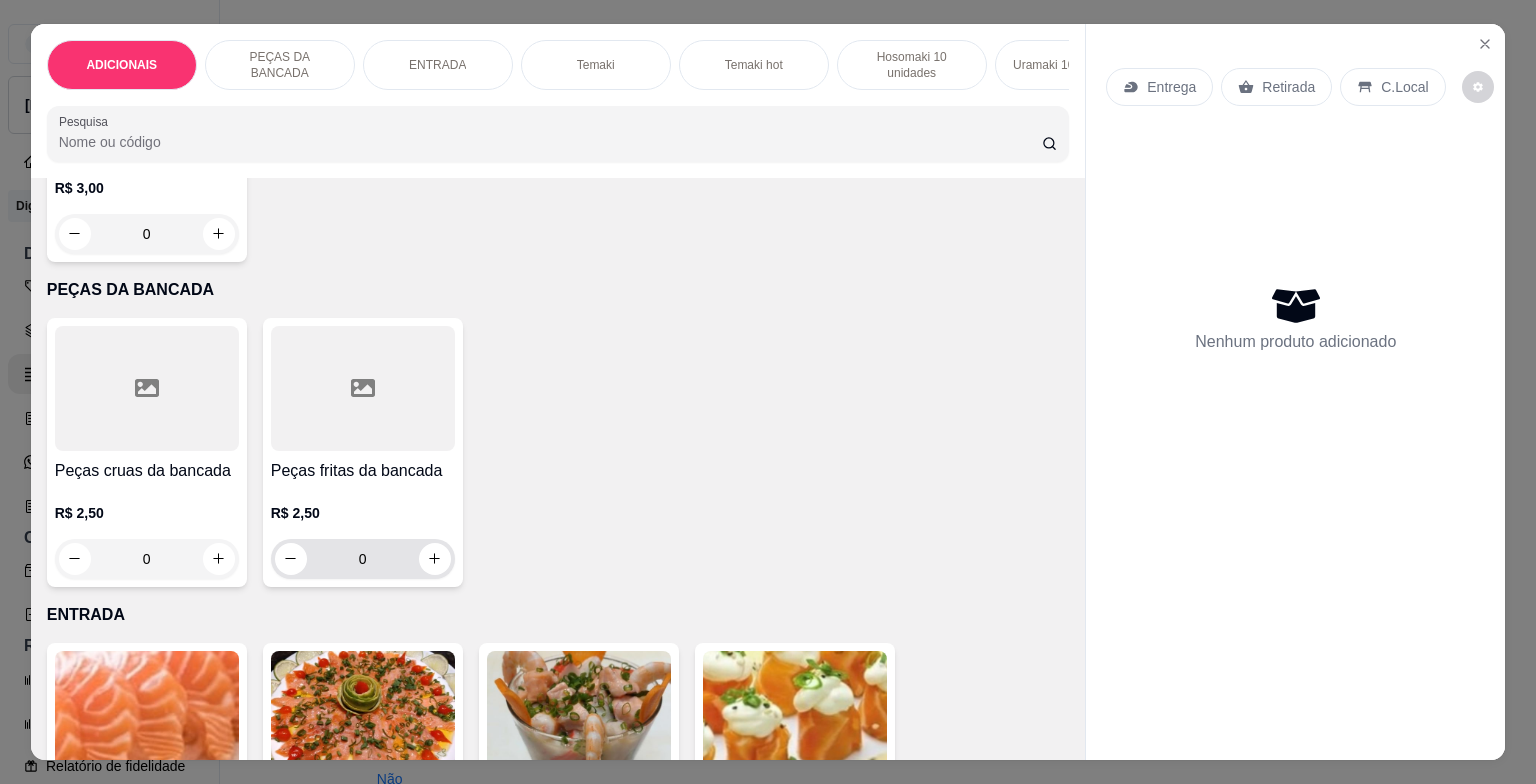 click on "0" at bounding box center (363, 559) 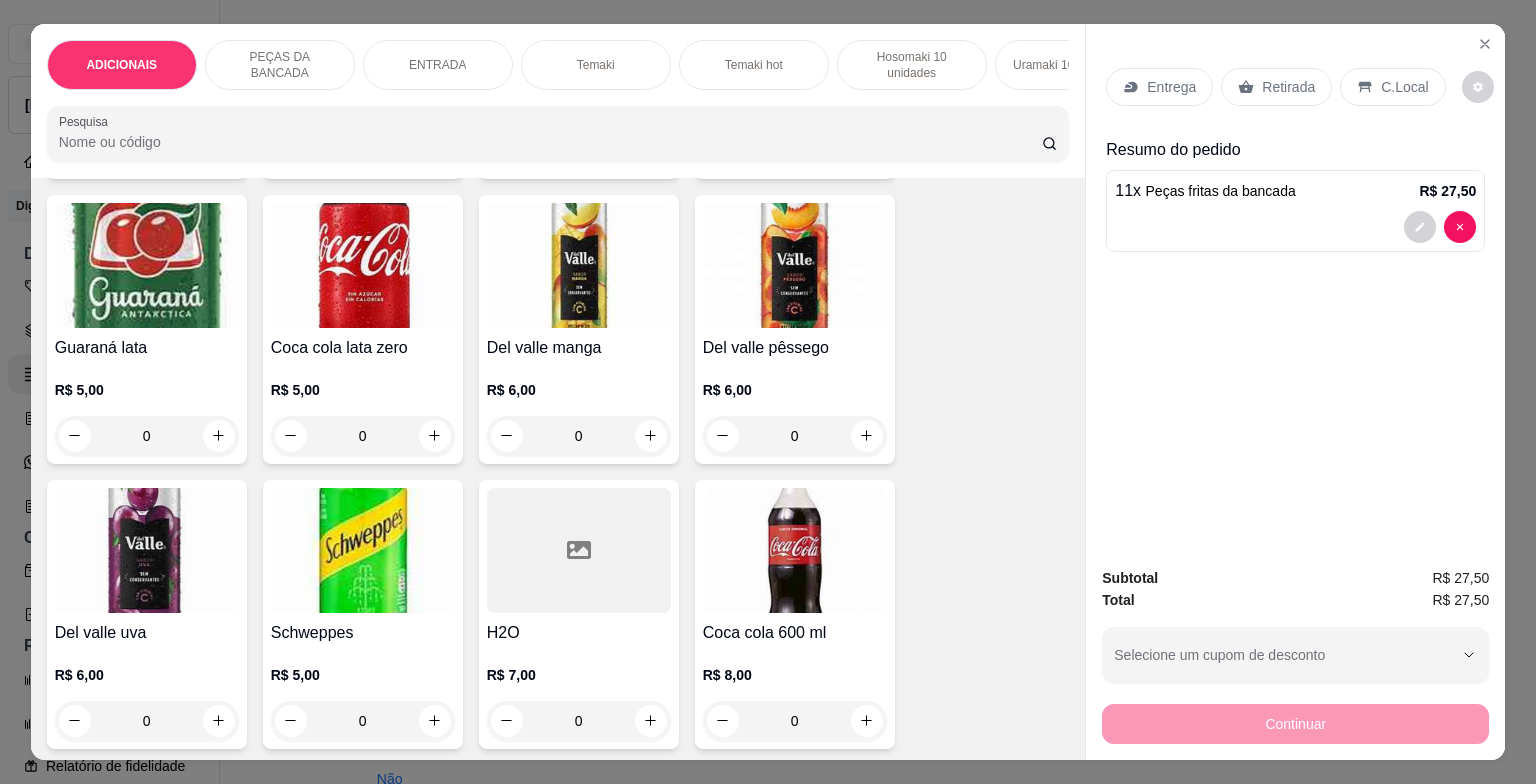 scroll, scrollTop: 6800, scrollLeft: 0, axis: vertical 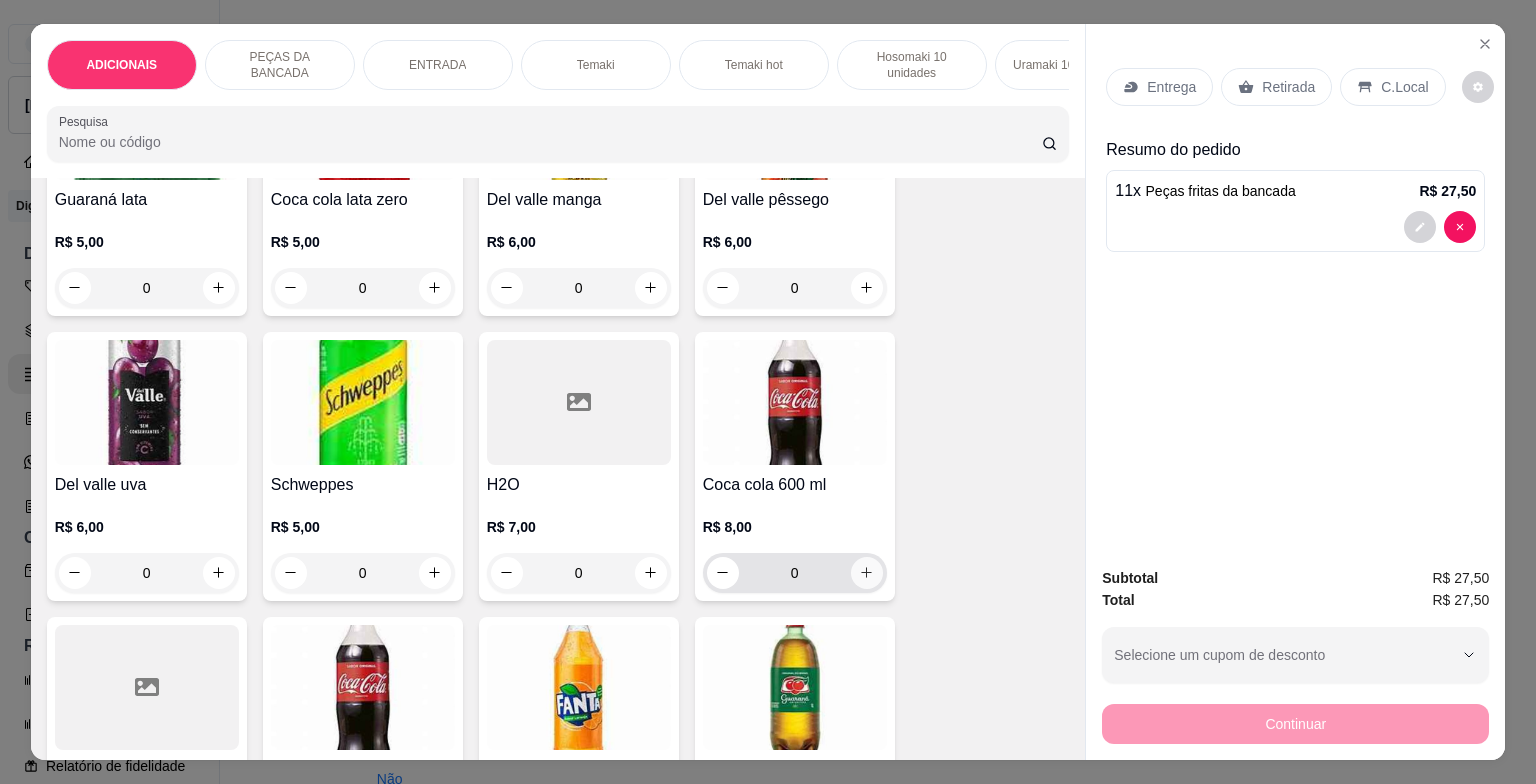 type on "11" 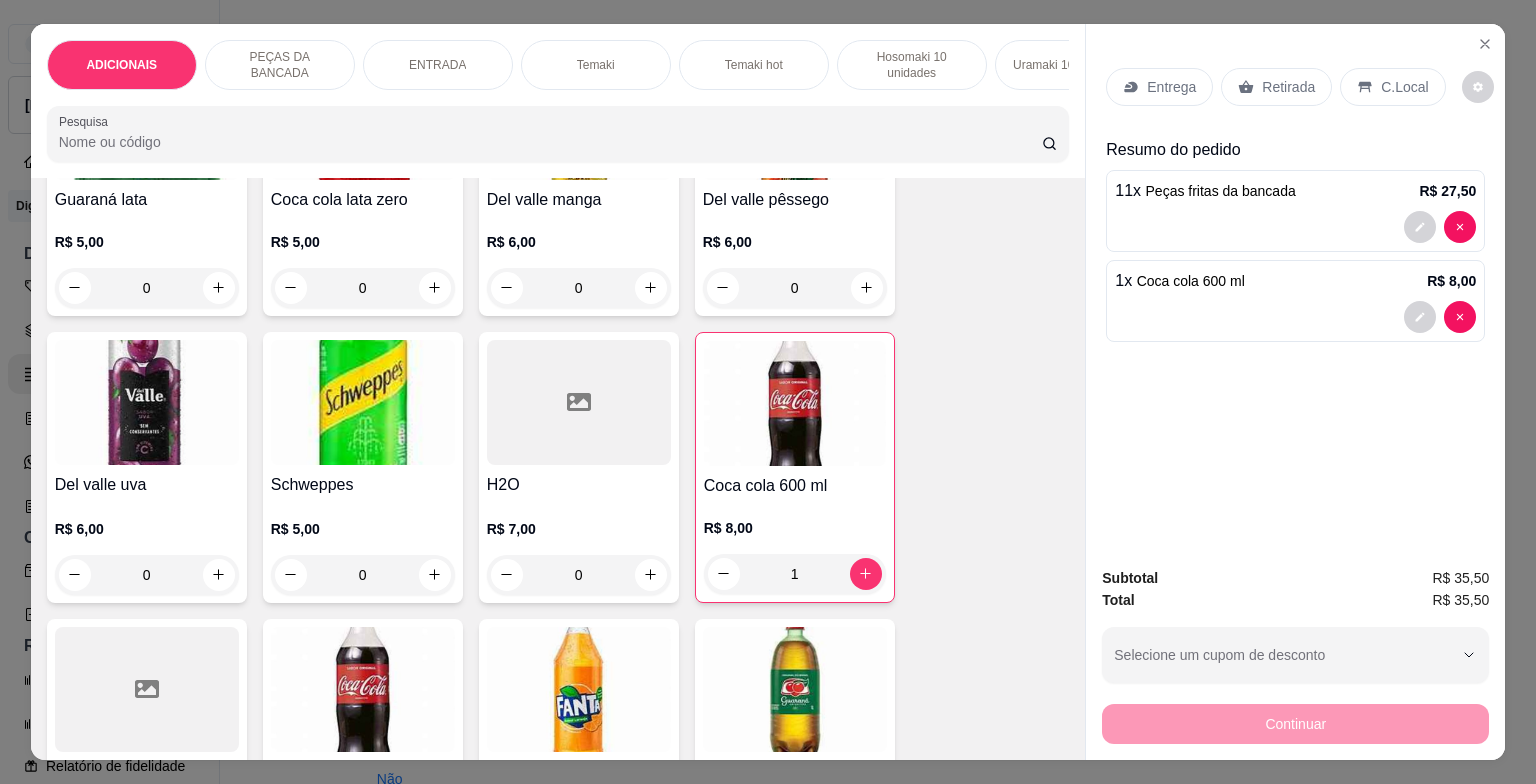 click on "C.Local" at bounding box center [1404, 87] 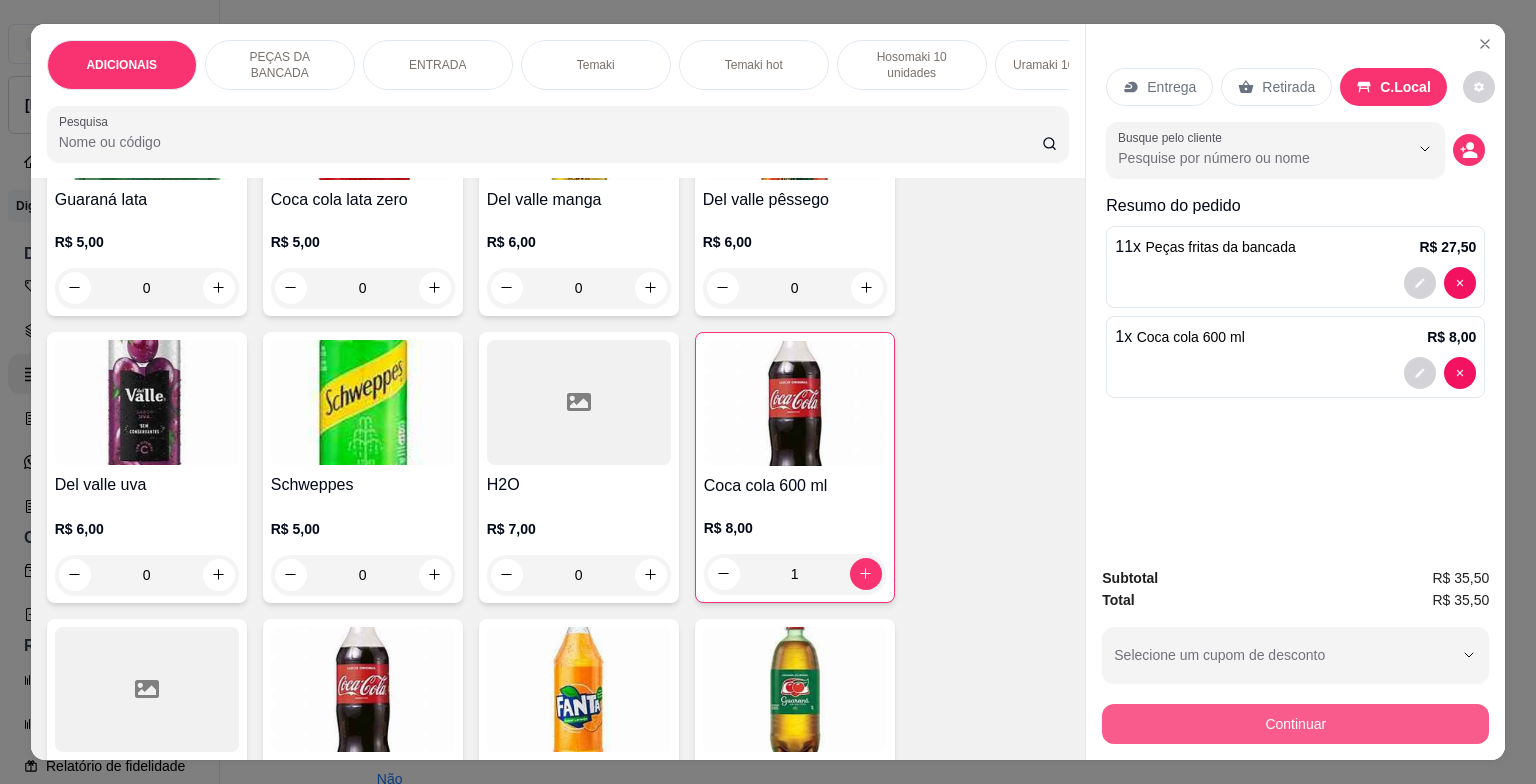 click on "Continuar" at bounding box center [1295, 724] 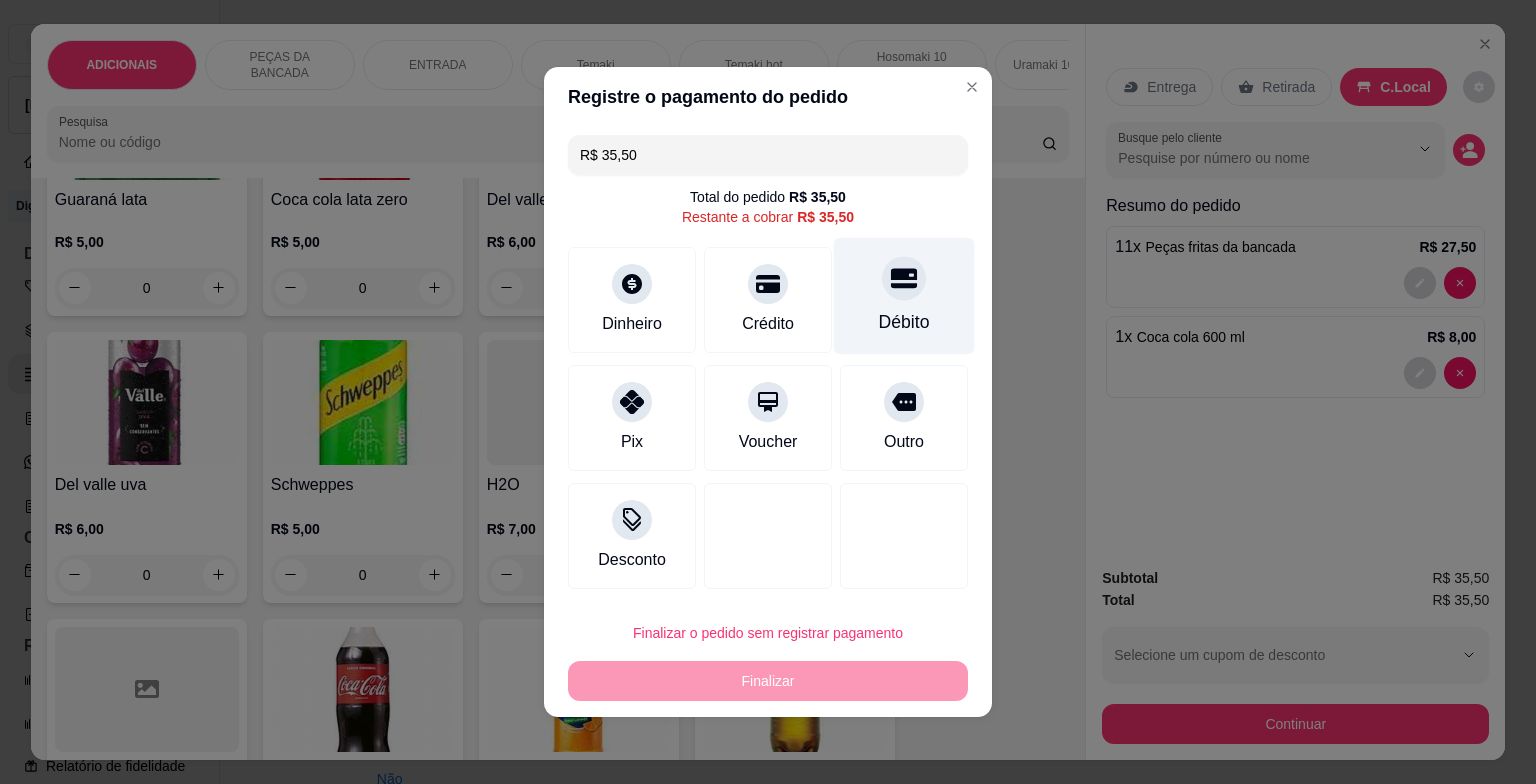 click 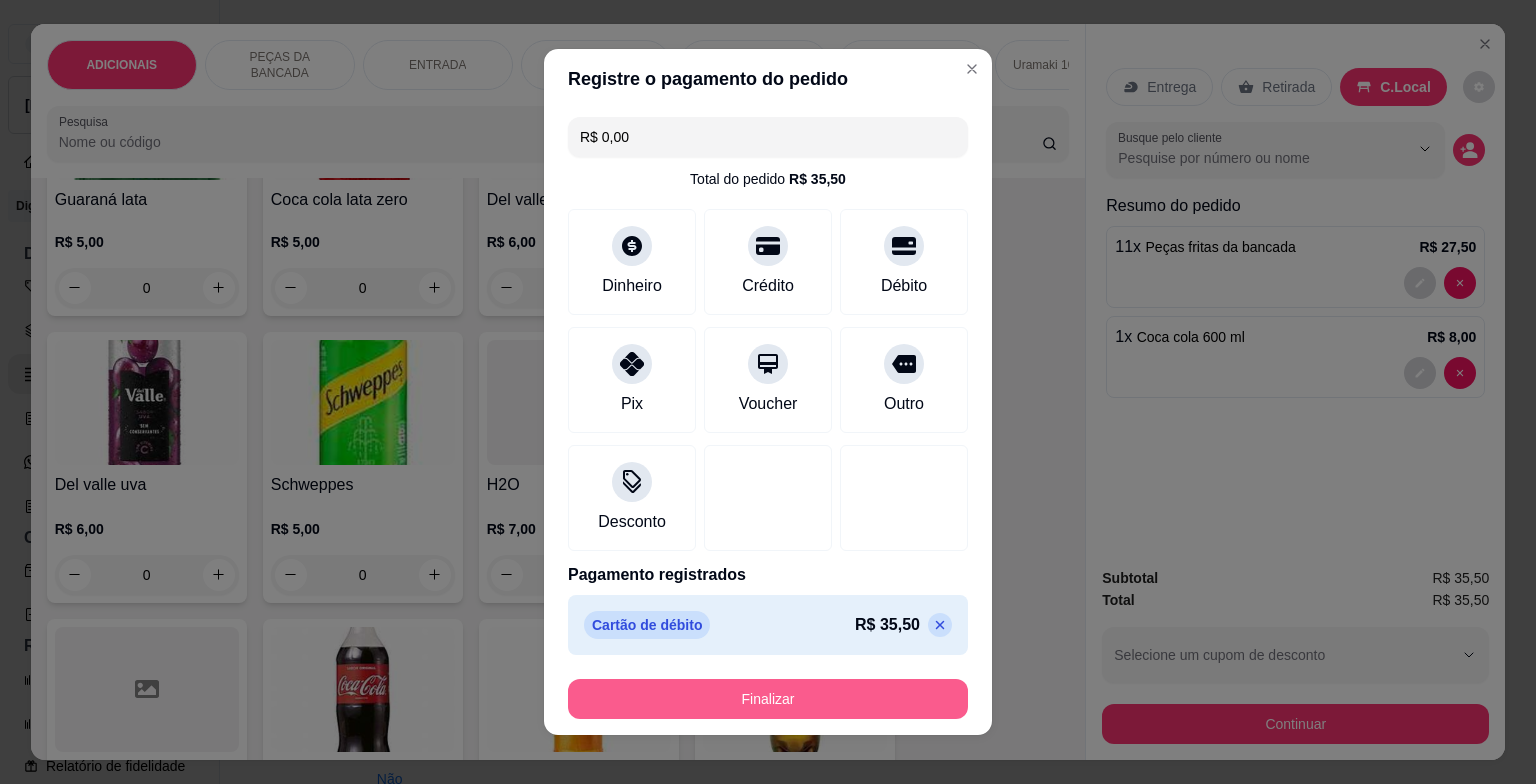 click on "Finalizar" at bounding box center (768, 699) 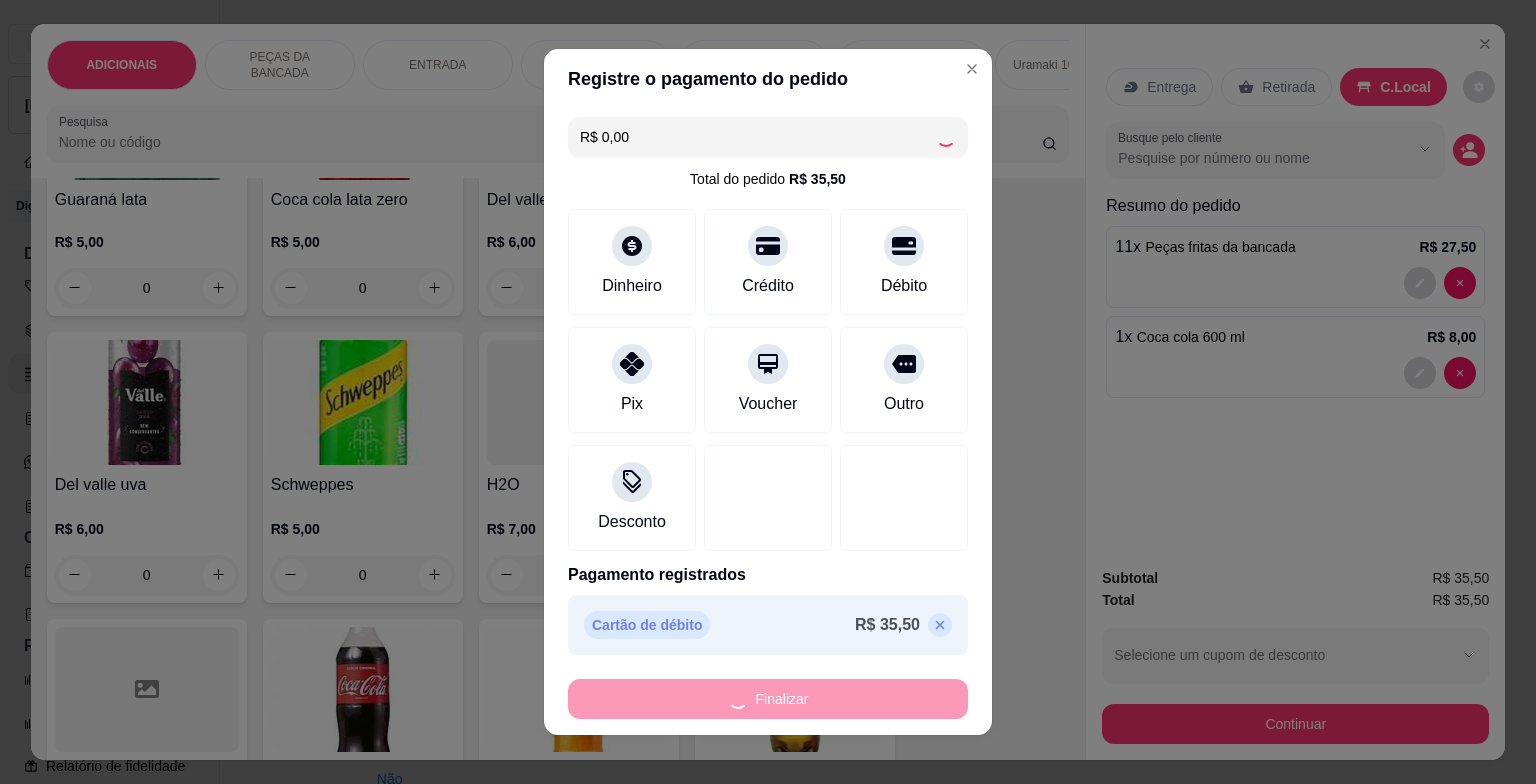 type on "0" 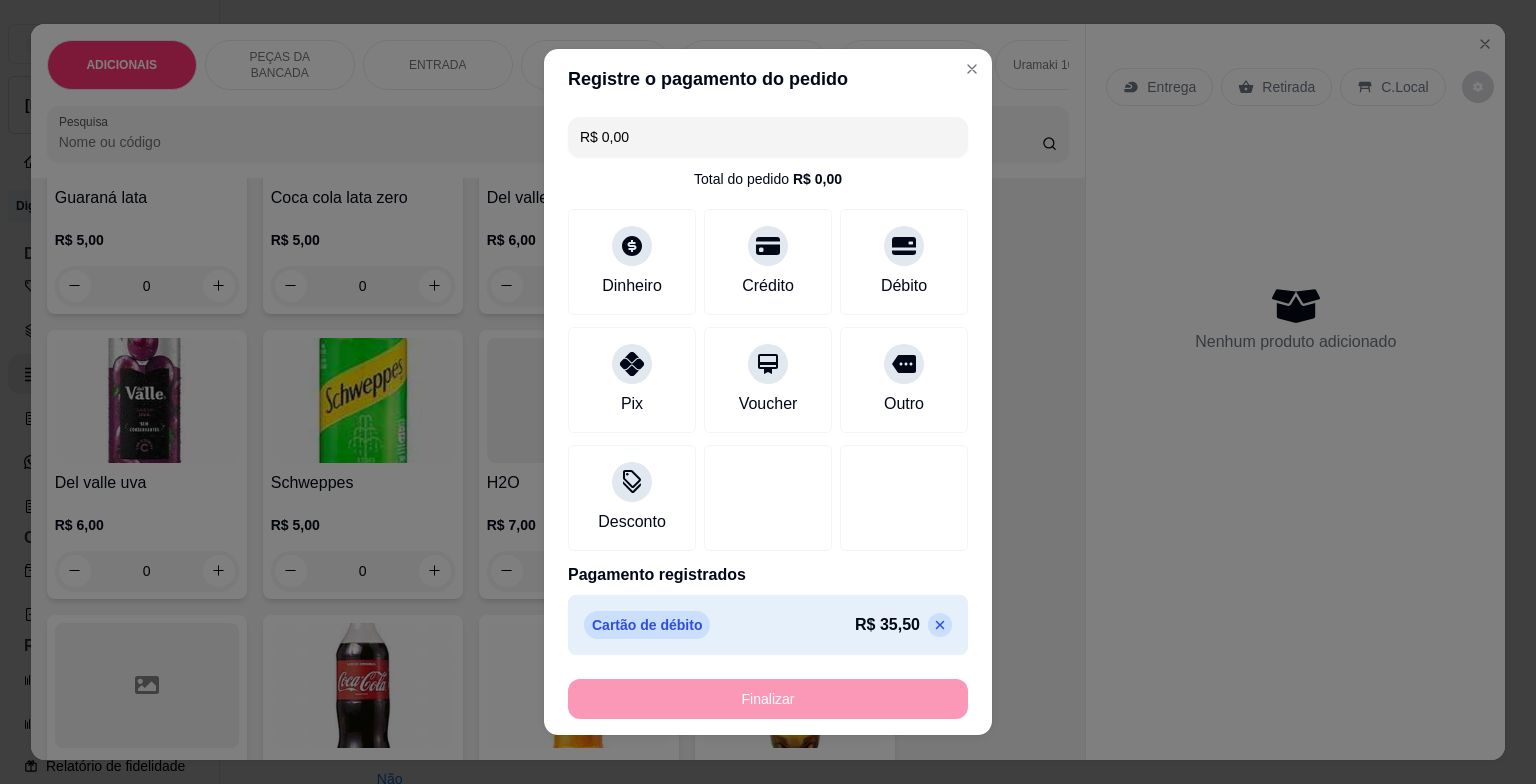 type on "-R$ 35,50" 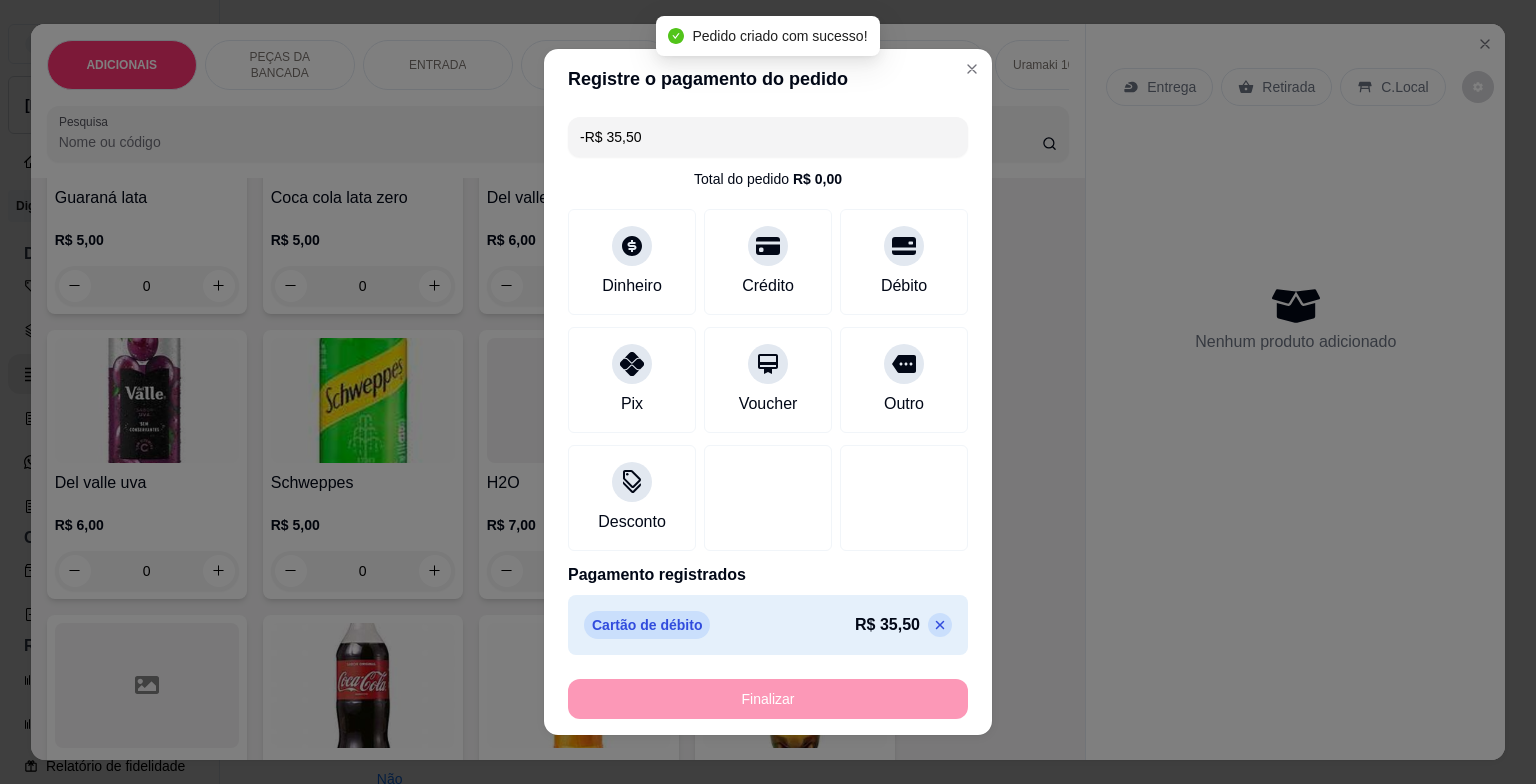 scroll, scrollTop: 6798, scrollLeft: 0, axis: vertical 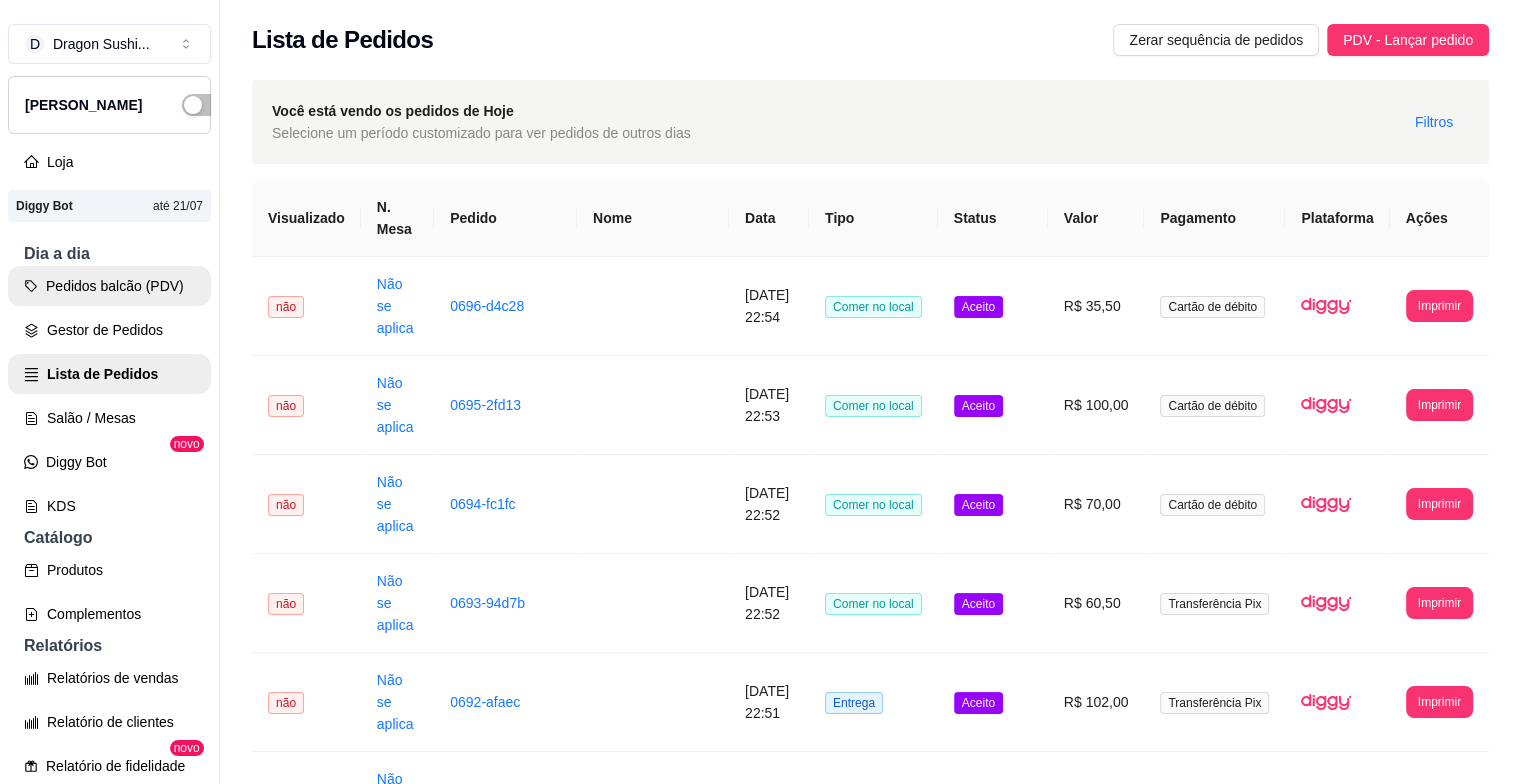 click on "Pedidos balcão (PDV)" at bounding box center [109, 286] 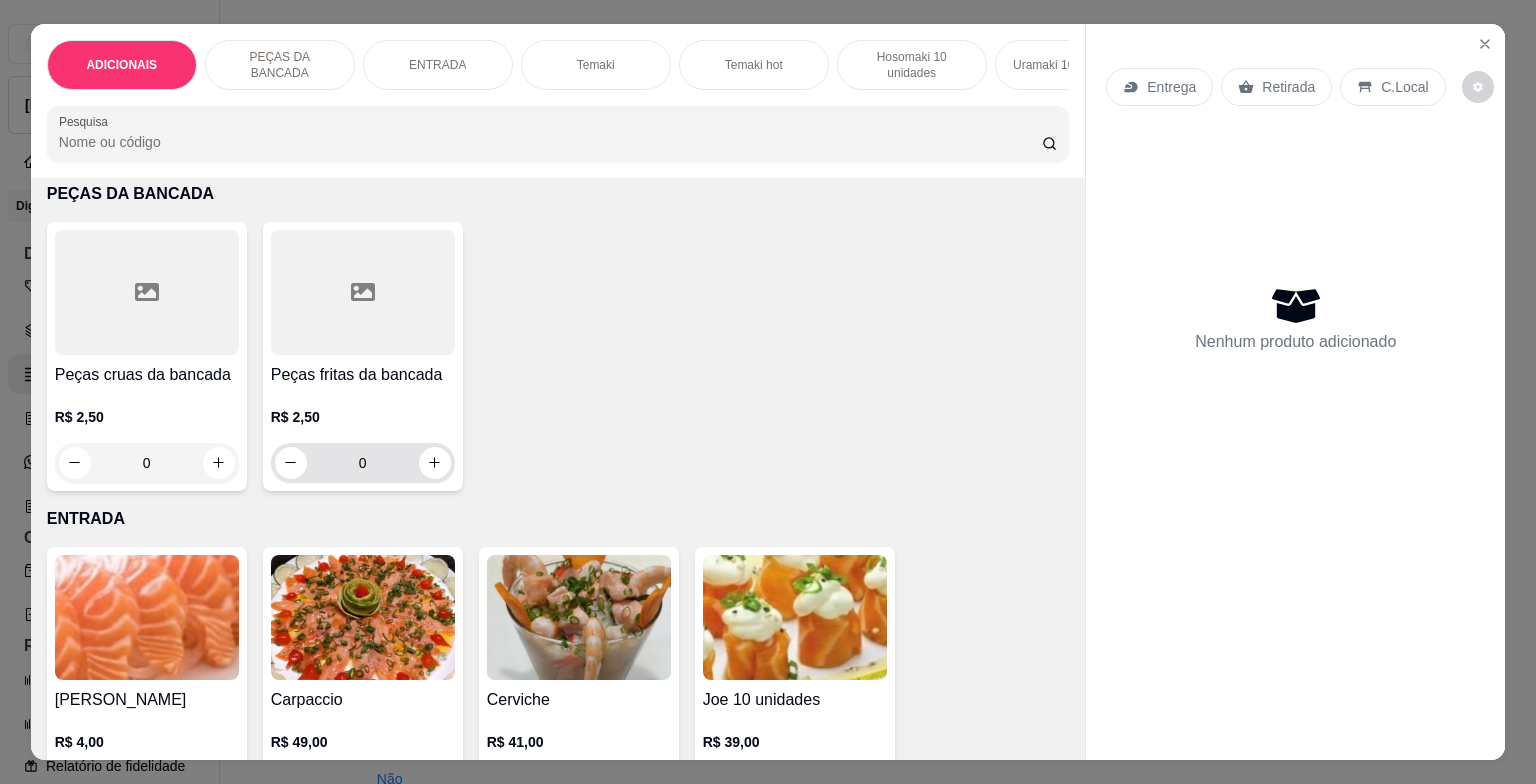 scroll, scrollTop: 700, scrollLeft: 0, axis: vertical 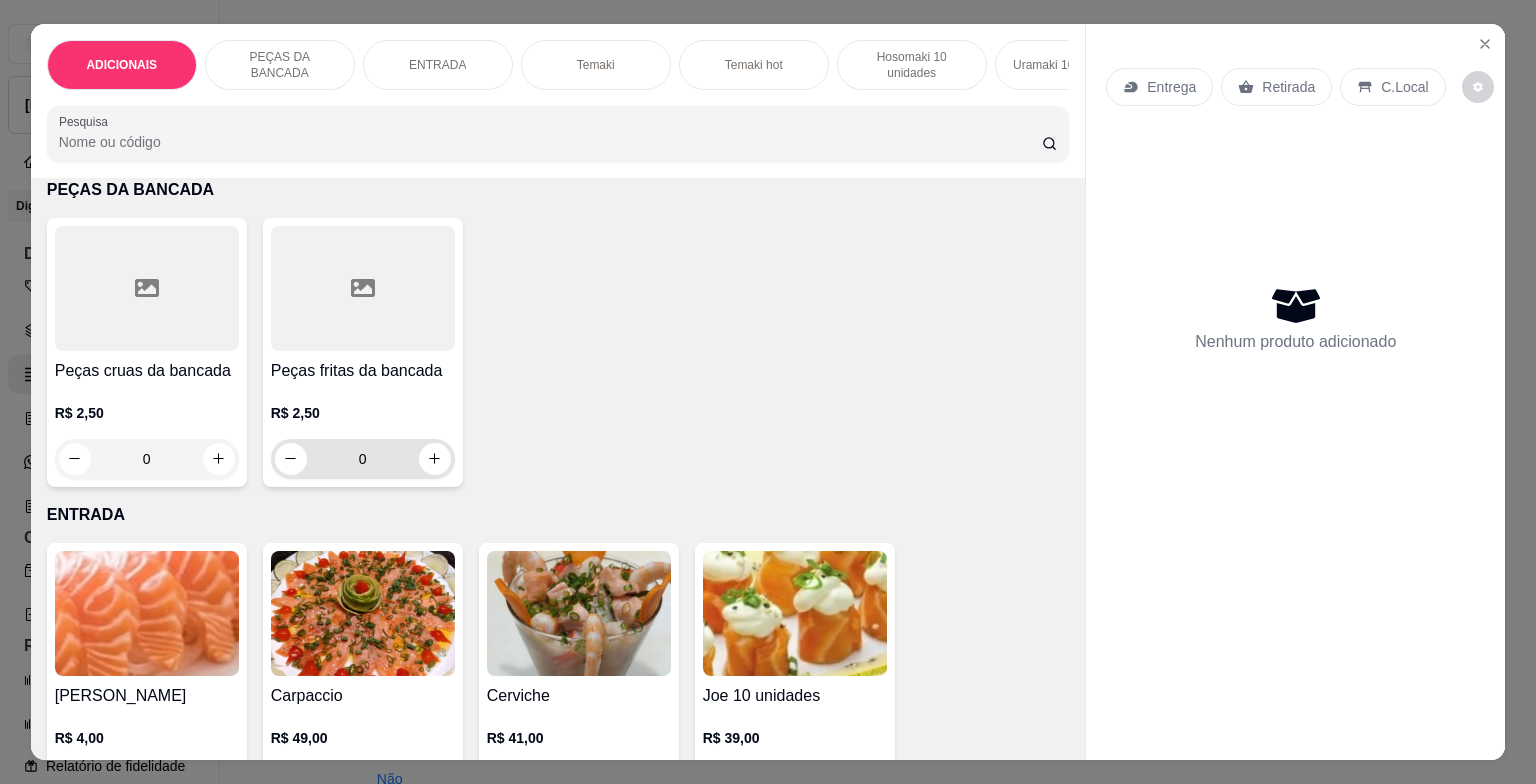 click on "0" at bounding box center (363, 459) 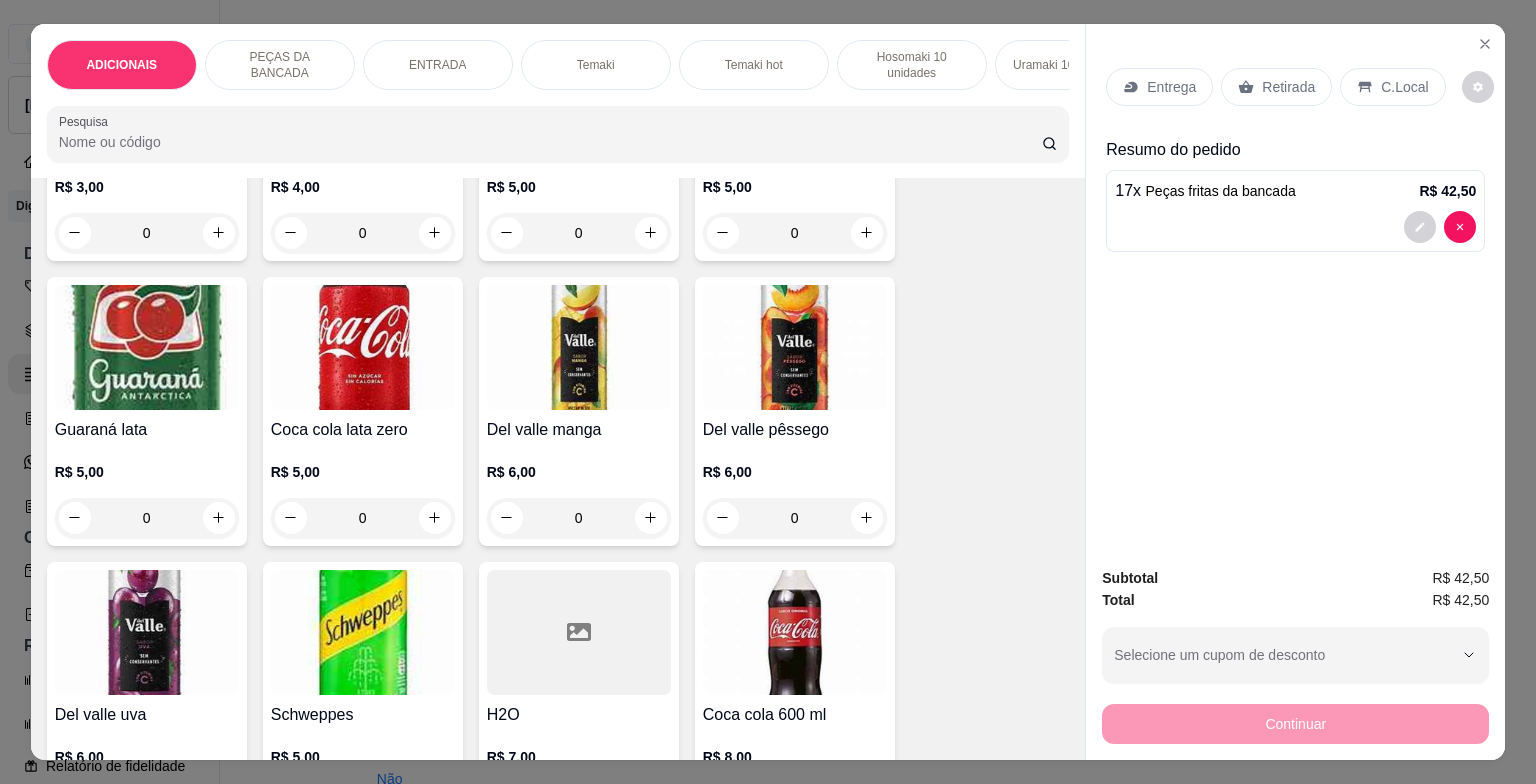scroll, scrollTop: 6600, scrollLeft: 0, axis: vertical 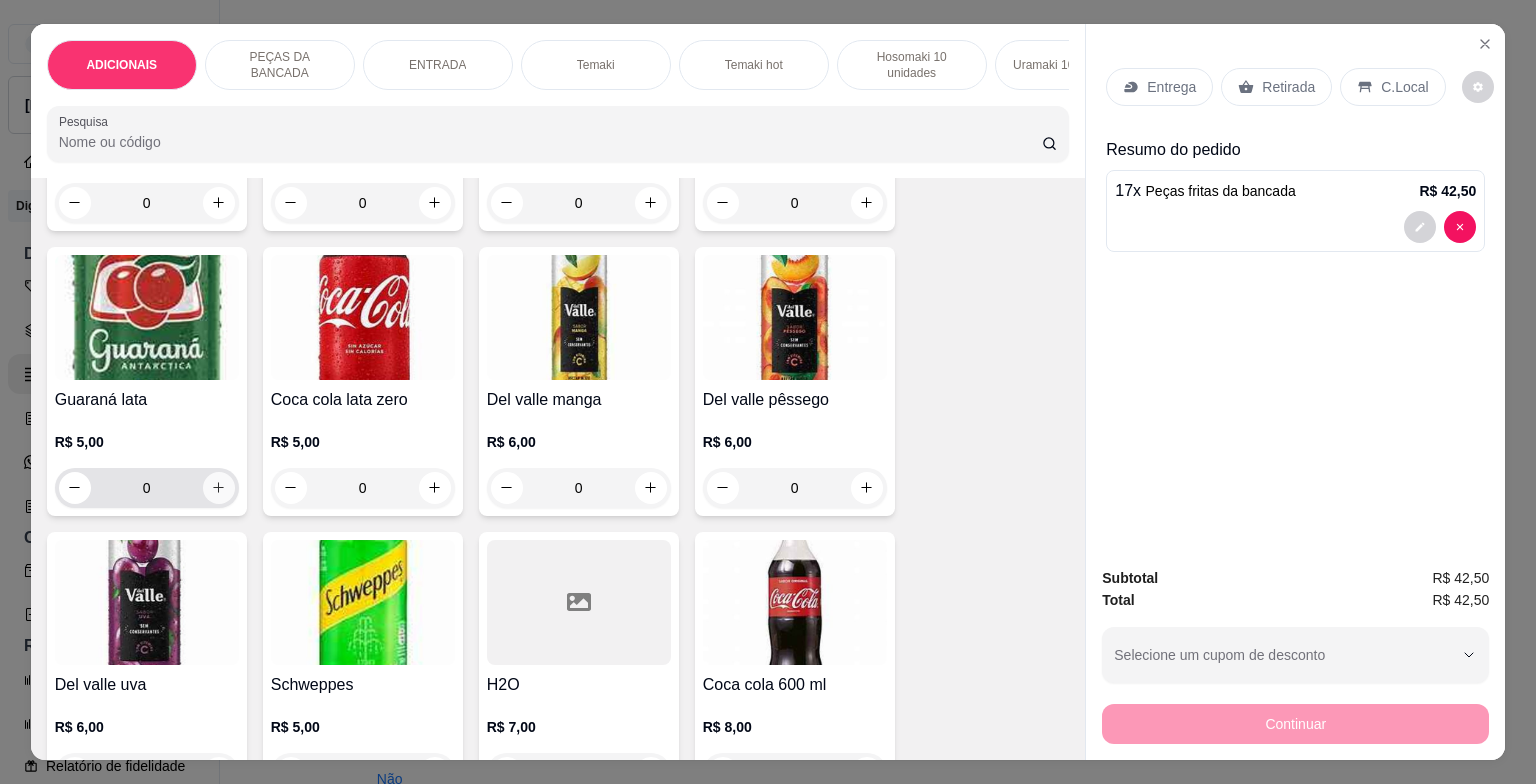 type on "17" 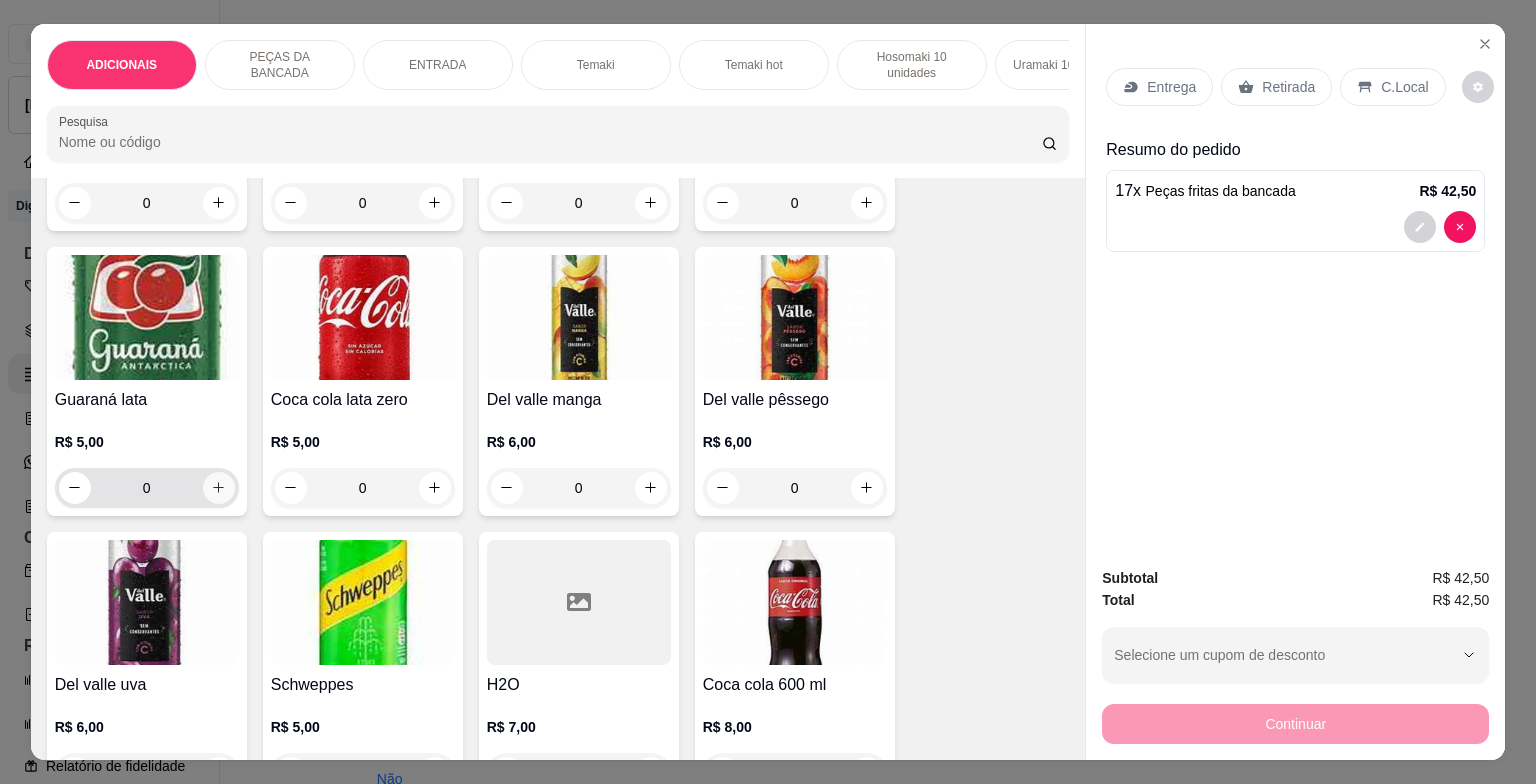 click at bounding box center (219, 488) 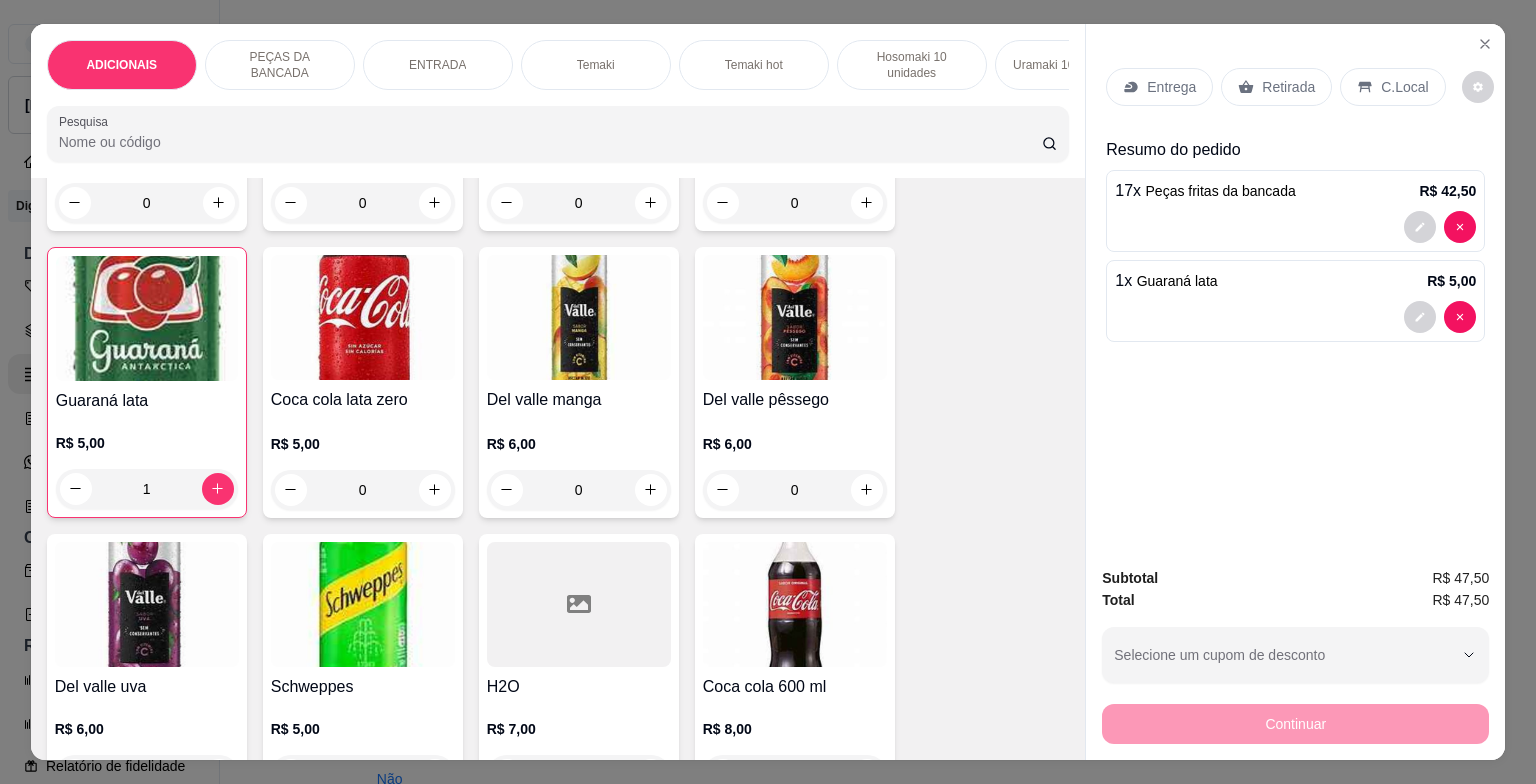 click on "C.Local" at bounding box center [1404, 87] 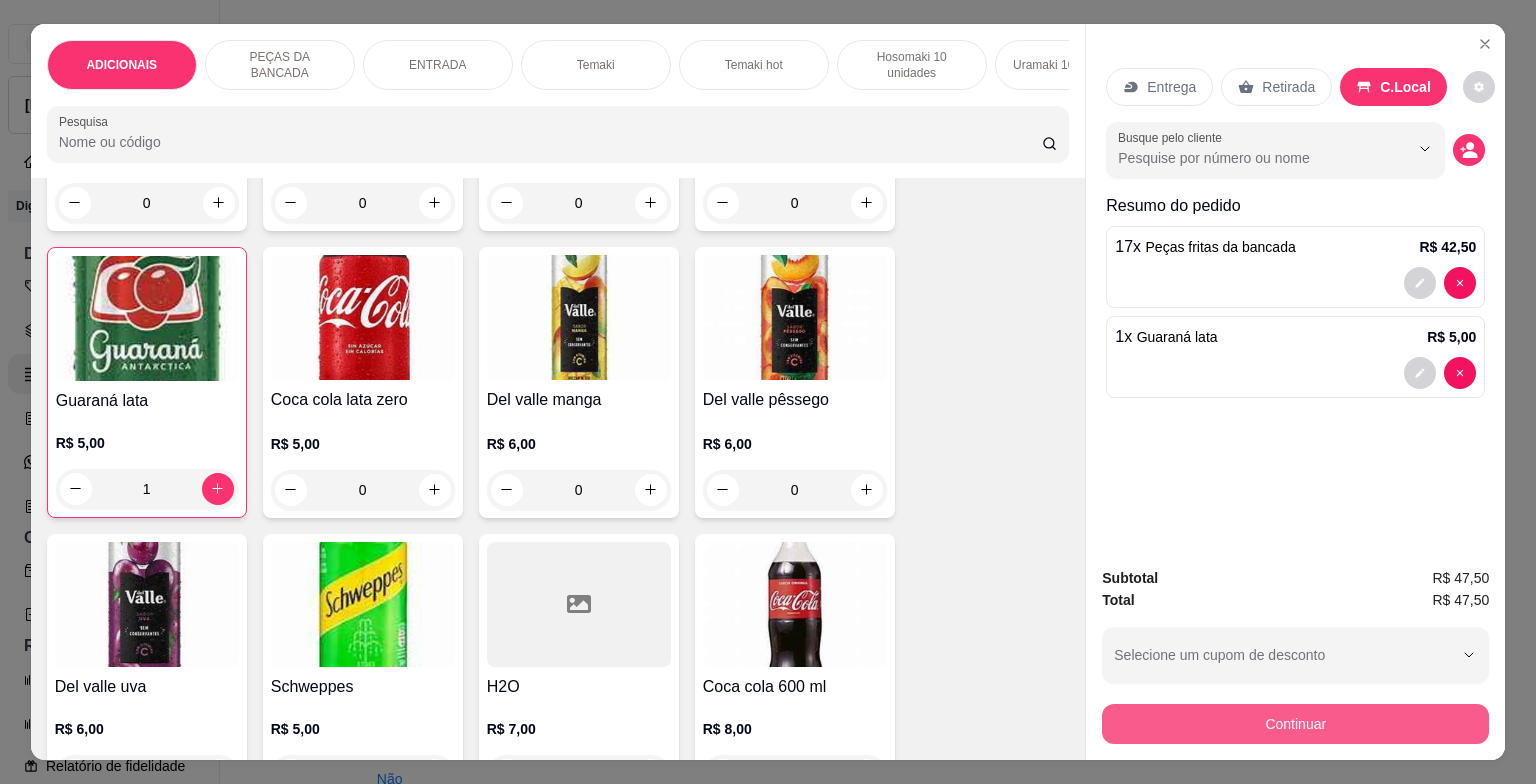 click on "Continuar" at bounding box center [1295, 724] 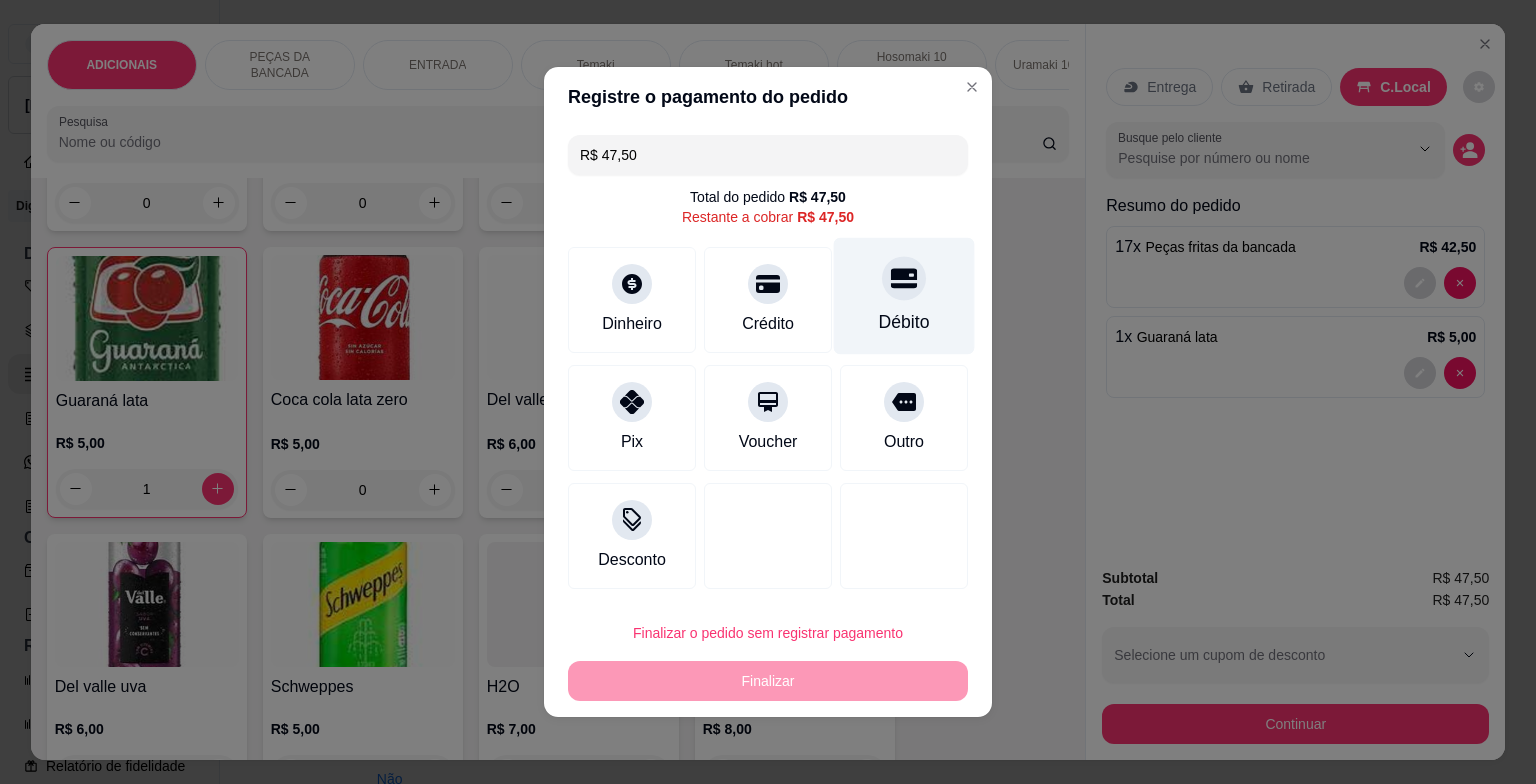 click on "Débito" at bounding box center [904, 296] 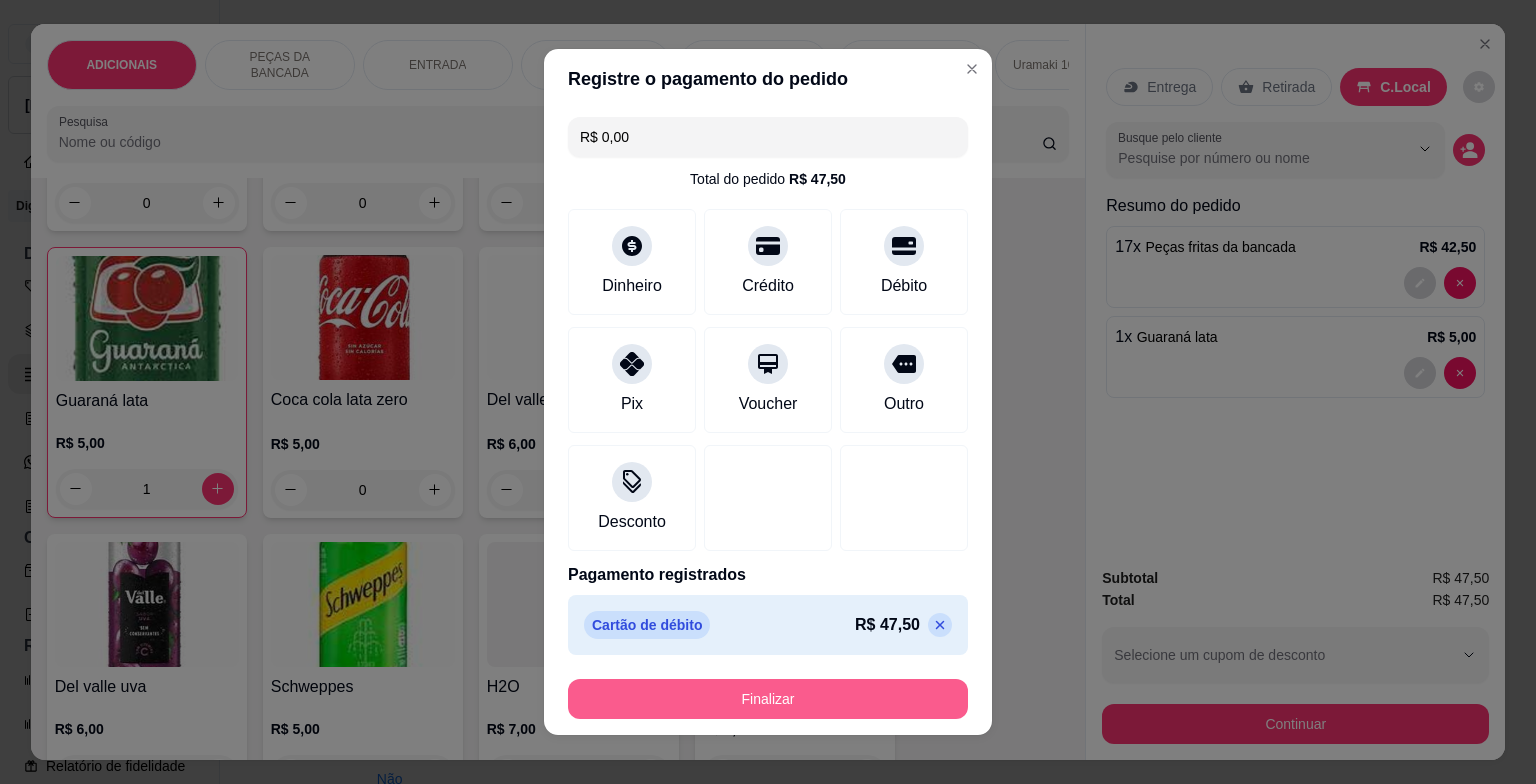 click on "Finalizar" at bounding box center (768, 699) 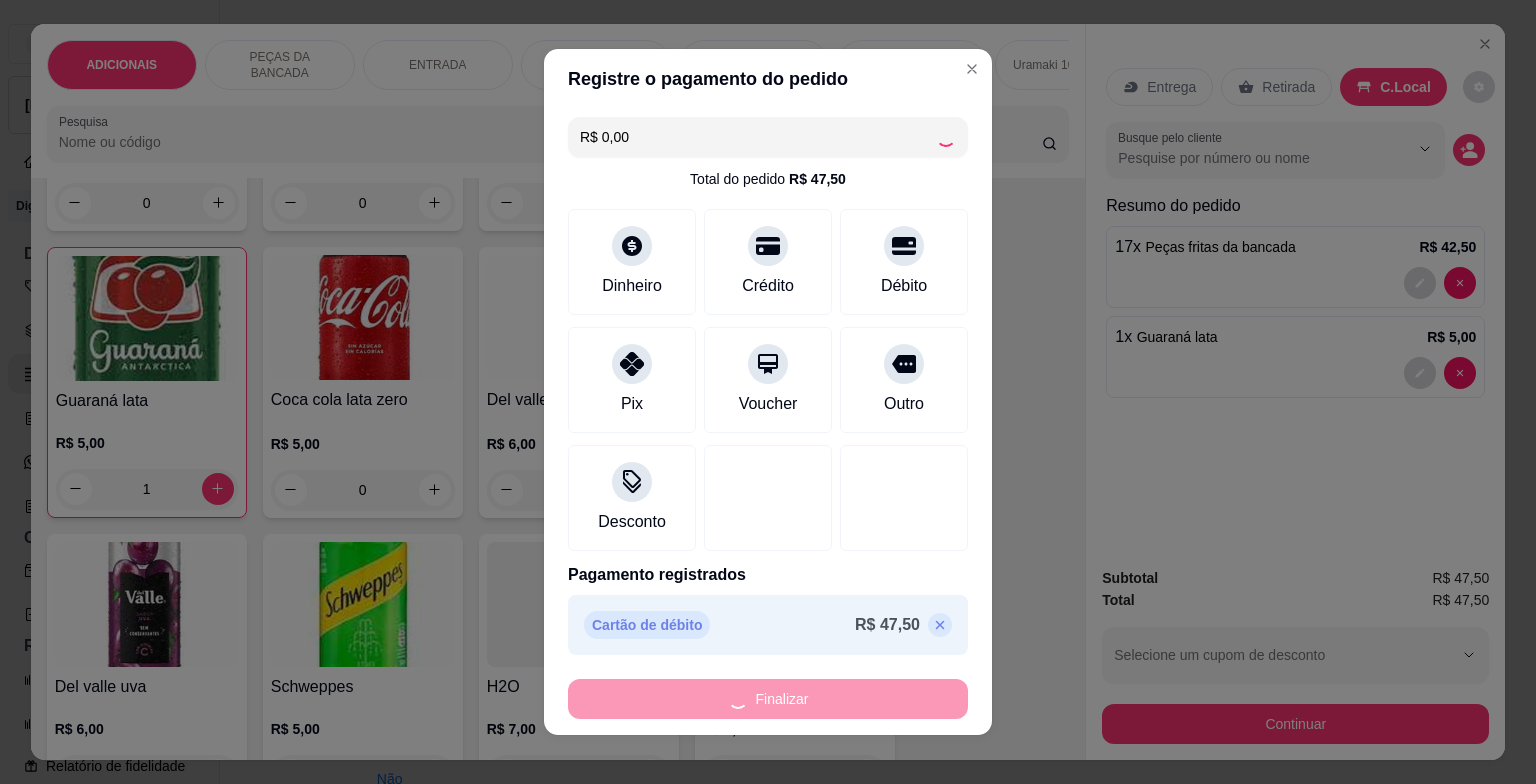 type on "0" 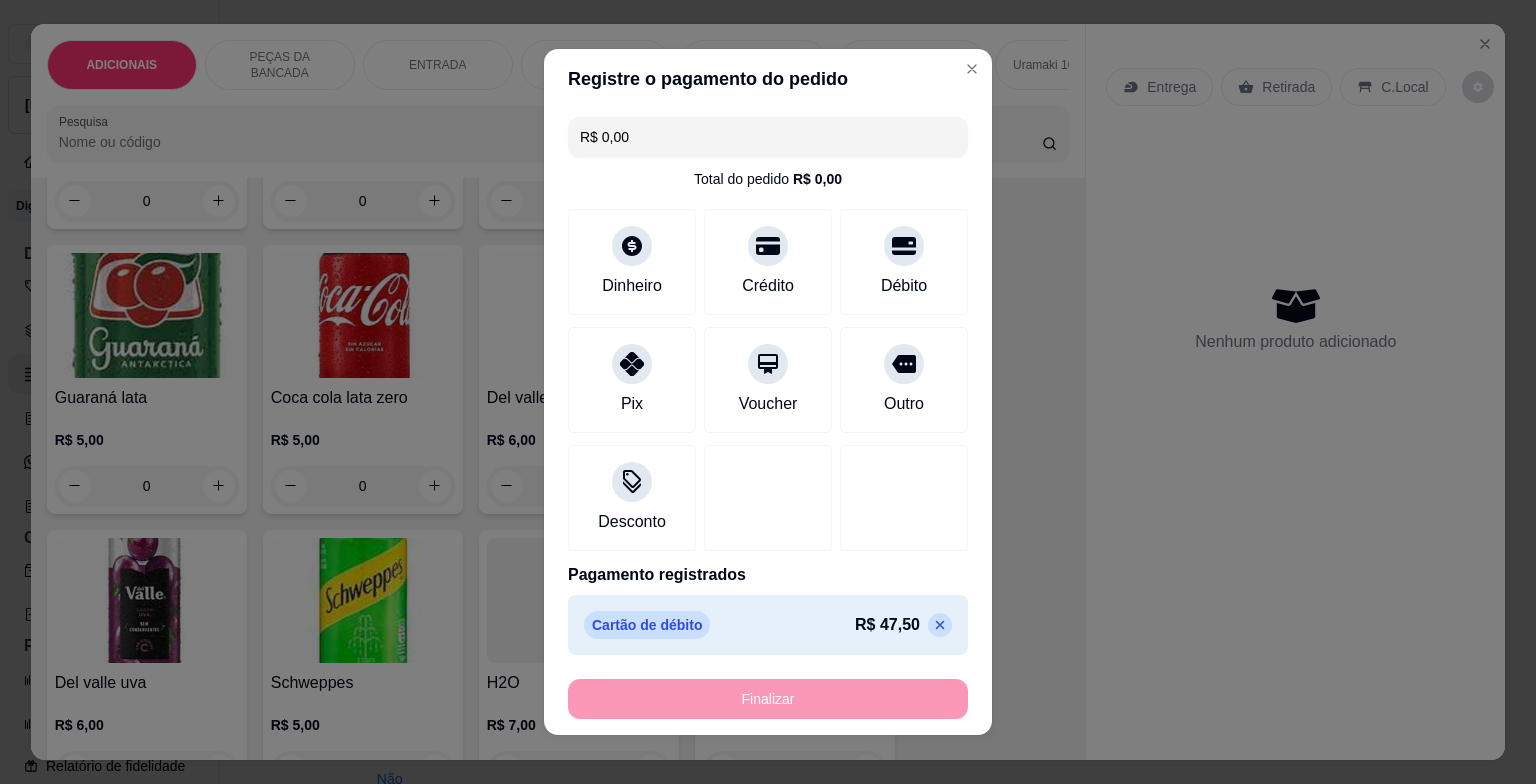 type on "-R$ 47,50" 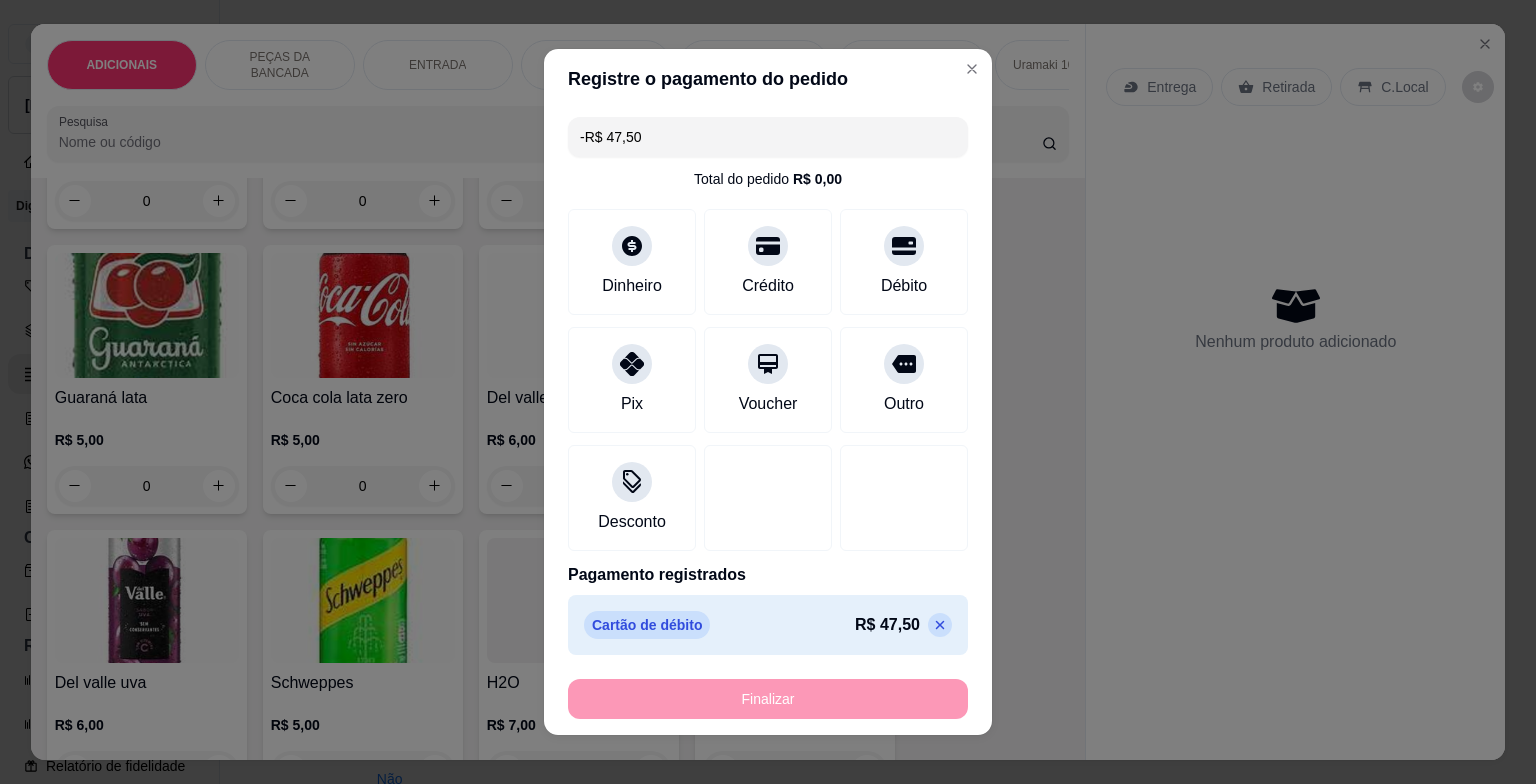 scroll, scrollTop: 6598, scrollLeft: 0, axis: vertical 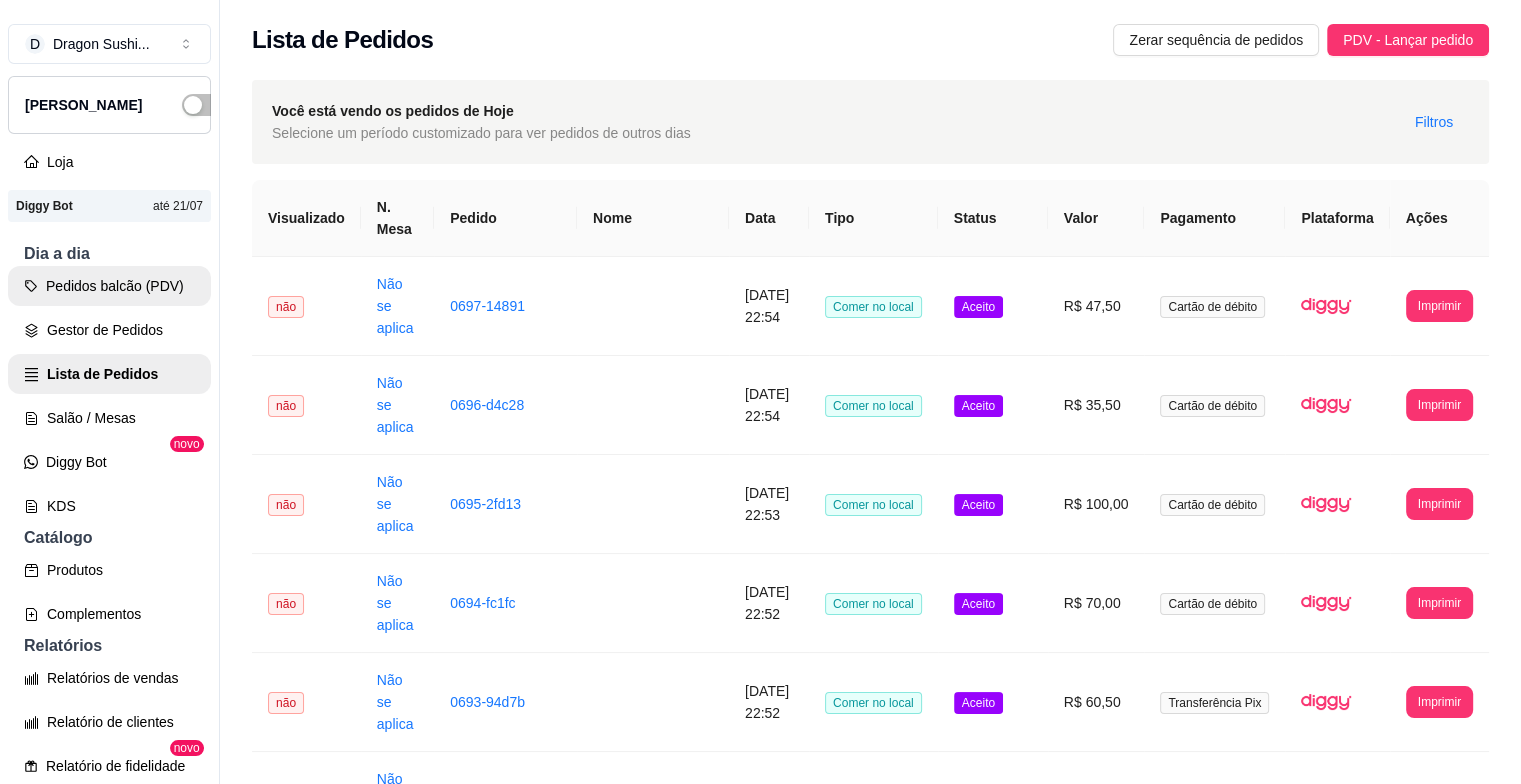 click on "Pedidos balcão (PDV)" at bounding box center [109, 286] 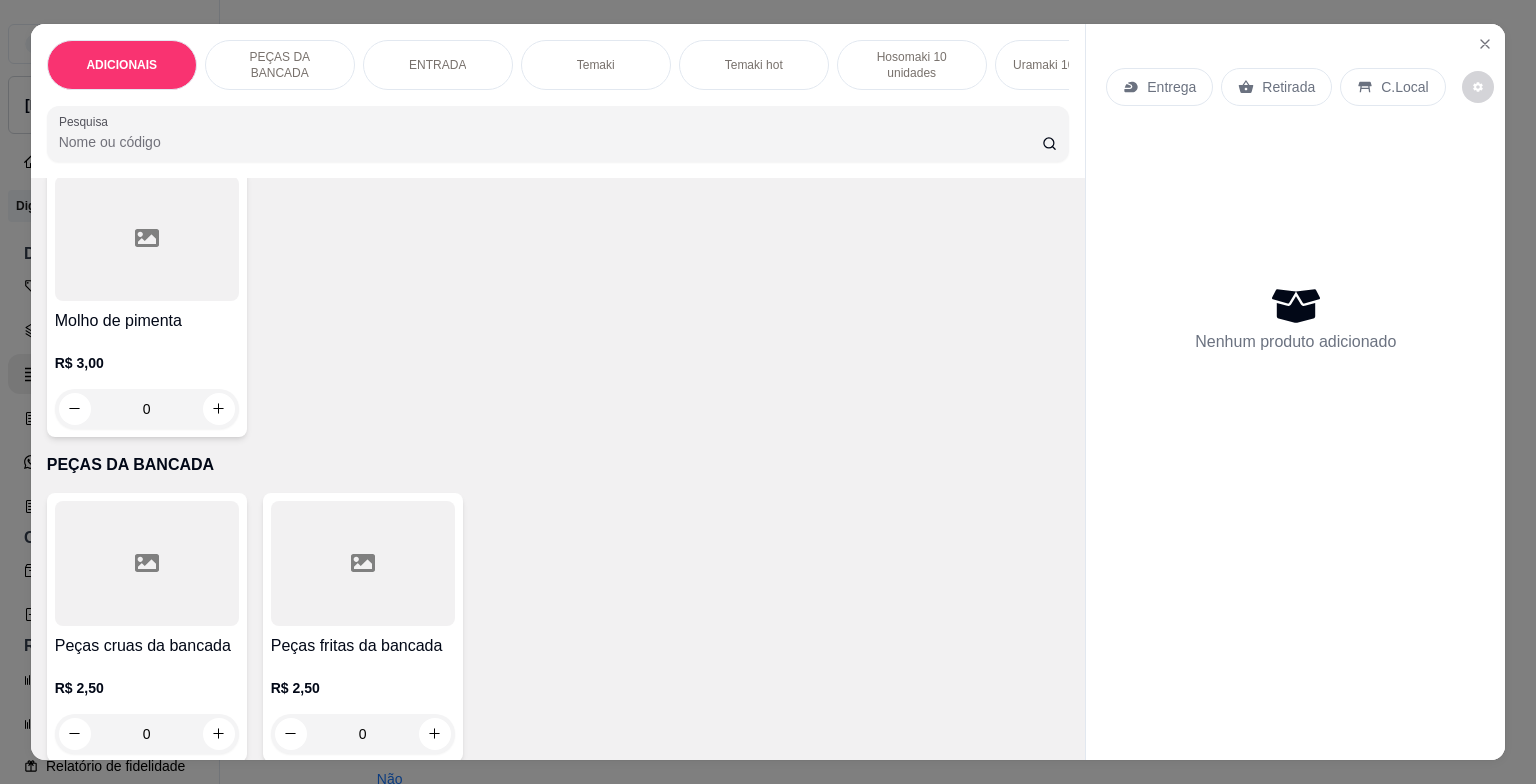 scroll, scrollTop: 700, scrollLeft: 0, axis: vertical 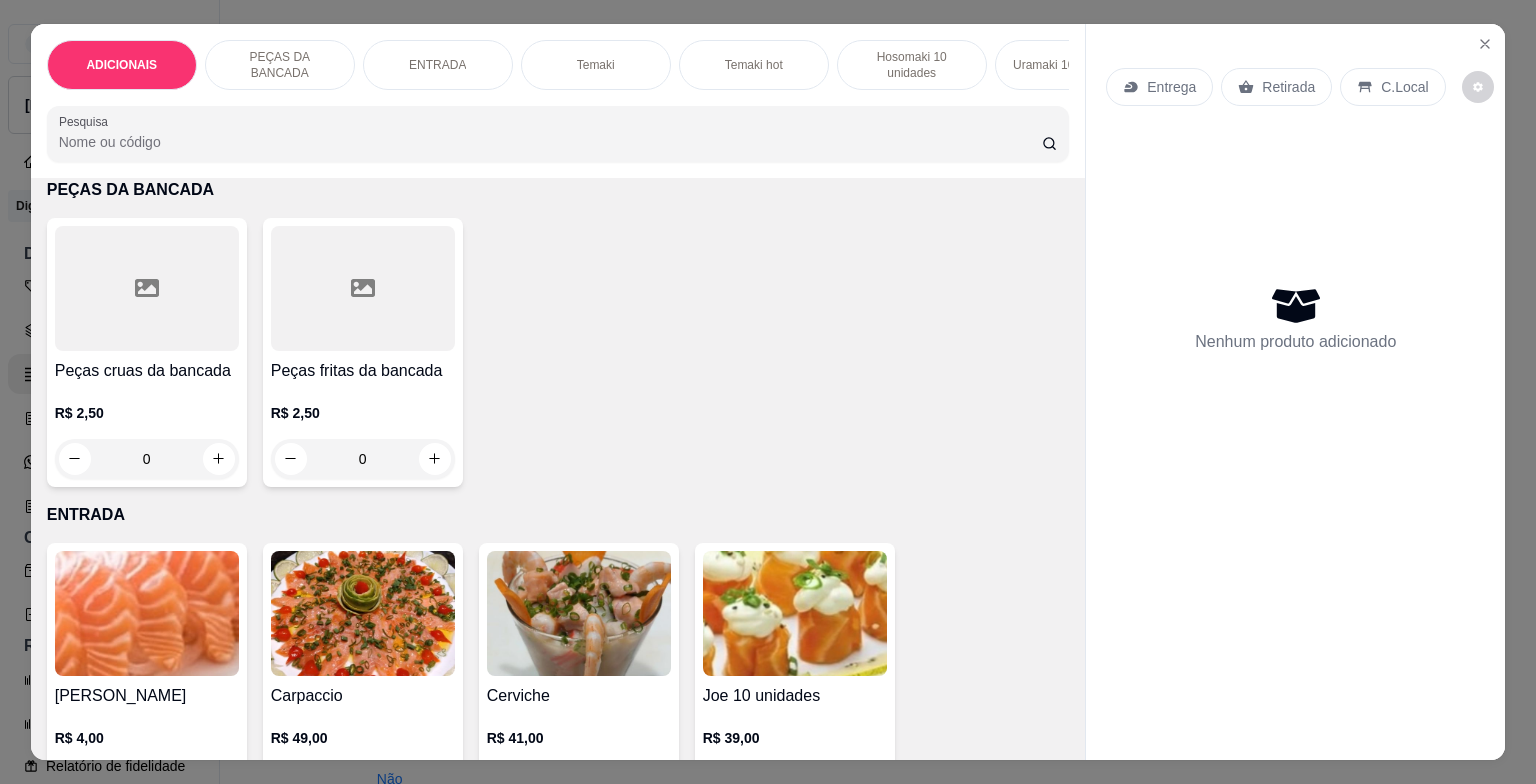 click on "0" at bounding box center [363, 459] 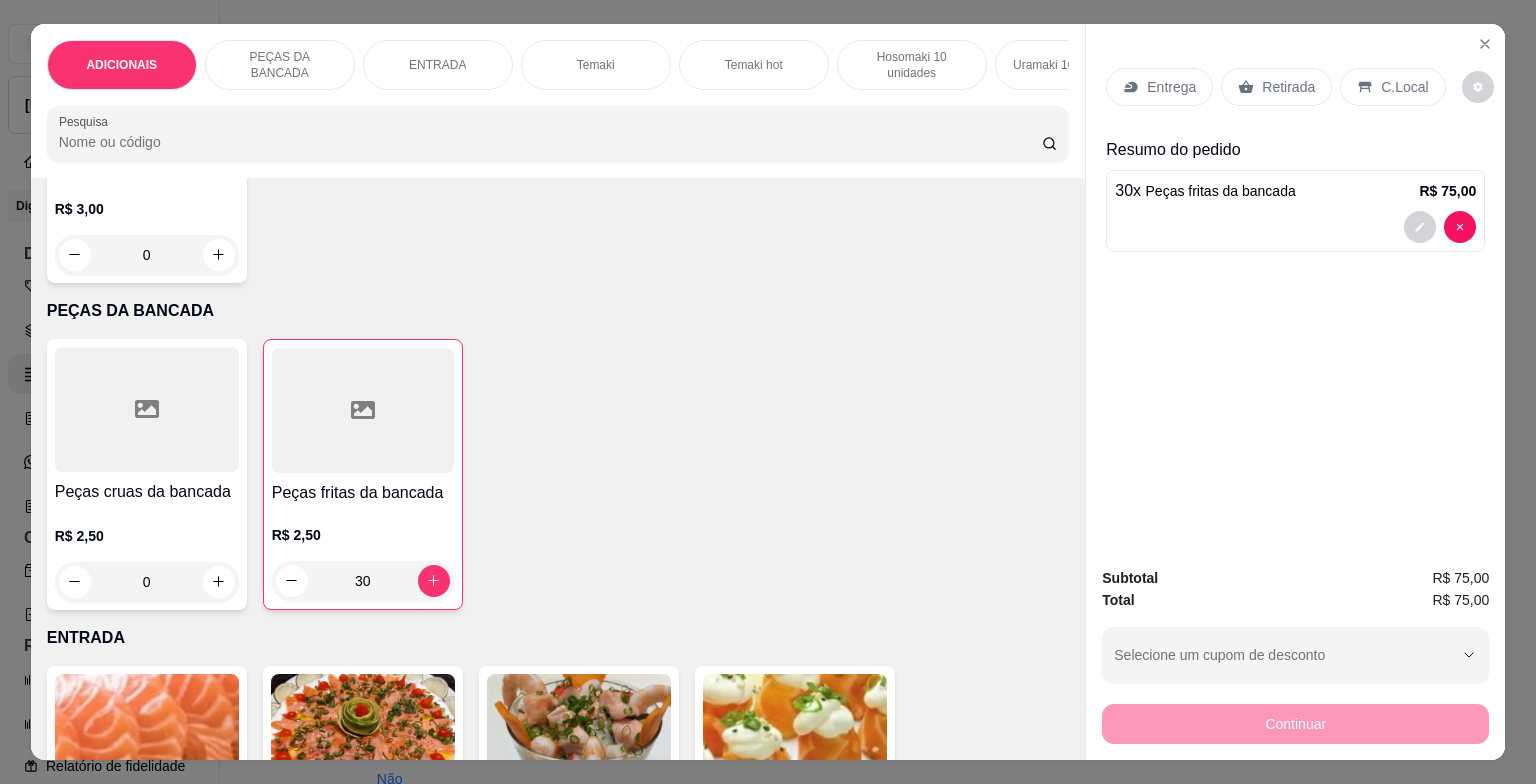 scroll, scrollTop: 100, scrollLeft: 0, axis: vertical 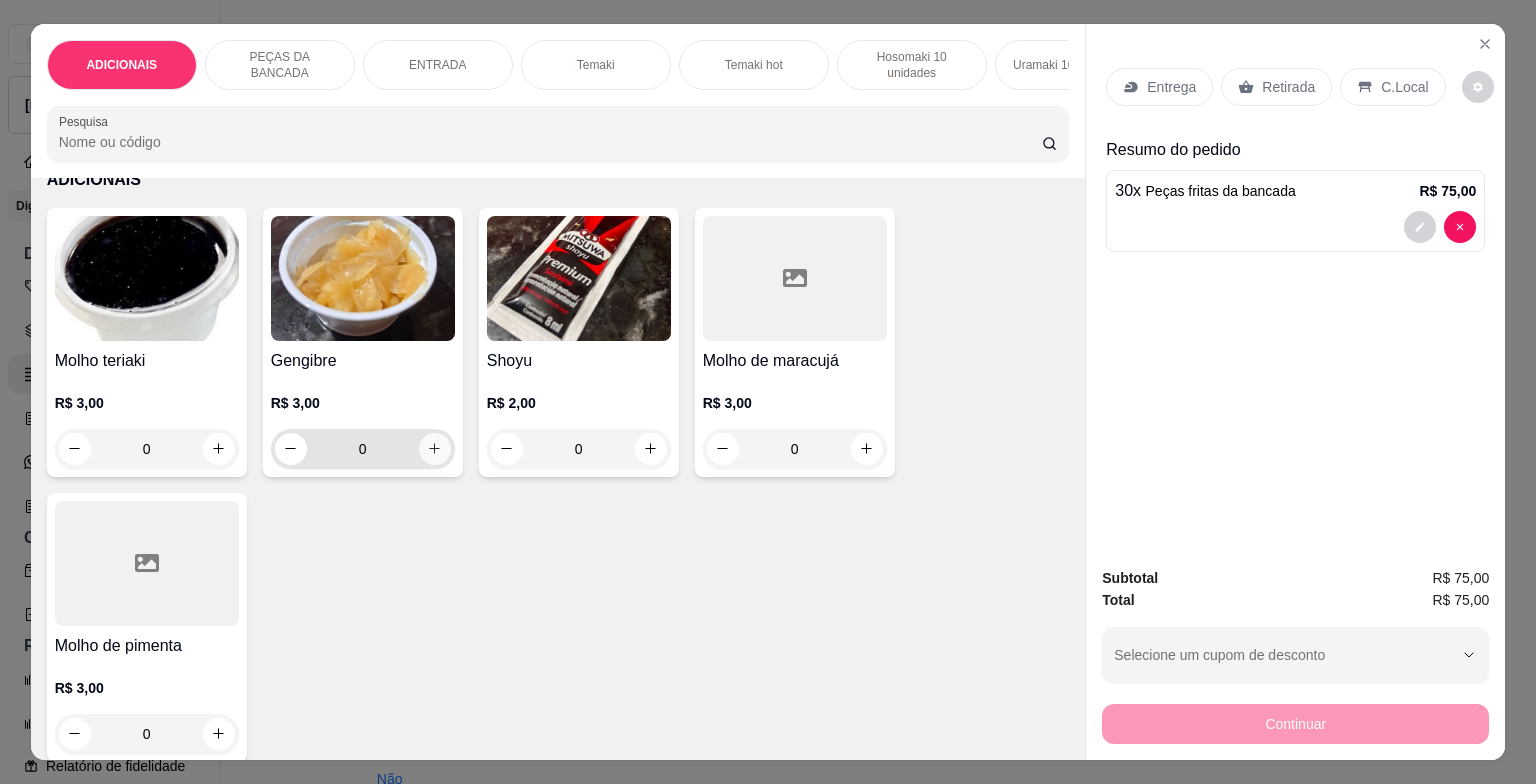 type on "30" 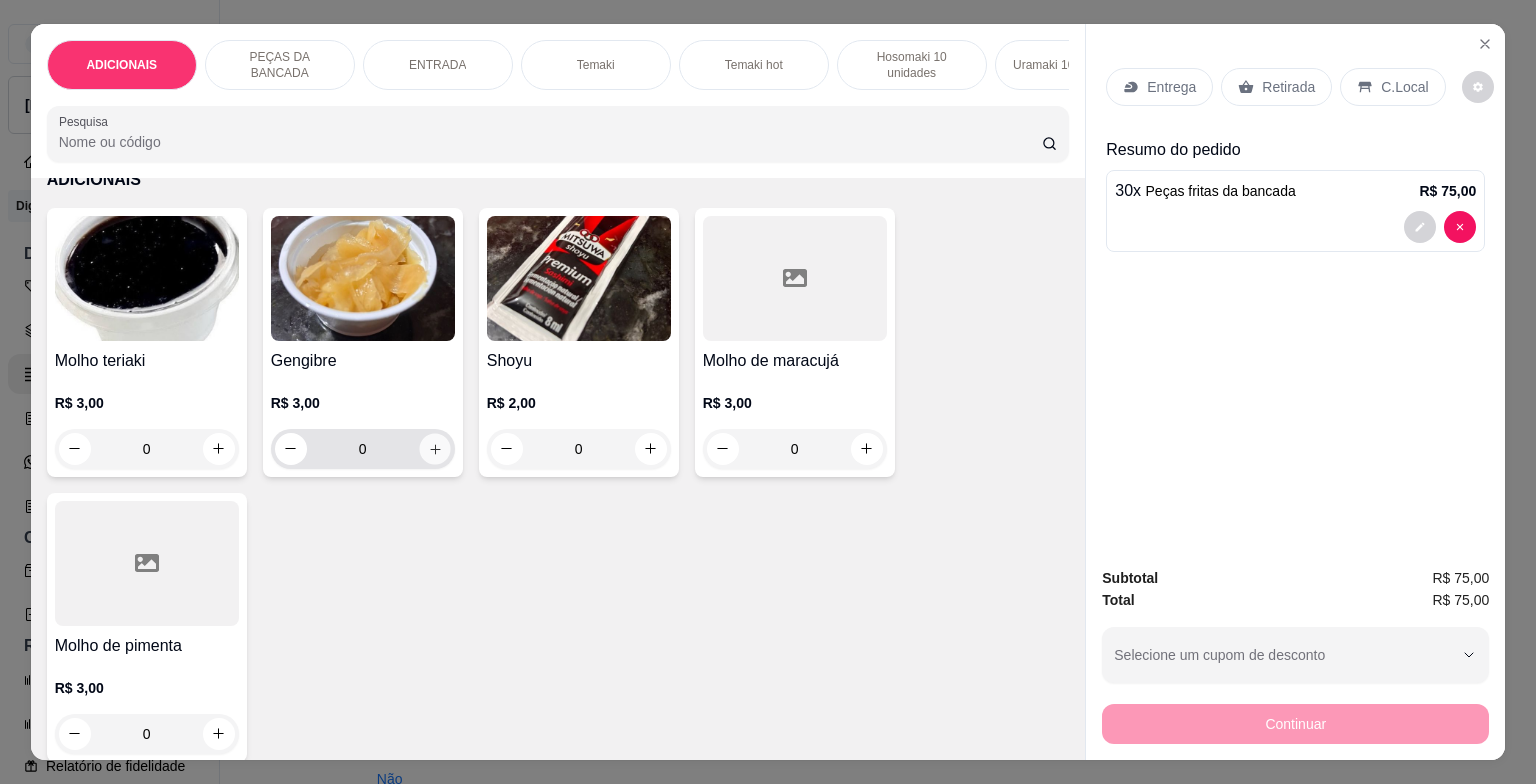 click 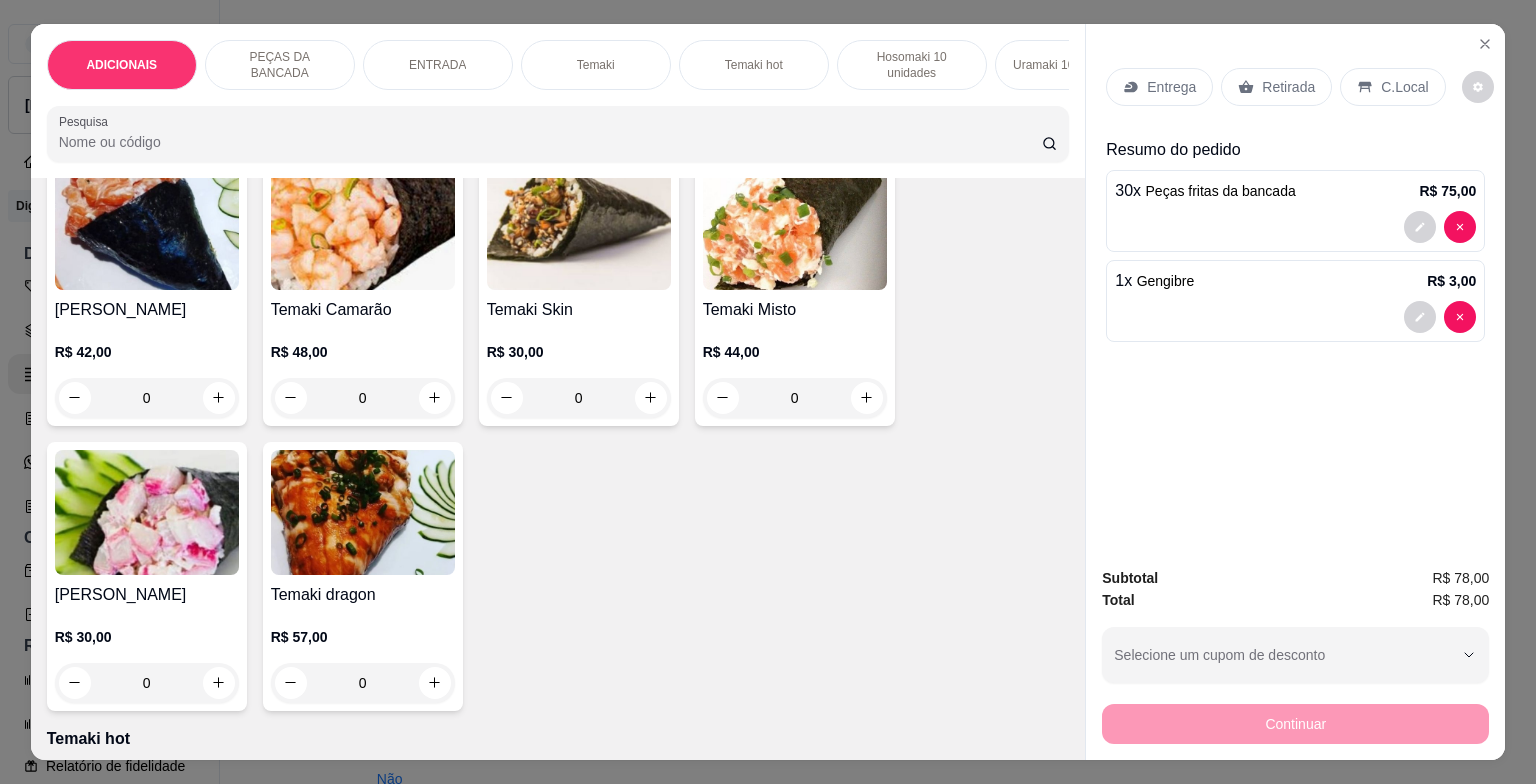 scroll, scrollTop: 2300, scrollLeft: 0, axis: vertical 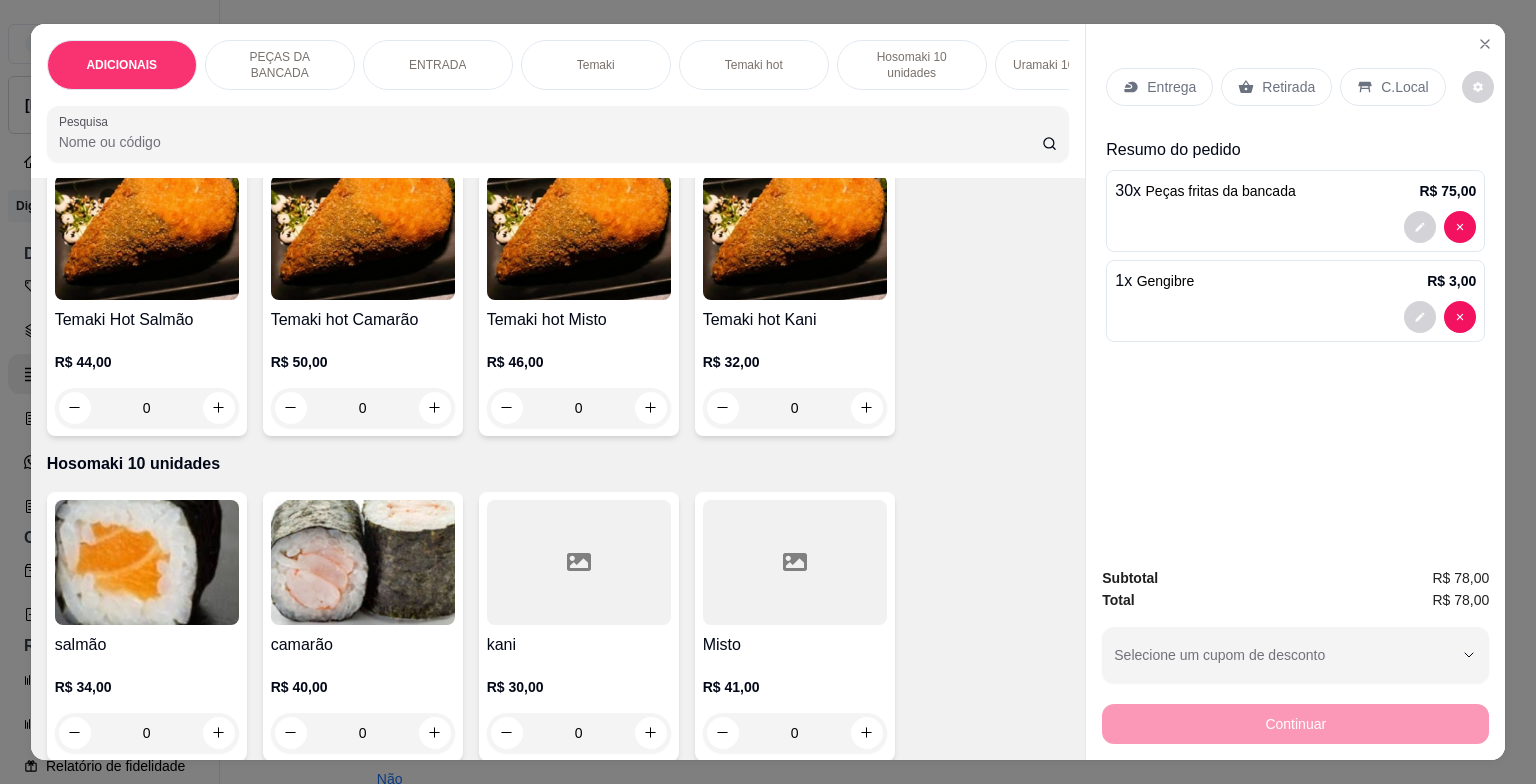 click on "0" at bounding box center [147, 408] 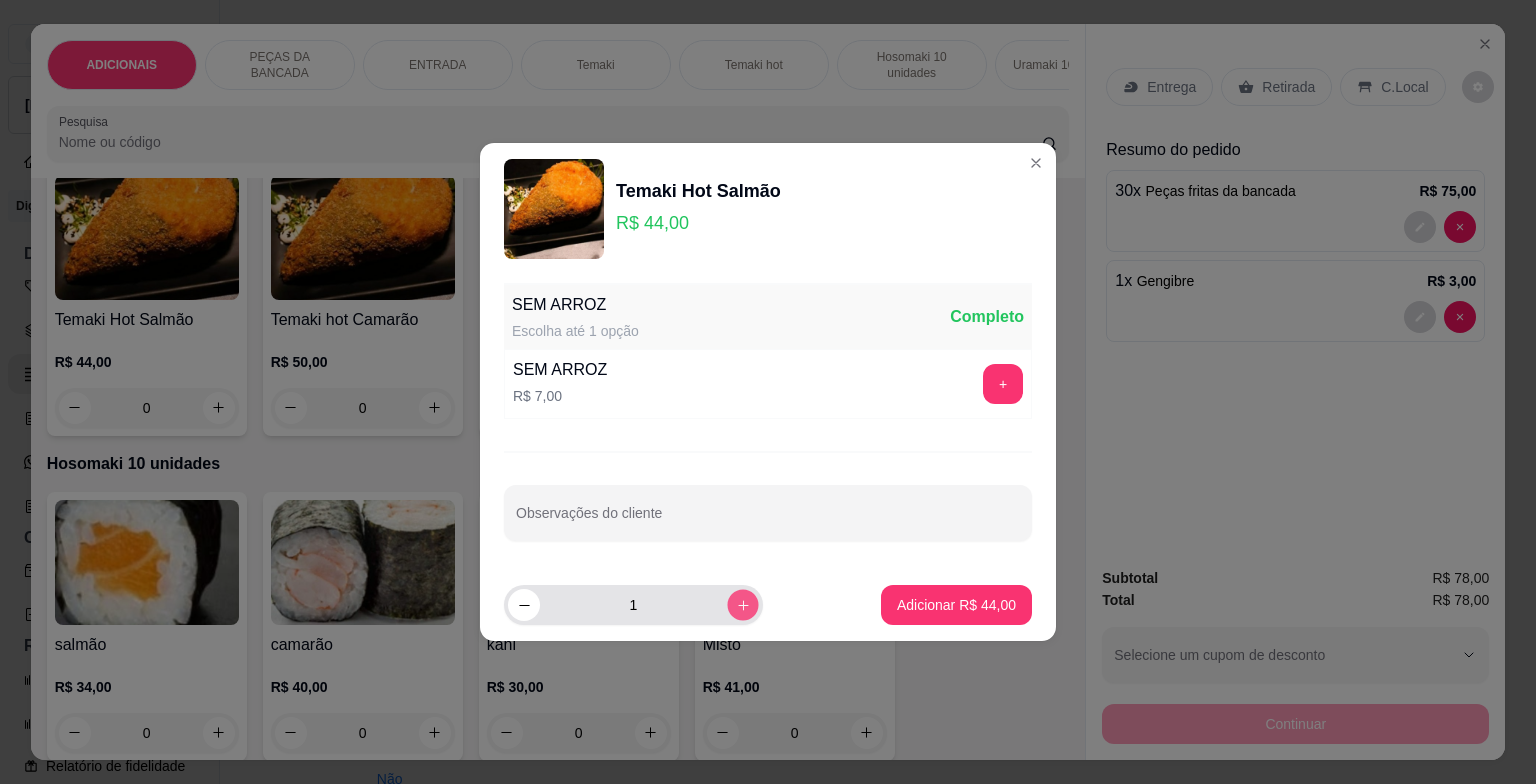 click at bounding box center (742, 604) 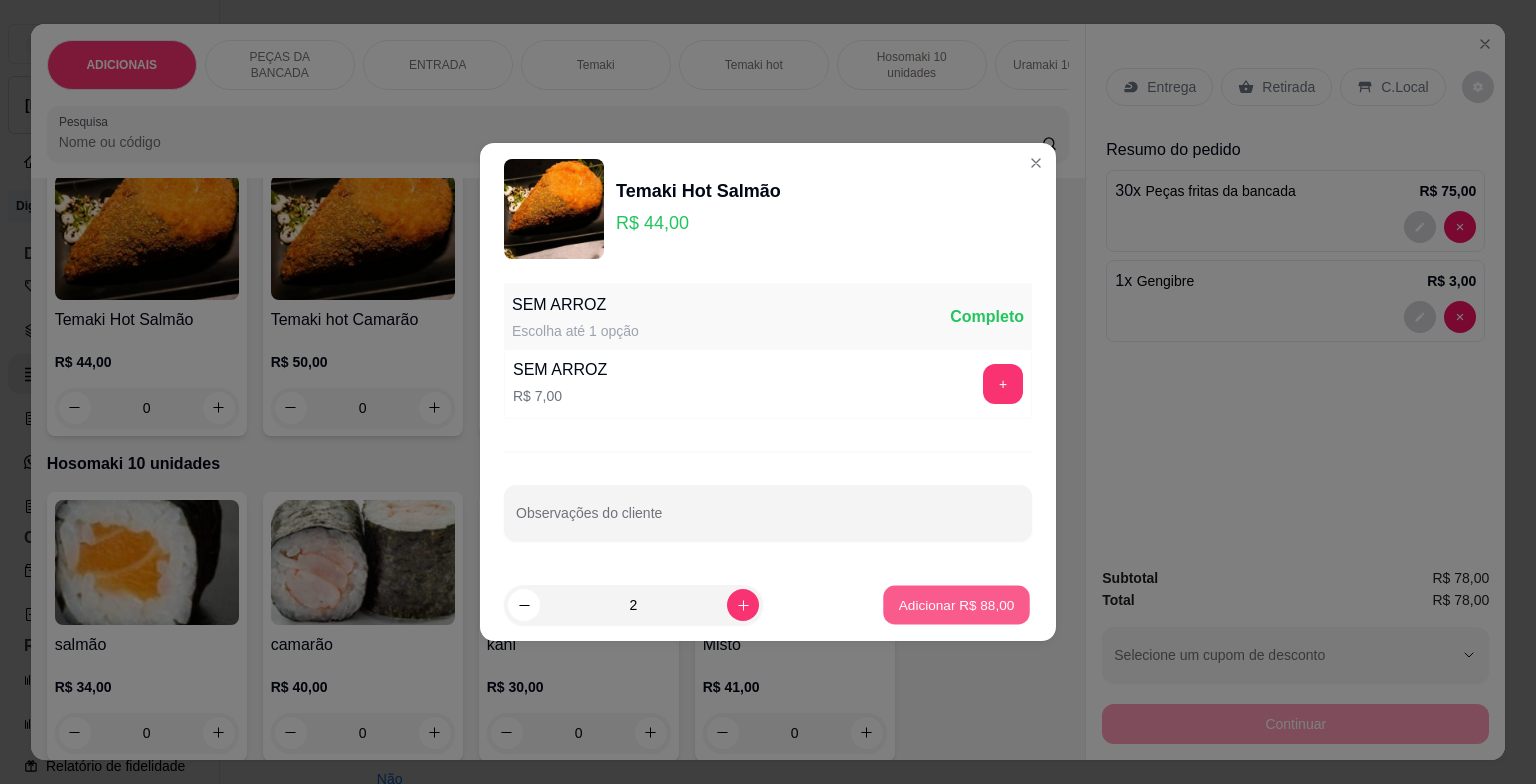 click on "Adicionar   R$ 88,00" at bounding box center [957, 604] 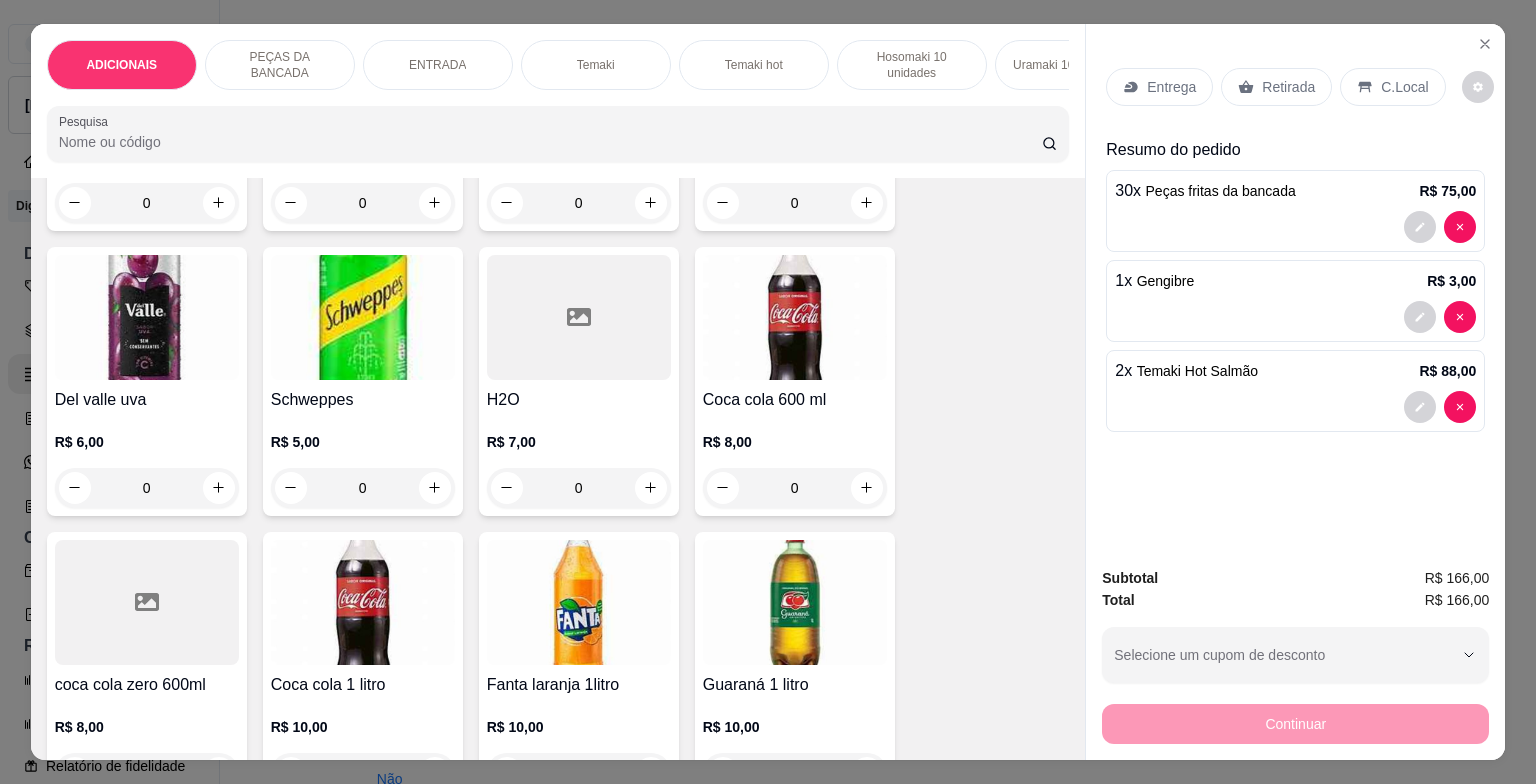 scroll, scrollTop: 6900, scrollLeft: 0, axis: vertical 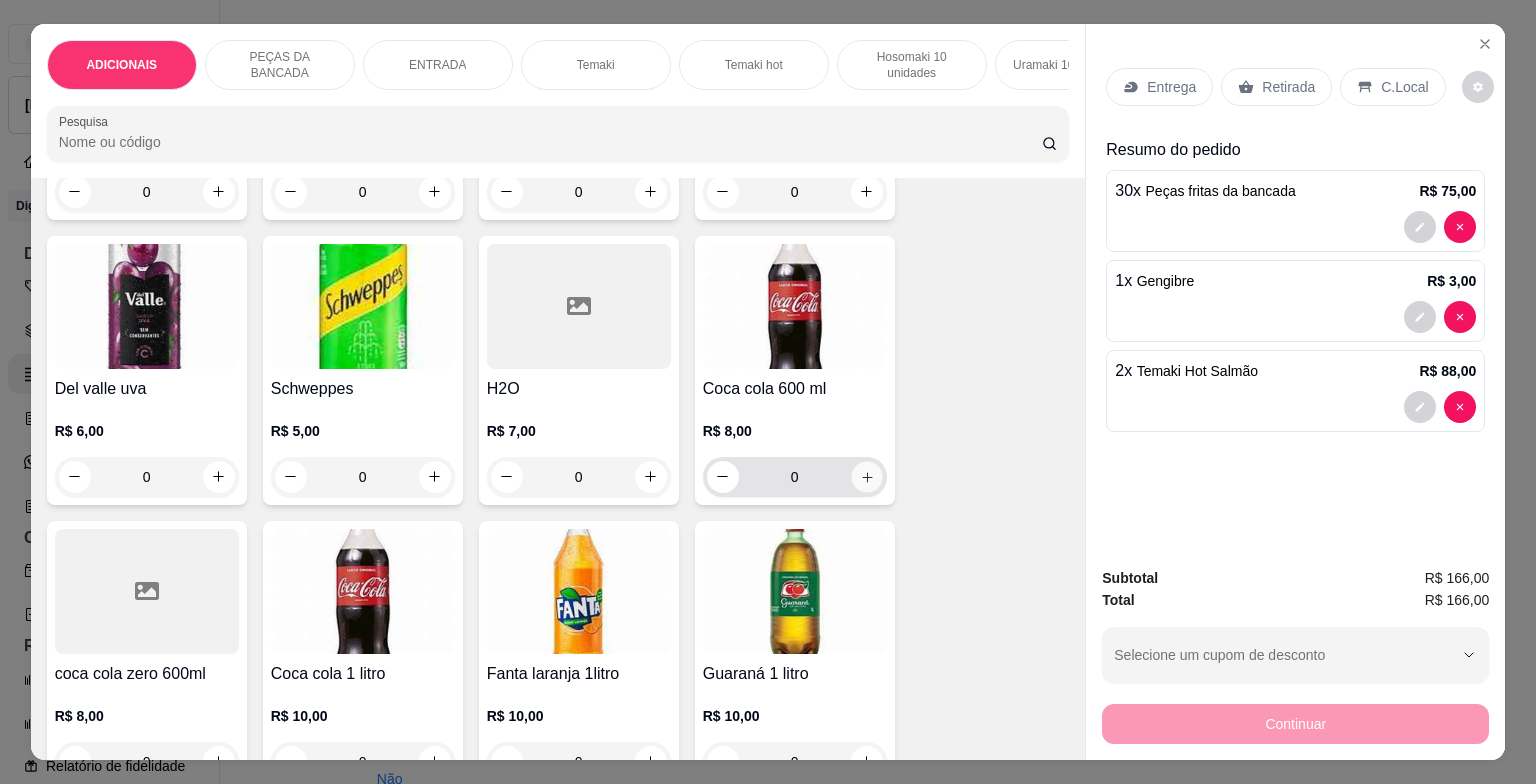 click 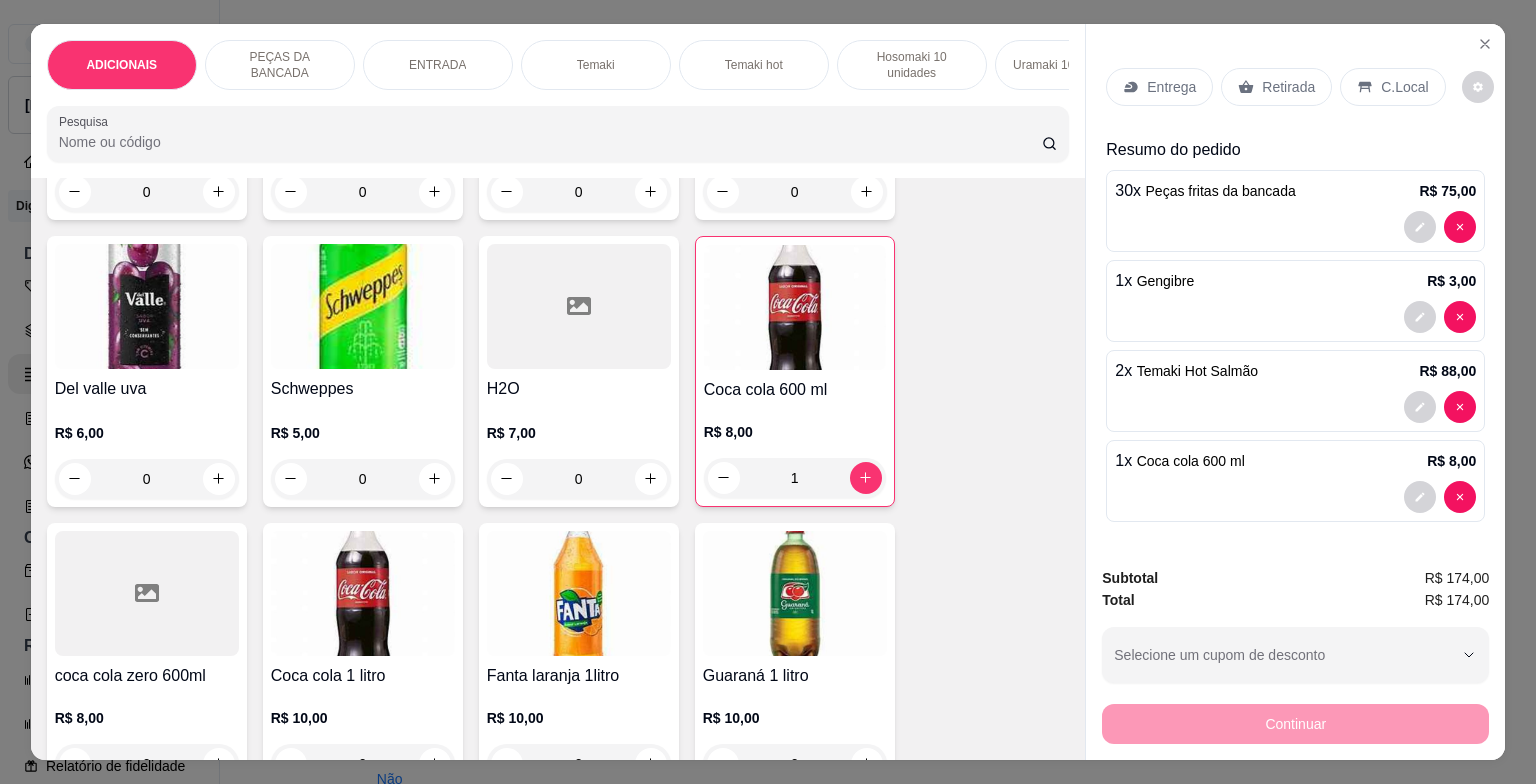 click on "C.Local" at bounding box center (1392, 87) 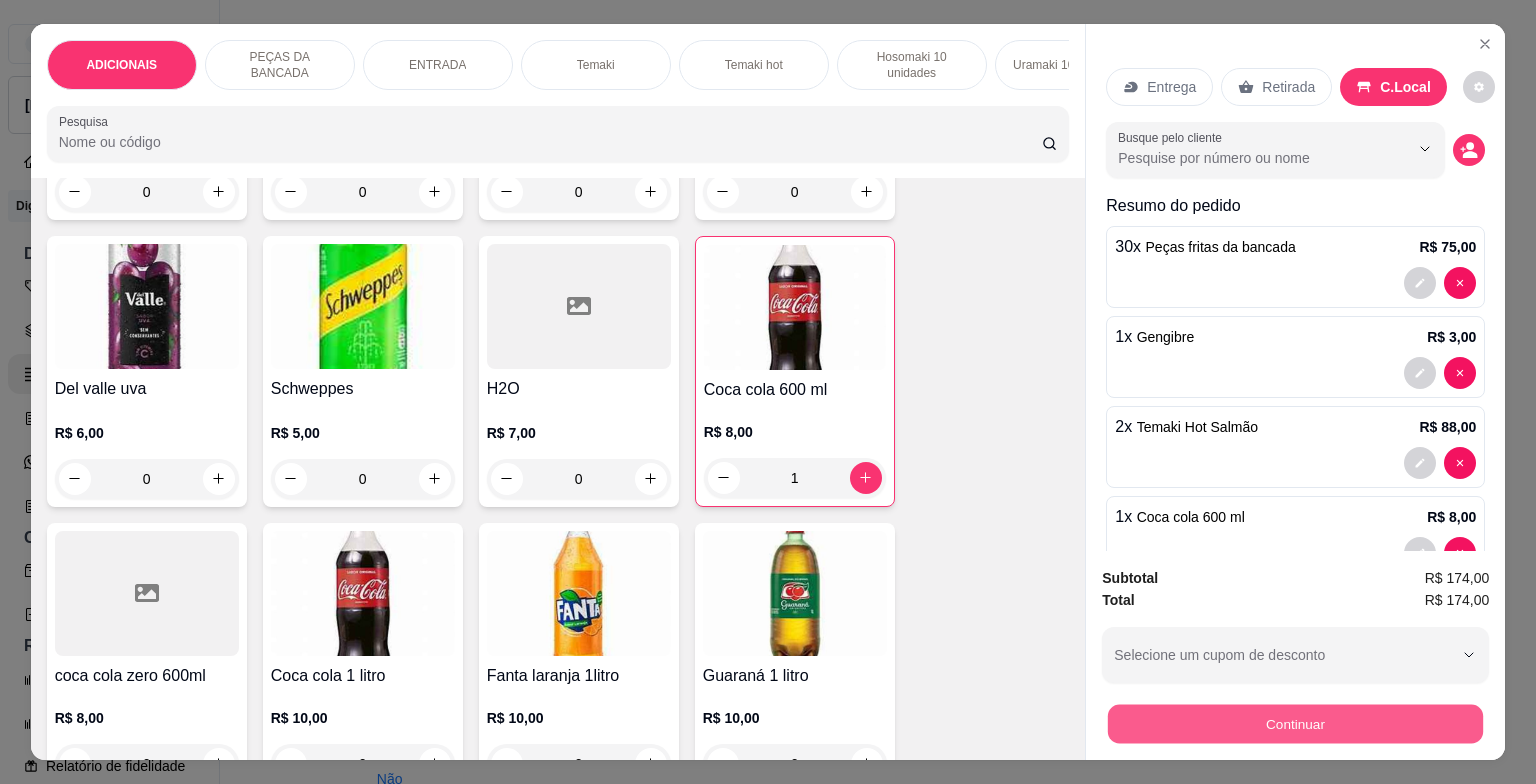 click on "Continuar" at bounding box center (1295, 724) 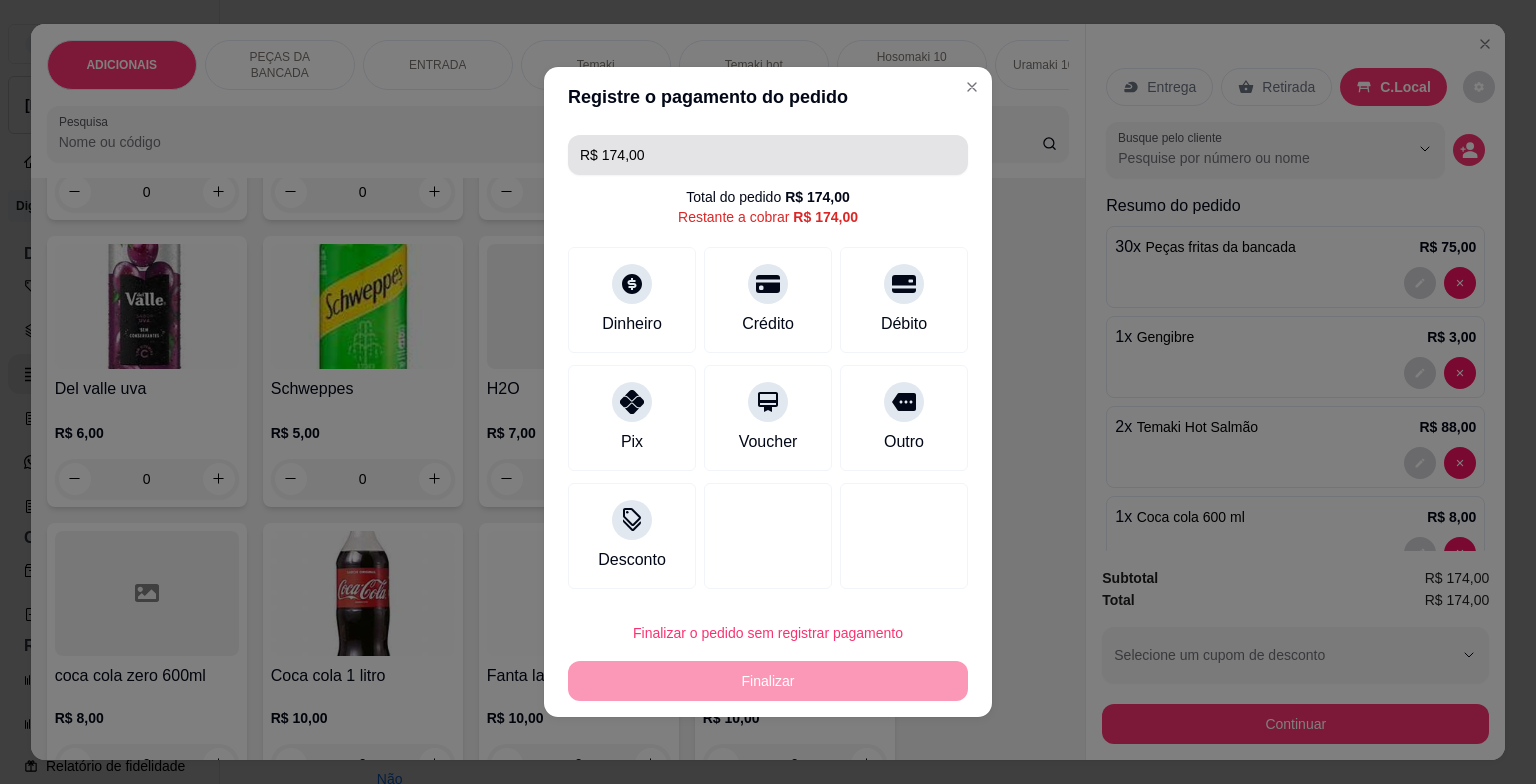 click on "R$ 174,00" at bounding box center (768, 155) 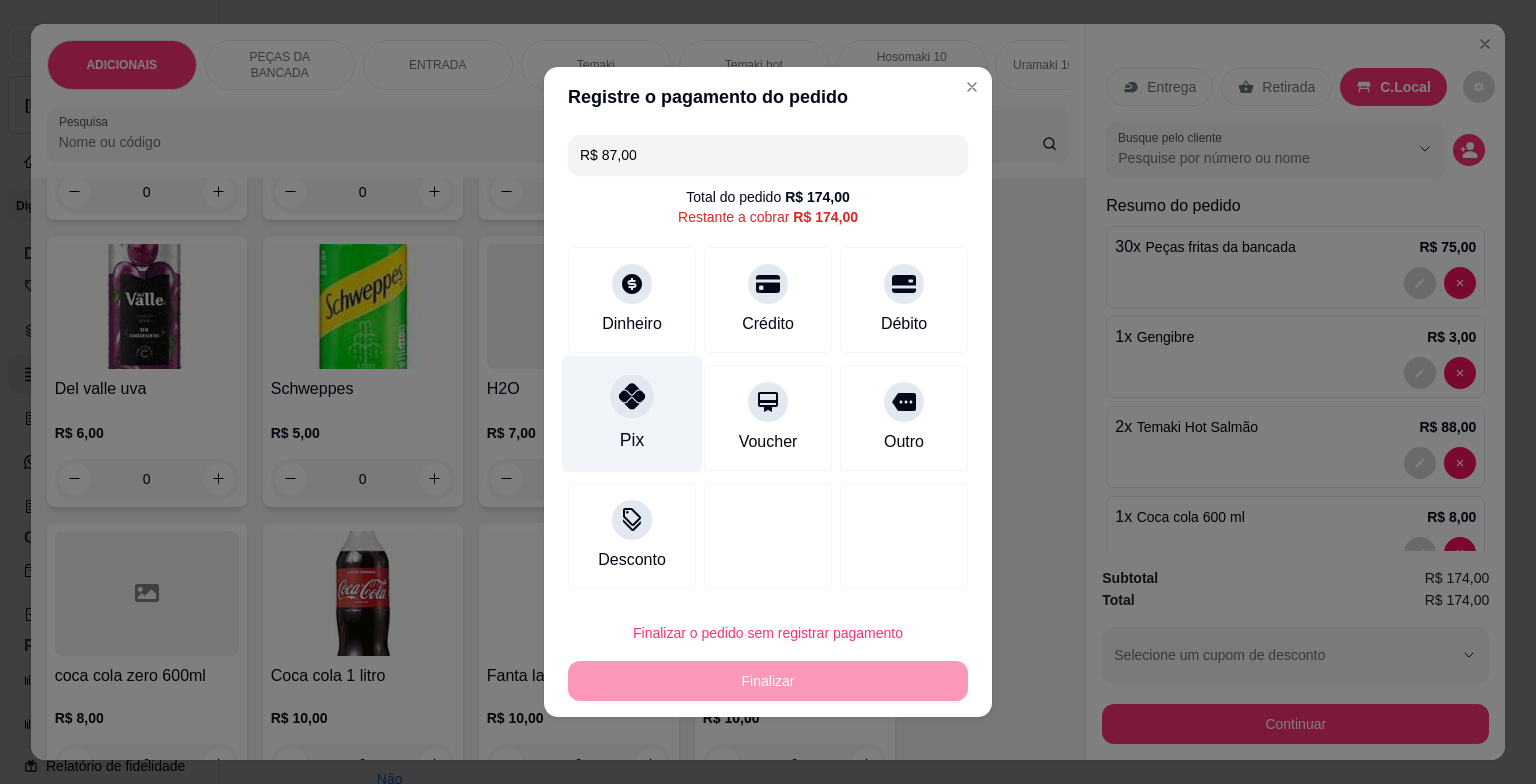 click on "Pix" at bounding box center (632, 414) 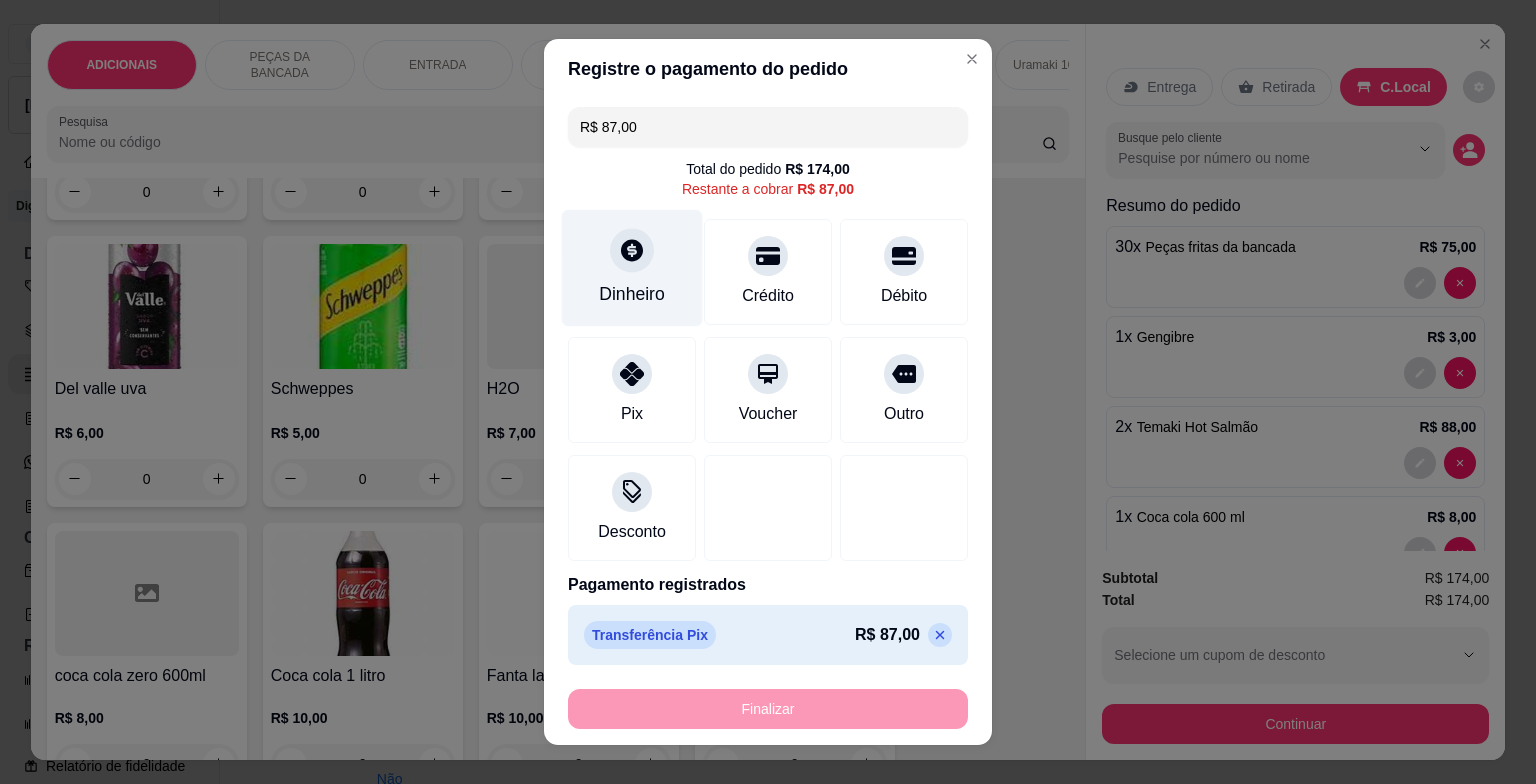 click on "Dinheiro" at bounding box center [632, 294] 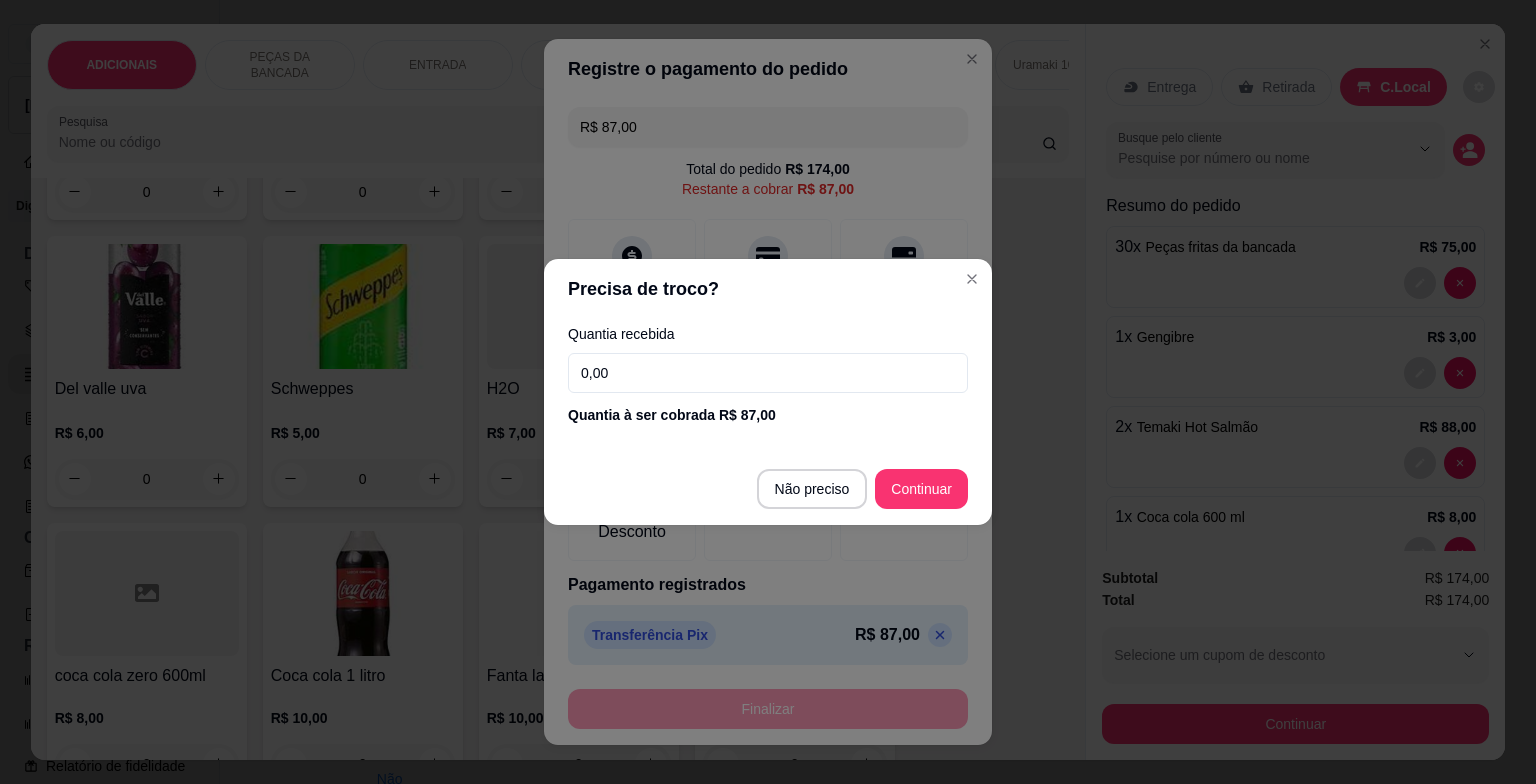click on "Não preciso Continuar" at bounding box center [768, 489] 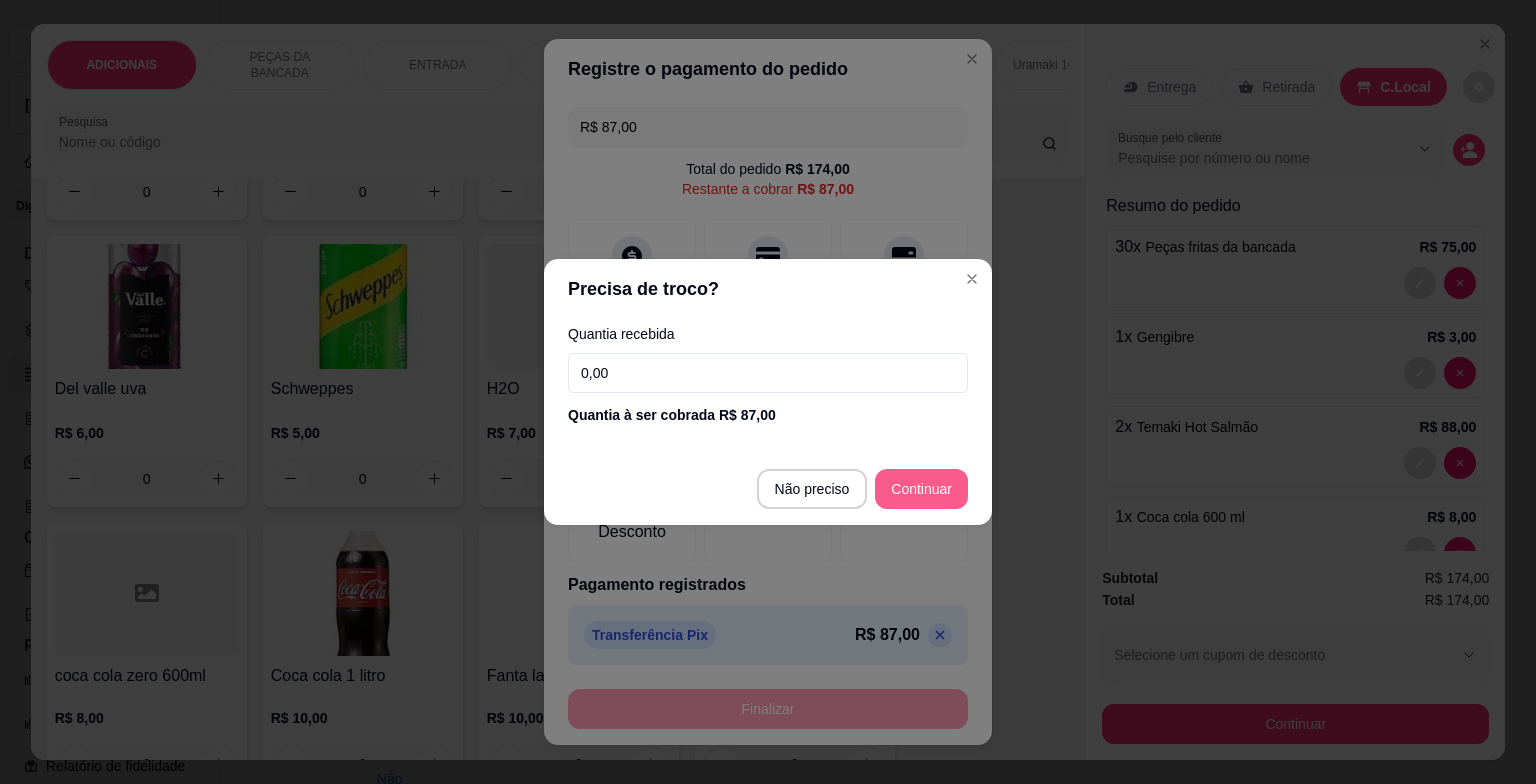 type on "R$ 0,00" 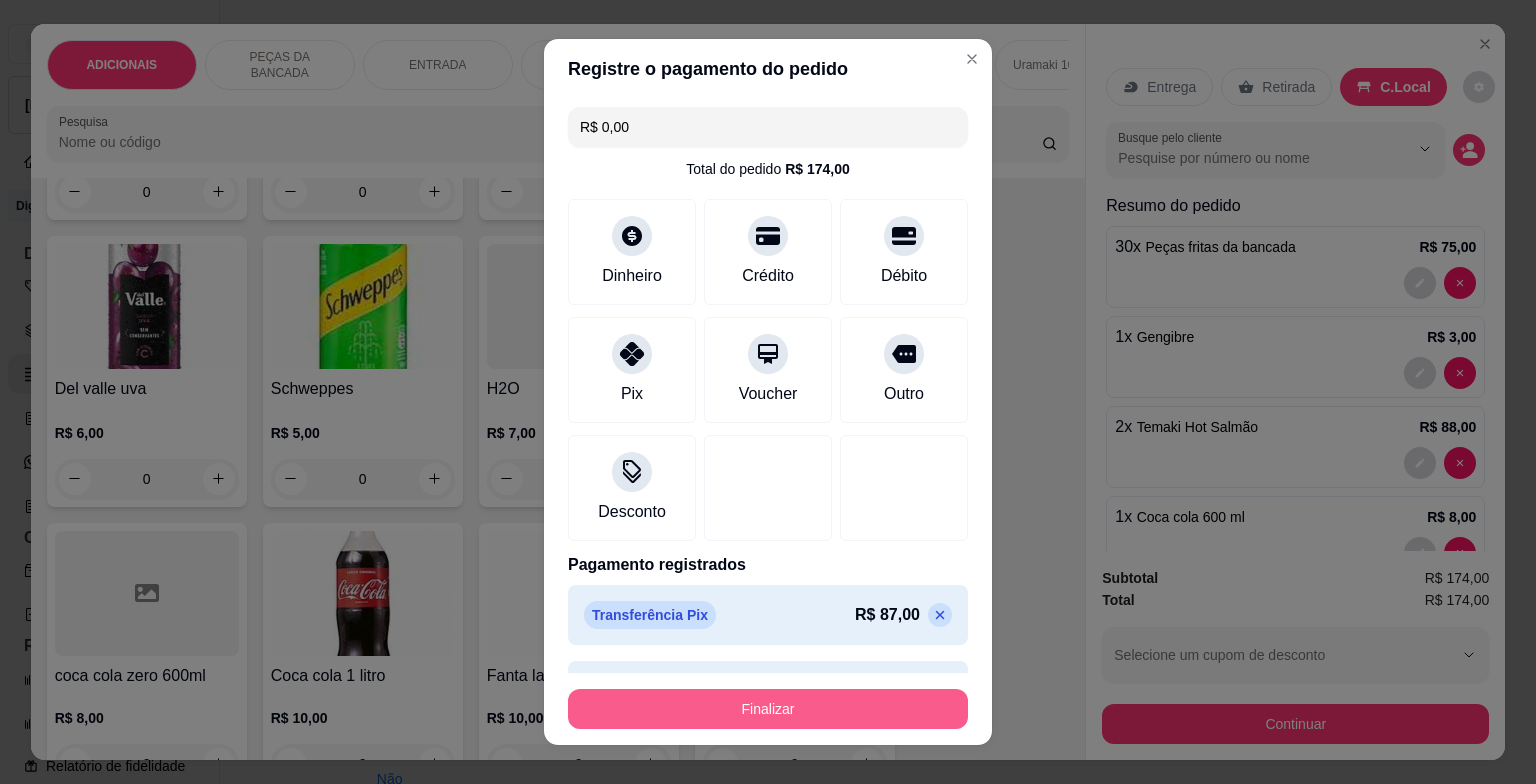 click on "Finalizar" at bounding box center [768, 709] 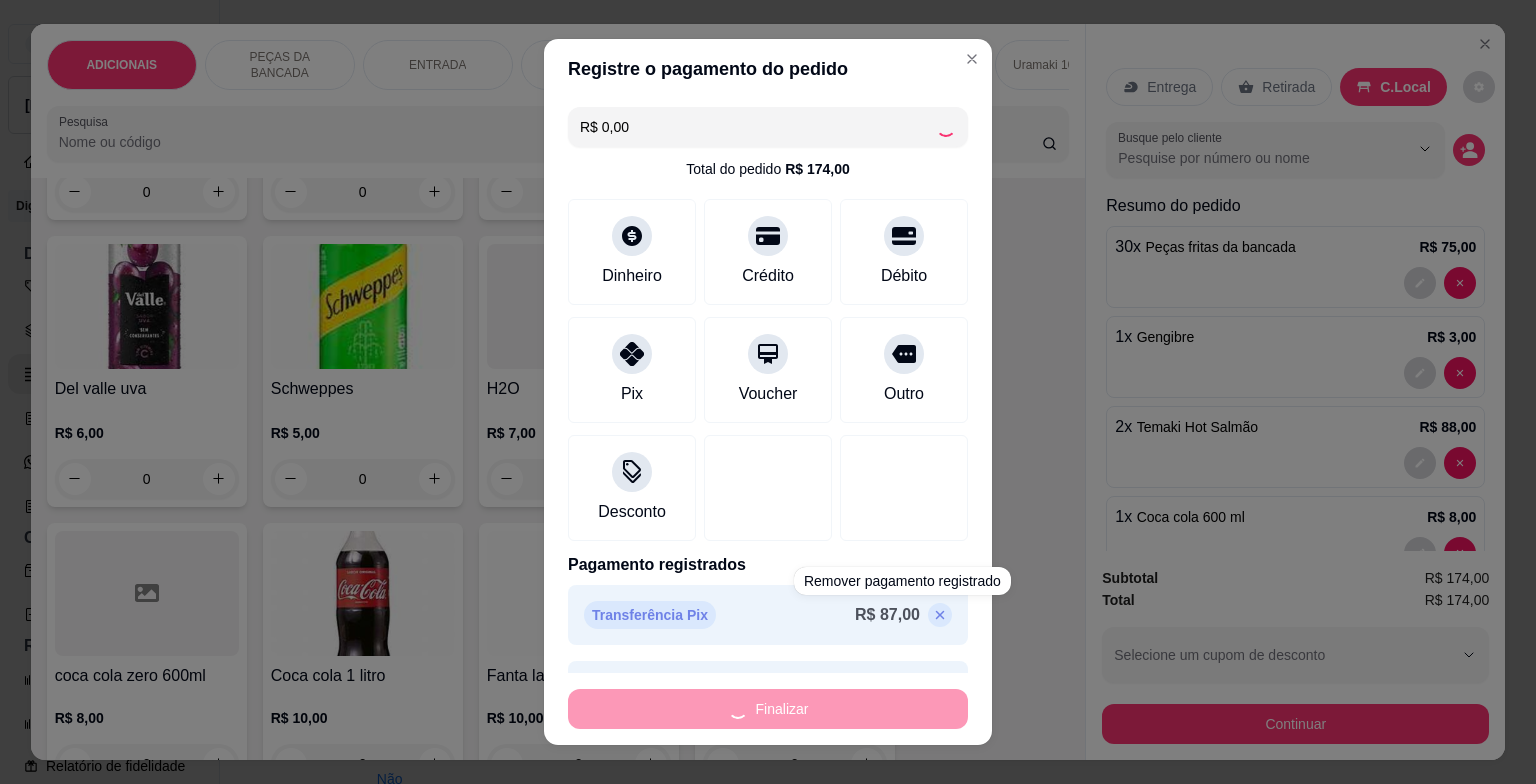 type on "0" 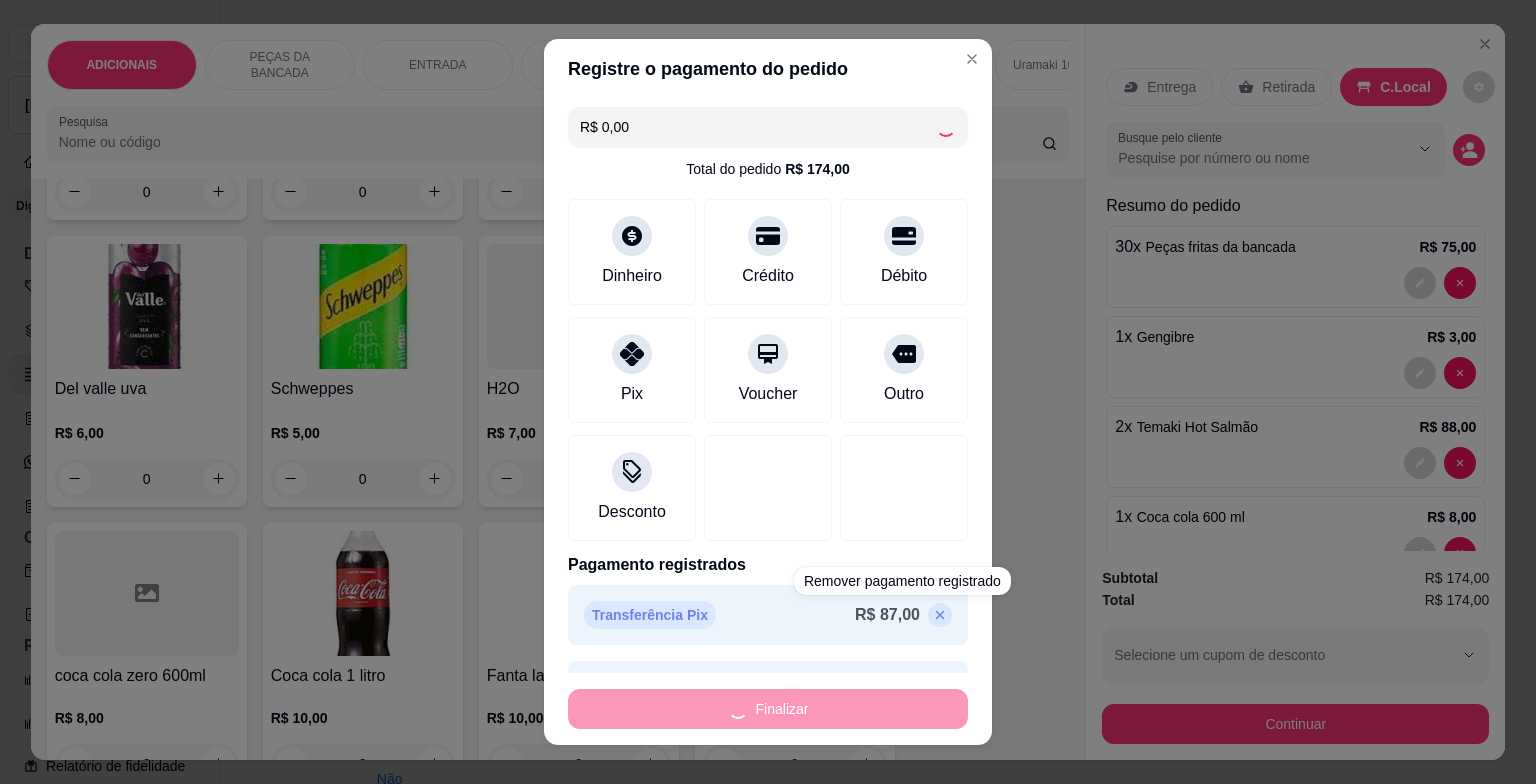 type on "0" 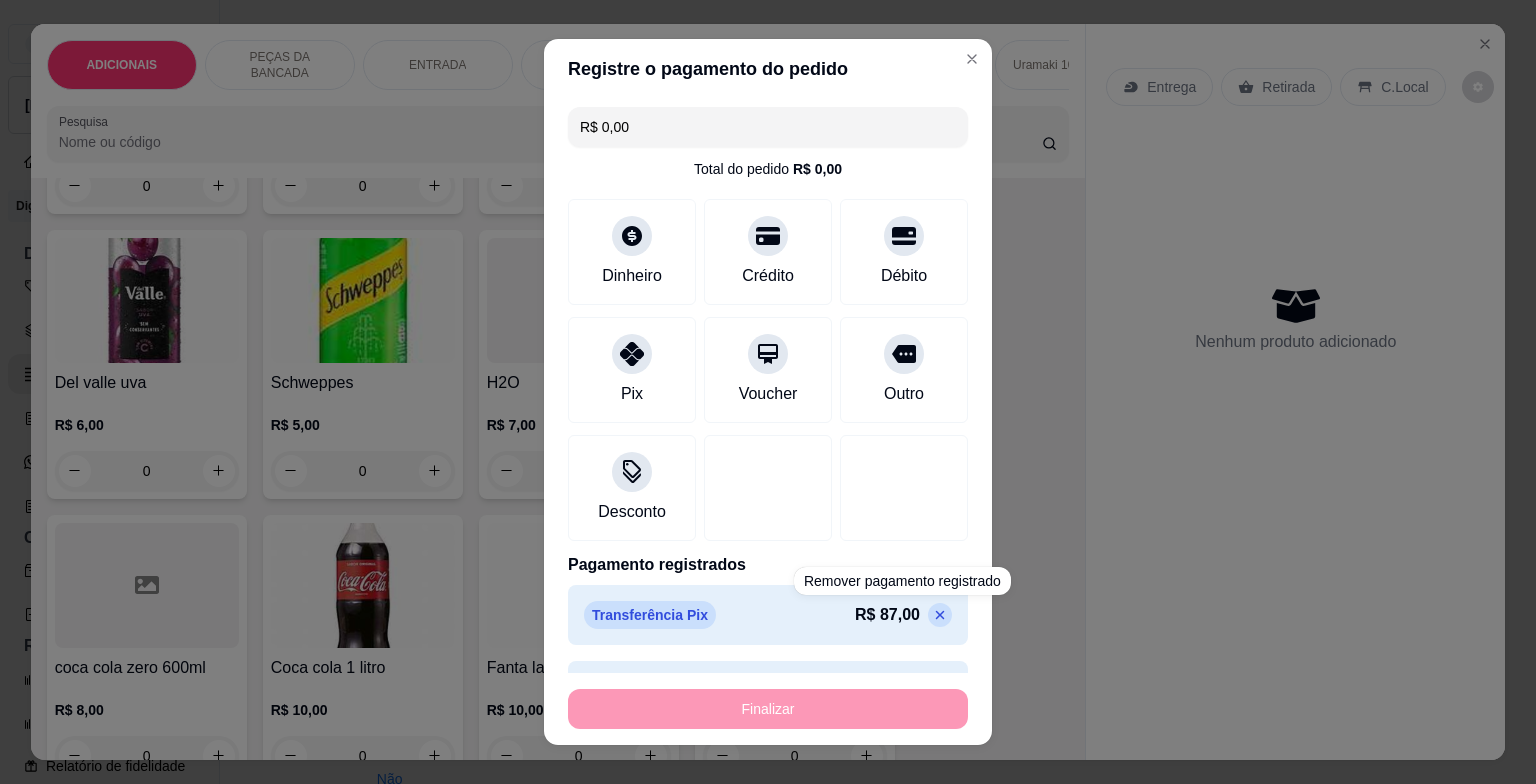 type on "-R$ 174,00" 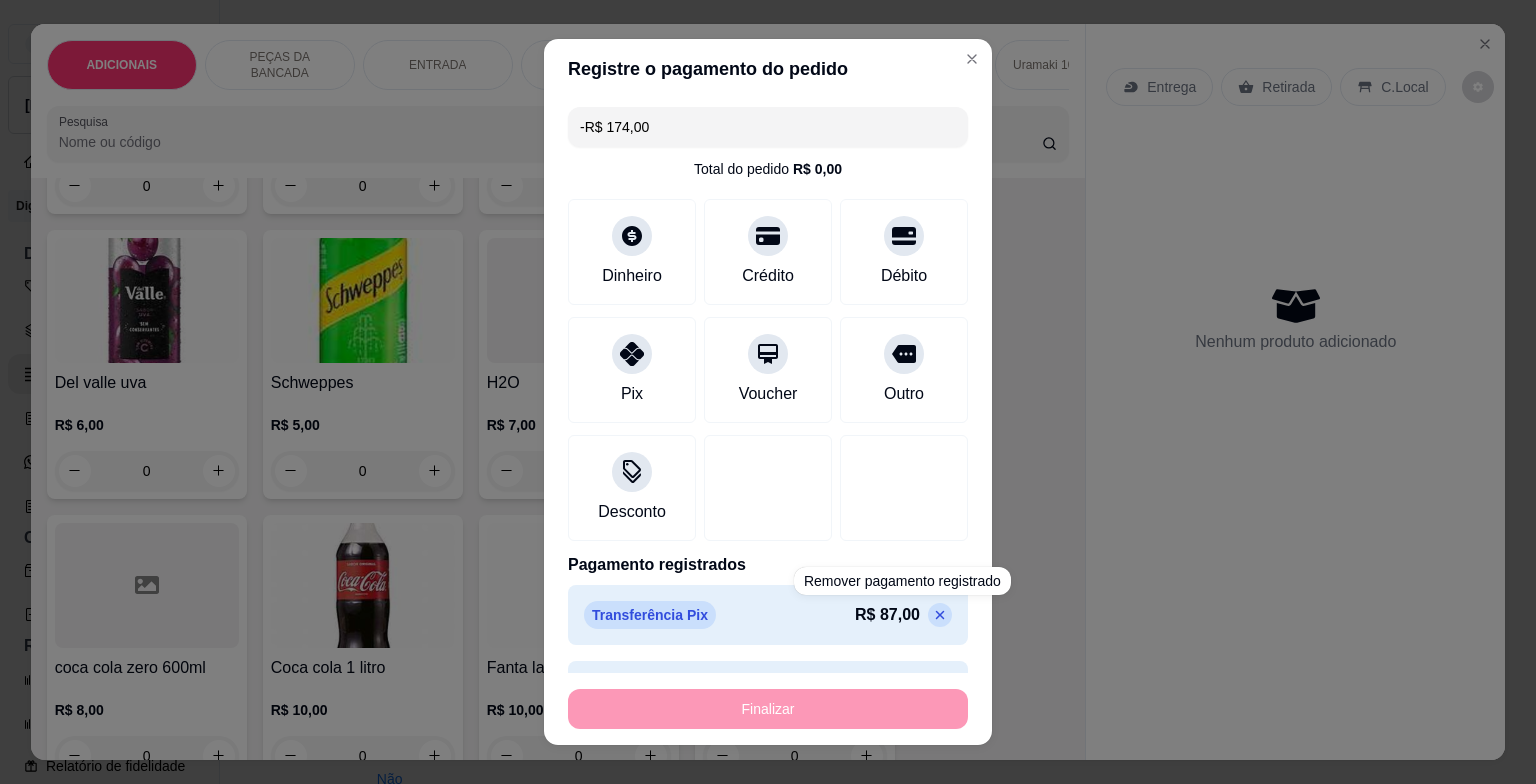 scroll, scrollTop: 6896, scrollLeft: 0, axis: vertical 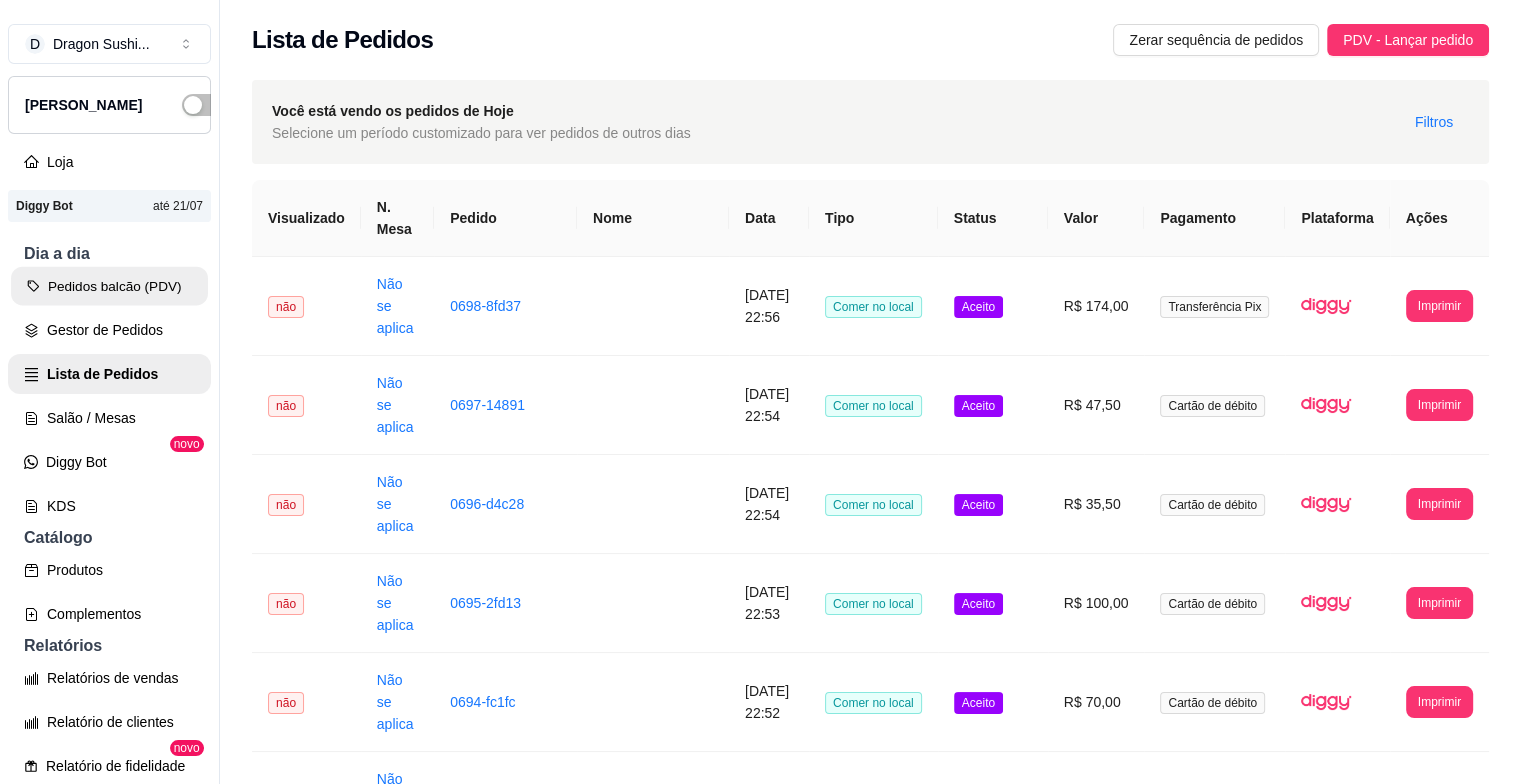 click on "Pedidos balcão (PDV)" at bounding box center [109, 286] 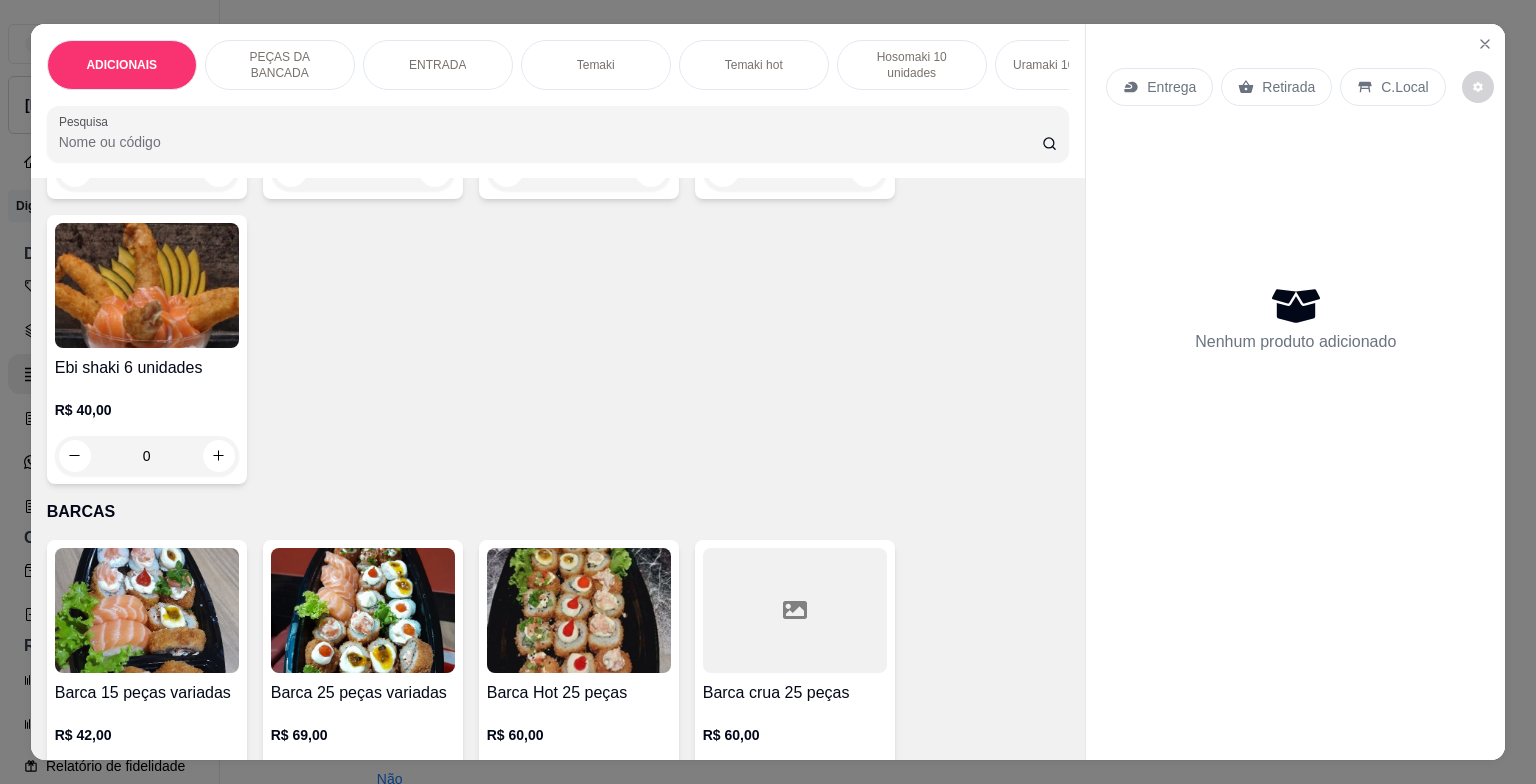 scroll, scrollTop: 5300, scrollLeft: 0, axis: vertical 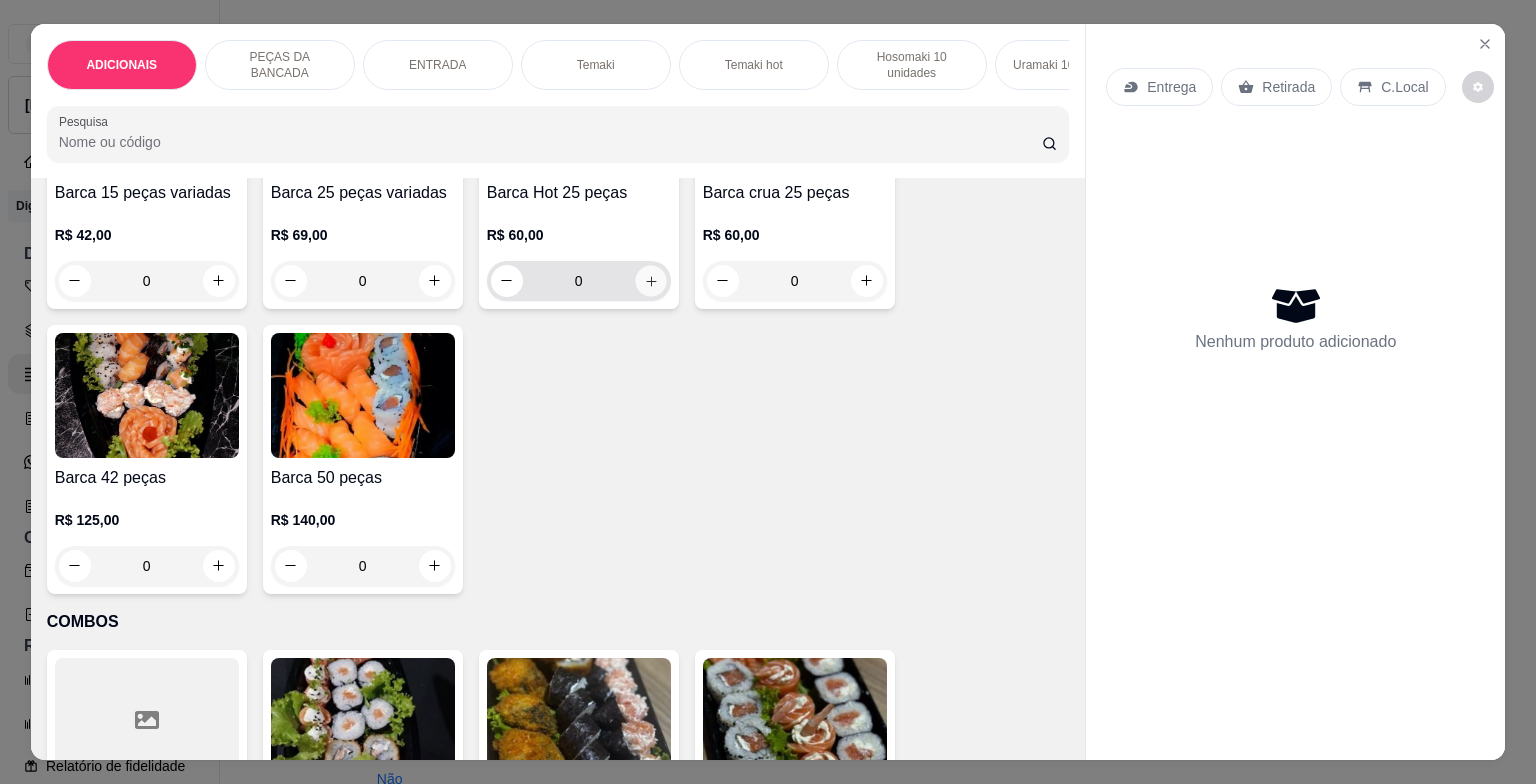 click 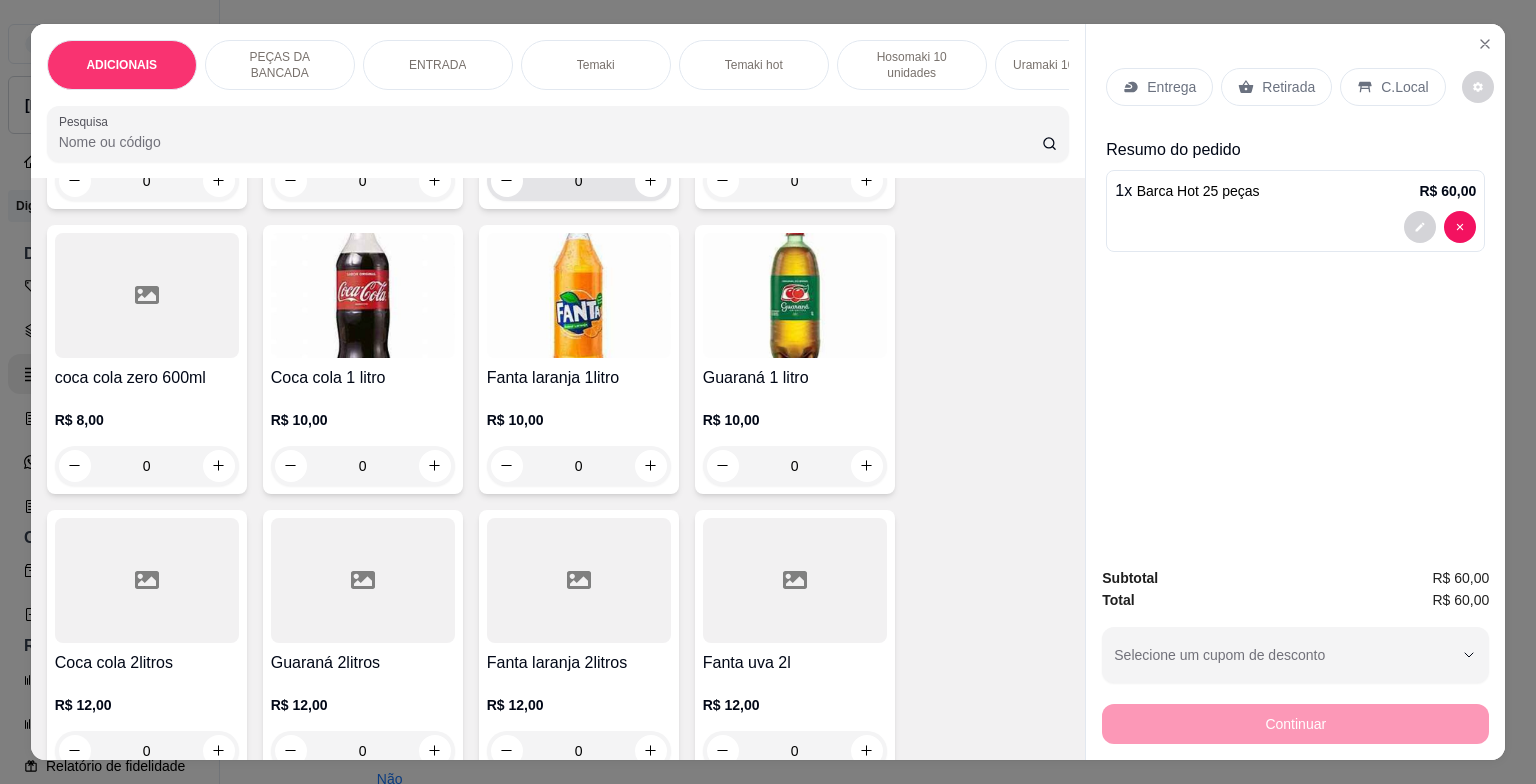scroll, scrollTop: 7200, scrollLeft: 0, axis: vertical 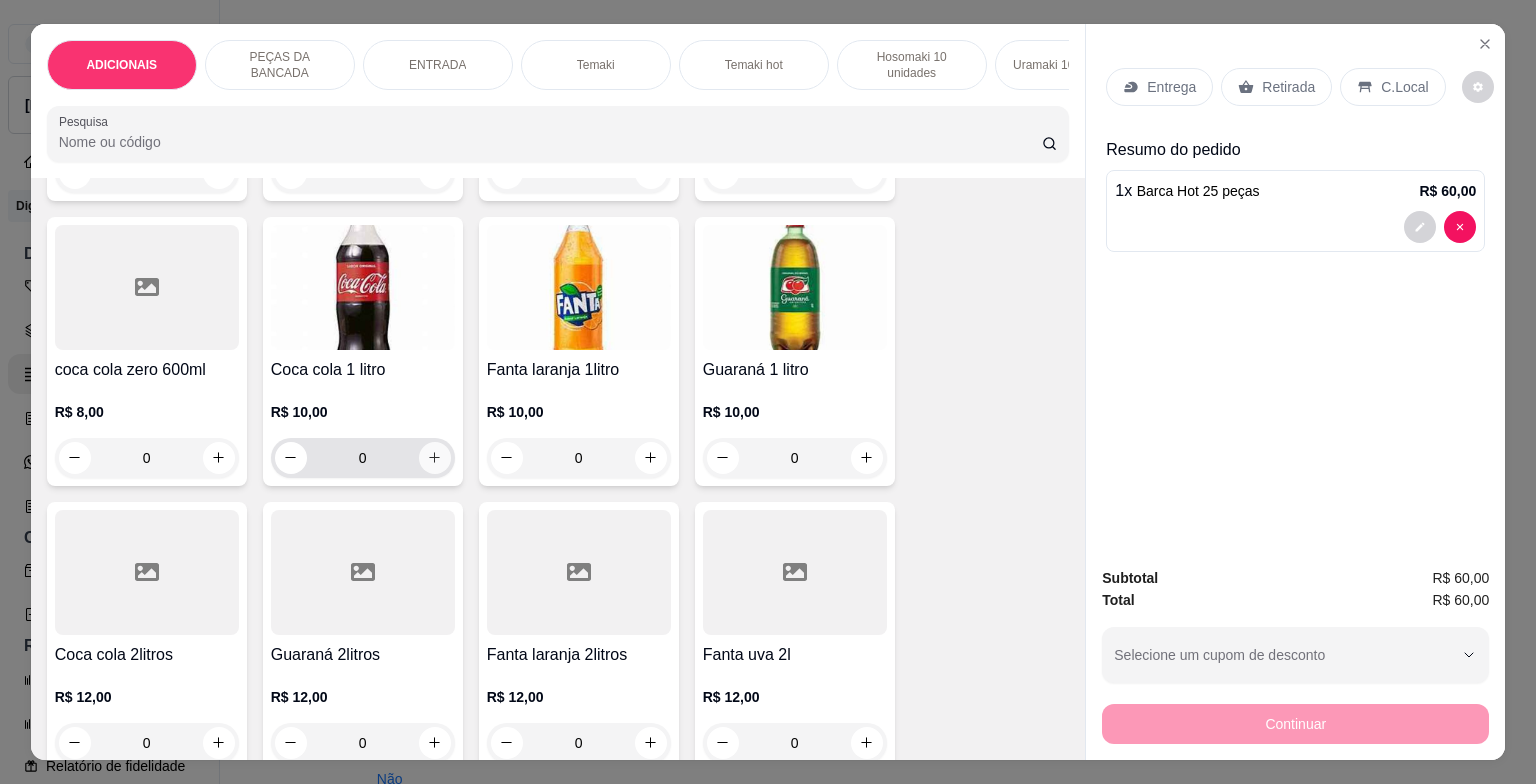 click at bounding box center [435, 458] 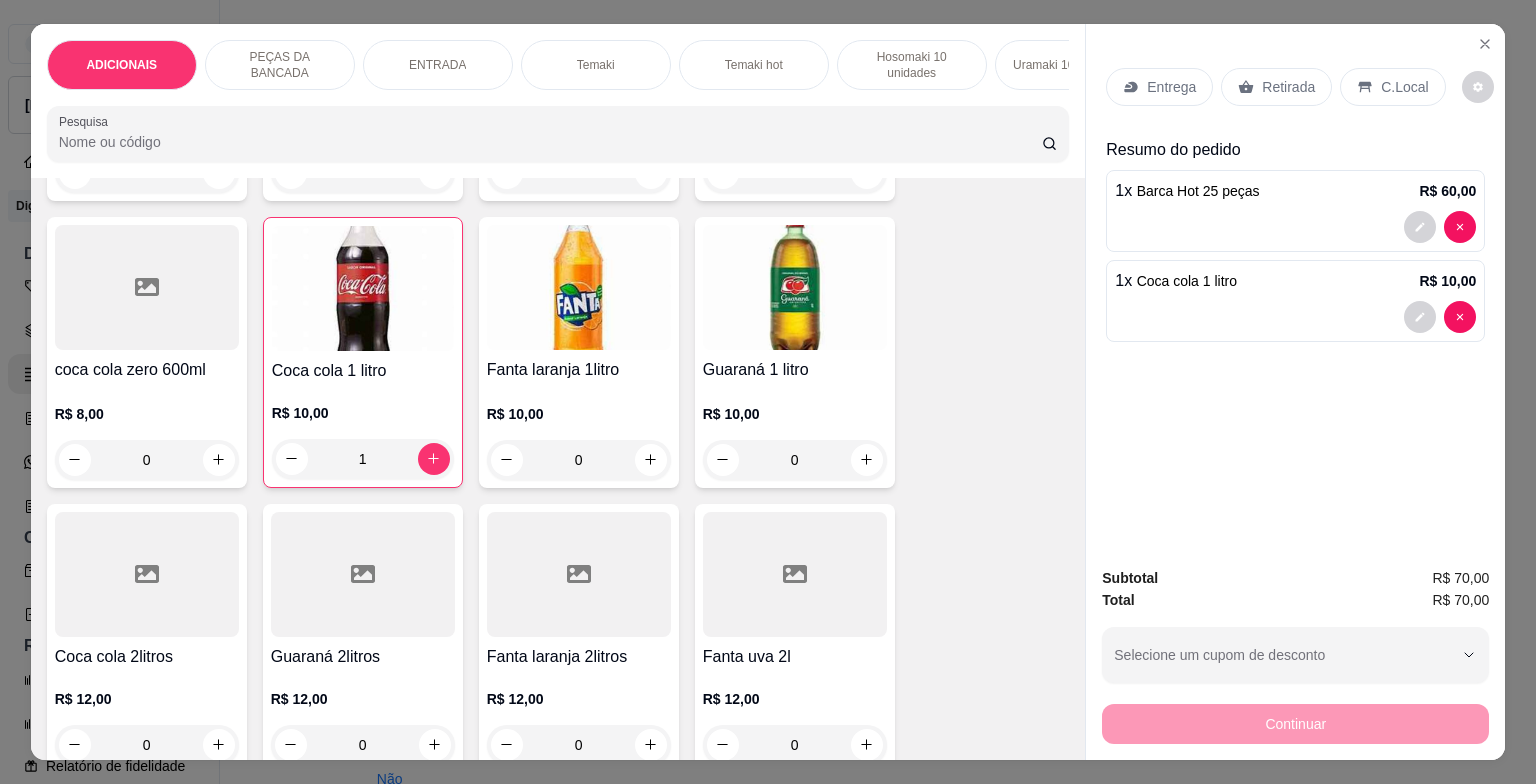 click on "C.Local" at bounding box center (1404, 87) 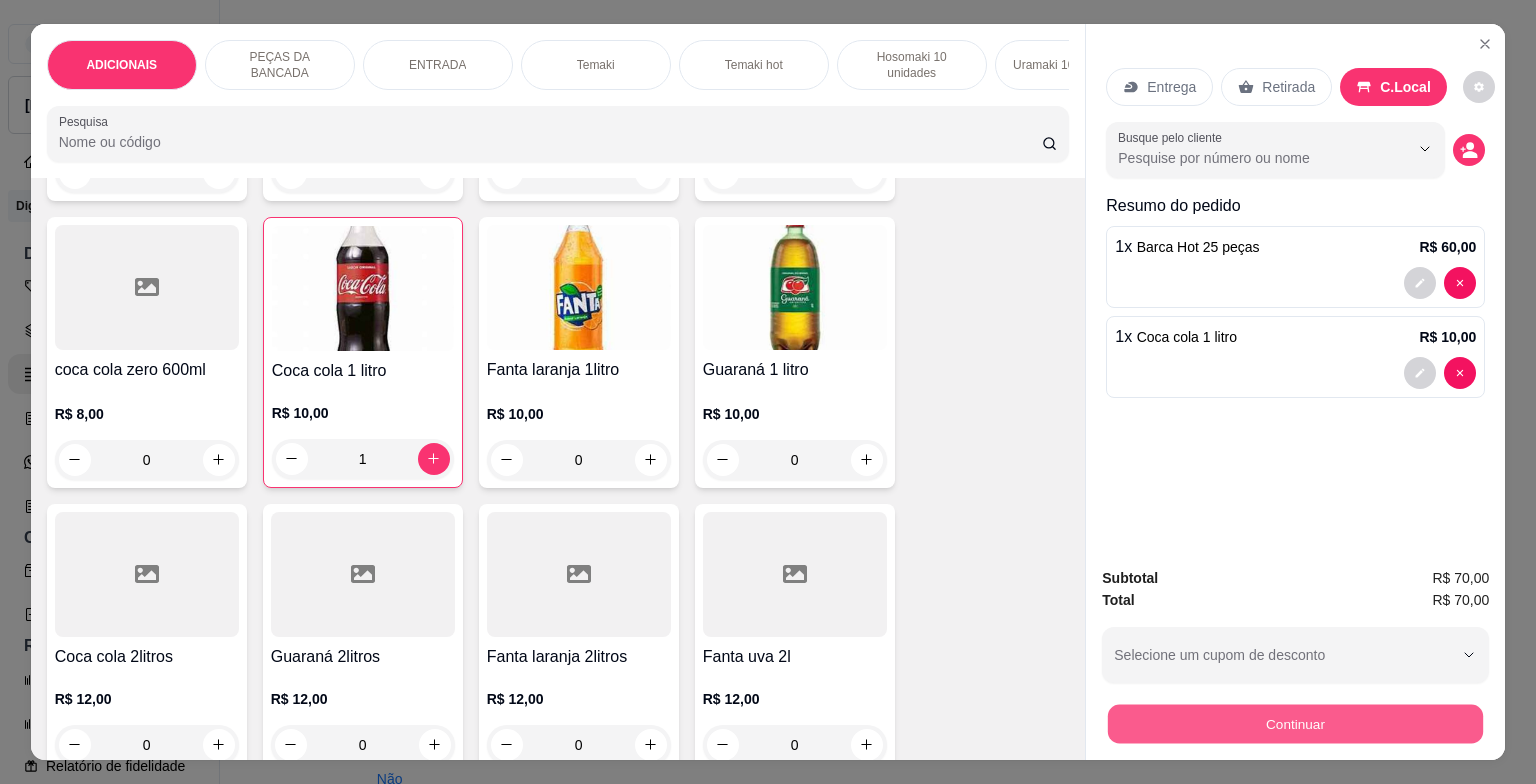 click on "Continuar" at bounding box center [1295, 724] 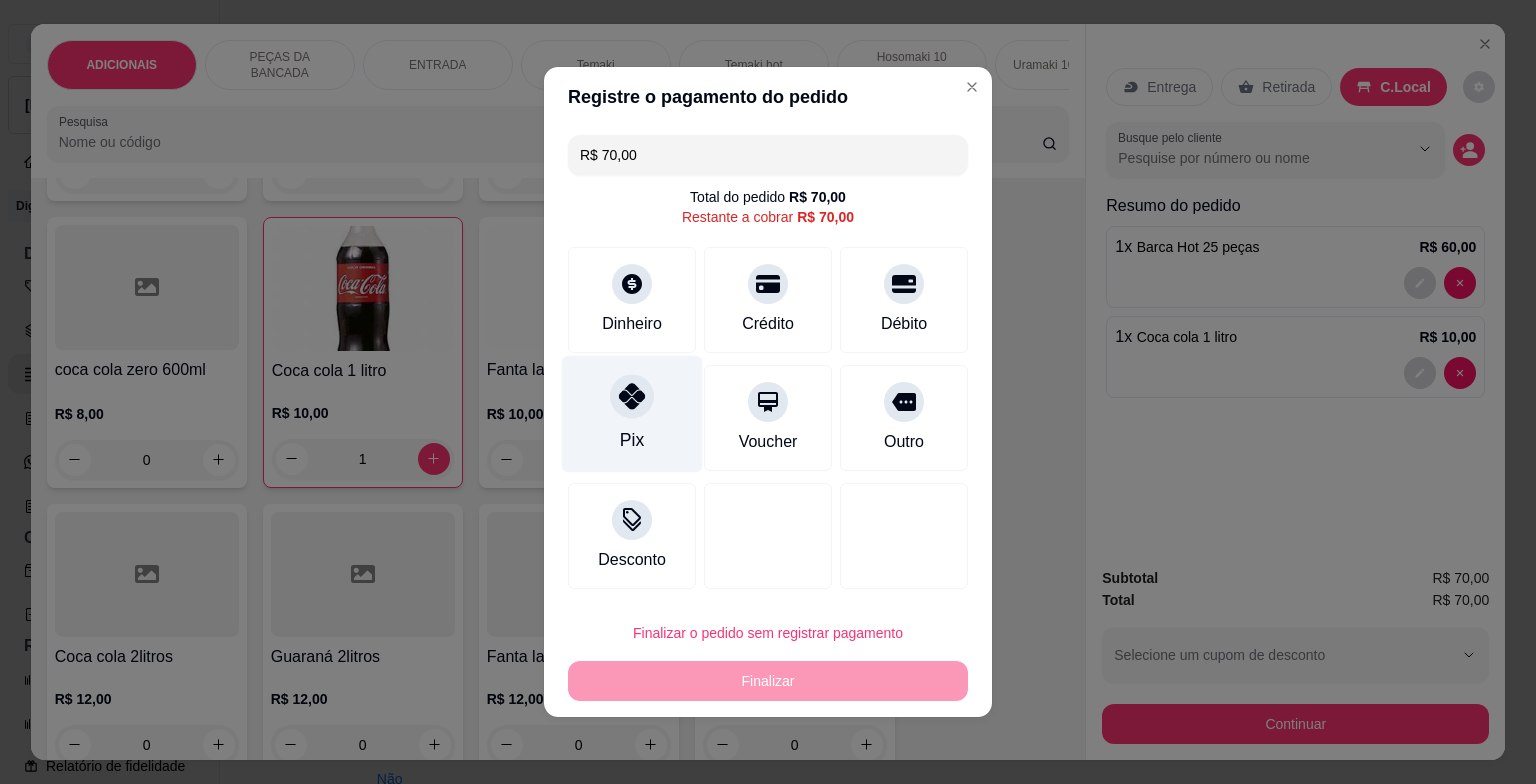 click 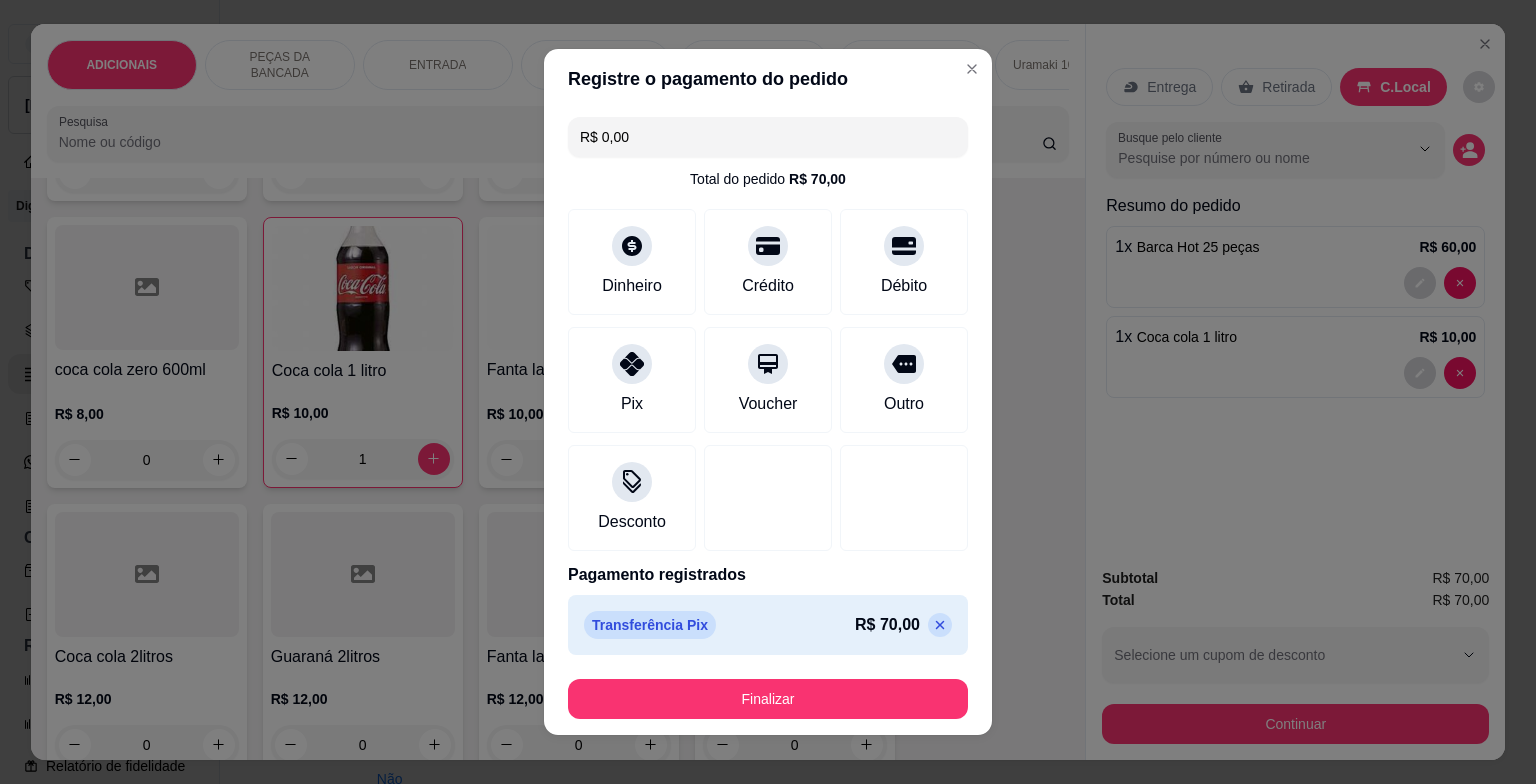 click on "Finalizar" at bounding box center (768, 699) 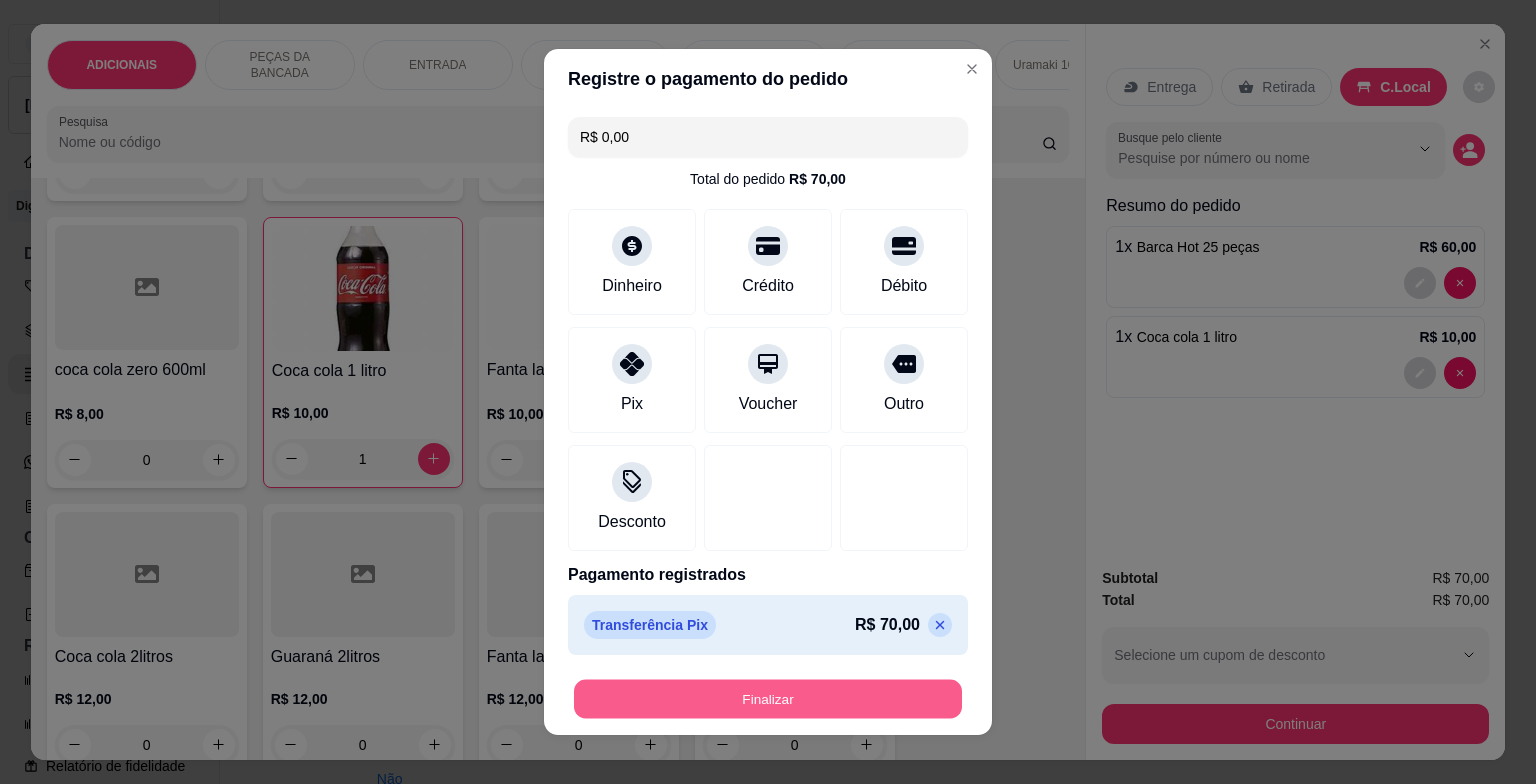 click on "Finalizar" at bounding box center [768, 699] 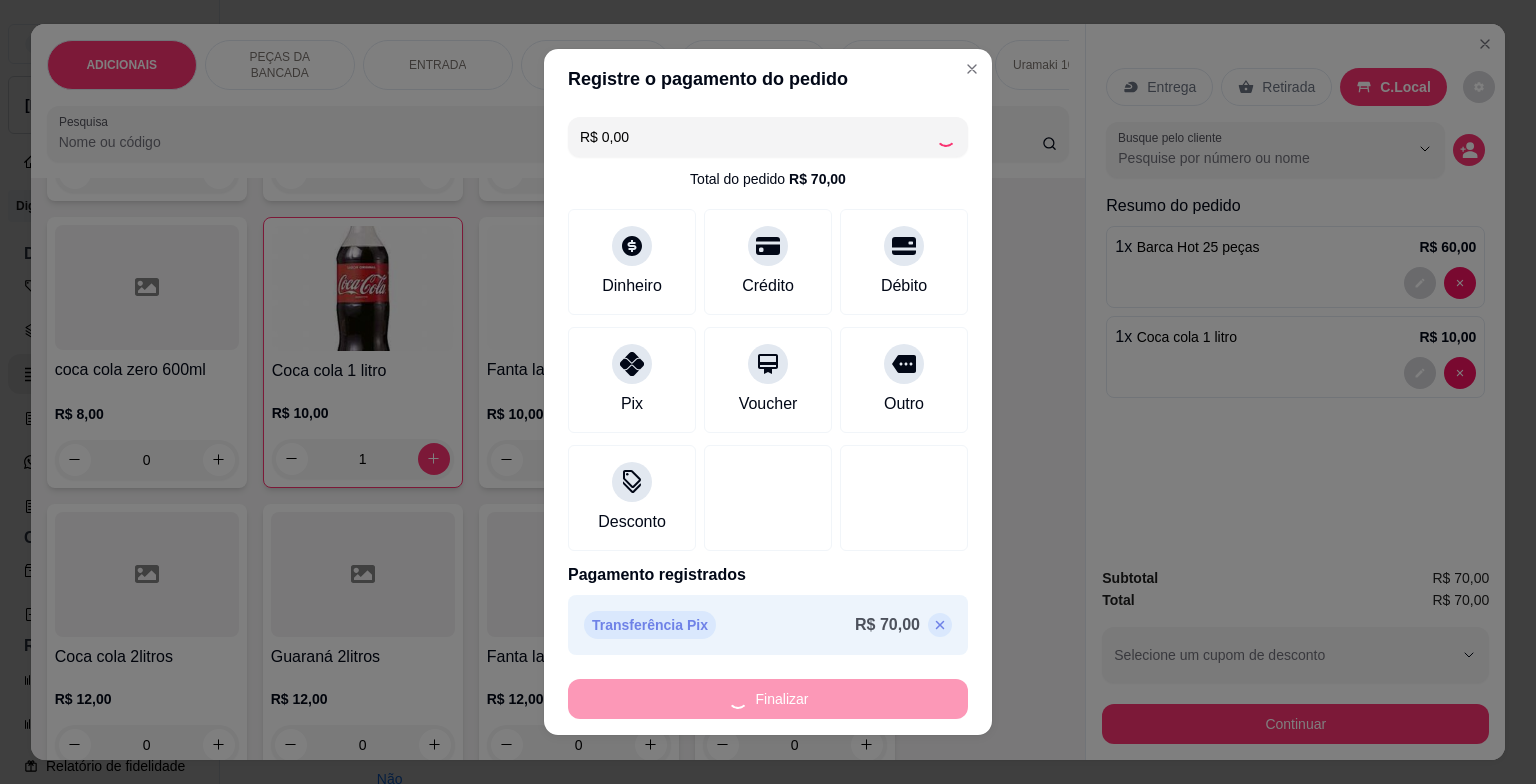 type on "0" 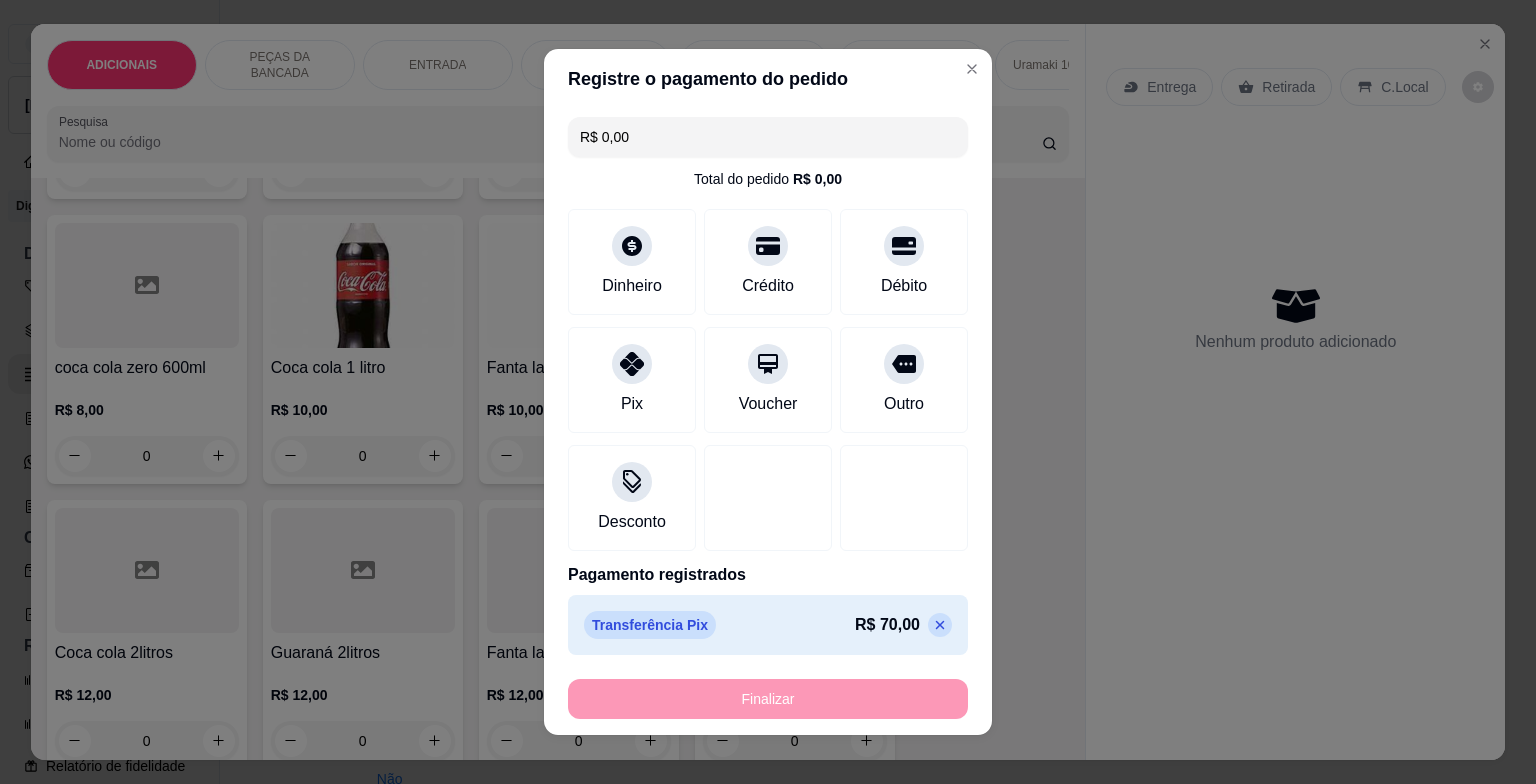 type on "-R$ 70,00" 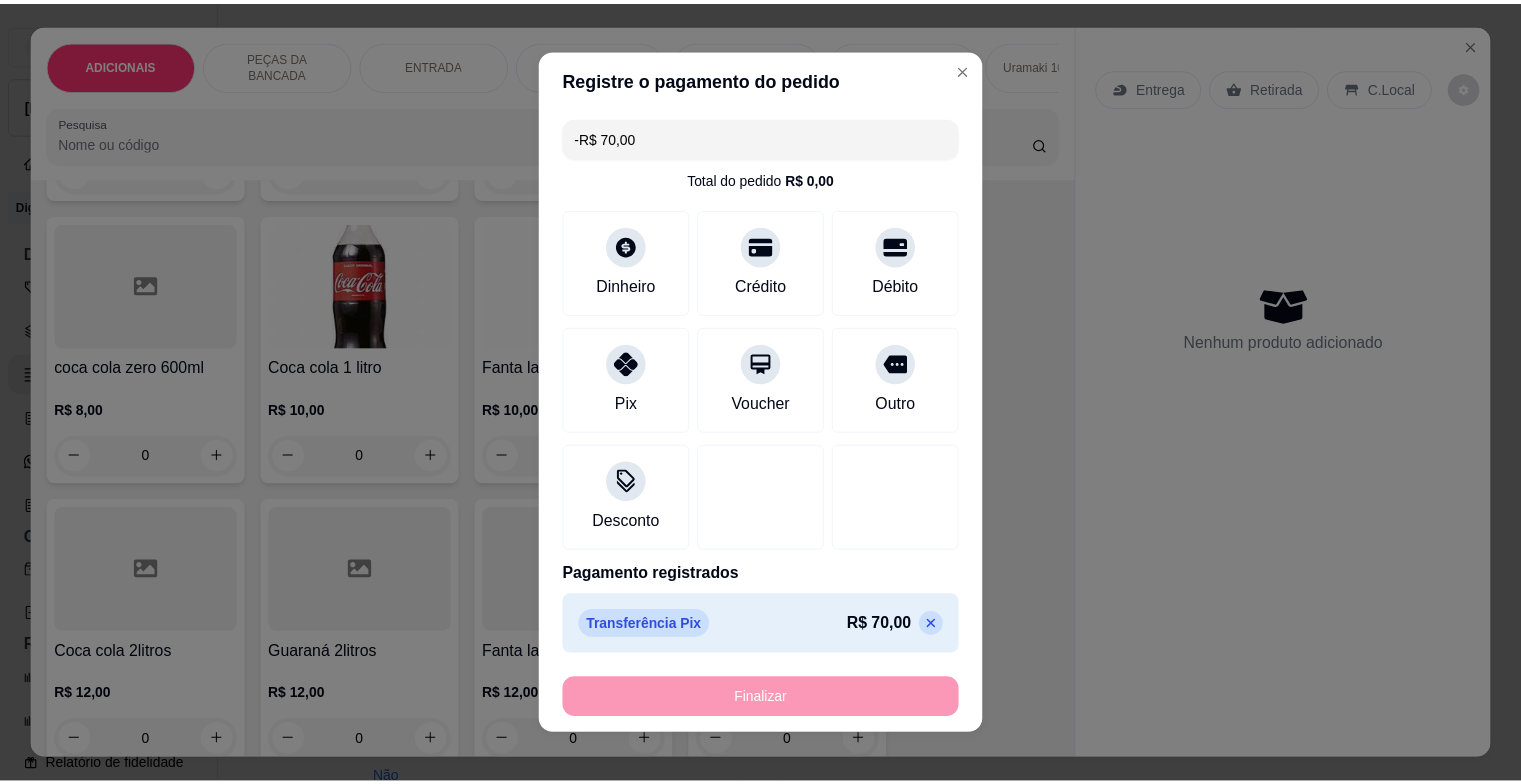 scroll, scrollTop: 7198, scrollLeft: 0, axis: vertical 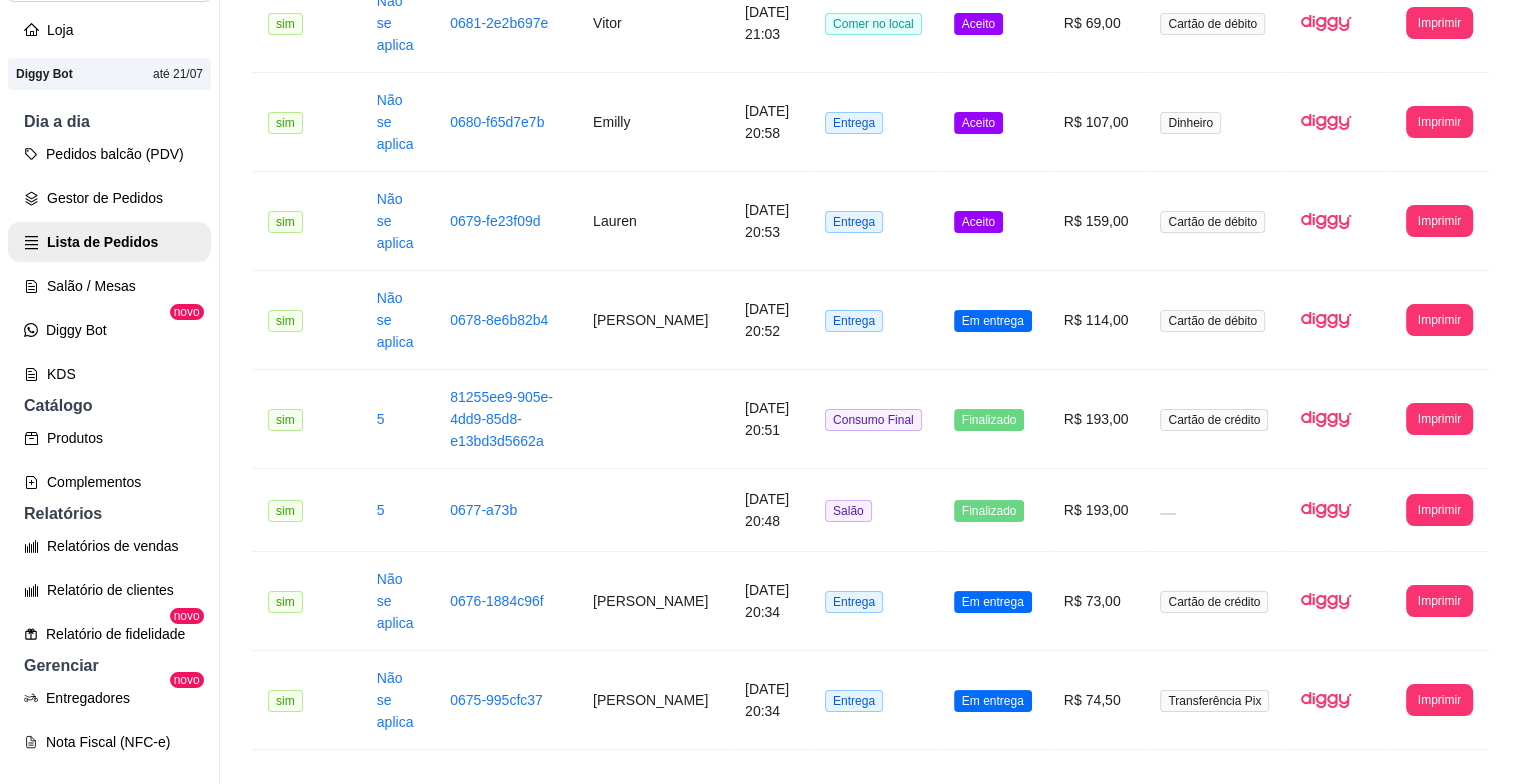 click on "2" at bounding box center [1433, 1079] 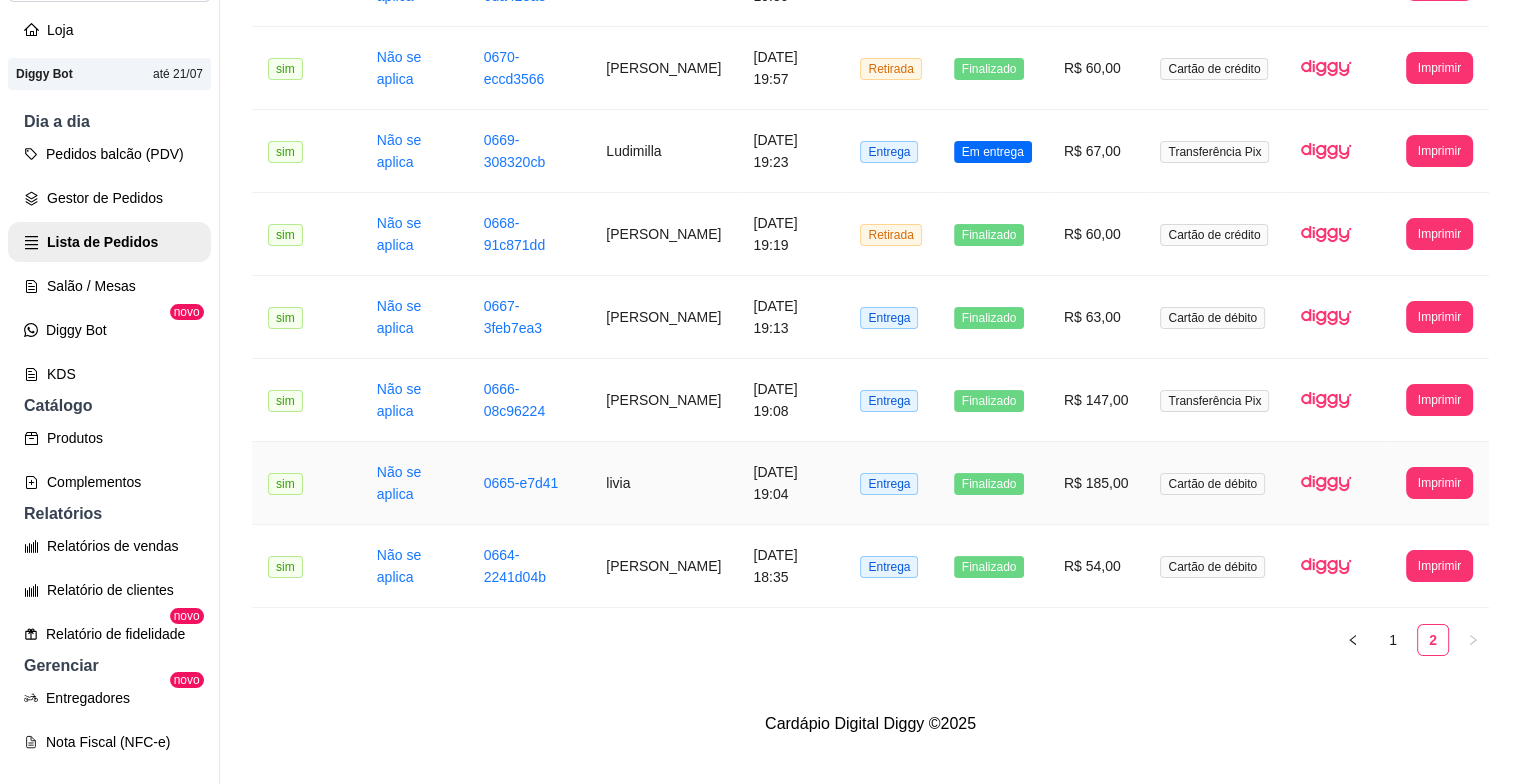 scroll, scrollTop: 272, scrollLeft: 0, axis: vertical 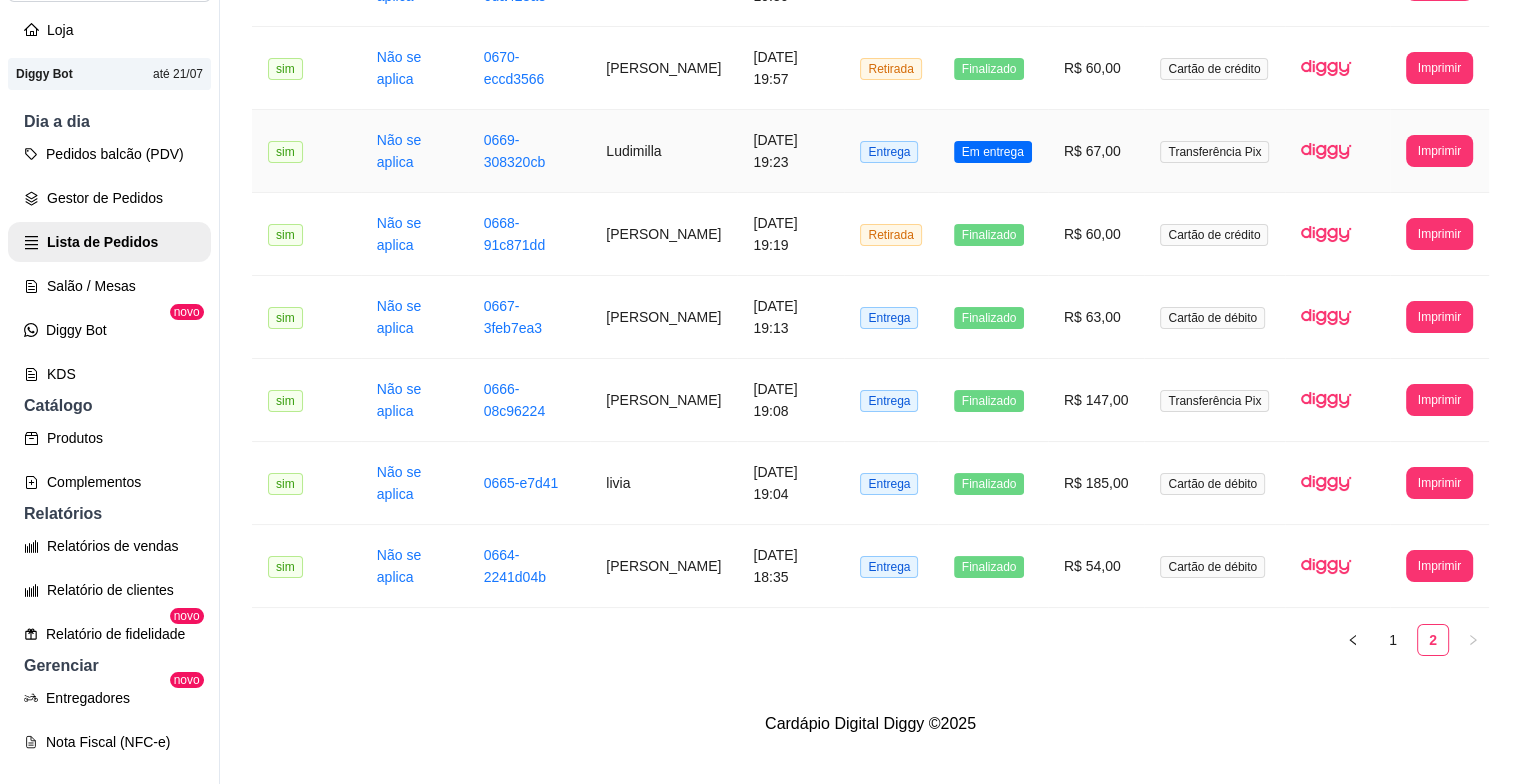click on "Em entrega" at bounding box center [993, 151] 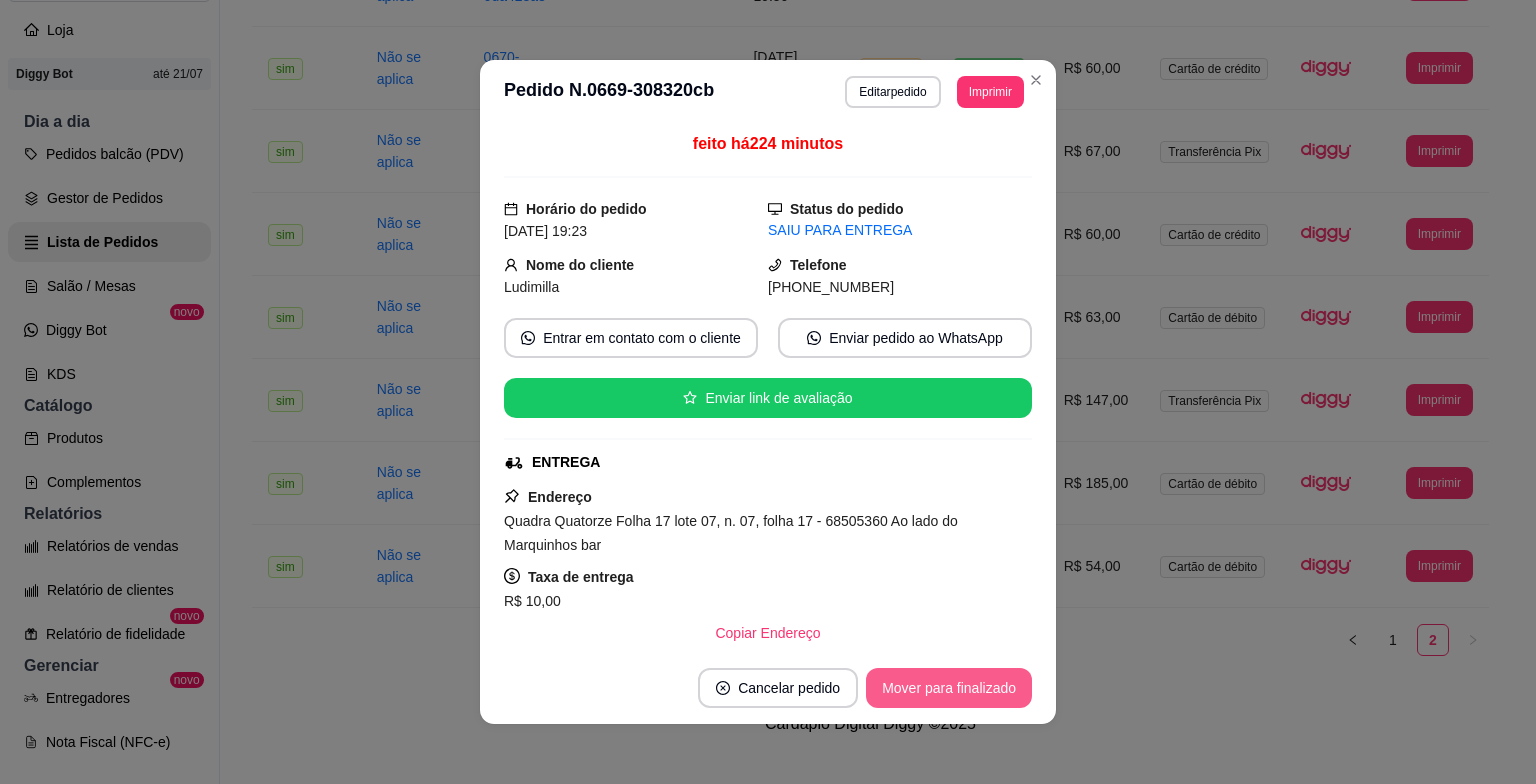 click on "Mover para finalizado" at bounding box center (949, 688) 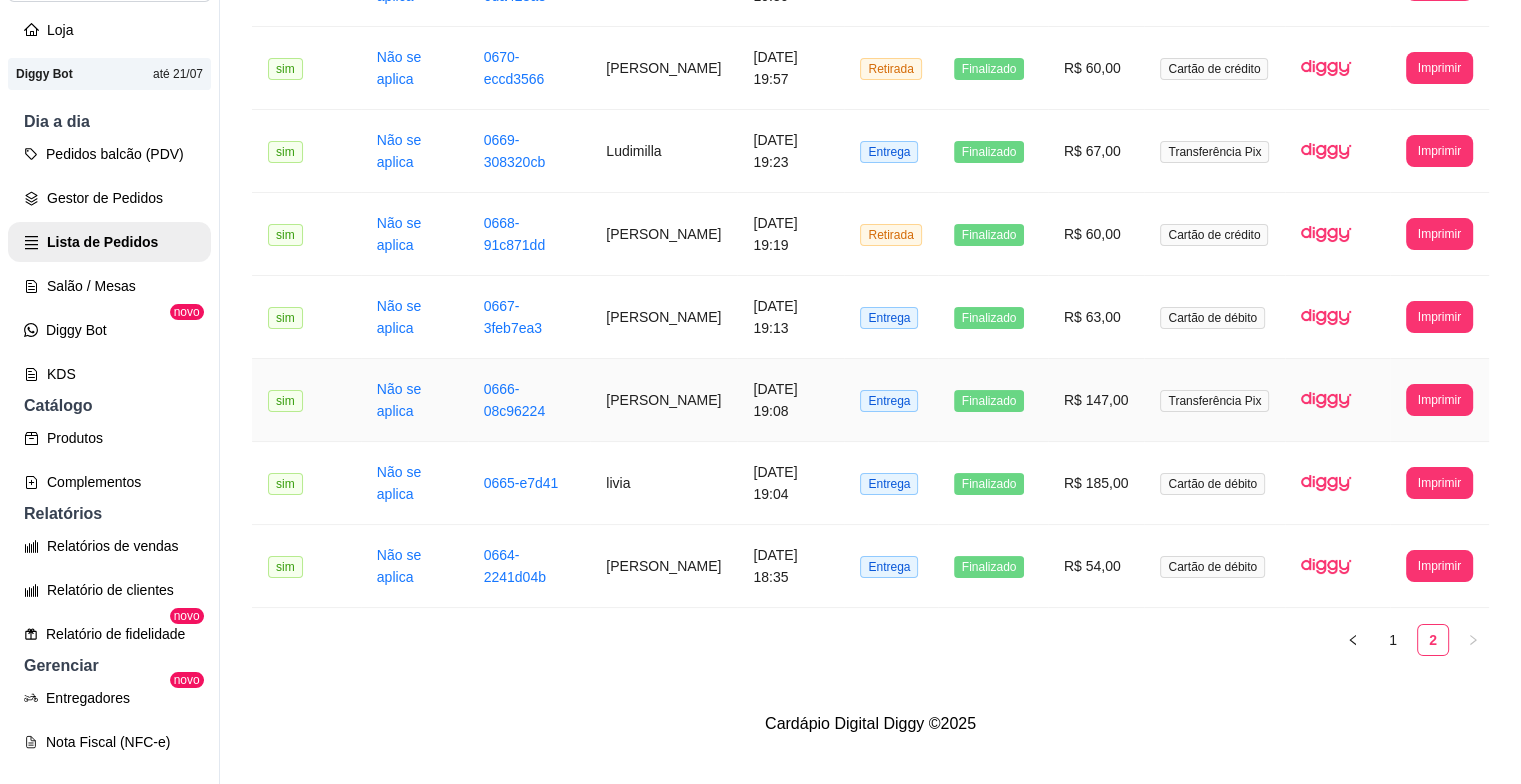 scroll, scrollTop: 0, scrollLeft: 0, axis: both 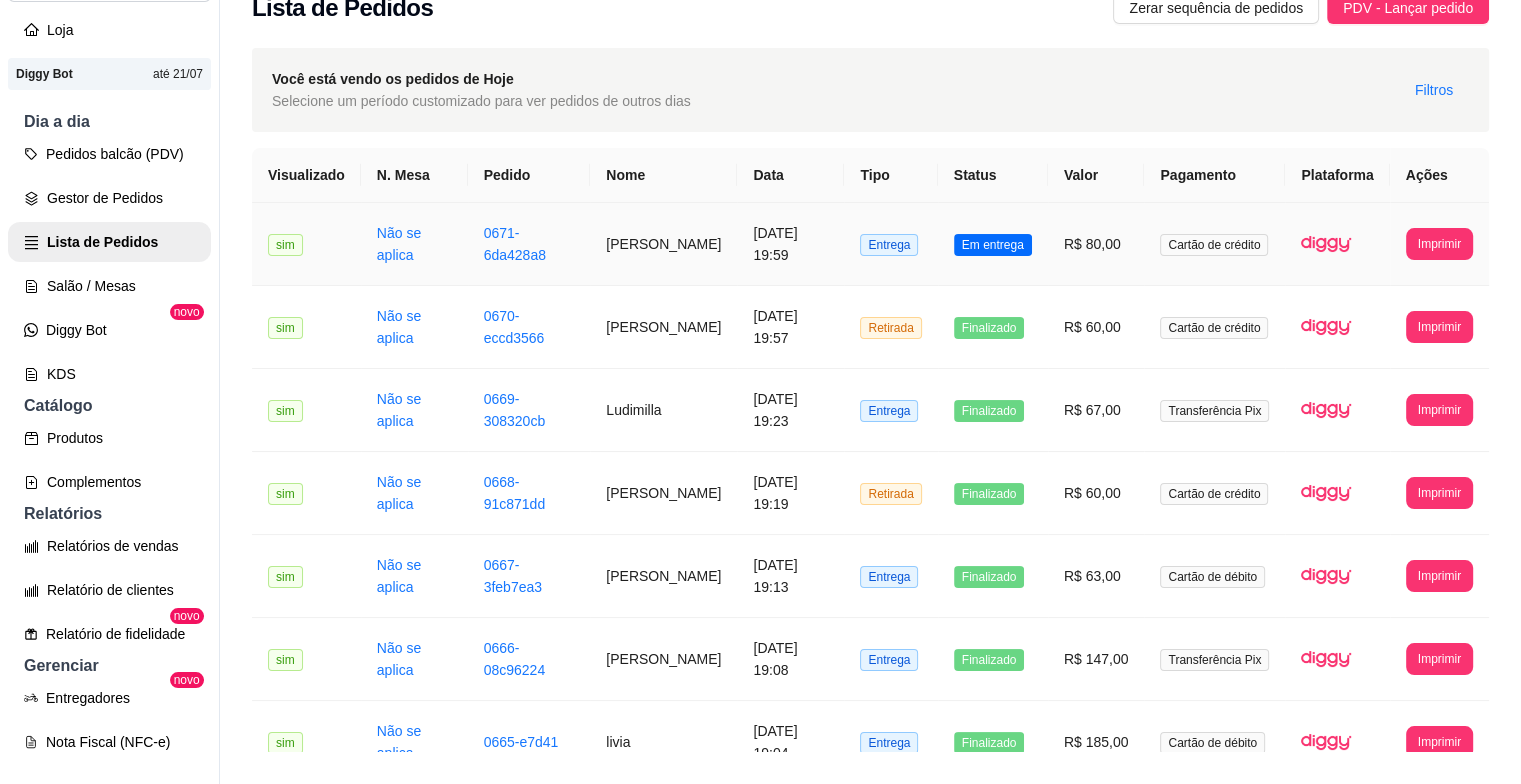 click on "Em entrega" at bounding box center (993, 245) 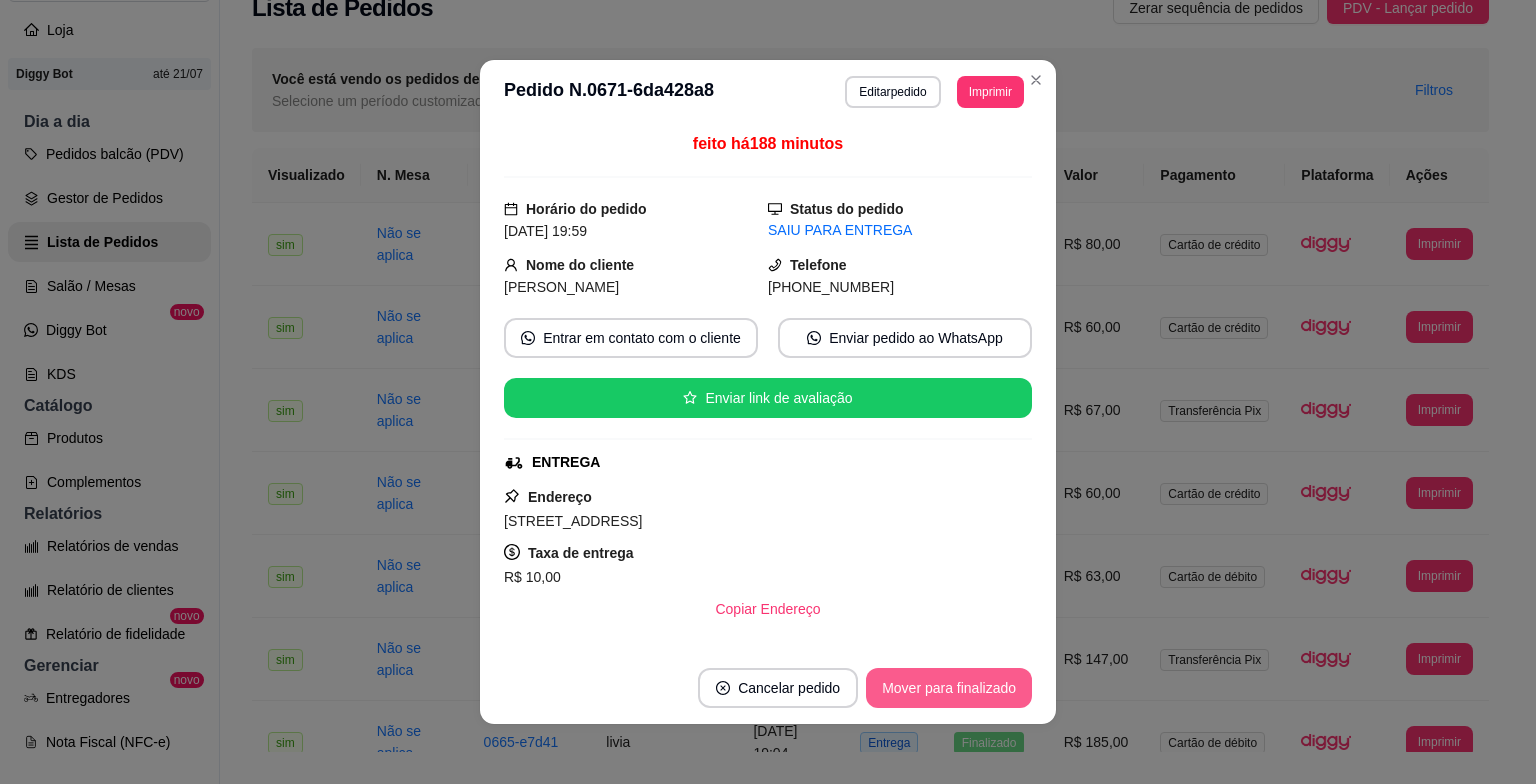 click on "Mover para finalizado" at bounding box center [949, 688] 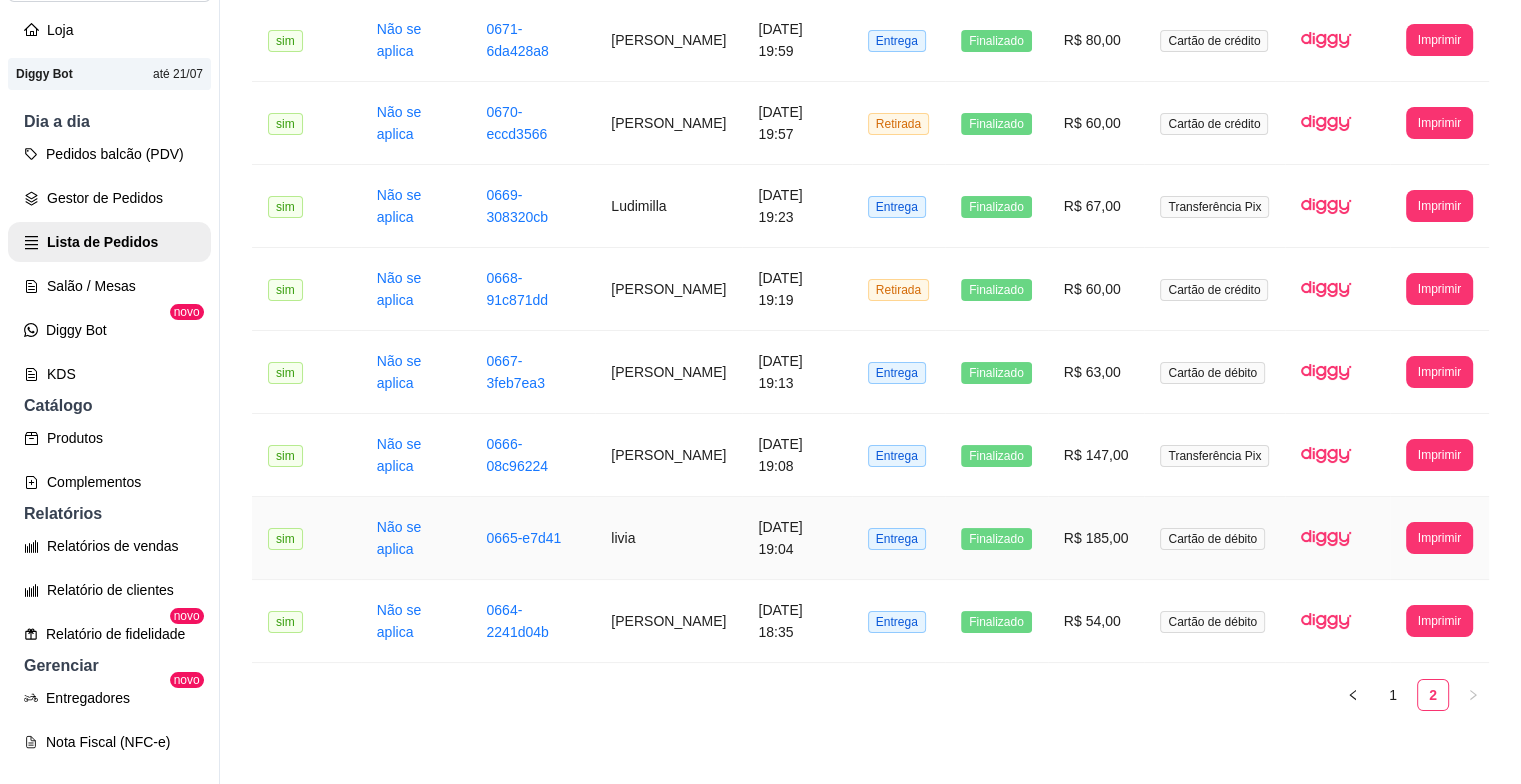 scroll, scrollTop: 272, scrollLeft: 0, axis: vertical 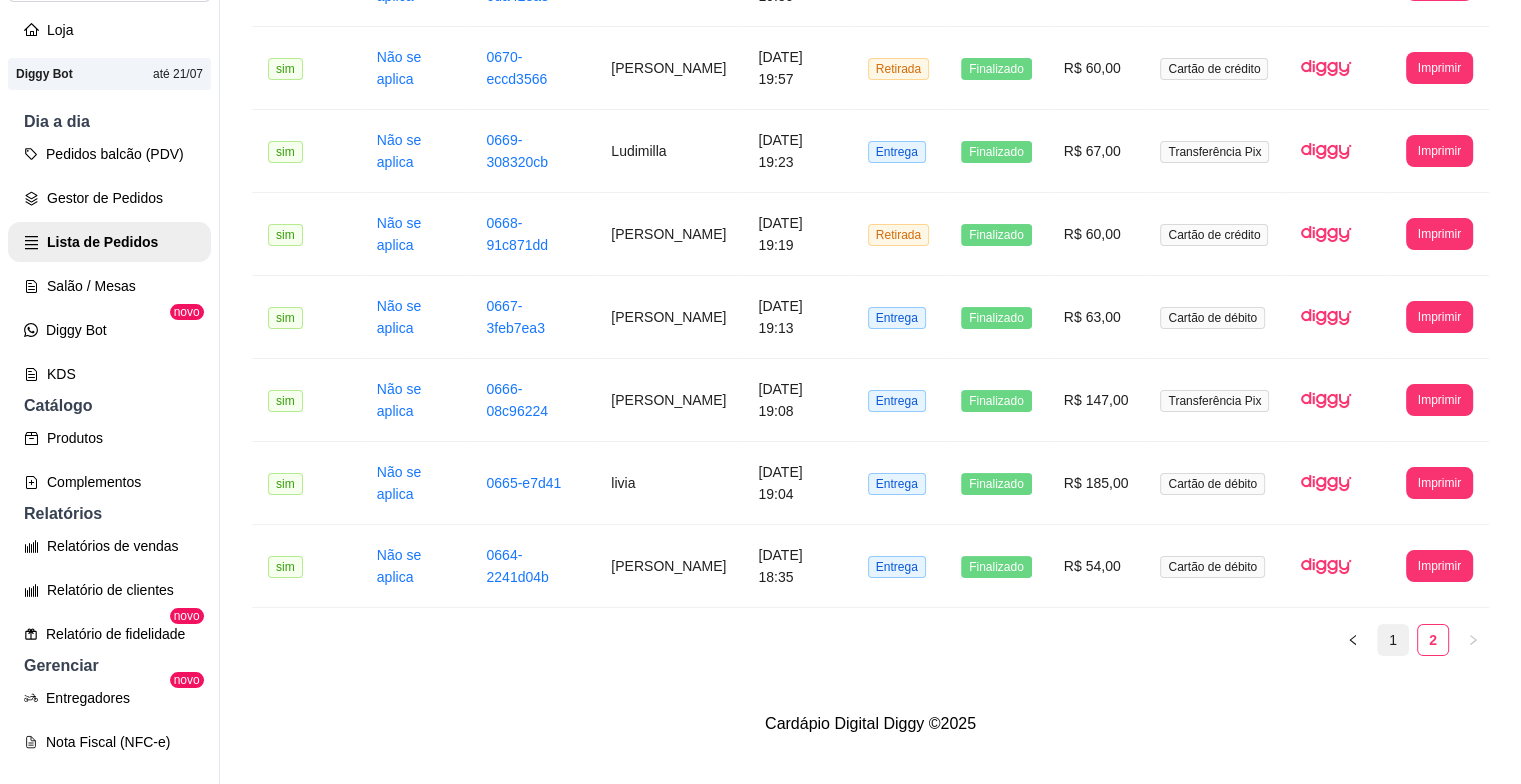 click on "1" at bounding box center (1393, 640) 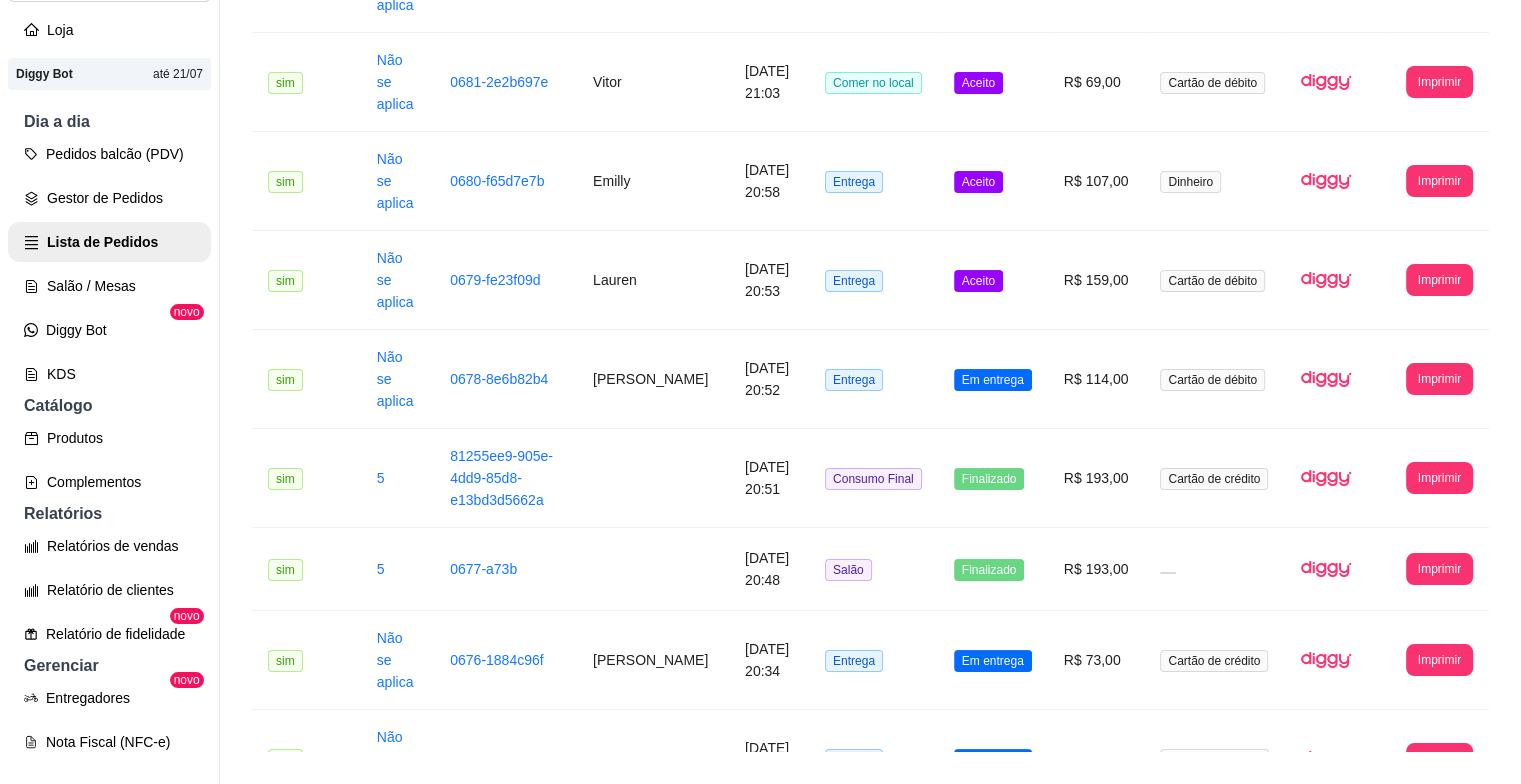 scroll, scrollTop: 2132, scrollLeft: 0, axis: vertical 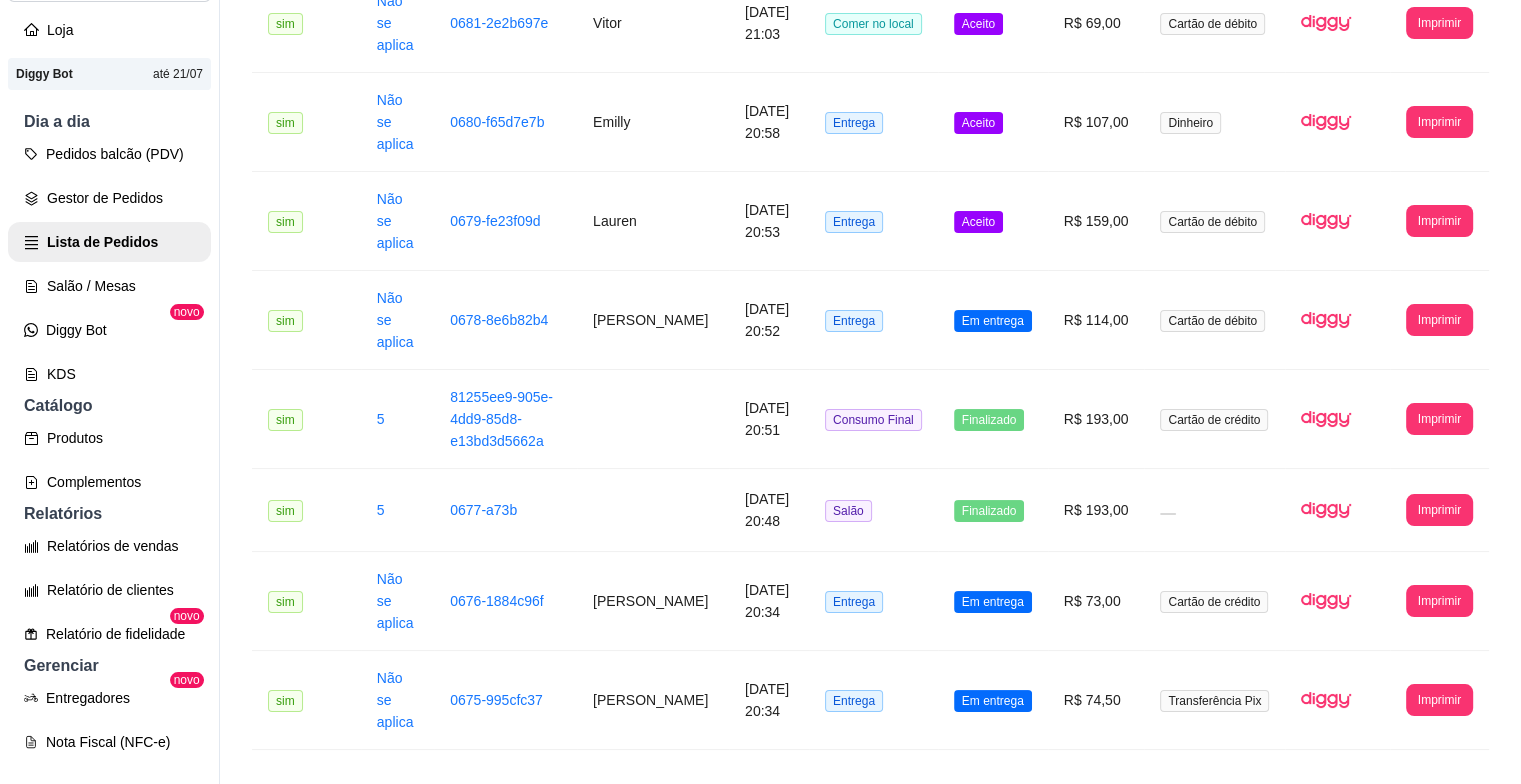 click on "Em entrega" at bounding box center (993, 998) 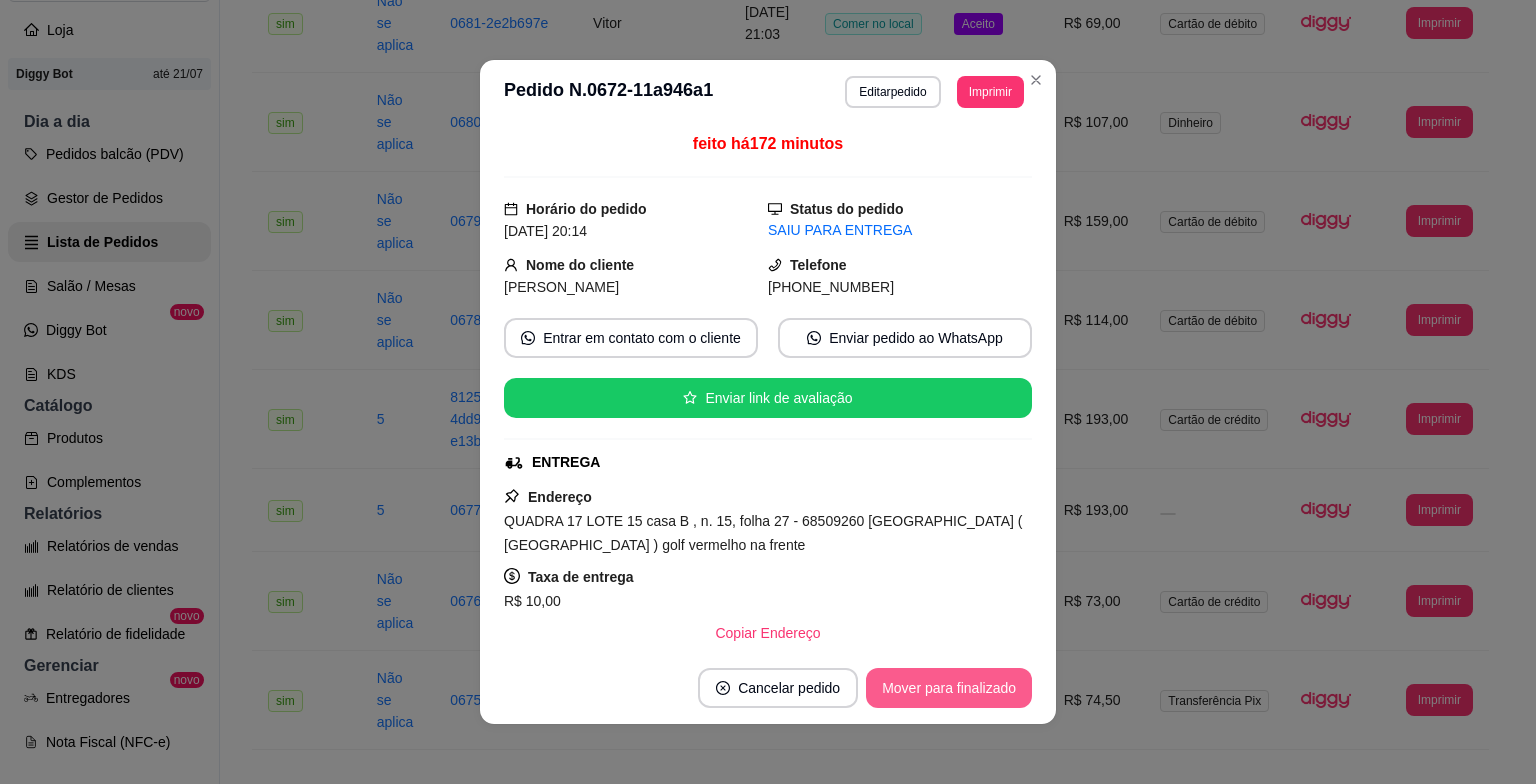 click on "Mover para finalizado" at bounding box center (949, 688) 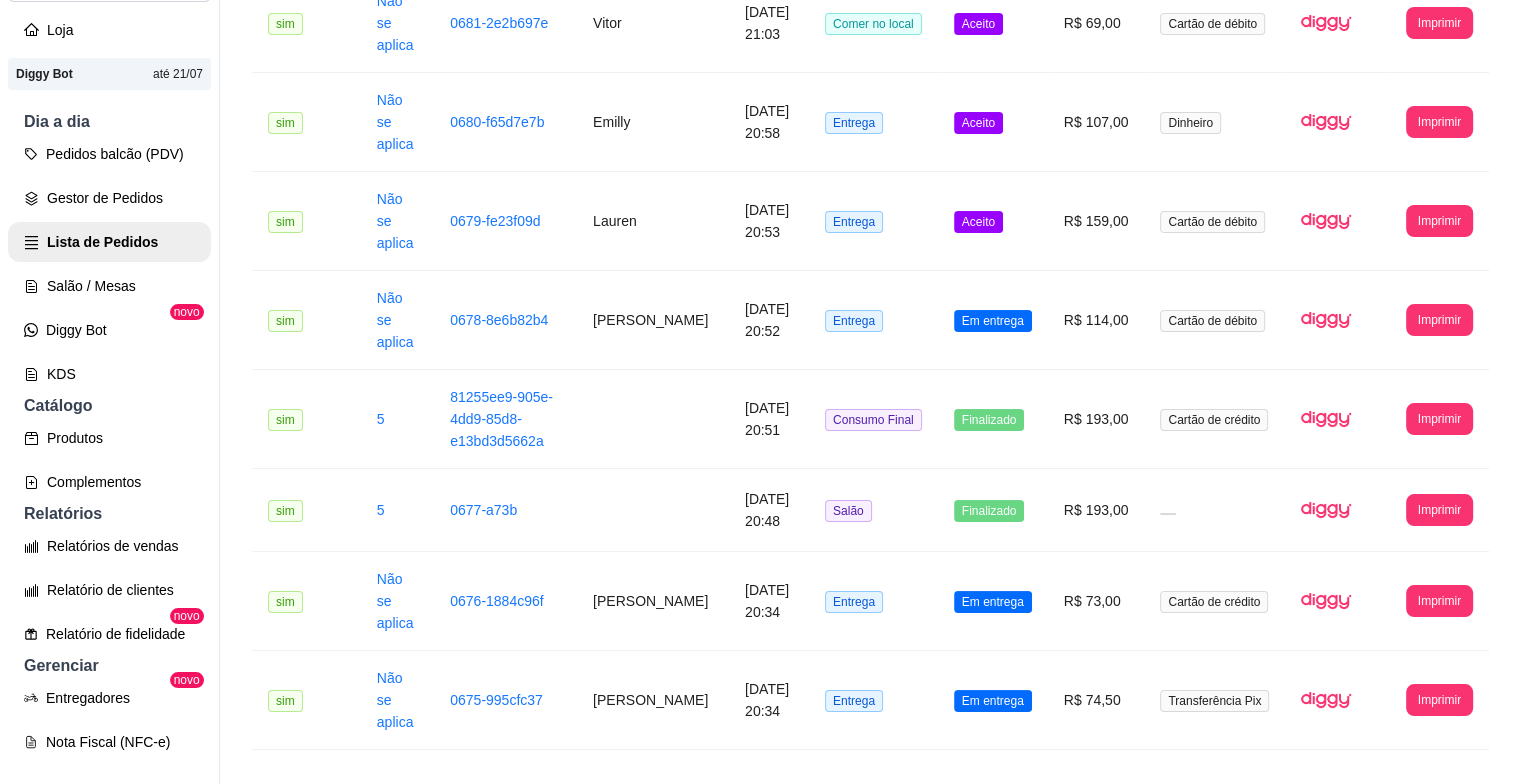 click on "Em entrega" at bounding box center (993, 898) 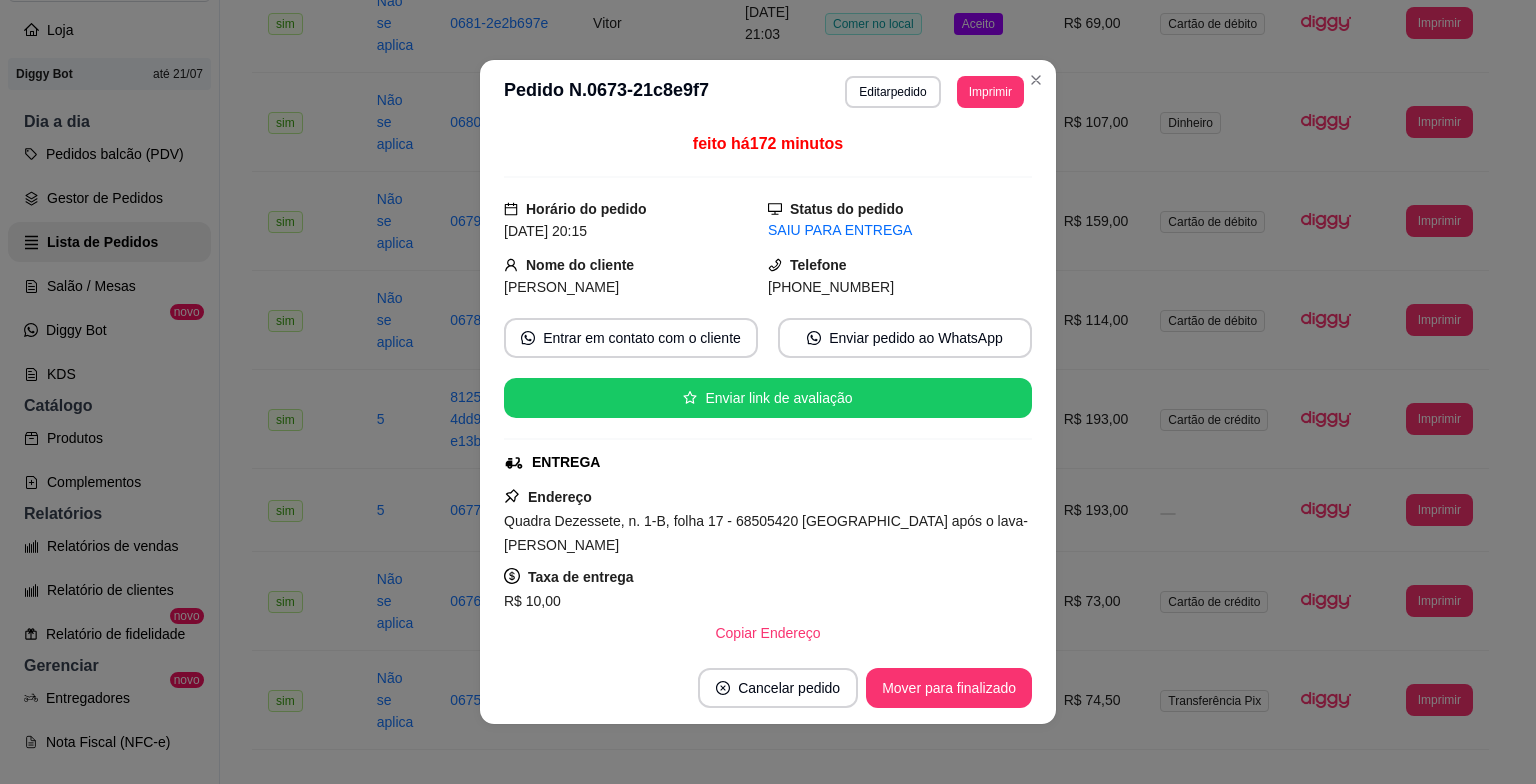 click on "Mover para finalizado" at bounding box center [949, 688] 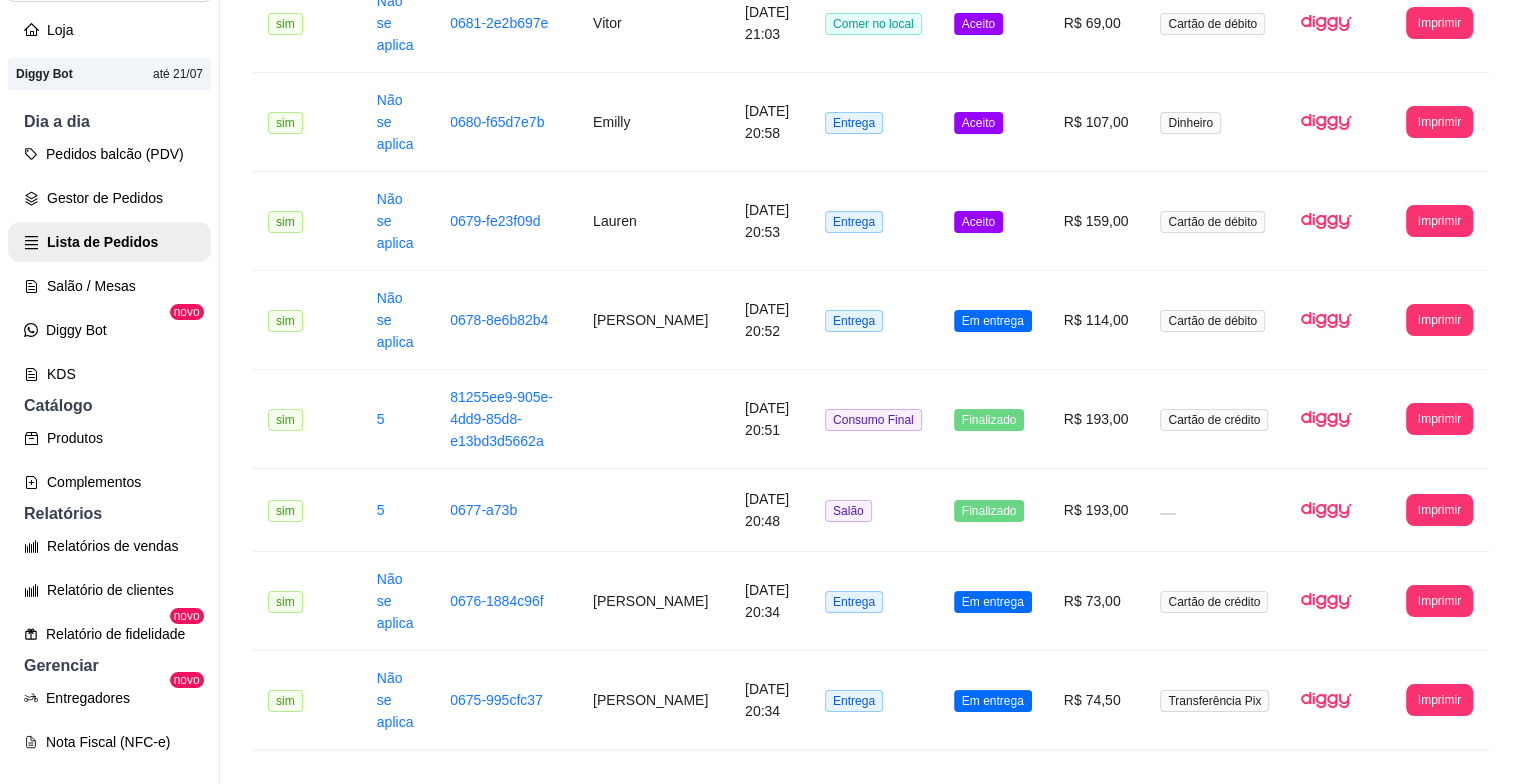 click on "Em entrega" at bounding box center (993, 799) 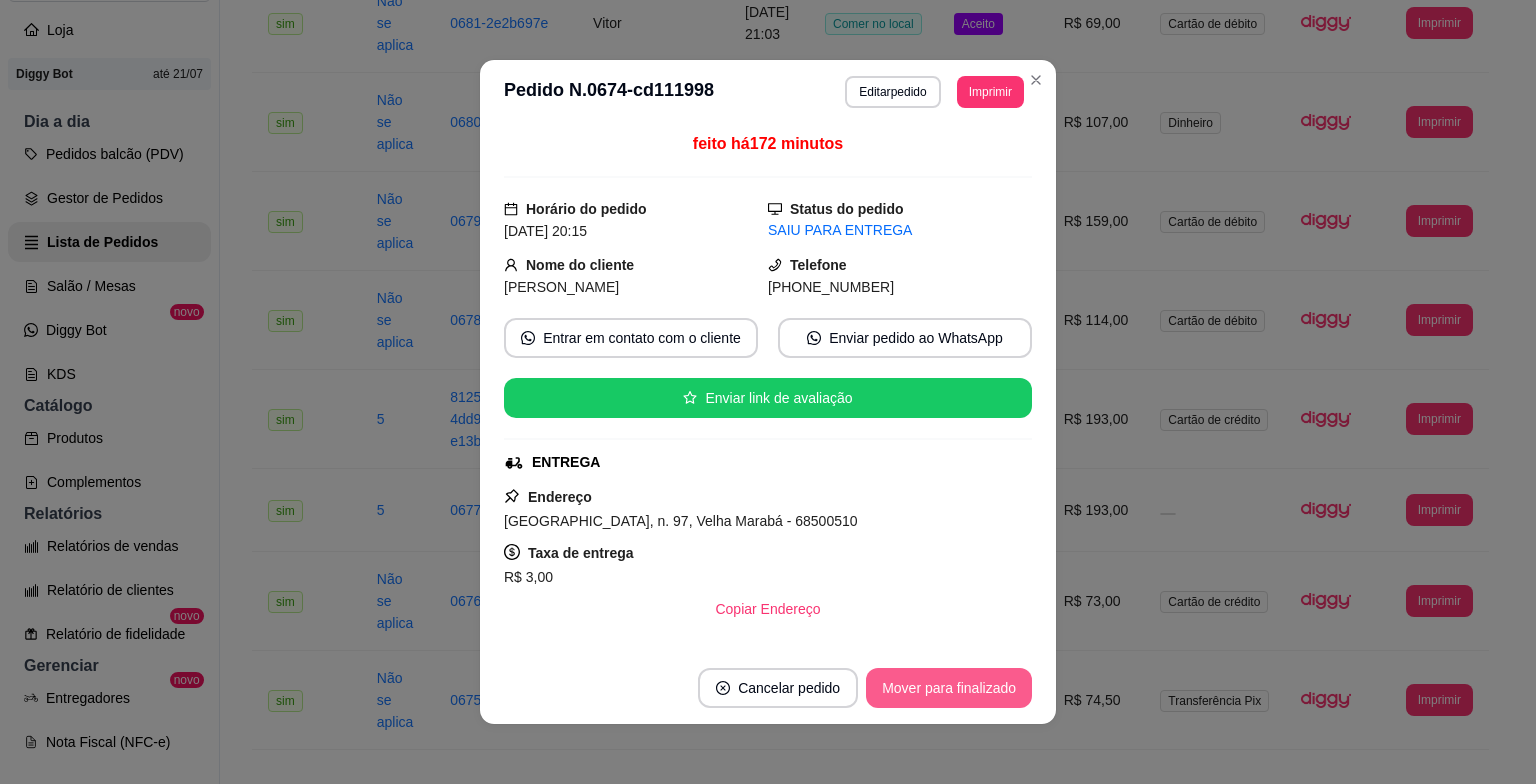 click on "Mover para finalizado" at bounding box center (949, 688) 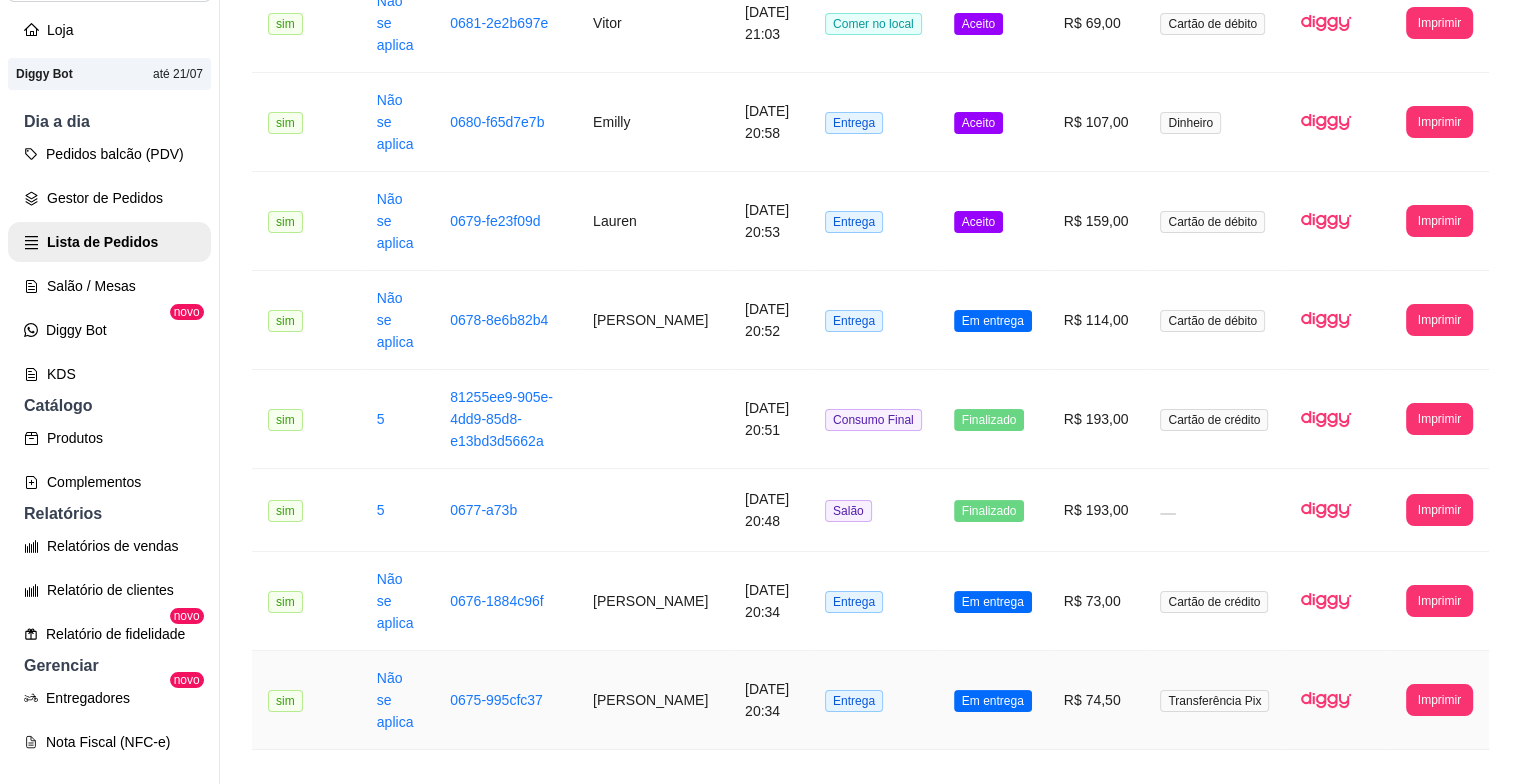 click on "Em entrega" at bounding box center [993, 700] 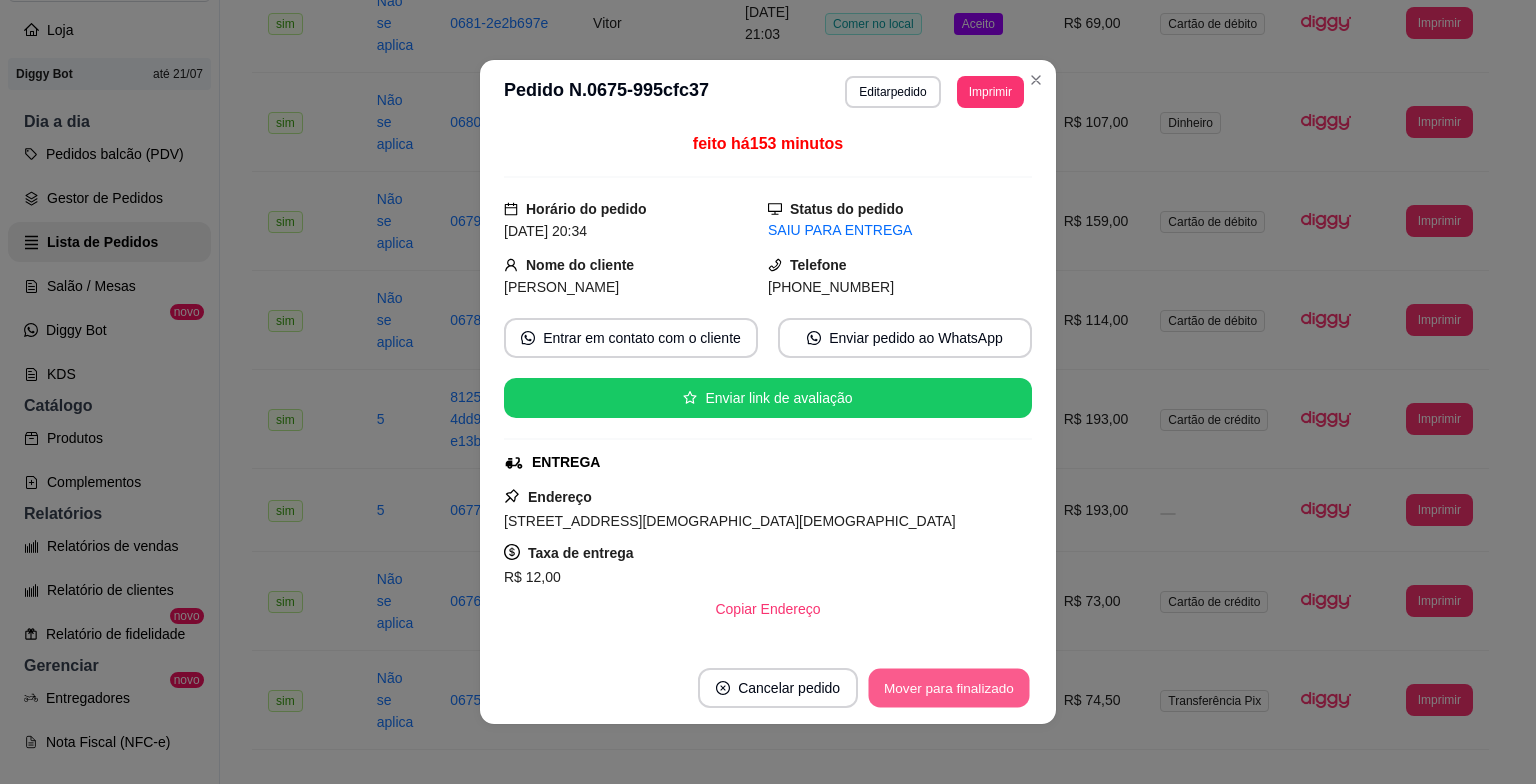 click on "Cancelar pedido Mover para finalizado" at bounding box center (768, 688) 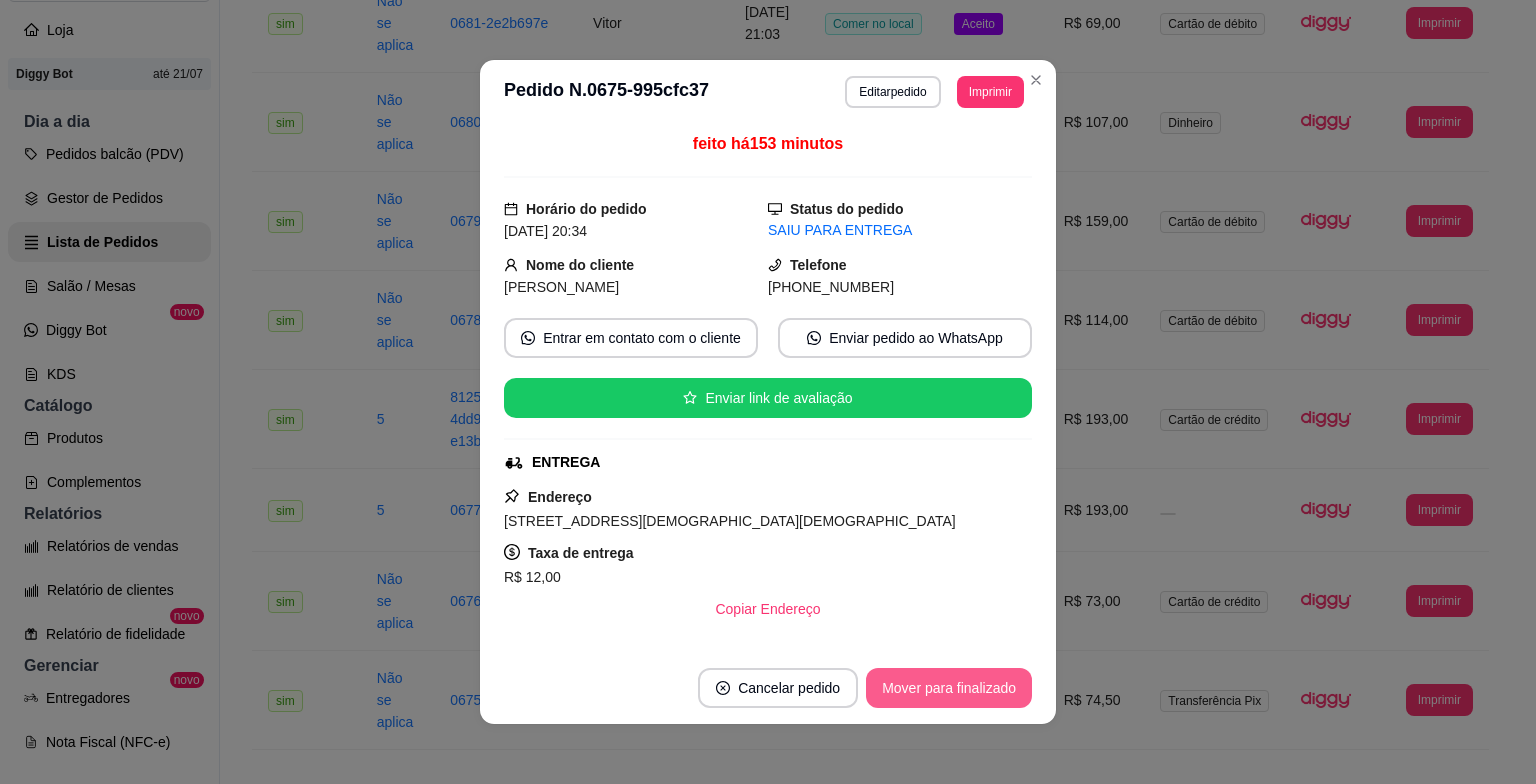 click on "Mover para finalizado" at bounding box center [949, 688] 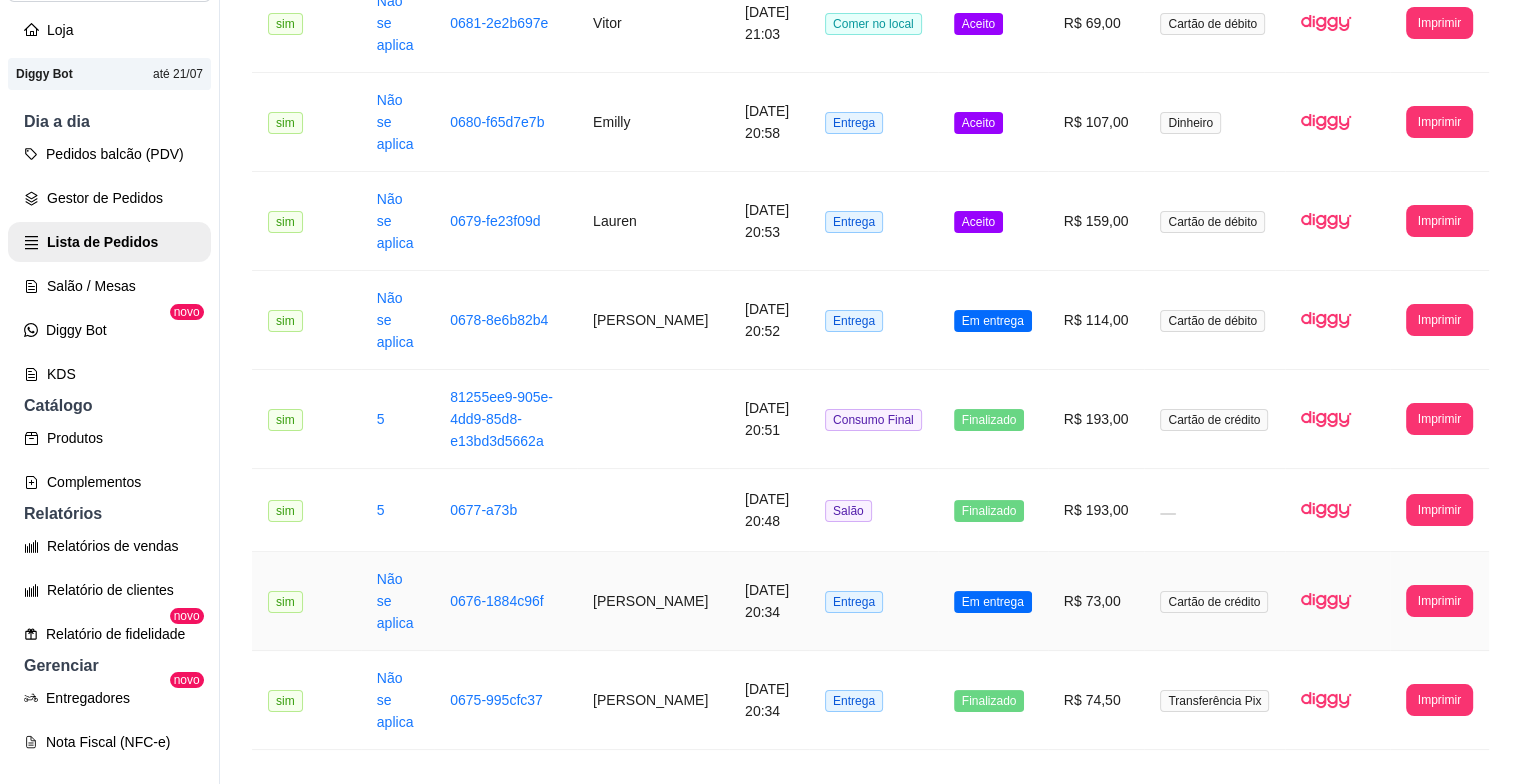 click on "Em entrega" at bounding box center (993, 602) 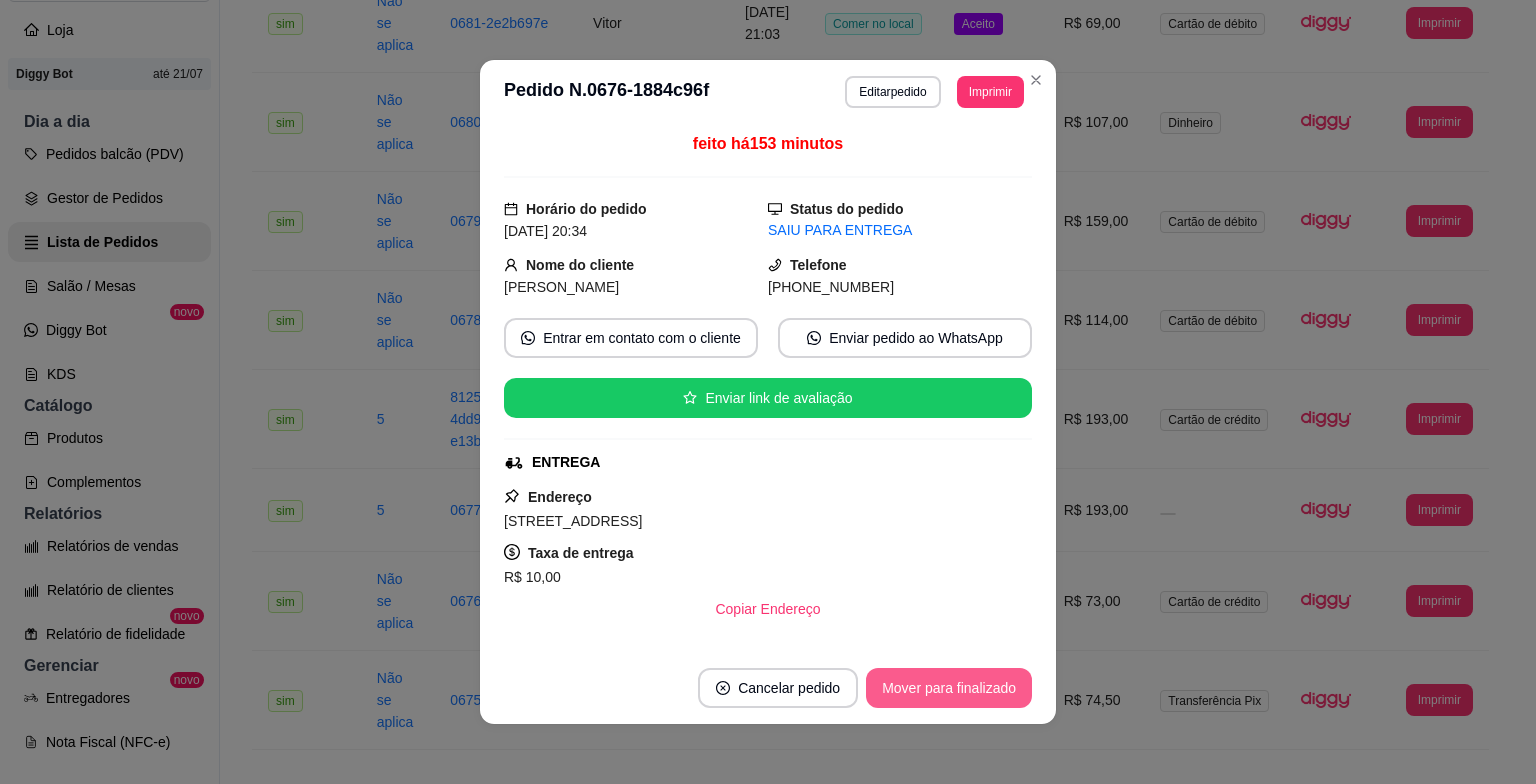 click on "Mover para finalizado" at bounding box center (949, 688) 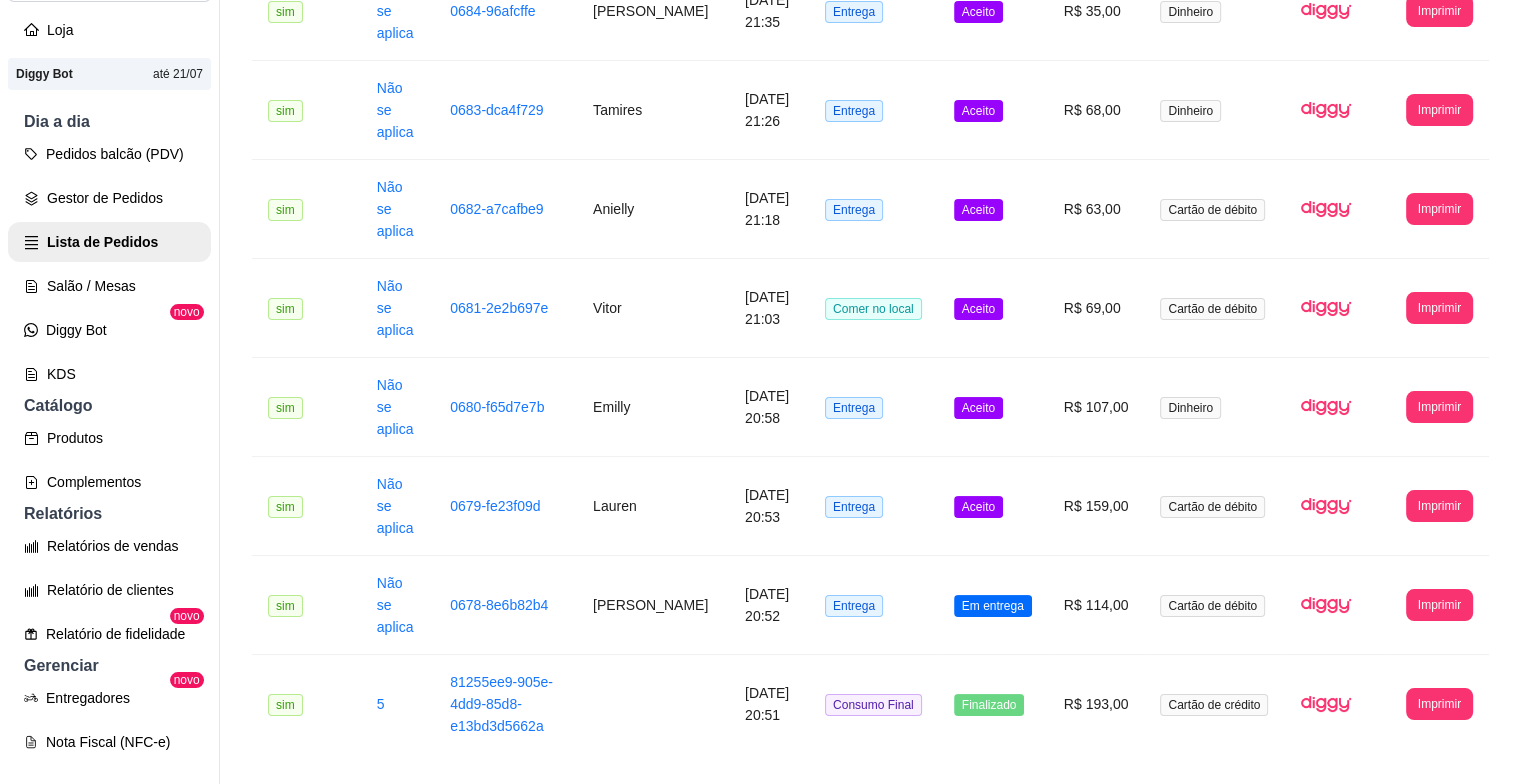 scroll, scrollTop: 1832, scrollLeft: 0, axis: vertical 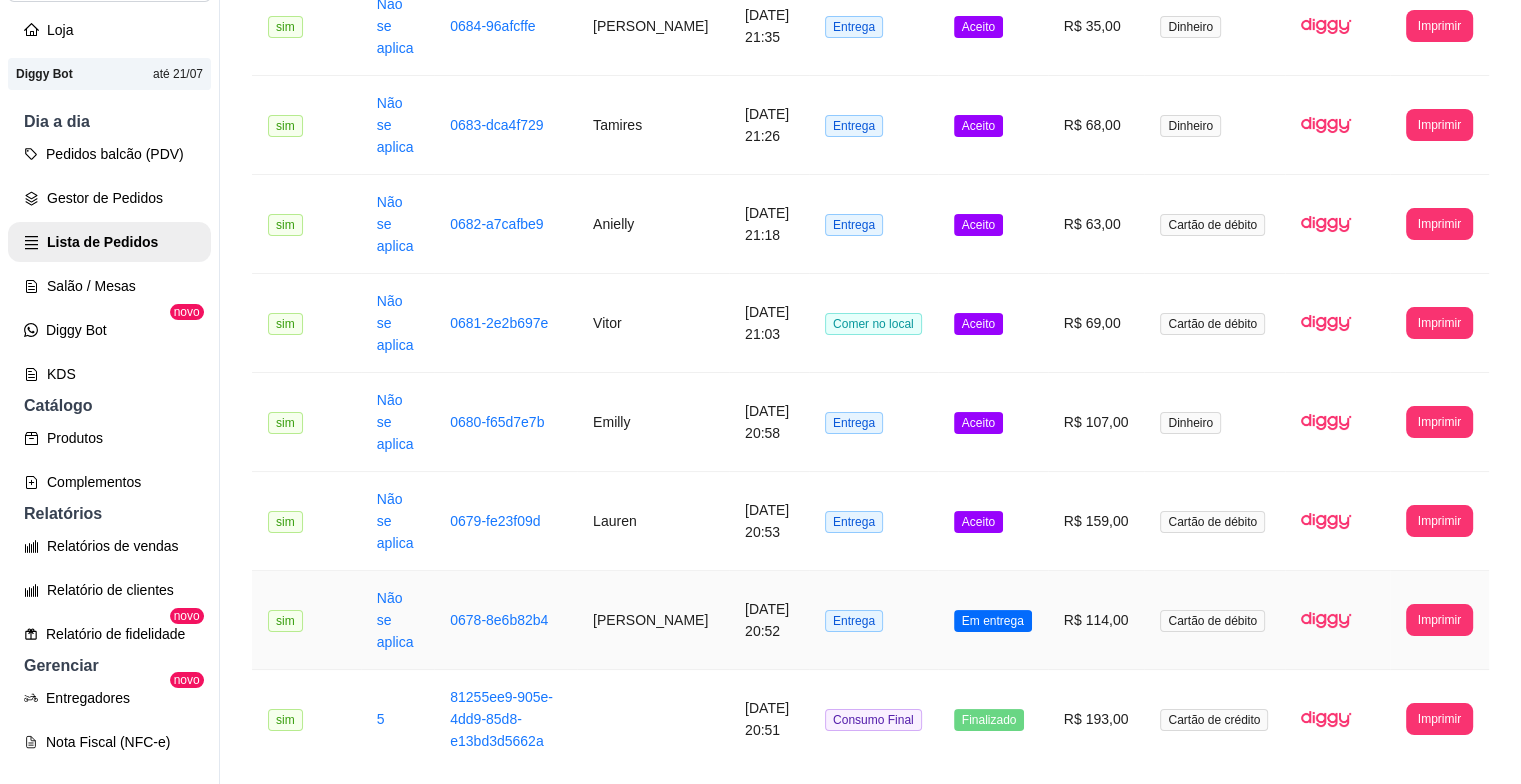 click on "Em entrega" at bounding box center [993, 621] 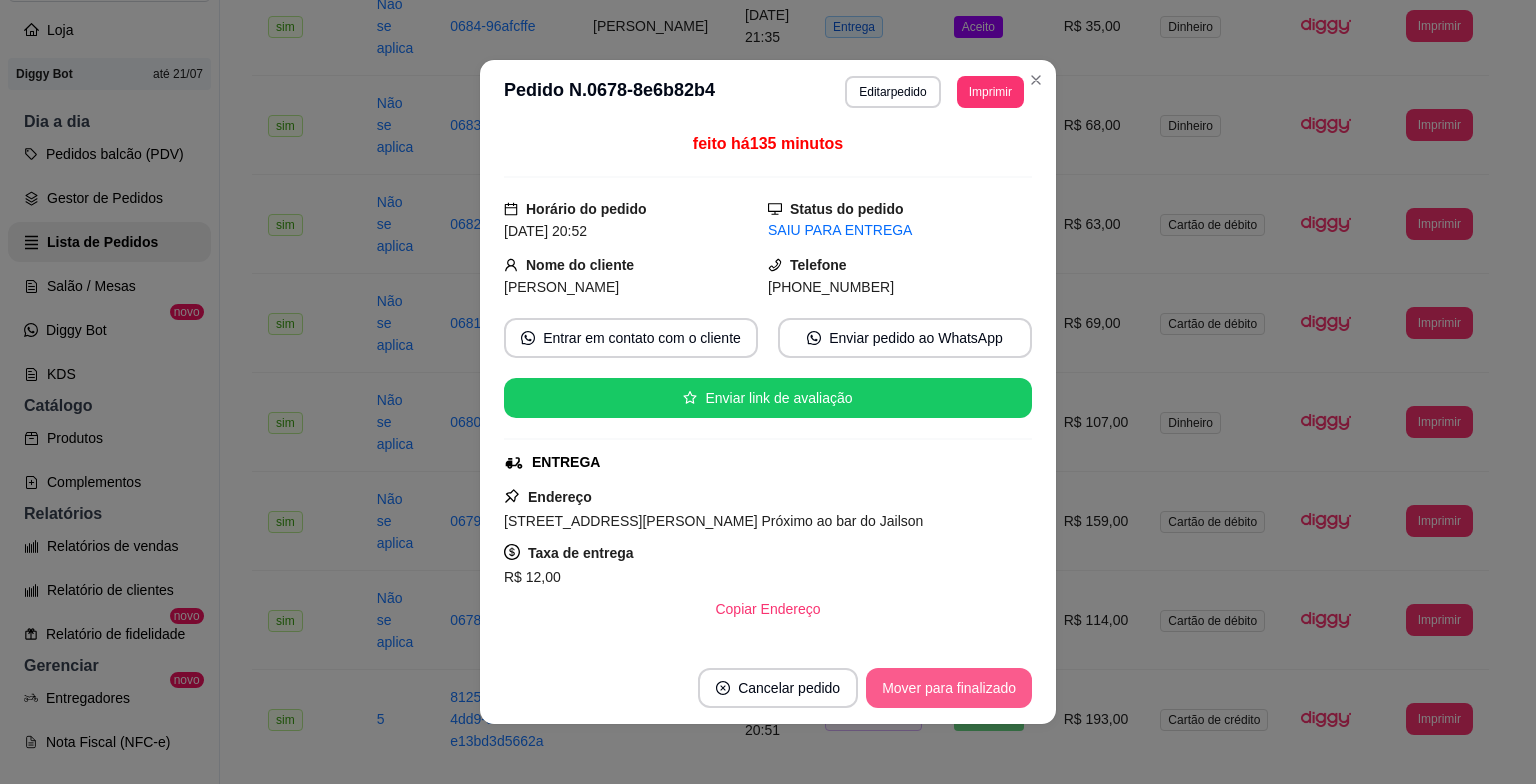 click on "Mover para finalizado" at bounding box center [949, 688] 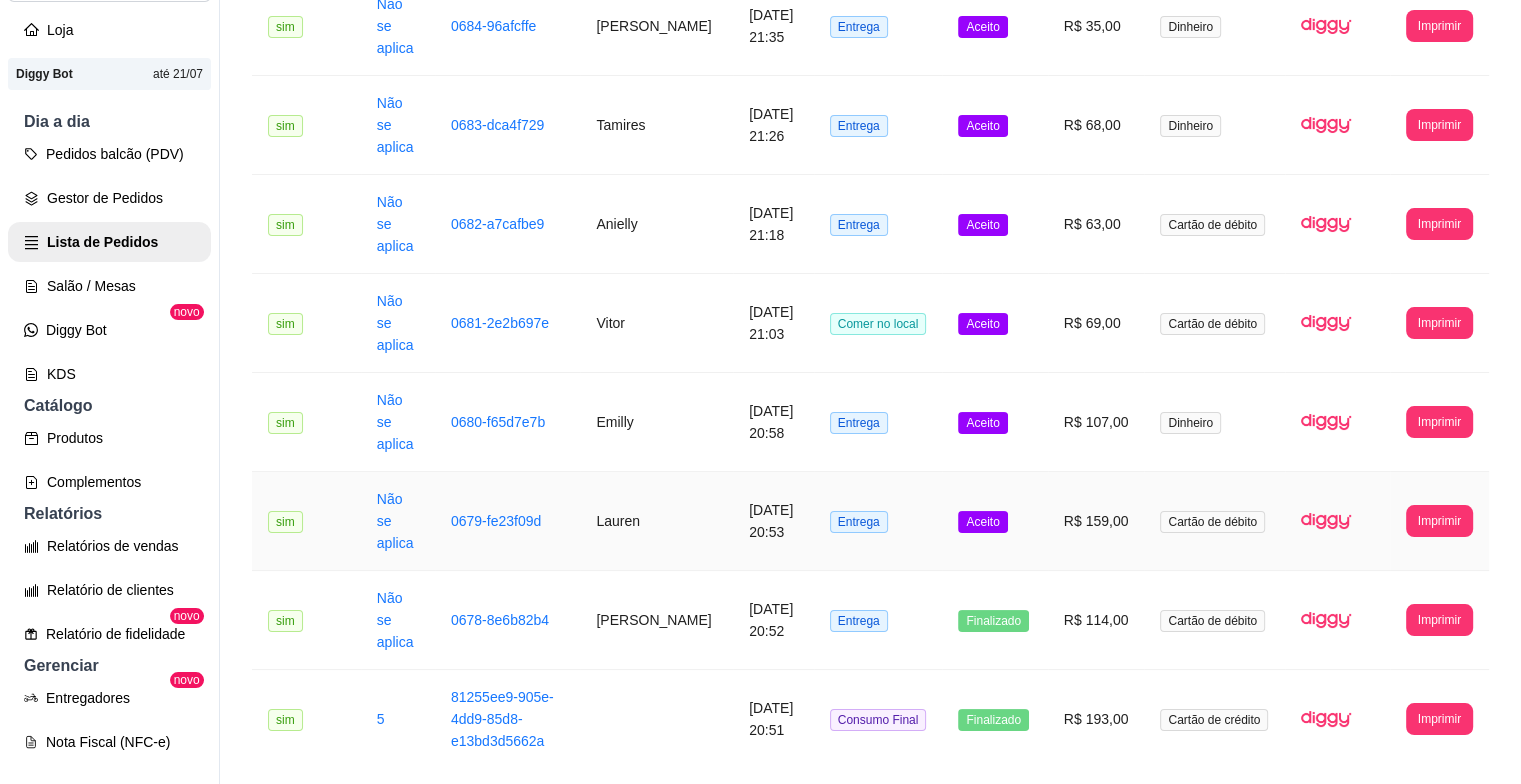 click on "Aceito" at bounding box center (994, 521) 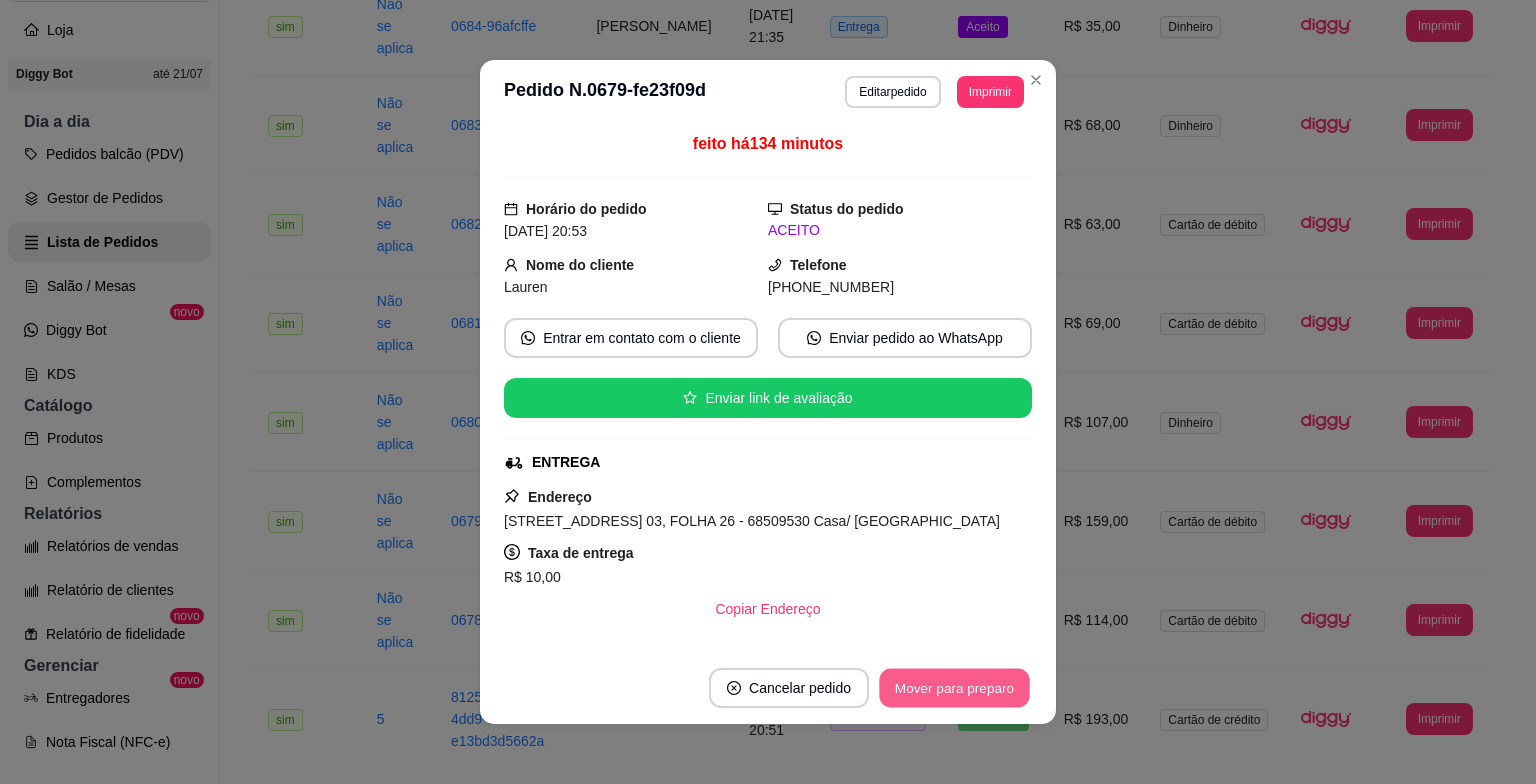 click on "Mover para preparo" at bounding box center (954, 688) 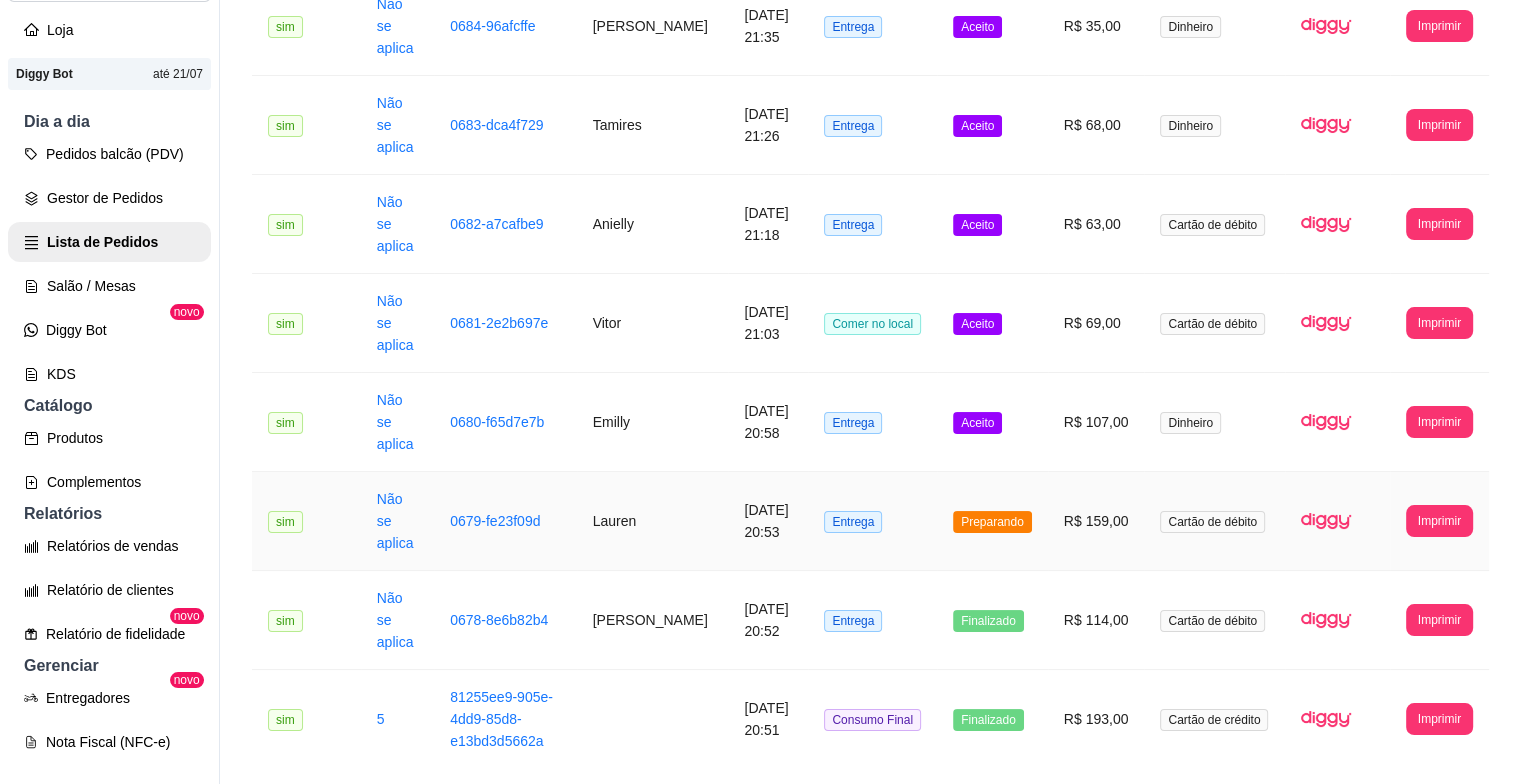 click on "Preparando" at bounding box center (992, 521) 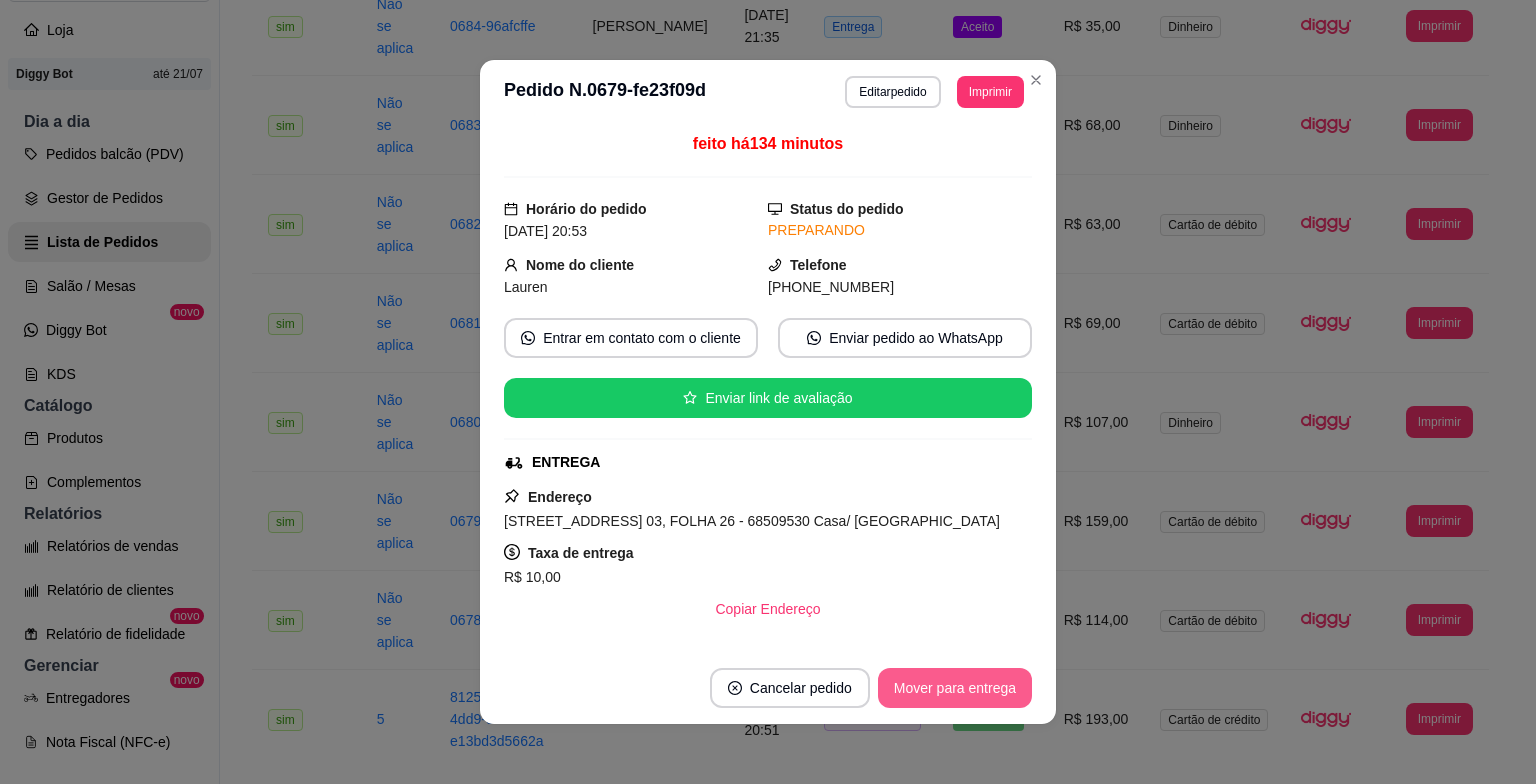 click on "Mover para entrega" at bounding box center (955, 688) 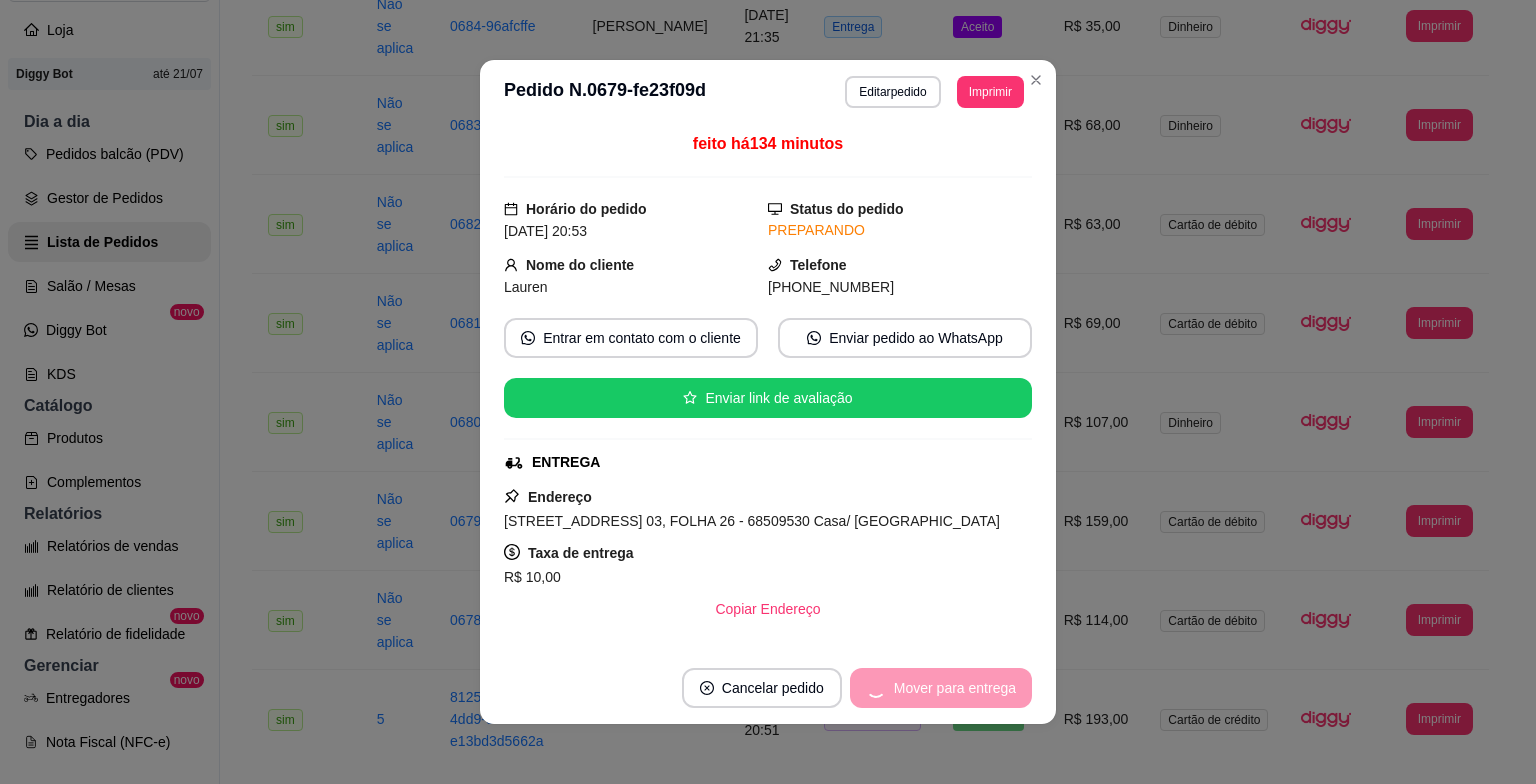 click on "Mover para entrega" at bounding box center [941, 688] 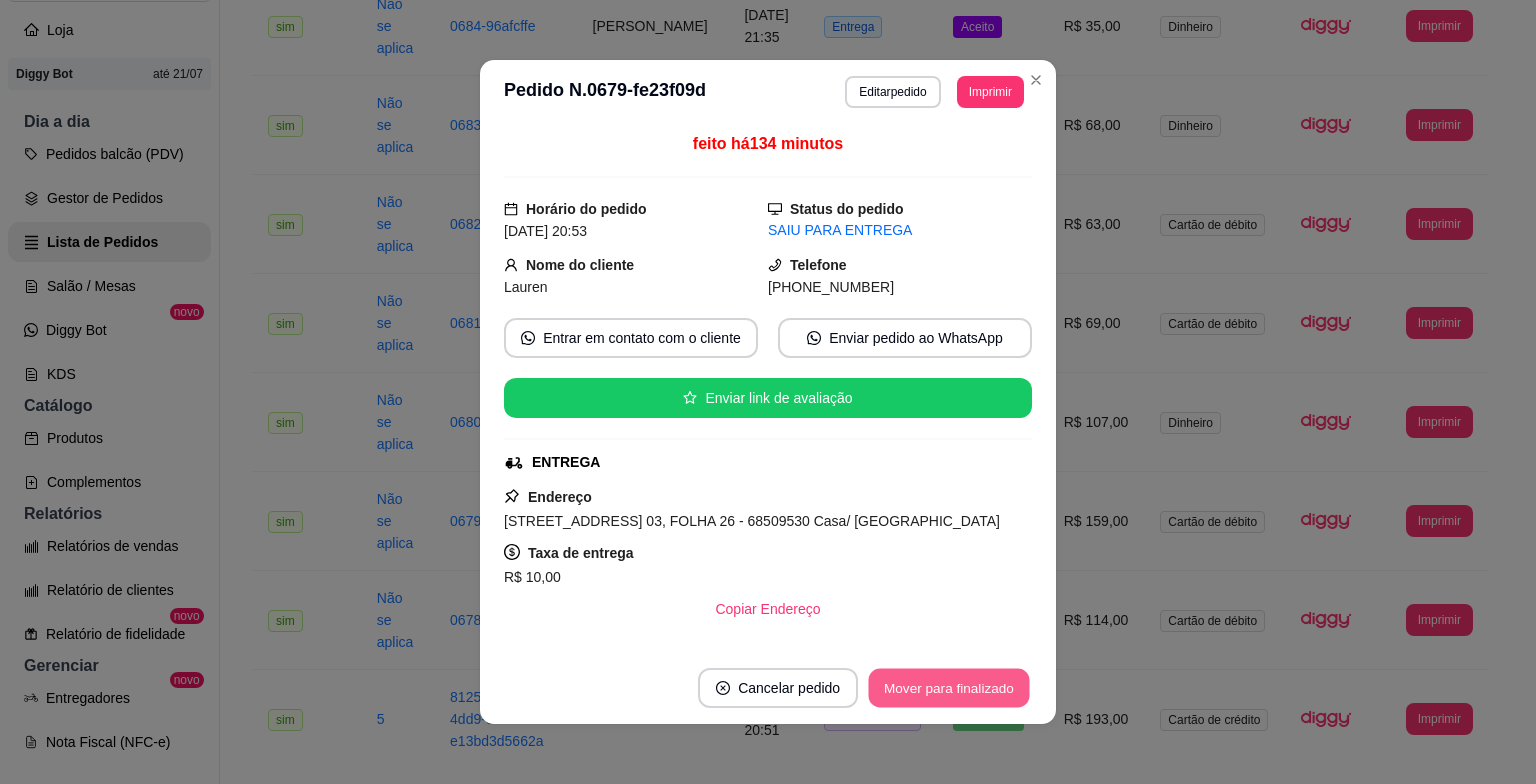 click on "Mover para finalizado" at bounding box center (949, 688) 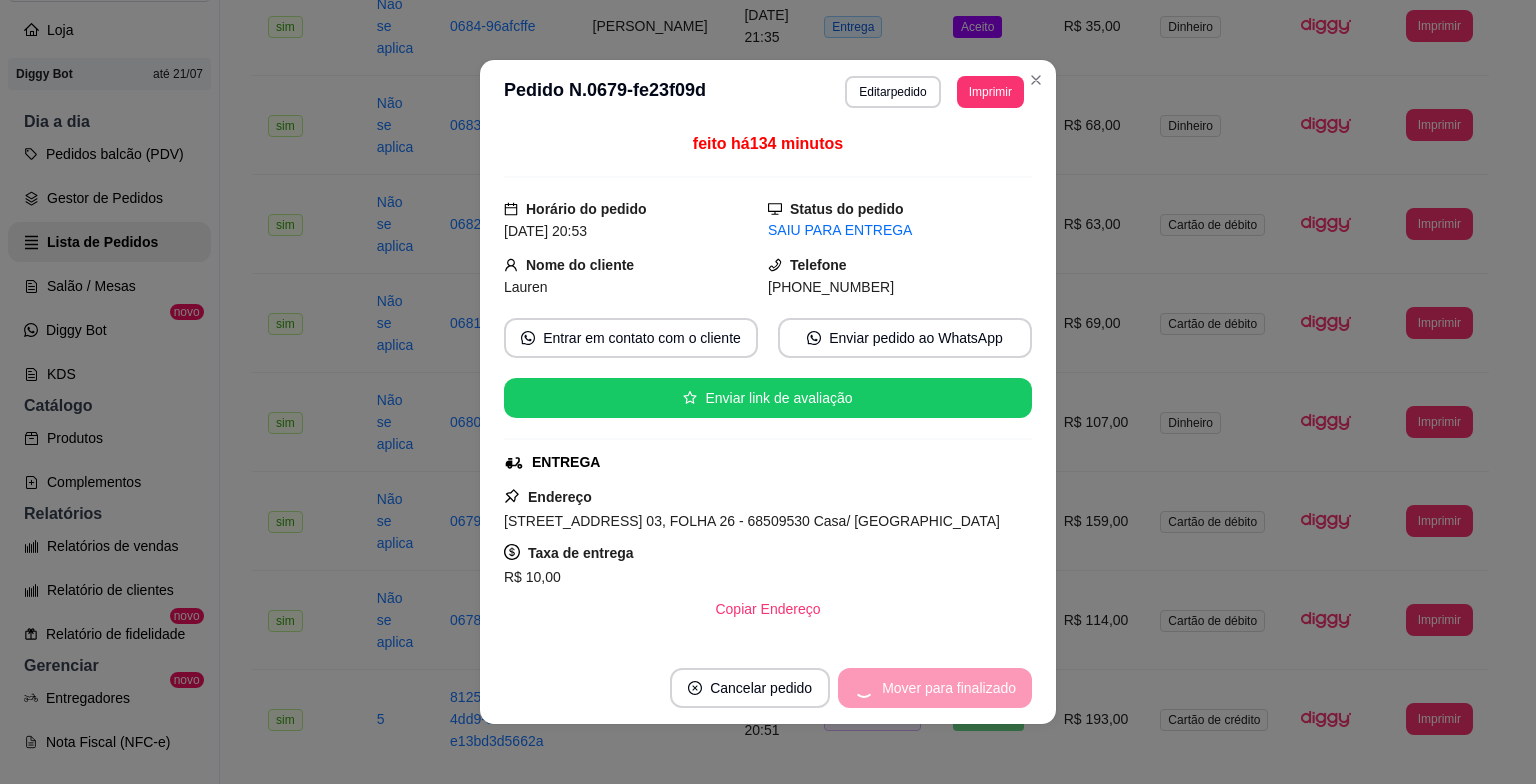 click on "Mover para finalizado" at bounding box center [935, 688] 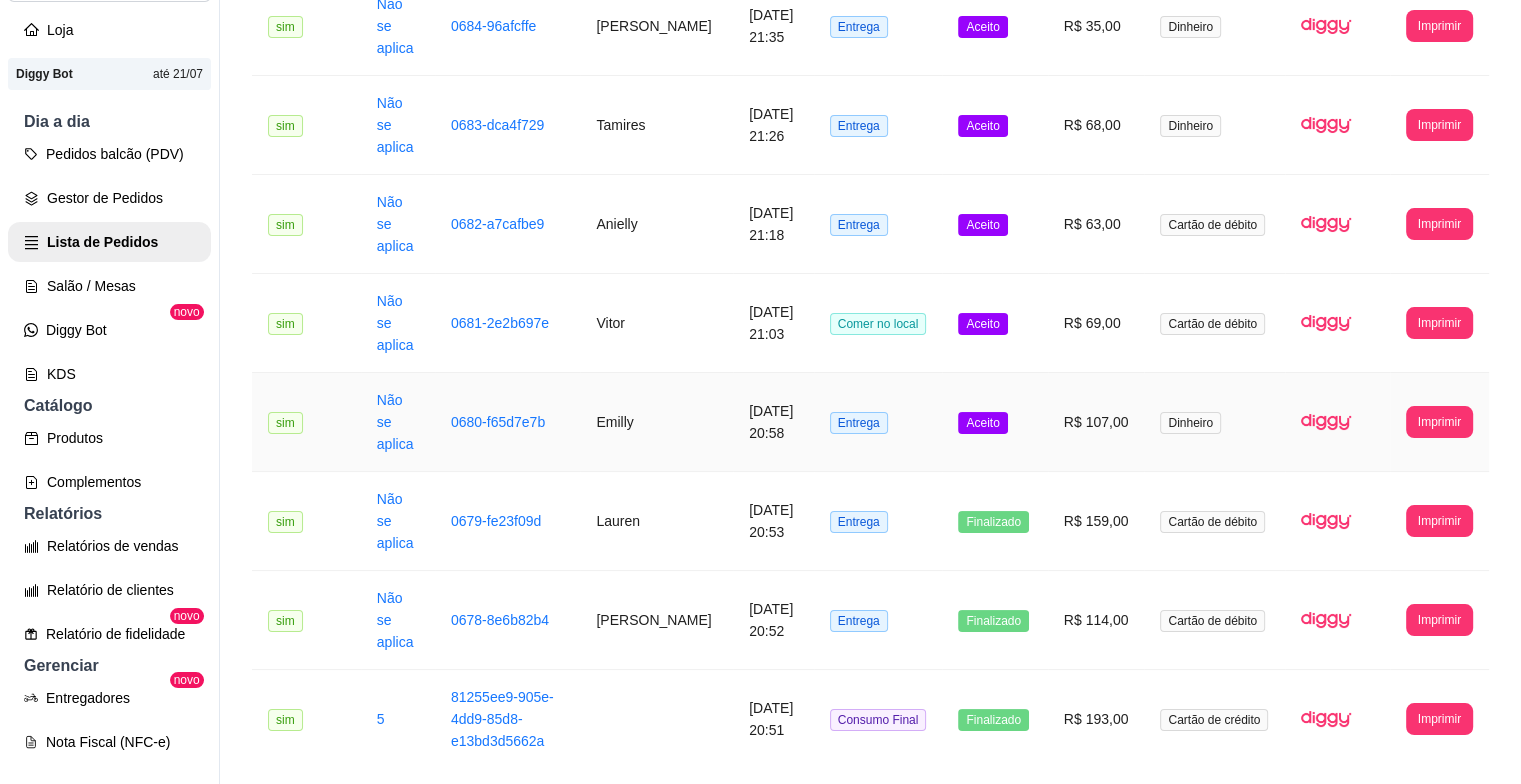 click on "Aceito" at bounding box center (994, 422) 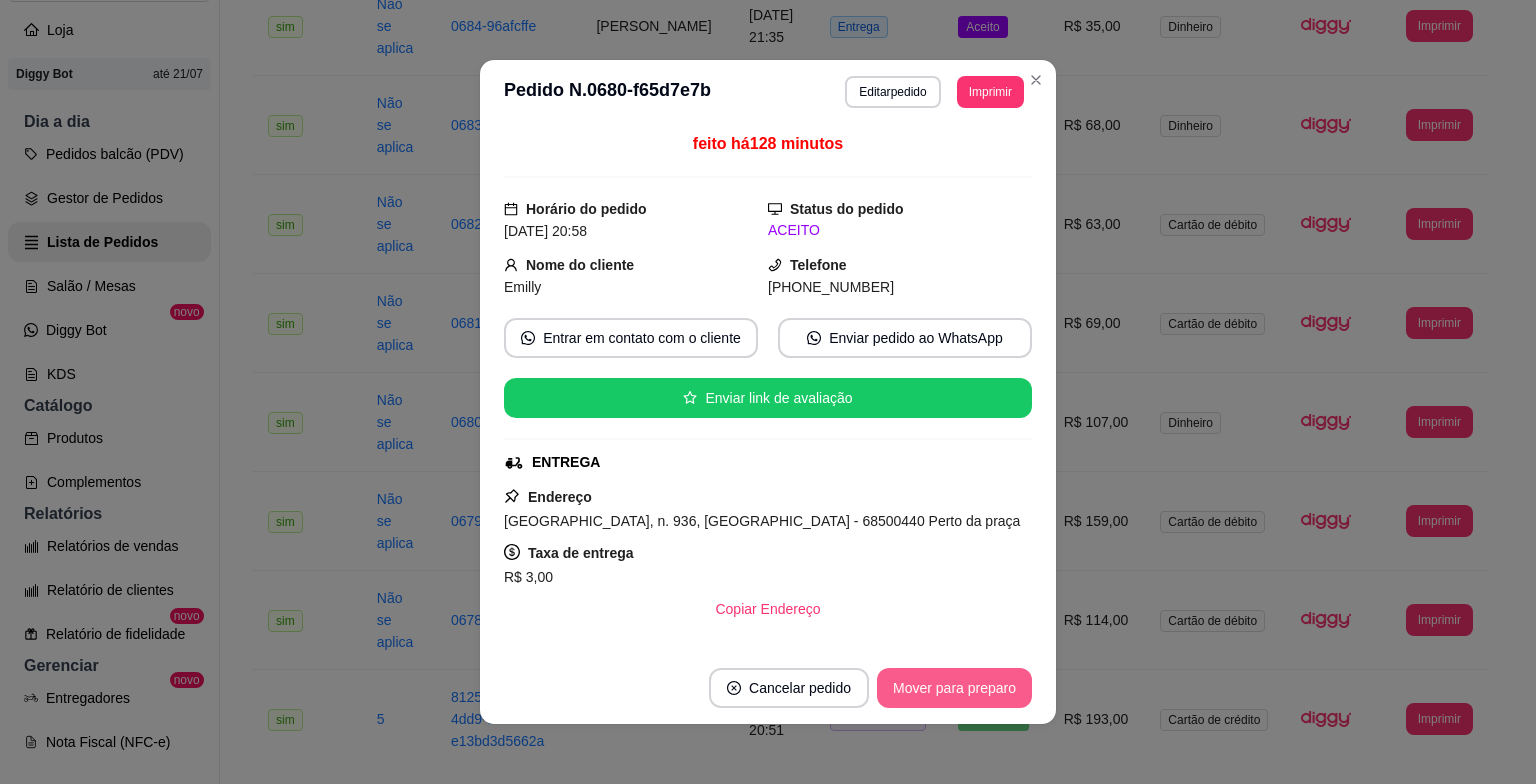 click on "Mover para preparo" at bounding box center (954, 688) 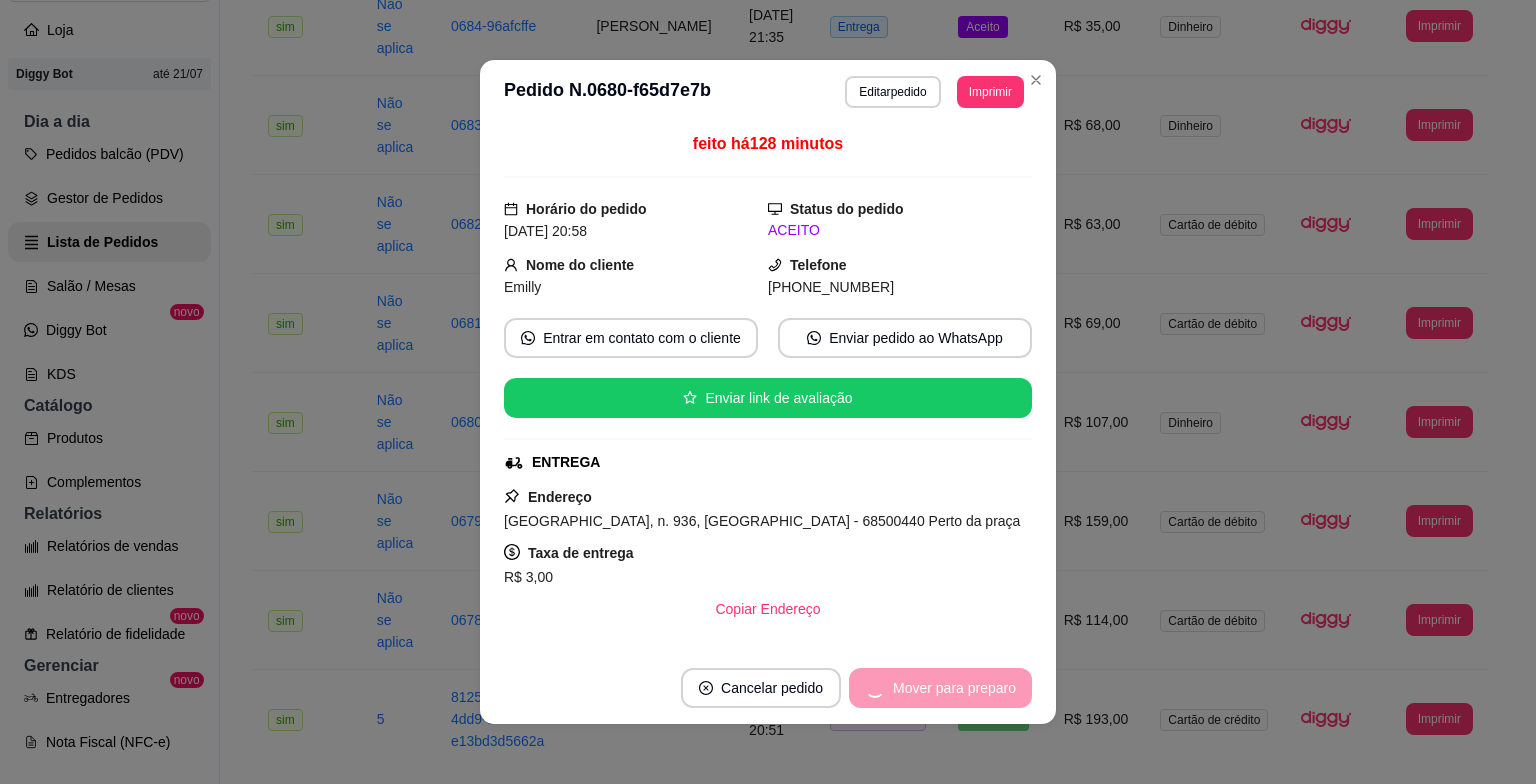 click on "Mover para preparo" at bounding box center [940, 688] 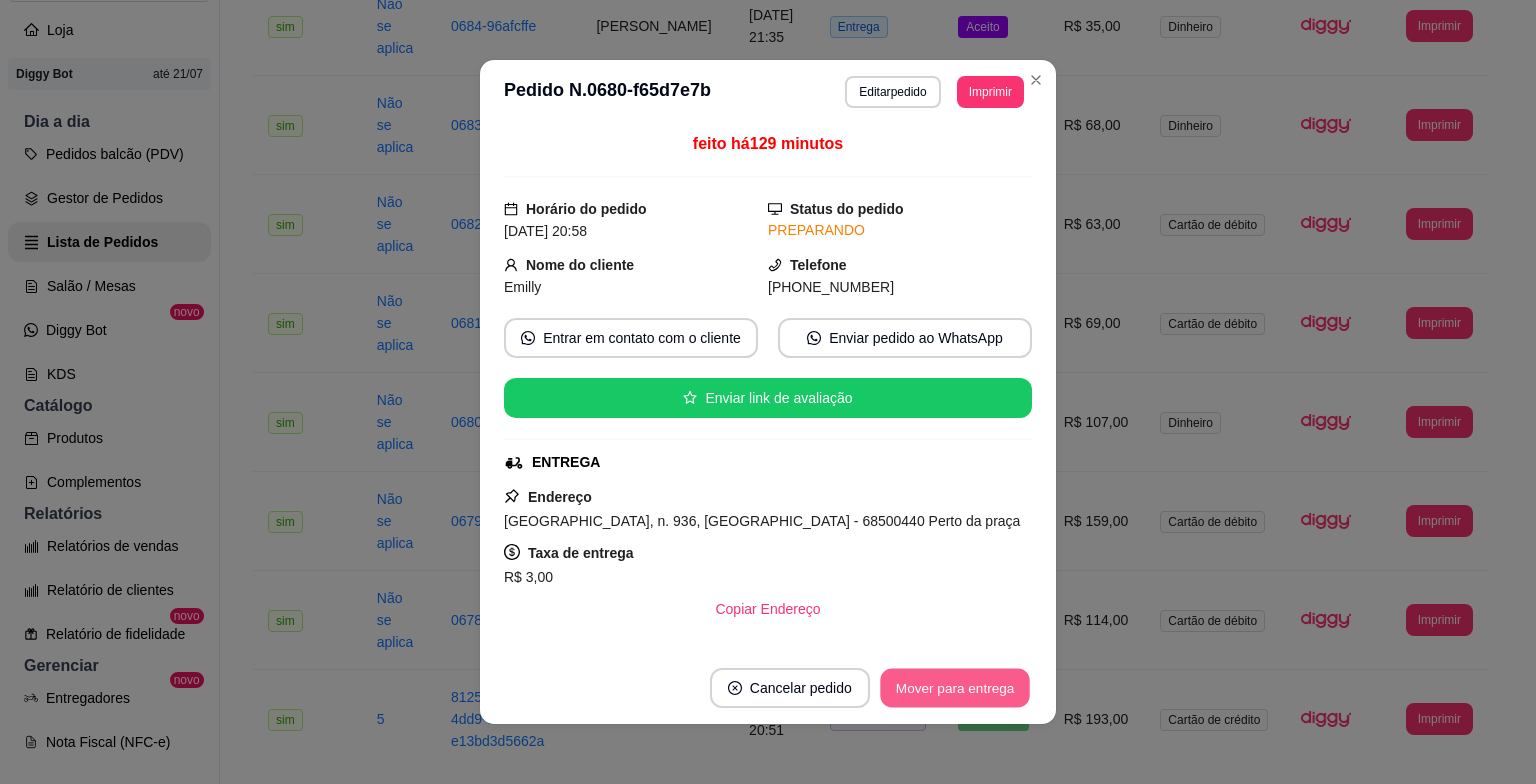 click on "Mover para entrega" at bounding box center (955, 688) 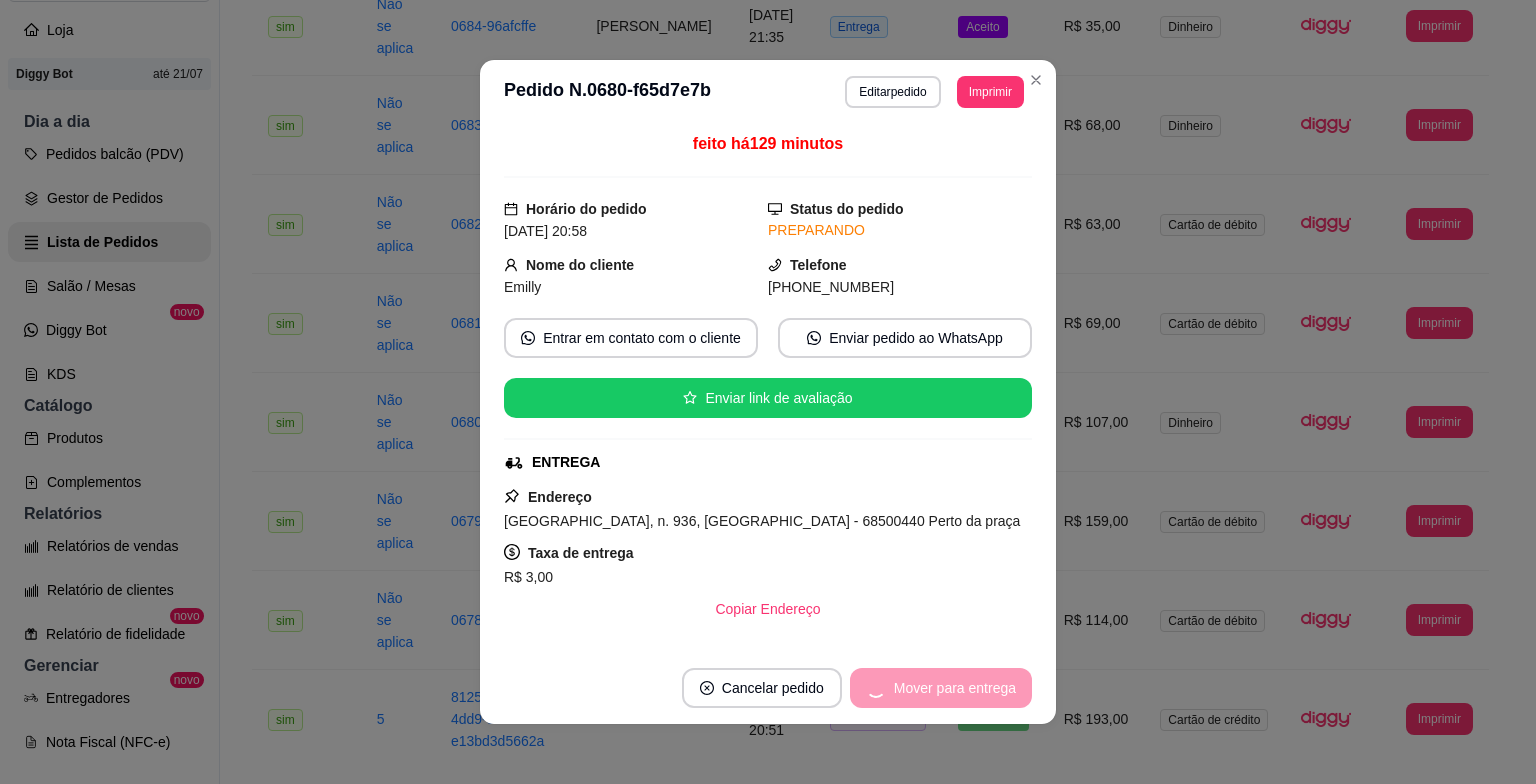 click on "Mover para entrega" at bounding box center [941, 688] 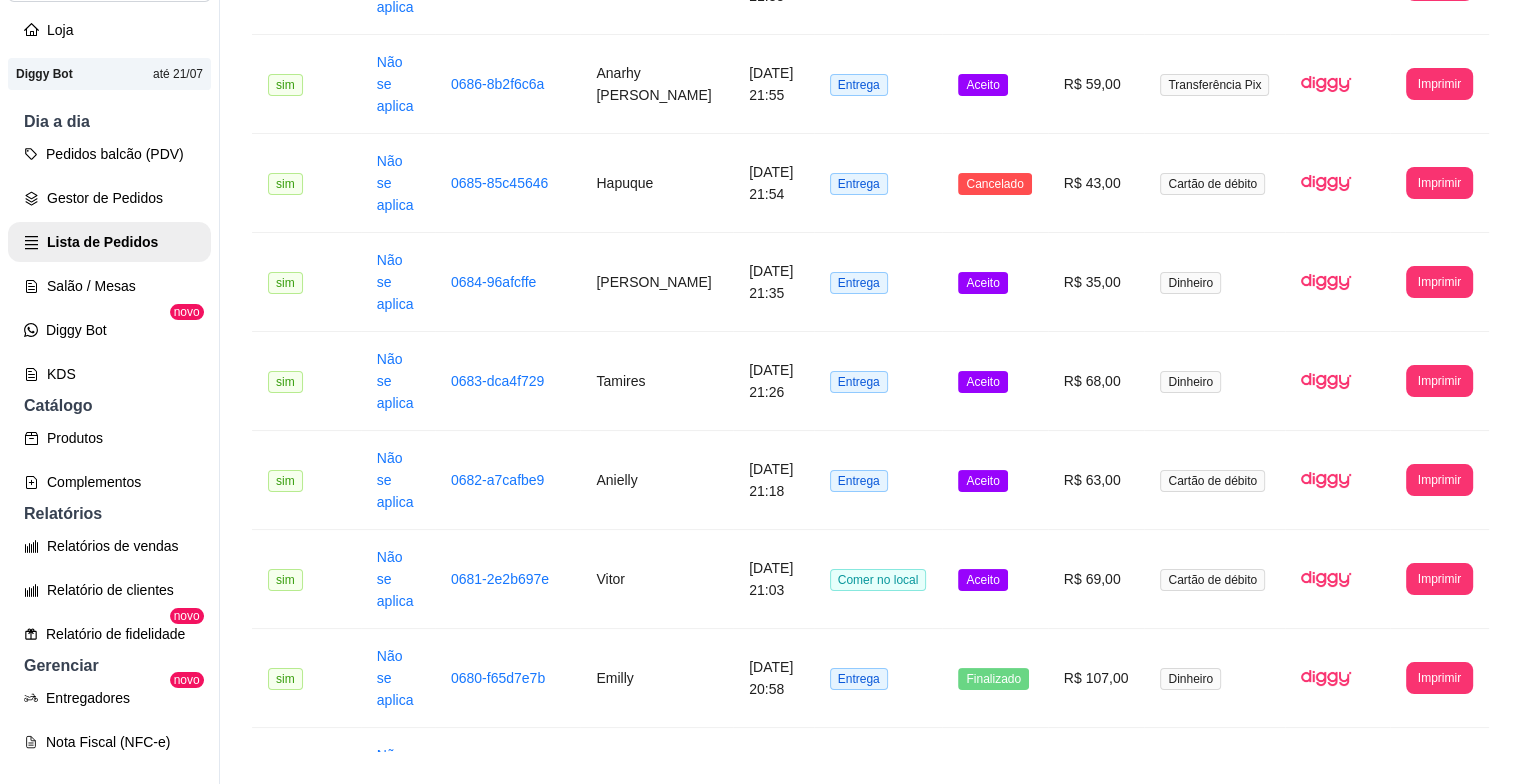 scroll, scrollTop: 1532, scrollLeft: 0, axis: vertical 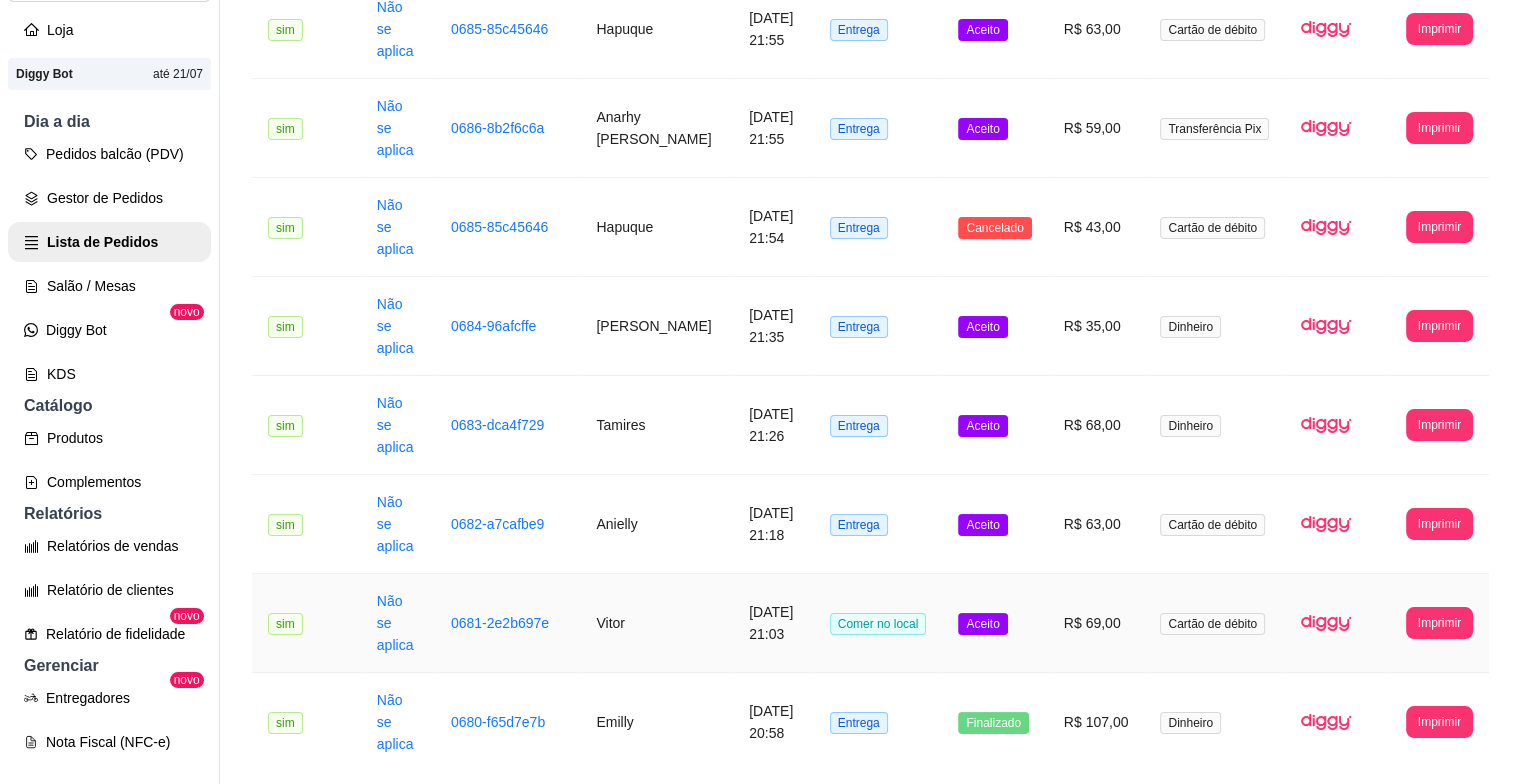 click on "Aceito" at bounding box center (994, 623) 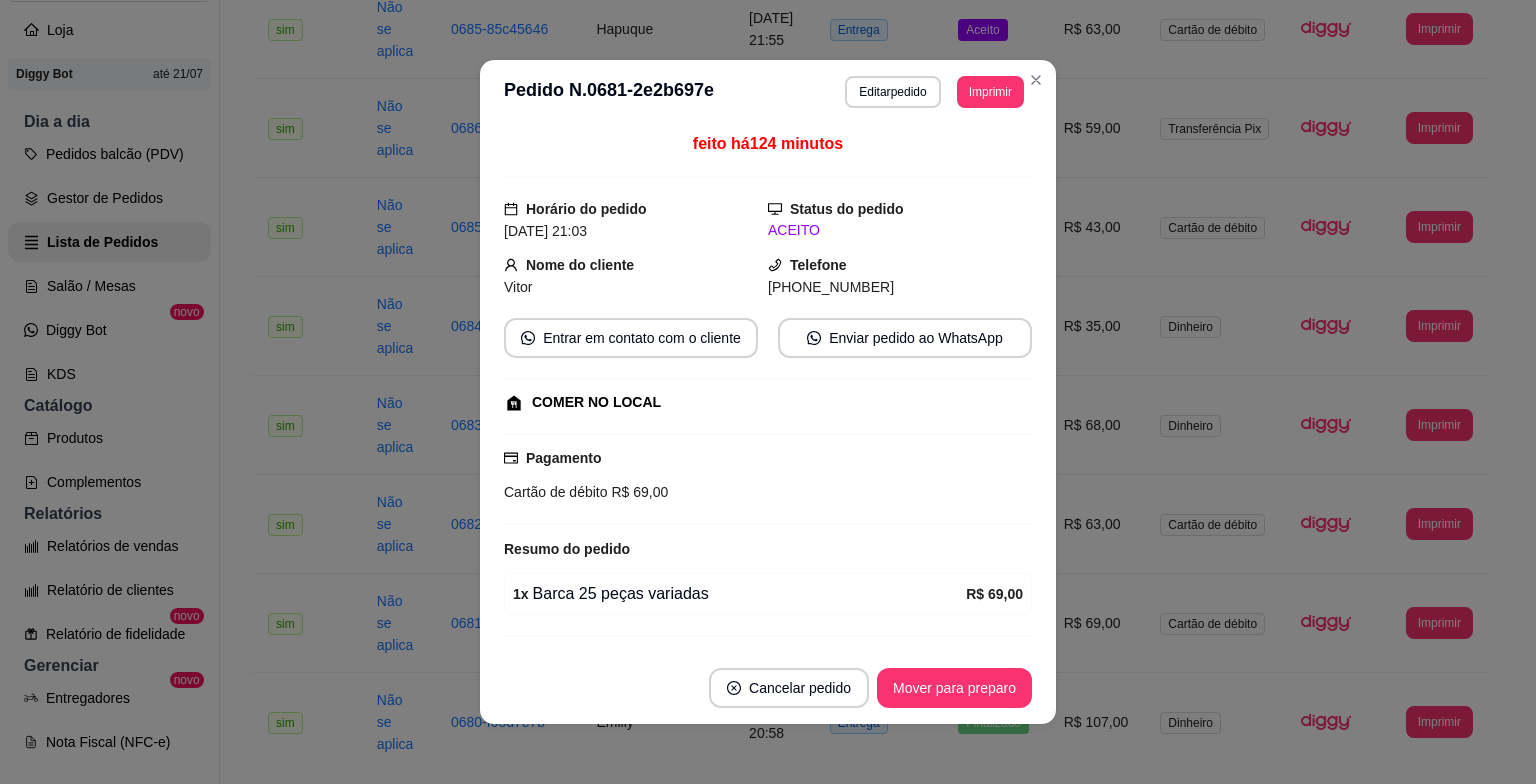 click on "Mover para preparo" at bounding box center (954, 688) 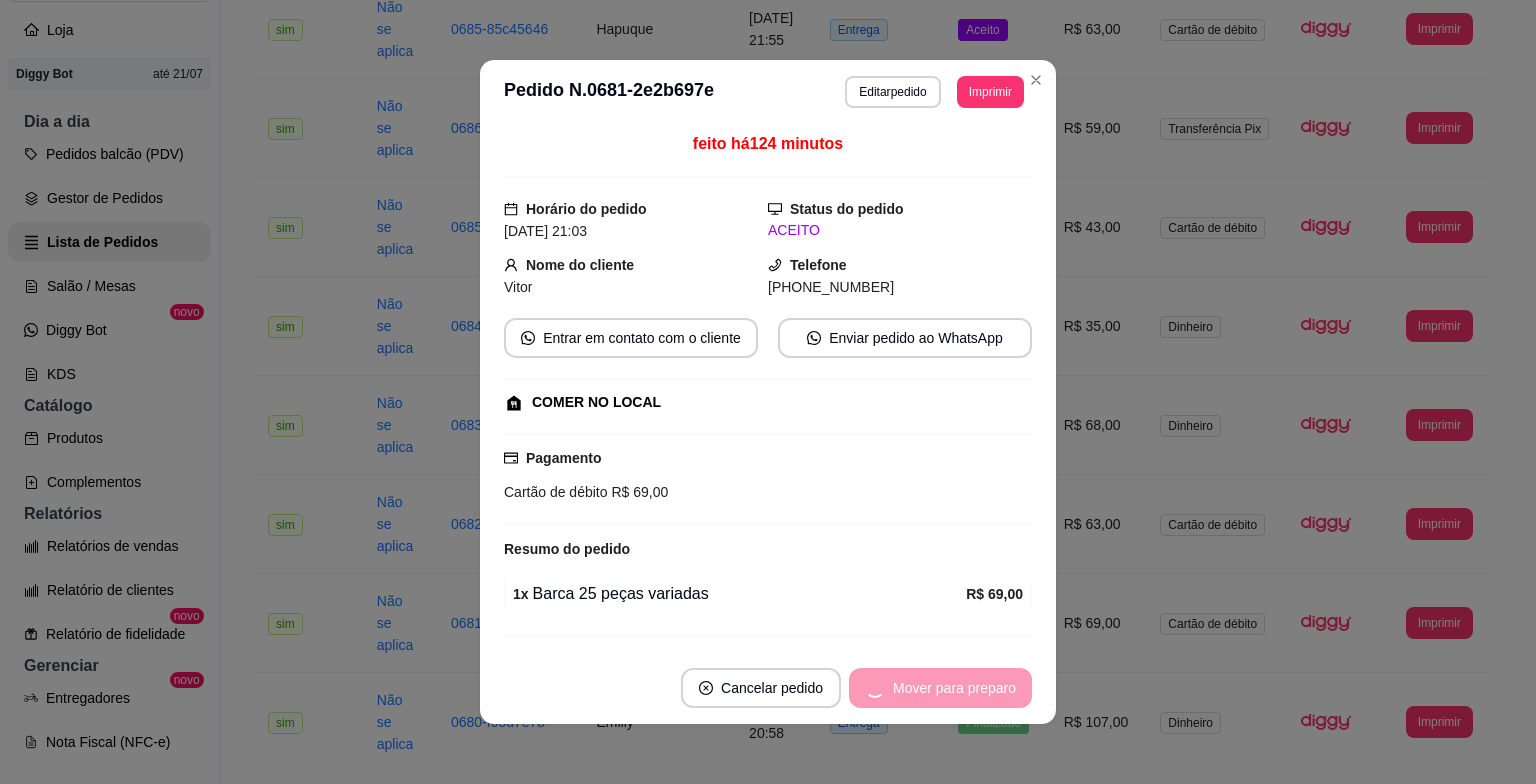 click on "Mover para preparo" at bounding box center [940, 688] 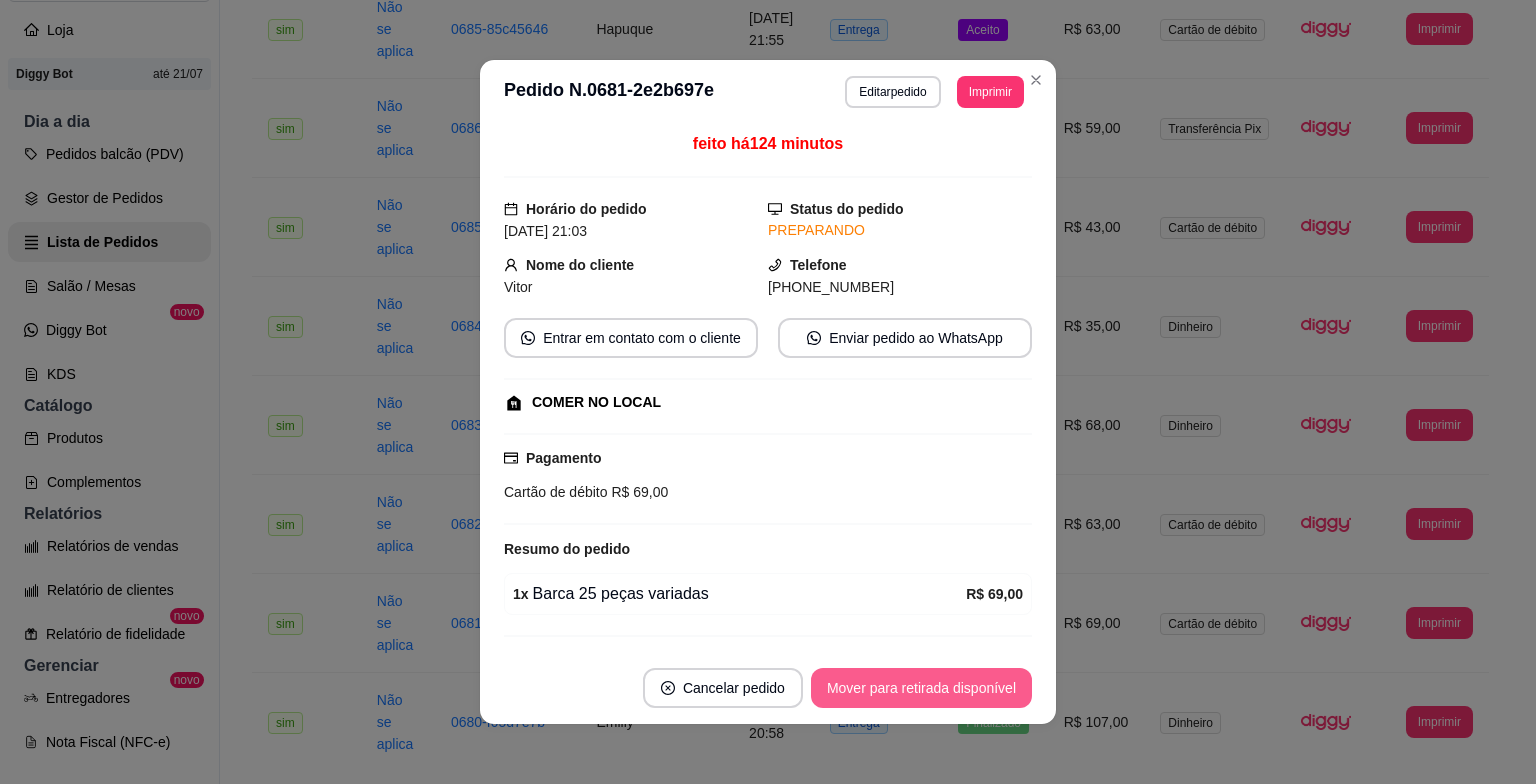 click on "Mover para retirada disponível" at bounding box center [921, 688] 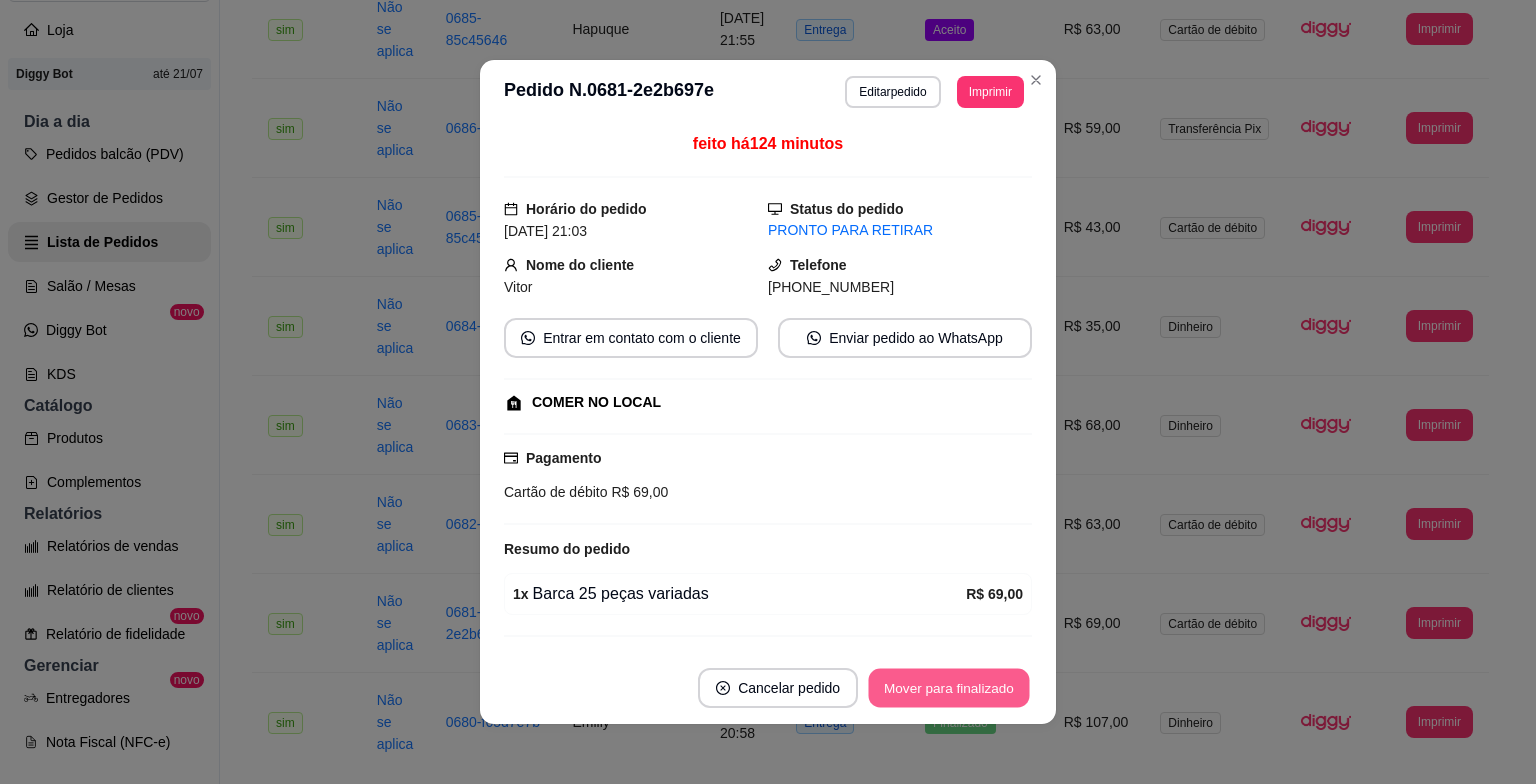 click on "Mover para finalizado" at bounding box center (949, 688) 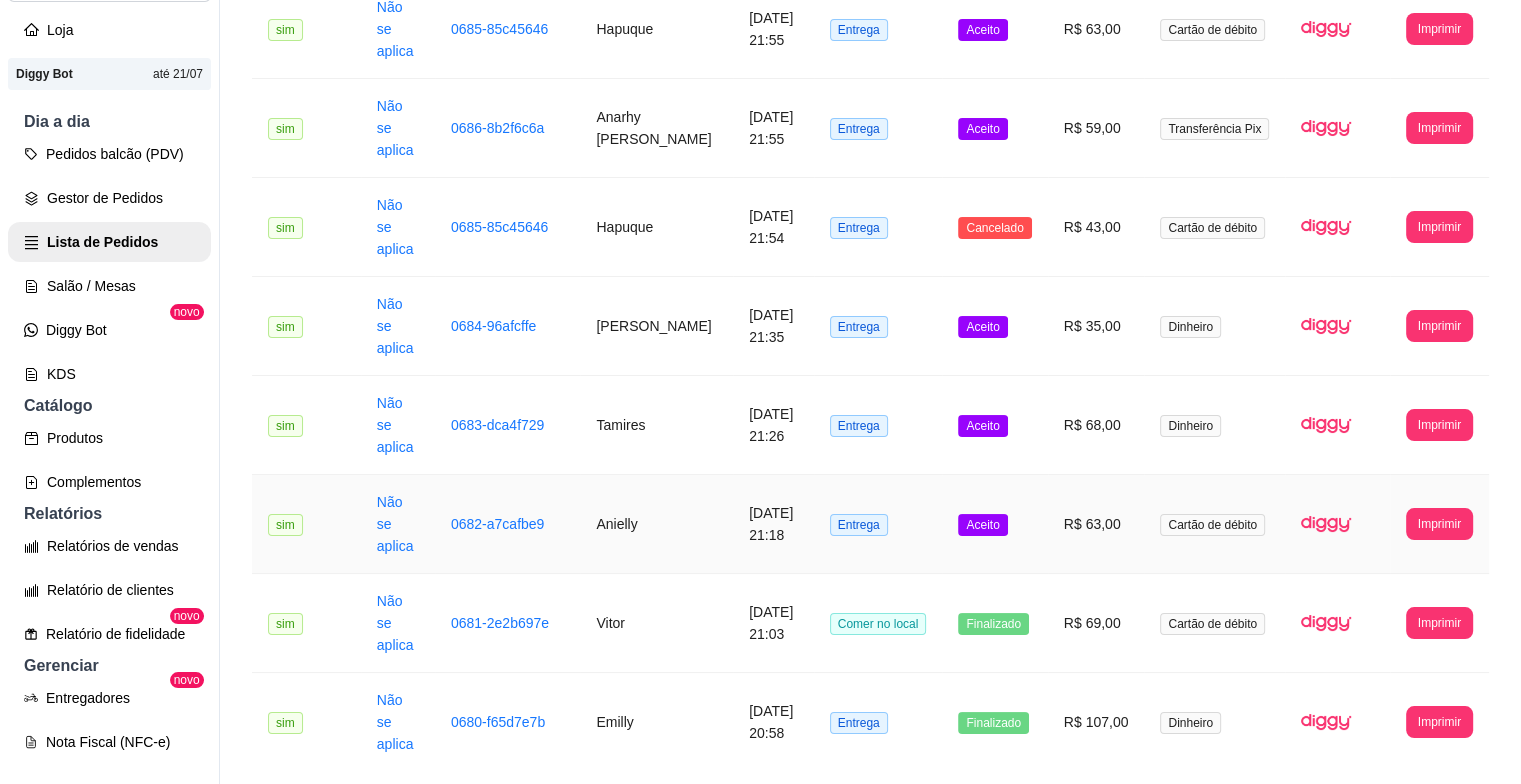 click on "Aceito" at bounding box center (982, 525) 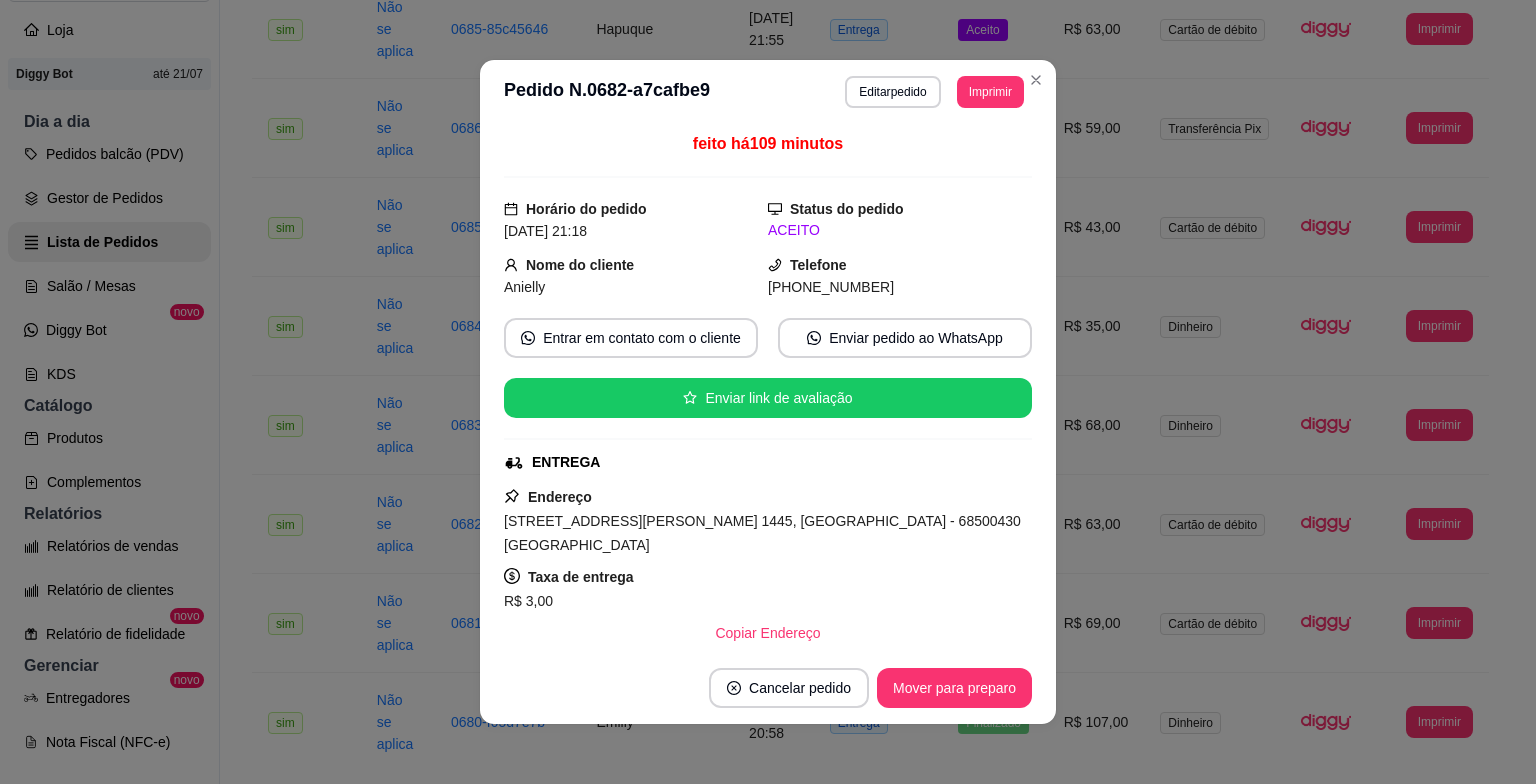 click on "Cancelar pedido Mover para preparo" at bounding box center [768, 688] 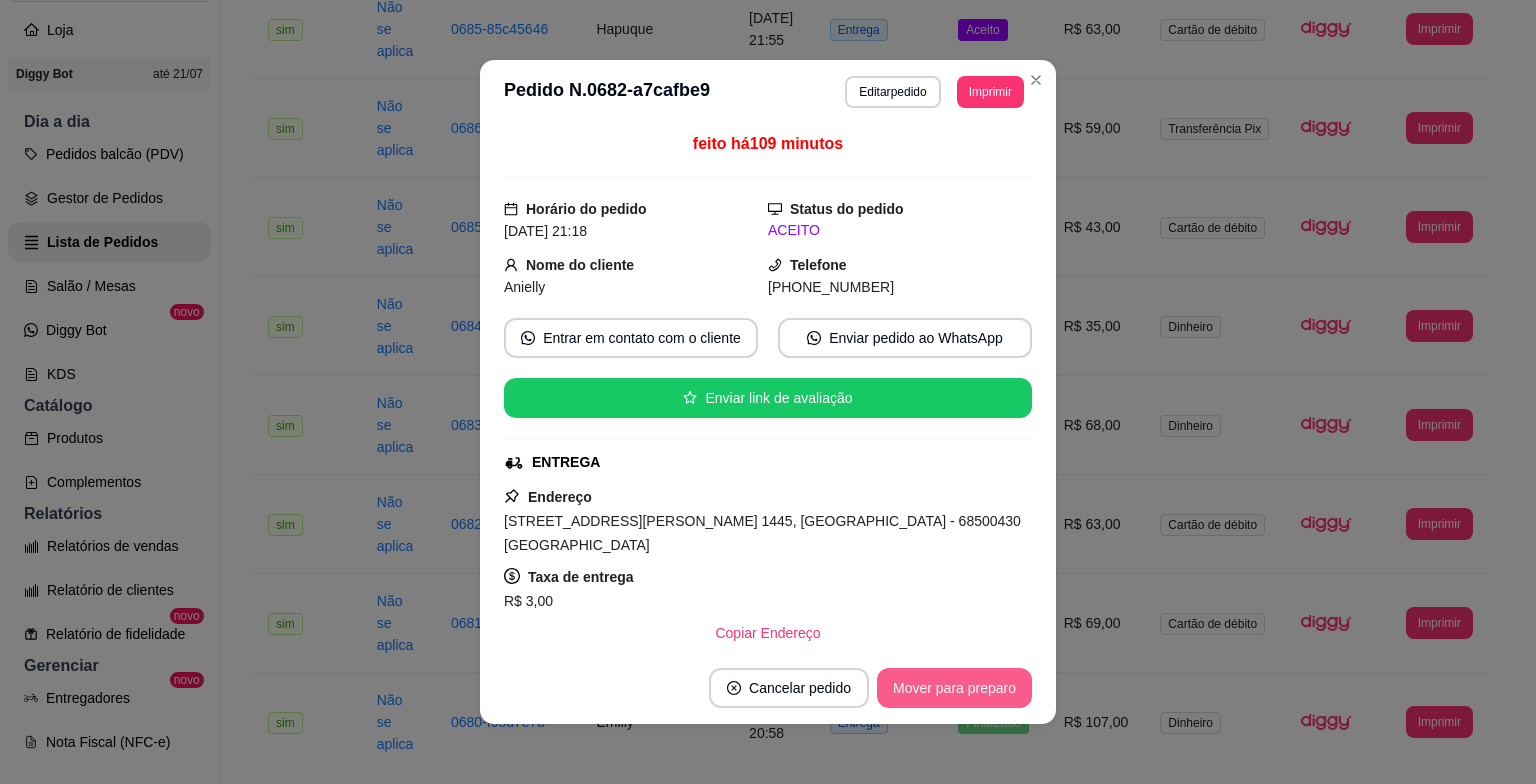 click on "Mover para preparo" at bounding box center (954, 688) 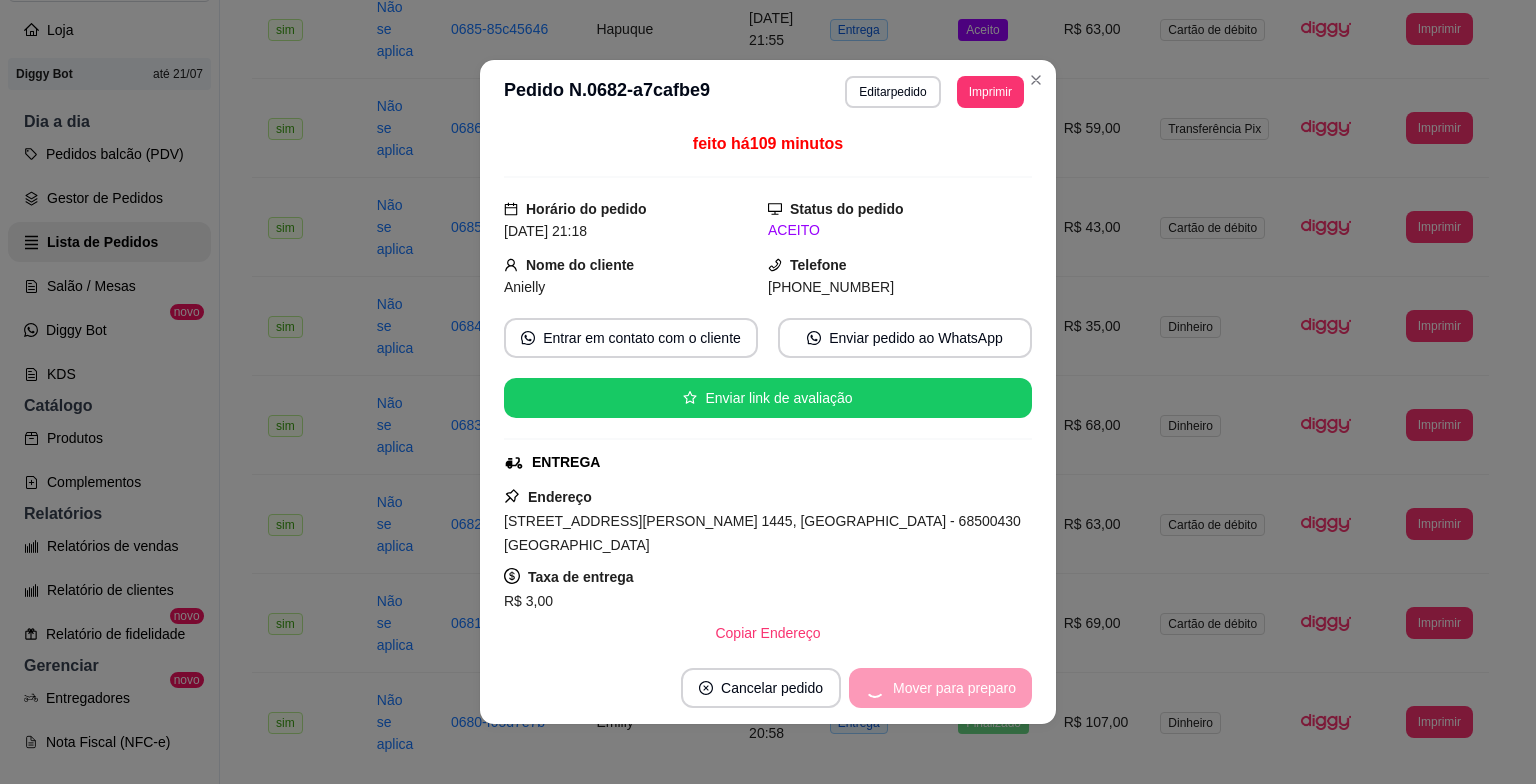 click on "Mover para preparo" at bounding box center (940, 688) 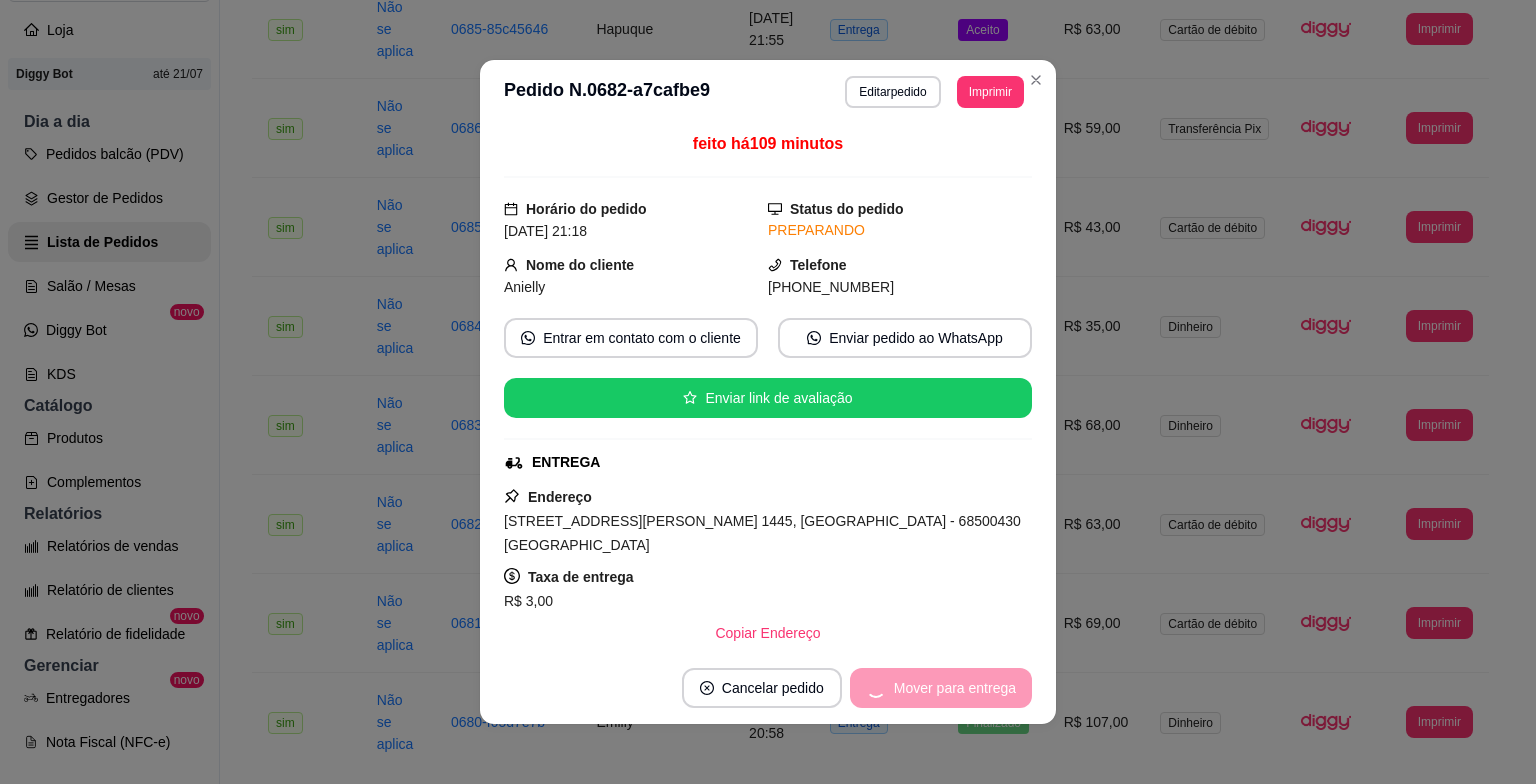 click on "Mover para entrega" at bounding box center [941, 688] 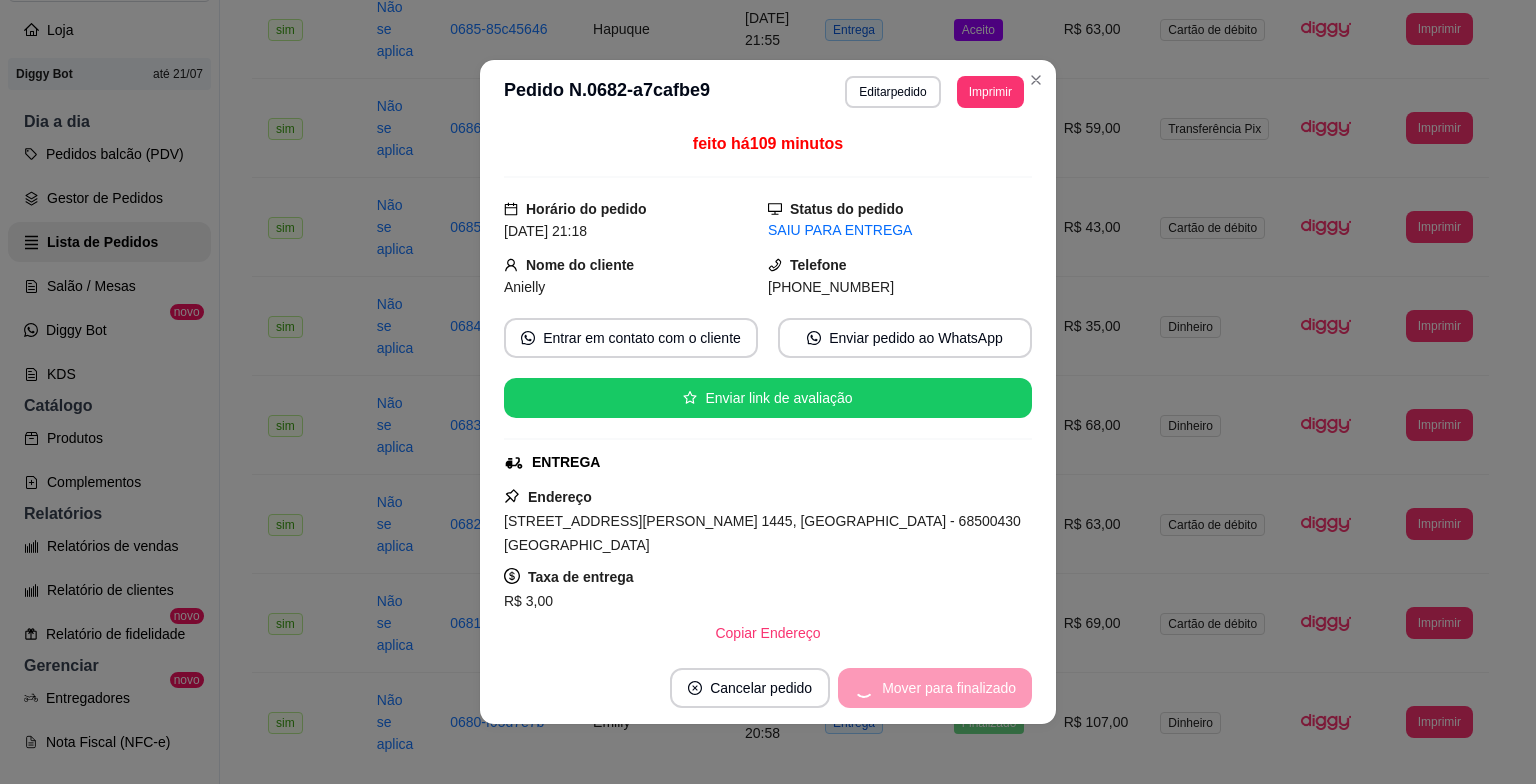click on "Mover para finalizado" at bounding box center (935, 688) 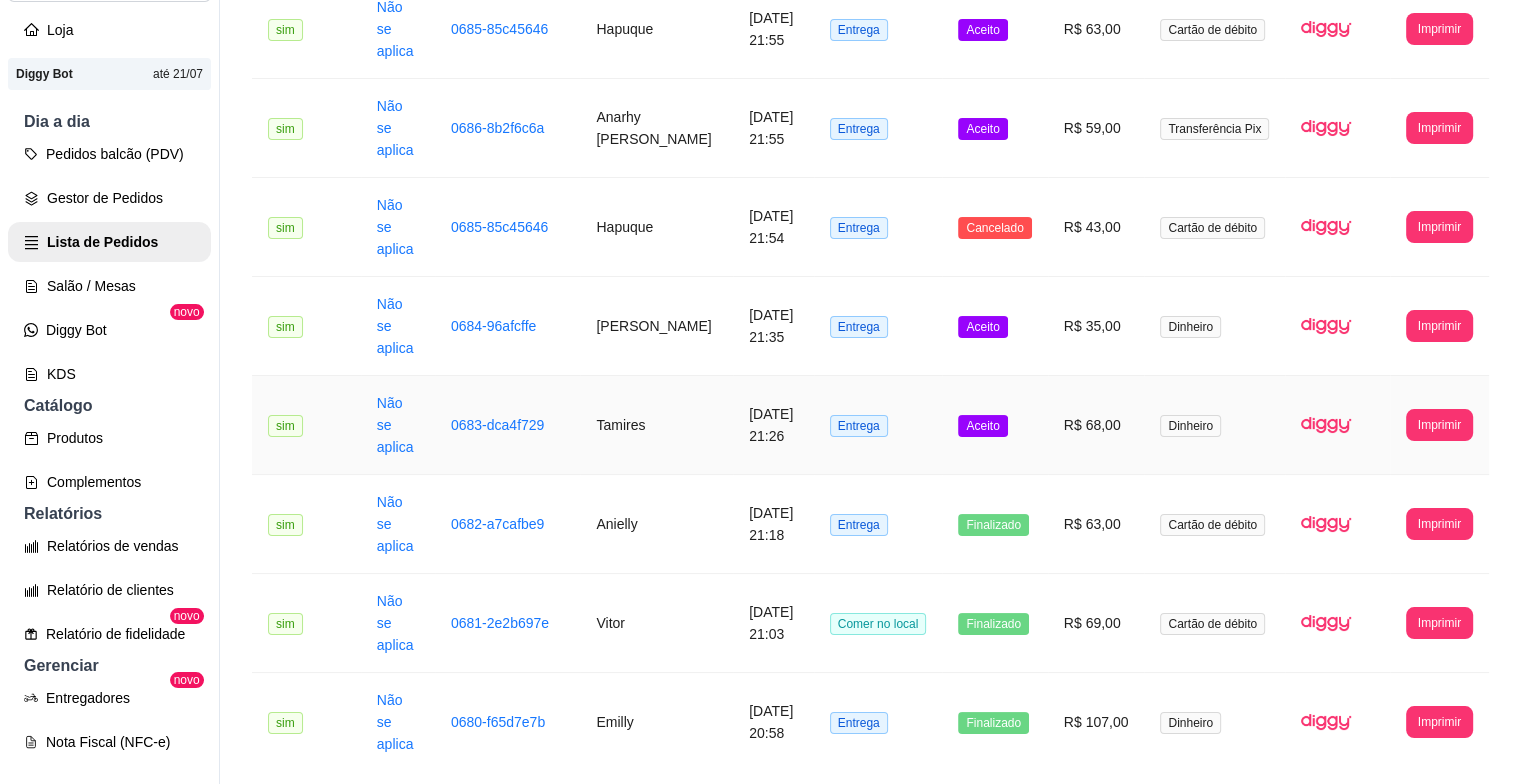 click on "Aceito" at bounding box center (994, 425) 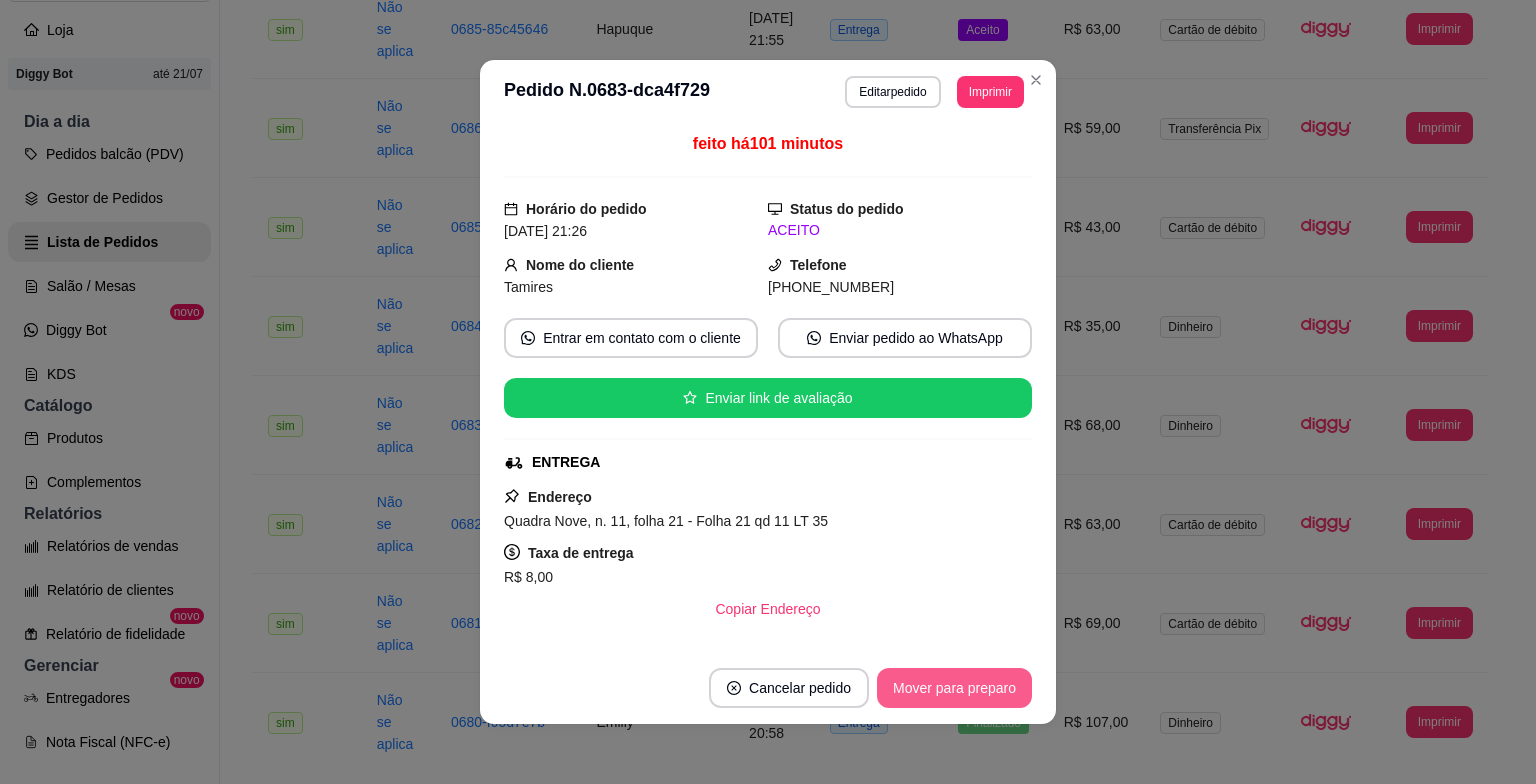 click on "Mover para preparo" at bounding box center [954, 688] 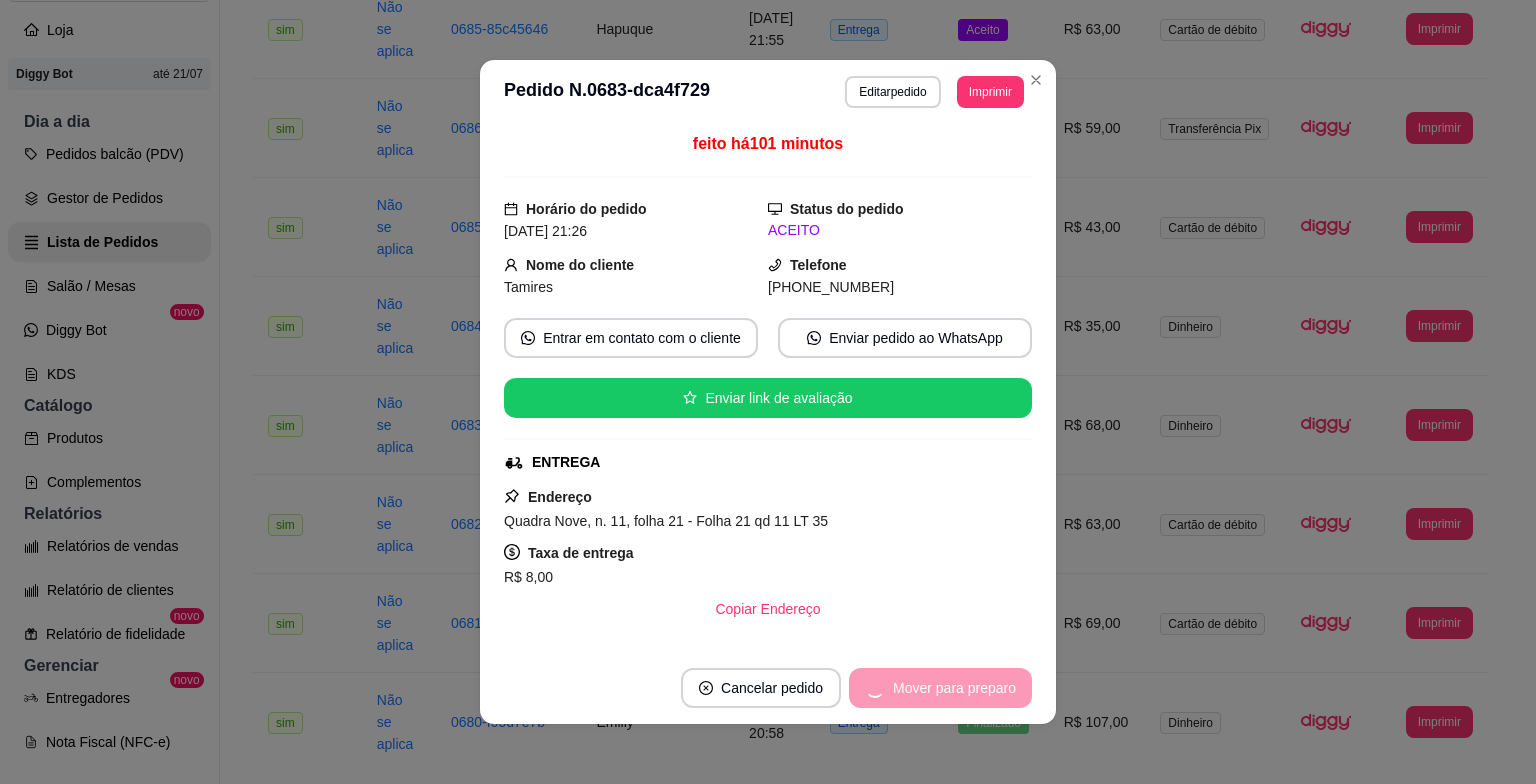 click on "Mover para preparo" at bounding box center (940, 688) 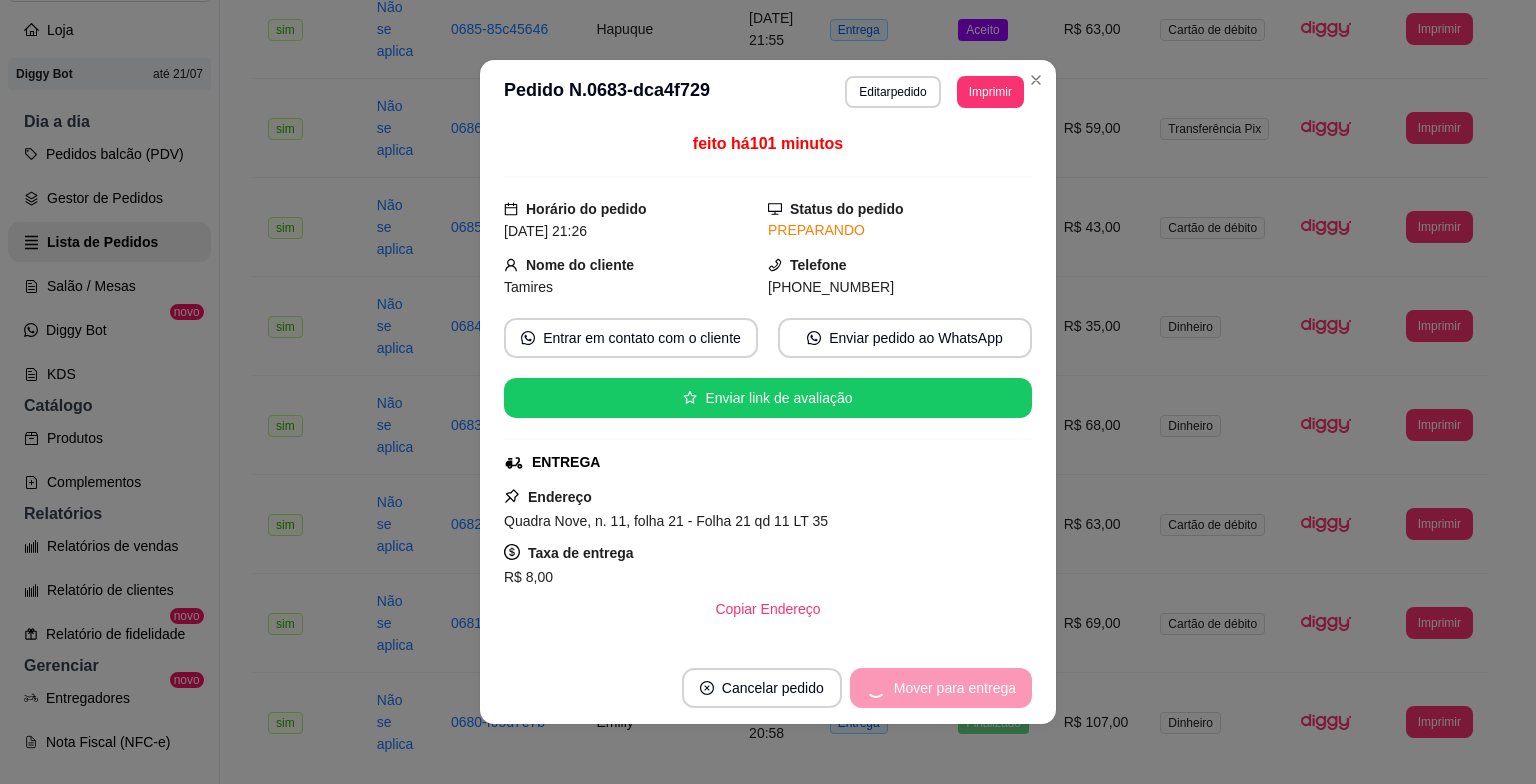 click on "Mover para entrega" at bounding box center (941, 688) 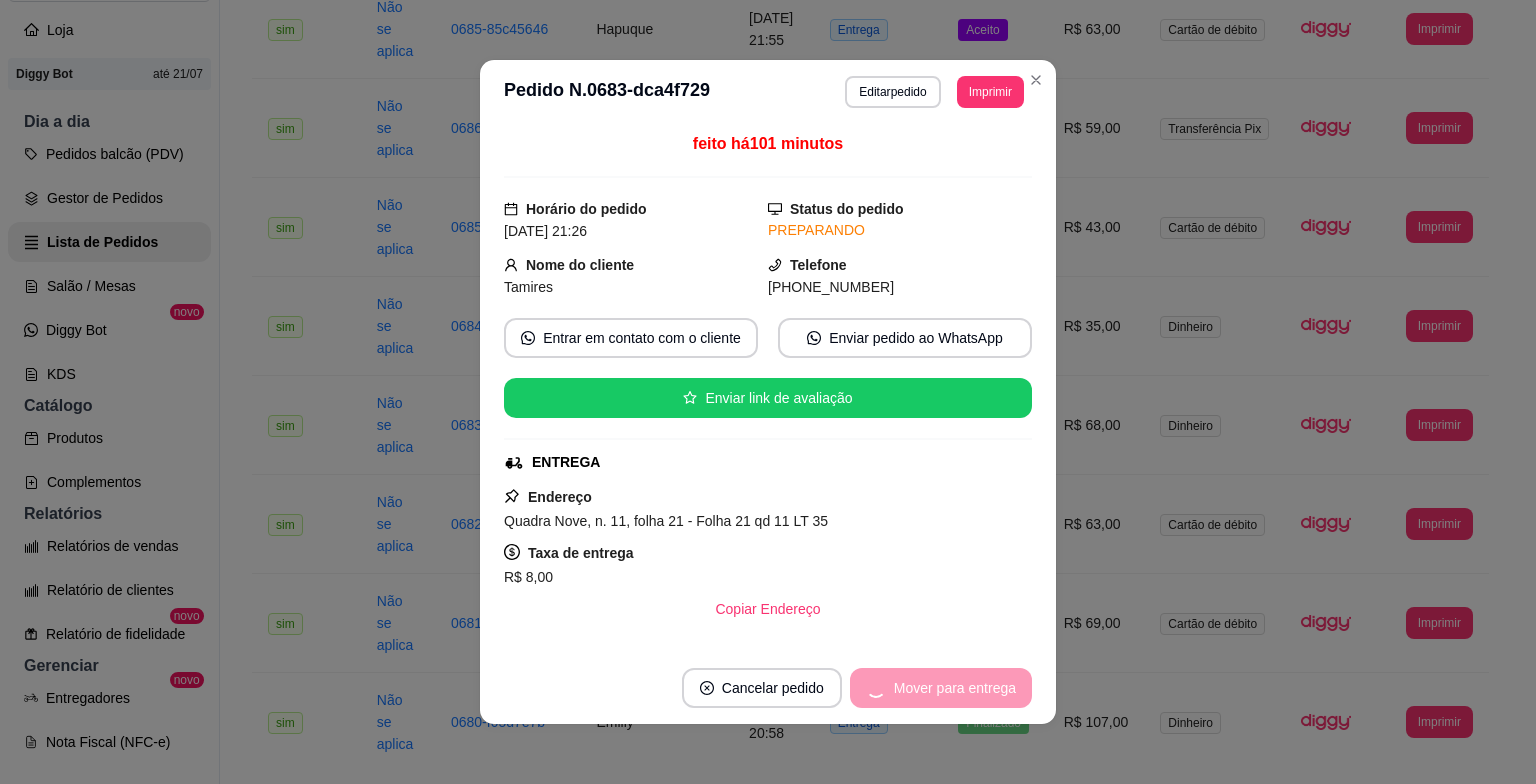 click on "Mover para entrega" at bounding box center [941, 688] 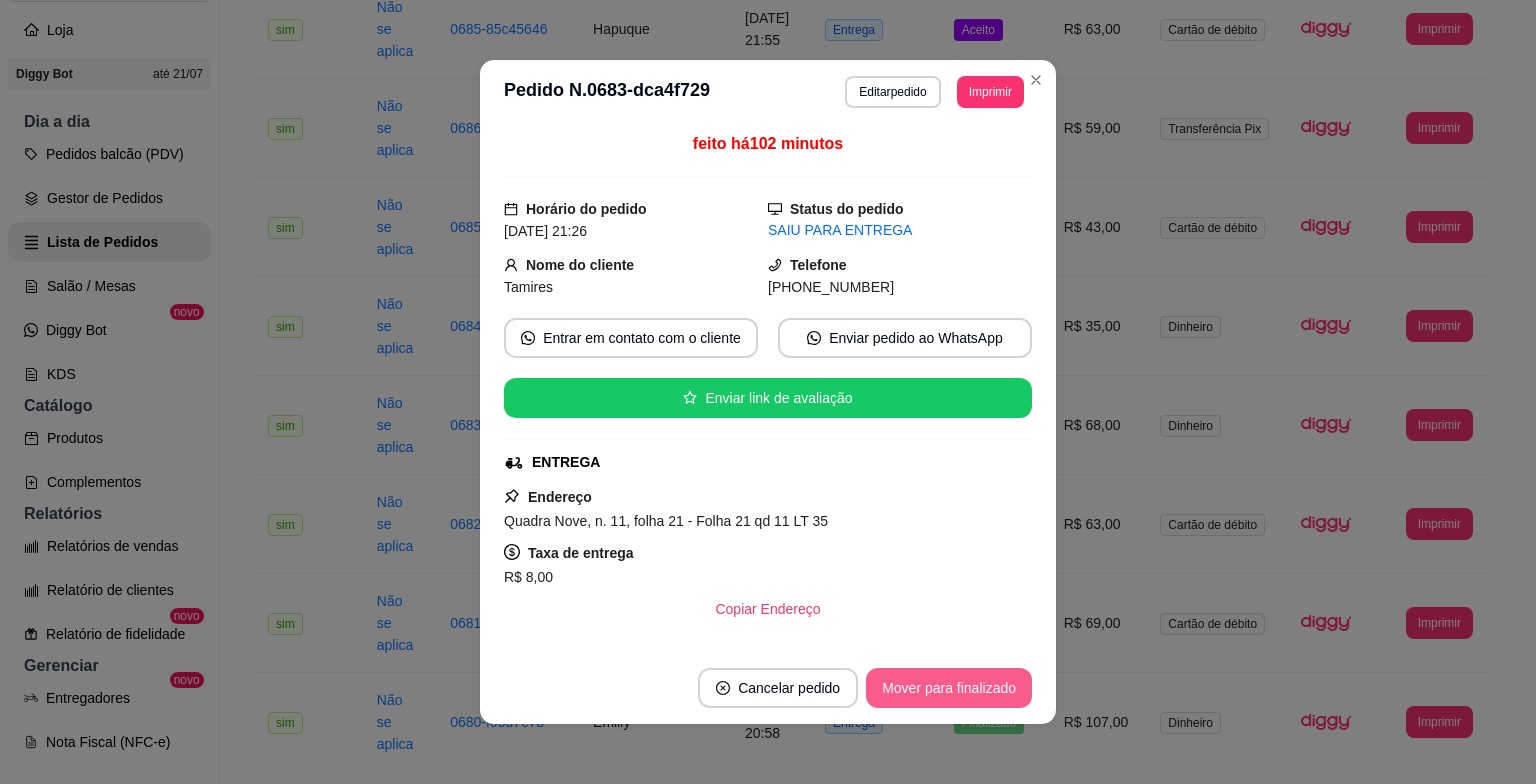 click on "Mover para finalizado" at bounding box center (949, 688) 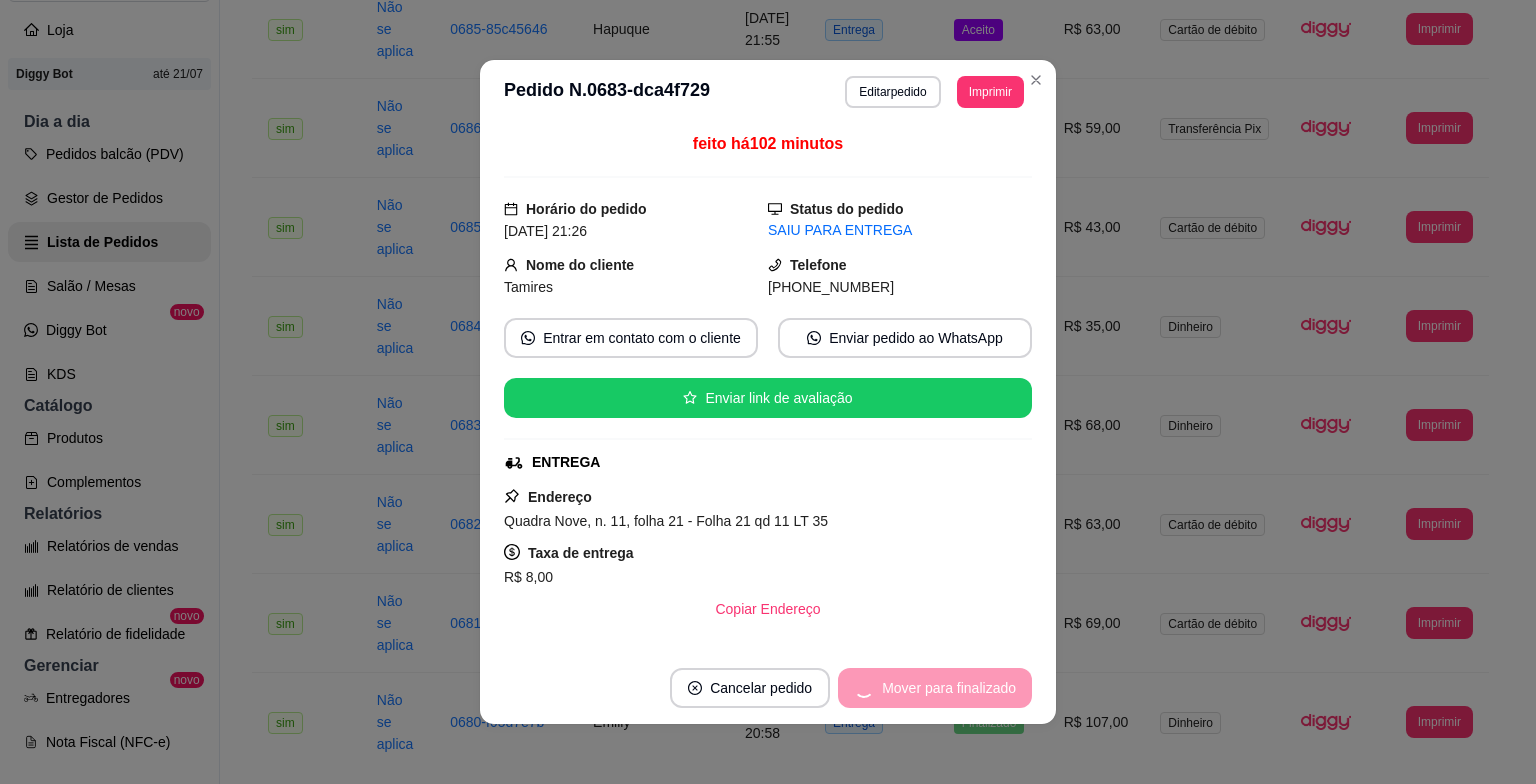 click on "Cancelar pedido" at bounding box center [750, 688] 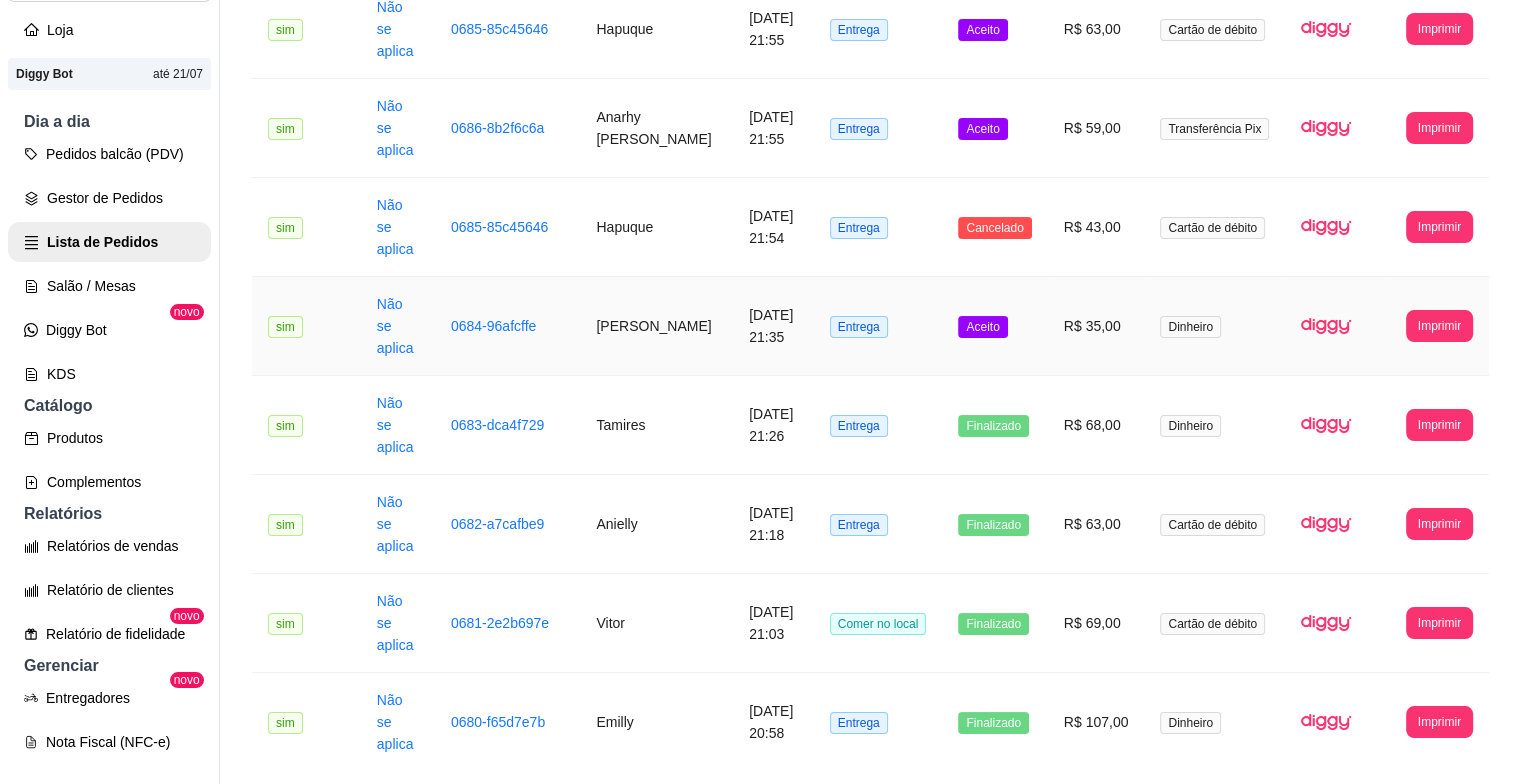 click on "Aceito" at bounding box center (994, 326) 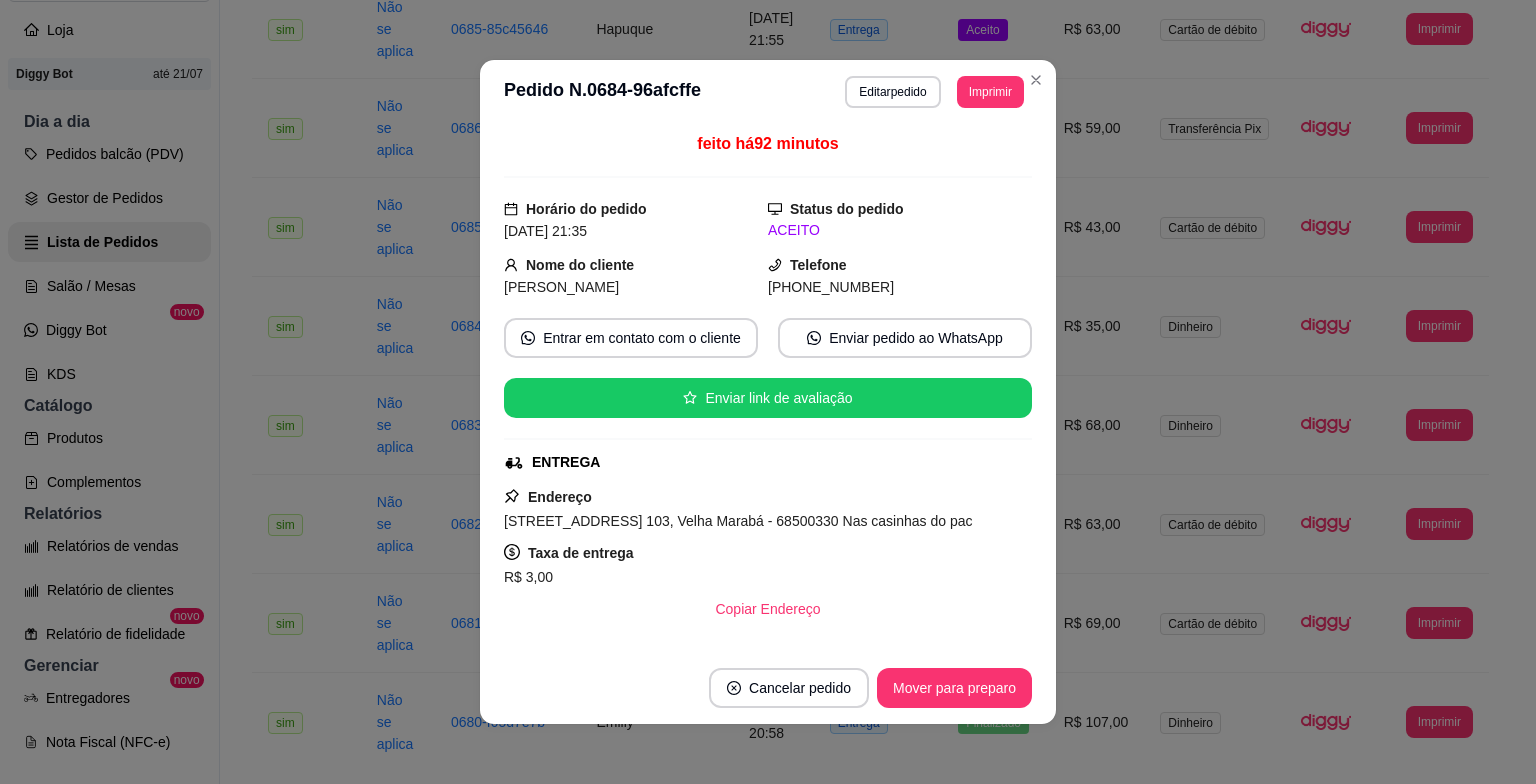click on "Mover para preparo" at bounding box center [954, 688] 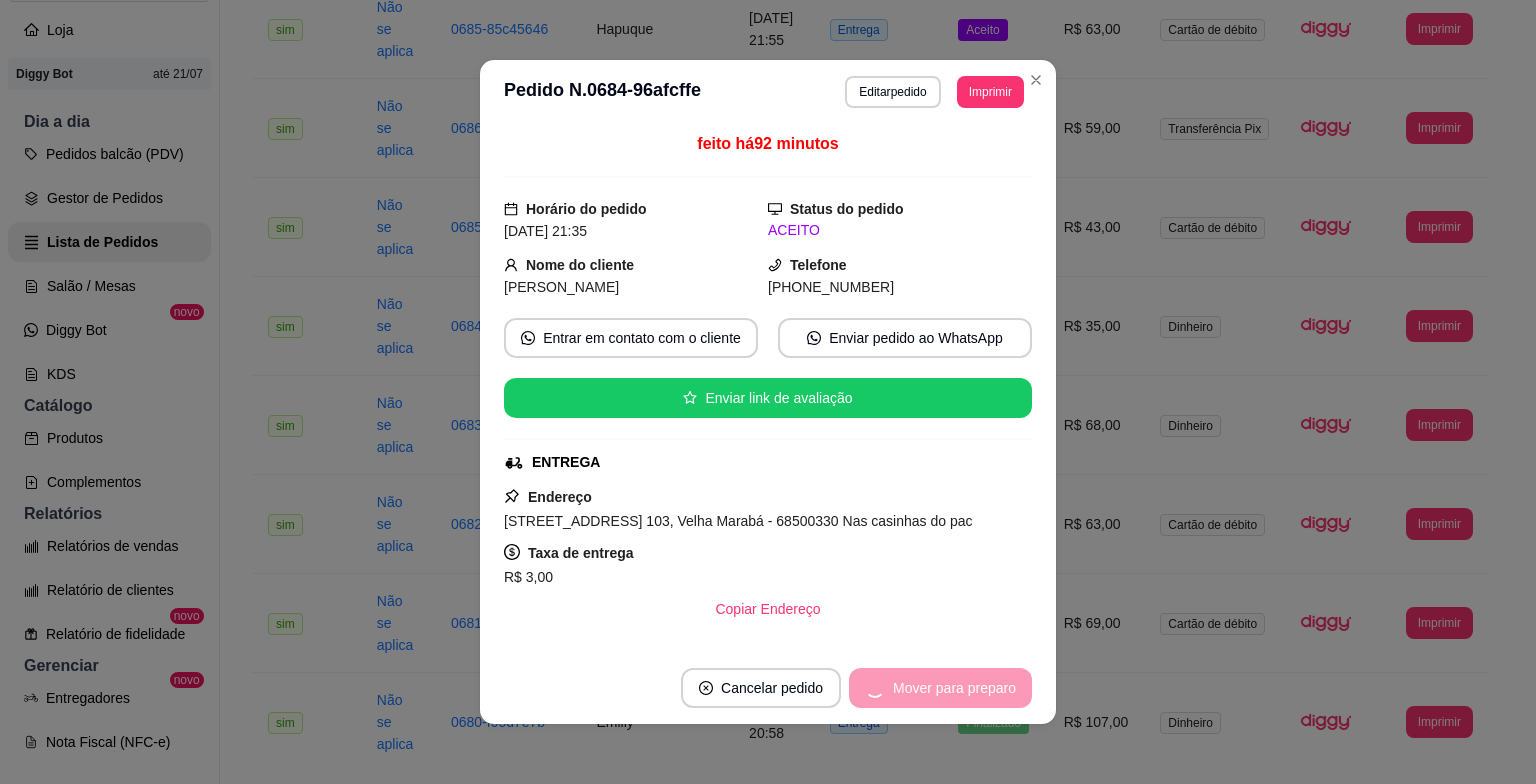 click on "Mover para preparo" at bounding box center [940, 688] 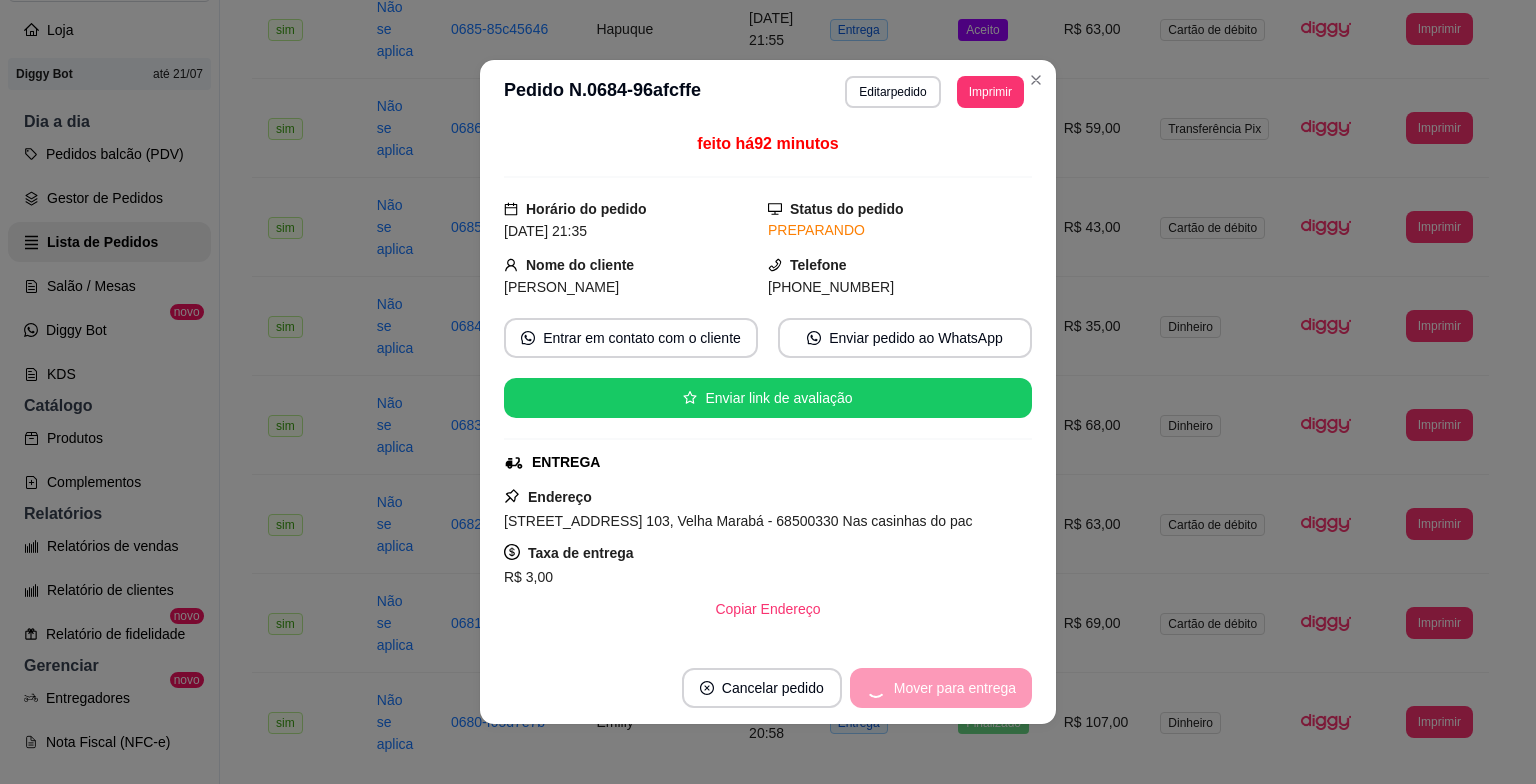 click on "Mover para entrega" at bounding box center (941, 688) 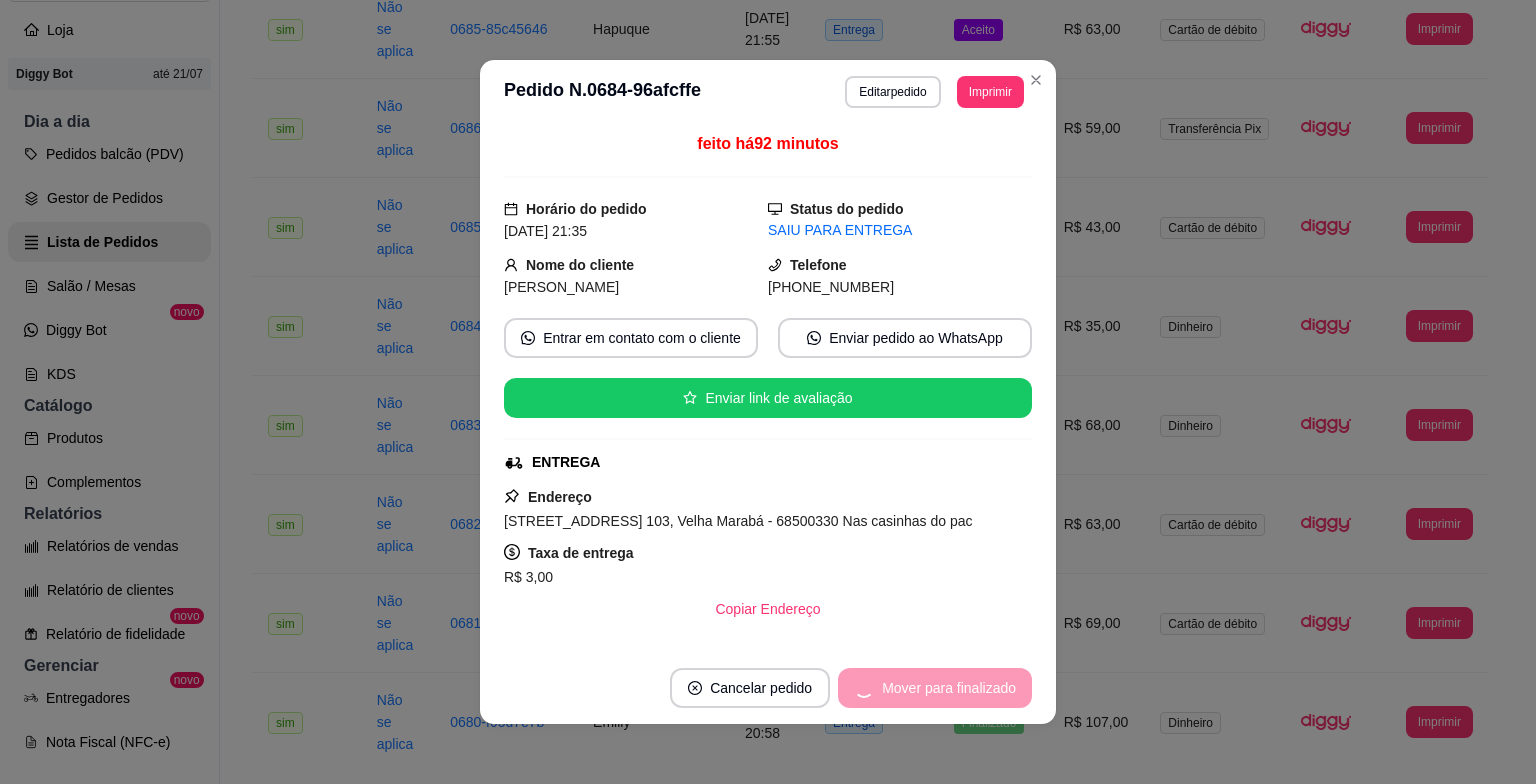 click on "Mover para finalizado" at bounding box center (935, 688) 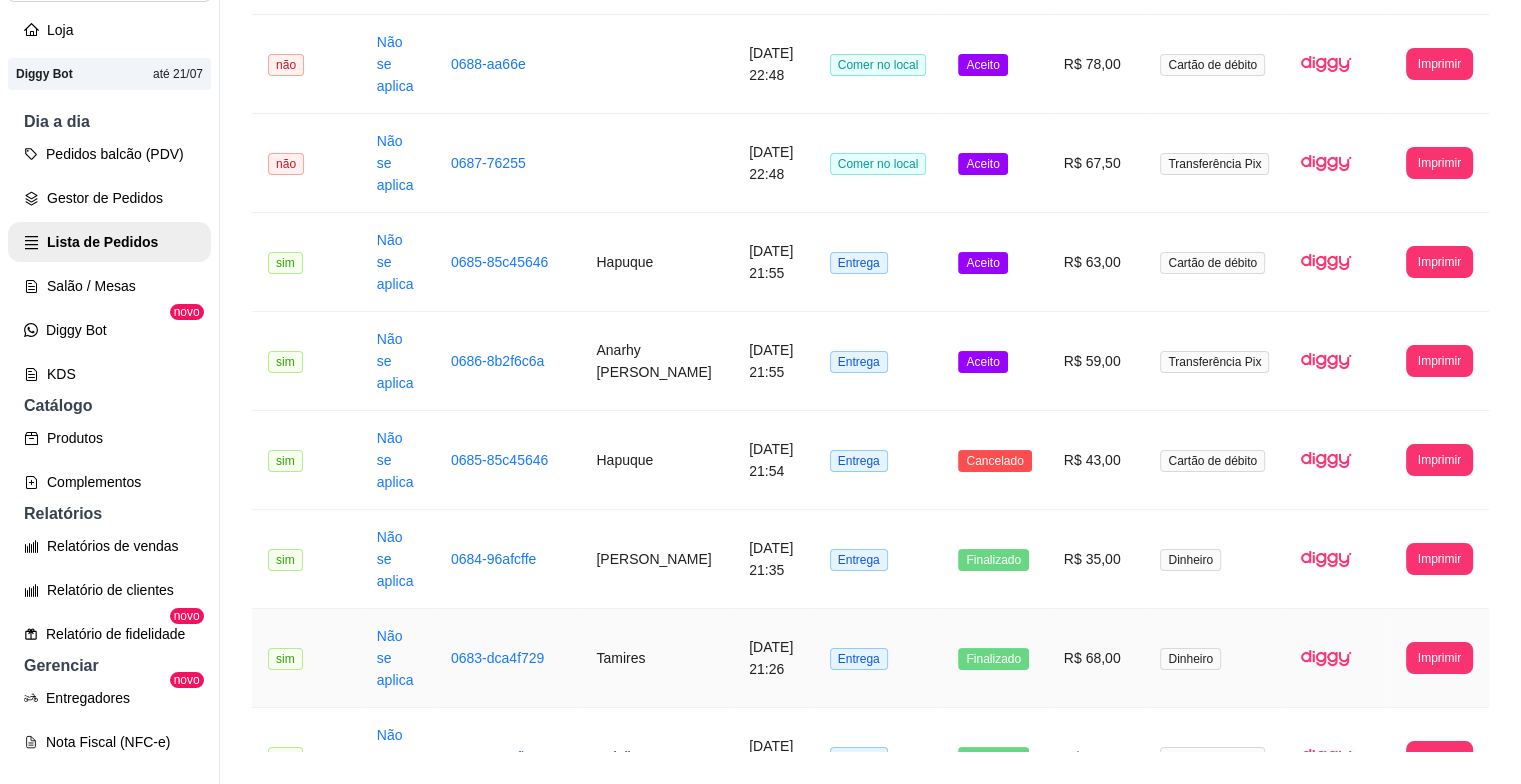 scroll, scrollTop: 1232, scrollLeft: 0, axis: vertical 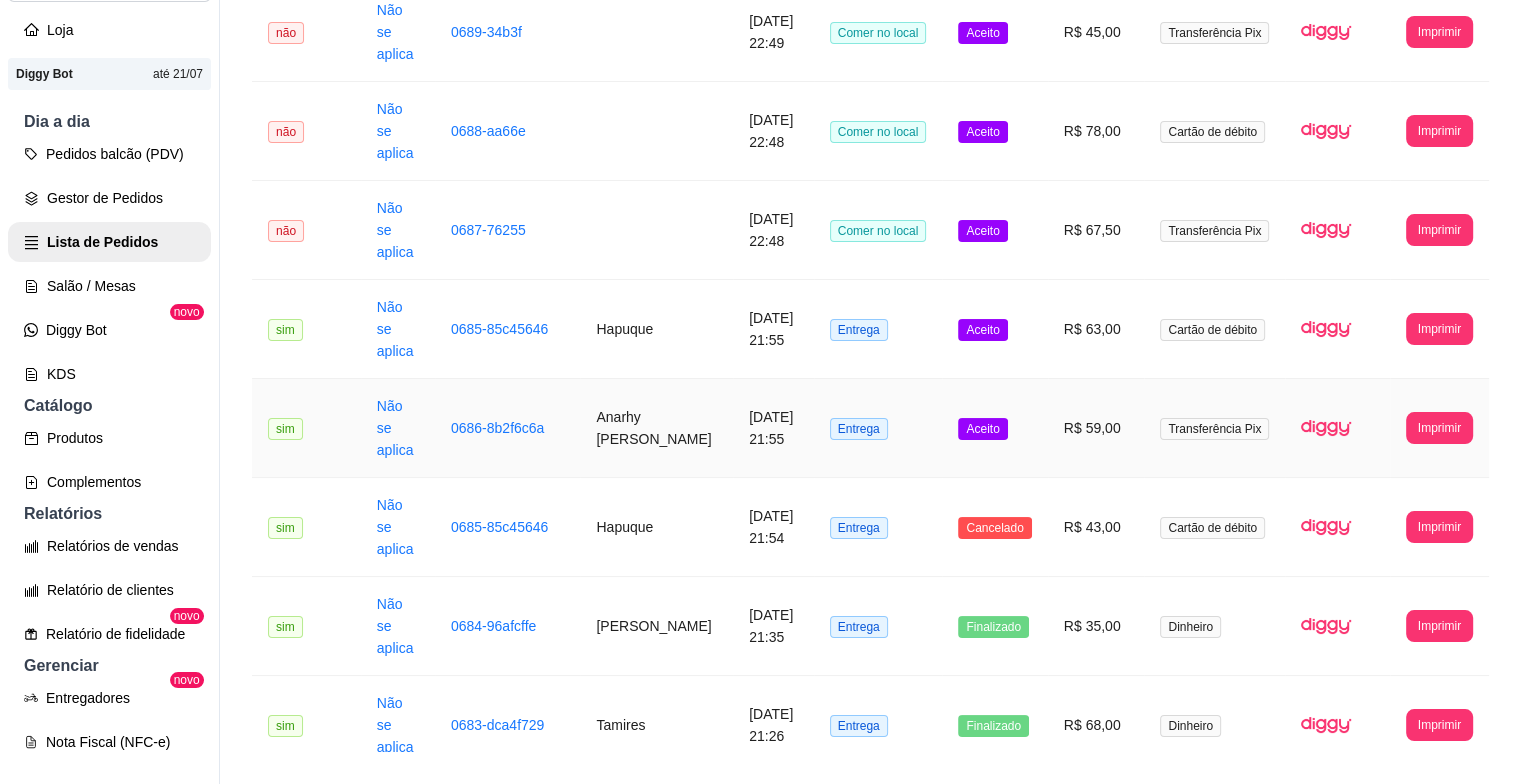 click on "Aceito" at bounding box center [994, 428] 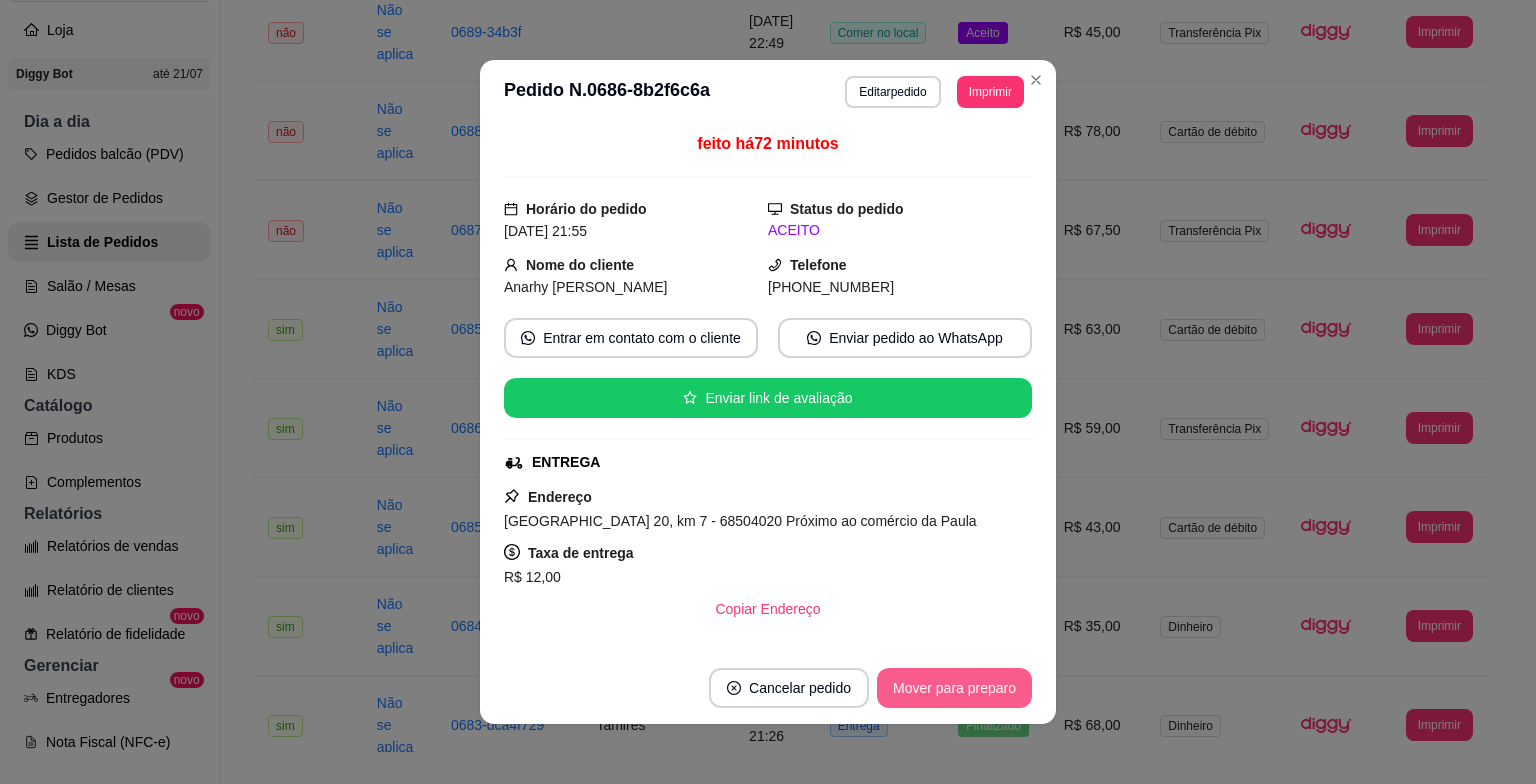click on "Mover para preparo" at bounding box center [954, 688] 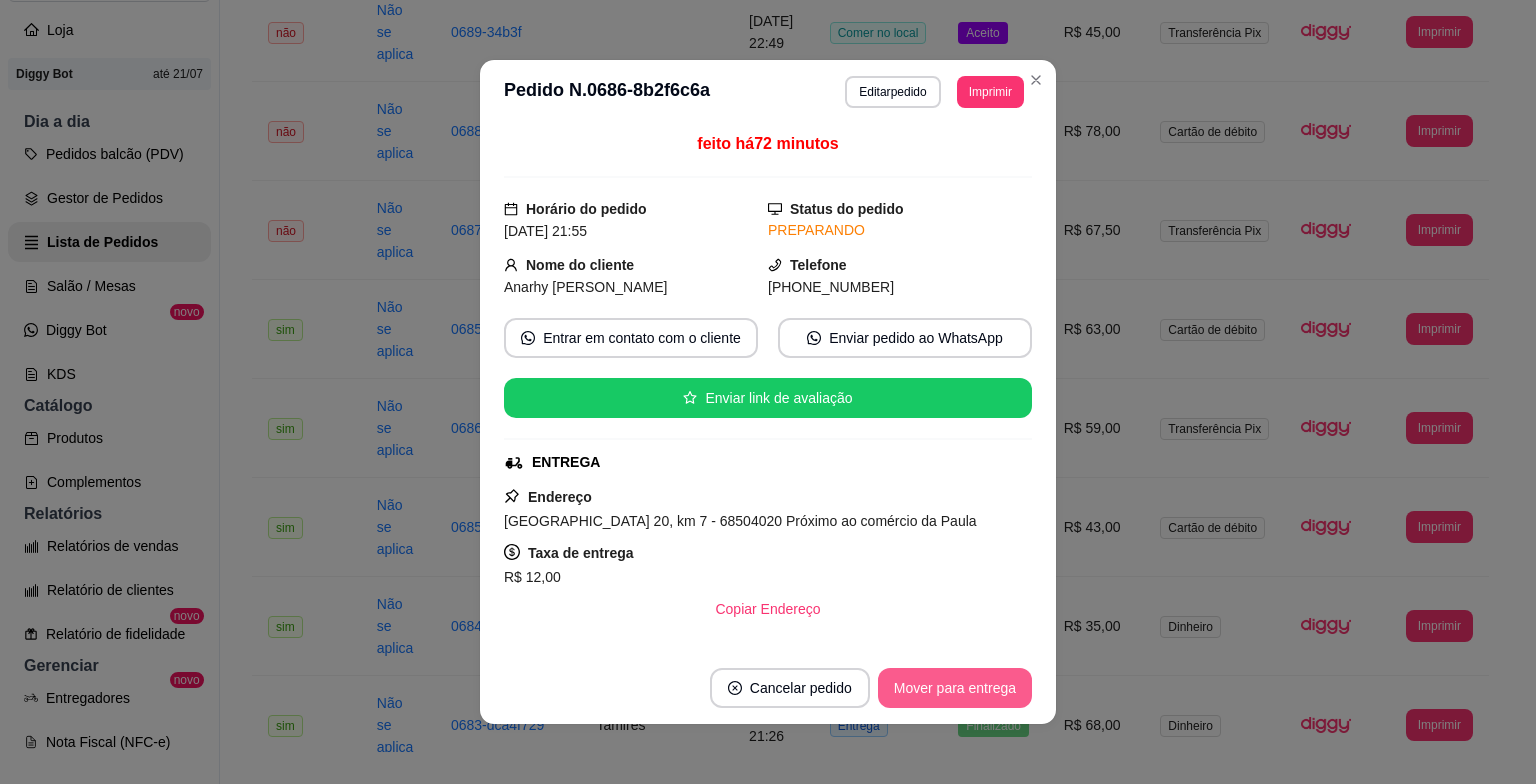 click on "Mover para entrega" at bounding box center (955, 688) 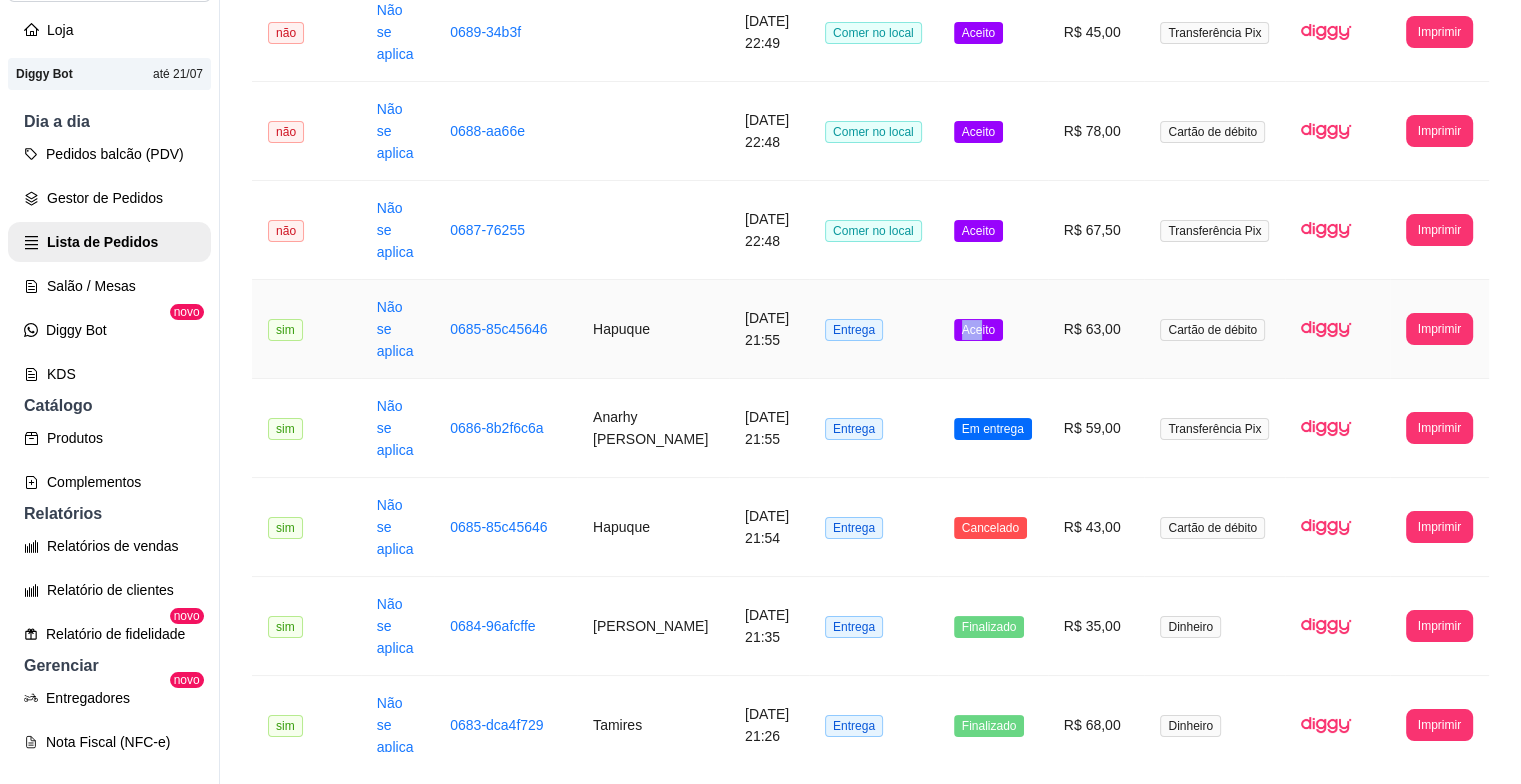click on "Aceito" at bounding box center (978, 330) 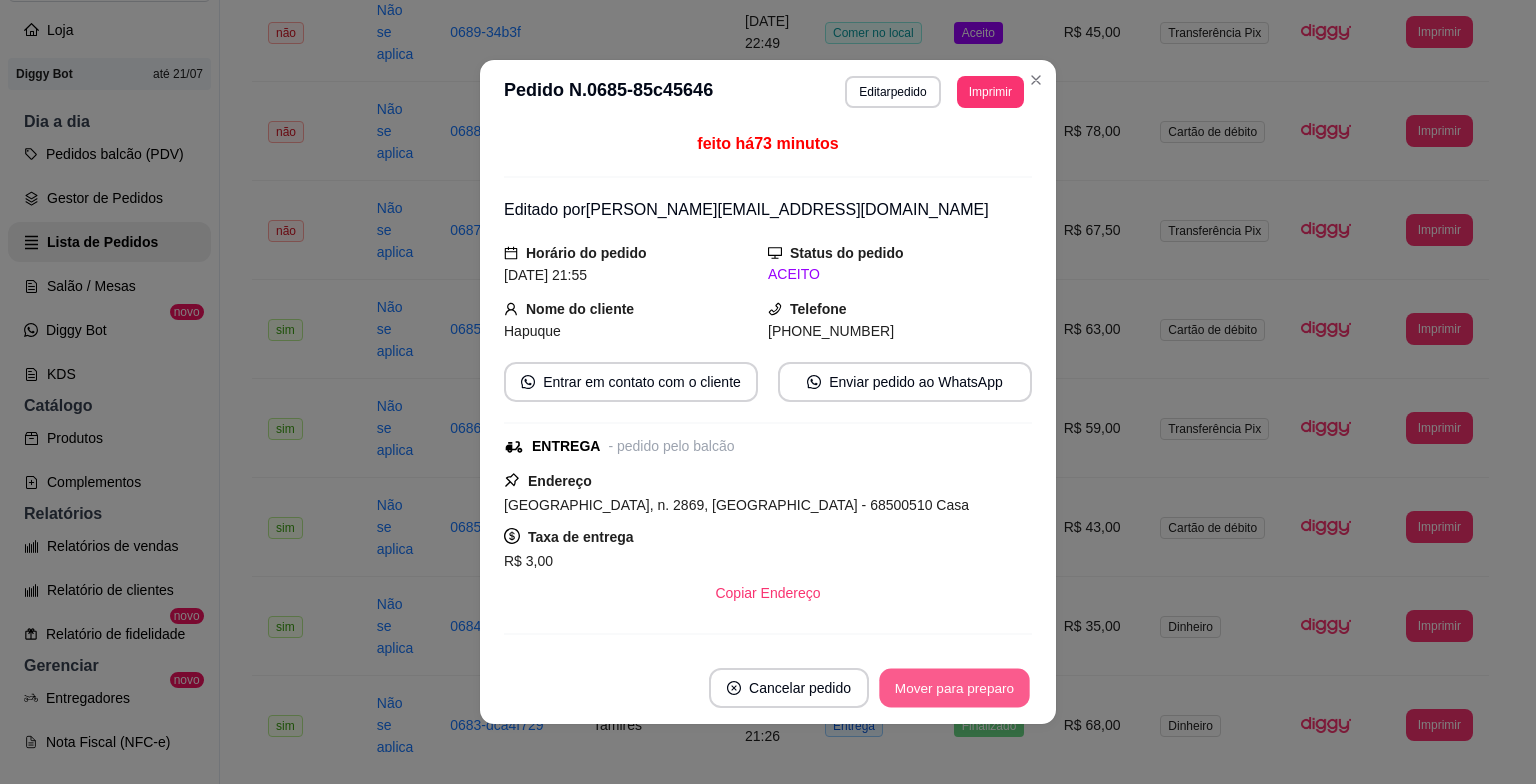 click on "Mover para preparo" at bounding box center (954, 688) 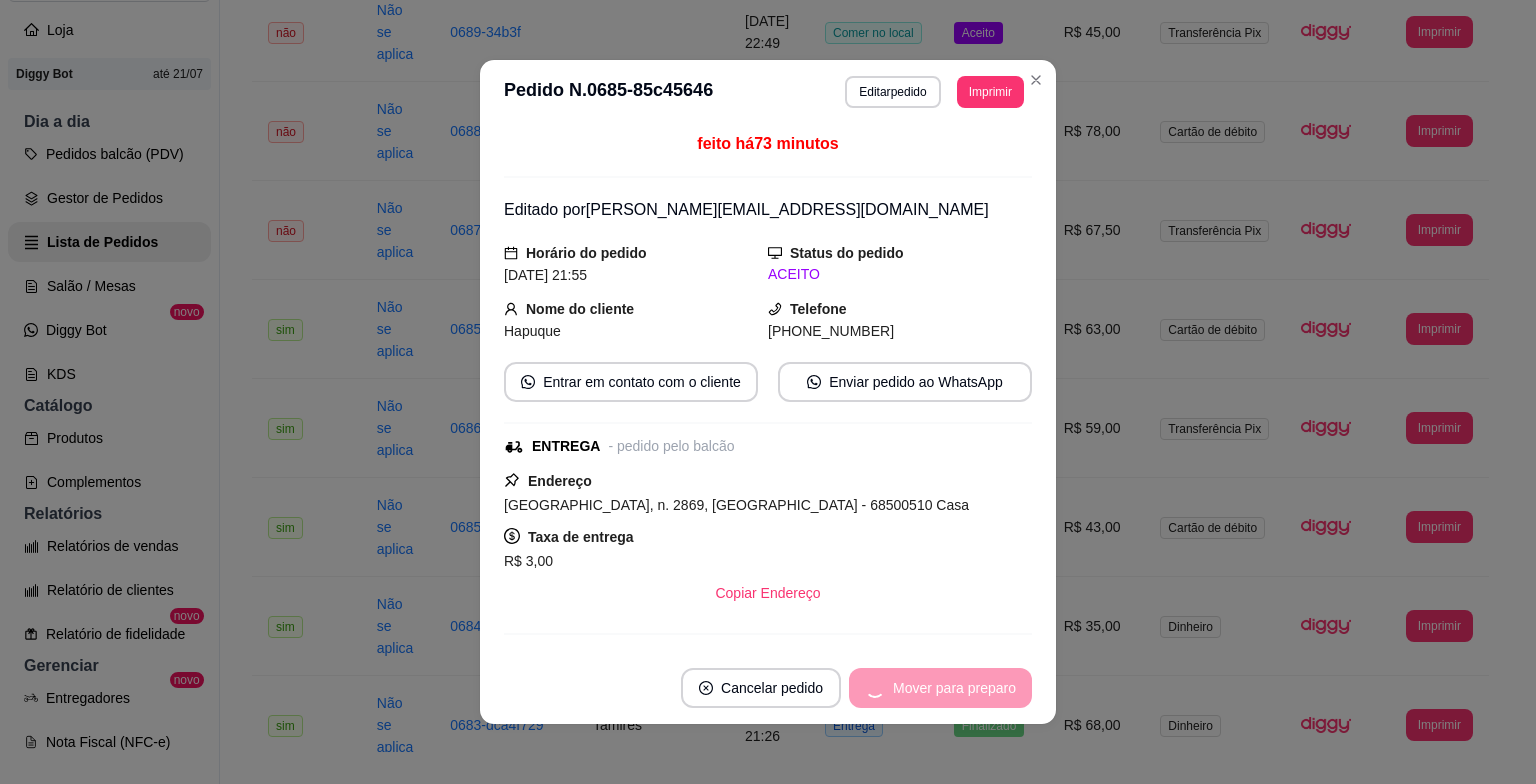 click on "Mover para preparo" at bounding box center (940, 688) 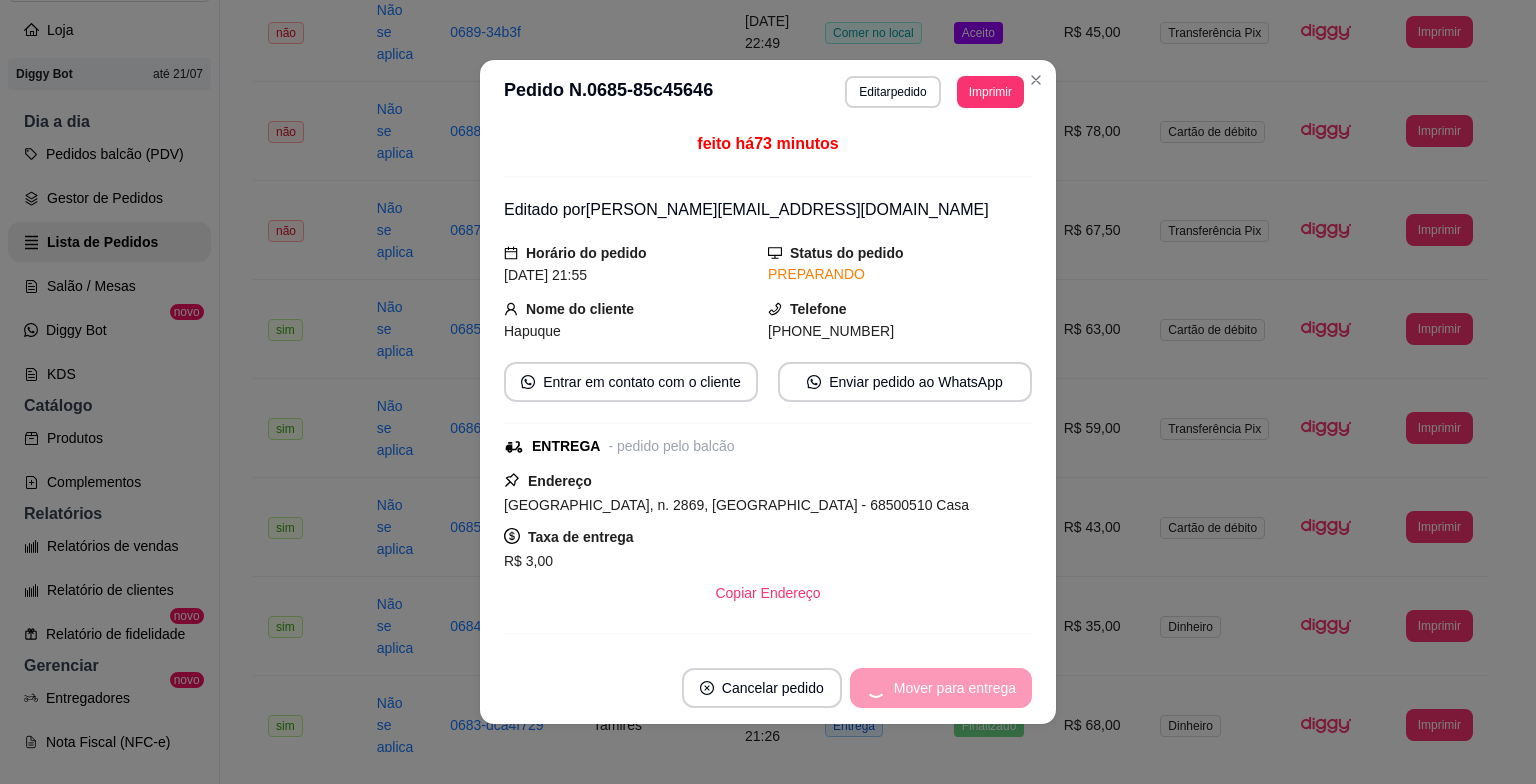 click on "Mover para entrega" at bounding box center [941, 688] 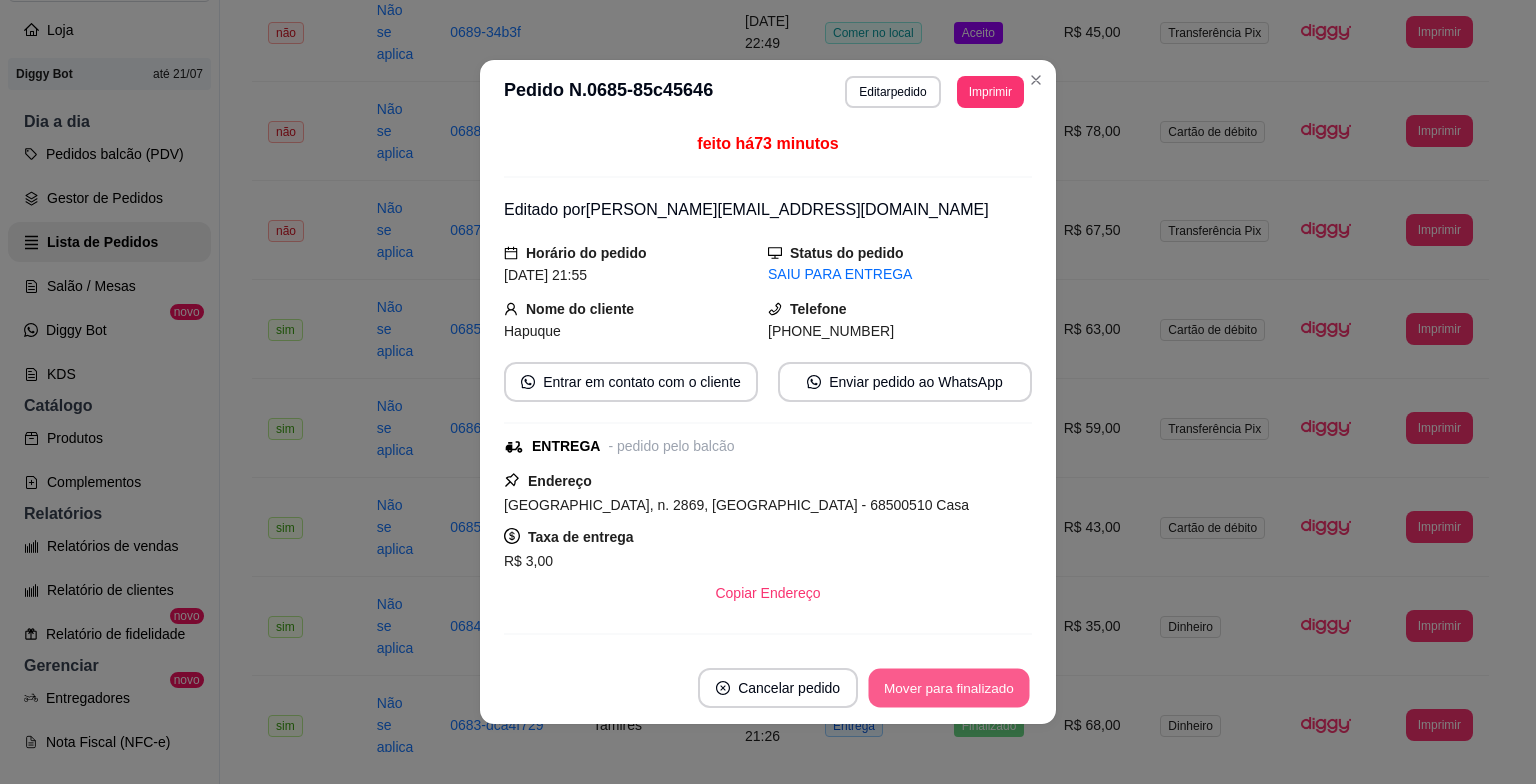 click on "Mover para finalizado" at bounding box center [949, 688] 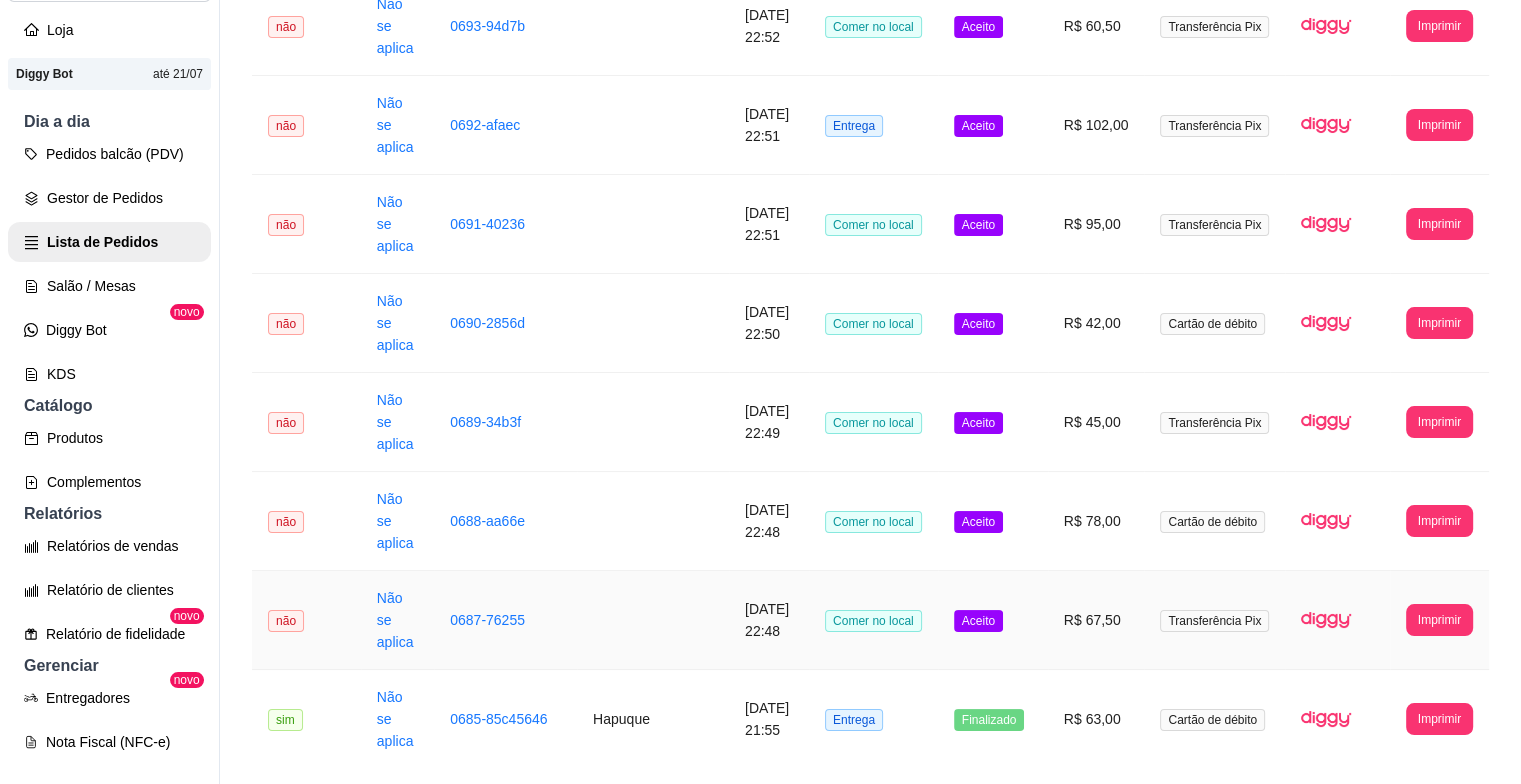 scroll, scrollTop: 832, scrollLeft: 0, axis: vertical 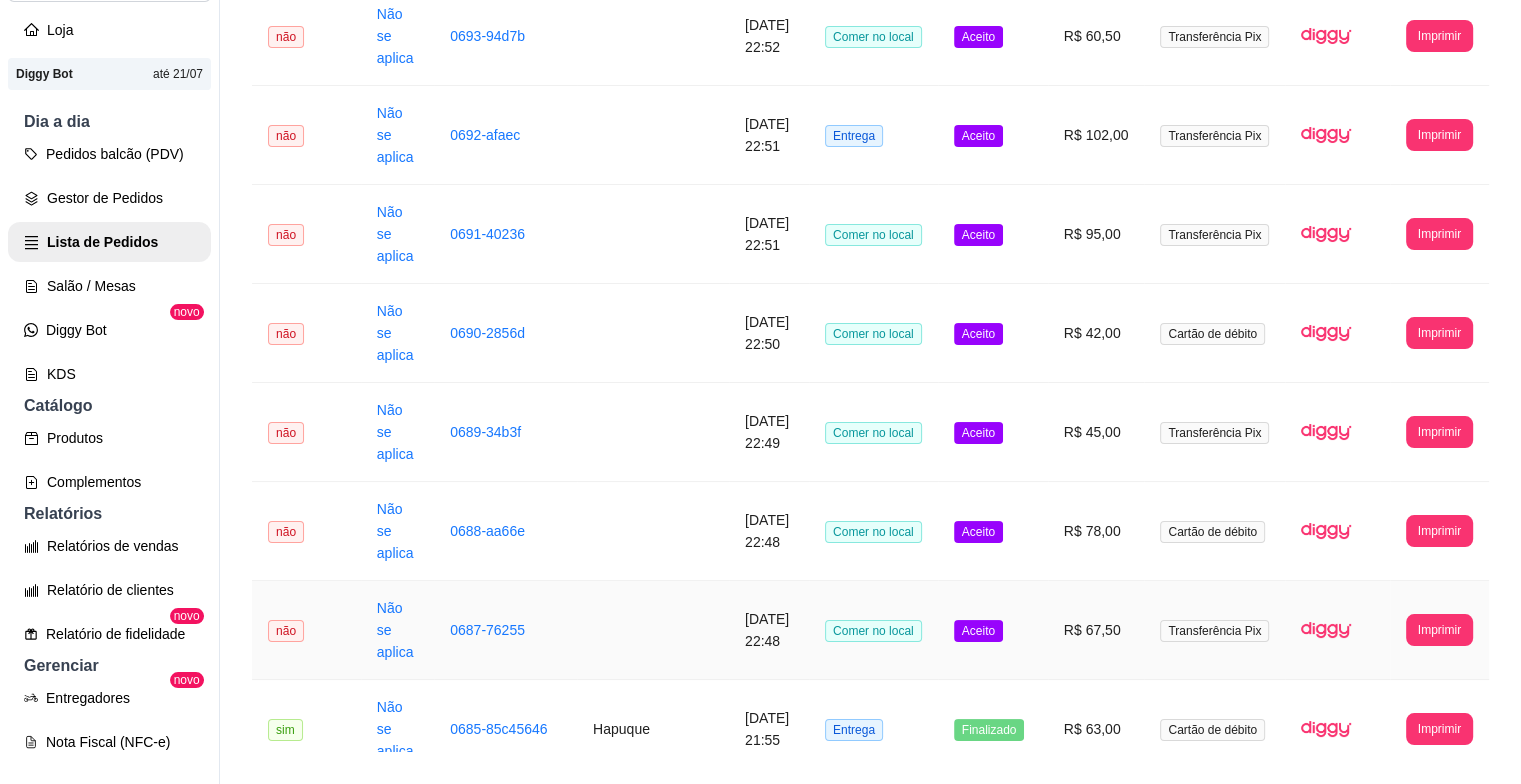 click on "Aceito" at bounding box center [978, 631] 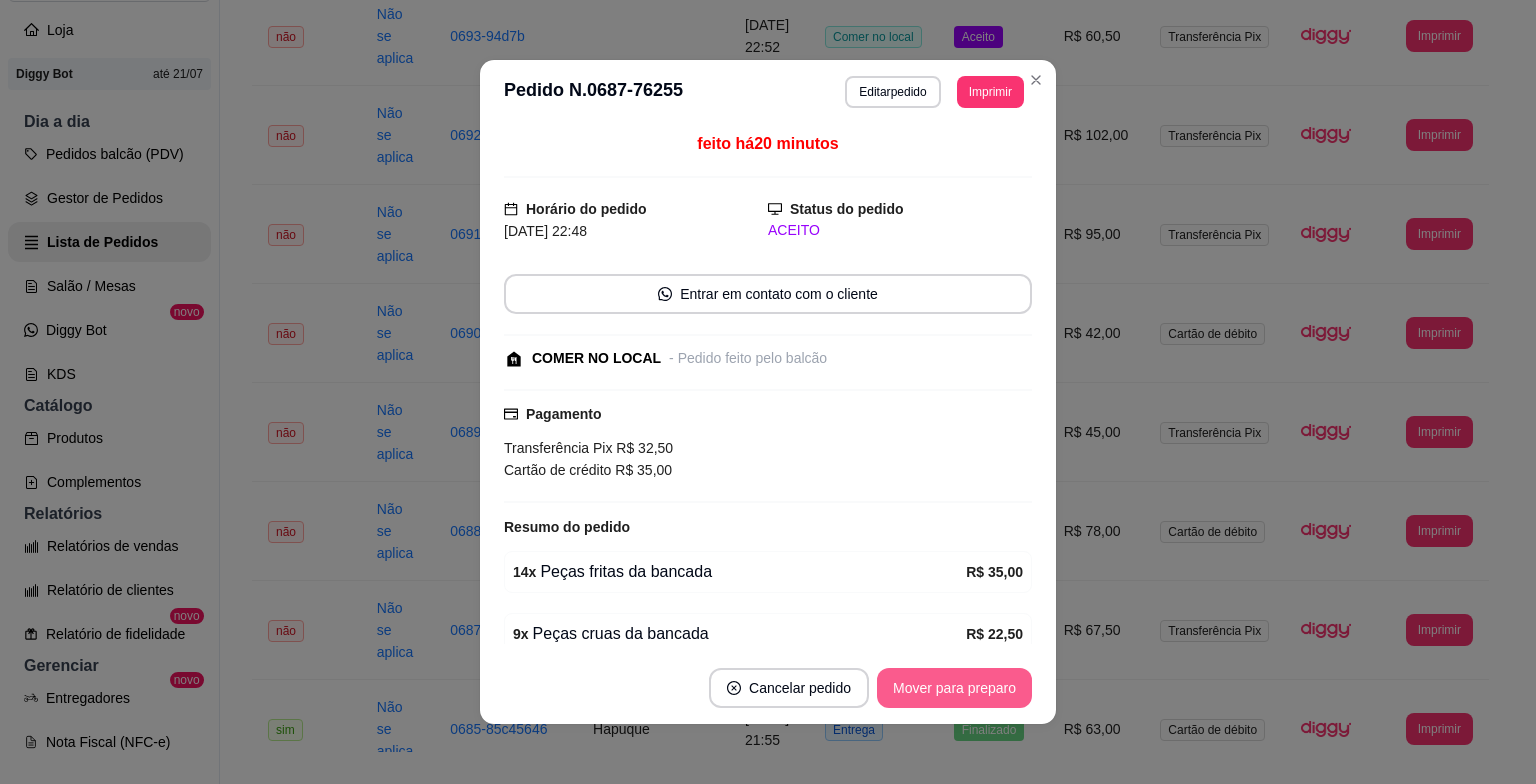 click on "Mover para preparo" at bounding box center [954, 688] 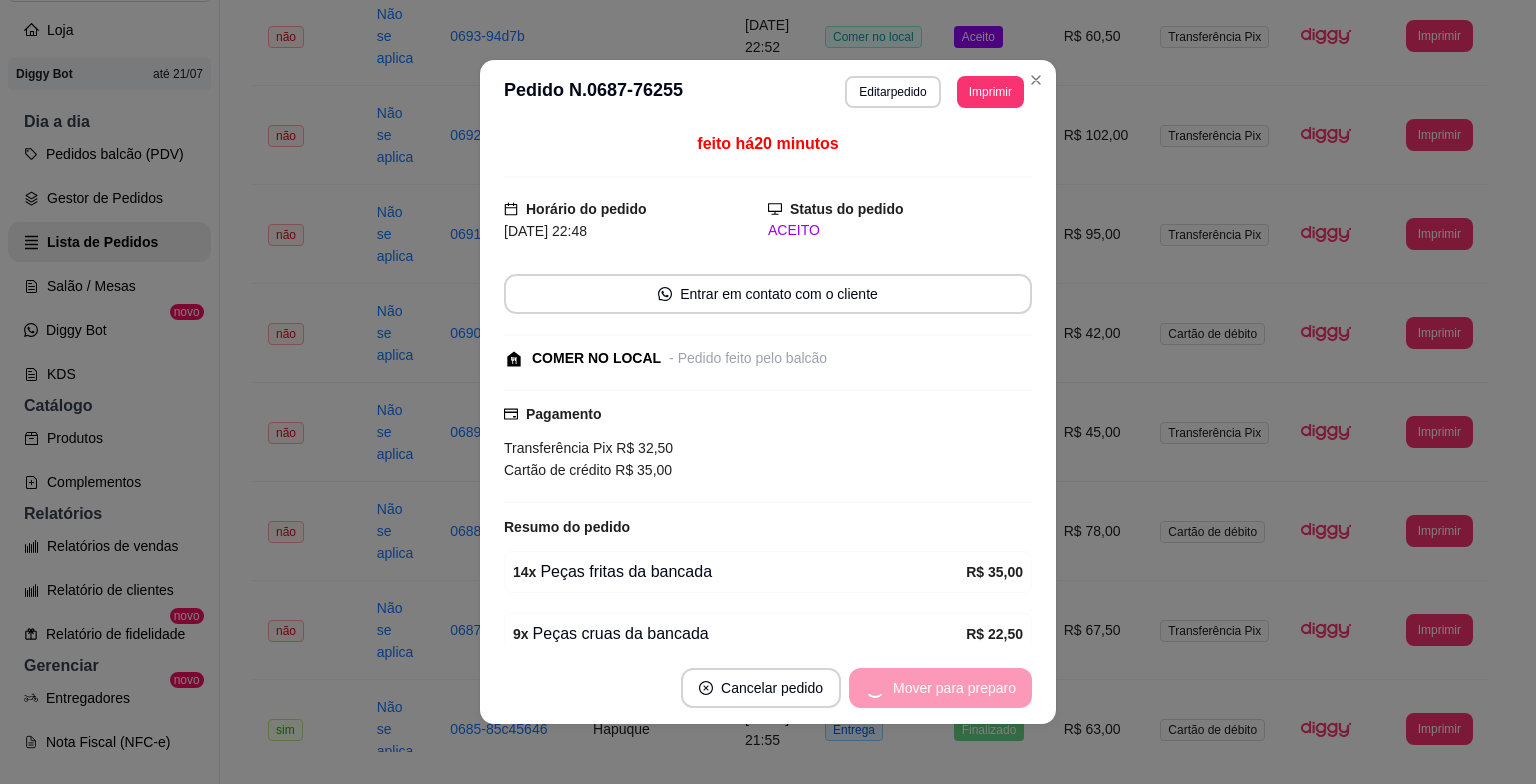 click on "Mover para preparo" at bounding box center [940, 688] 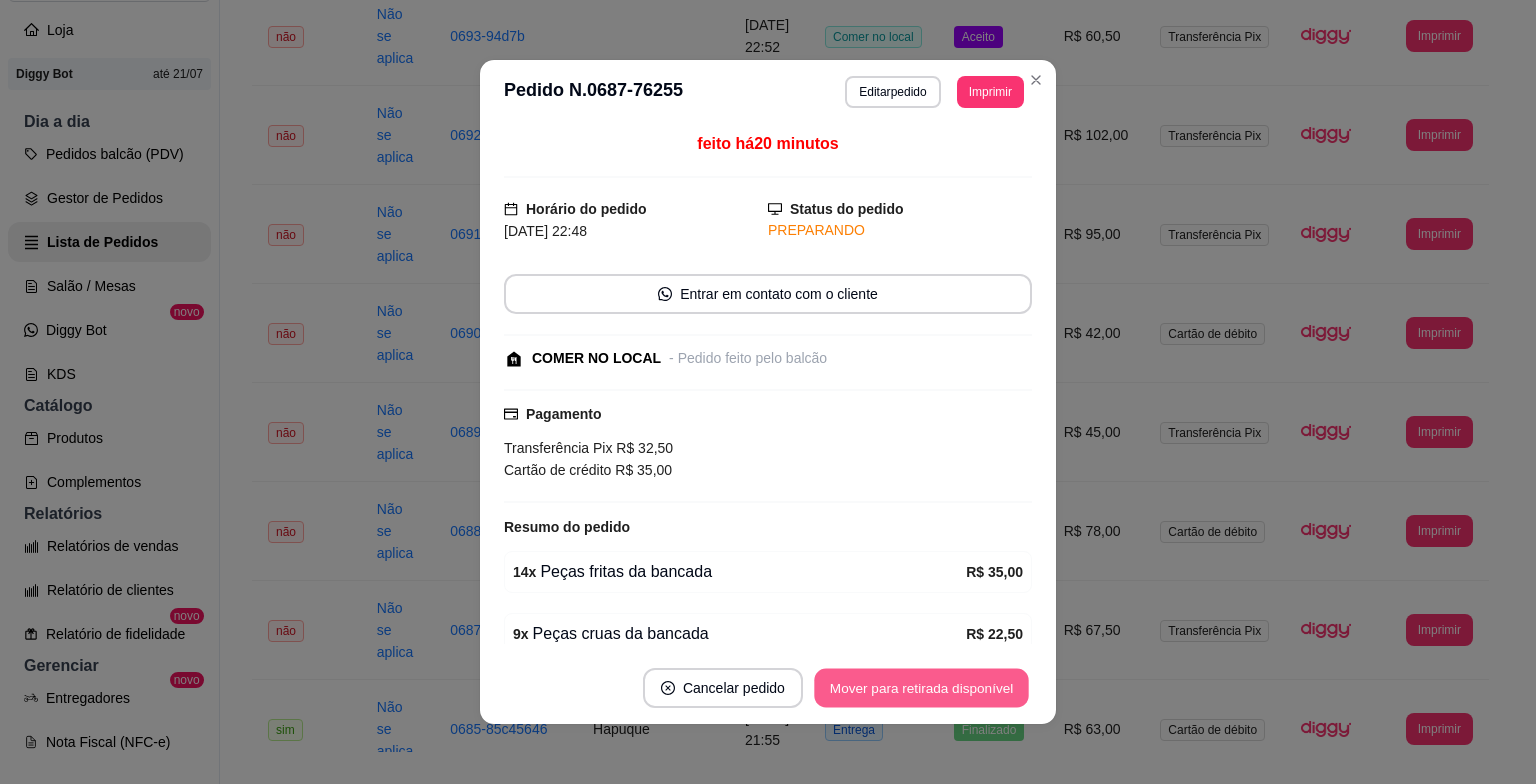 click on "Mover para retirada disponível" at bounding box center (921, 688) 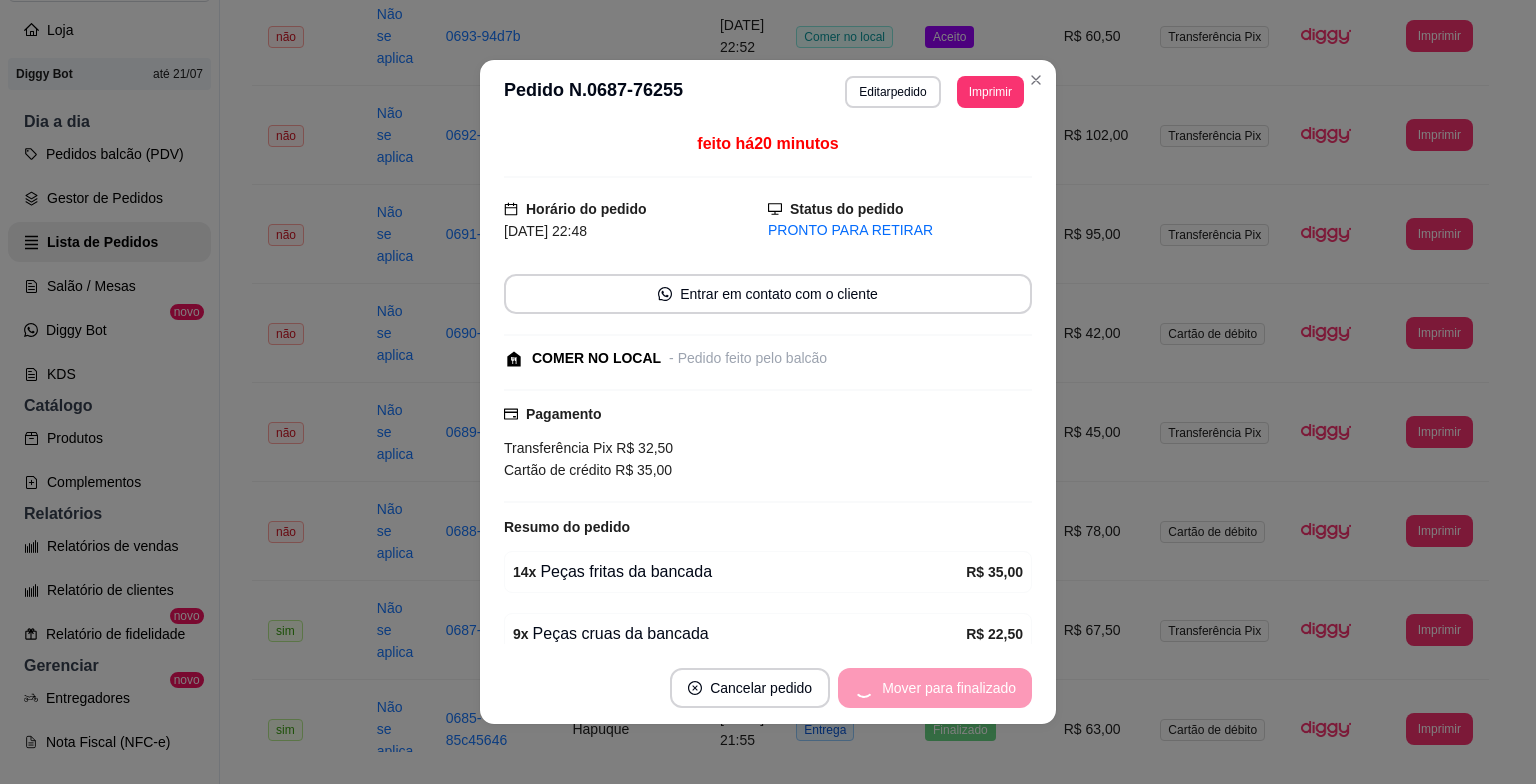 click on "Mover para finalizado" at bounding box center (935, 688) 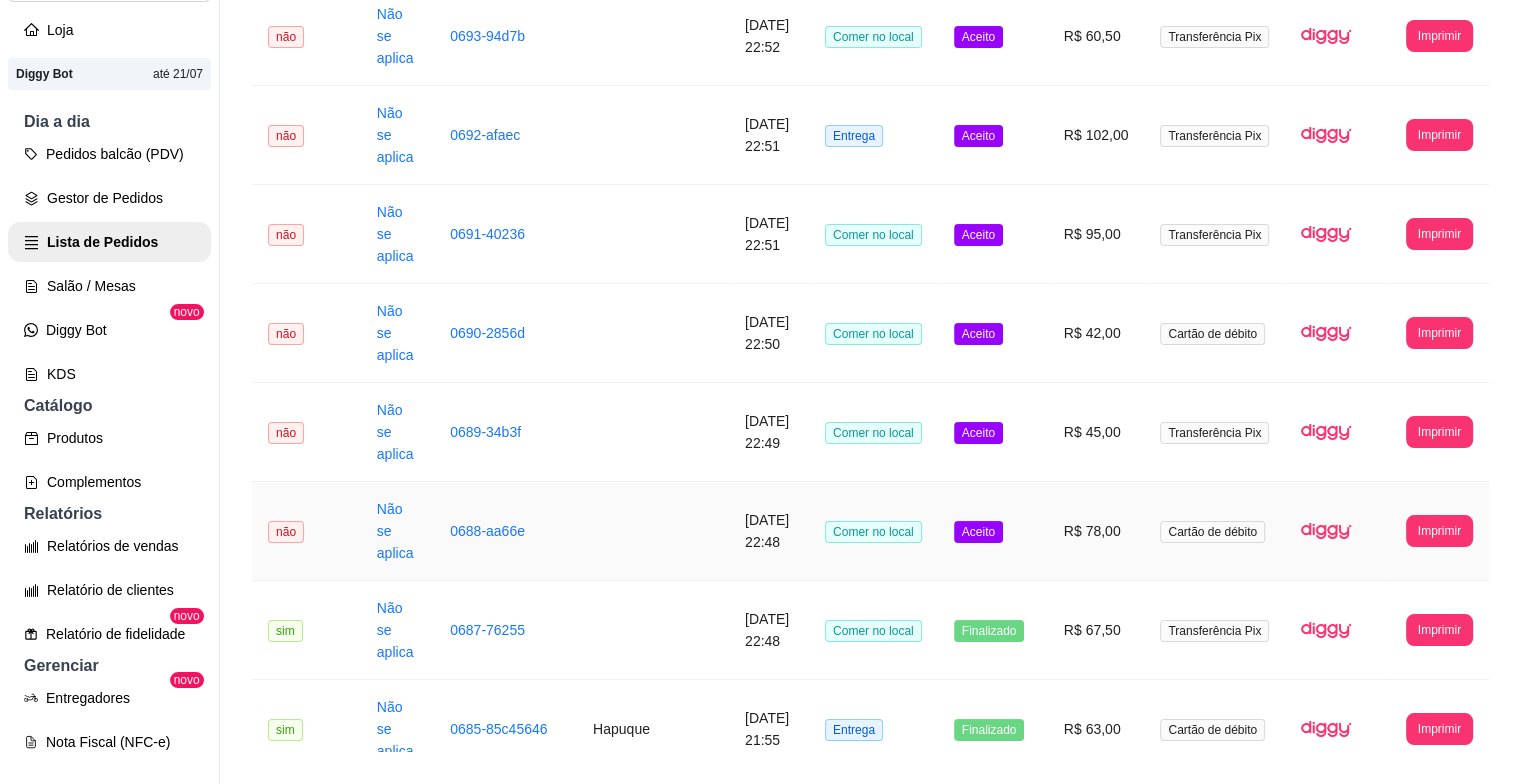 click on "Comer no local" at bounding box center [873, 531] 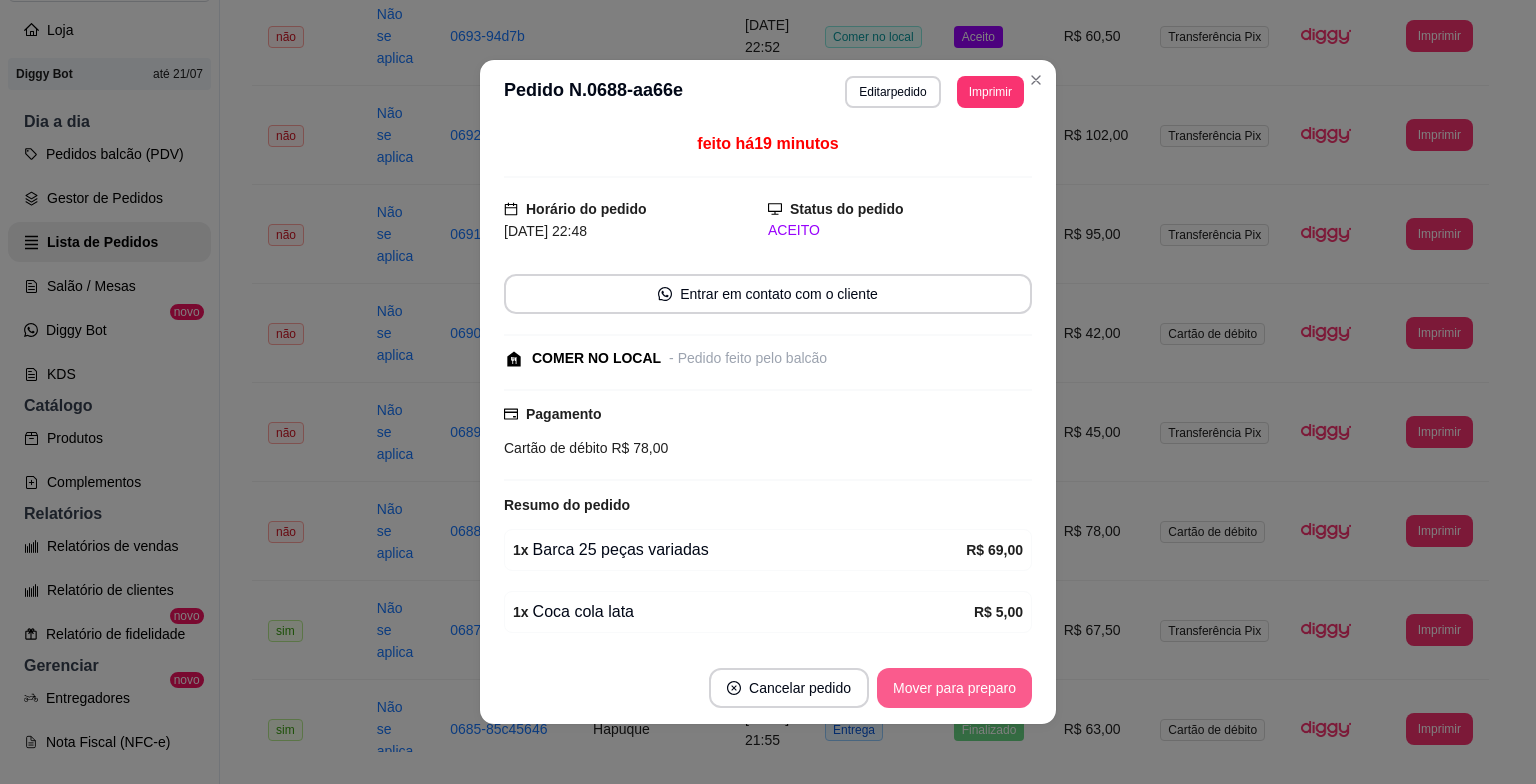 click on "Mover para preparo" at bounding box center [954, 688] 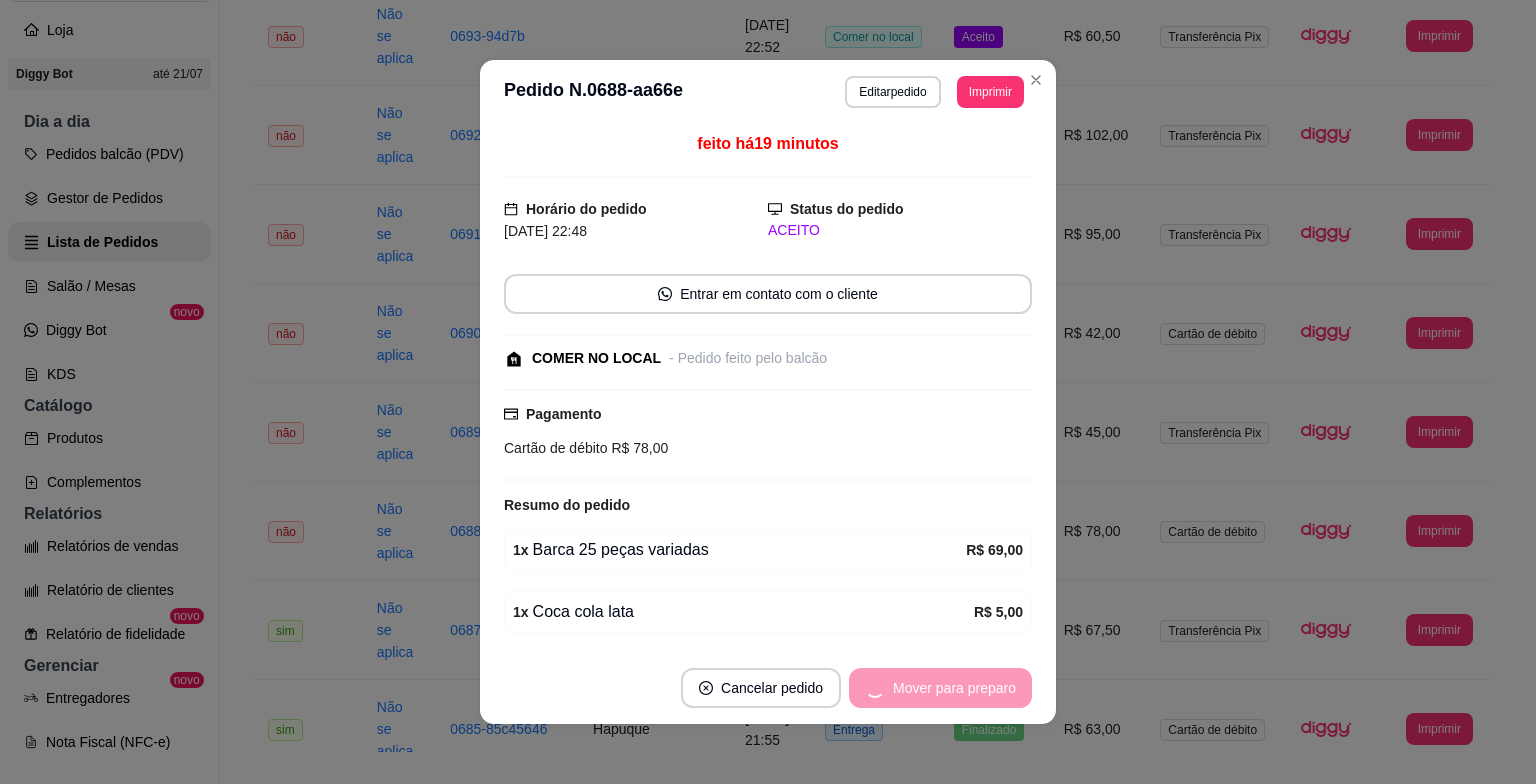 click on "Mover para preparo" at bounding box center [940, 688] 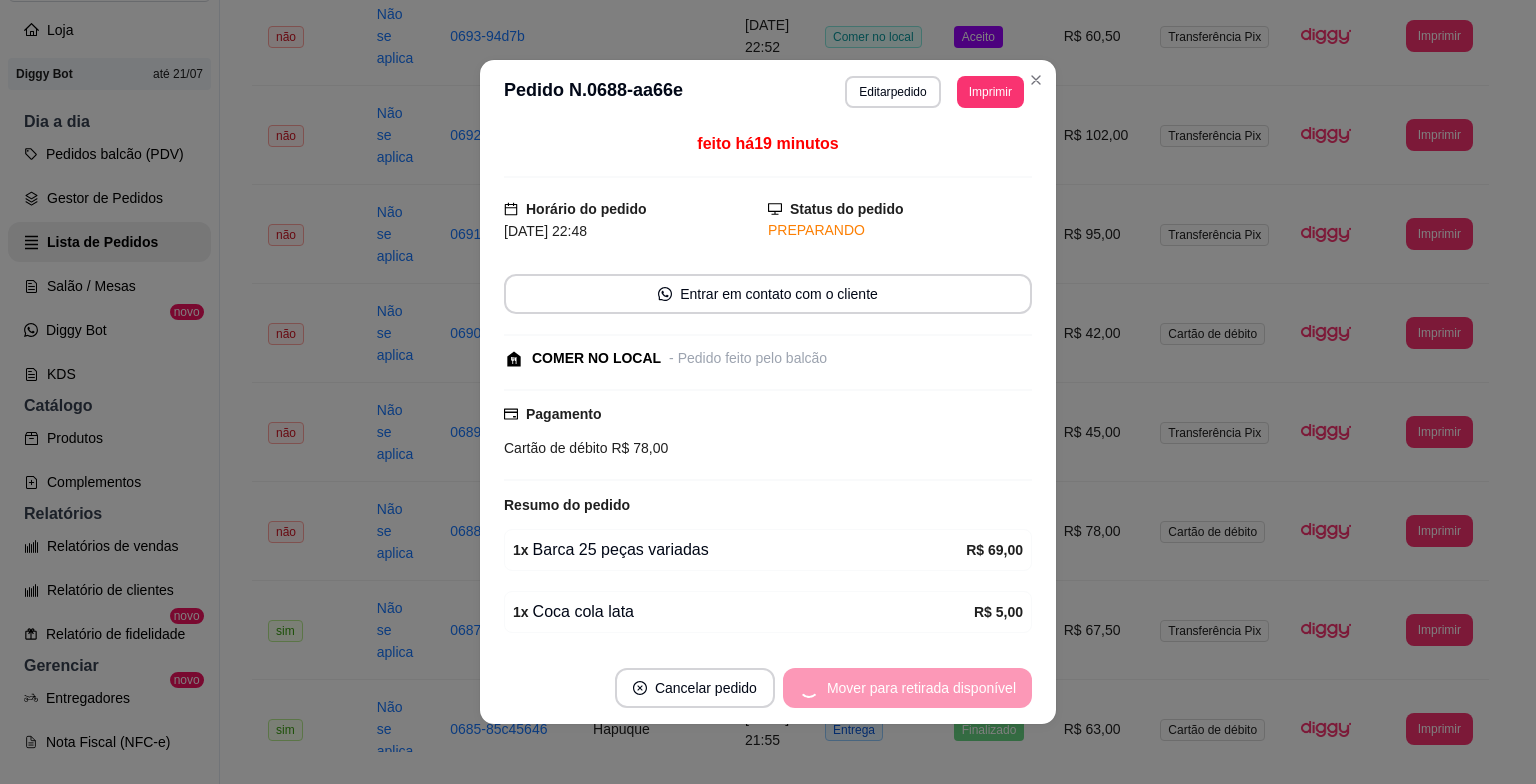 click on "Mover para retirada disponível" at bounding box center [907, 688] 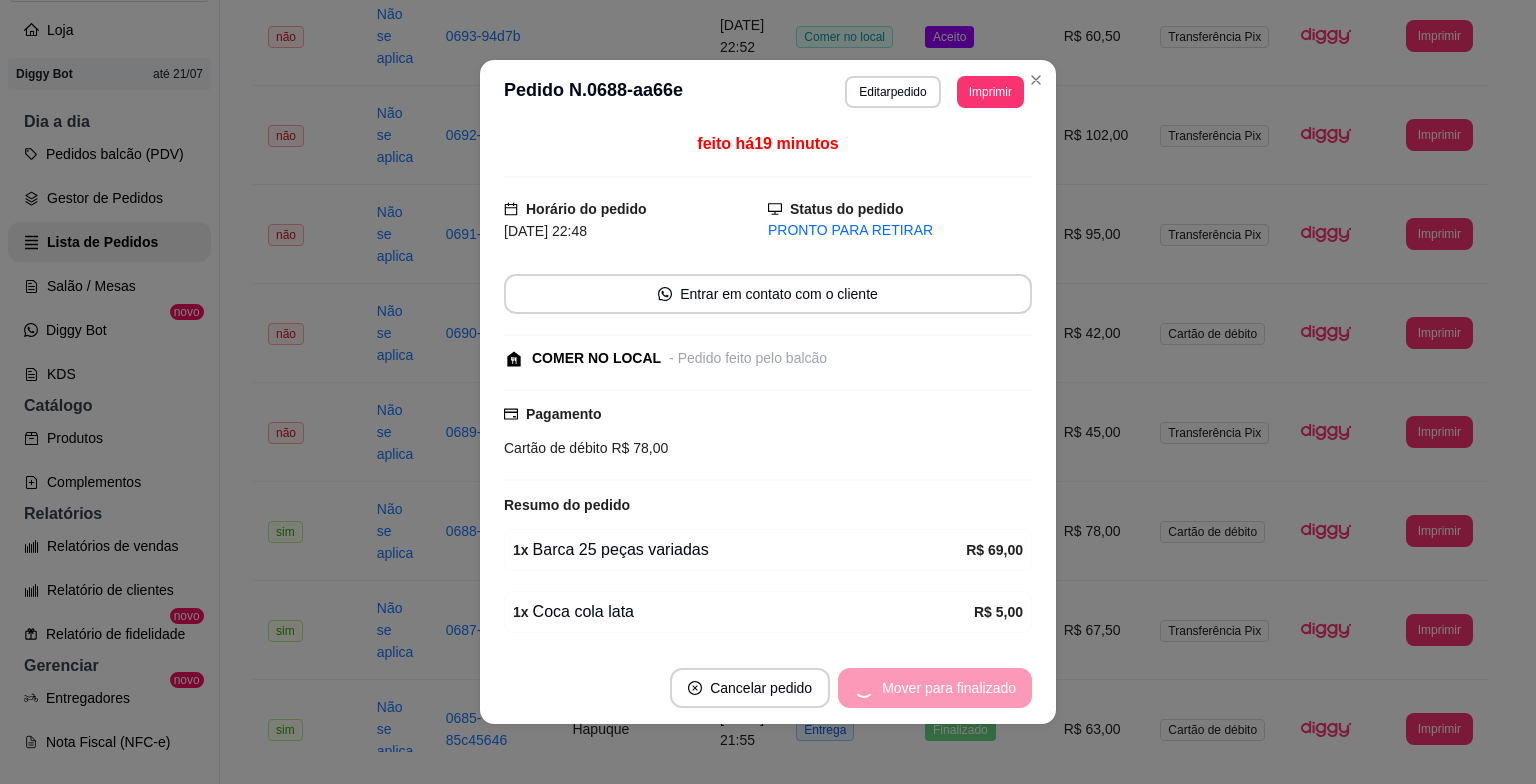 click on "Mover para finalizado" at bounding box center (935, 688) 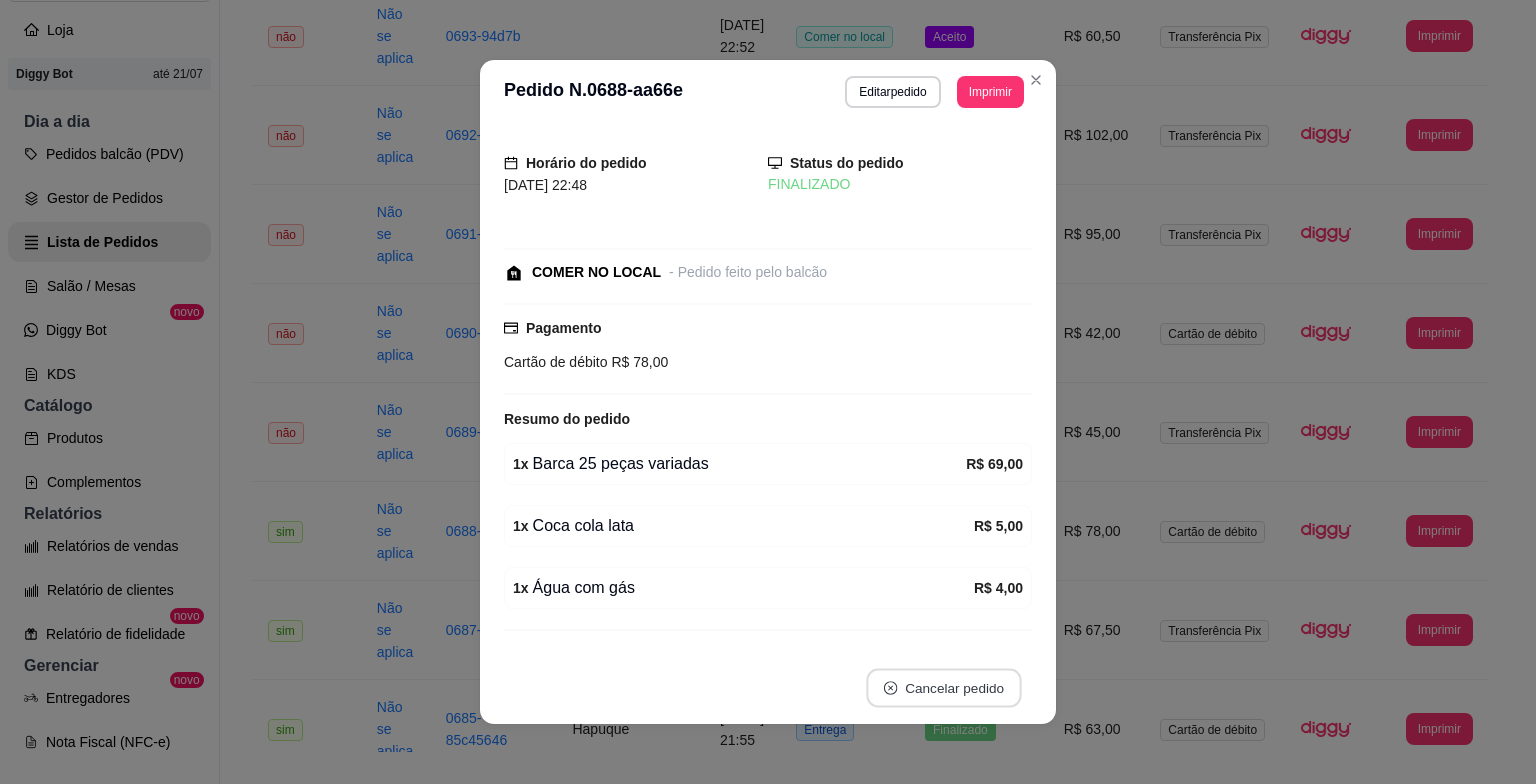 click on "Cancelar pedido" at bounding box center (943, 688) 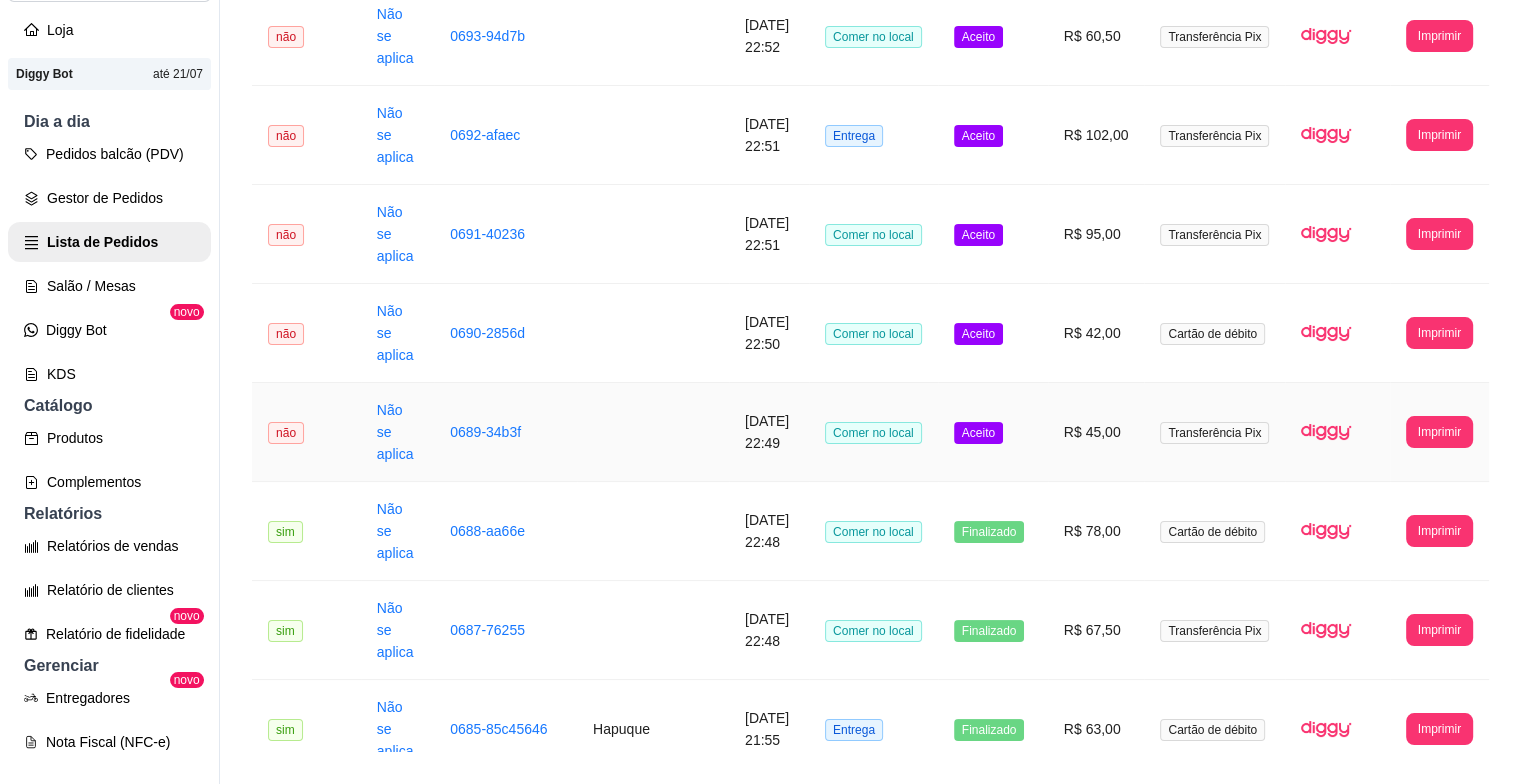 click on "Aceito" at bounding box center (993, 432) 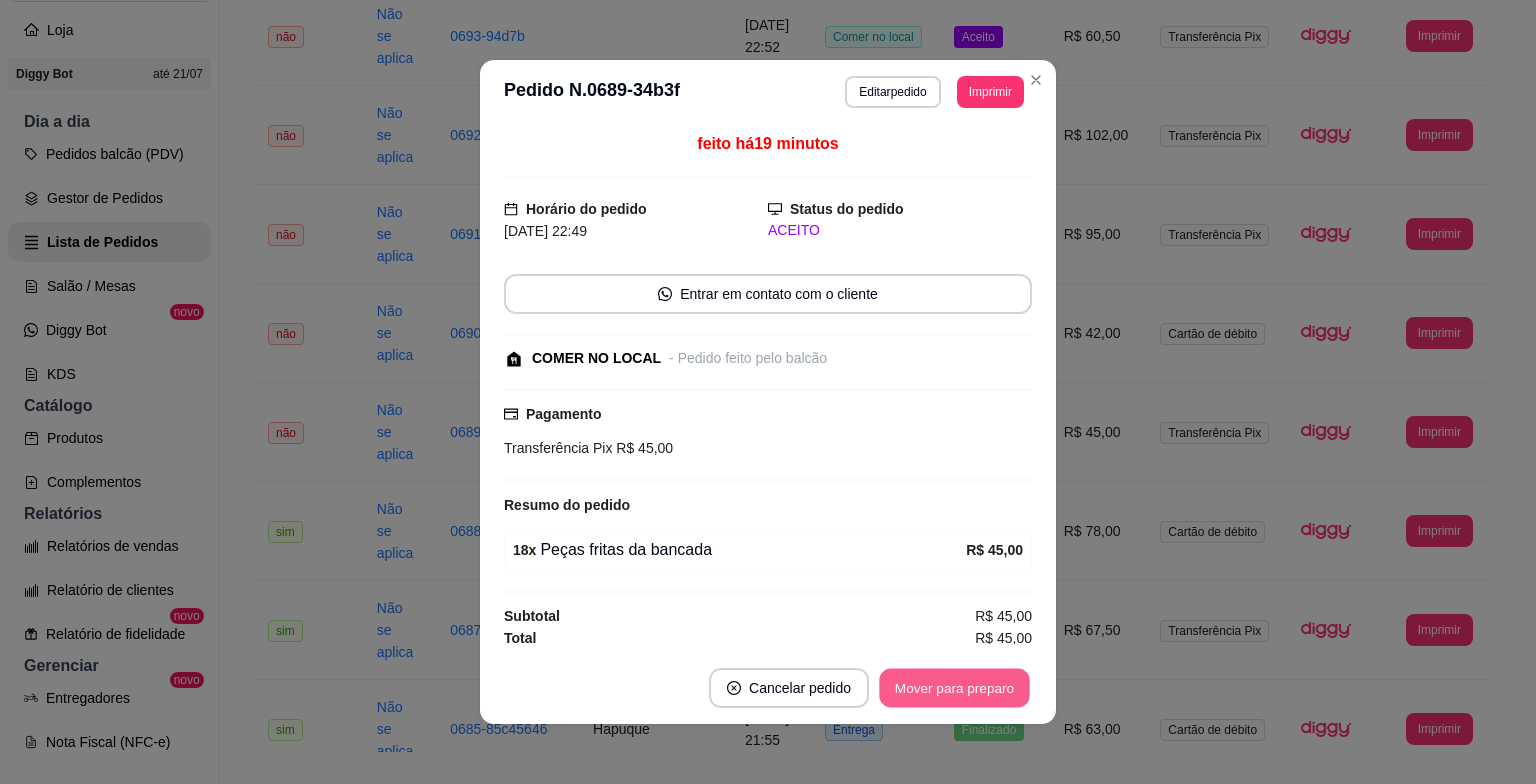 click on "Mover para preparo" at bounding box center [954, 688] 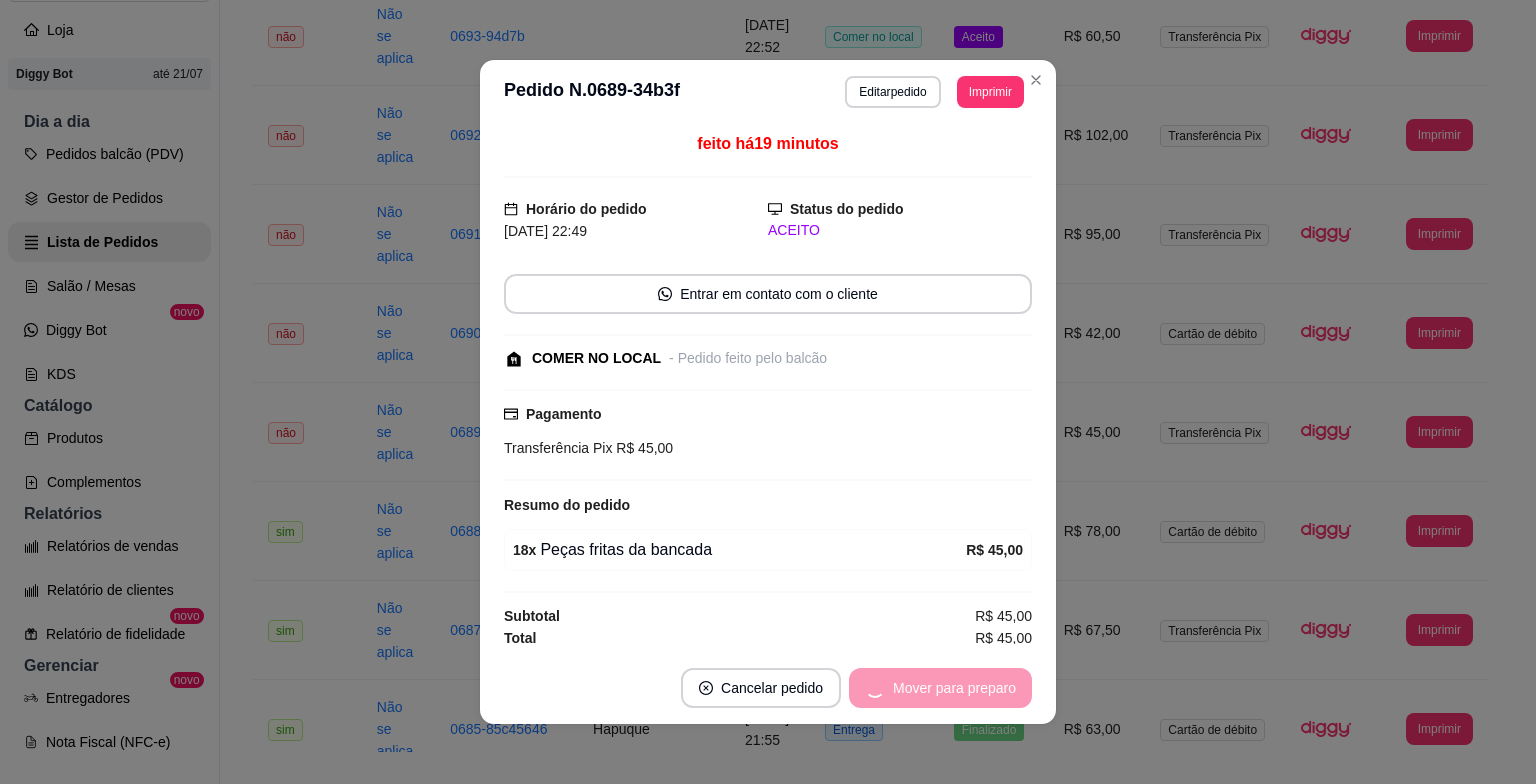 click on "Cancelar pedido Mover para preparo" at bounding box center (768, 688) 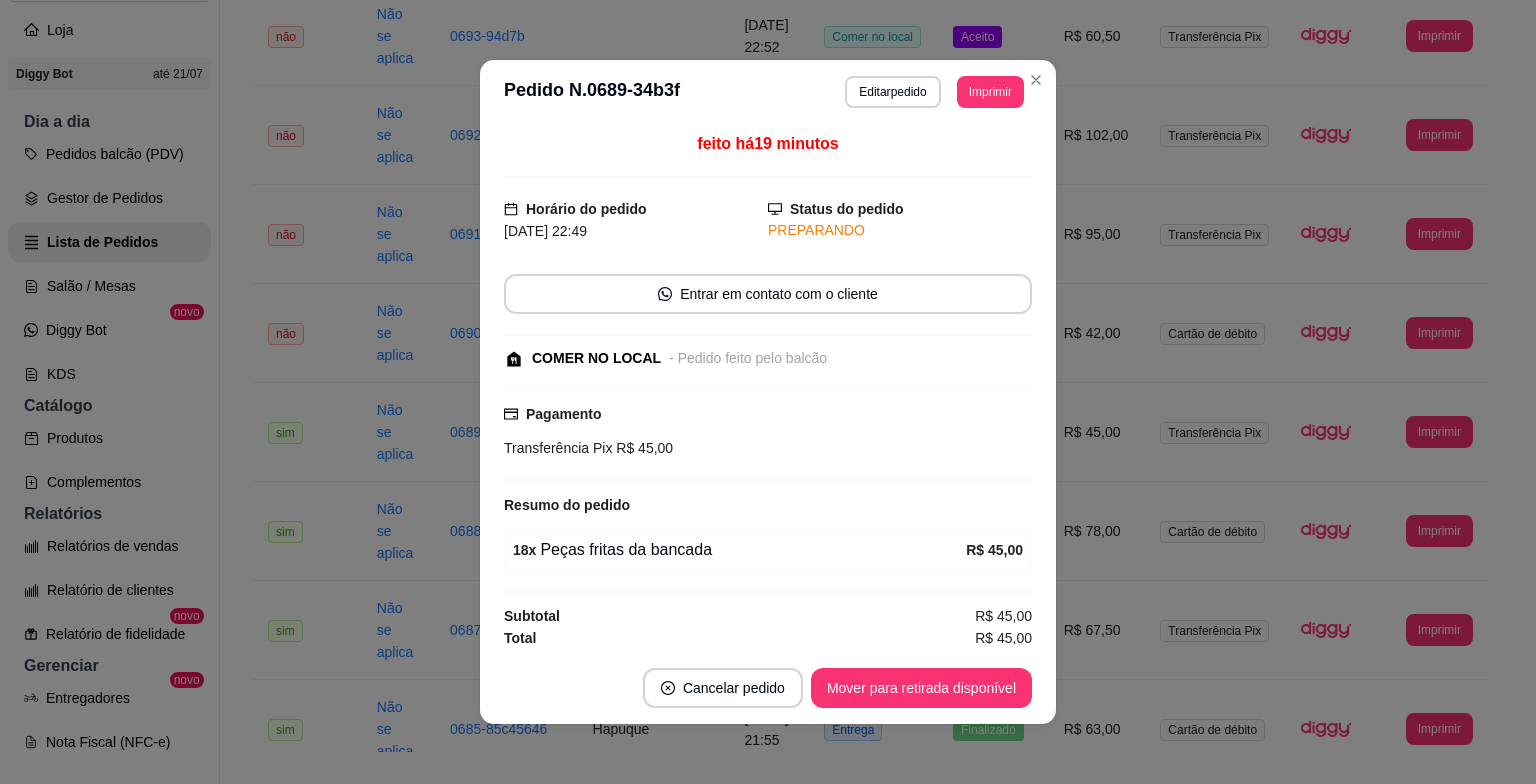 click on "Cancelar pedido Mover para retirada disponível" at bounding box center [768, 688] 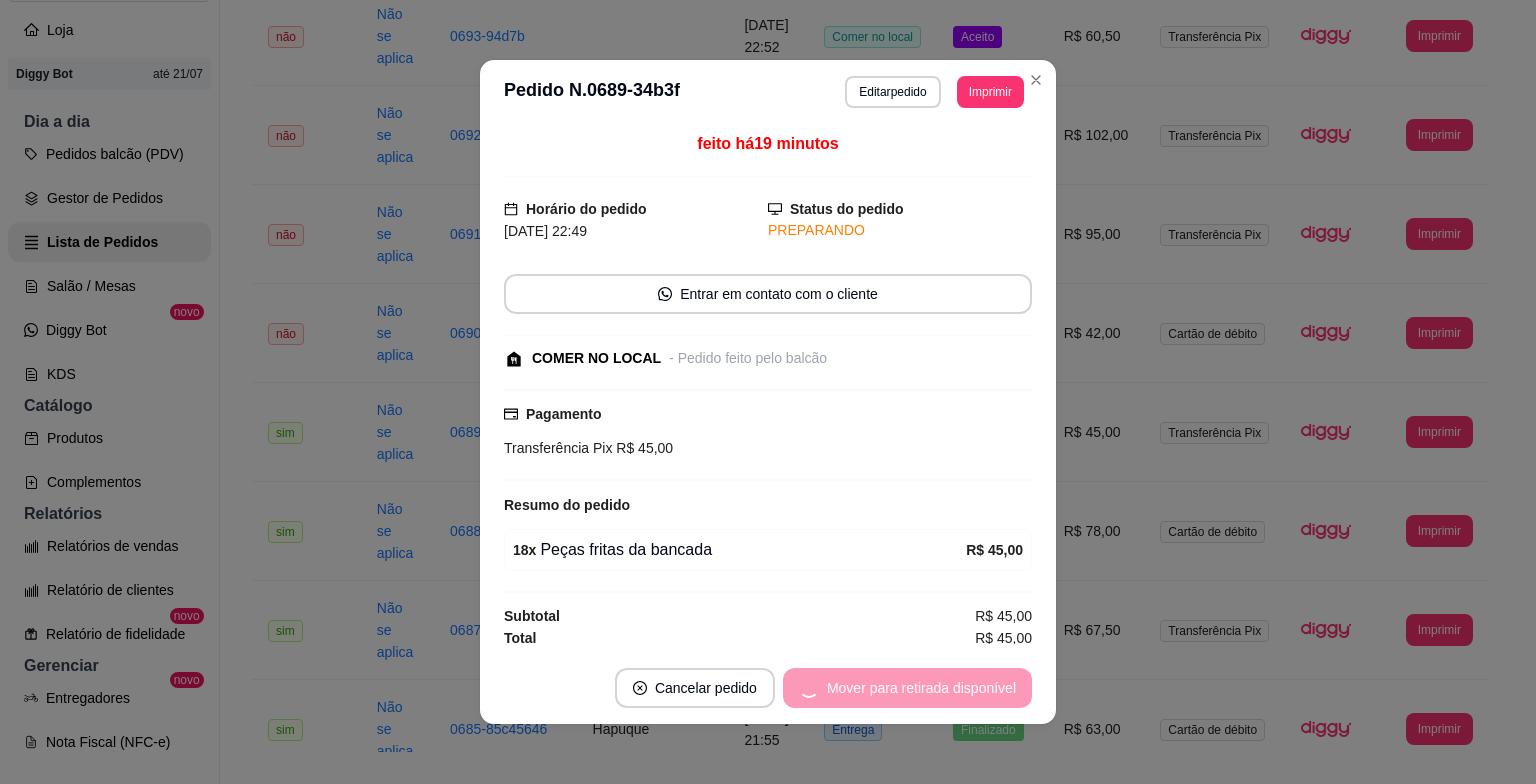 click on "Mover para retirada disponível" at bounding box center [907, 688] 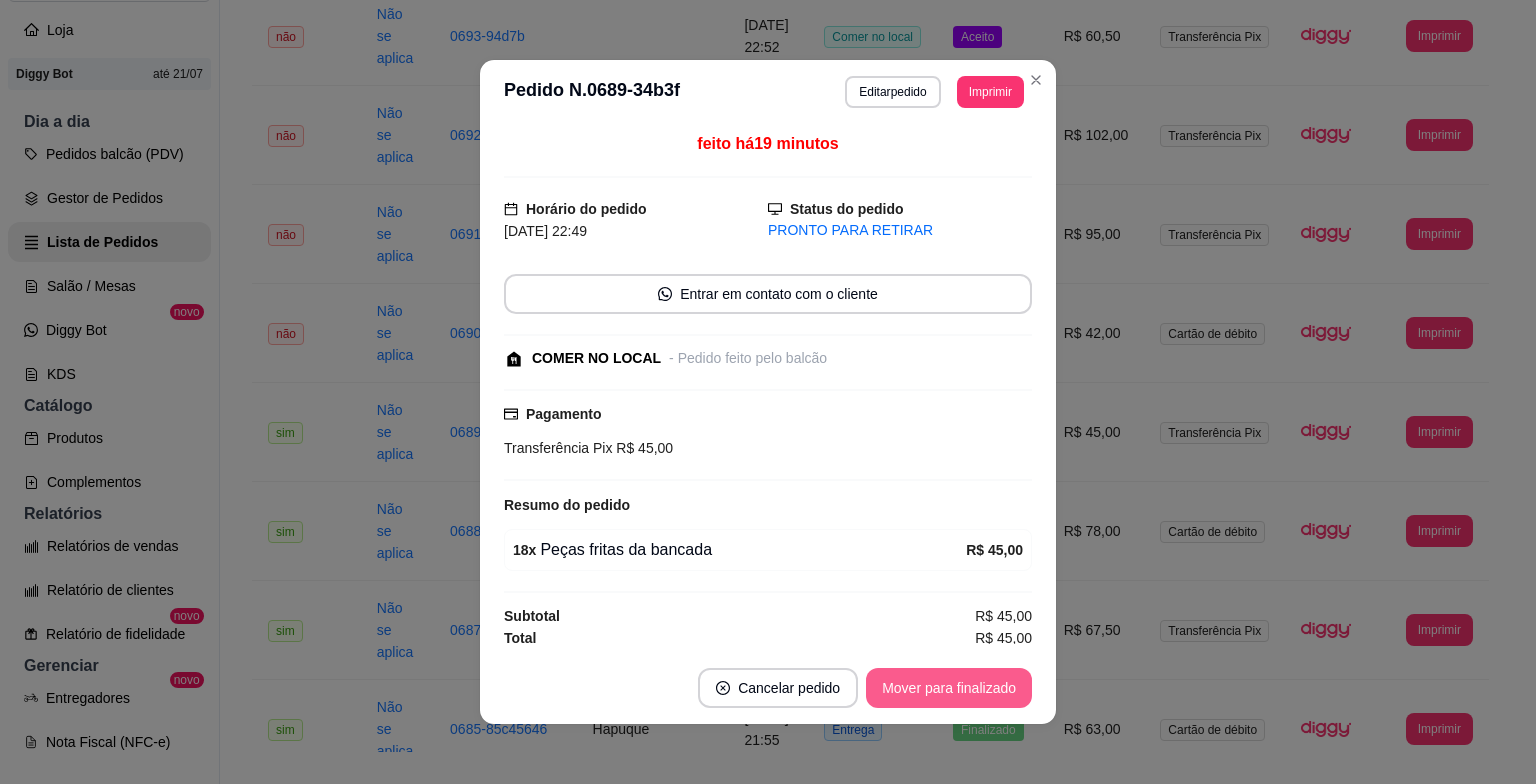 click on "Mover para finalizado" at bounding box center (949, 688) 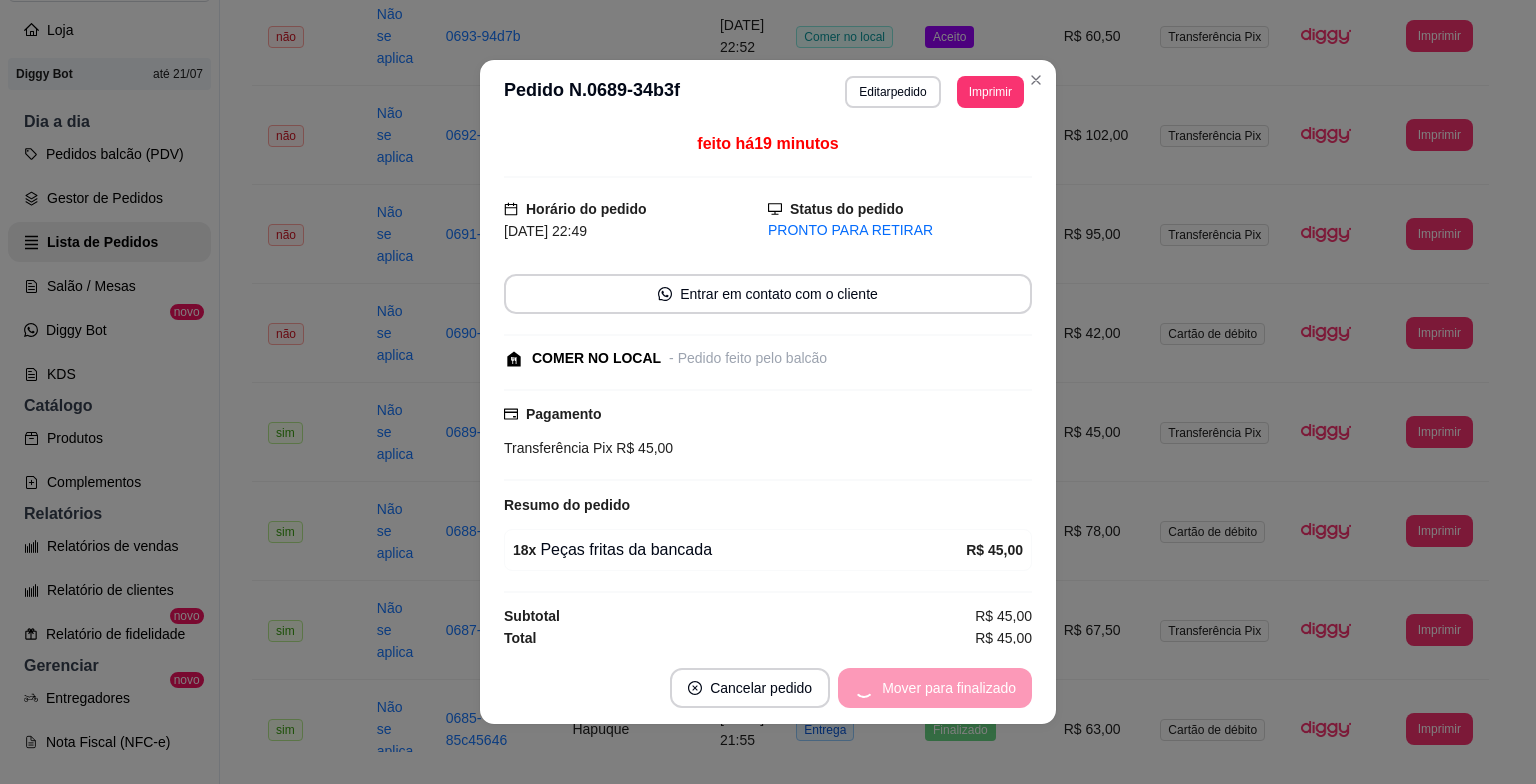 click on "Mover para finalizado" at bounding box center [935, 688] 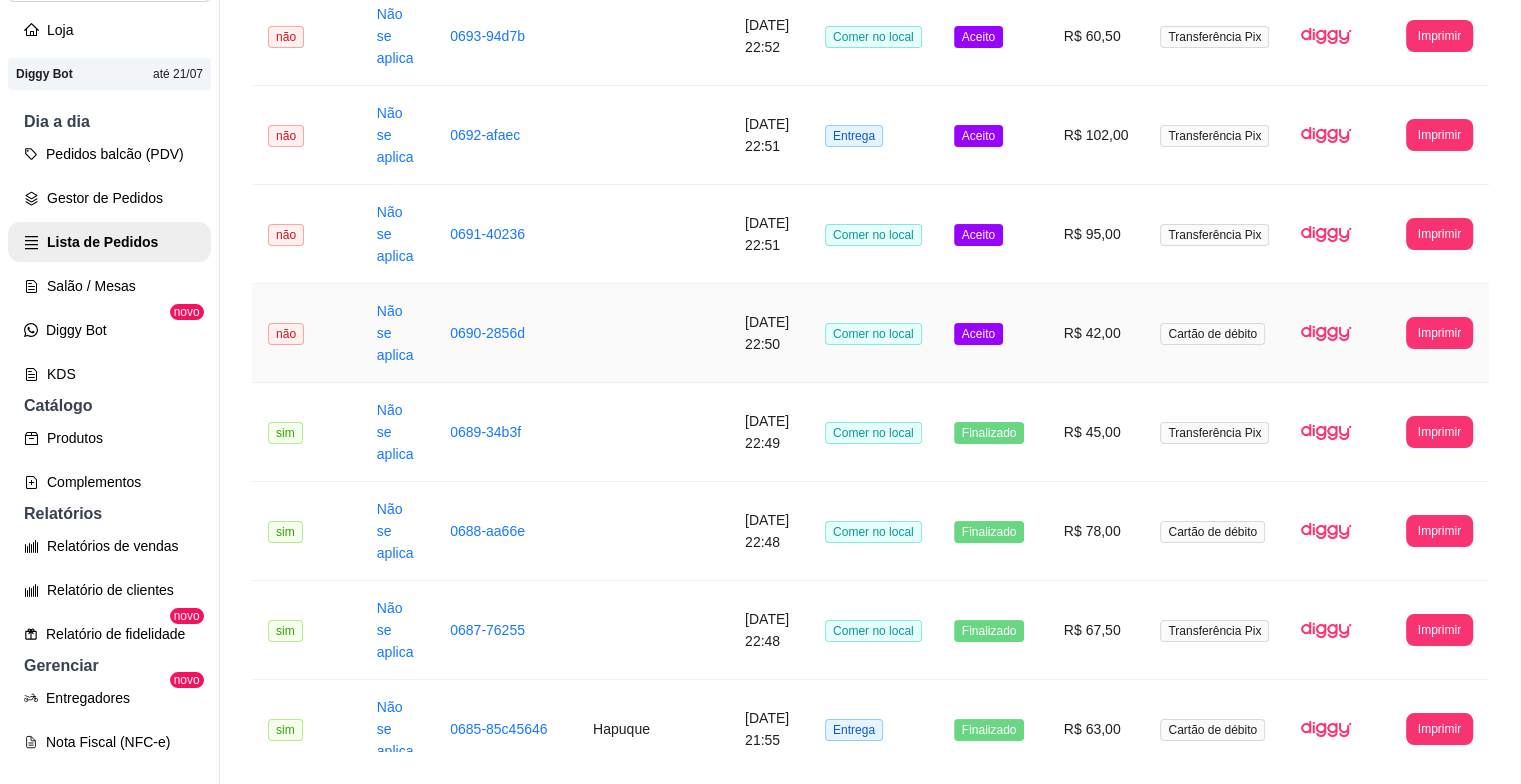 click on "Aceito" at bounding box center [978, 334] 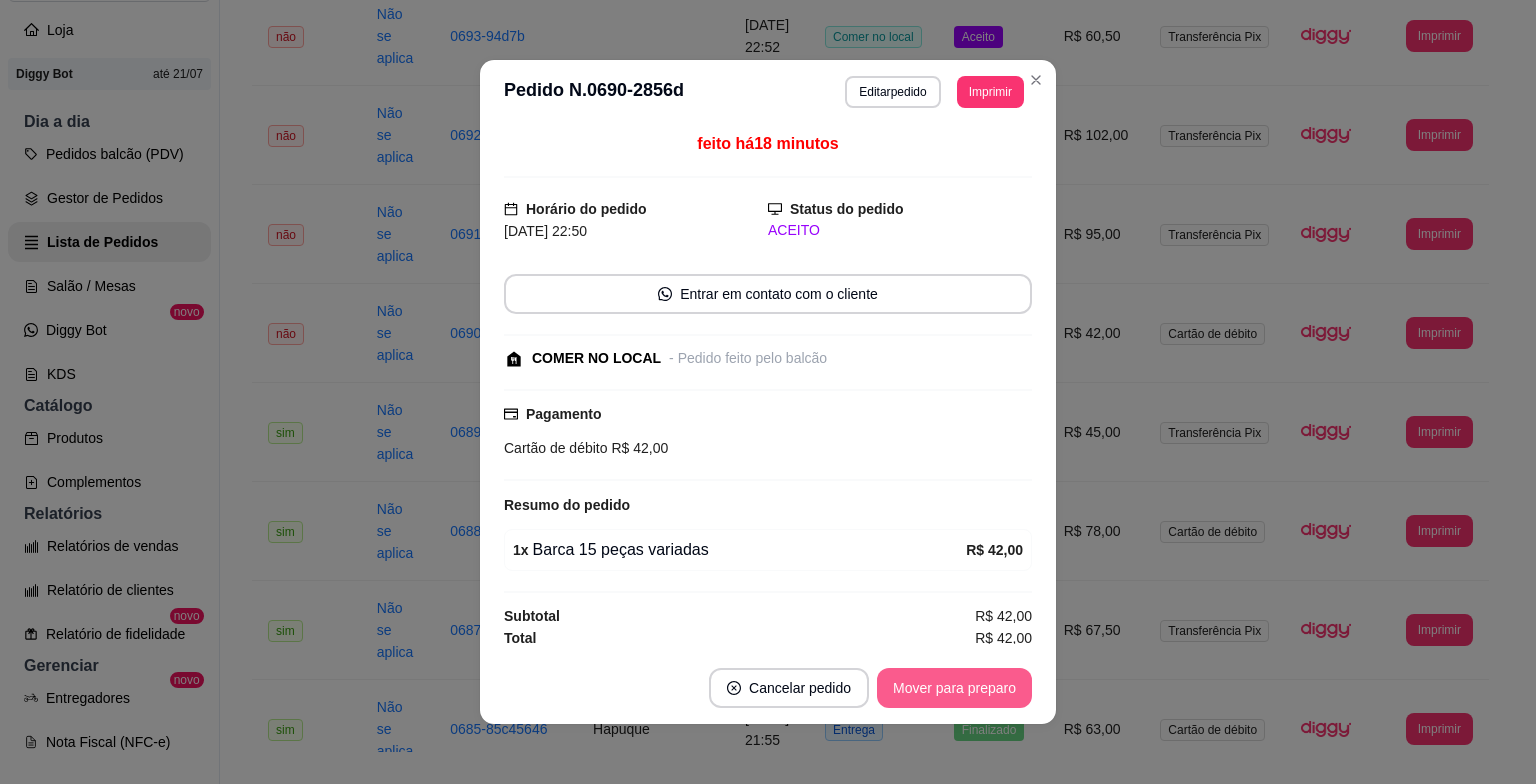 click on "Mover para preparo" at bounding box center [954, 688] 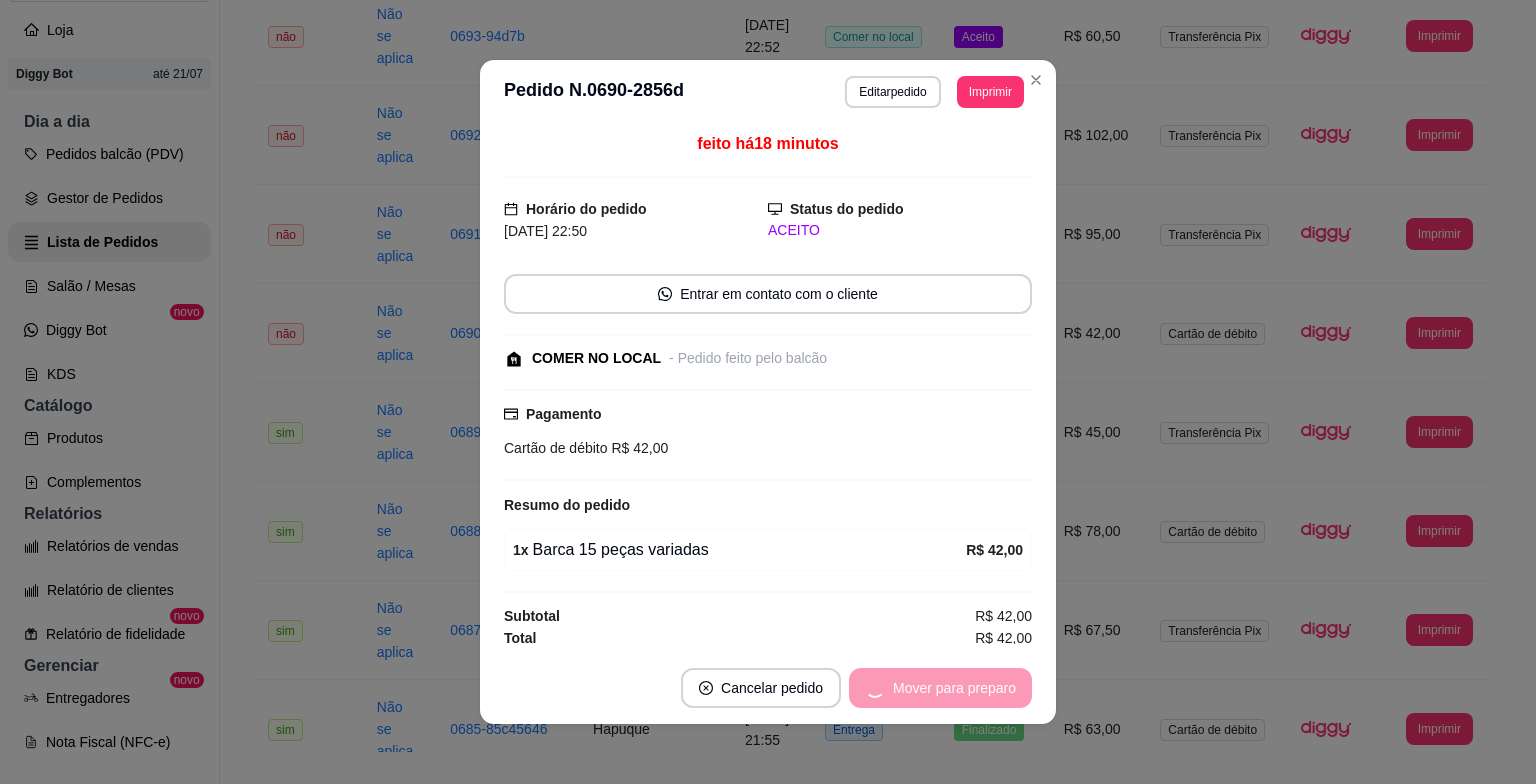 click on "Mover para preparo" at bounding box center (940, 688) 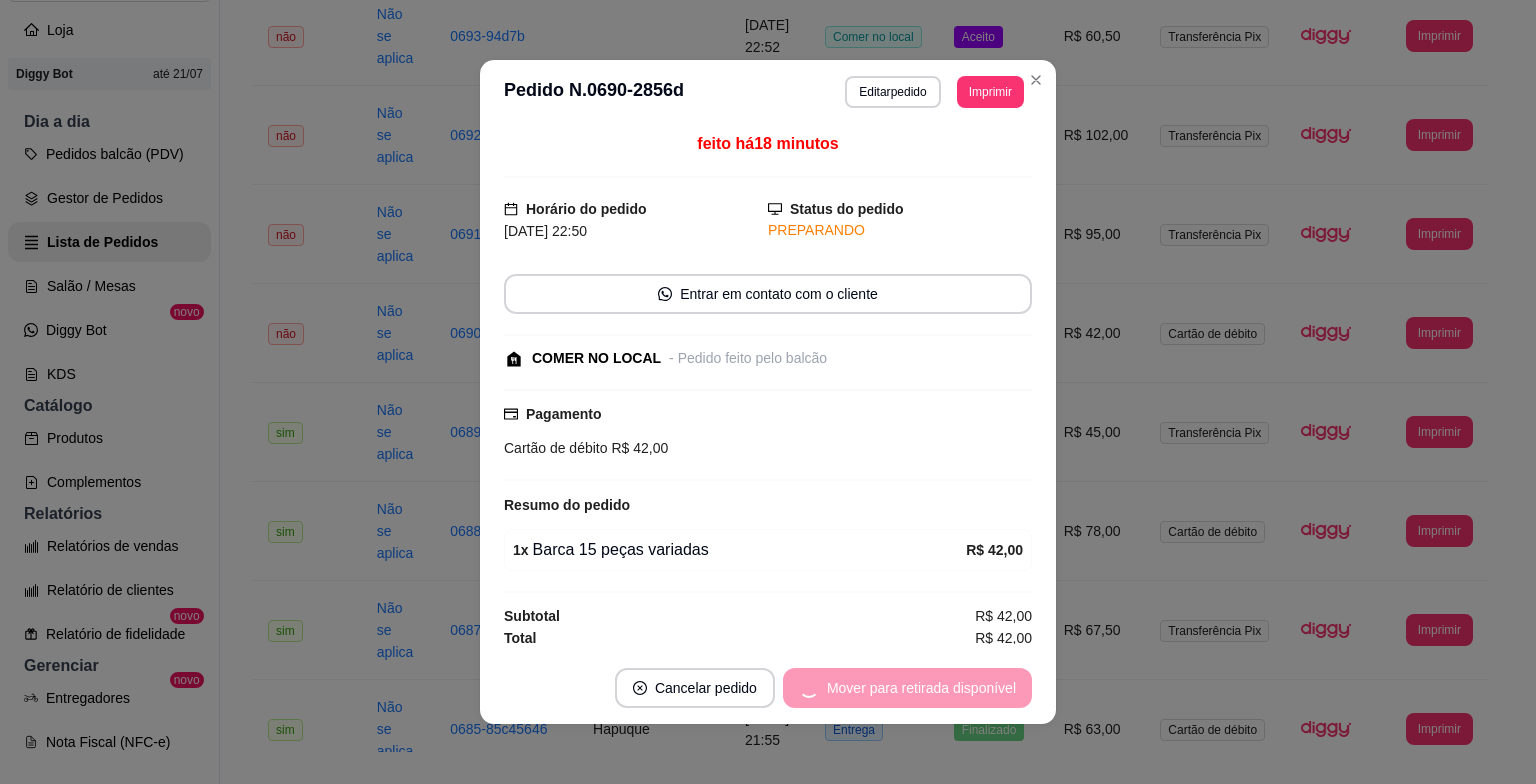 click on "Mover para retirada disponível" at bounding box center [907, 688] 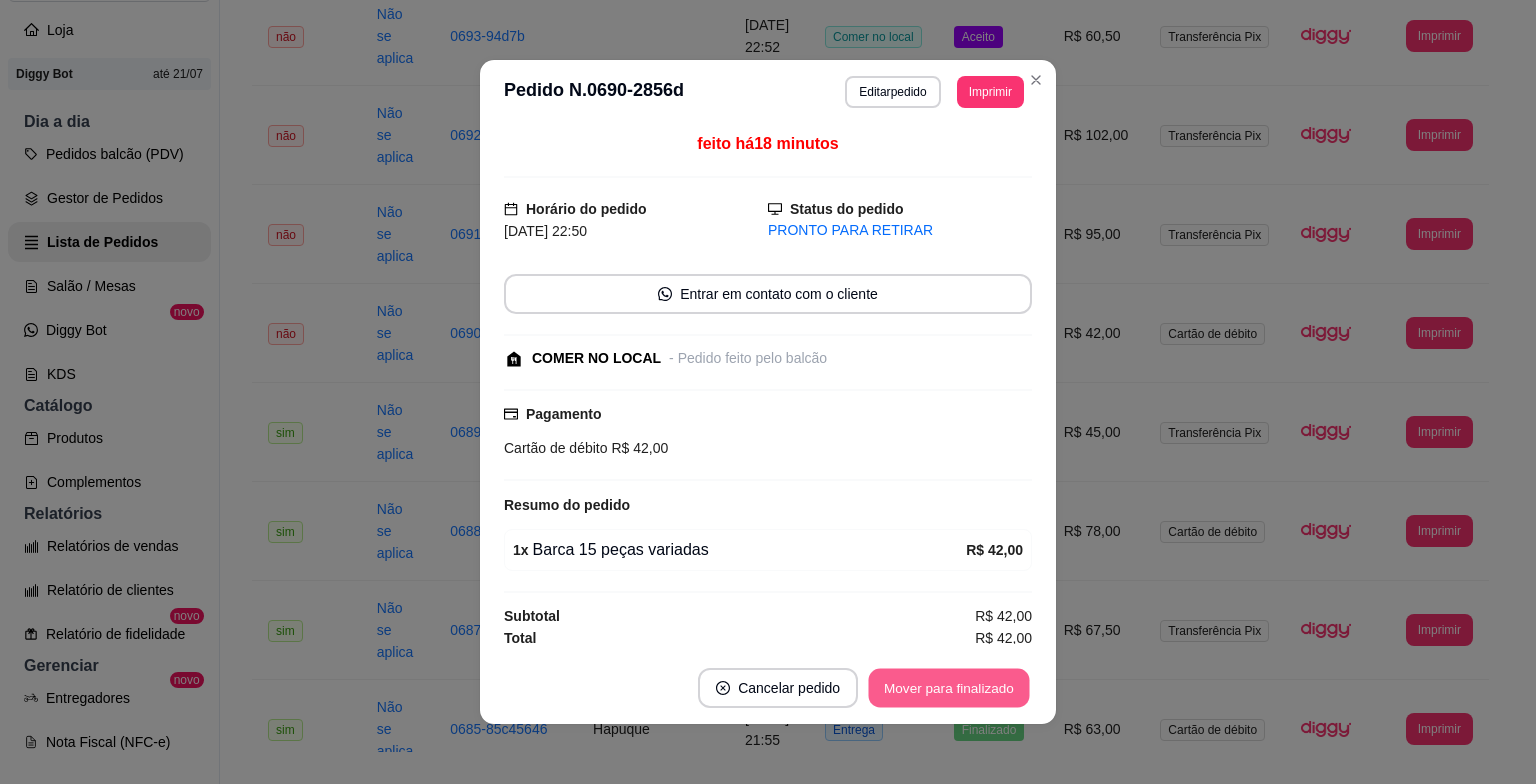 click on "Mover para finalizado" at bounding box center (949, 688) 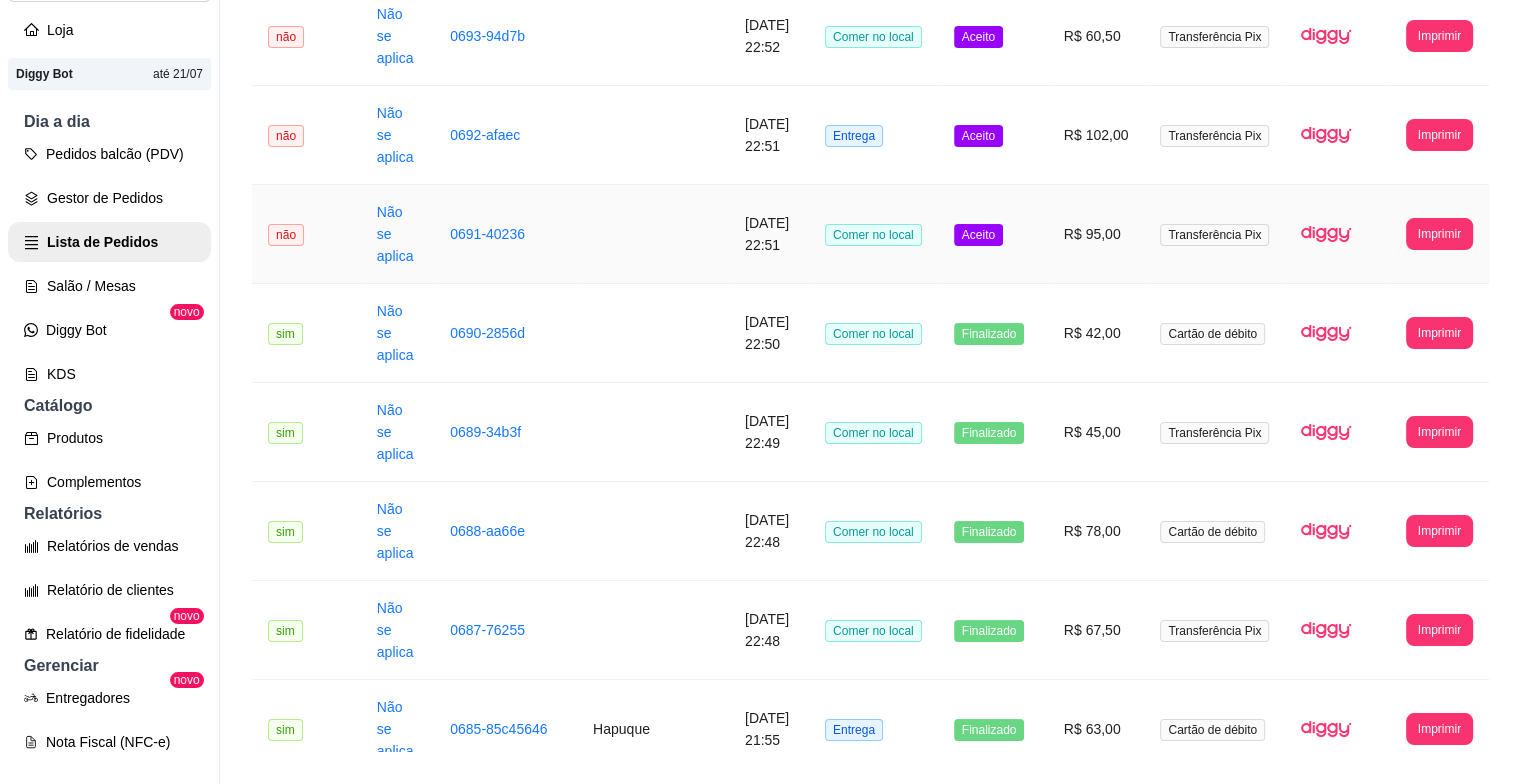 click on "Aceito" at bounding box center (978, 235) 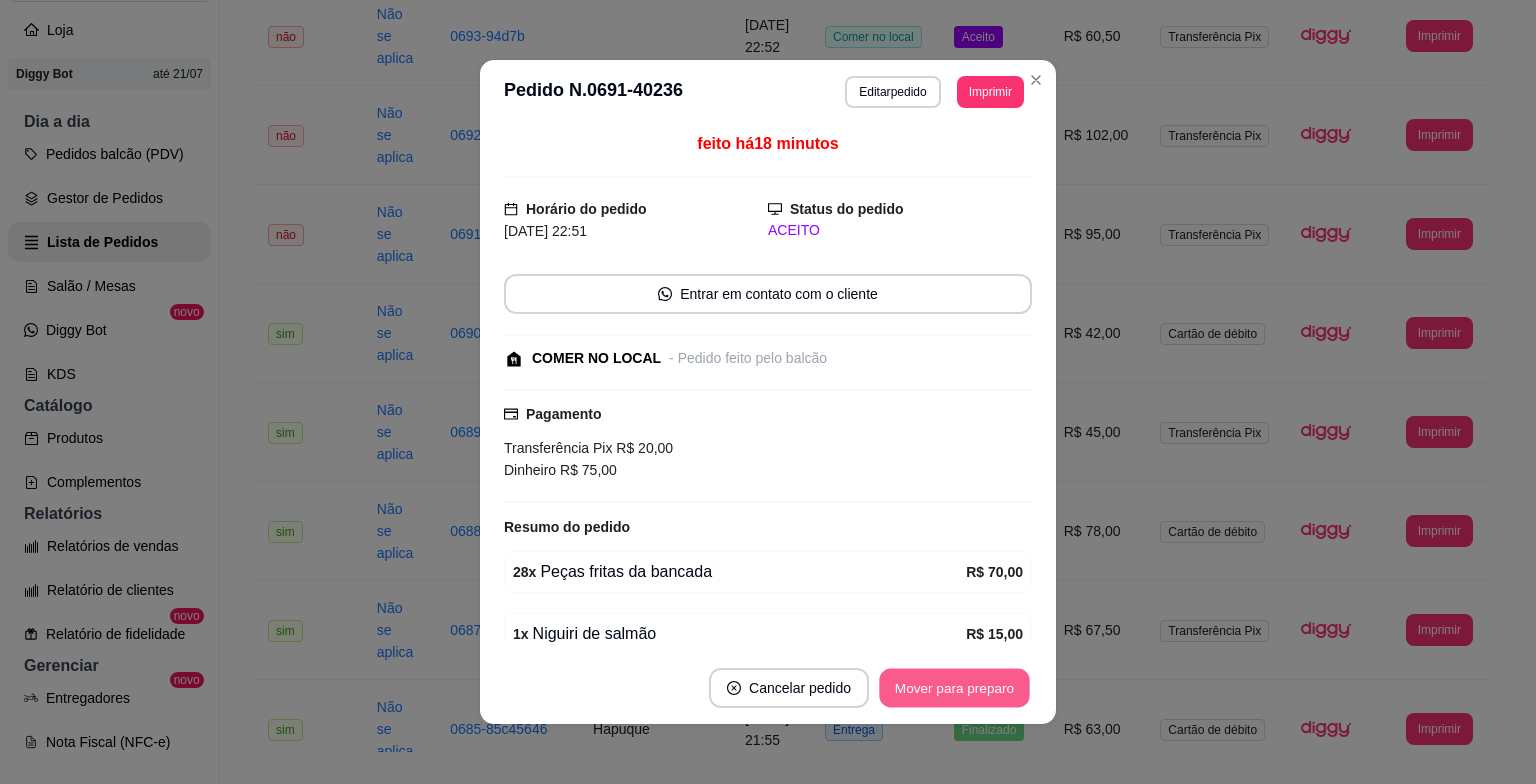 click on "Mover para preparo" at bounding box center [954, 688] 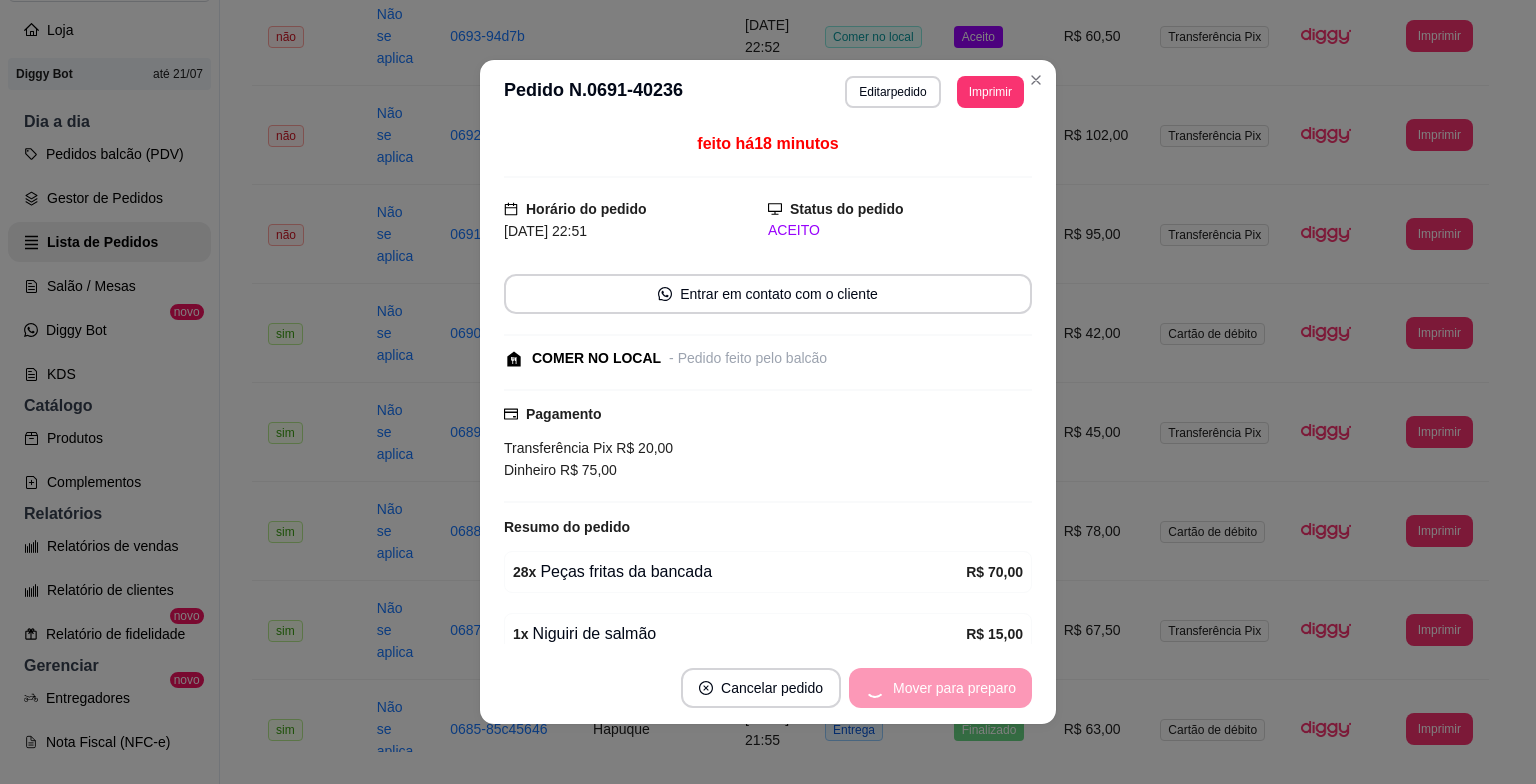 click on "Mover para preparo" at bounding box center [940, 688] 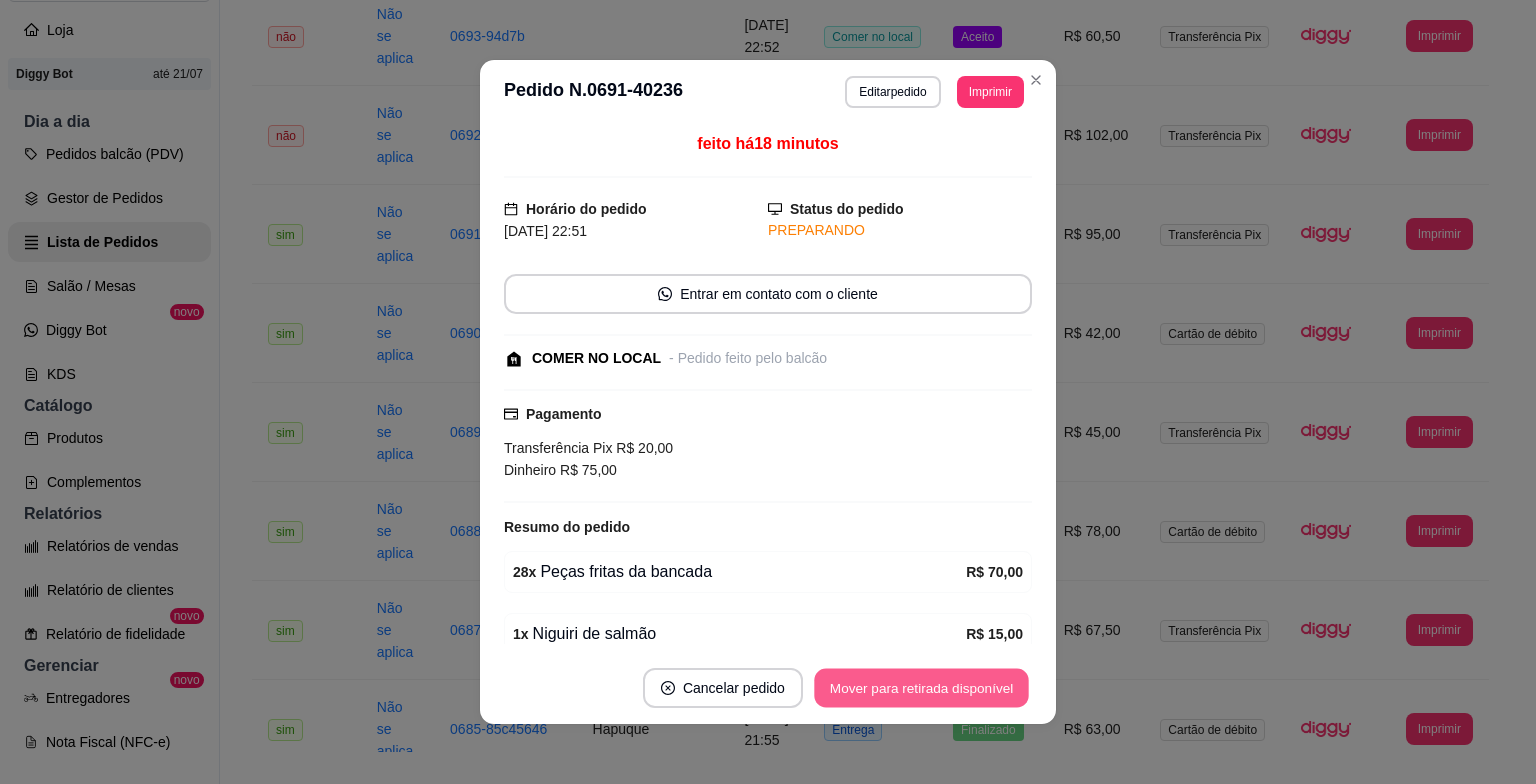 click on "Mover para retirada disponível" at bounding box center (921, 688) 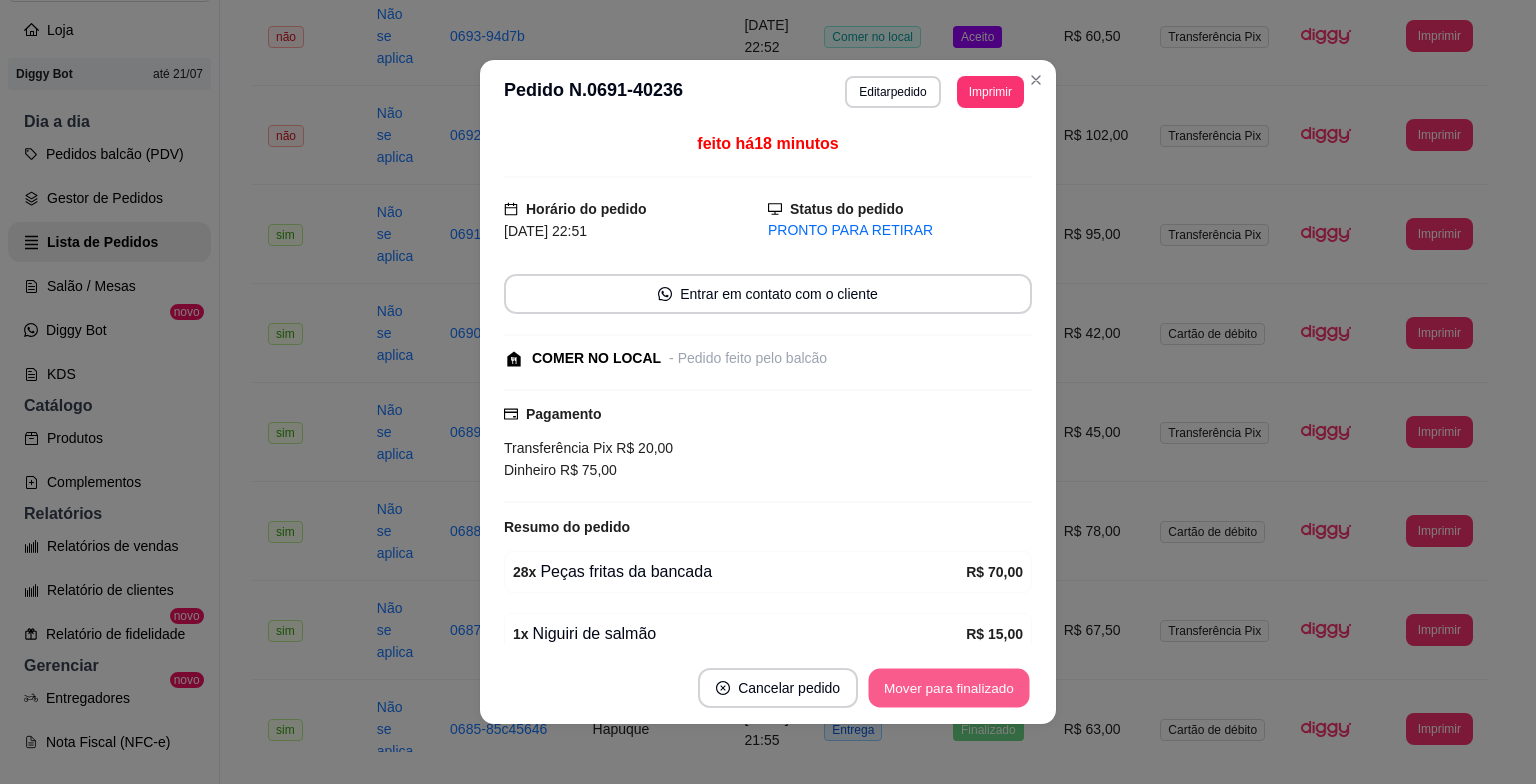 click on "Mover para finalizado" at bounding box center (949, 688) 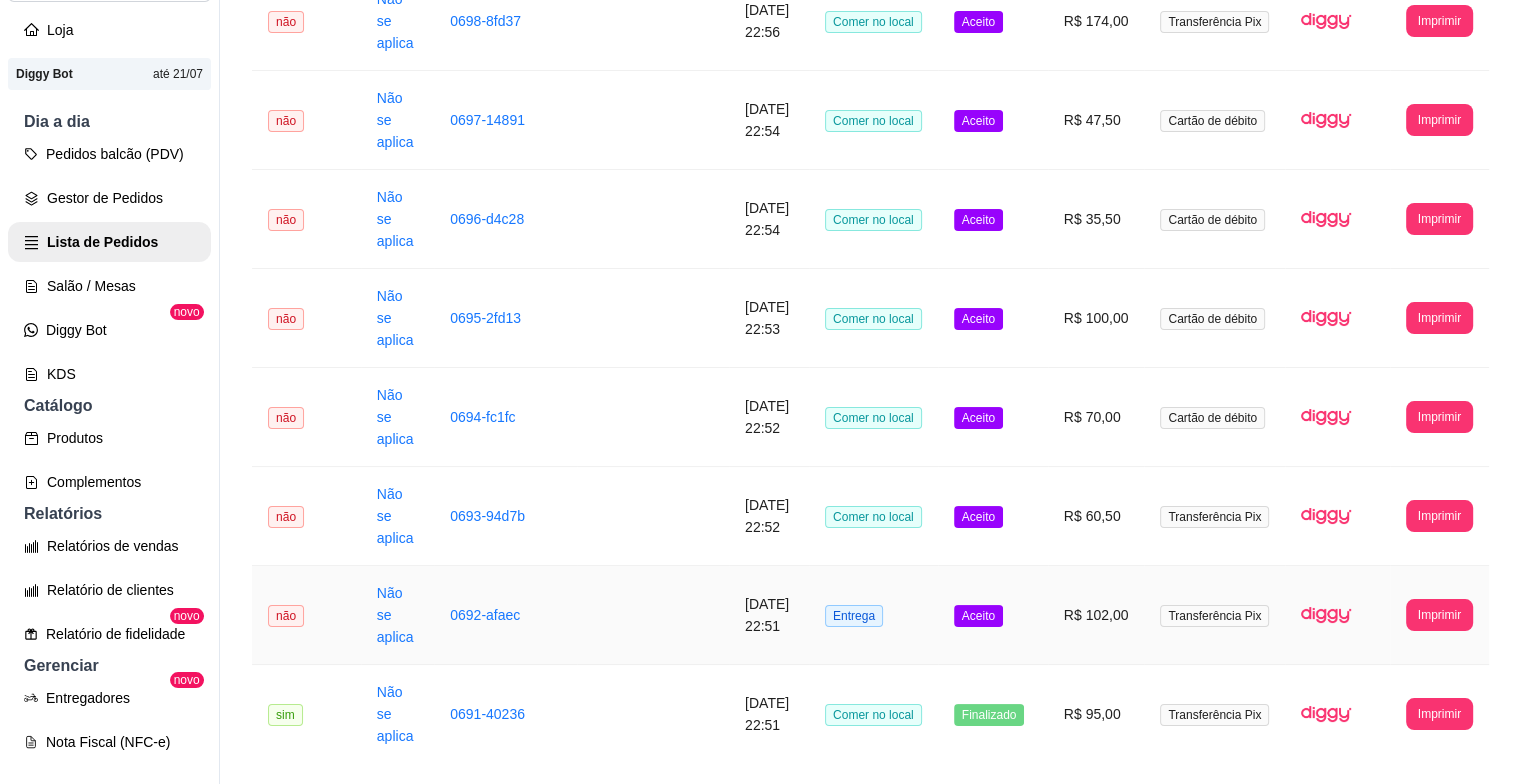 scroll, scrollTop: 332, scrollLeft: 0, axis: vertical 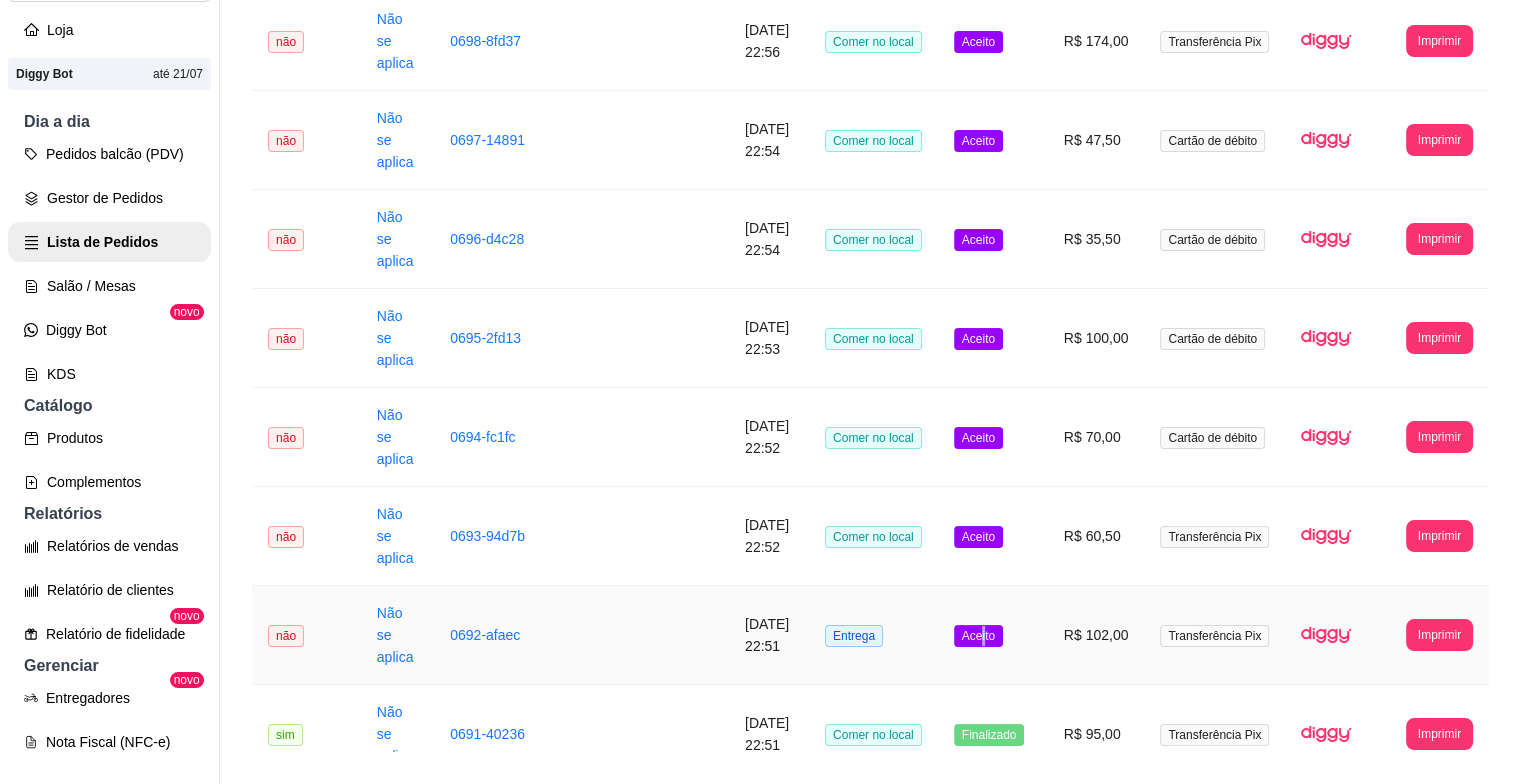 click on "Aceito" at bounding box center (978, 636) 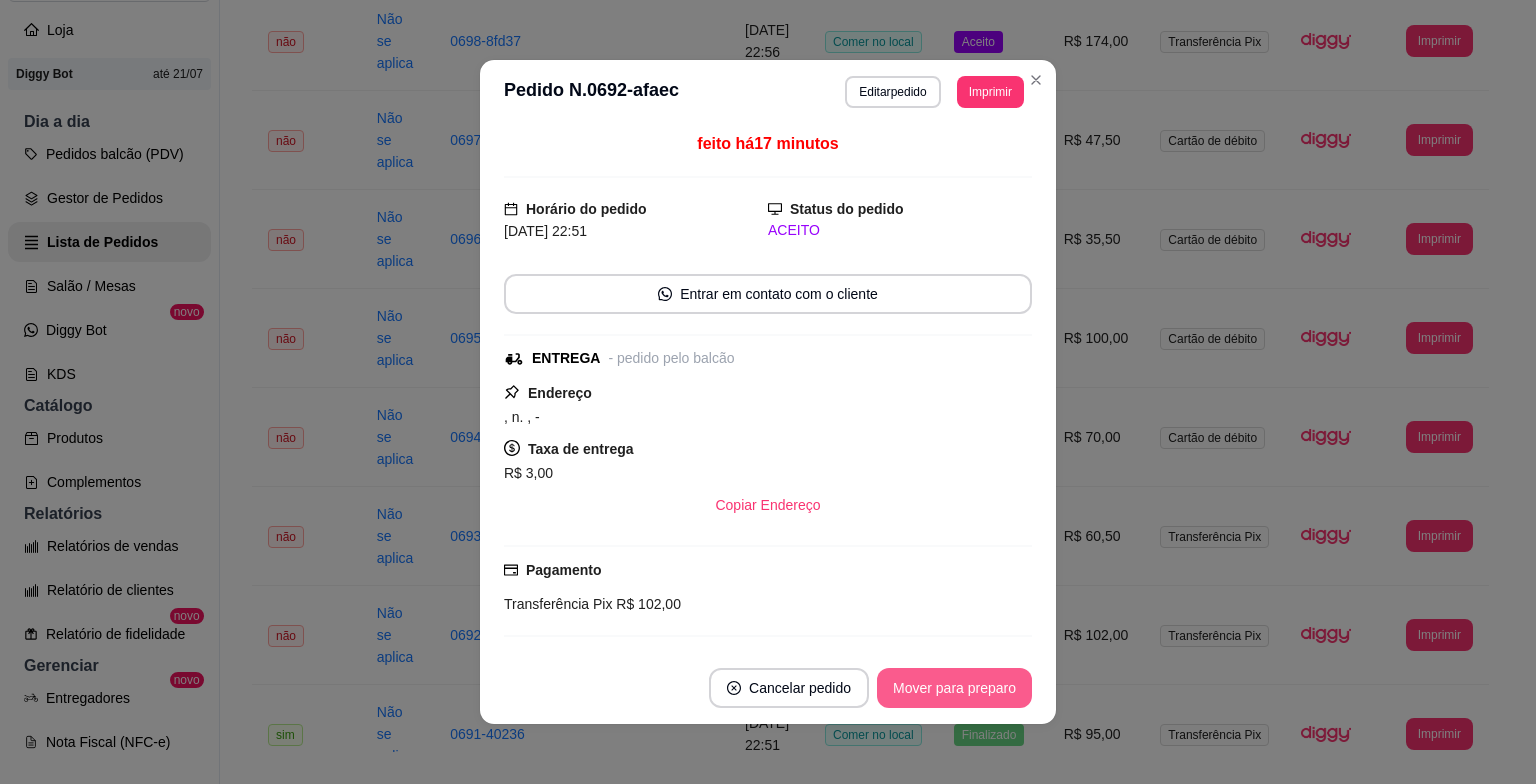 click on "Mover para preparo" at bounding box center [954, 688] 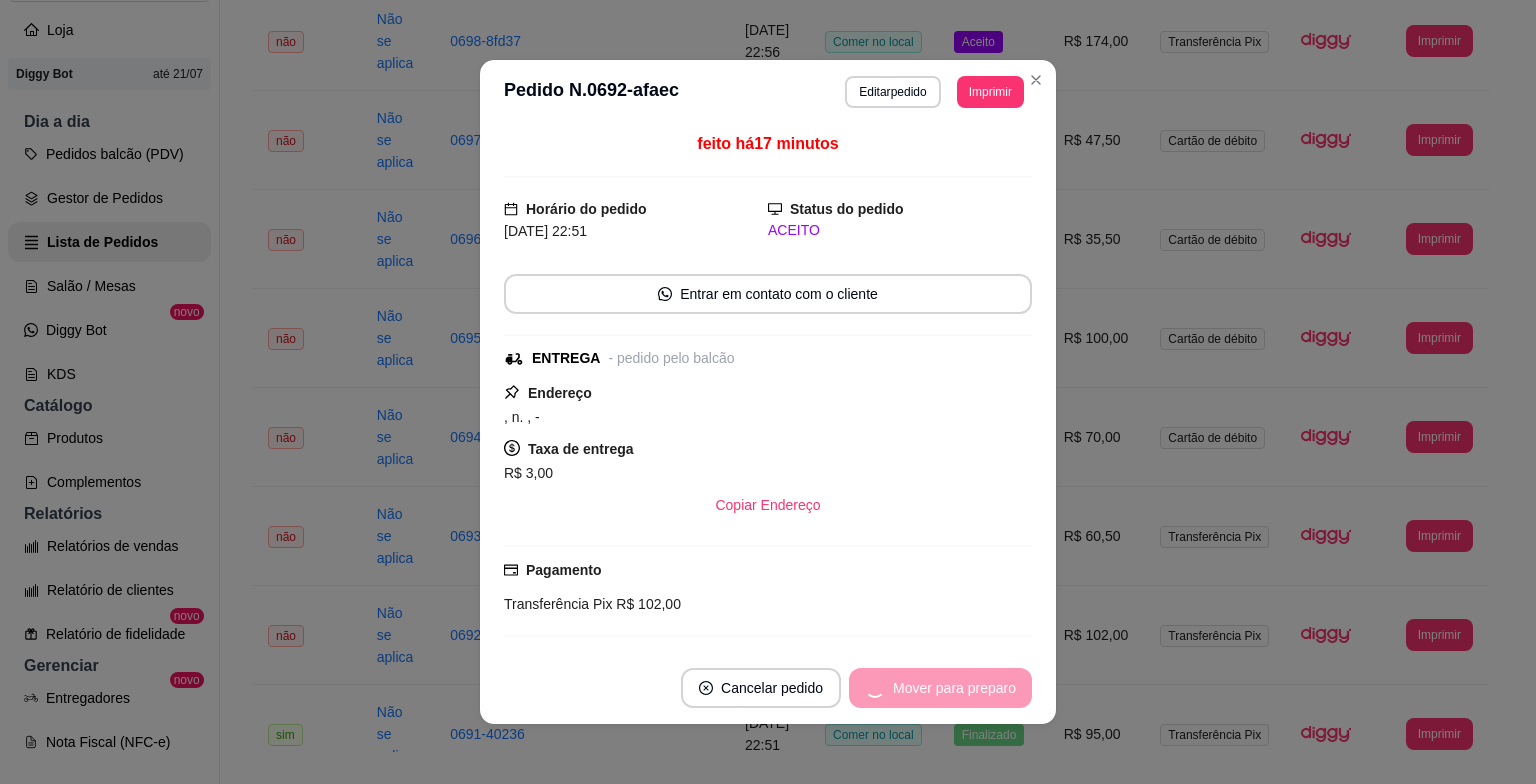 click on "Mover para preparo" at bounding box center (940, 688) 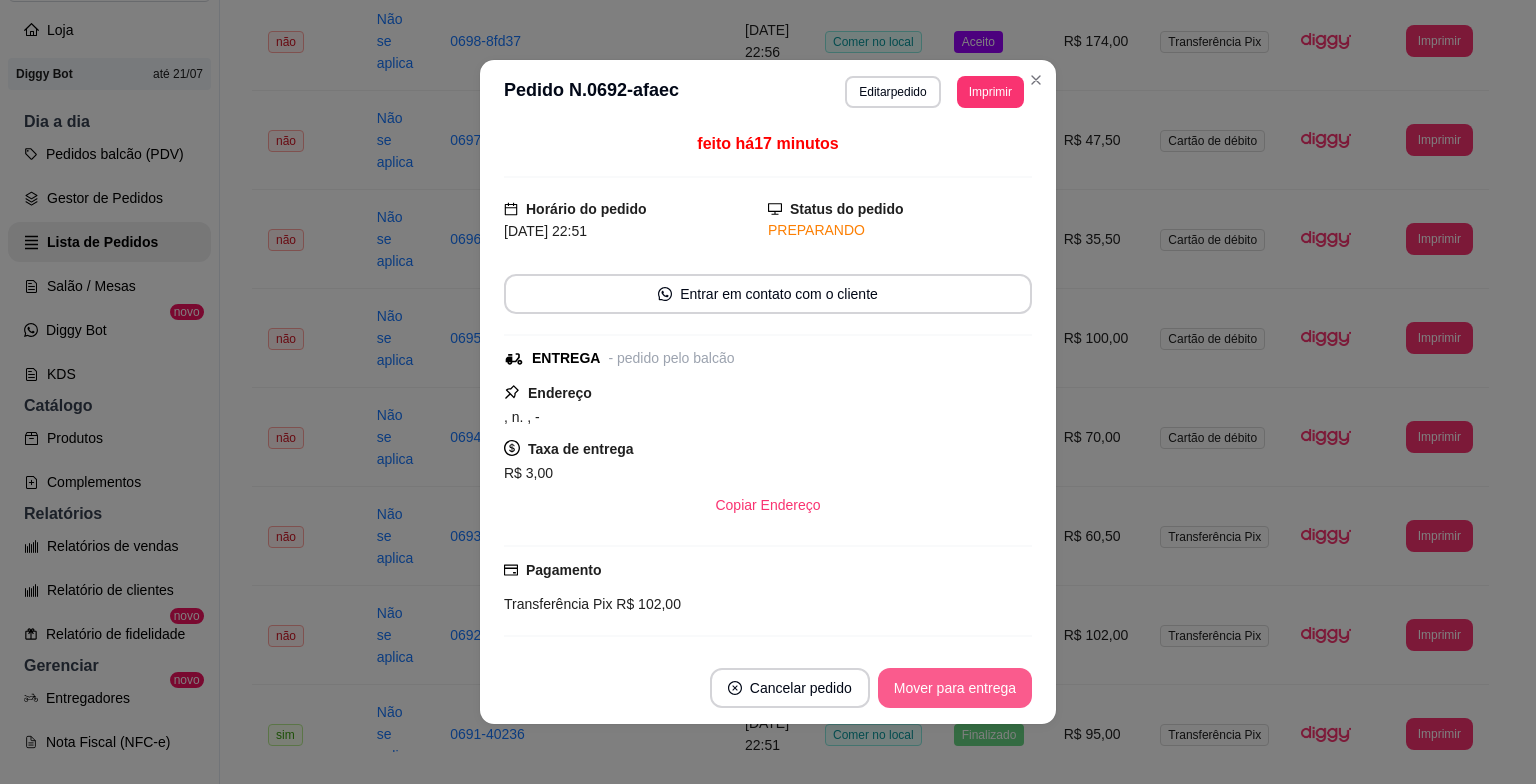 click on "Mover para entrega" at bounding box center (955, 688) 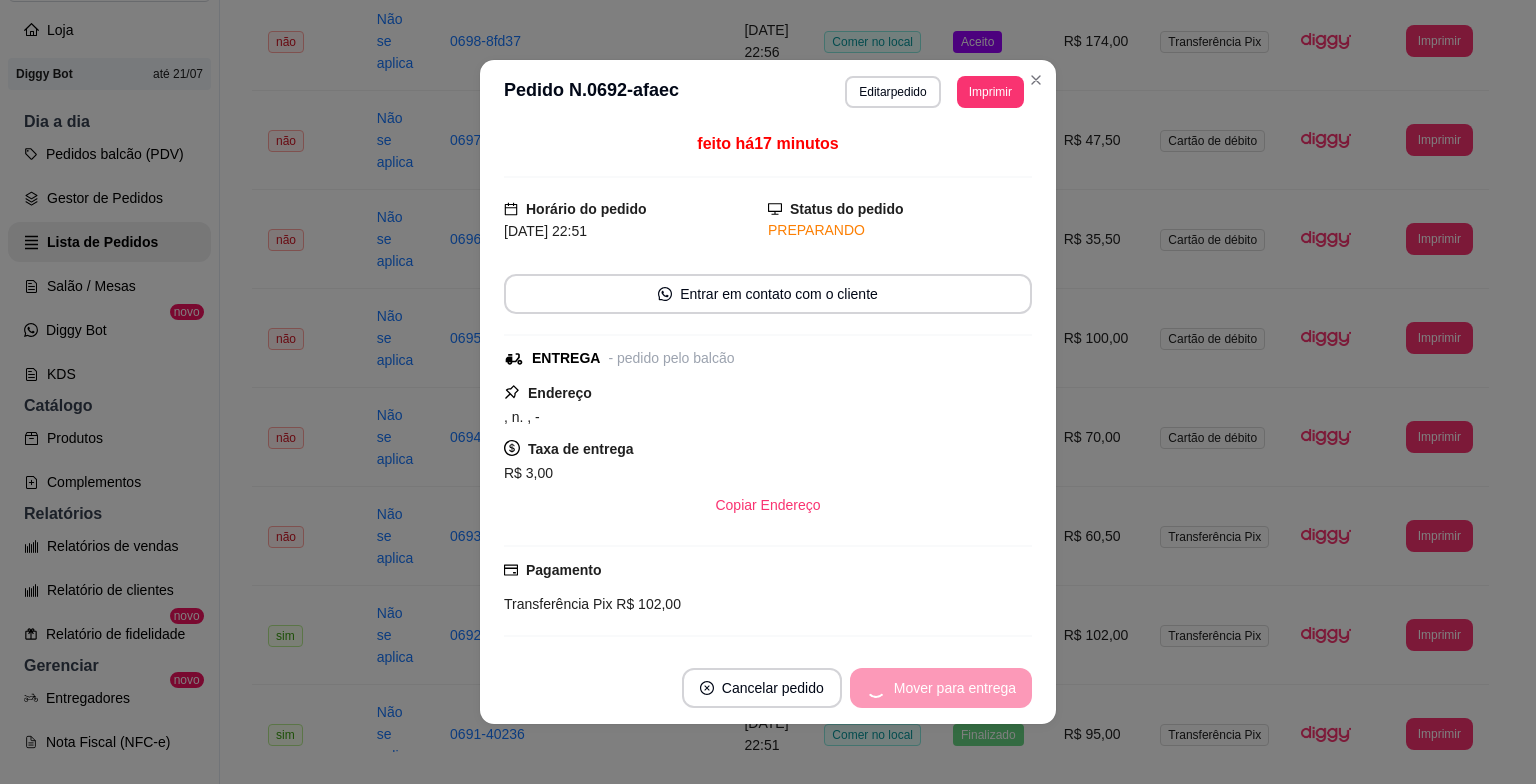 click on "Mover para entrega" at bounding box center (941, 688) 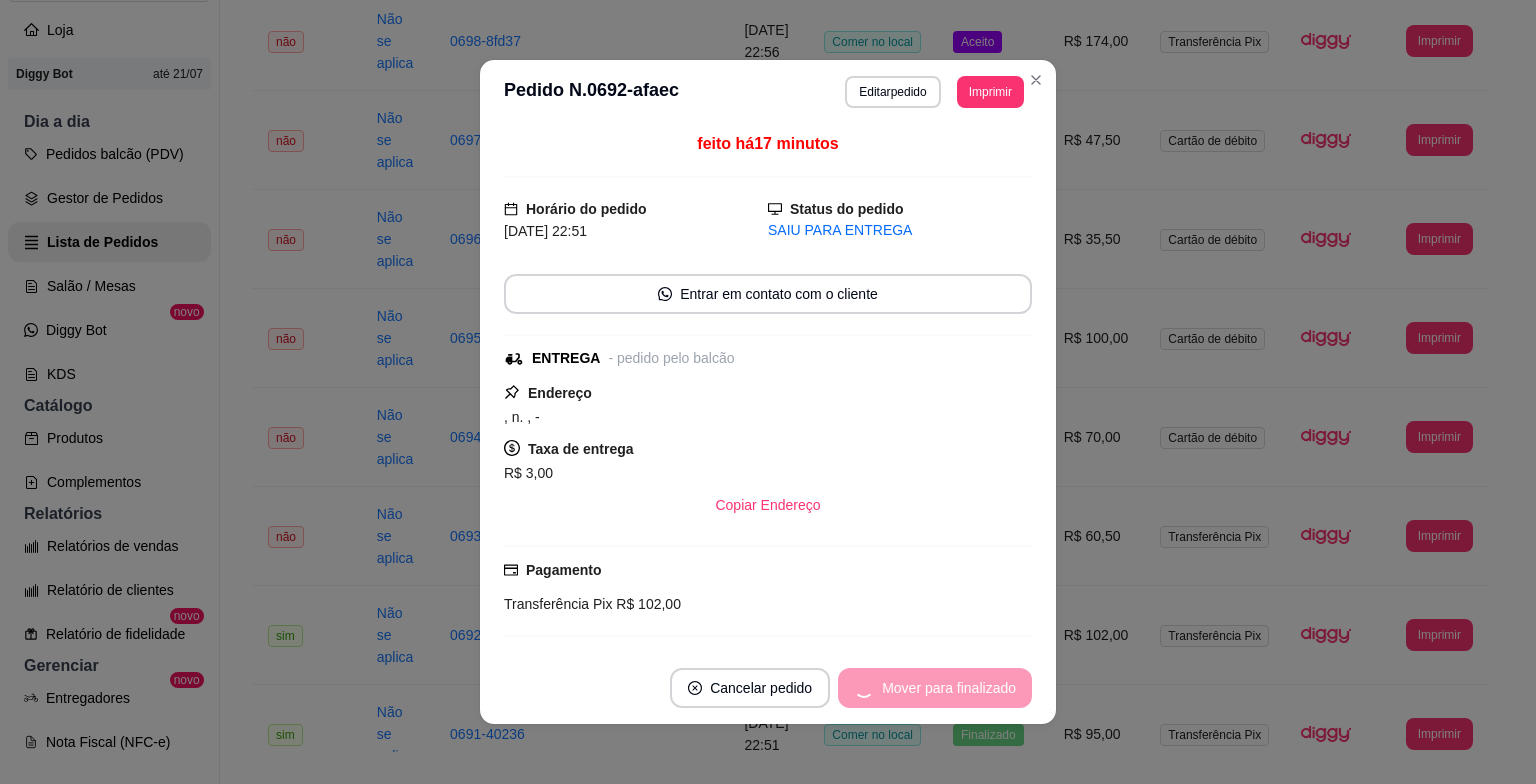 click on "Mover para finalizado" at bounding box center (935, 688) 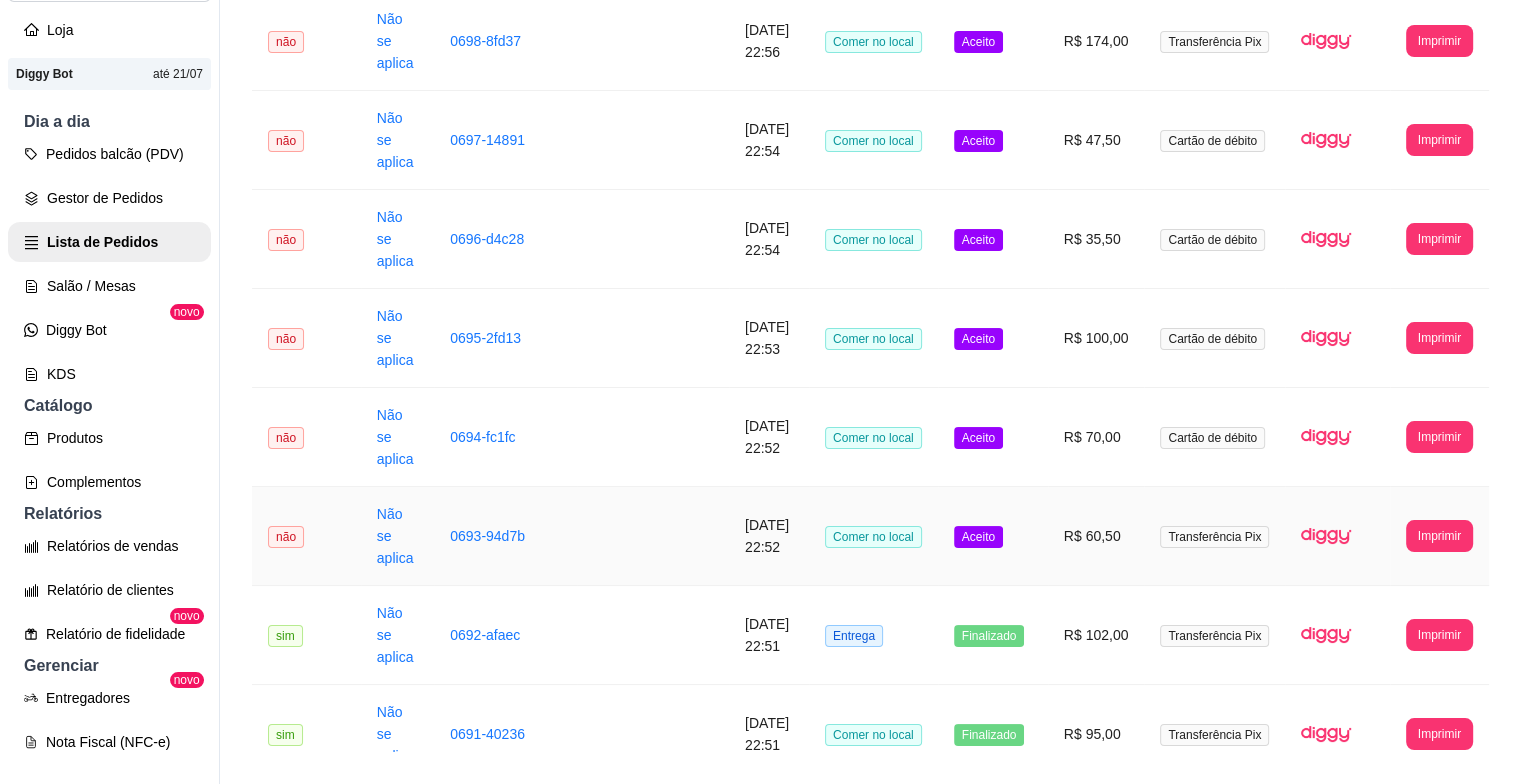 click on "Aceito" at bounding box center [978, 537] 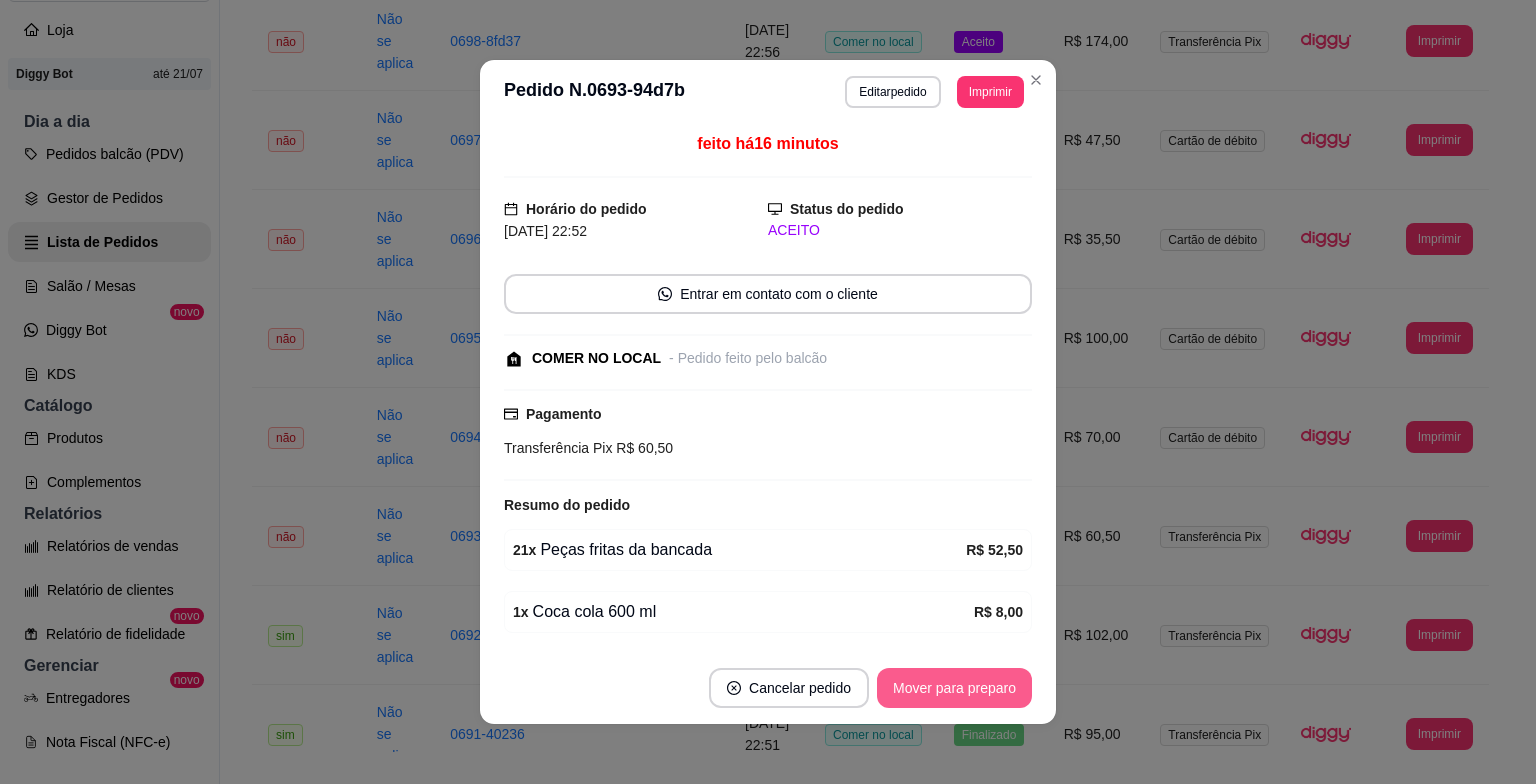 click on "Mover para preparo" at bounding box center (954, 688) 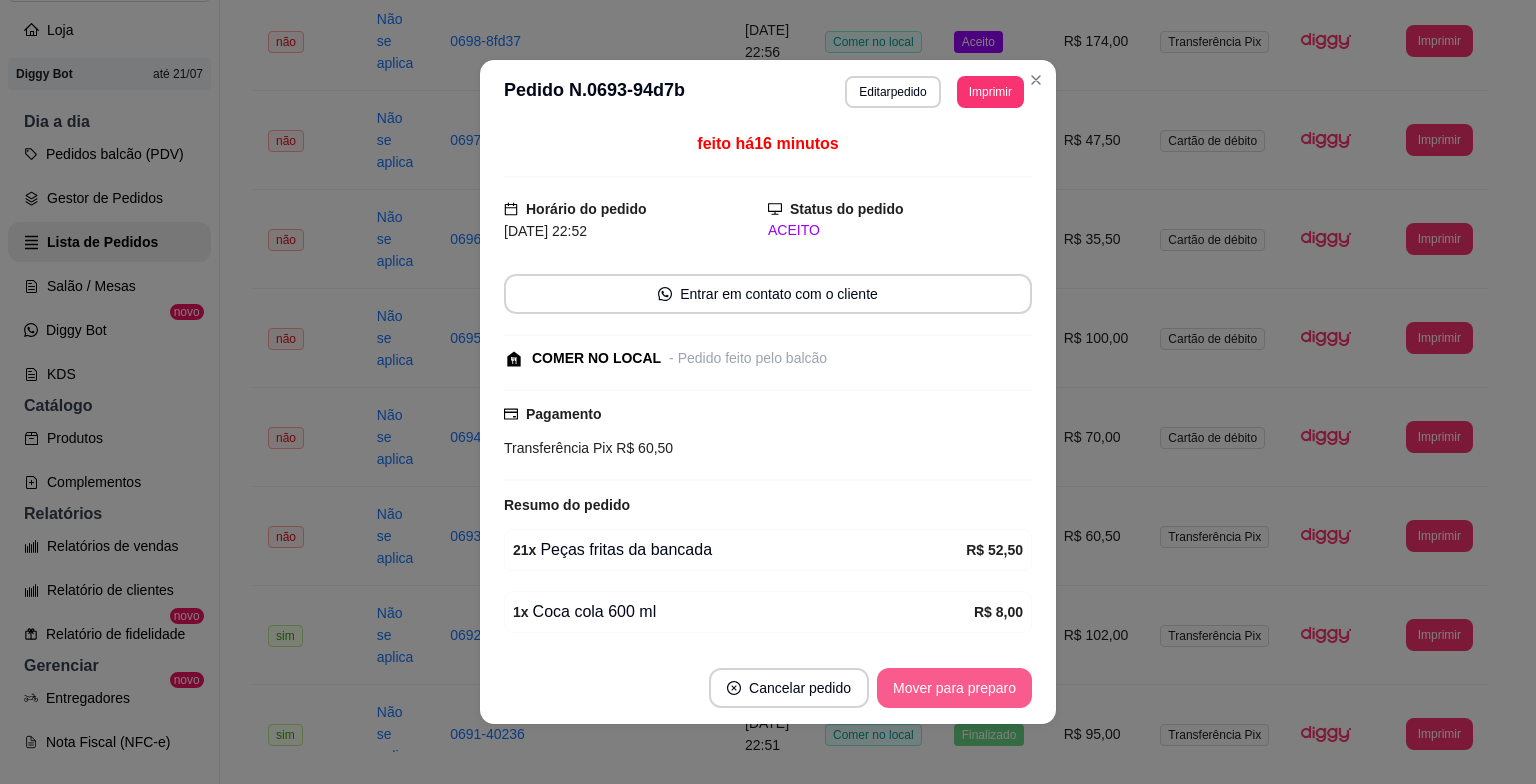 click on "Mover para preparo" at bounding box center [954, 688] 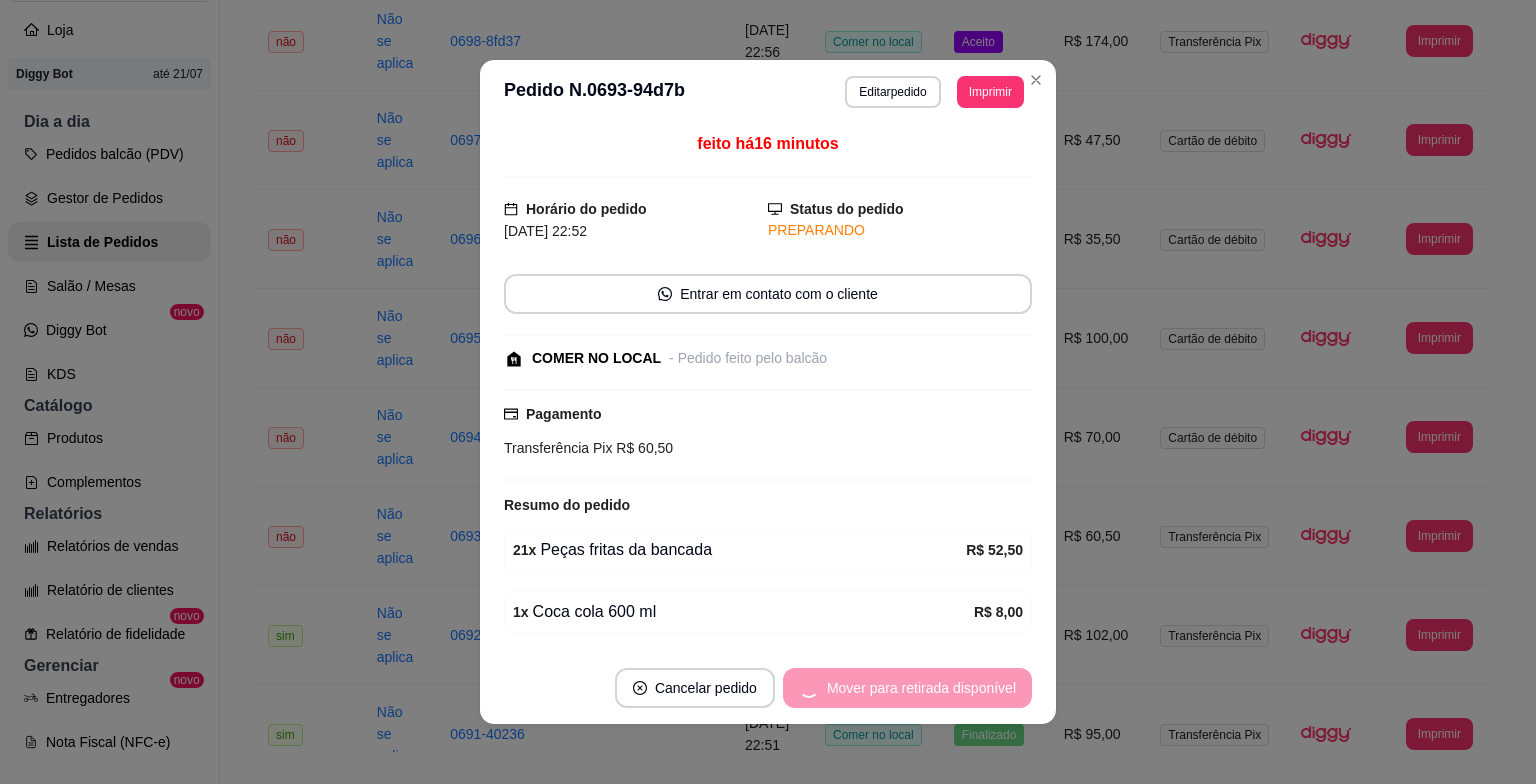 click on "Mover para retirada disponível" at bounding box center [907, 688] 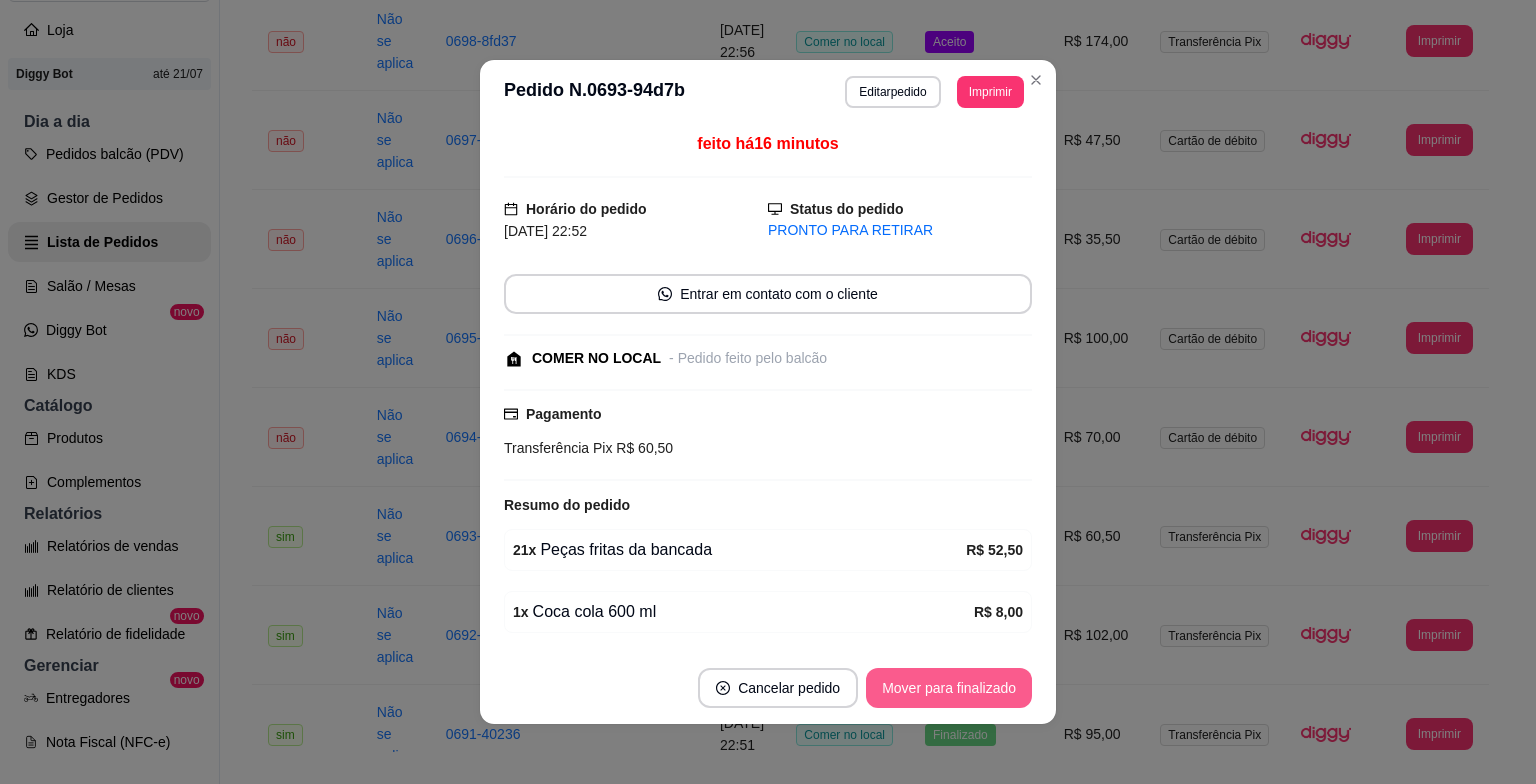click on "Mover para finalizado" at bounding box center (949, 688) 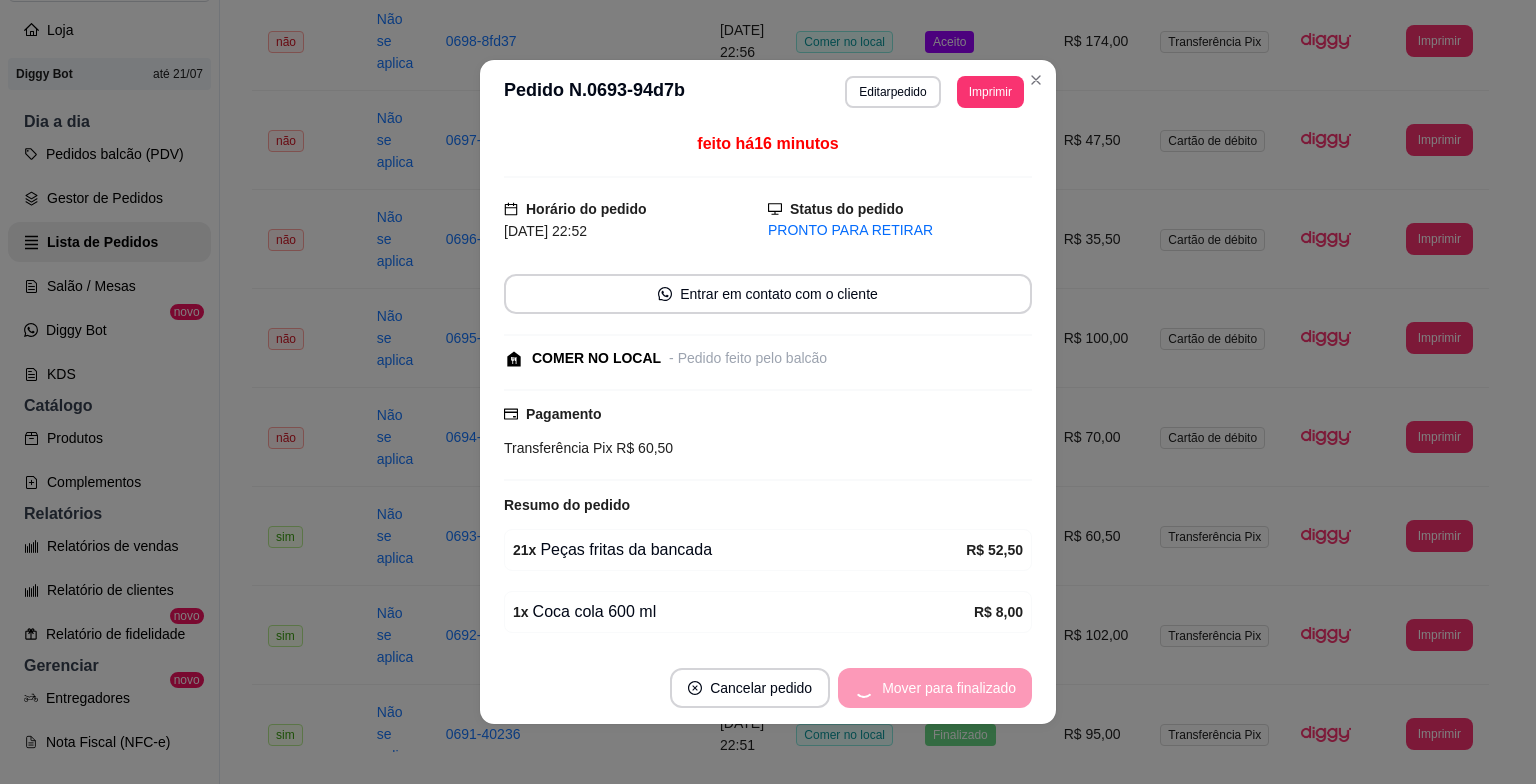 click on "Mover para finalizado" at bounding box center (935, 688) 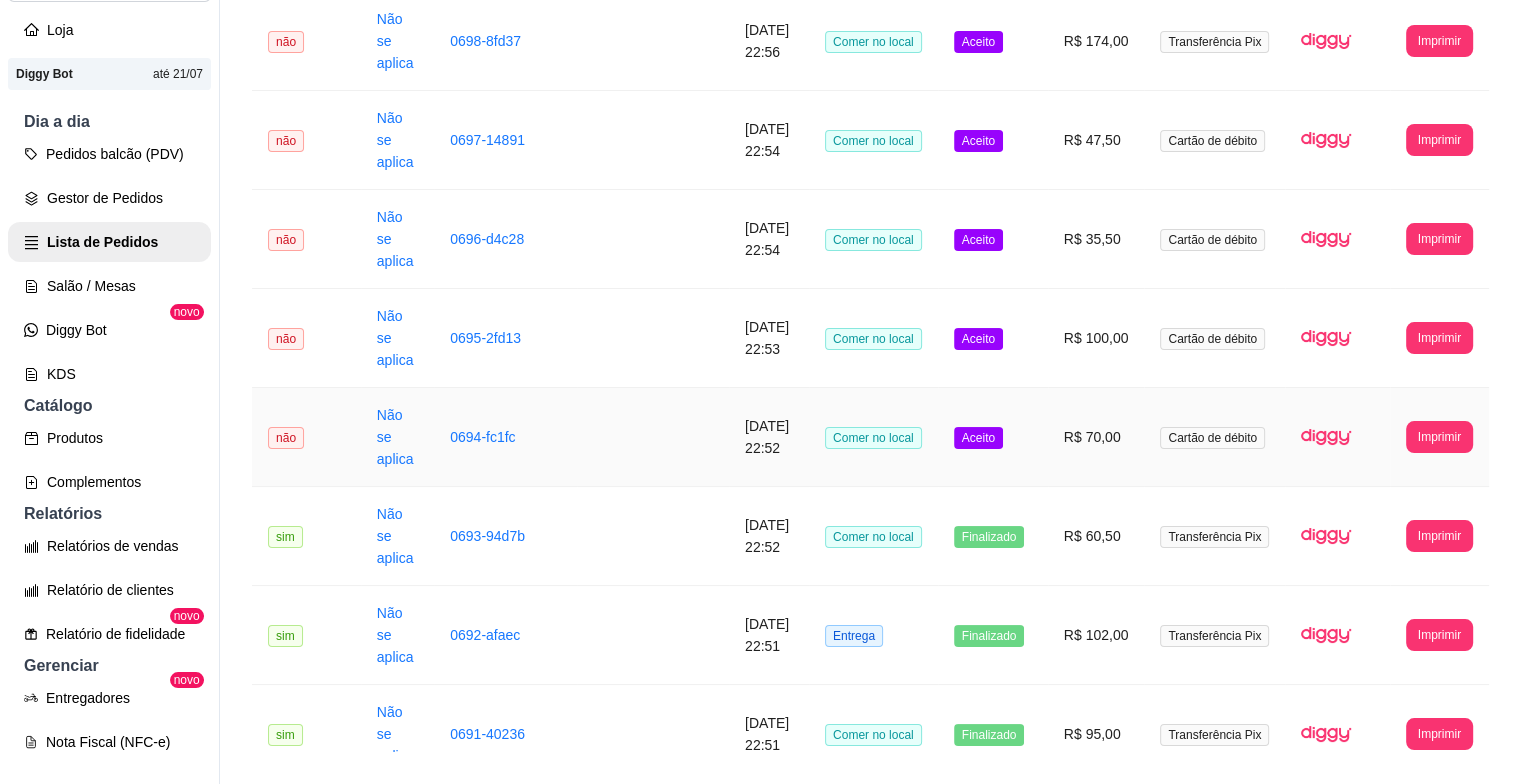 click on "Aceito" at bounding box center (993, 437) 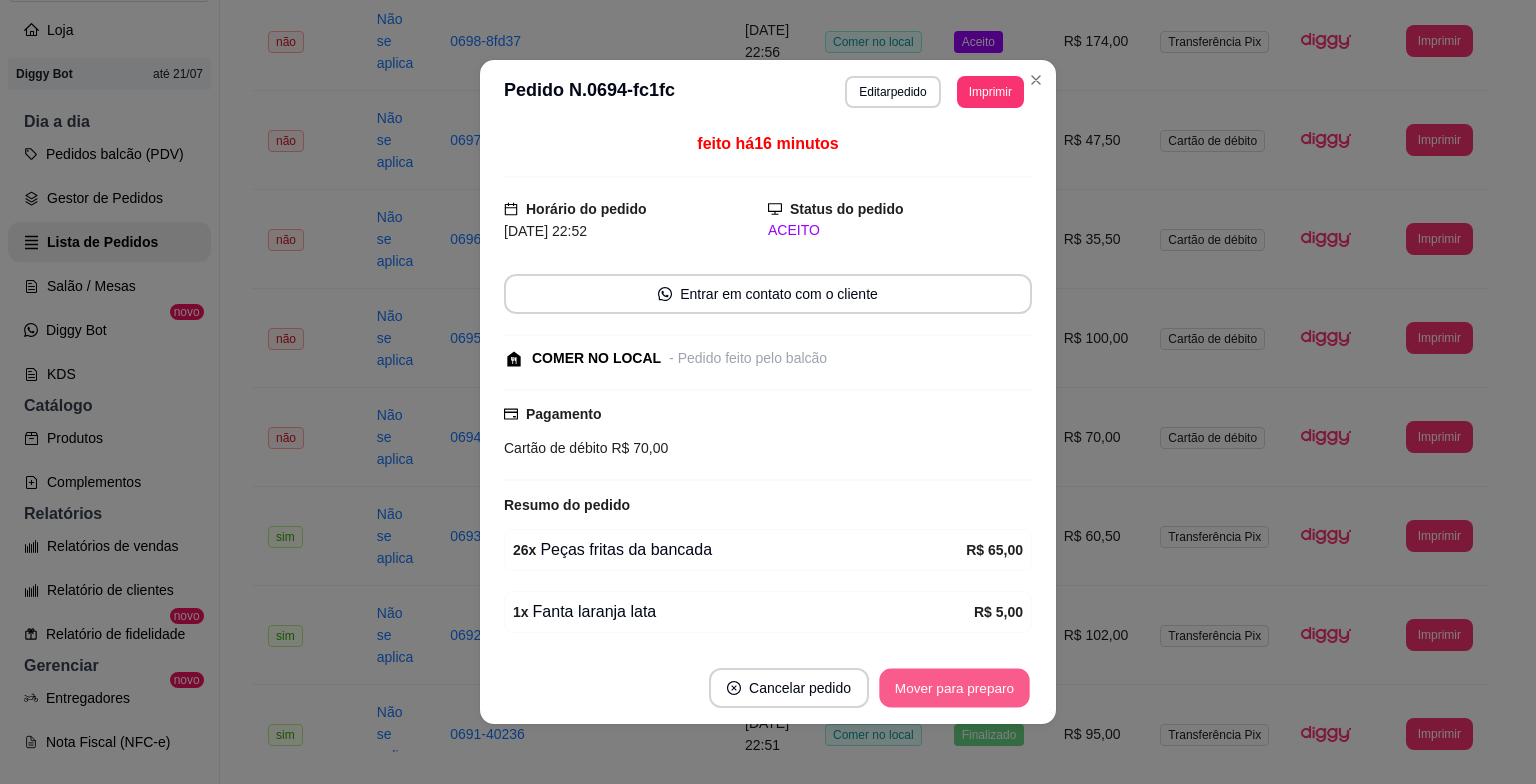 click on "Mover para preparo" at bounding box center [954, 688] 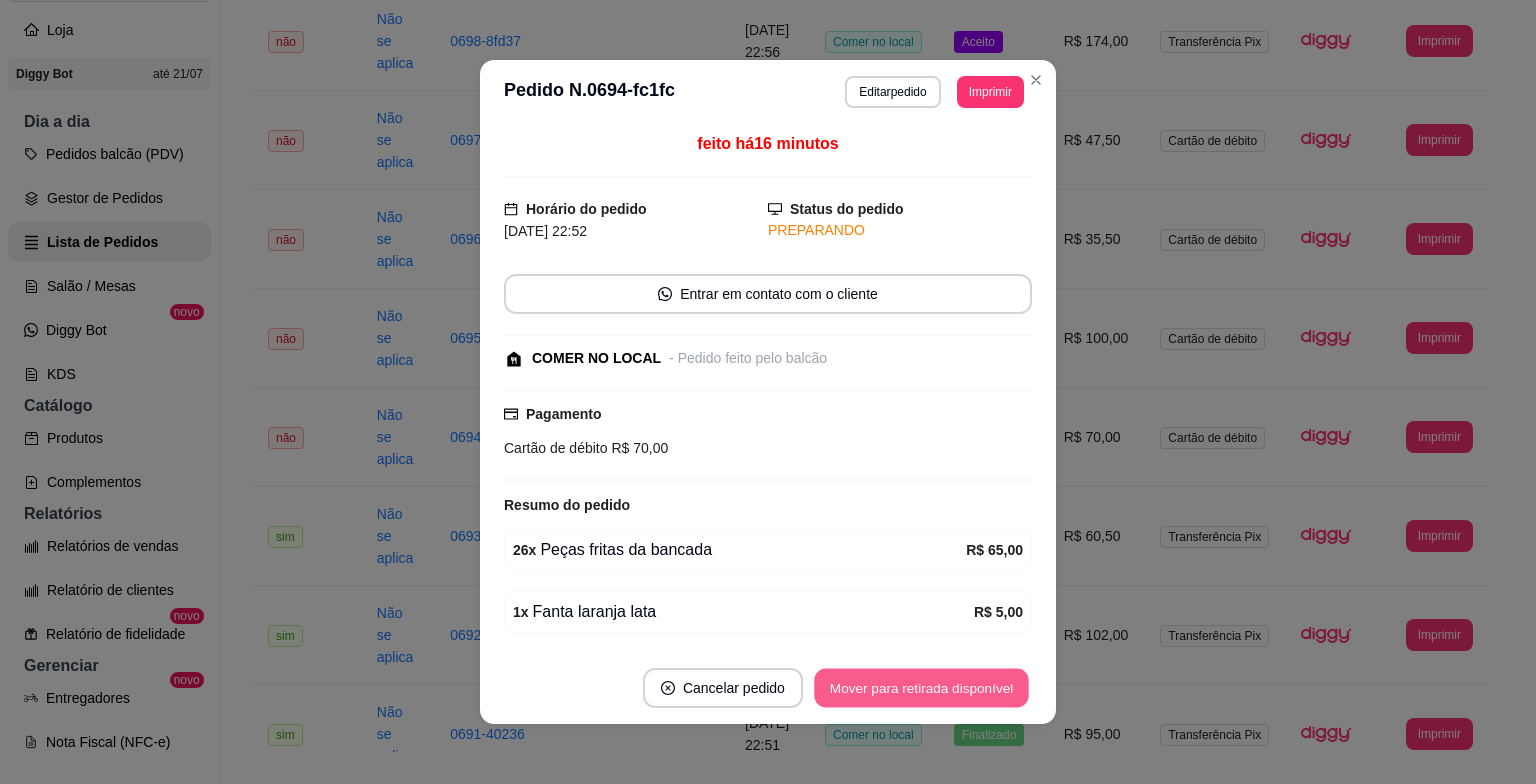 click on "Mover para retirada disponível" at bounding box center (921, 688) 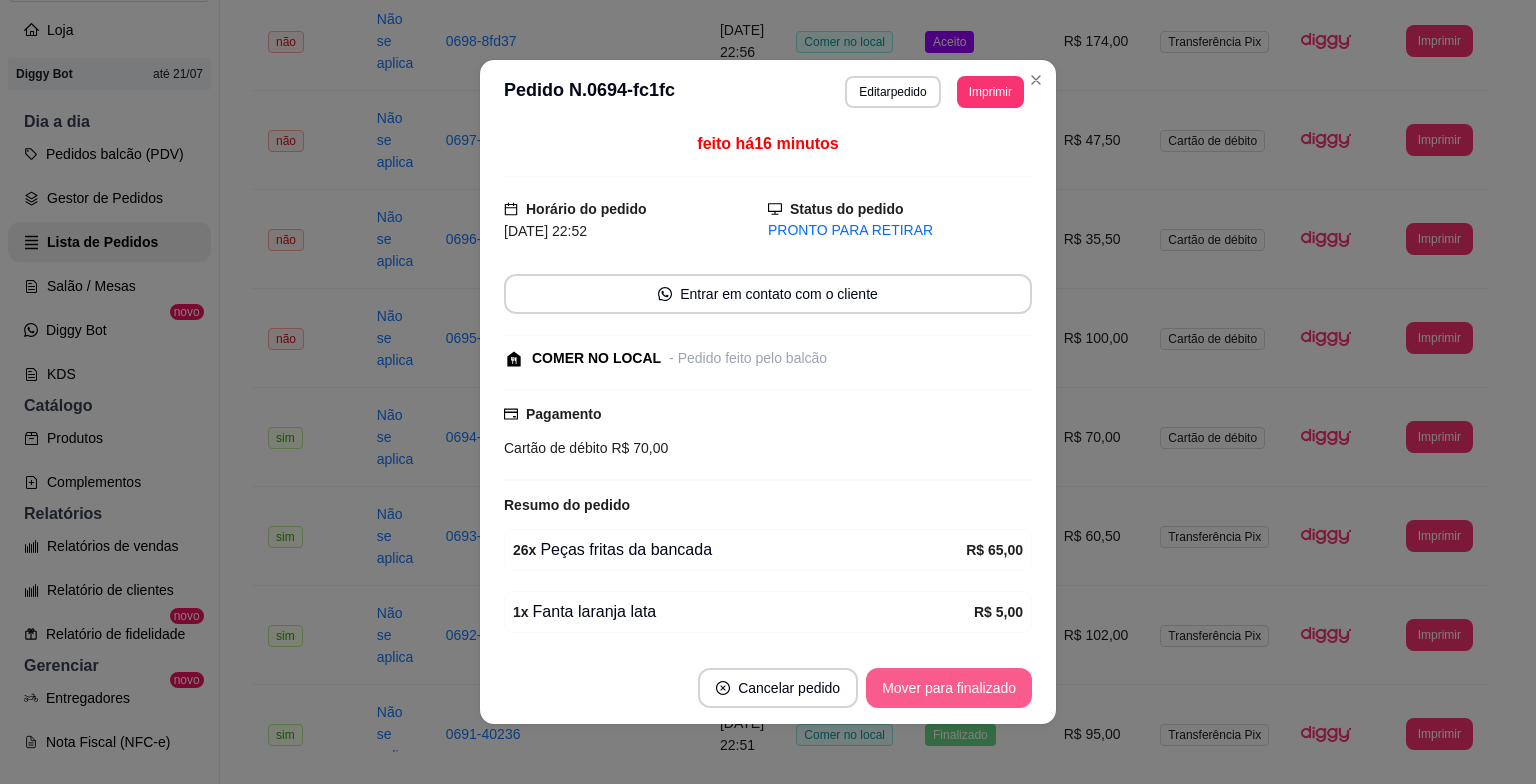 click on "Mover para finalizado" at bounding box center [949, 688] 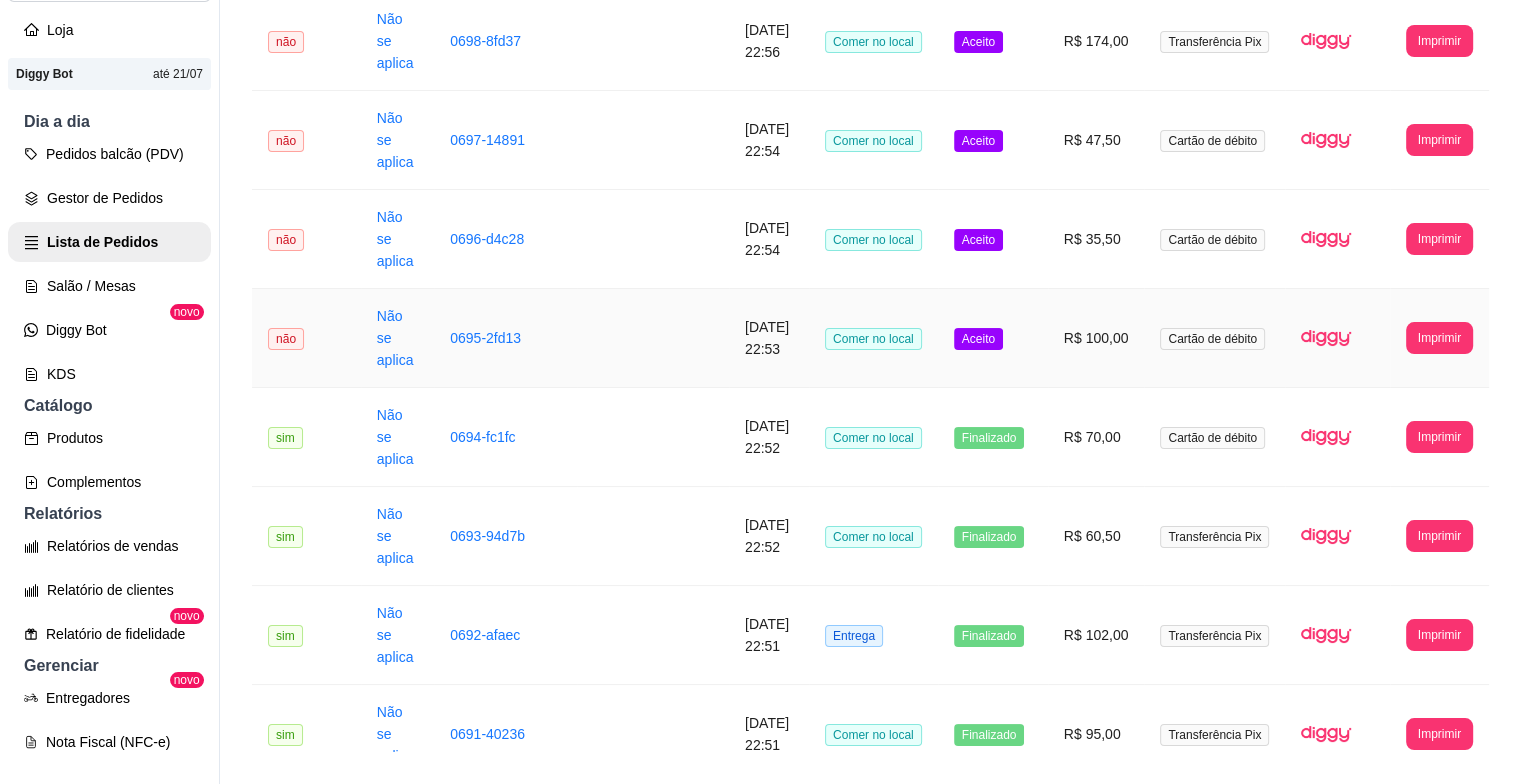click on "Aceito" at bounding box center [978, 339] 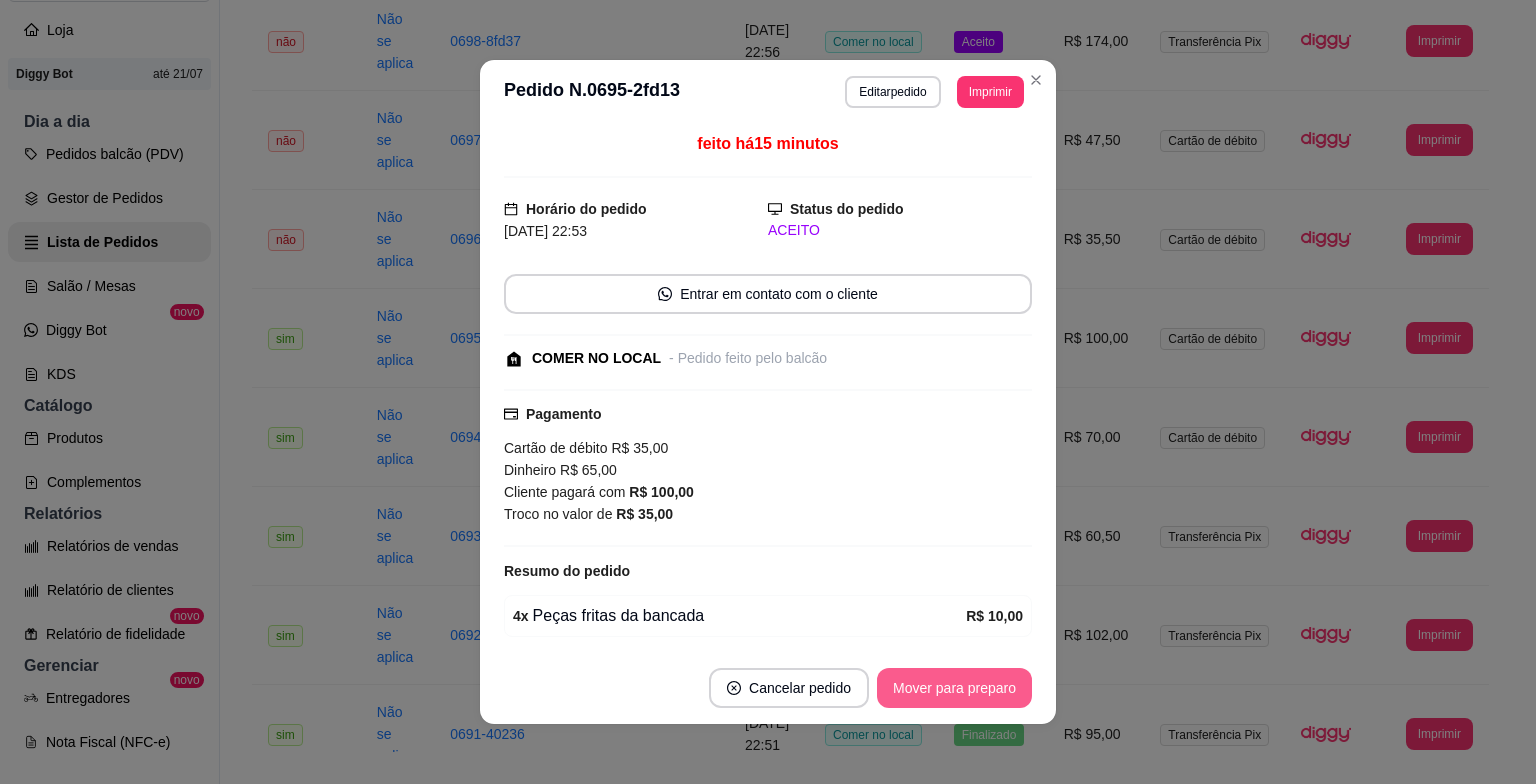 click on "Mover para preparo" at bounding box center [954, 688] 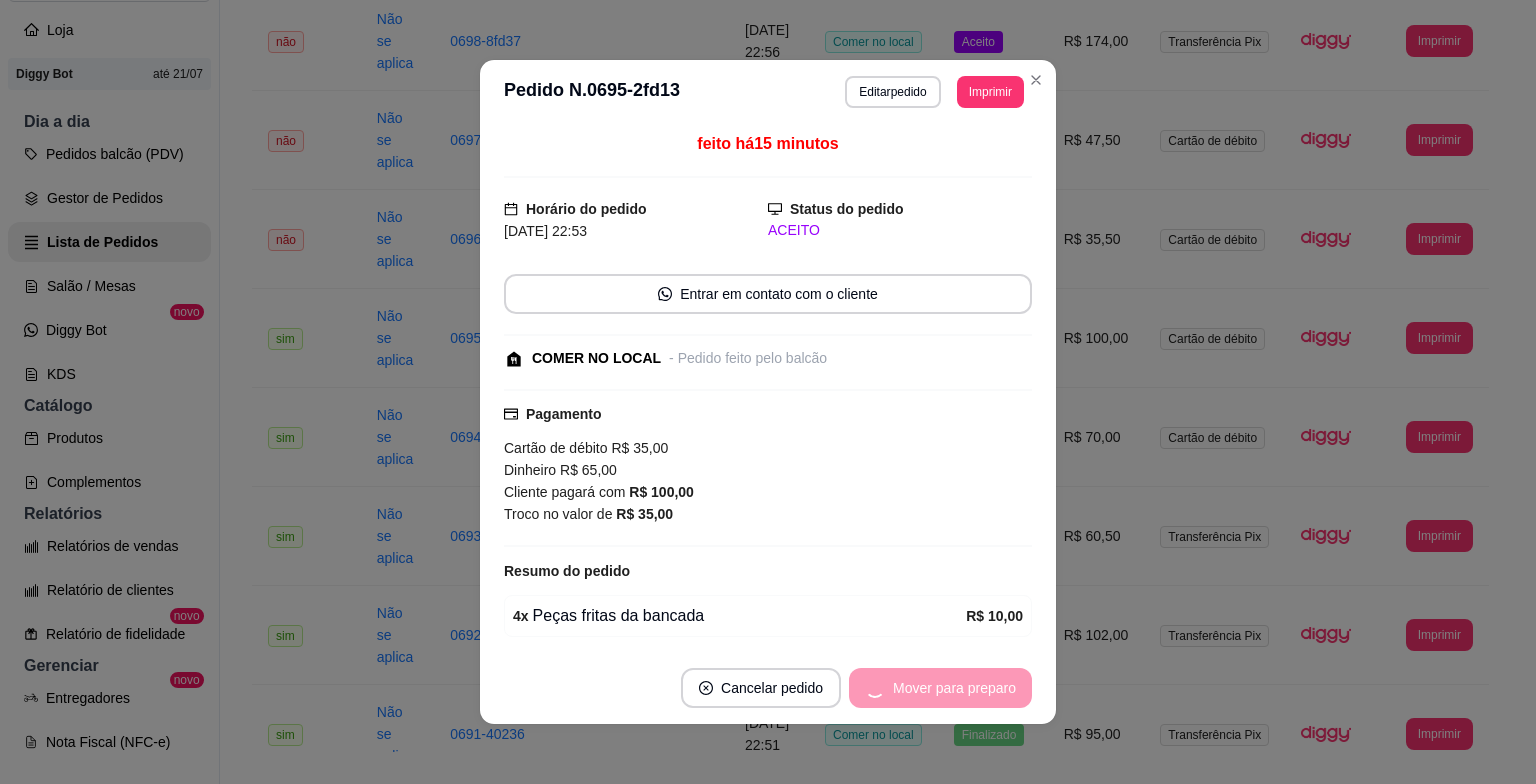 click on "Mover para preparo" at bounding box center (940, 688) 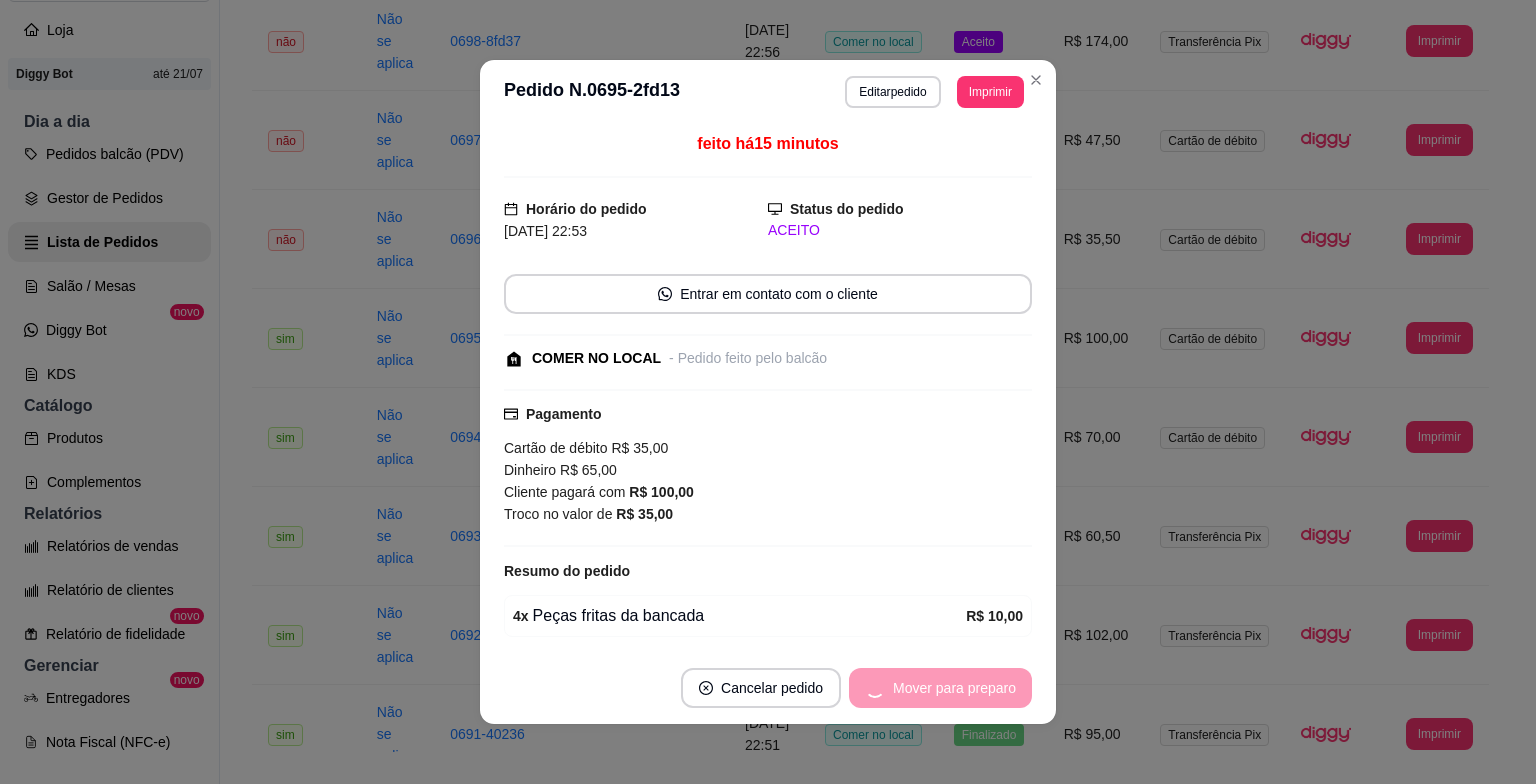 click on "Mover para preparo" at bounding box center [940, 688] 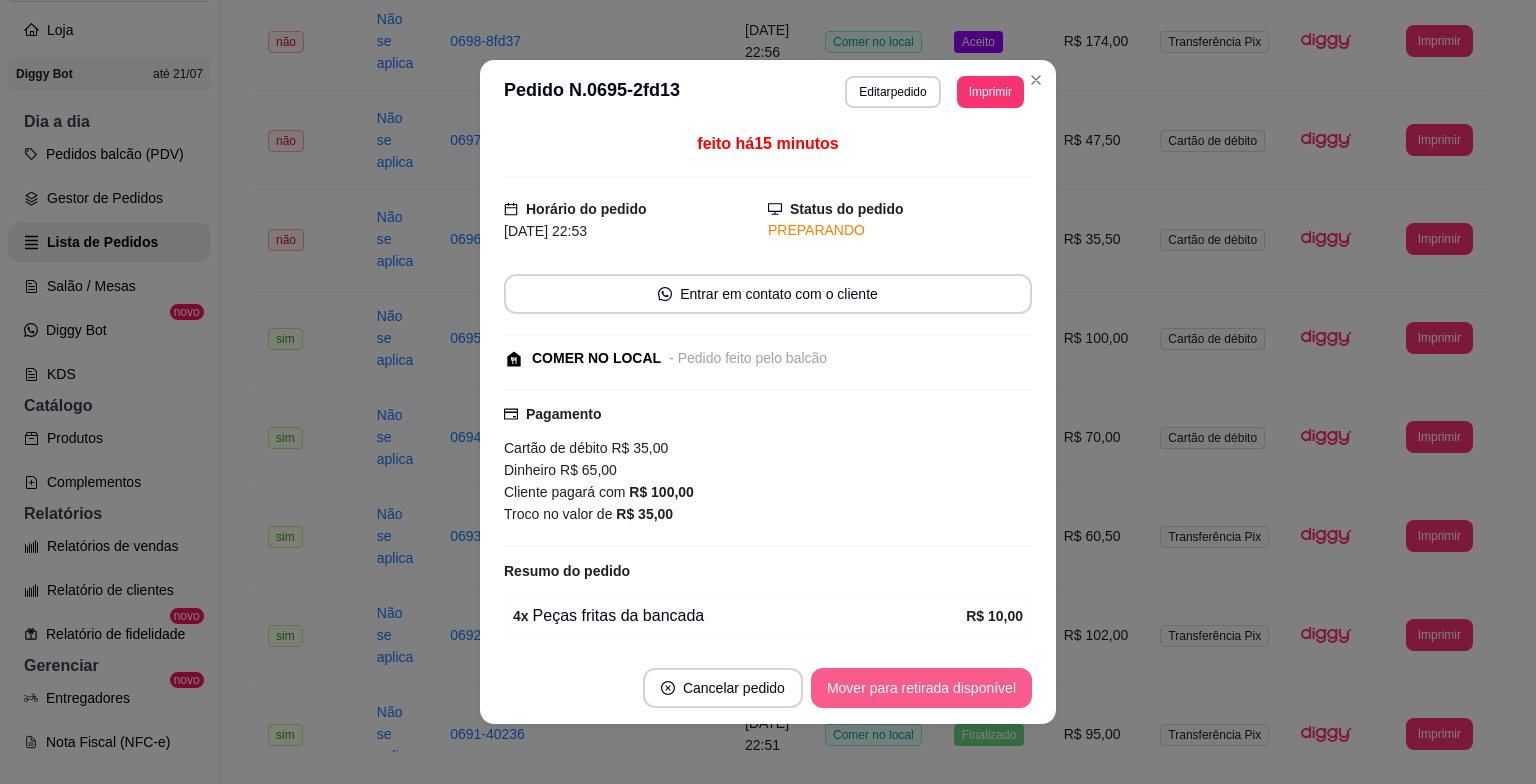 click on "Mover para retirada disponível" at bounding box center [921, 688] 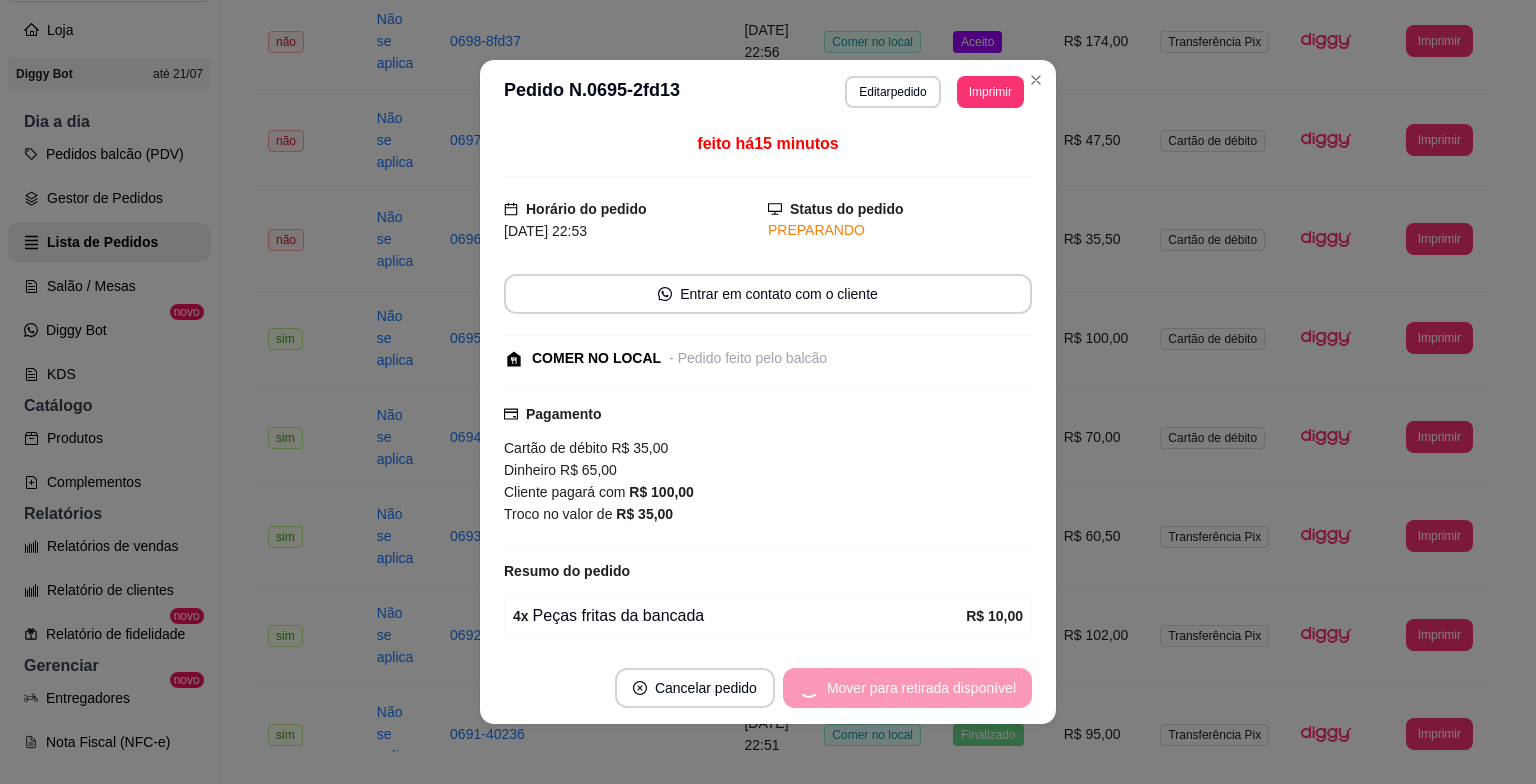 click on "Mover para retirada disponível" at bounding box center [907, 688] 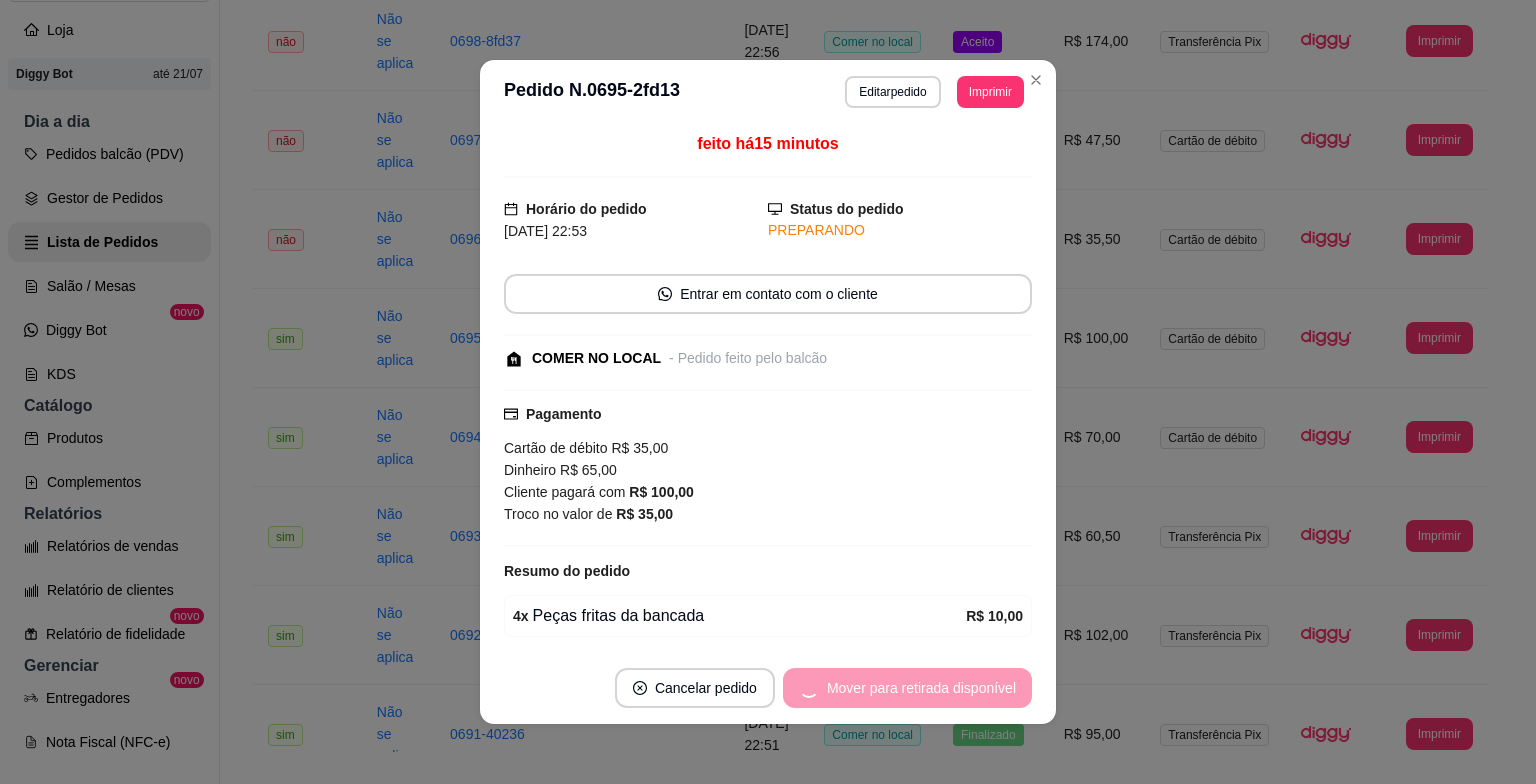 click on "Mover para retirada disponível" at bounding box center [907, 688] 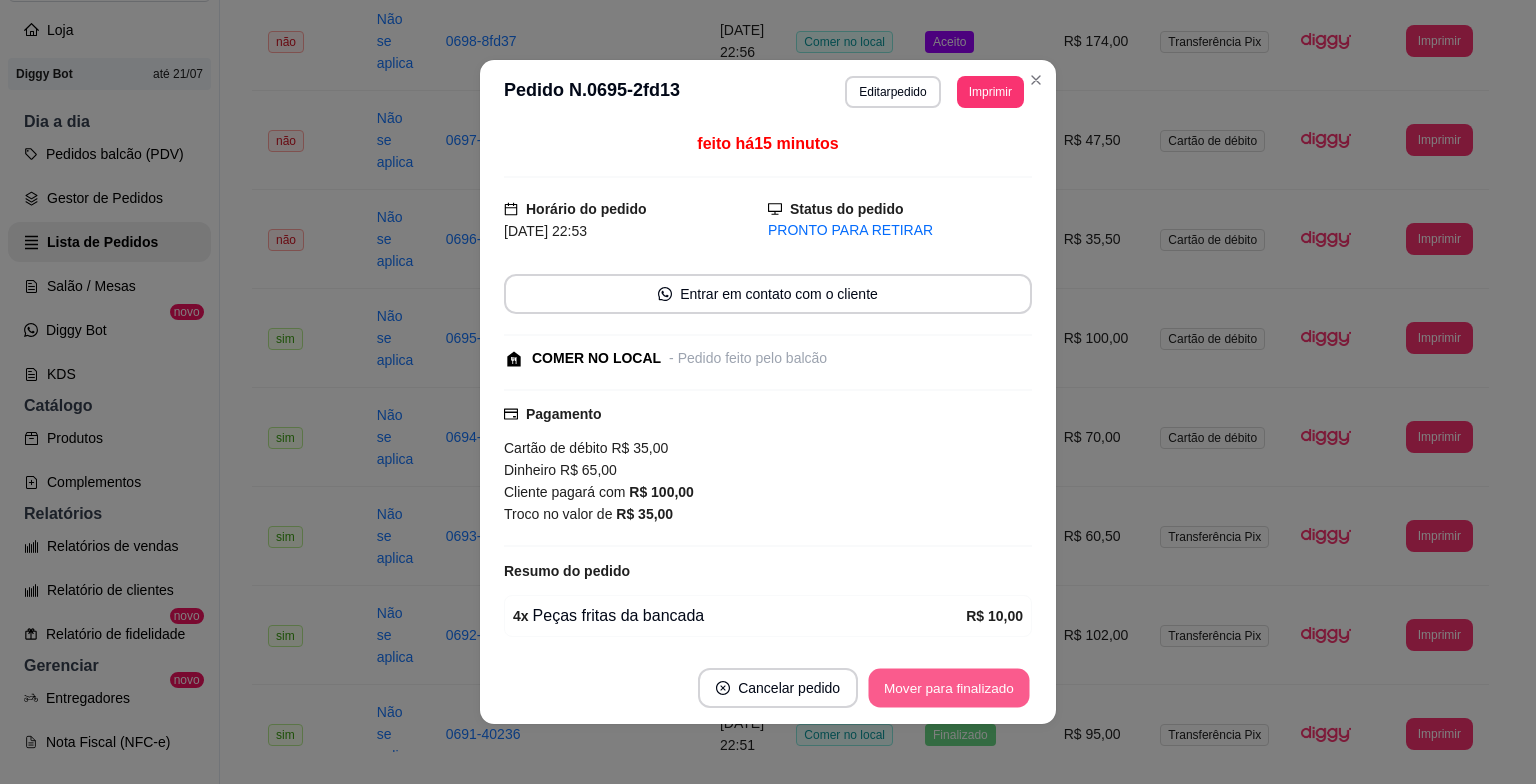 click on "Mover para finalizado" at bounding box center [949, 688] 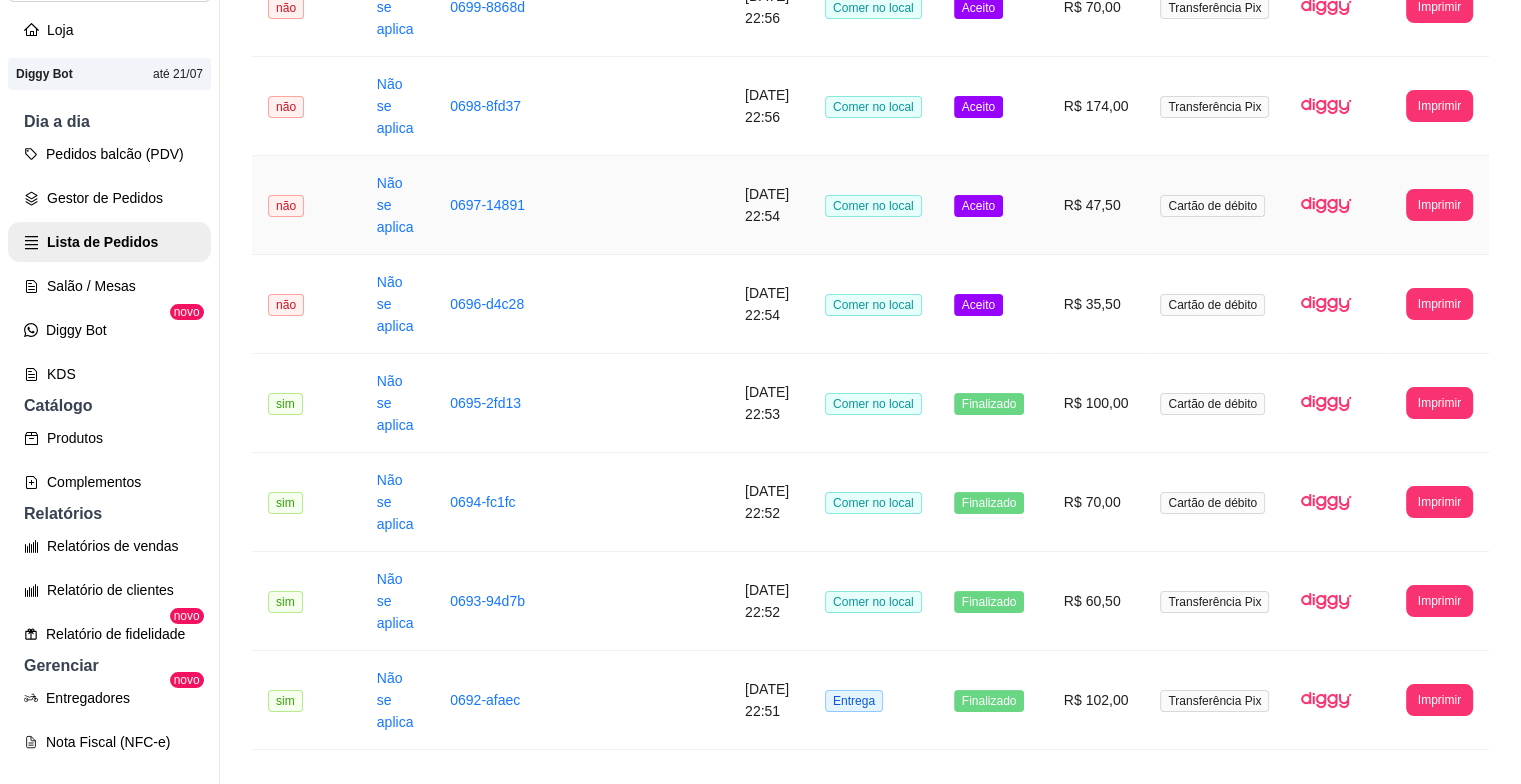 scroll, scrollTop: 232, scrollLeft: 0, axis: vertical 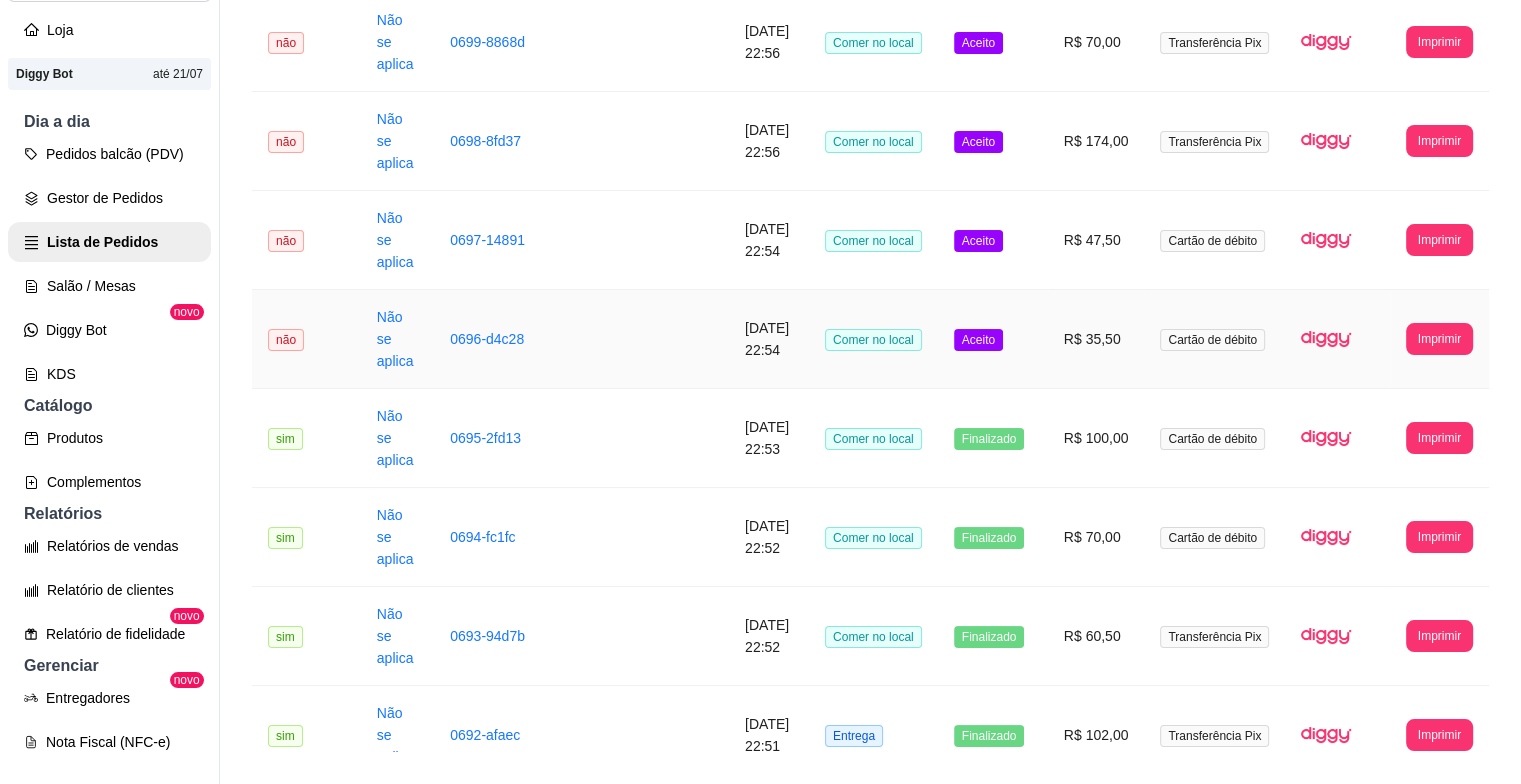 click on "Aceito" at bounding box center [978, 340] 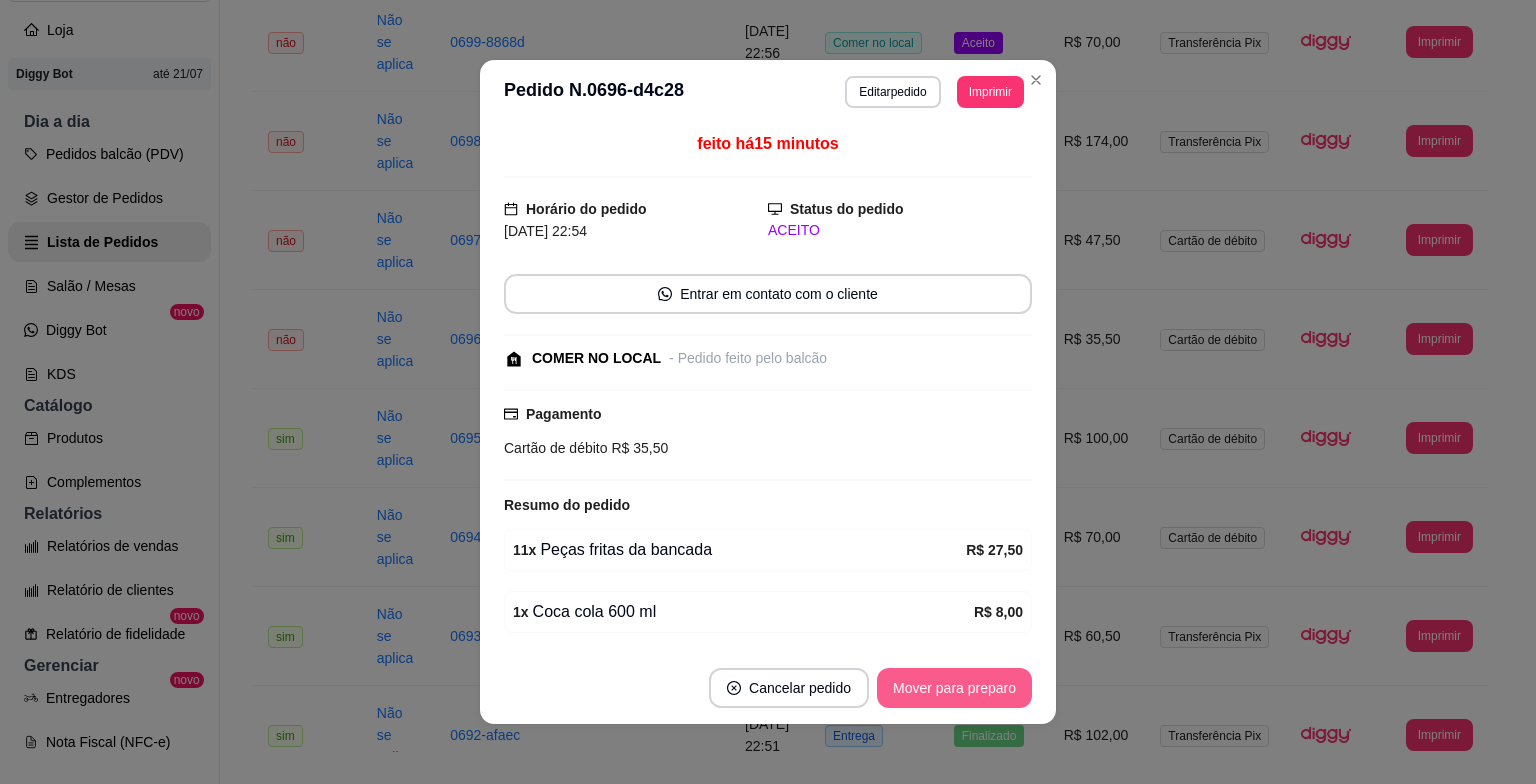 click on "Mover para preparo" at bounding box center (954, 688) 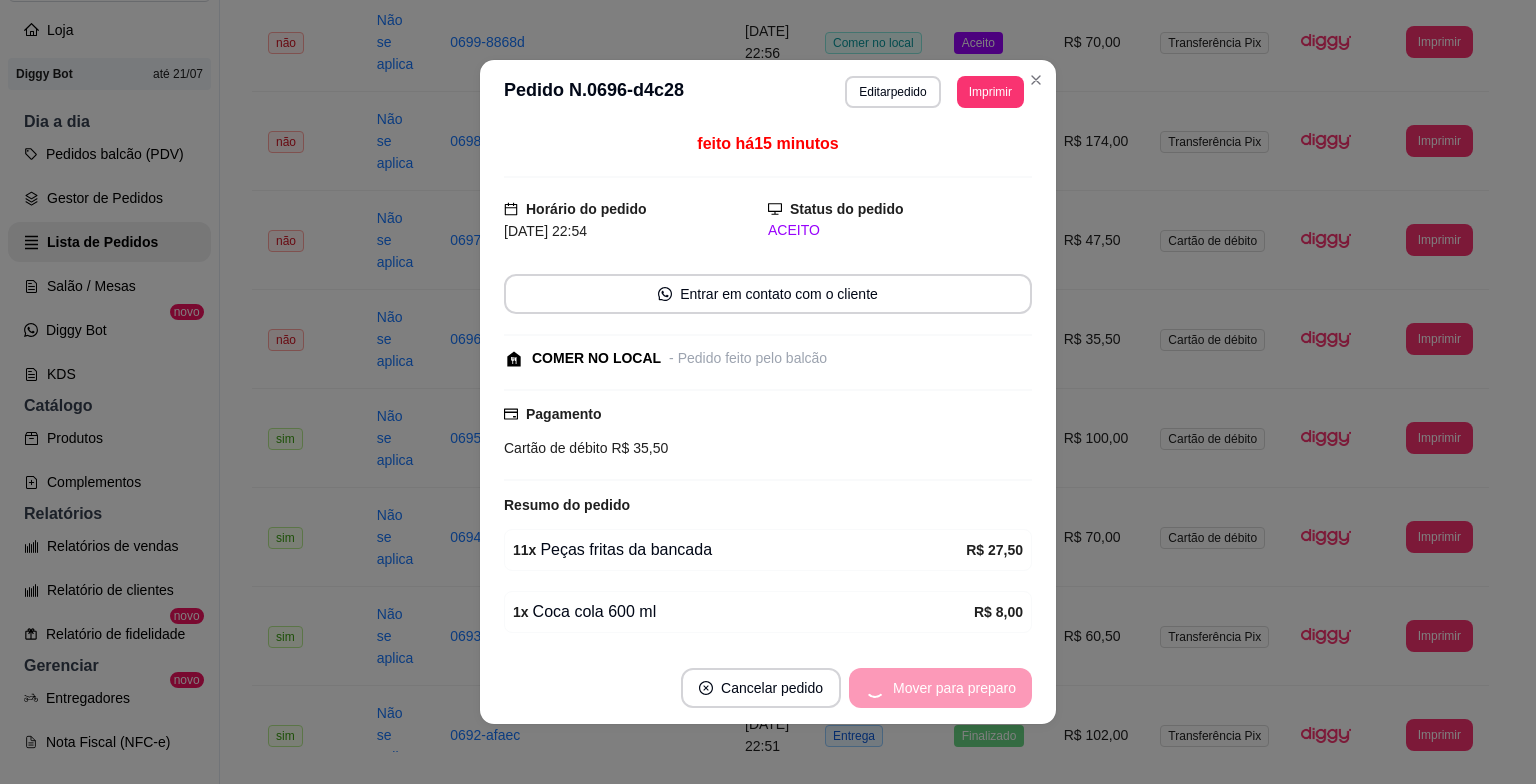 click on "Mover para preparo" at bounding box center (940, 688) 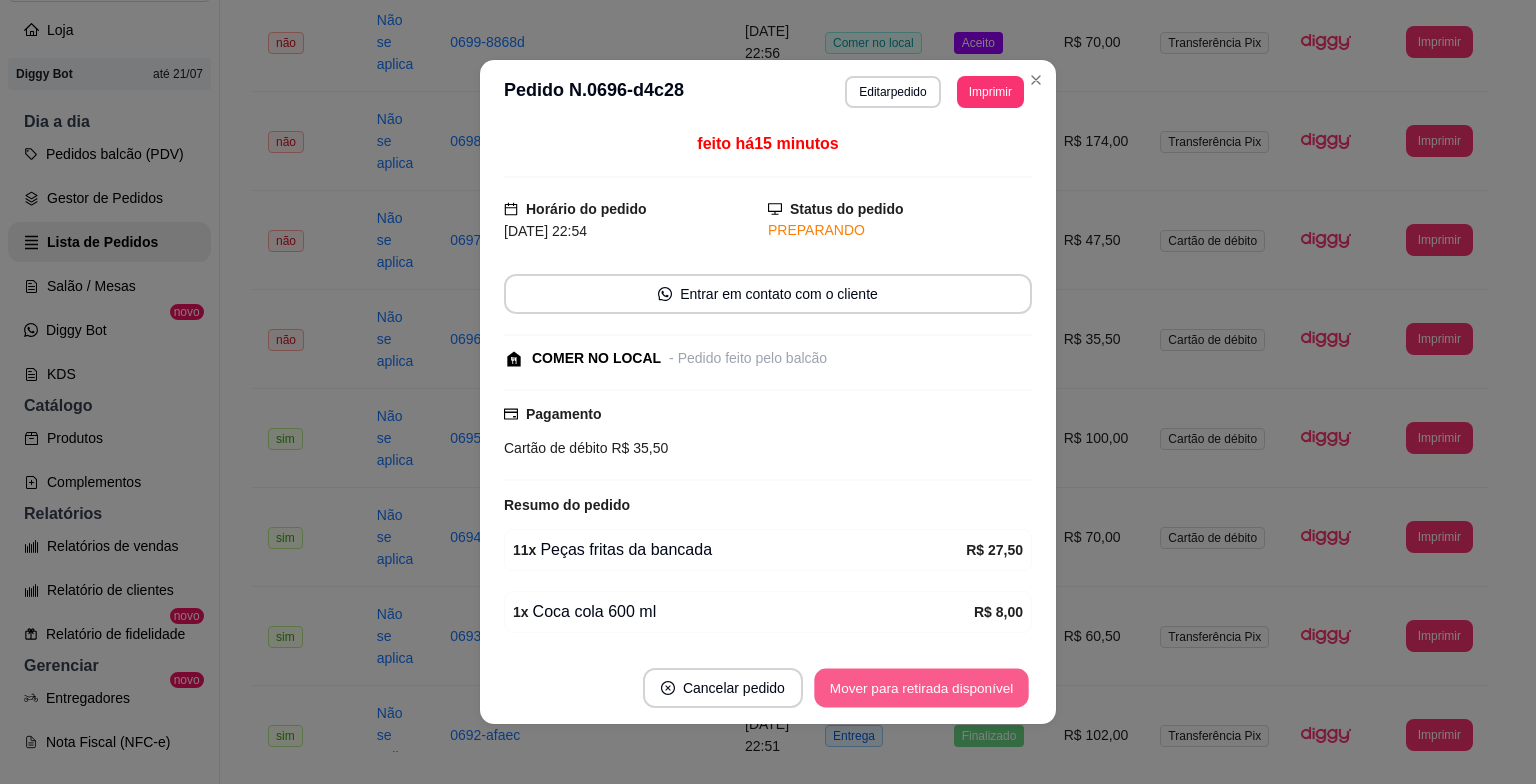 click on "Mover para retirada disponível" at bounding box center [921, 688] 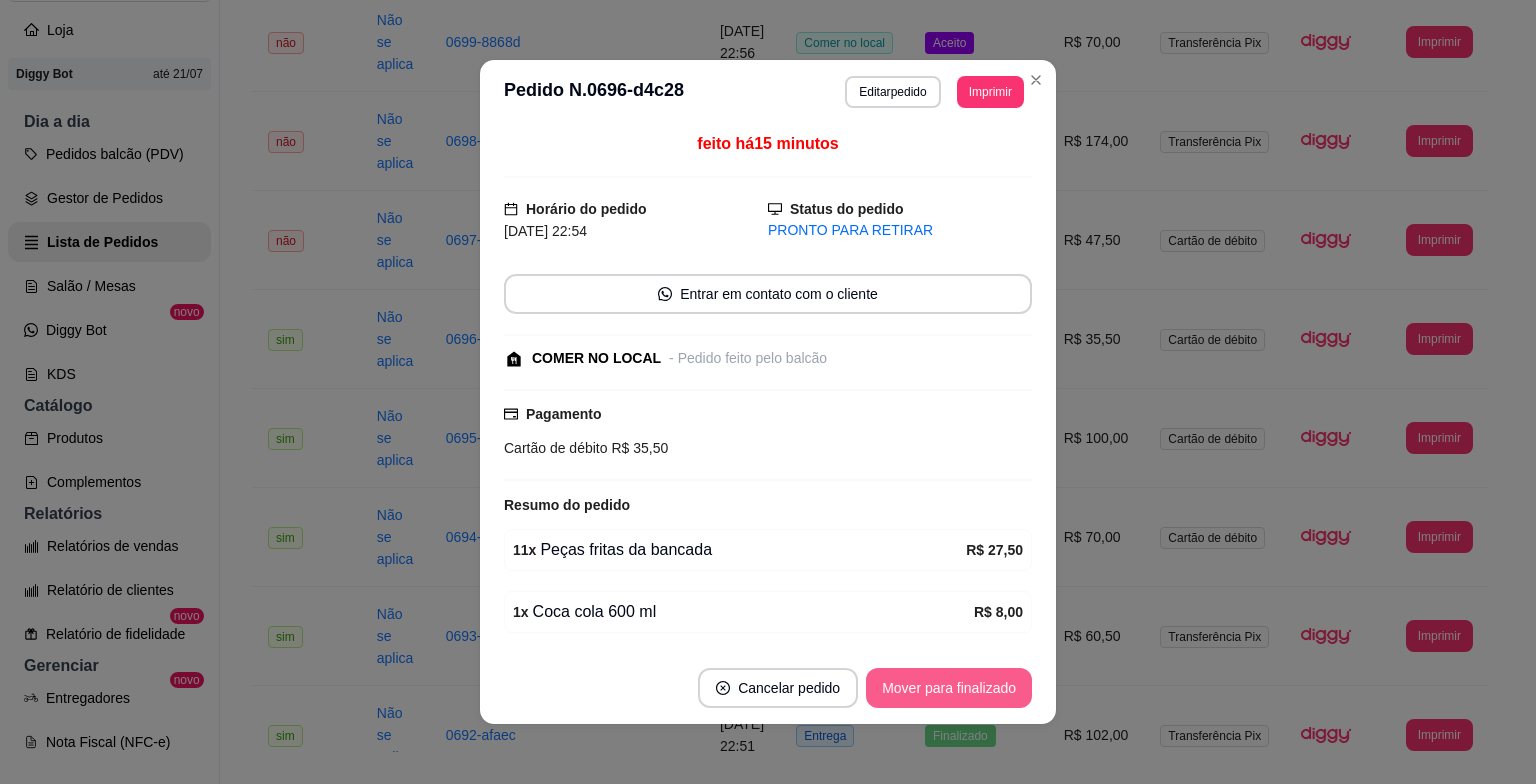click on "Mover para finalizado" at bounding box center (949, 688) 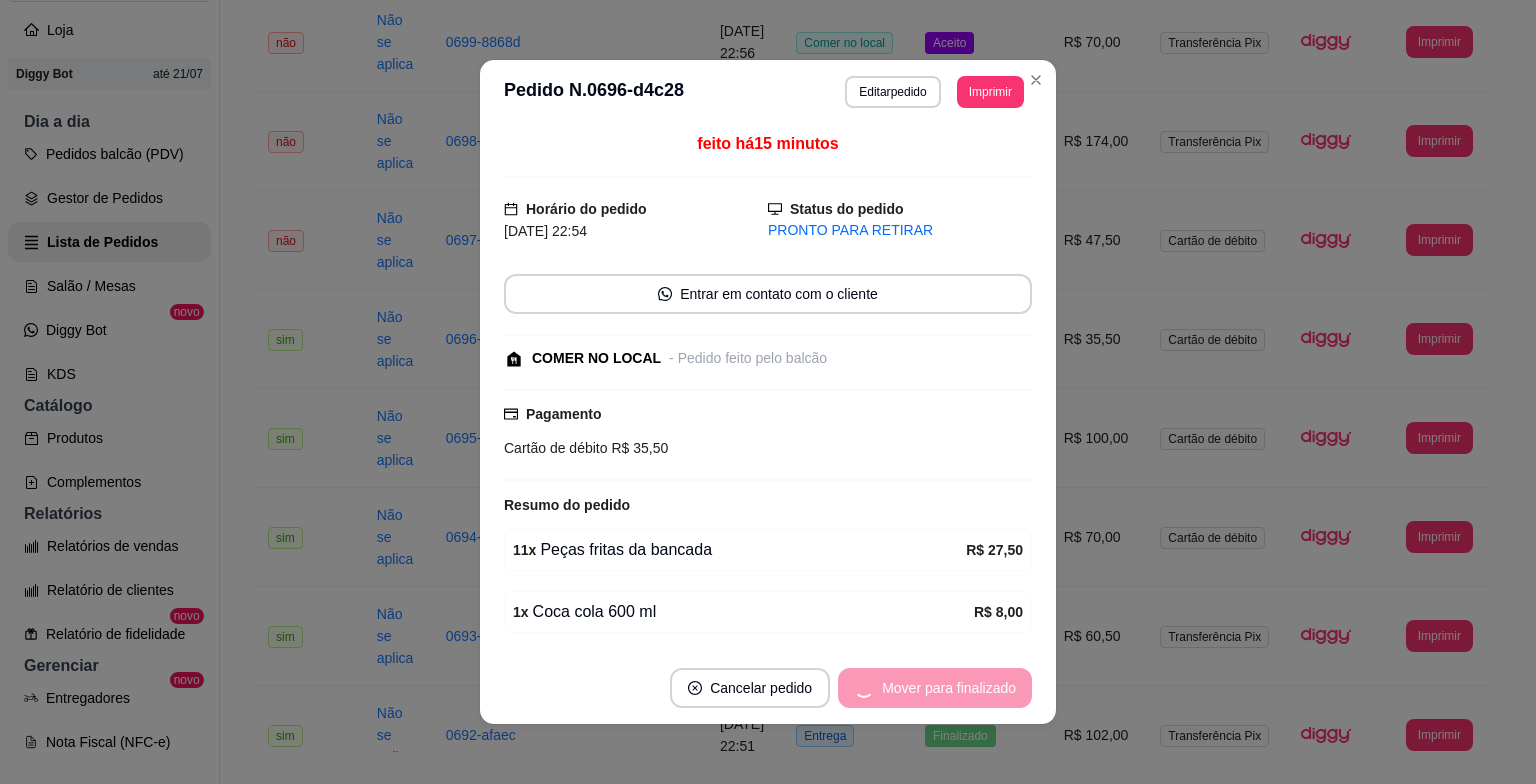 click on "Cancelar pedido" at bounding box center (750, 688) 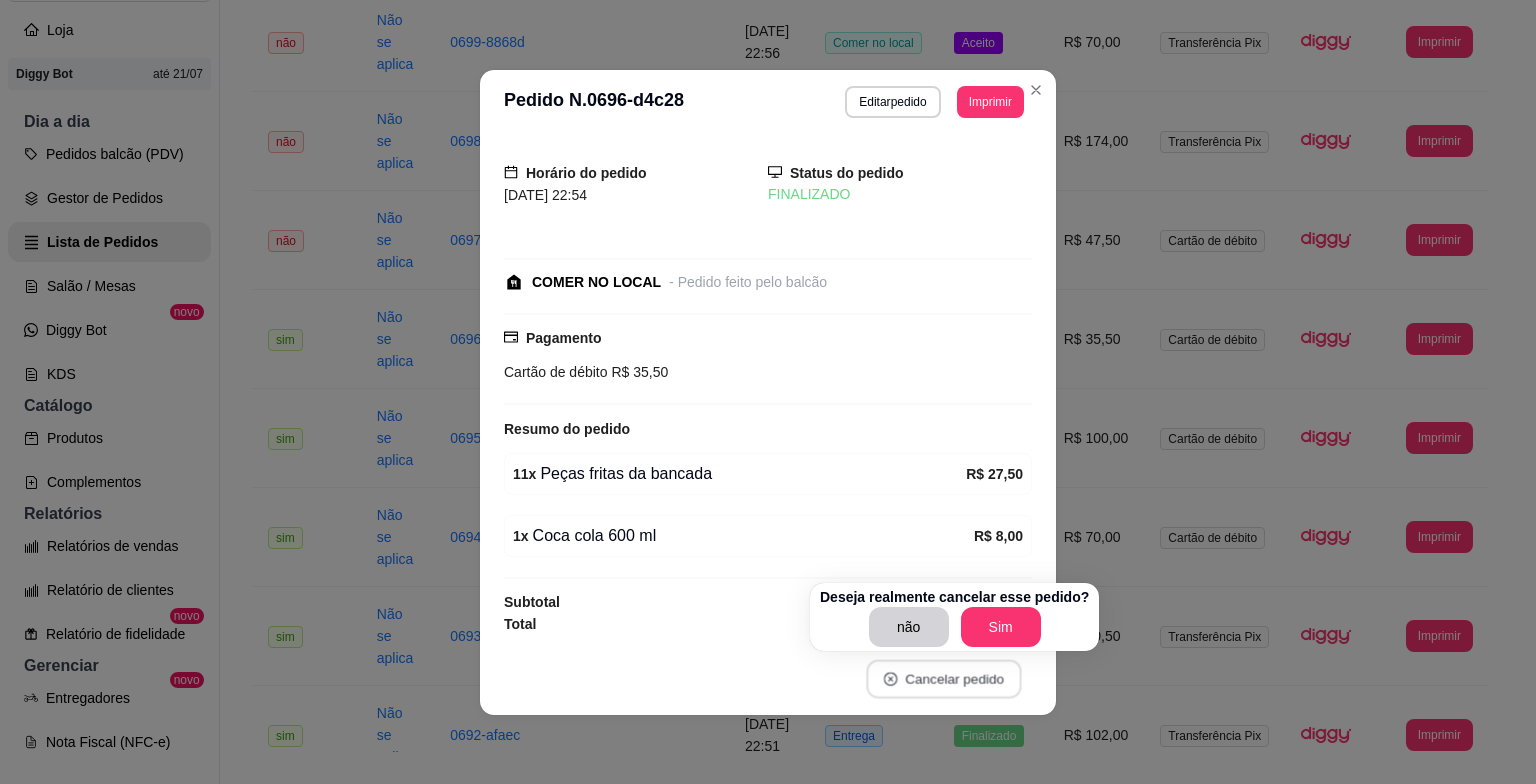 click on "Cancelar pedido" at bounding box center (943, 678) 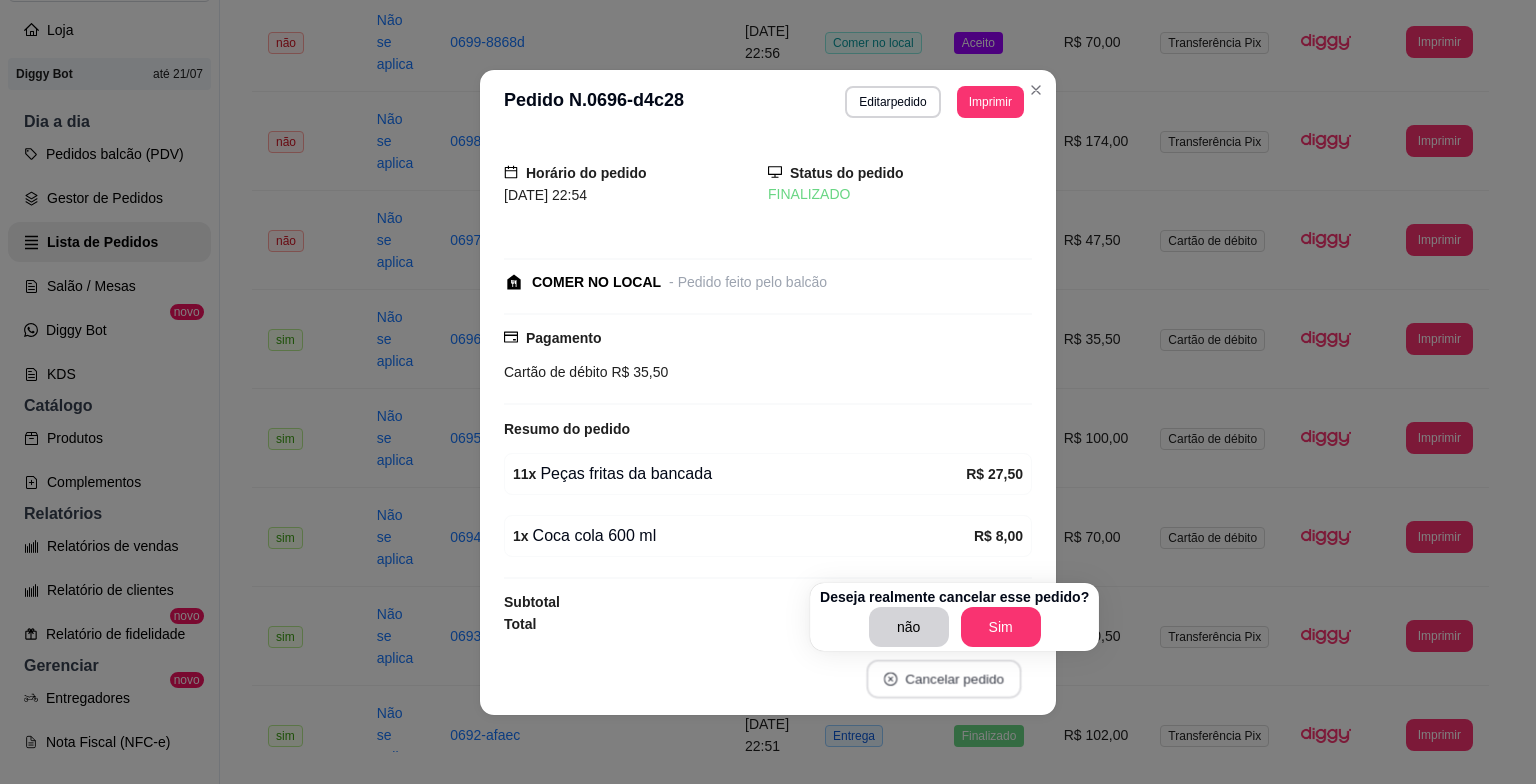 click on "Cancelar pedido" at bounding box center [943, 678] 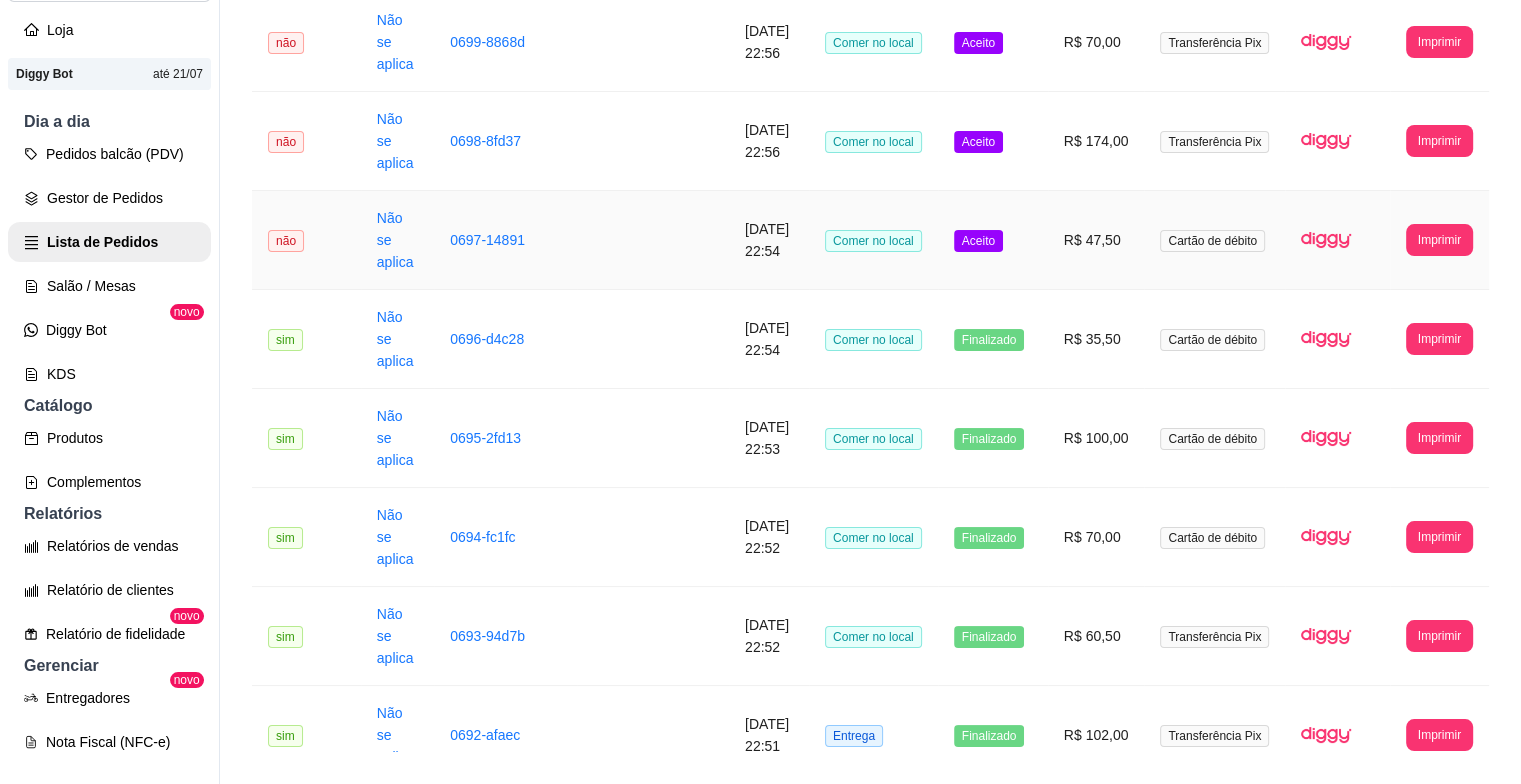 click on "Aceito" at bounding box center (978, 241) 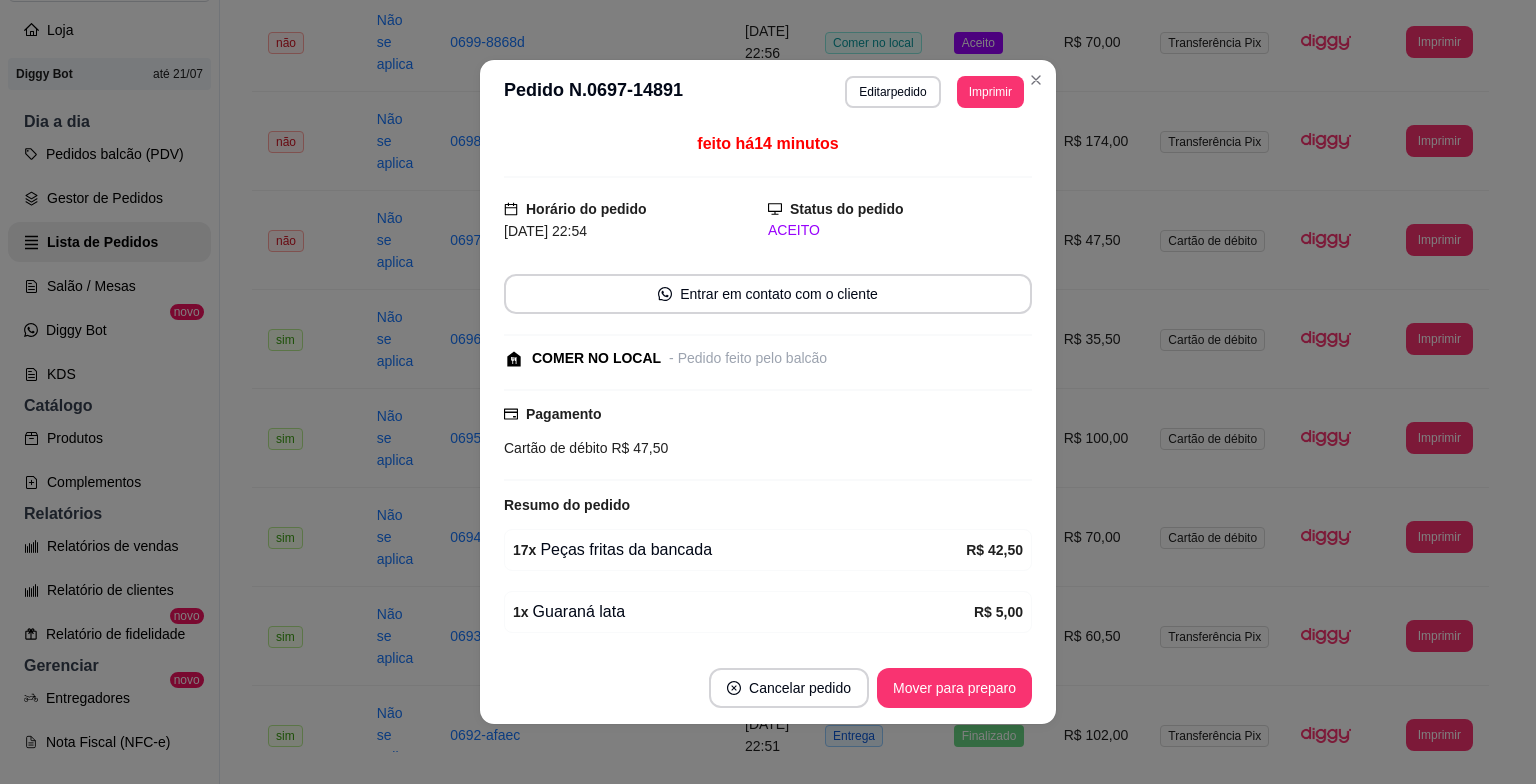 click on "Cancelar pedido Mover para preparo" at bounding box center (768, 688) 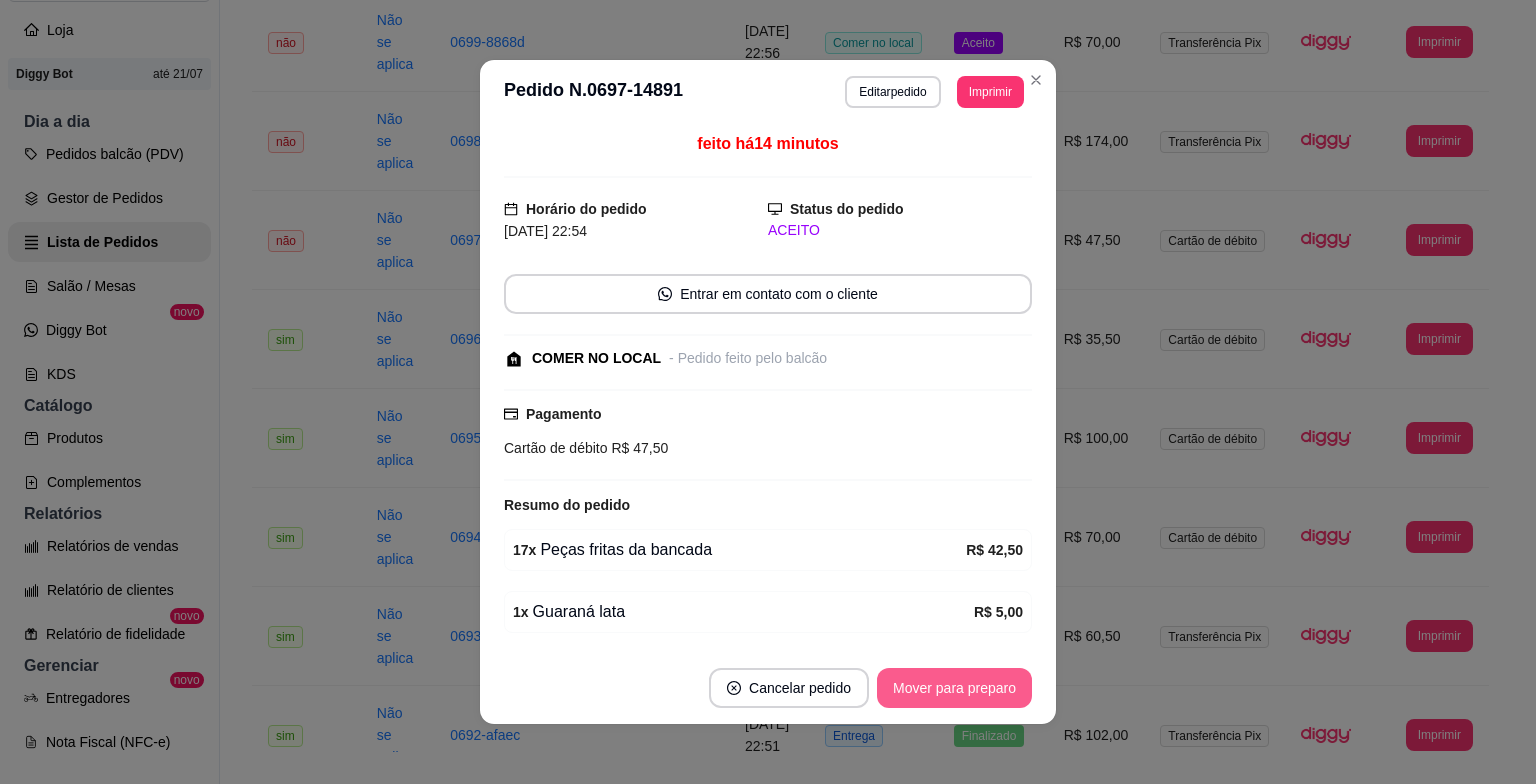 click on "Mover para preparo" at bounding box center [954, 688] 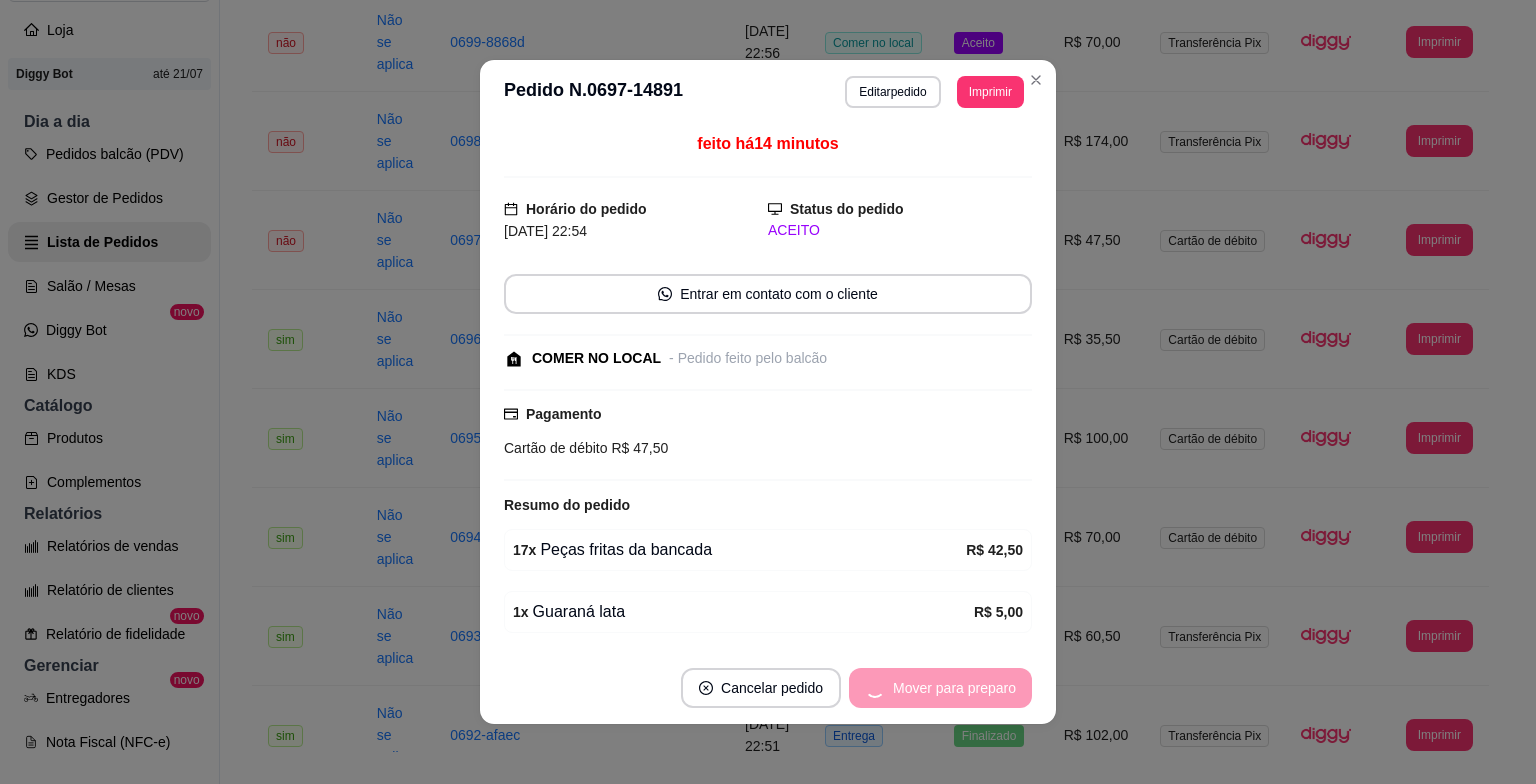 click on "Mover para preparo" at bounding box center (940, 688) 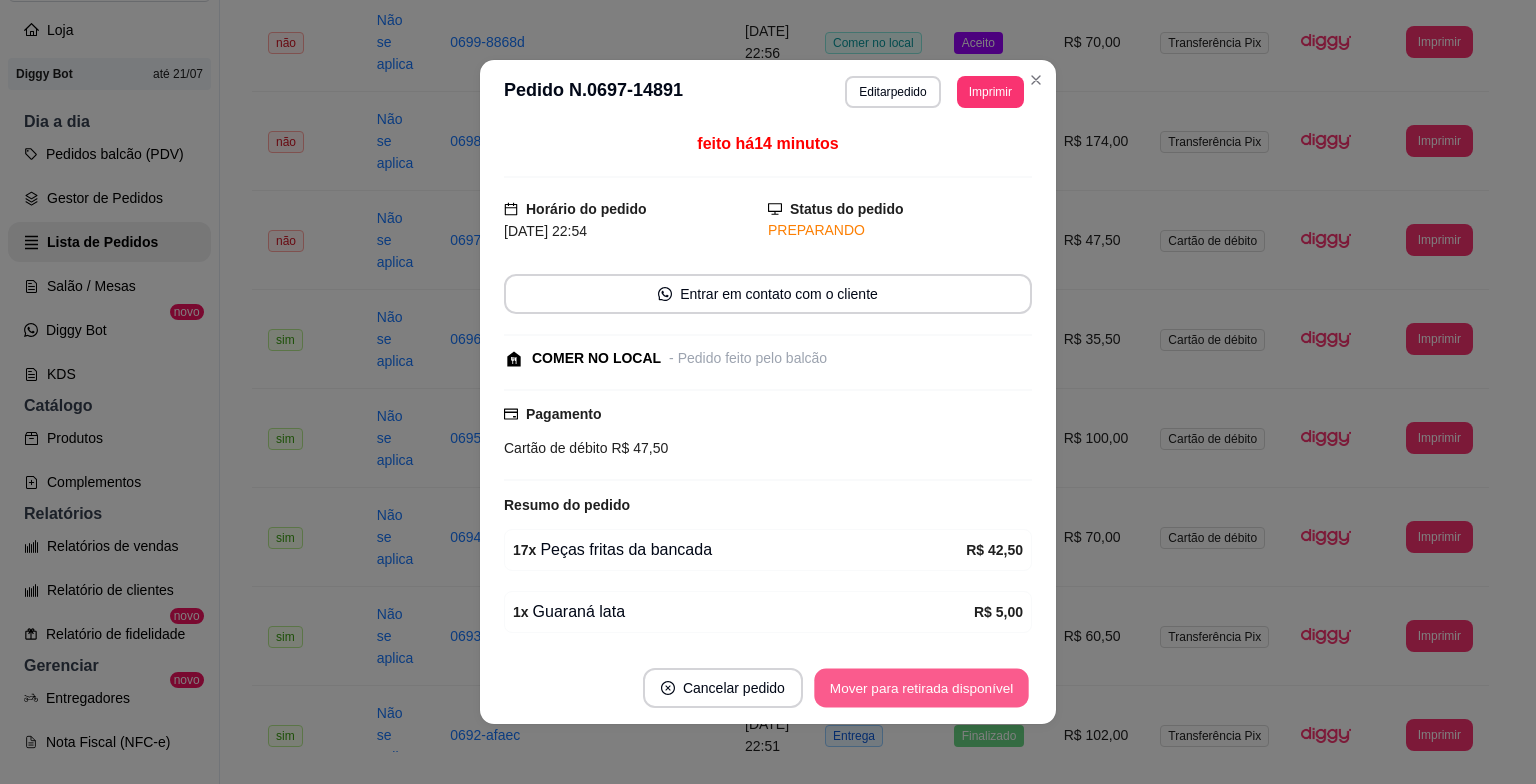 click on "Mover para retirada disponível" at bounding box center (921, 688) 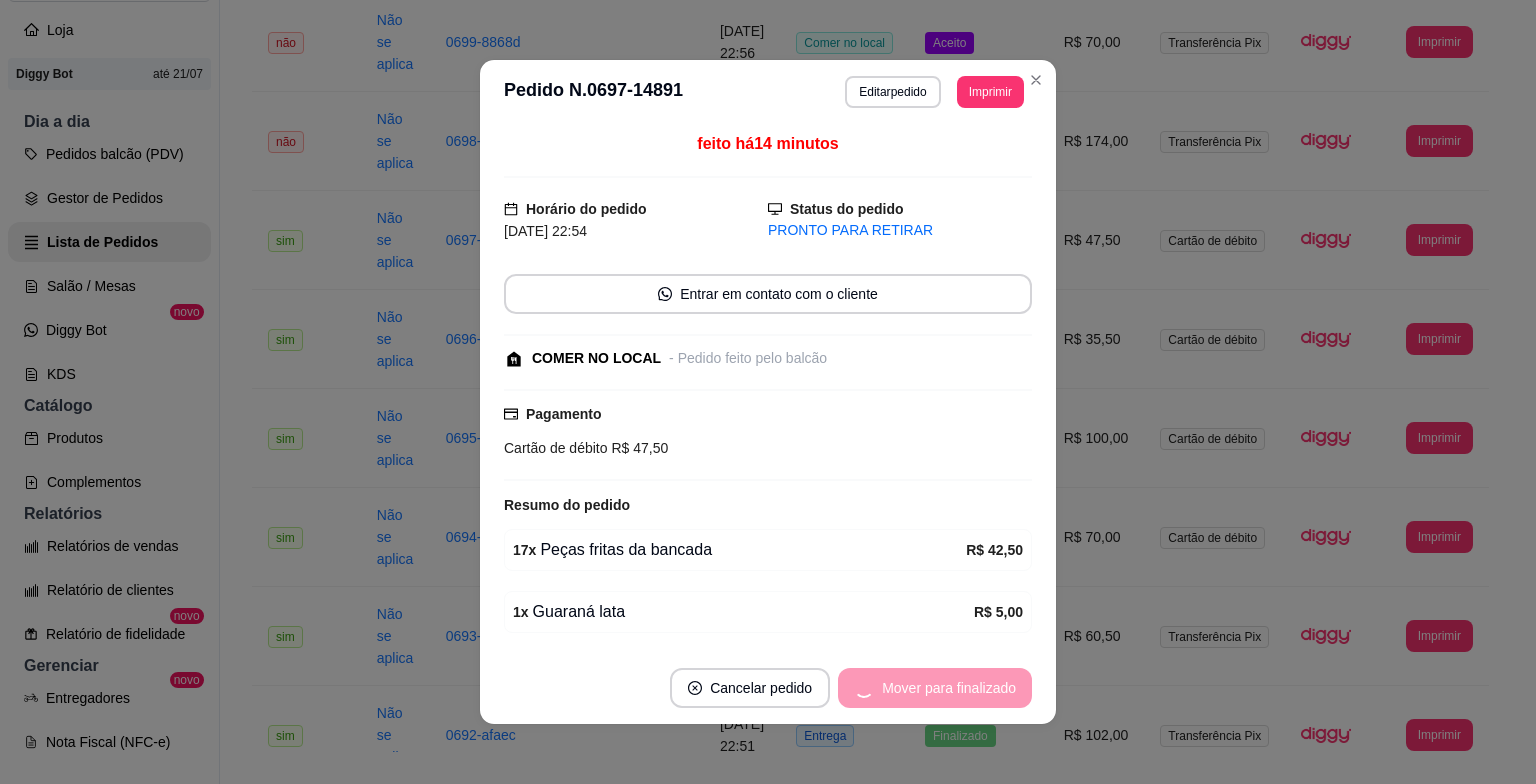 click on "Mover para finalizado" at bounding box center [935, 688] 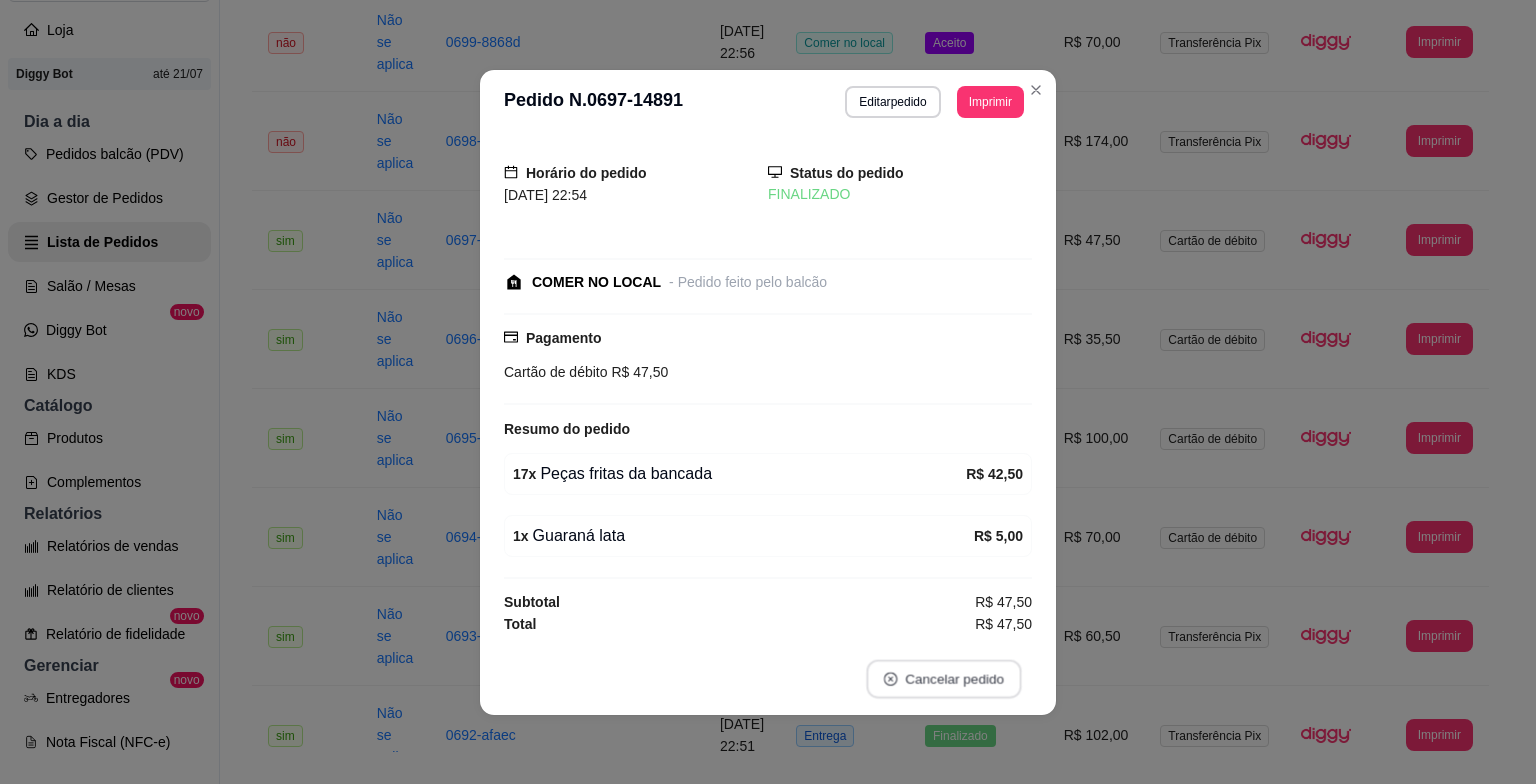 click on "Cancelar pedido" at bounding box center [943, 678] 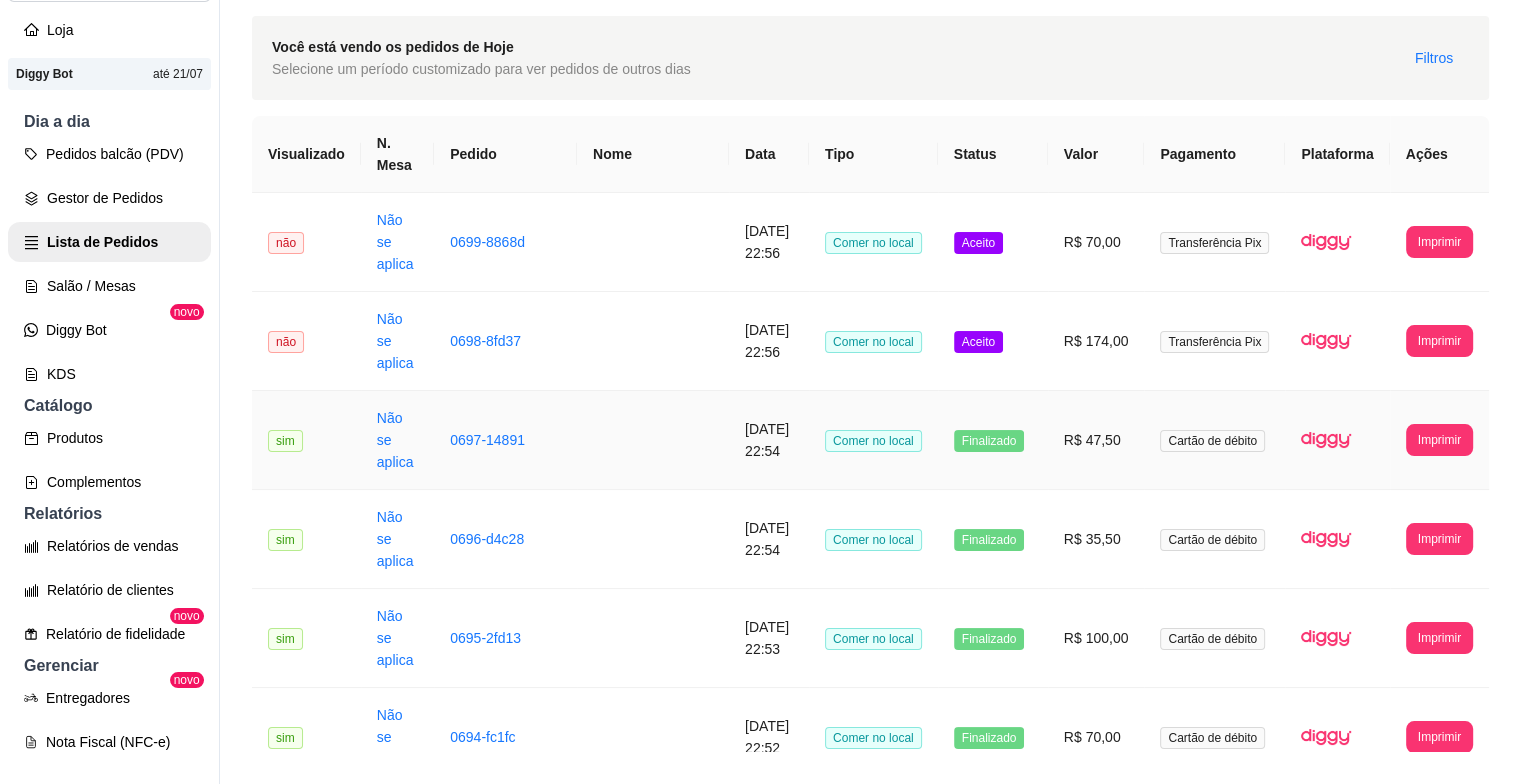 scroll, scrollTop: 0, scrollLeft: 0, axis: both 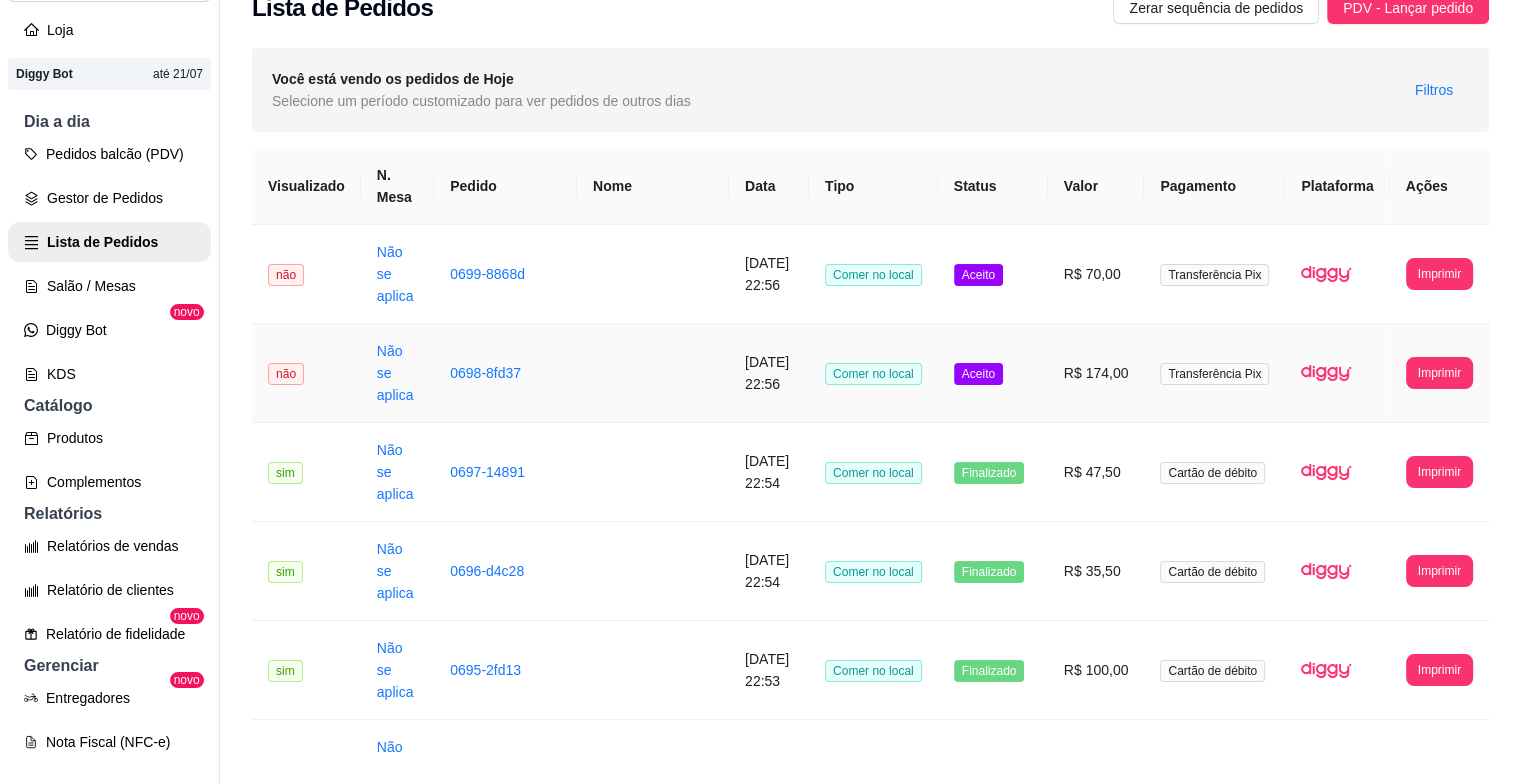 click on "Aceito" at bounding box center (978, 374) 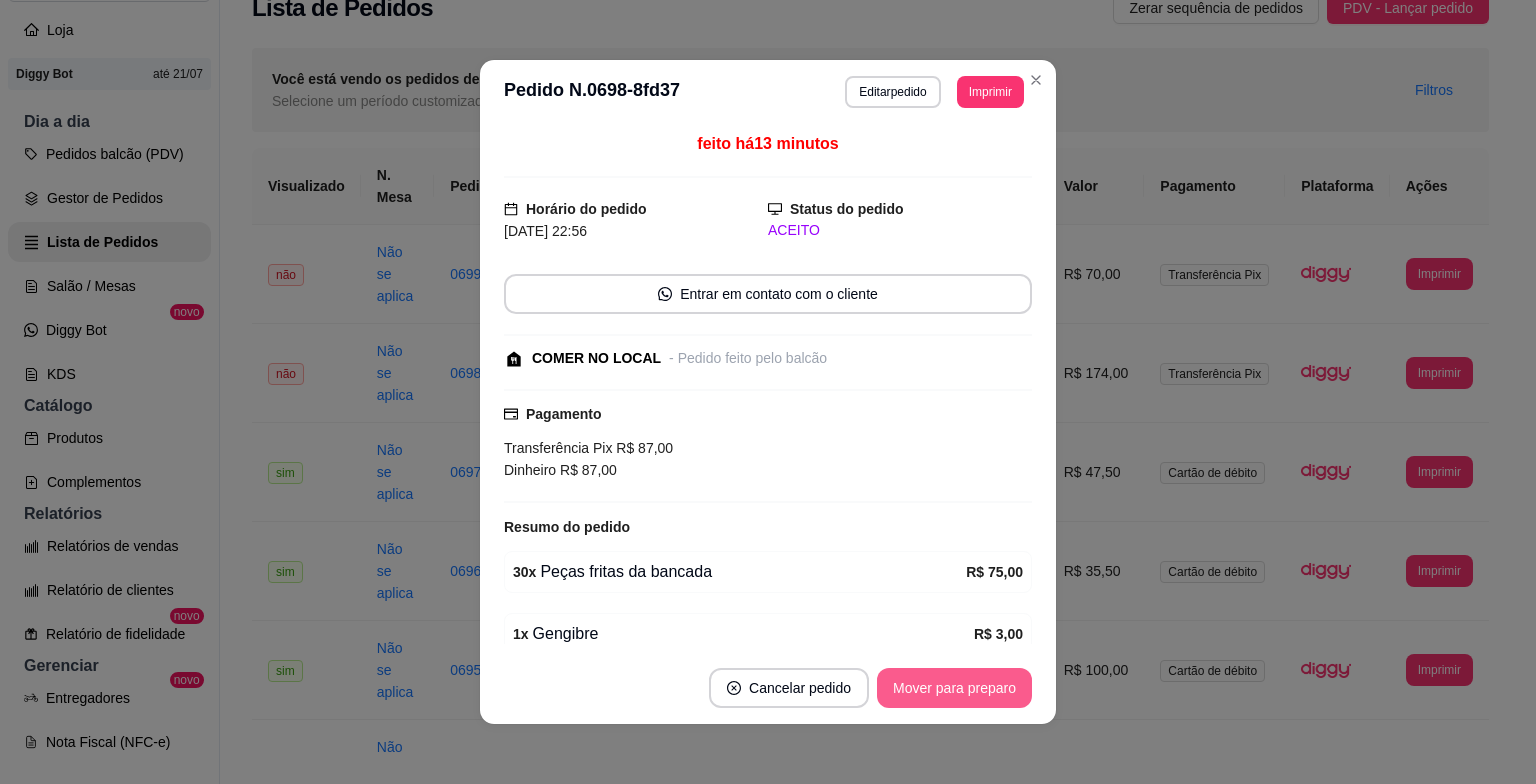 click on "Mover para preparo" at bounding box center [954, 688] 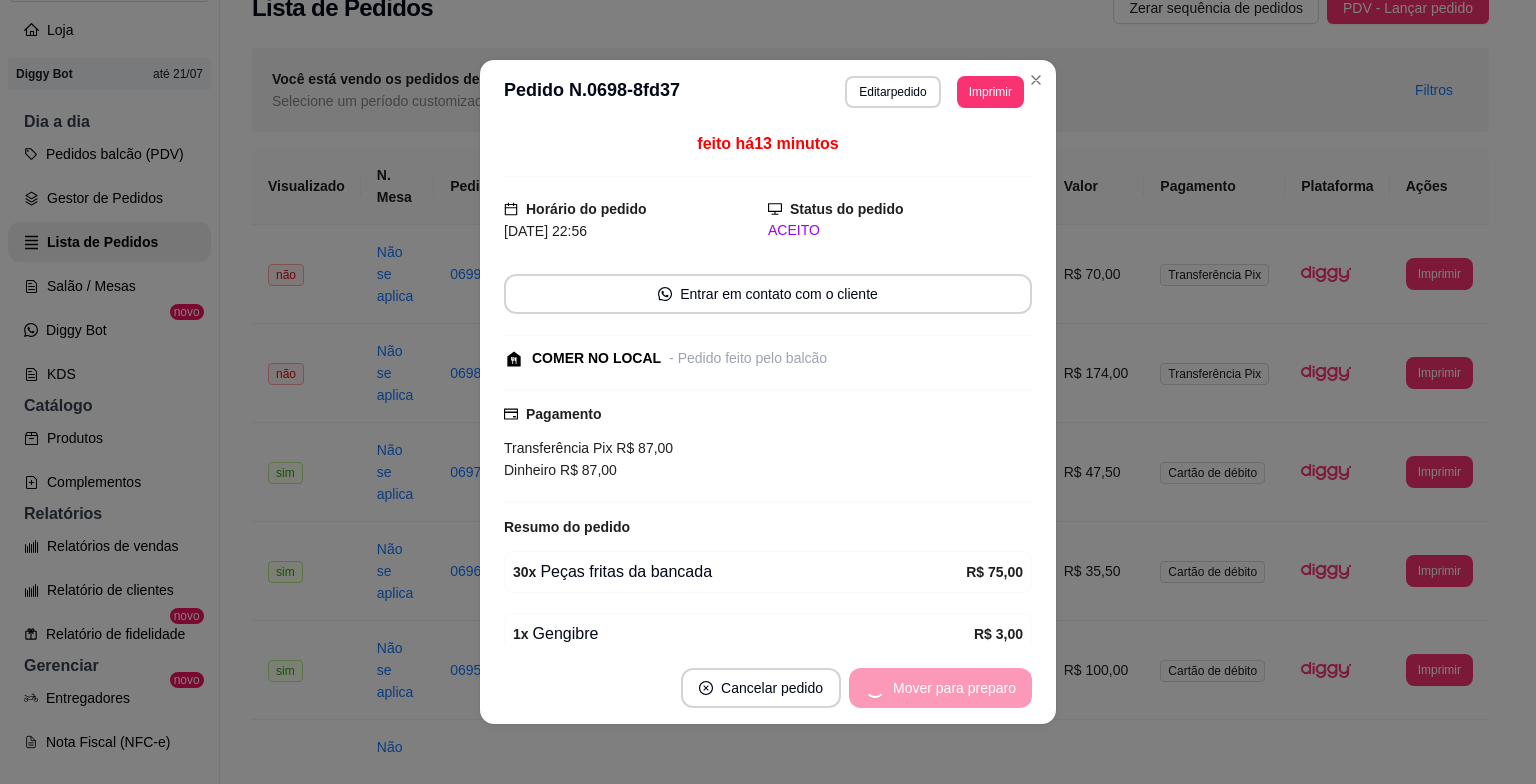 click on "Mover para preparo" at bounding box center (940, 688) 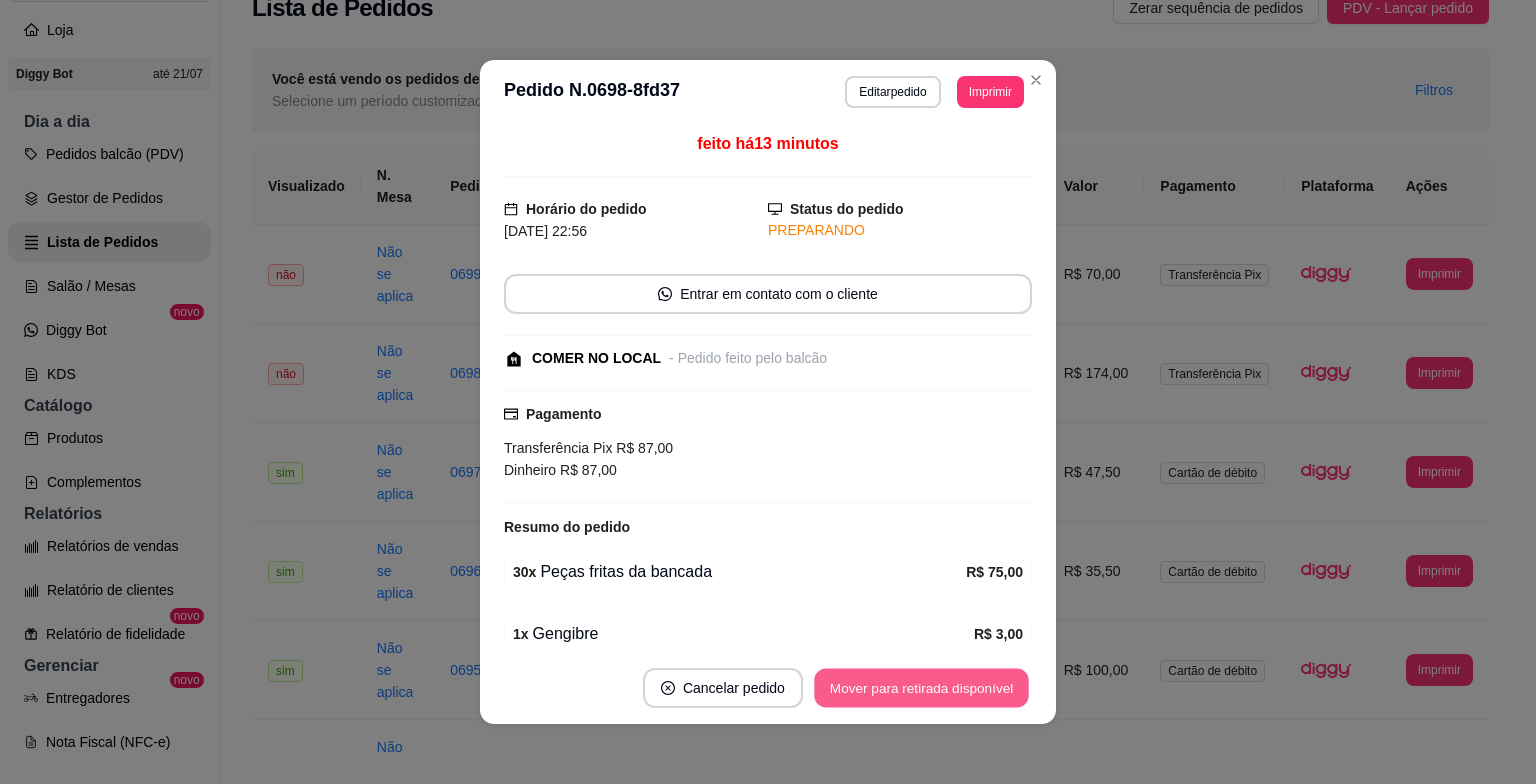 click on "Mover para retirada disponível" at bounding box center (921, 688) 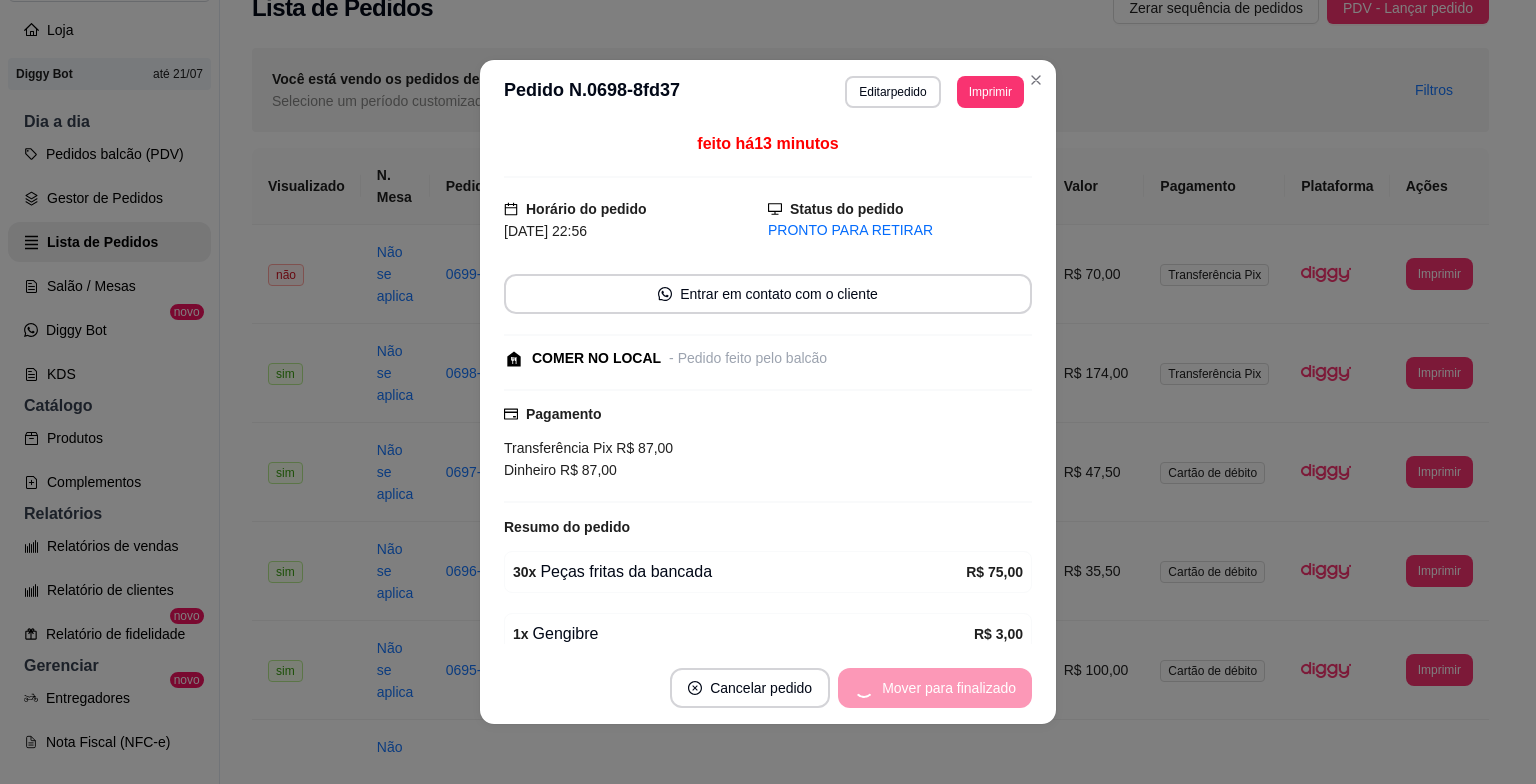 click on "Mover para finalizado" at bounding box center [935, 688] 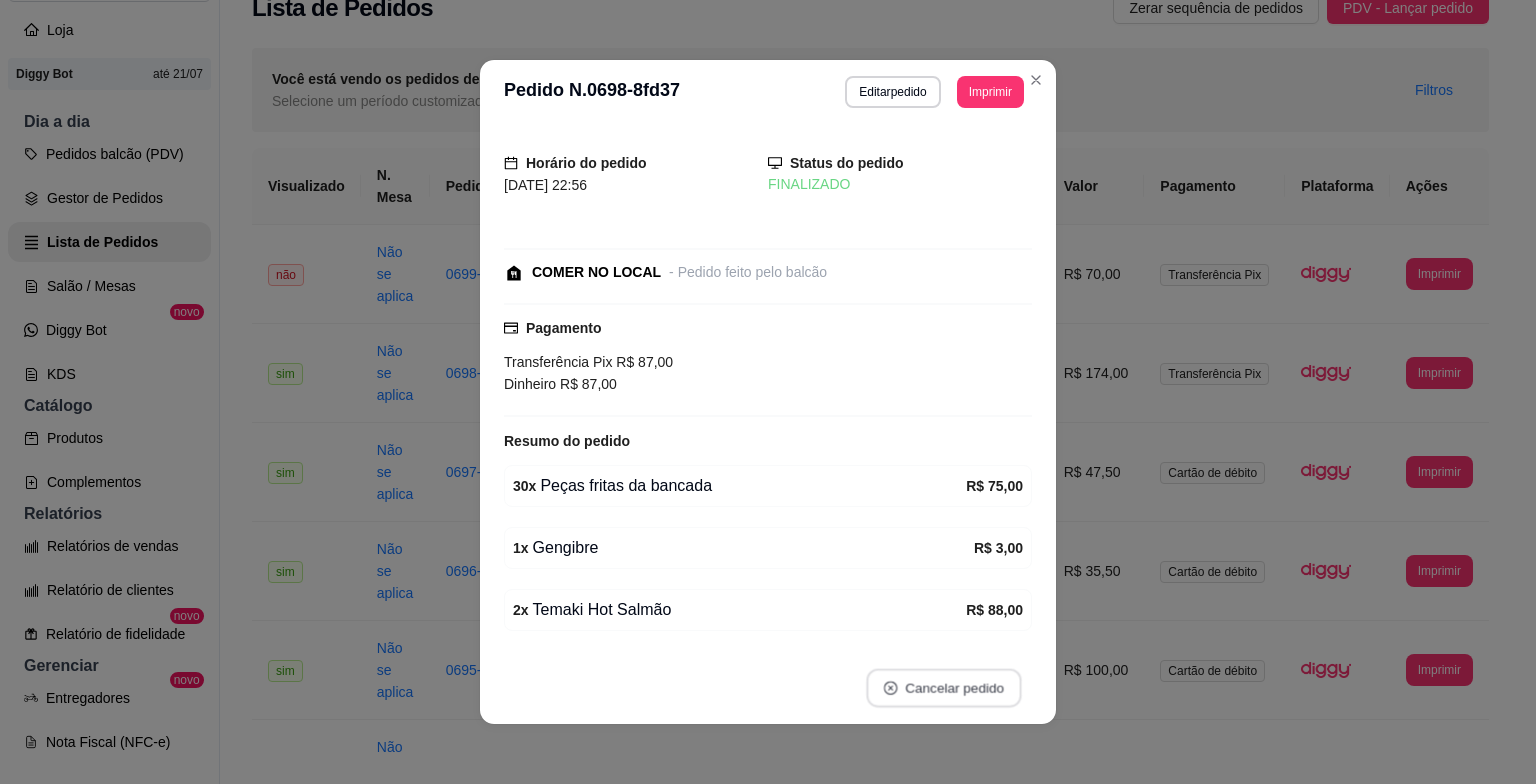 click on "Cancelar pedido" at bounding box center (943, 688) 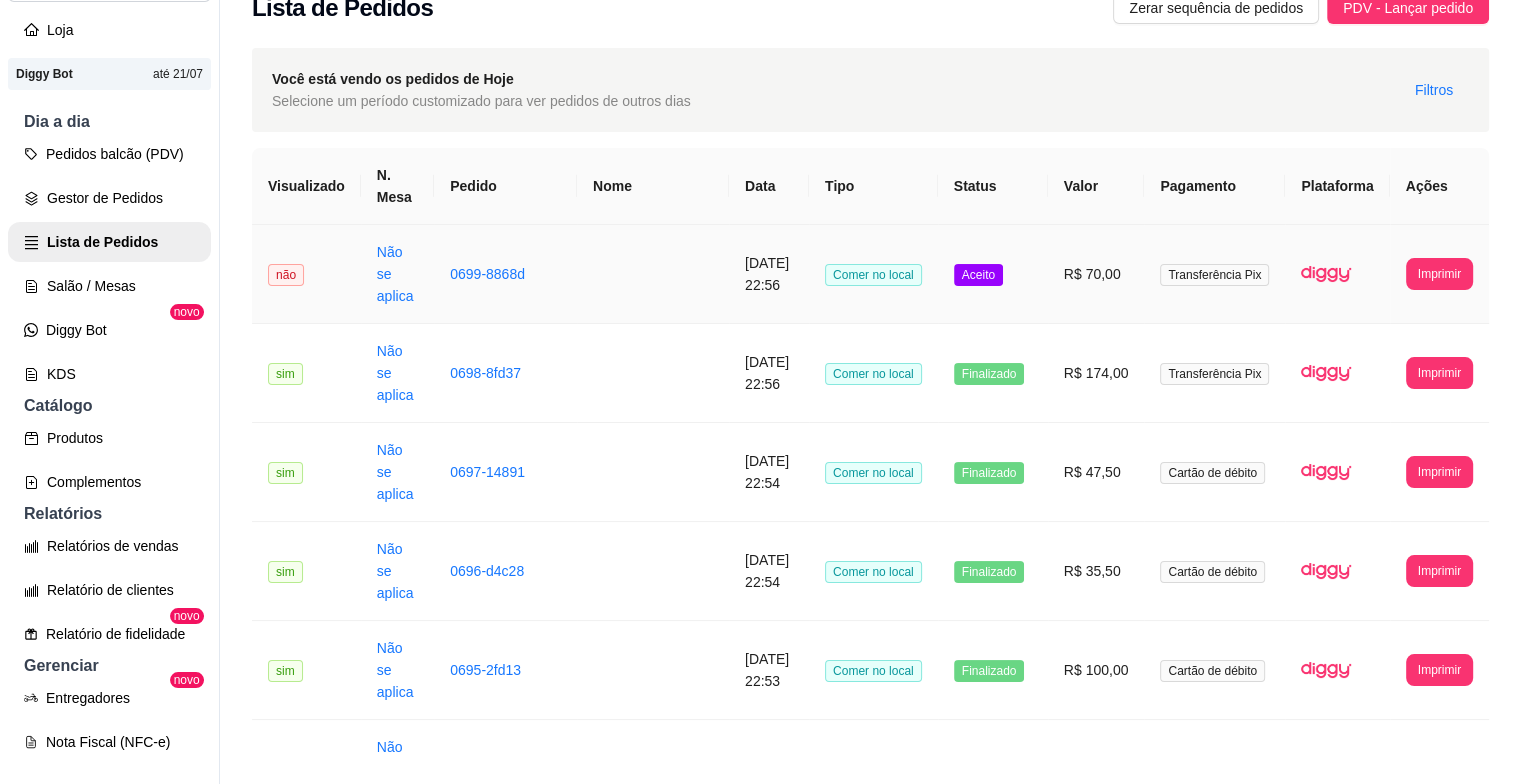 click on "Aceito" at bounding box center [993, 274] 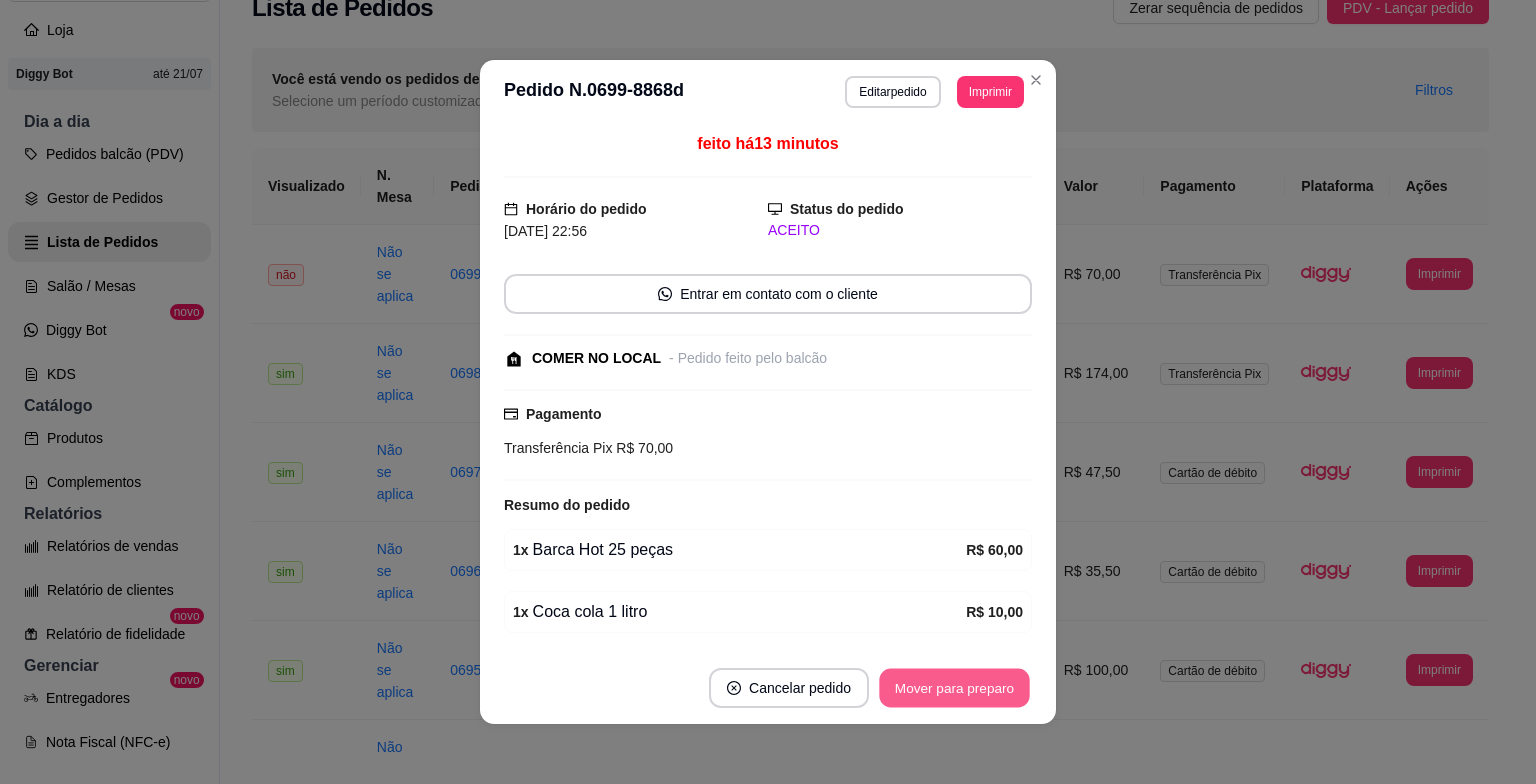click on "Mover para preparo" at bounding box center [954, 688] 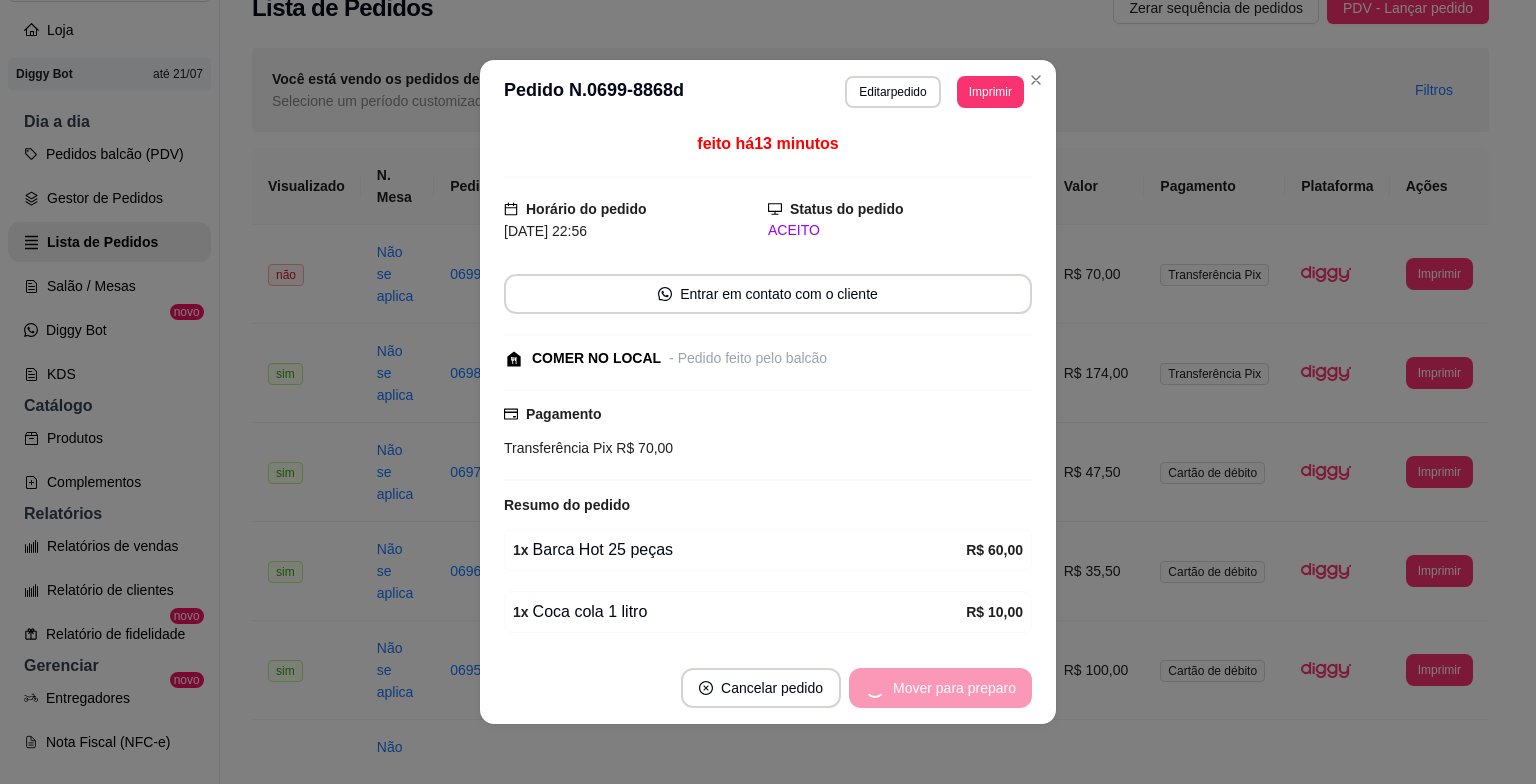 click on "Mover para preparo" at bounding box center [940, 688] 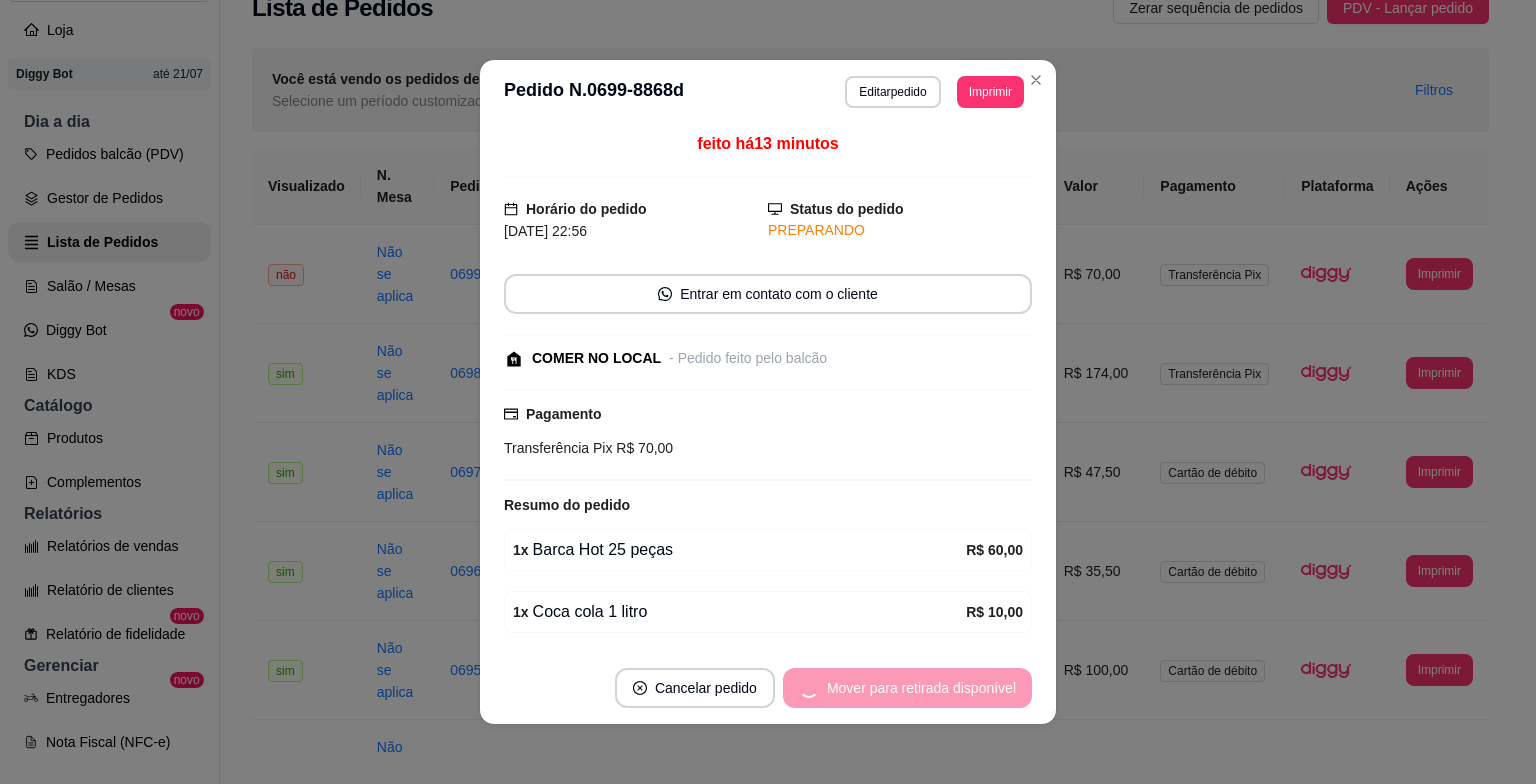 click on "Mover para retirada disponível" at bounding box center (907, 688) 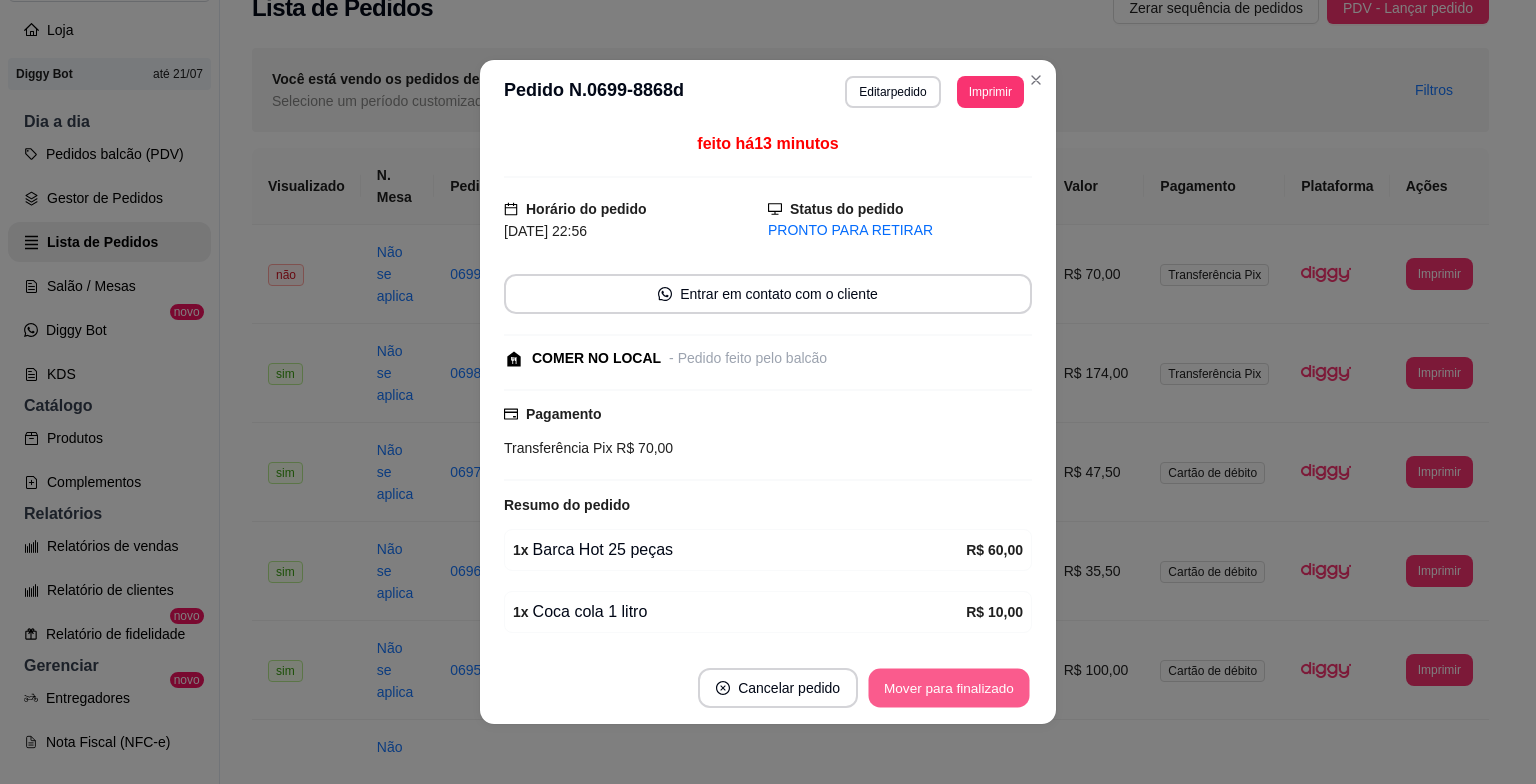click on "Mover para finalizado" at bounding box center [949, 688] 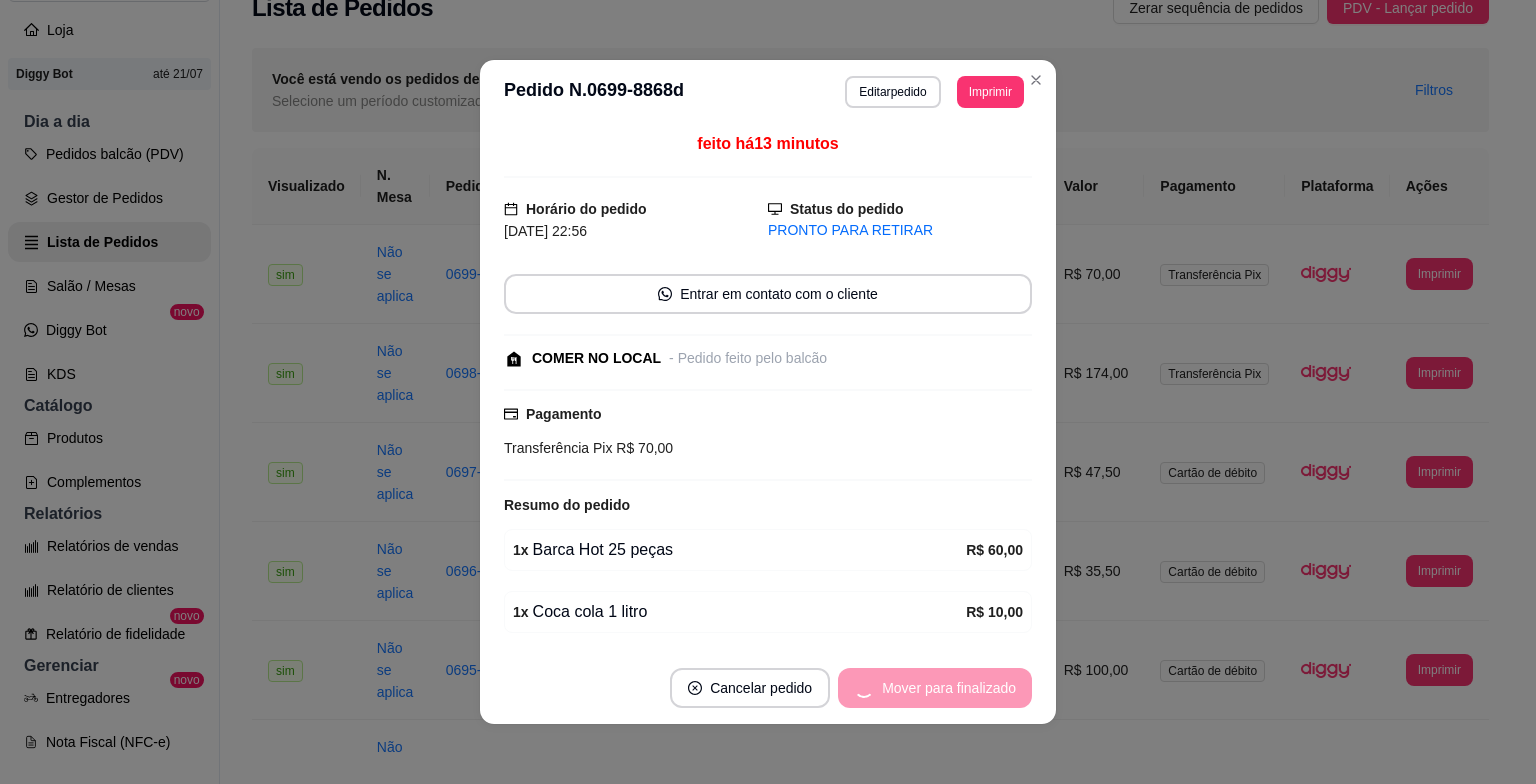 click on "Cancelar pedido" at bounding box center [750, 688] 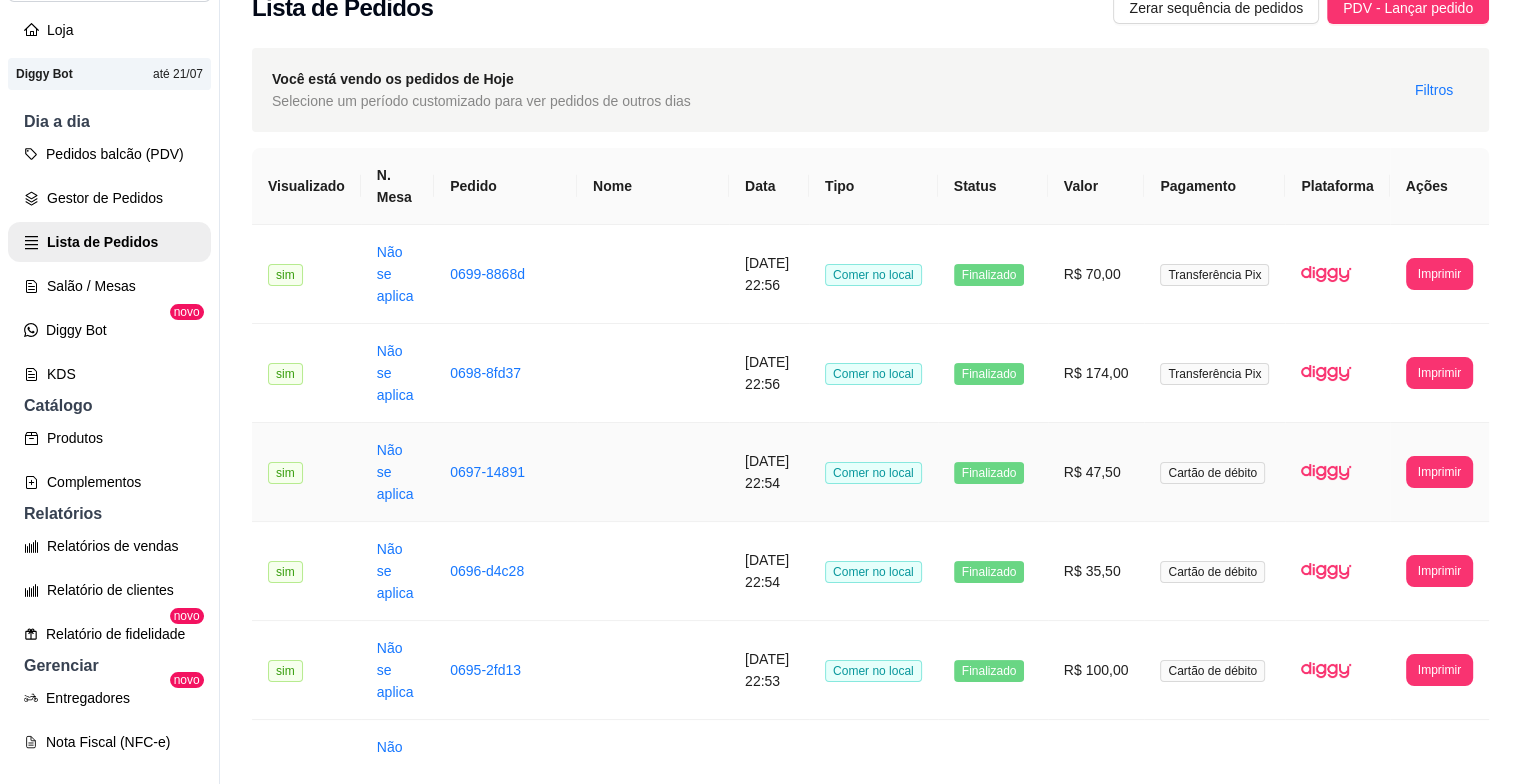 scroll, scrollTop: 0, scrollLeft: 0, axis: both 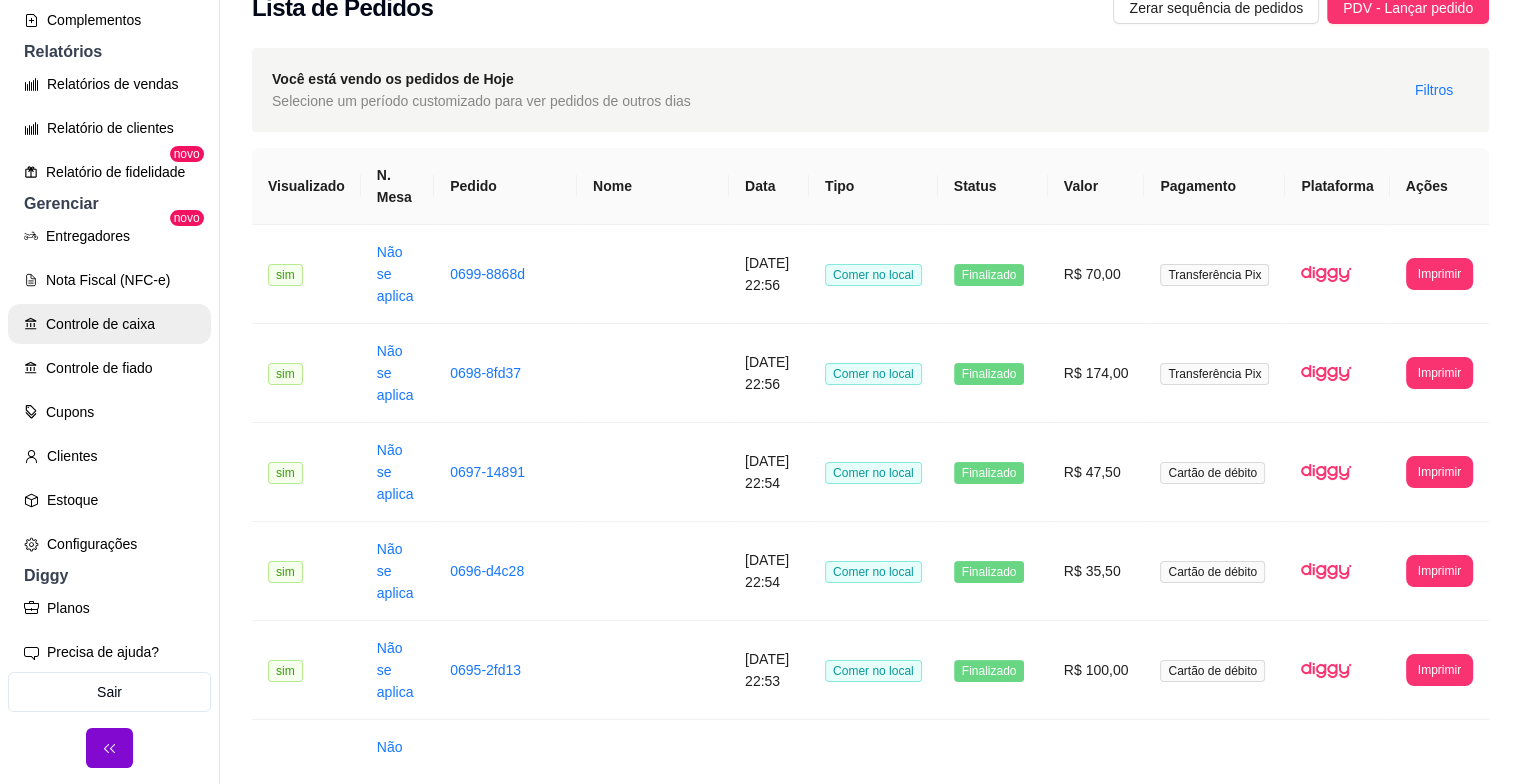 click on "Controle de caixa" at bounding box center [109, 324] 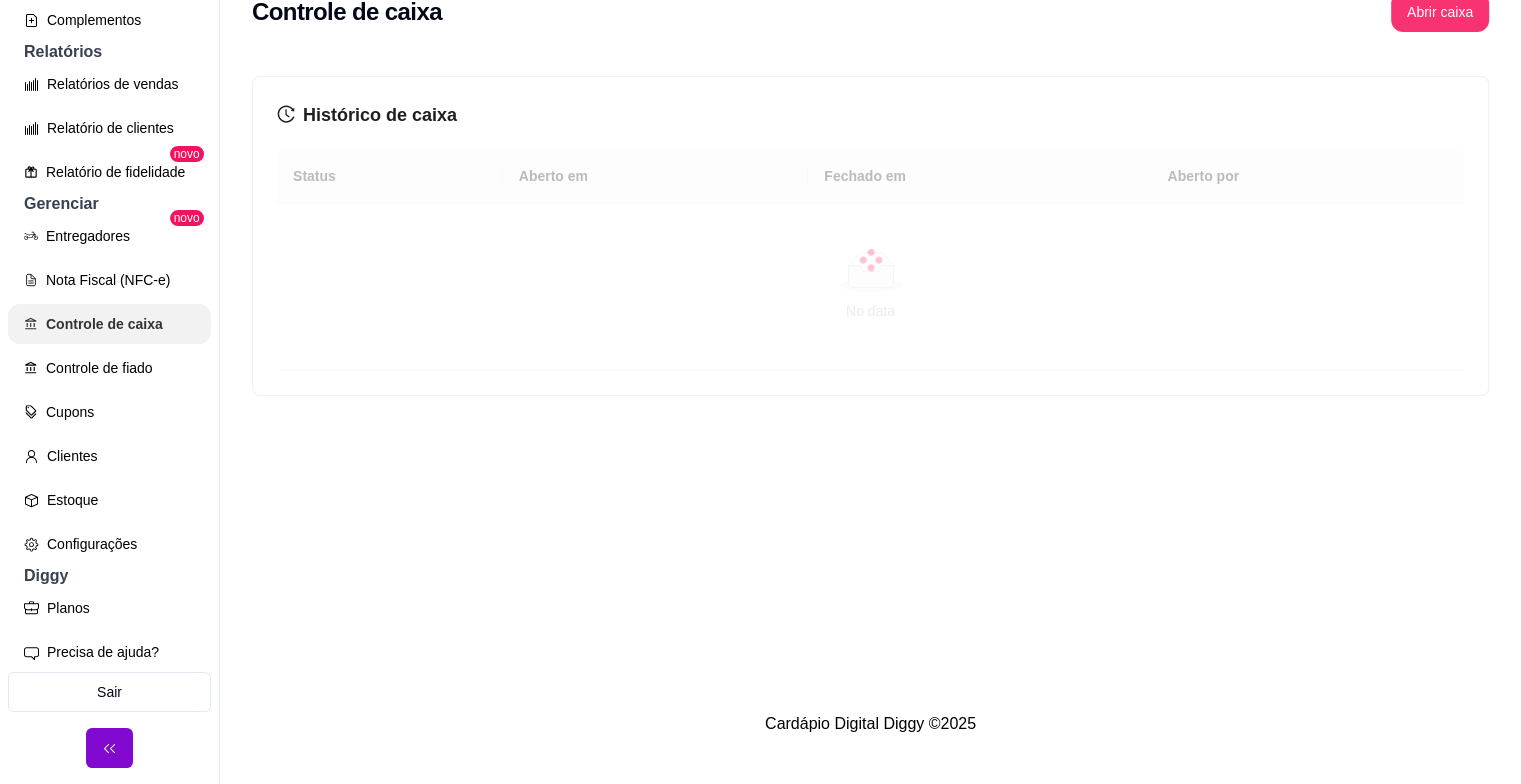 scroll, scrollTop: 0, scrollLeft: 0, axis: both 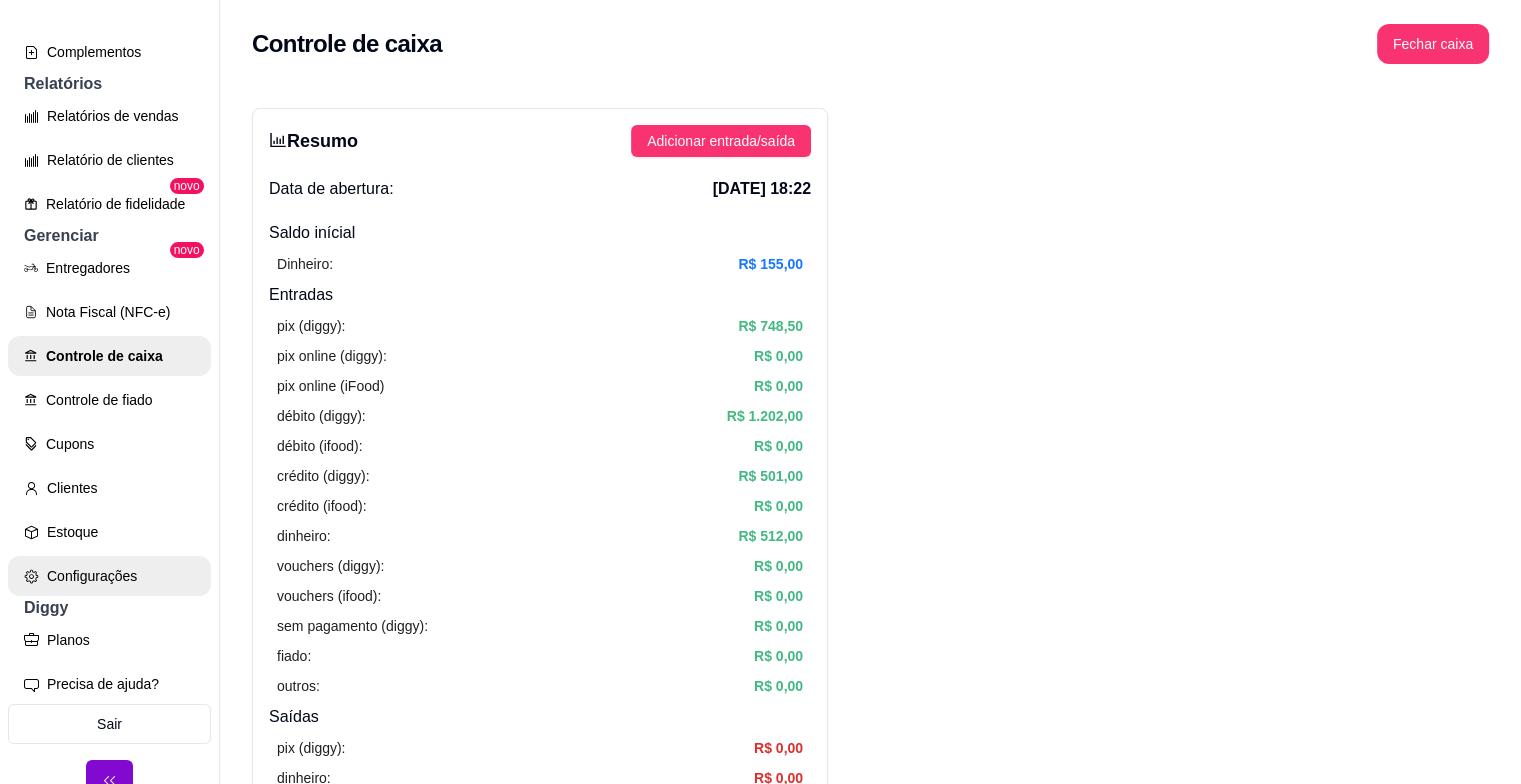 click on "Configurações" at bounding box center (109, 576) 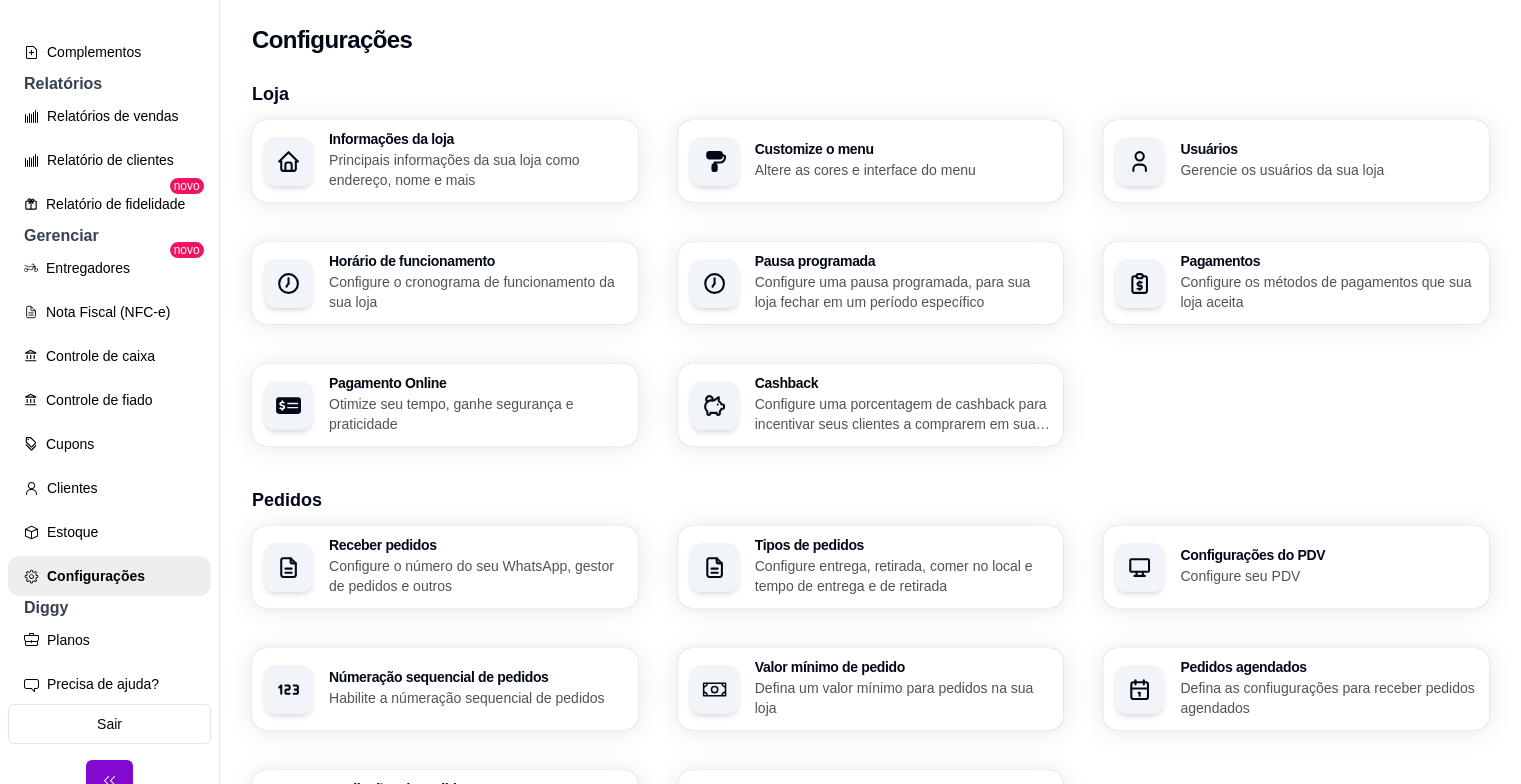 click on "Tipos de pedidos" at bounding box center [903, 545] 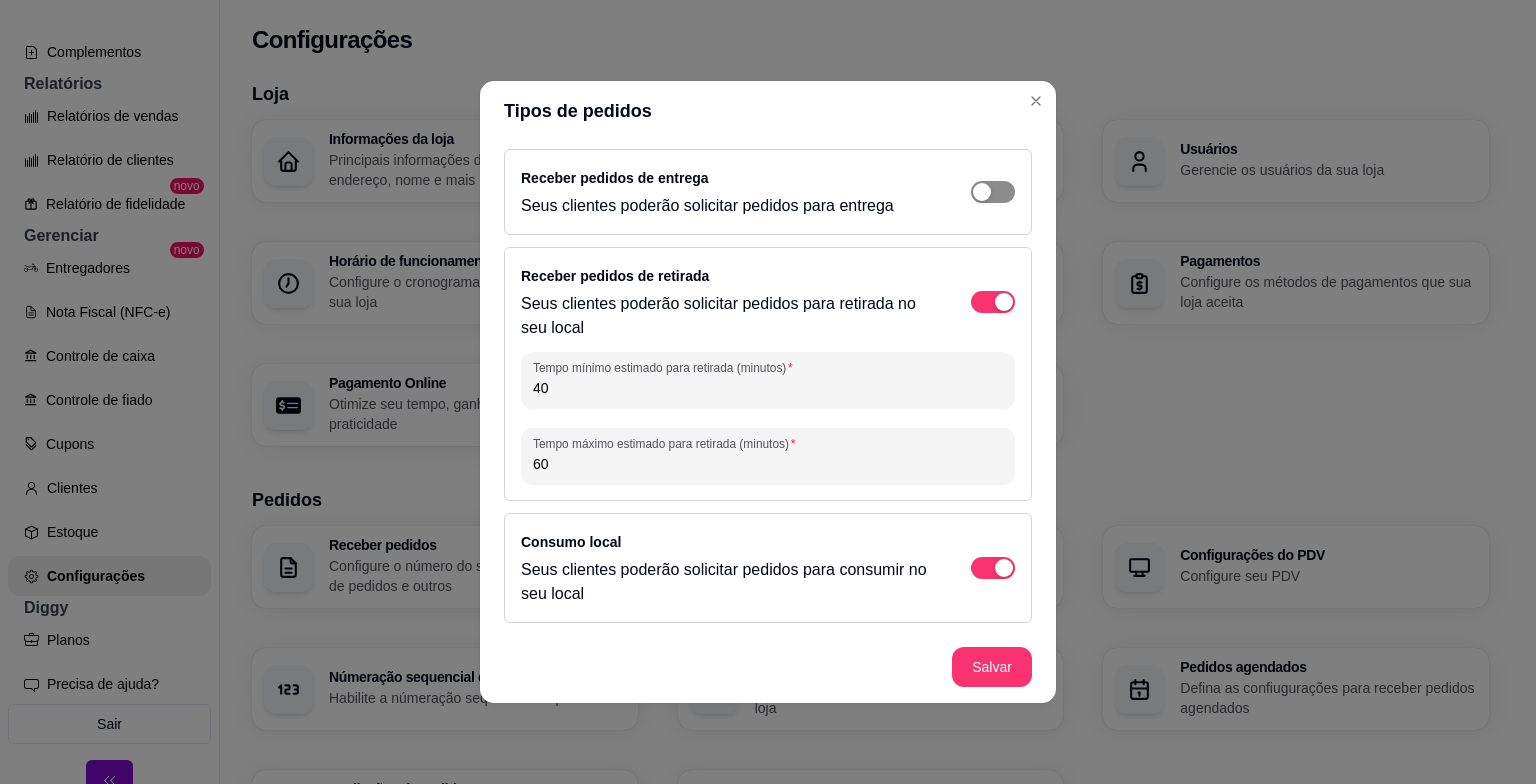 click at bounding box center [982, 192] 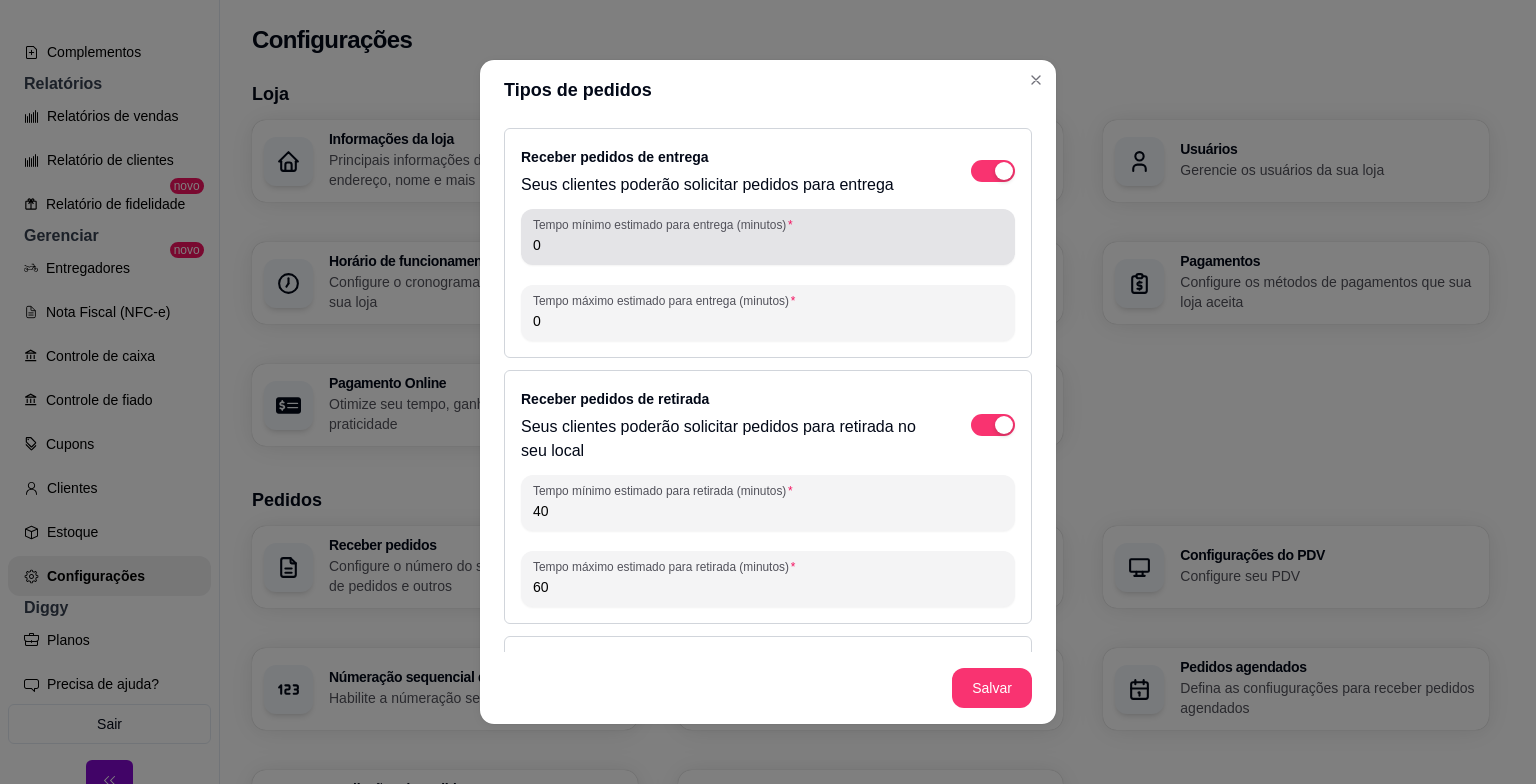 click on "0" at bounding box center (768, 245) 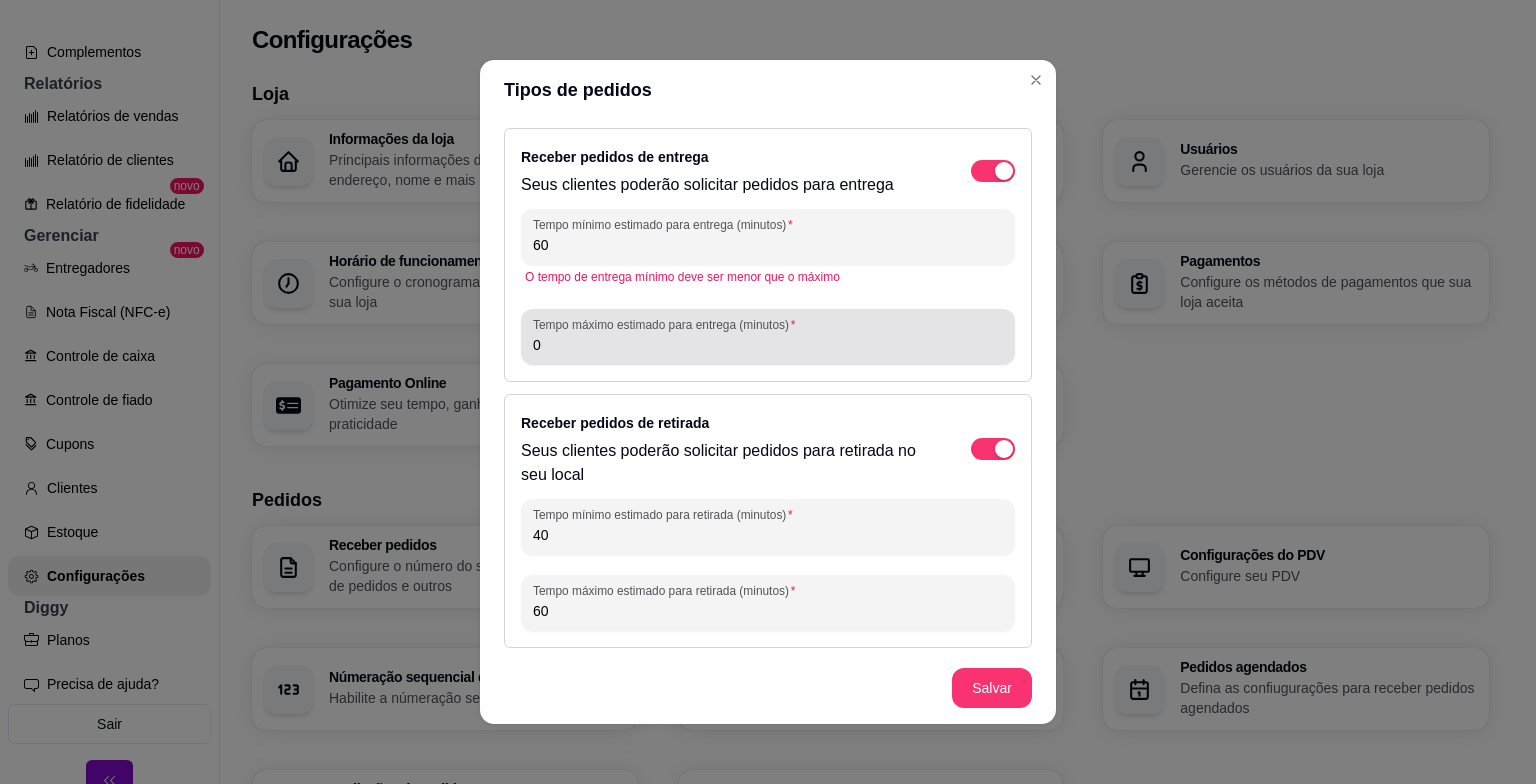 type on "60" 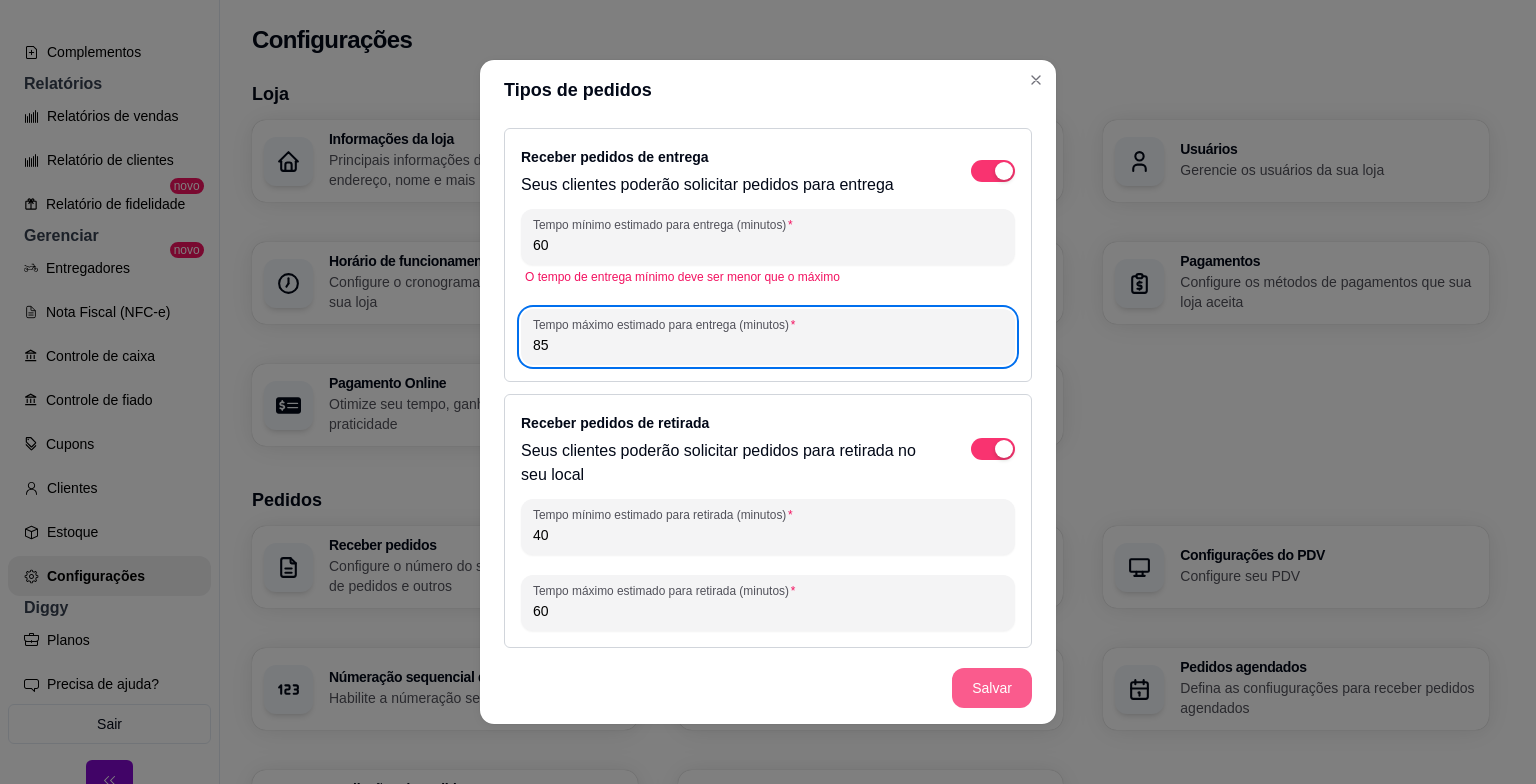 type on "85" 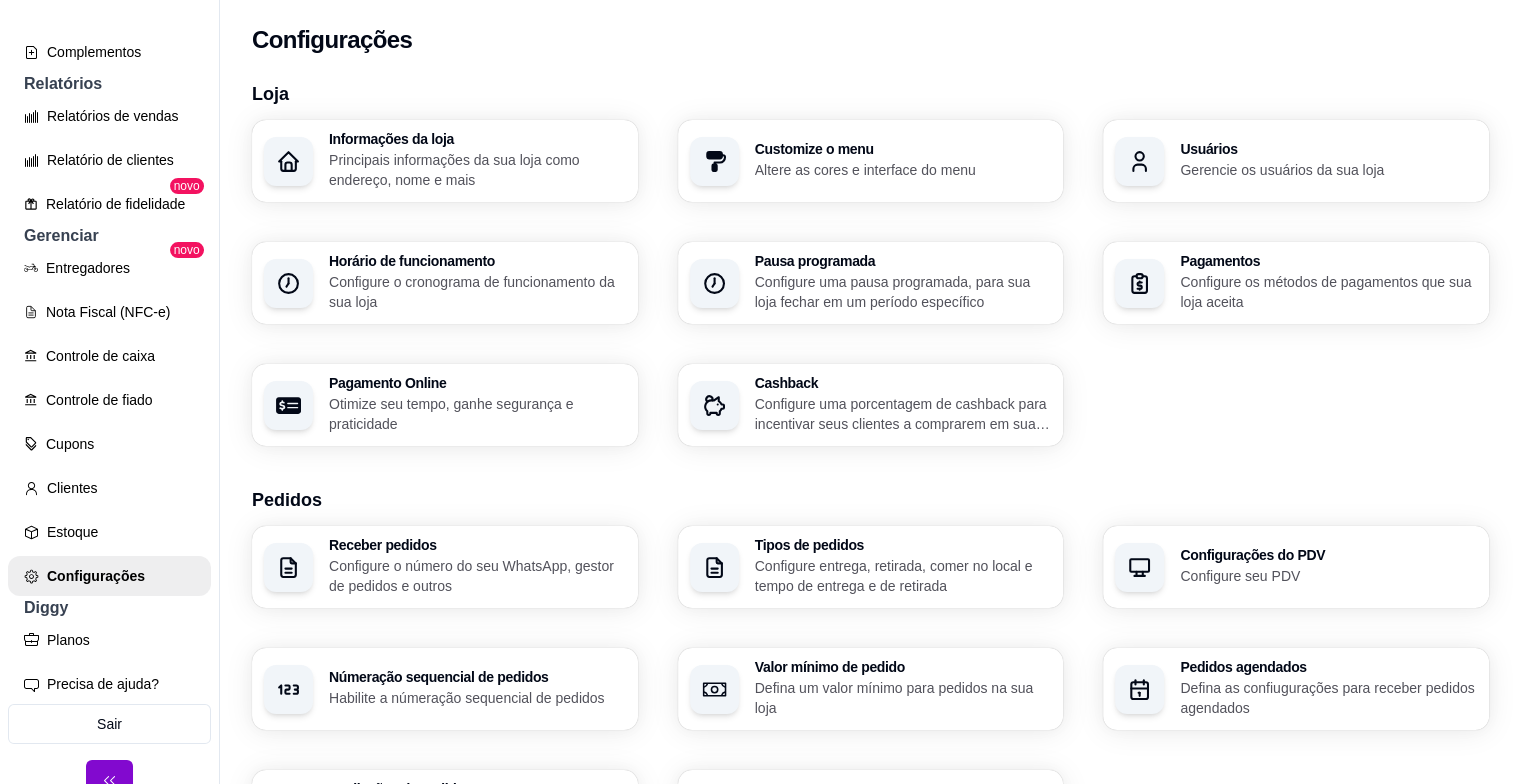 click on "Informações da loja Principais informações da sua loja como endereço, nome e mais Customize o menu Altere as cores e interface do menu Usuários Gerencie os usuários da sua loja Horário de funcionamento Configure o cronograma de funcionamento da sua loja Pausa programada Configure uma pausa programada, para sua loja fechar em um período específico Pagamentos Configure os métodos de pagamentos que sua loja aceita Pagamento Online Otimize seu tempo, ganhe segurança e praticidade Cashback Configure uma porcentagem de cashback para incentivar seus clientes a comprarem em sua loja" at bounding box center [870, 283] 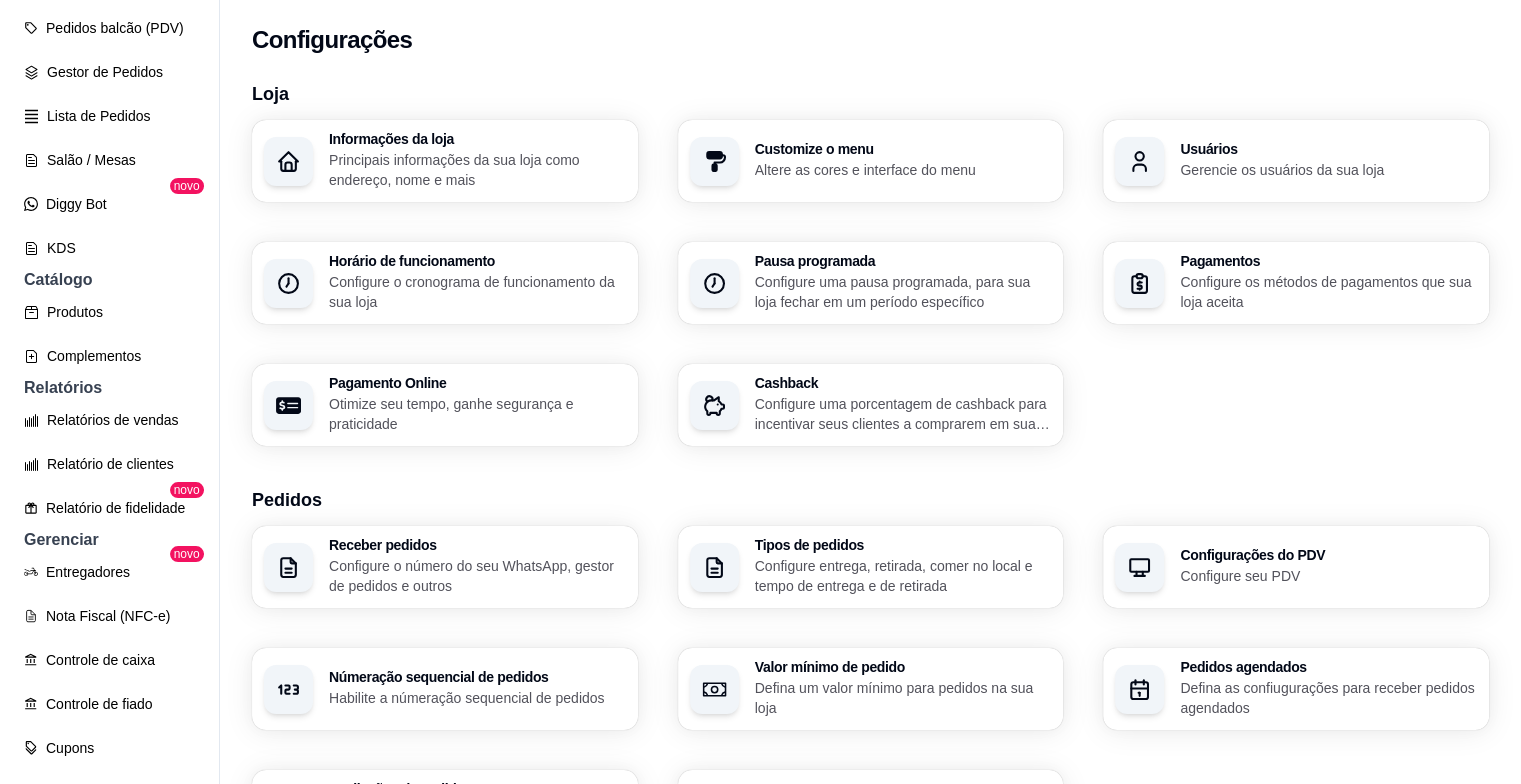 scroll, scrollTop: 0, scrollLeft: 0, axis: both 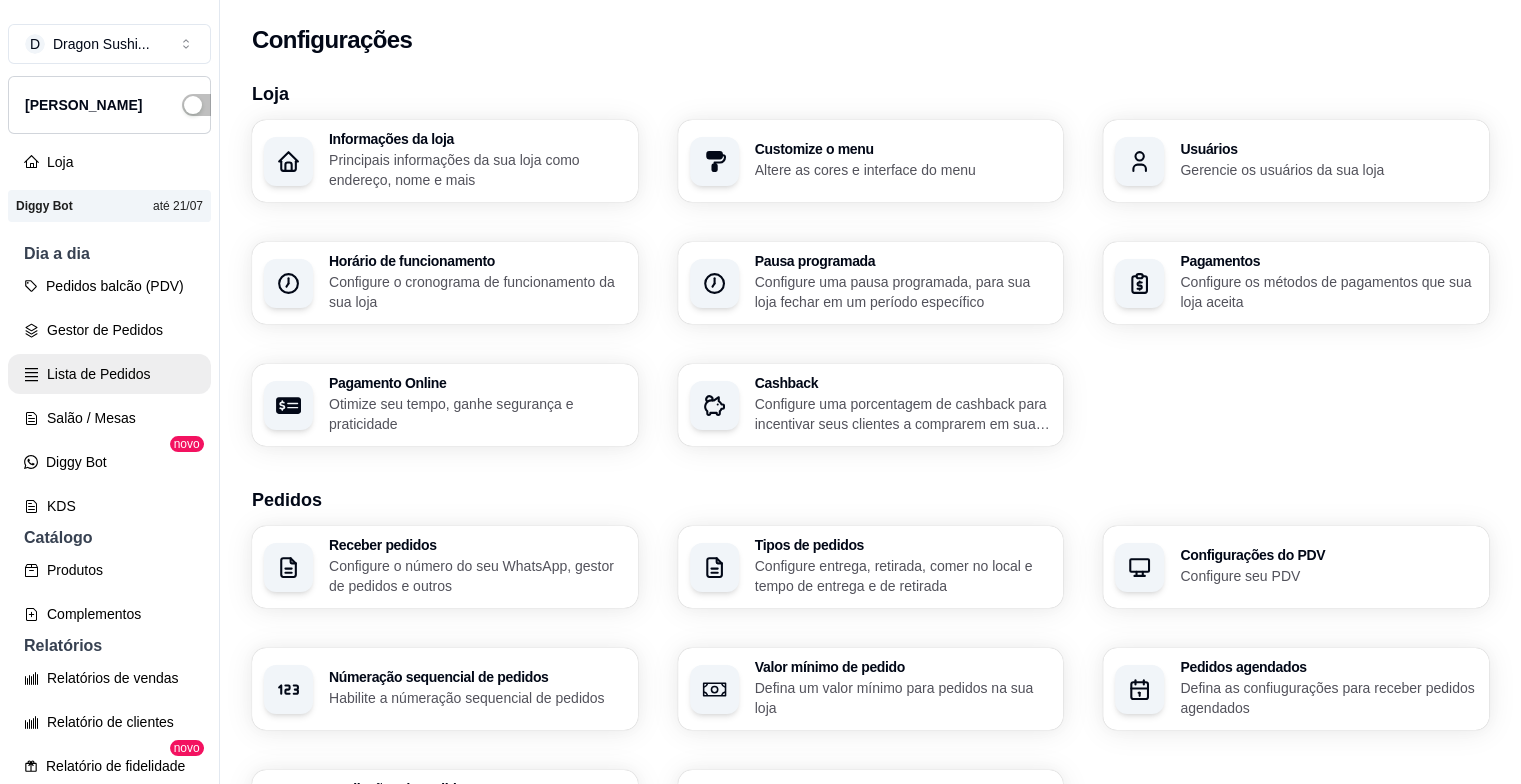 click on "Lista de Pedidos" at bounding box center [109, 374] 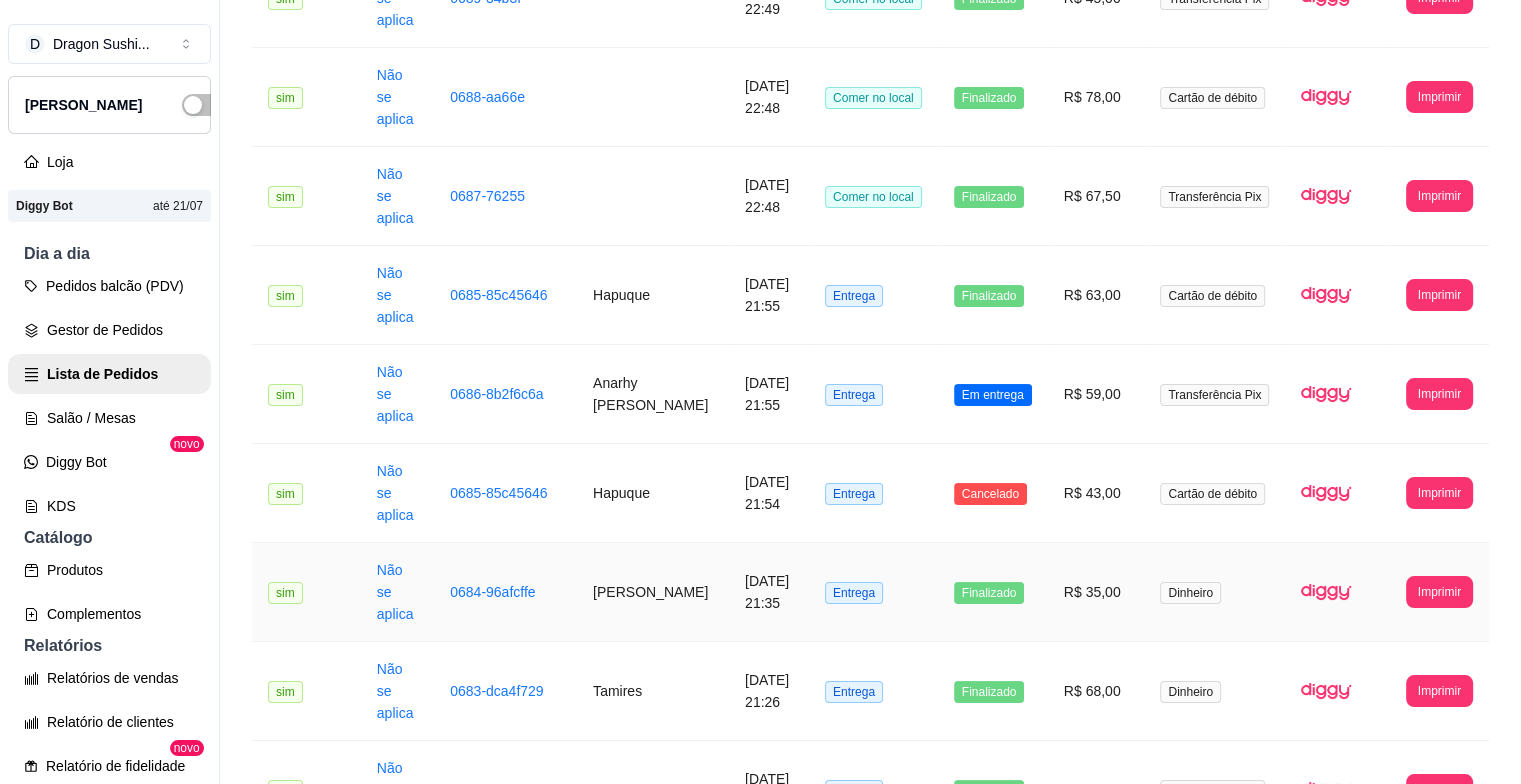 scroll, scrollTop: 1300, scrollLeft: 0, axis: vertical 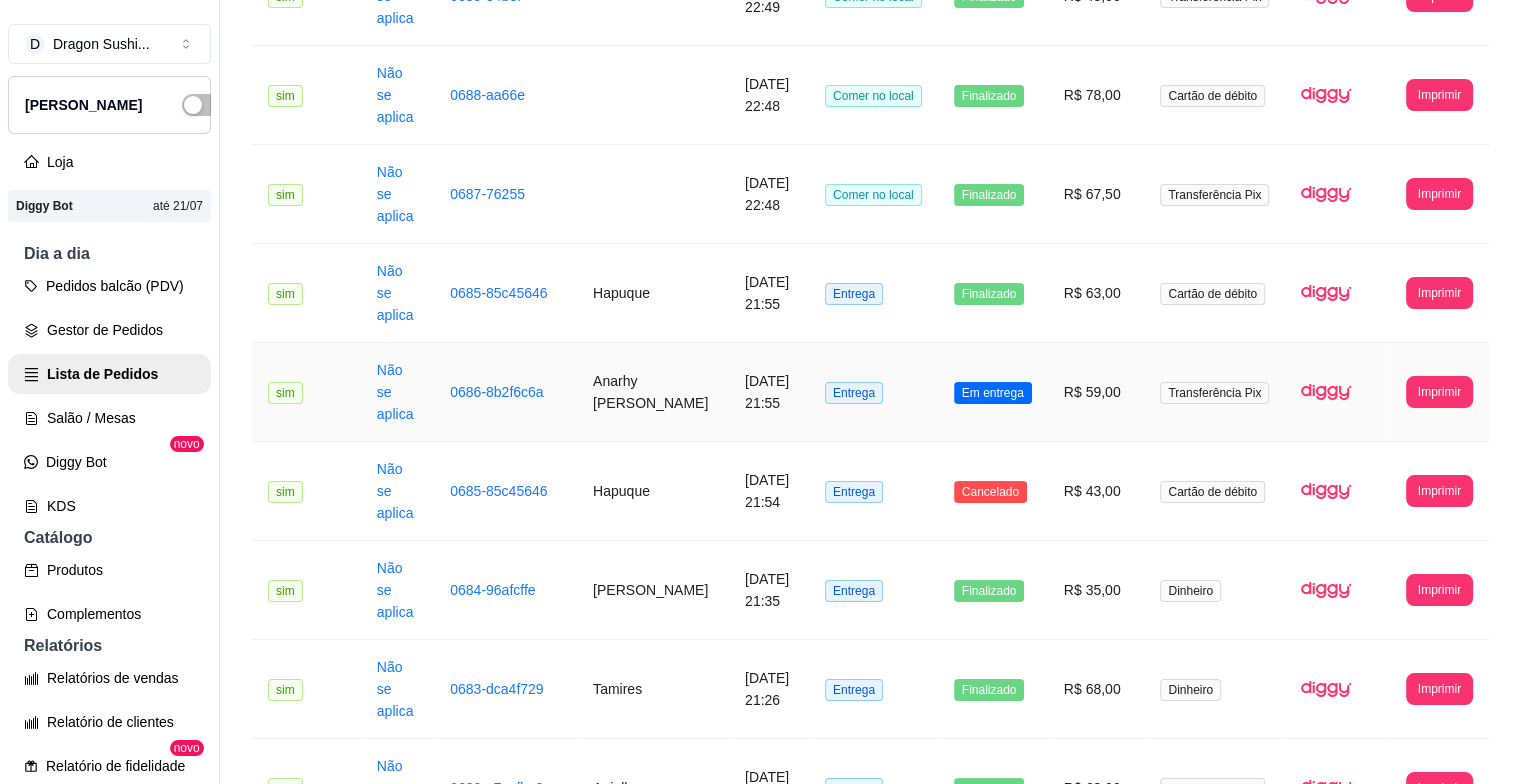 click on "Em entrega" at bounding box center (993, 393) 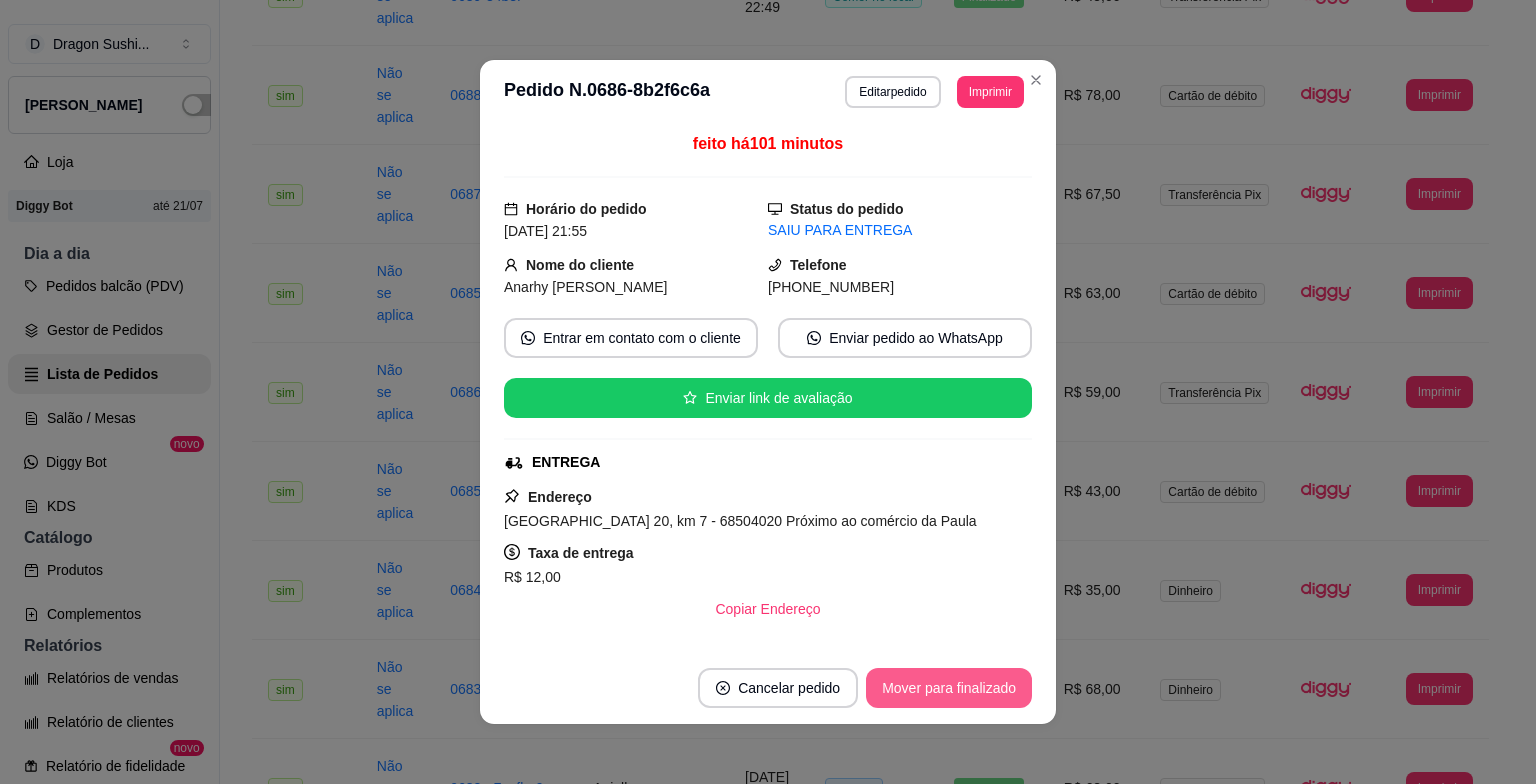 click on "Mover para finalizado" at bounding box center (949, 688) 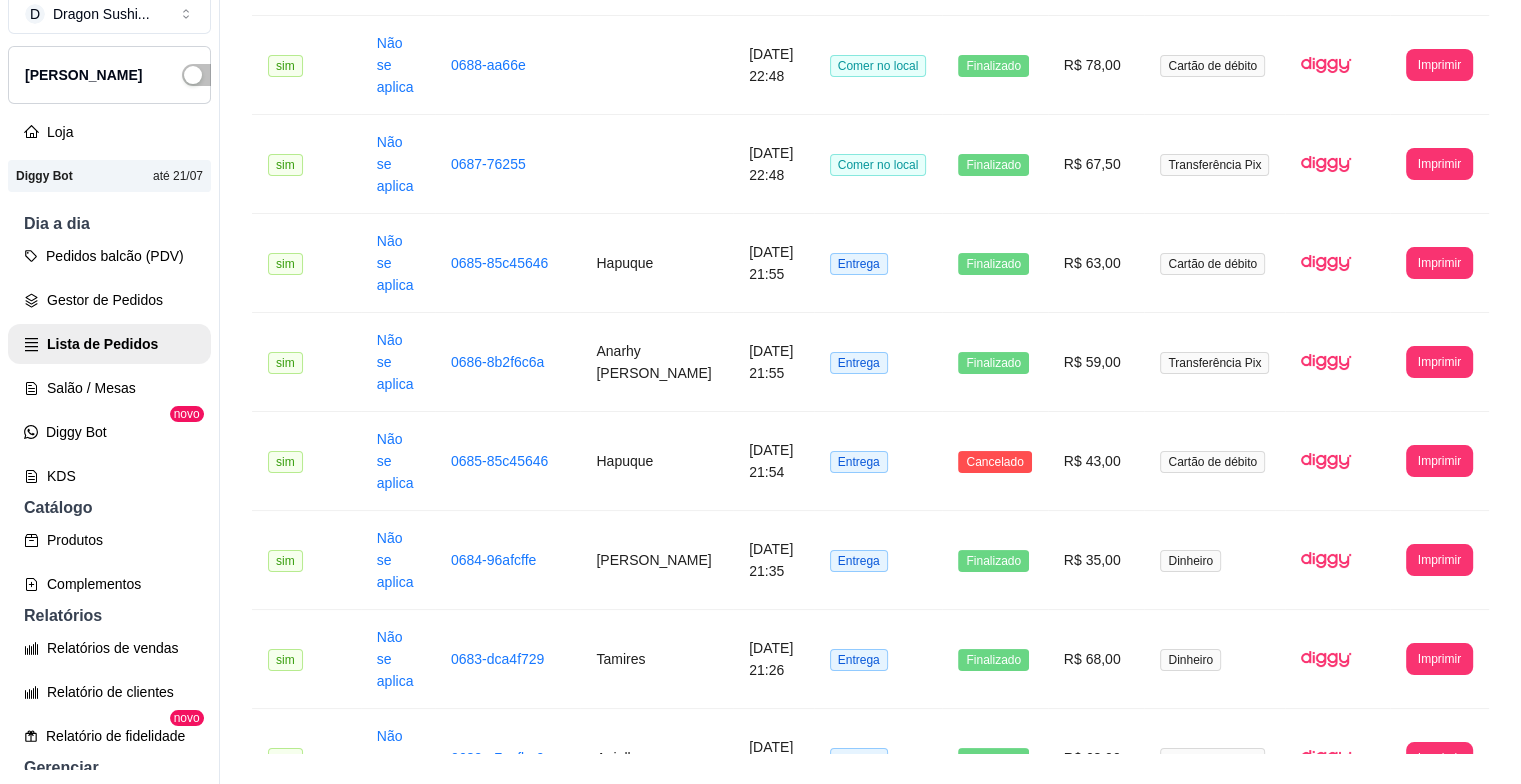 scroll, scrollTop: 32, scrollLeft: 0, axis: vertical 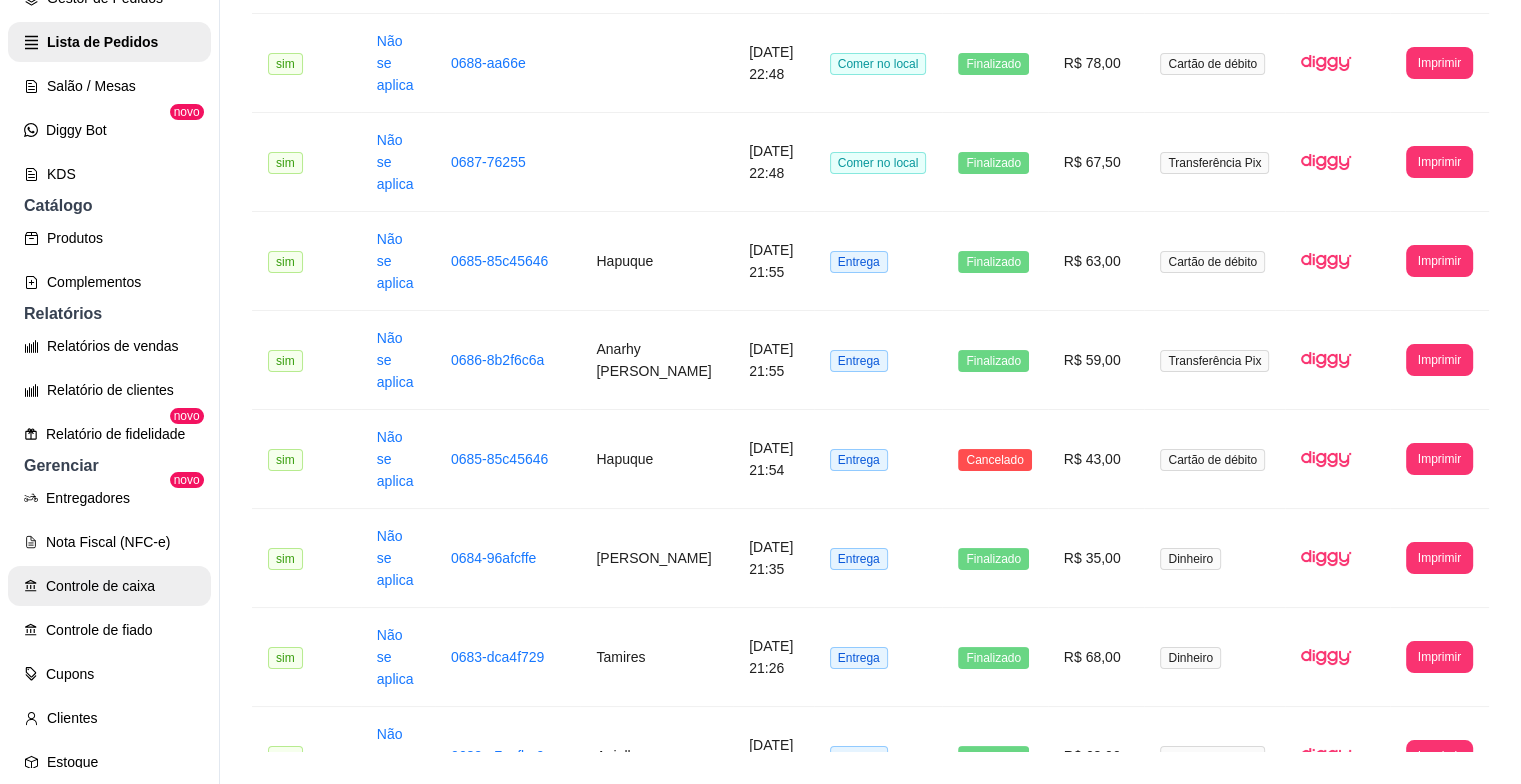 click on "Controle de caixa" at bounding box center (109, 586) 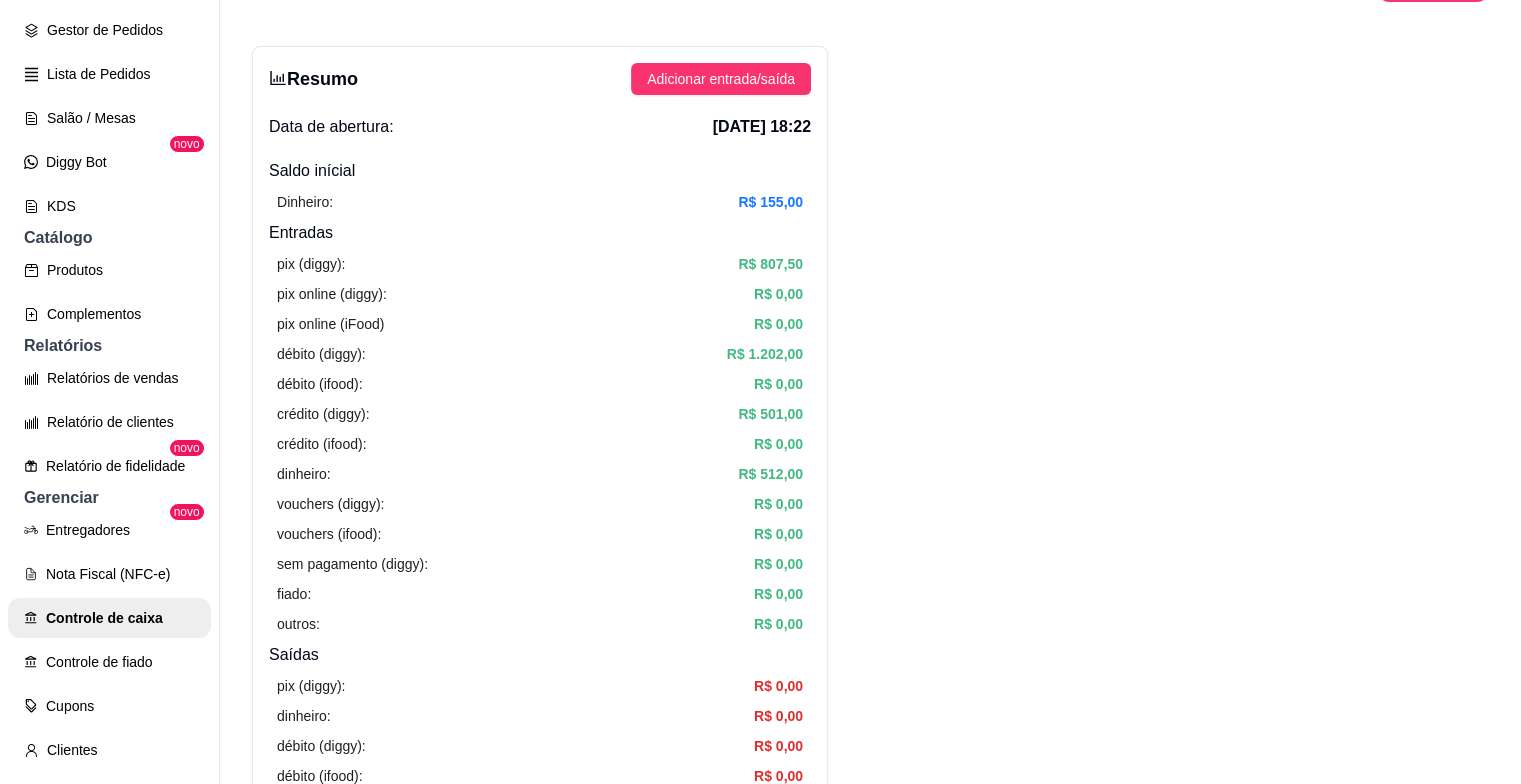 scroll, scrollTop: 0, scrollLeft: 0, axis: both 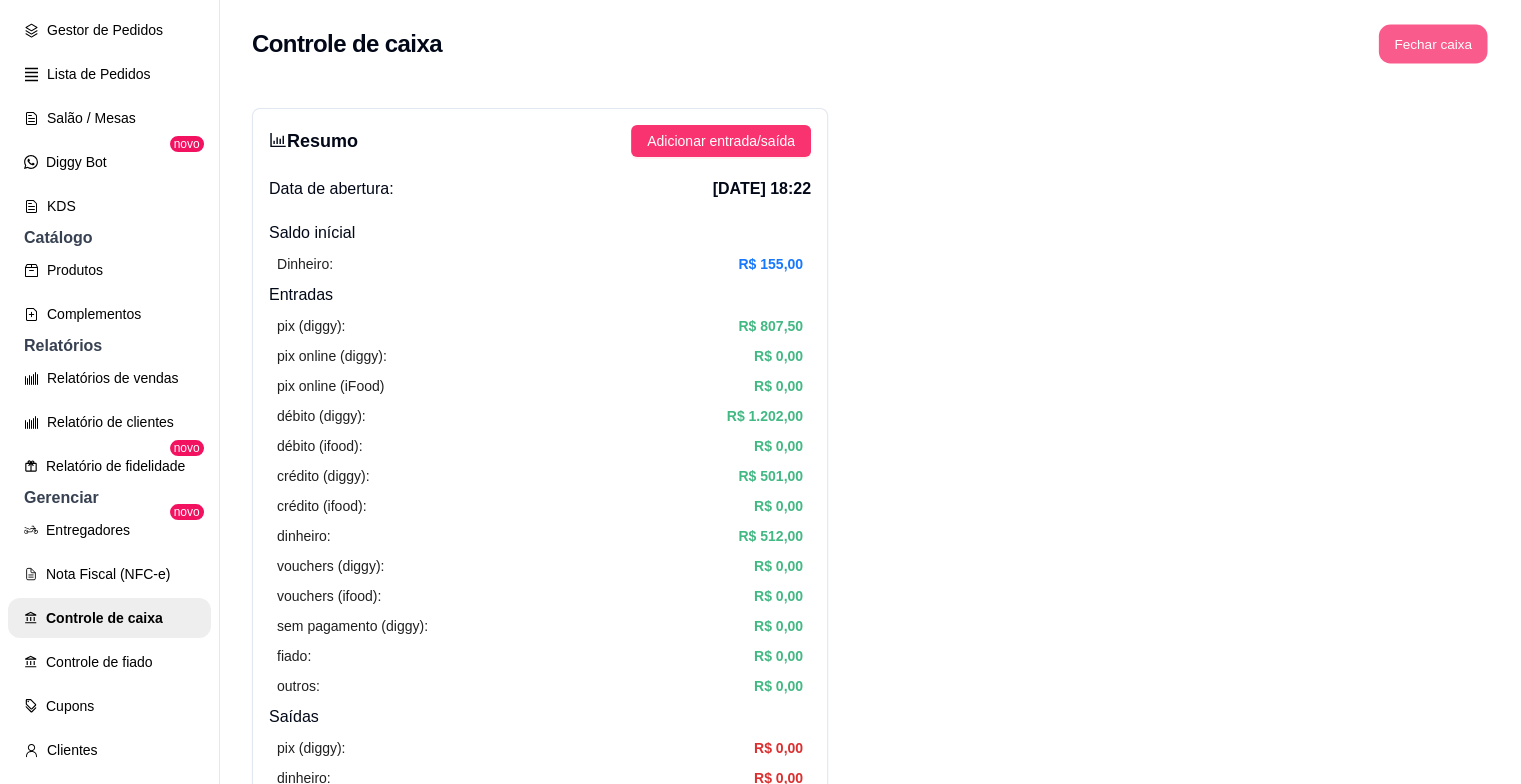 click on "Fechar caixa" at bounding box center (1433, 44) 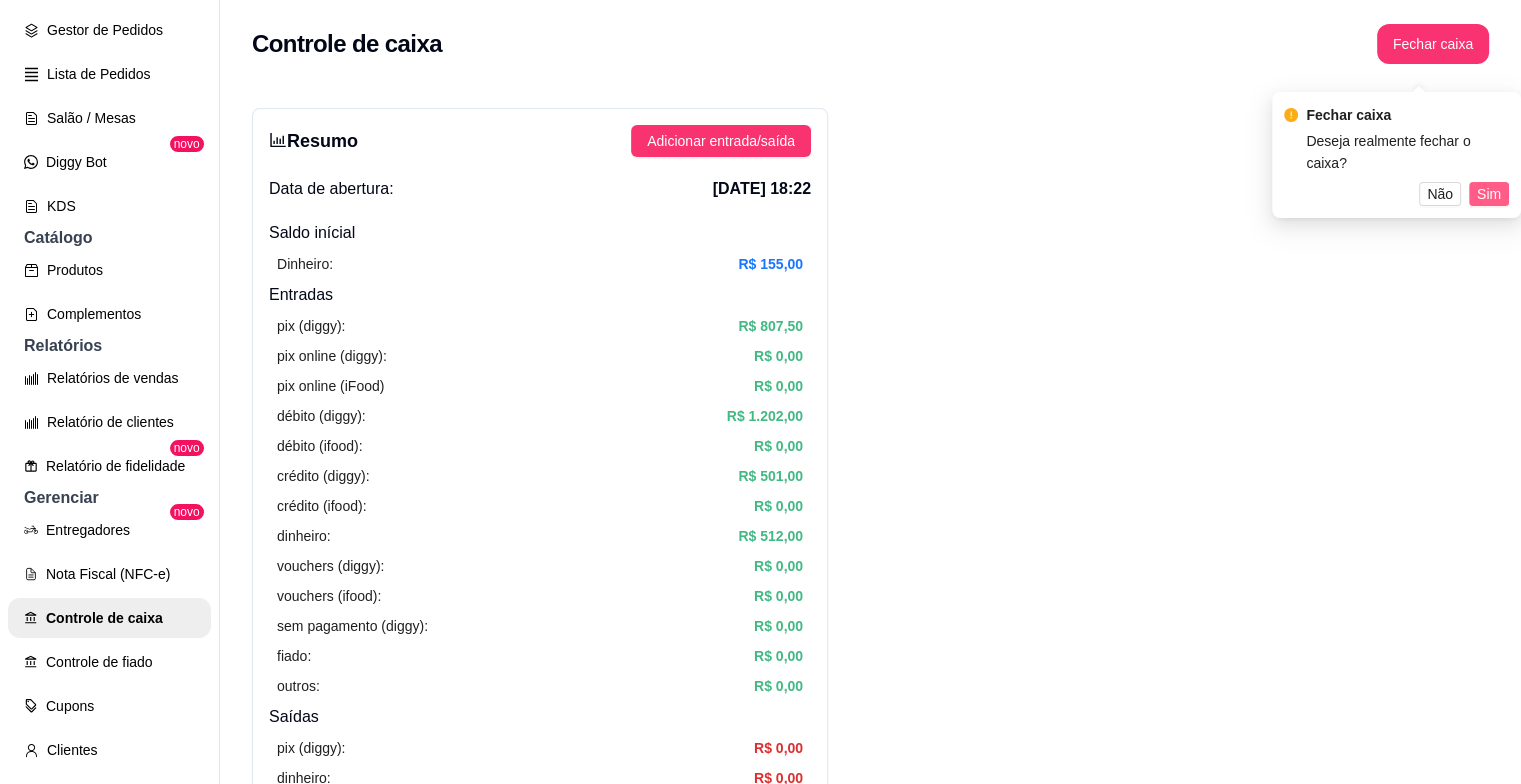 click on "Sim" at bounding box center (1489, 194) 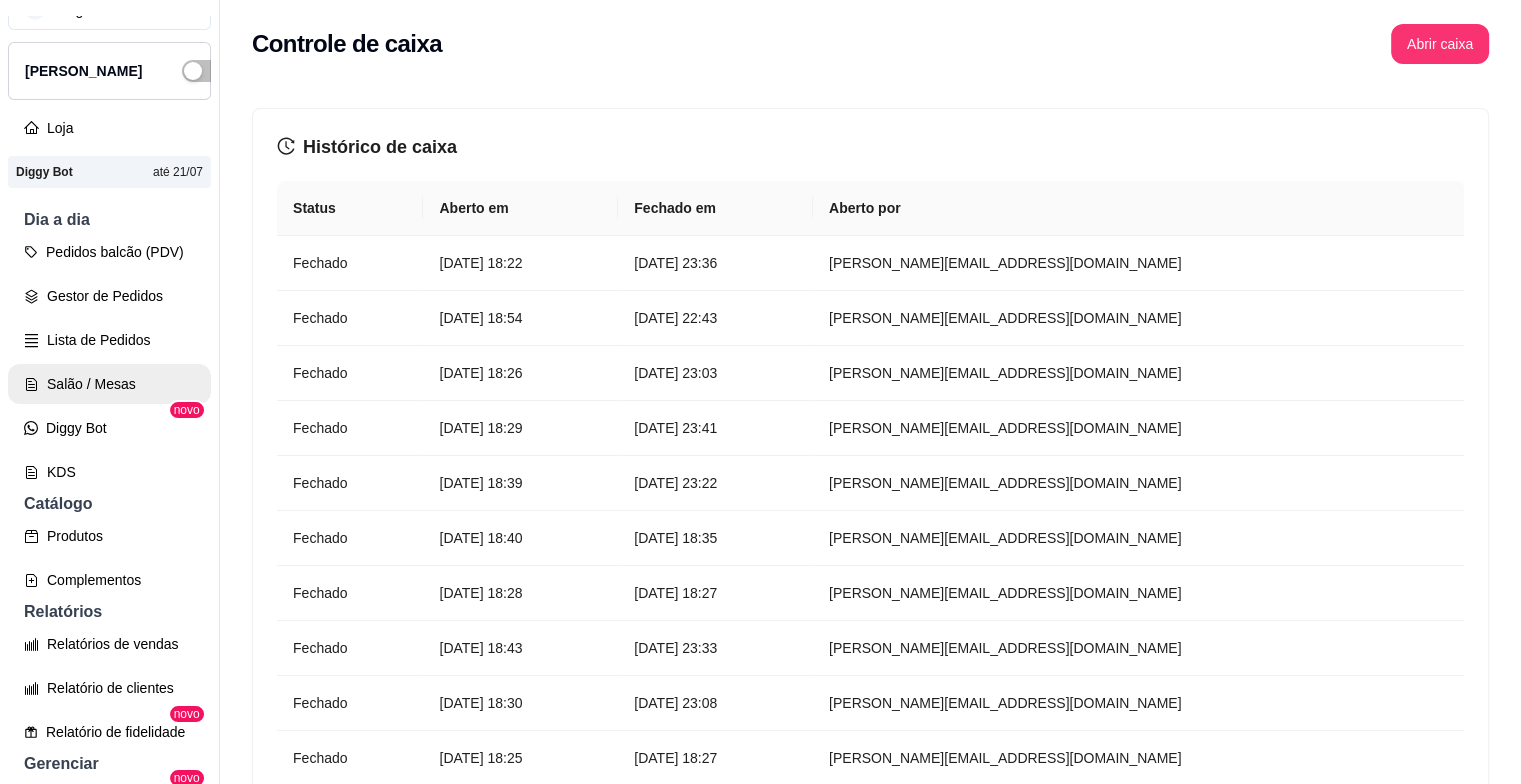 scroll, scrollTop: 0, scrollLeft: 0, axis: both 